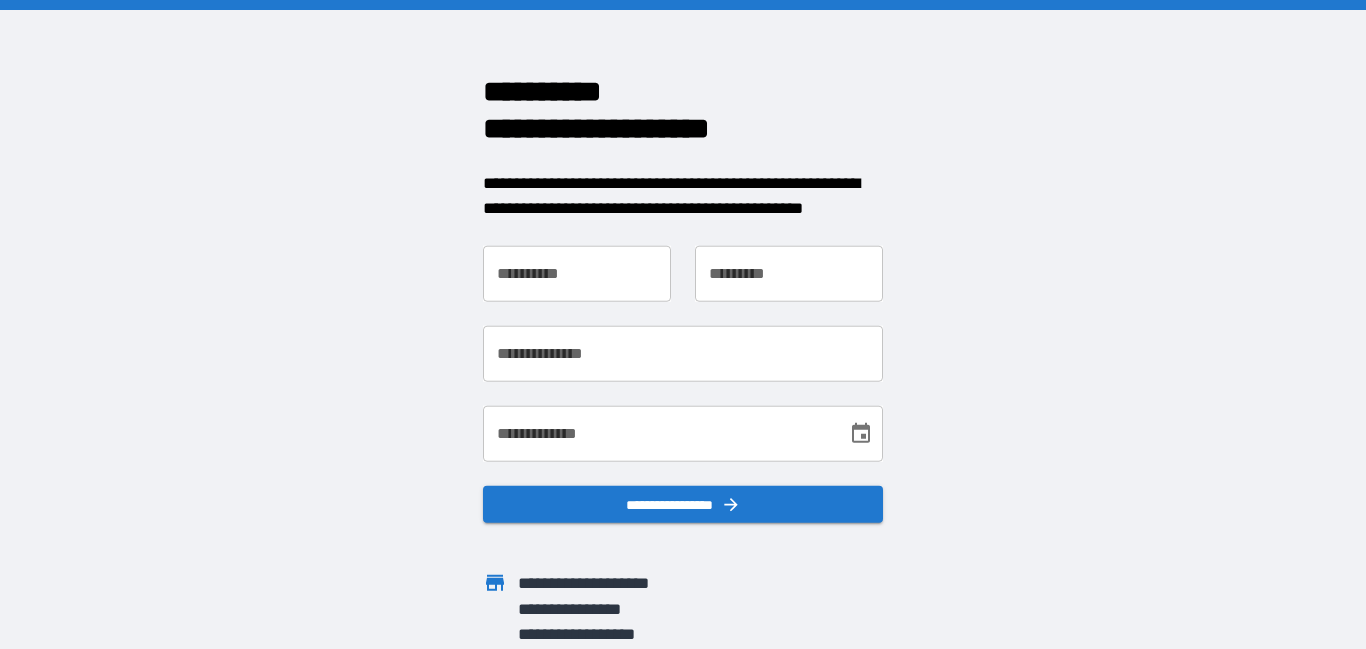 scroll, scrollTop: 0, scrollLeft: 0, axis: both 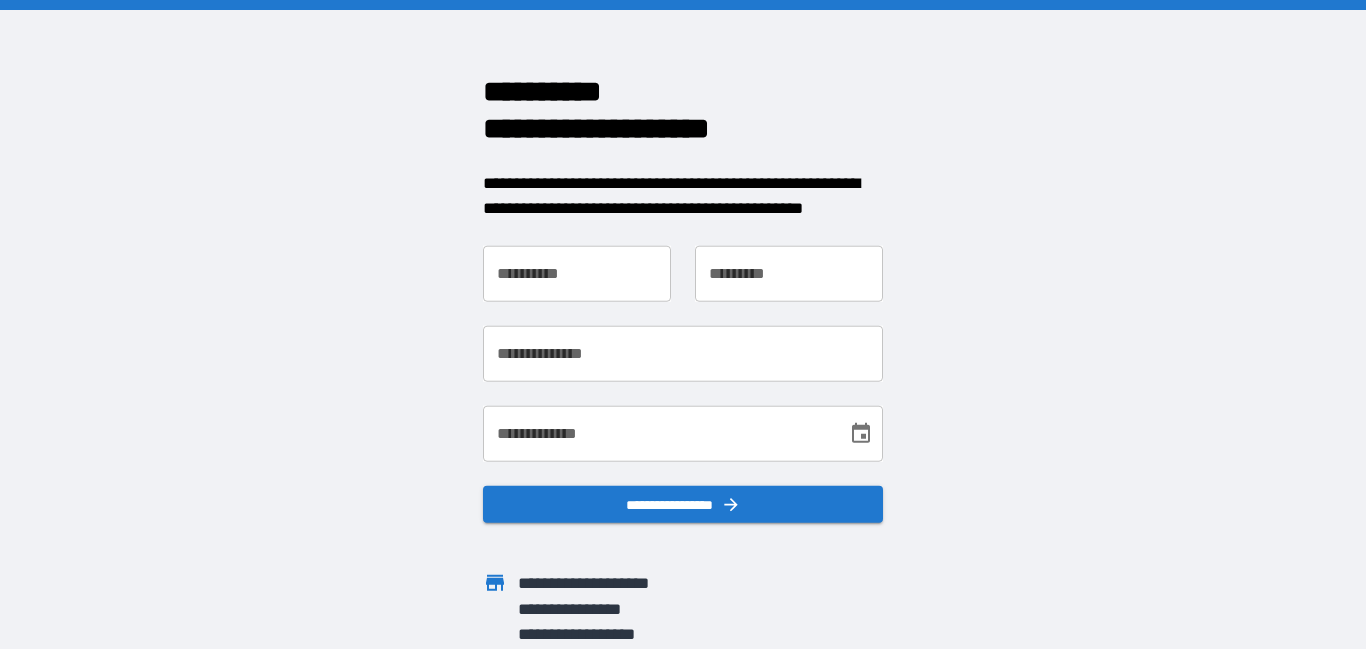 click on "**********" at bounding box center (577, 273) 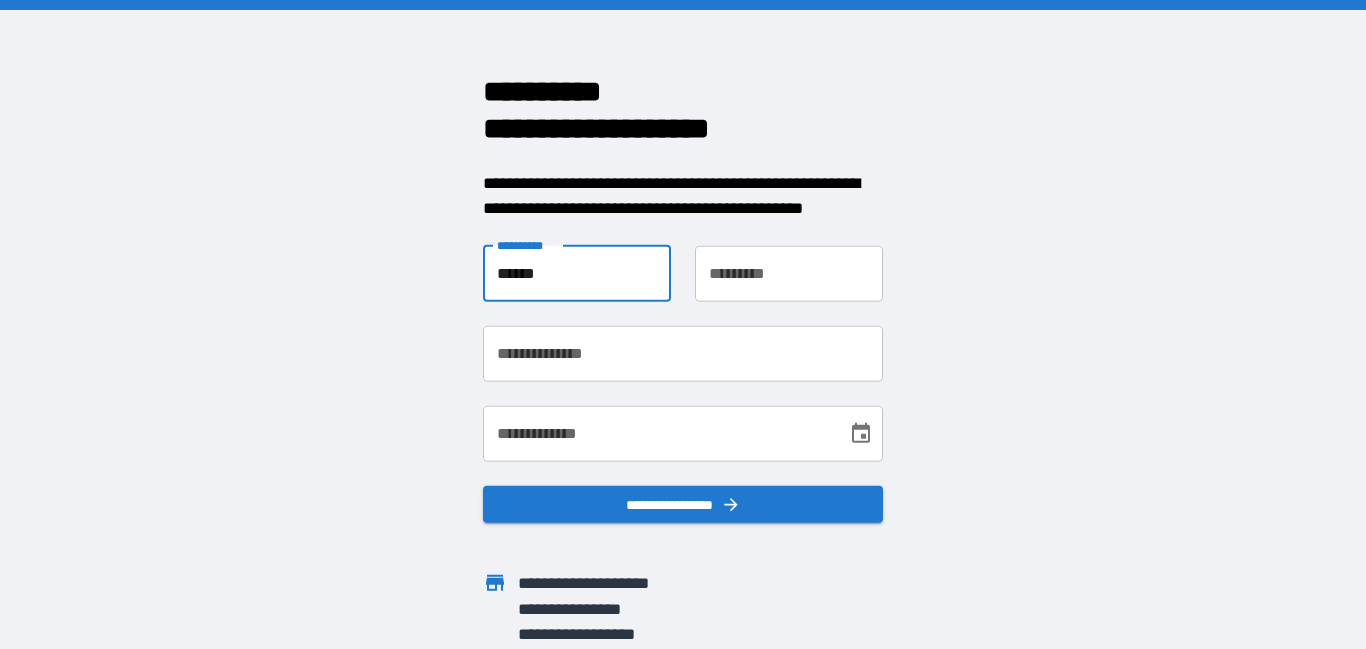 type on "******" 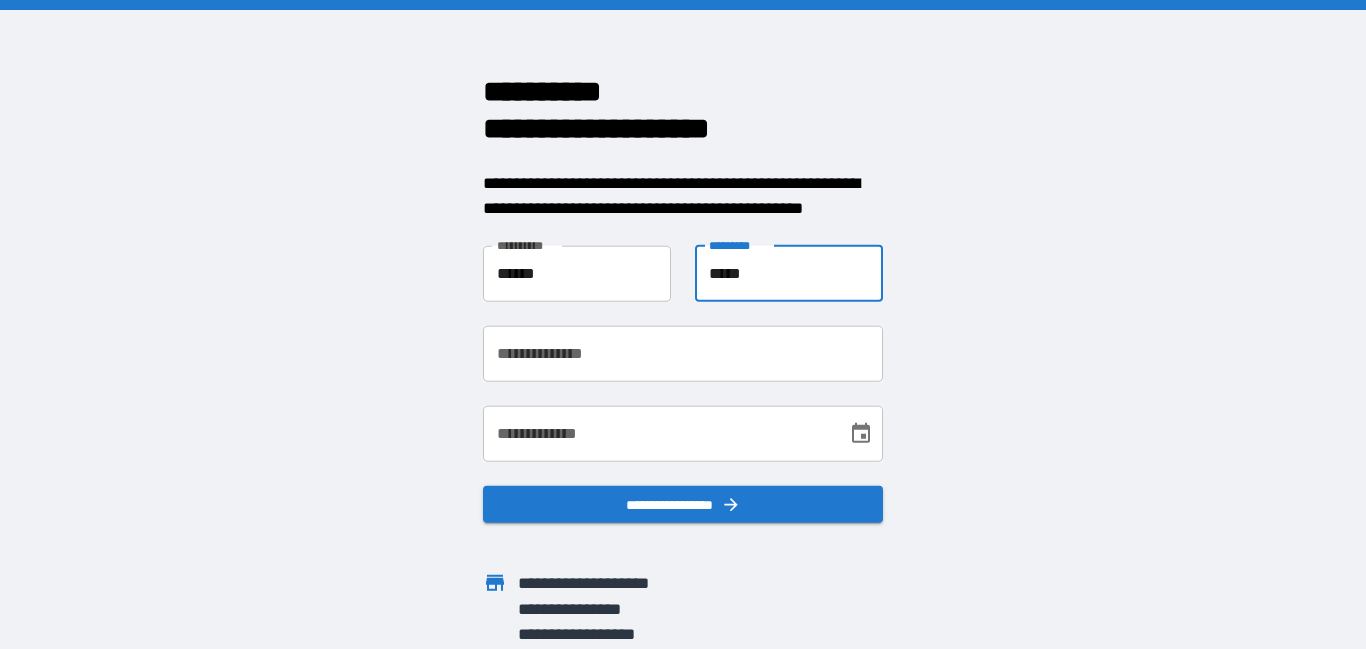 type on "*****" 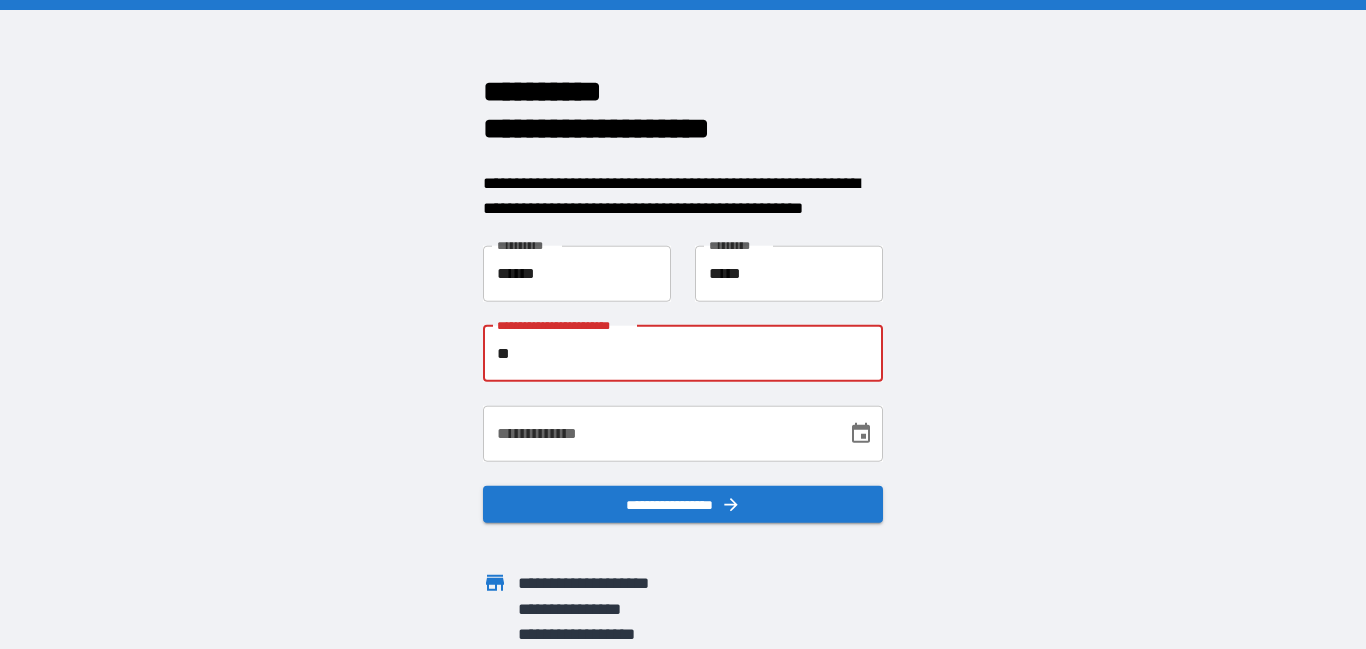type on "*" 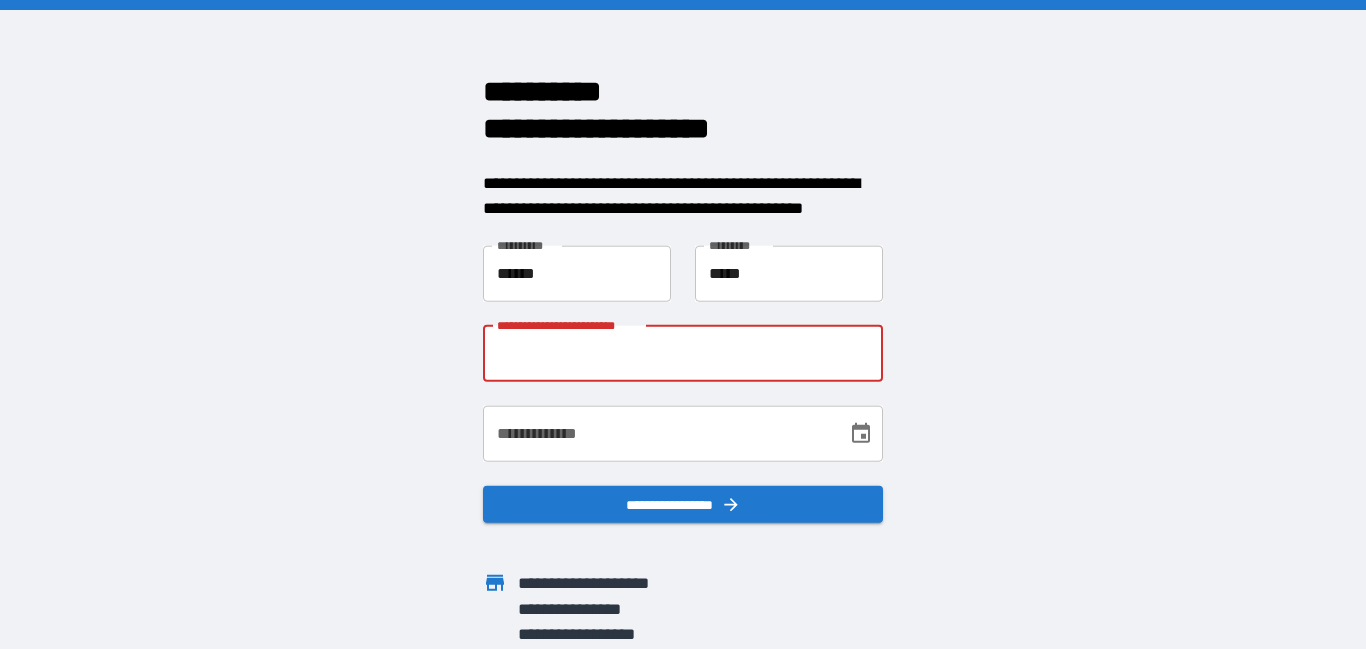 click on "**********" at bounding box center [565, 261] 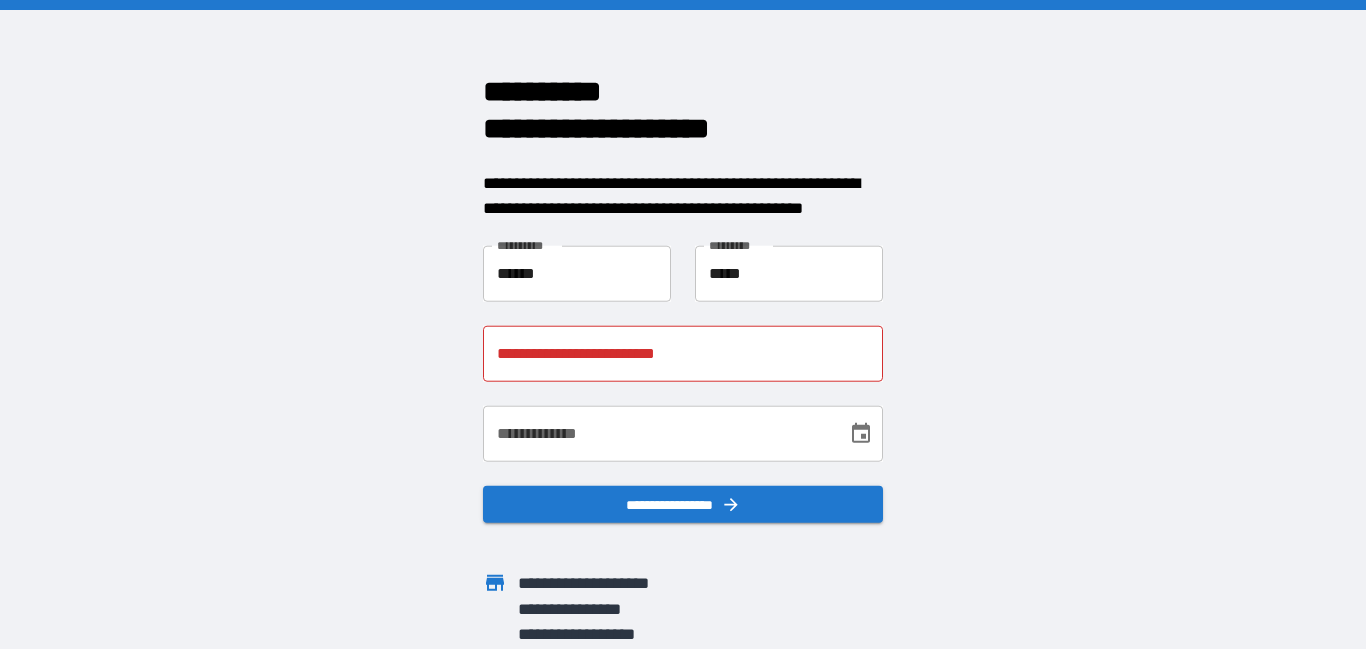 click on "**********" at bounding box center (683, 353) 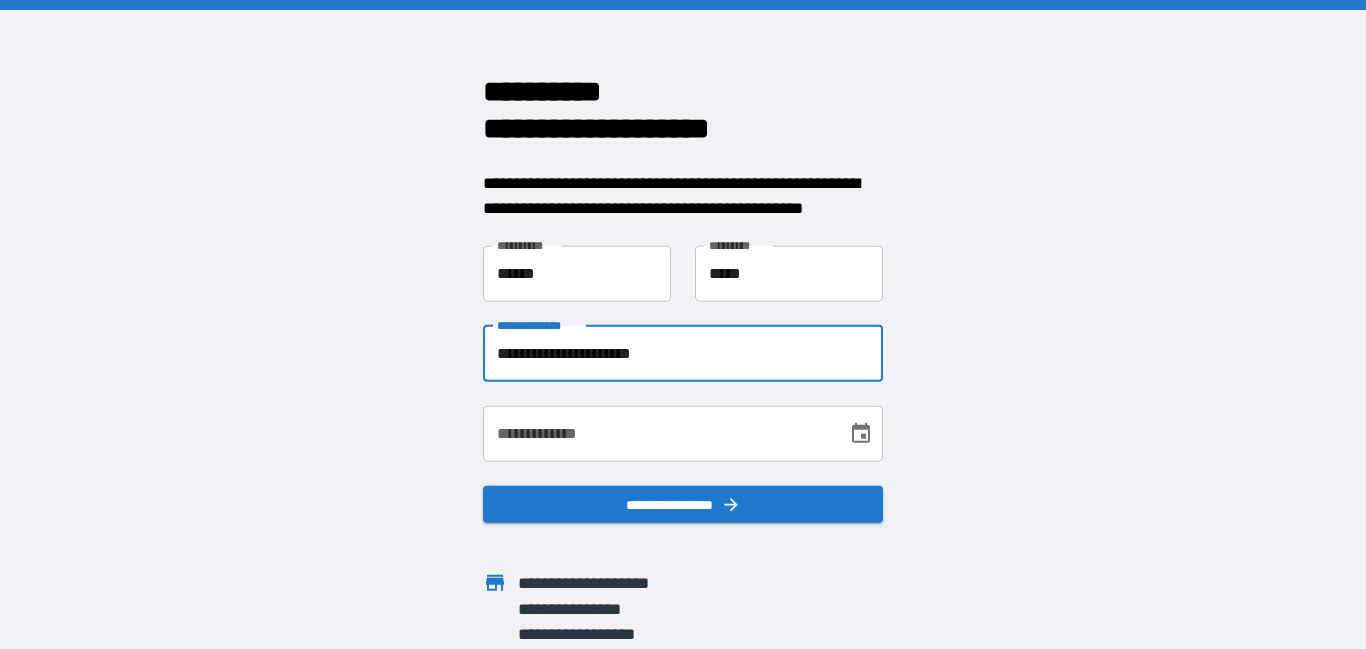 type on "**********" 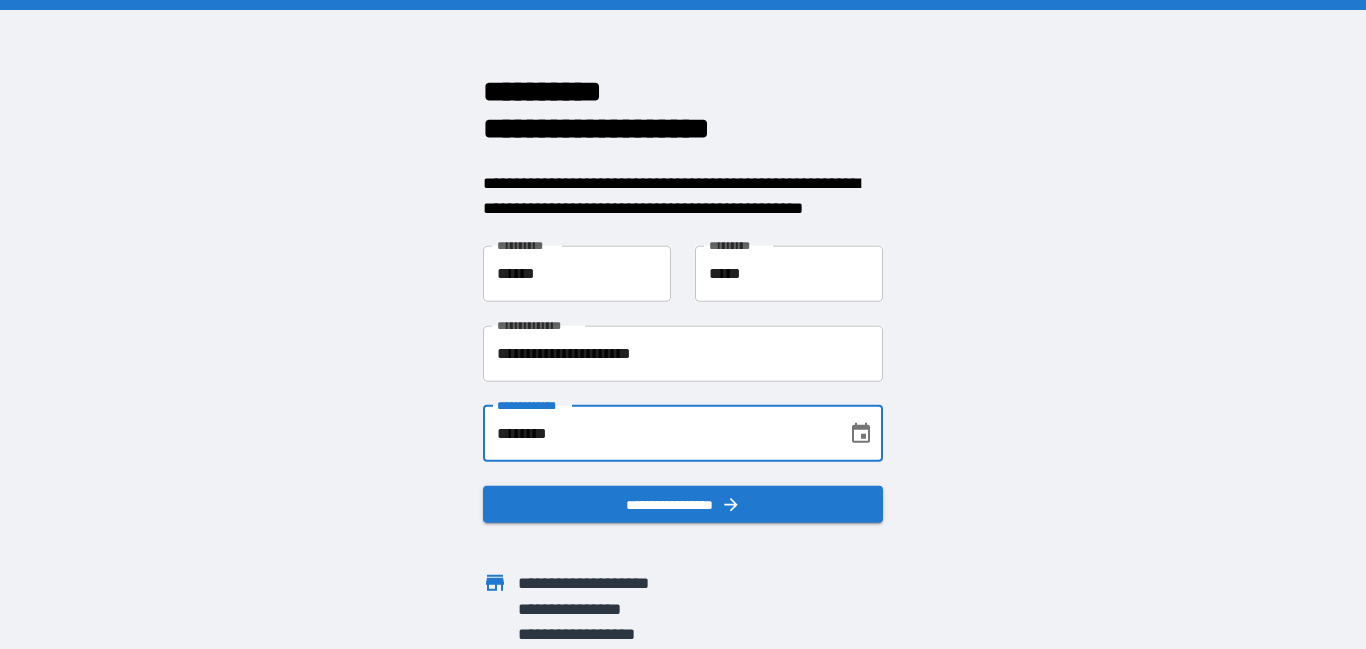 scroll, scrollTop: 24, scrollLeft: 0, axis: vertical 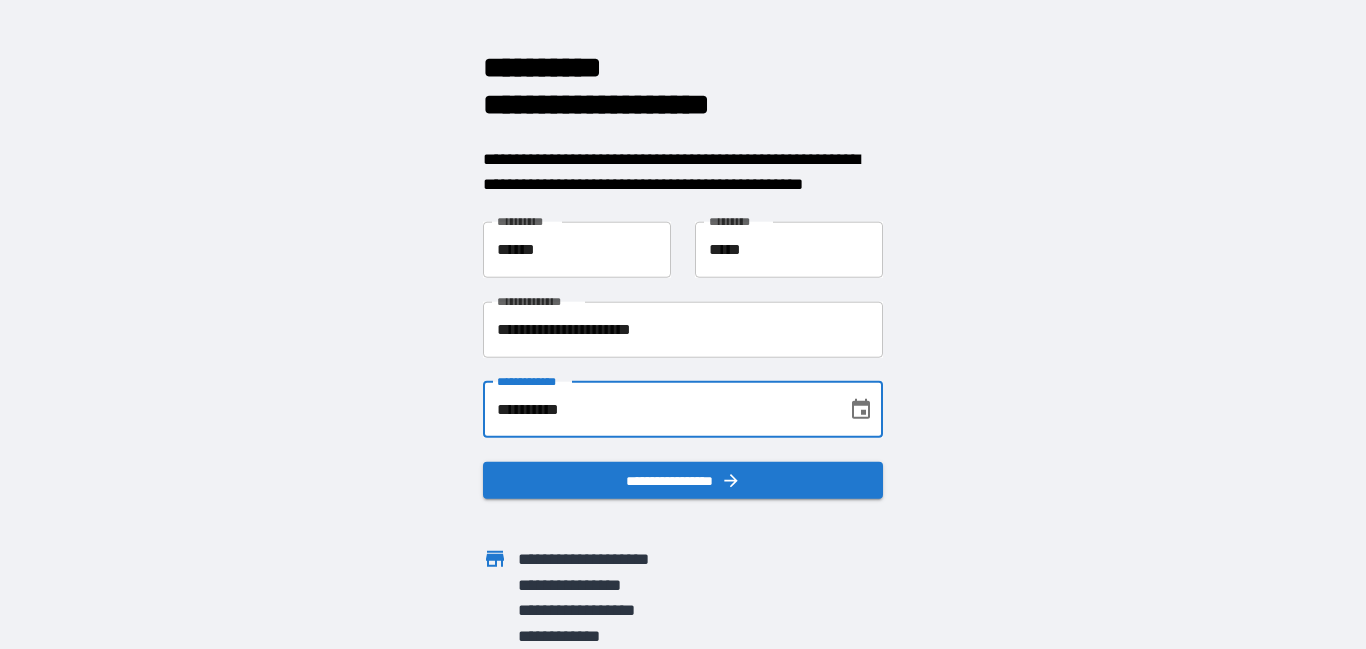 type on "**********" 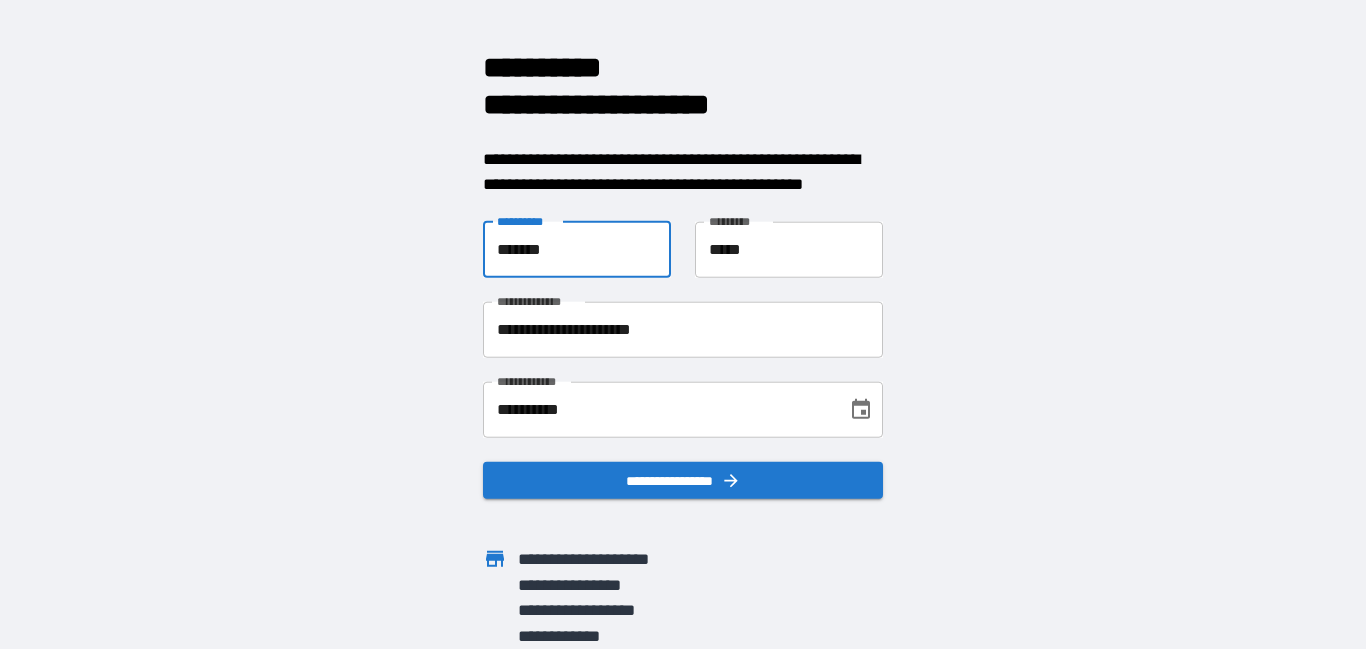 type on "*******" 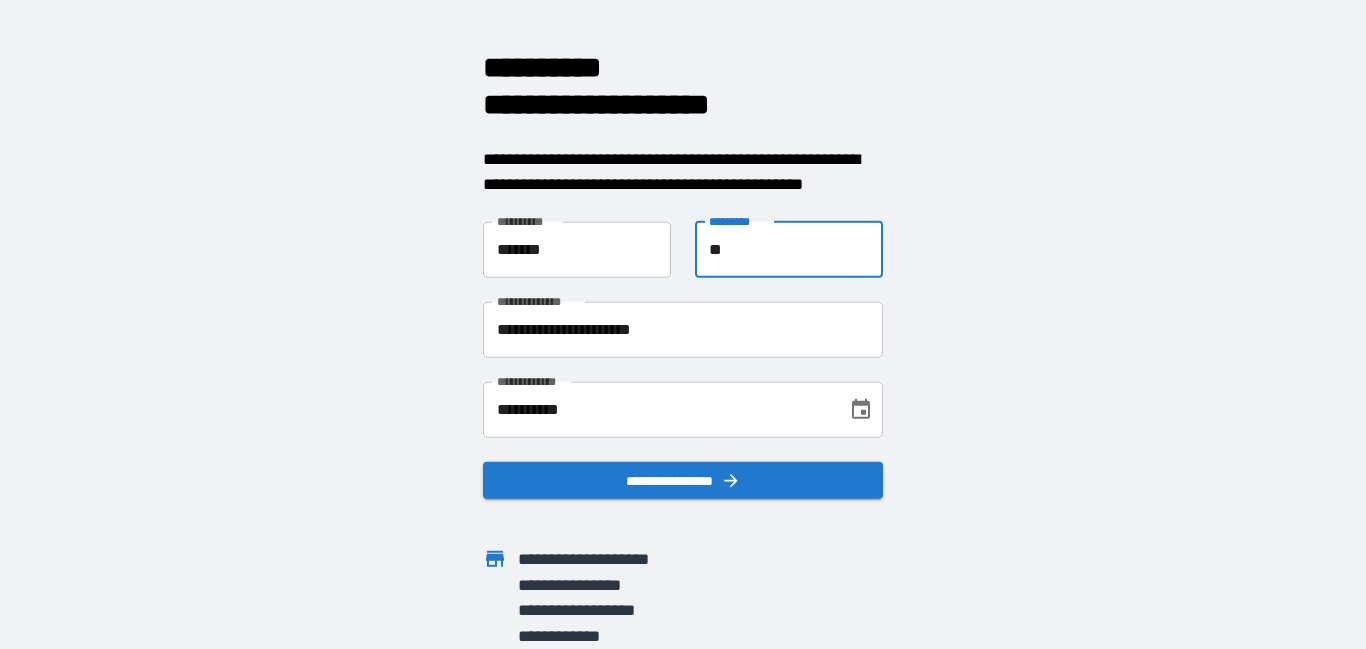 type on "*" 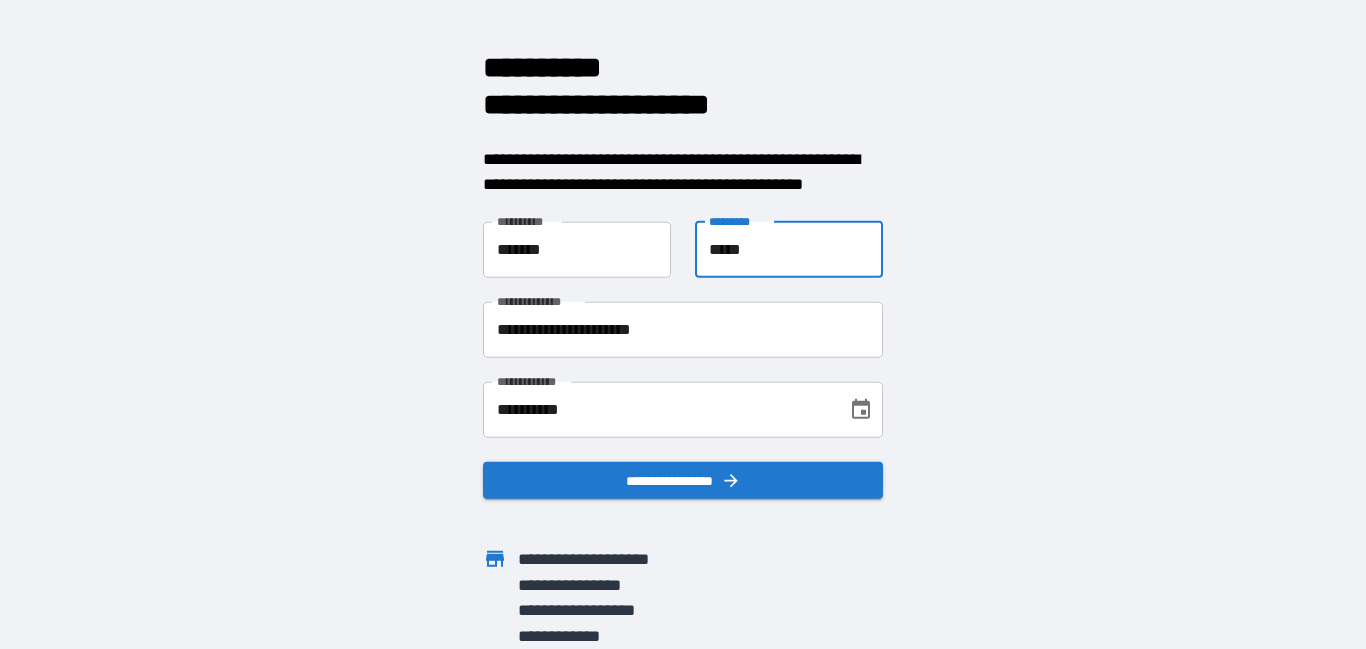 type on "*****" 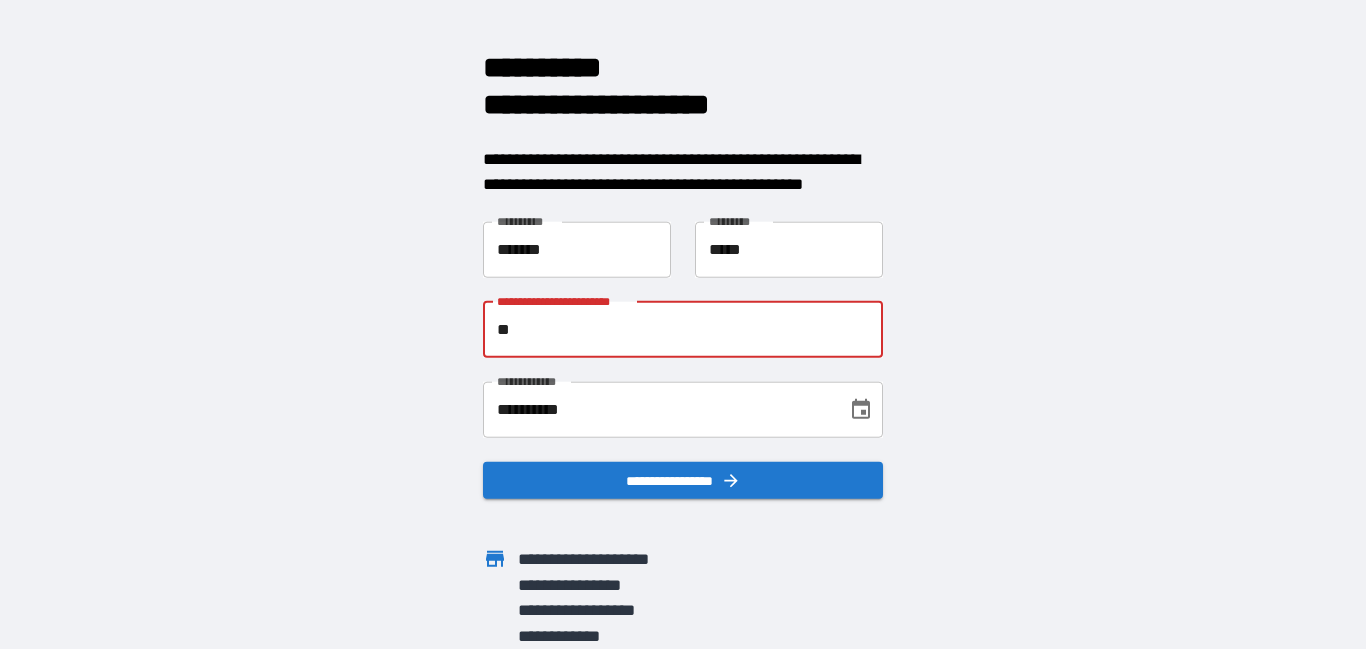 type on "*" 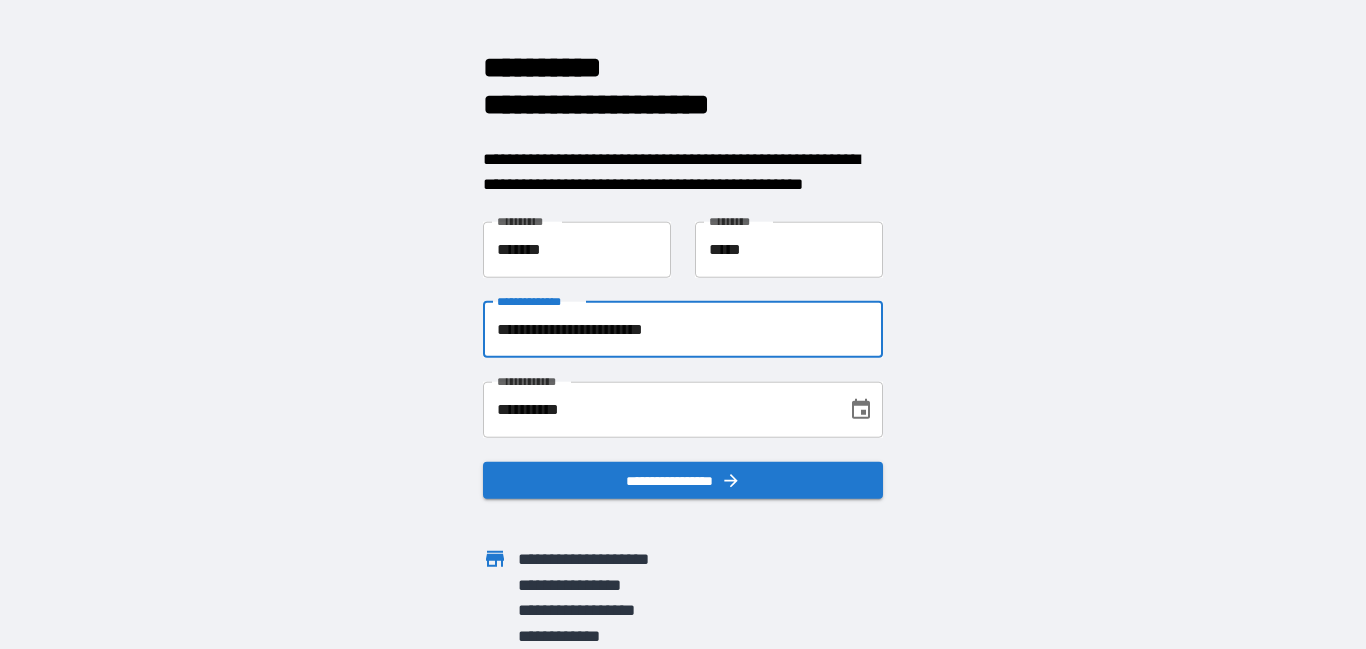 type on "**********" 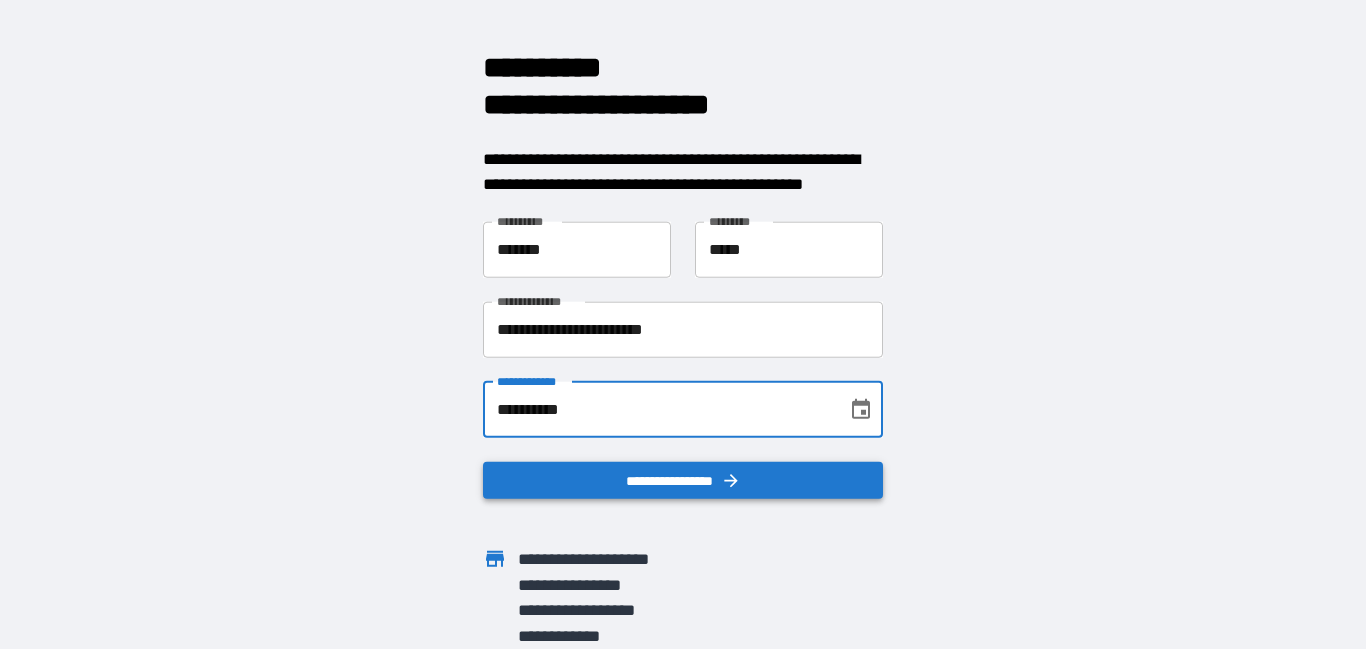 type on "**********" 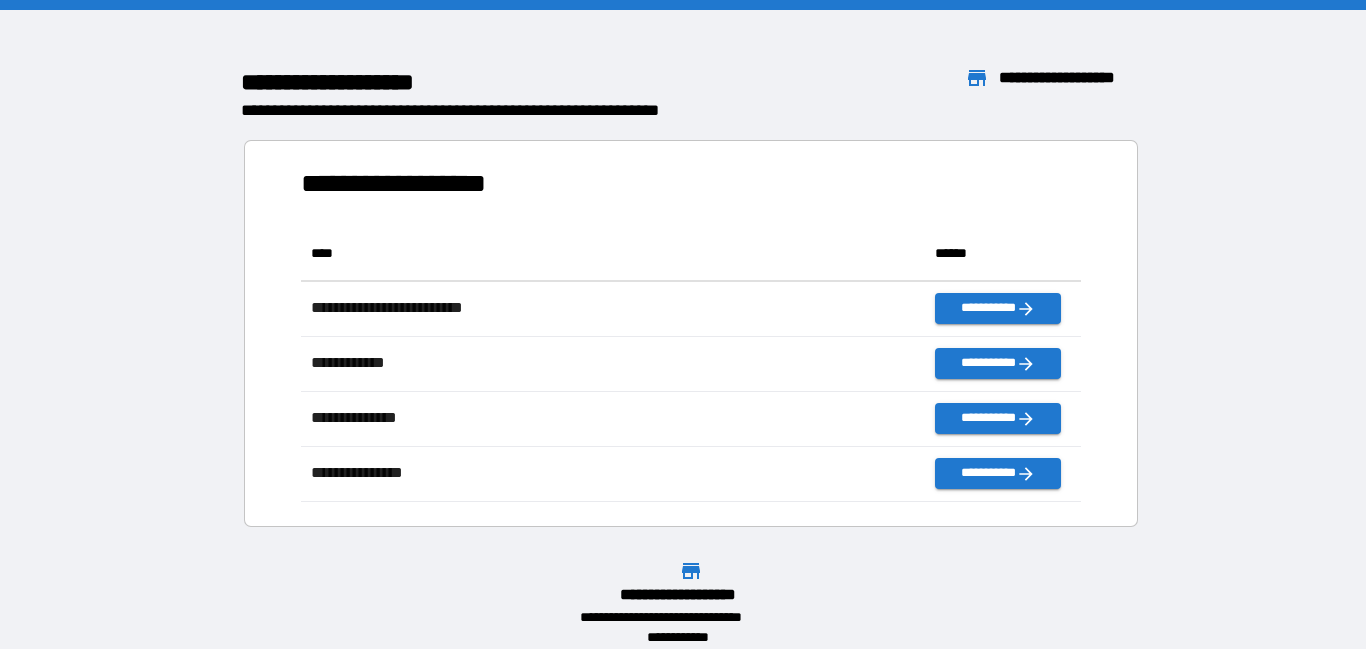 scroll, scrollTop: 276, scrollLeft: 780, axis: both 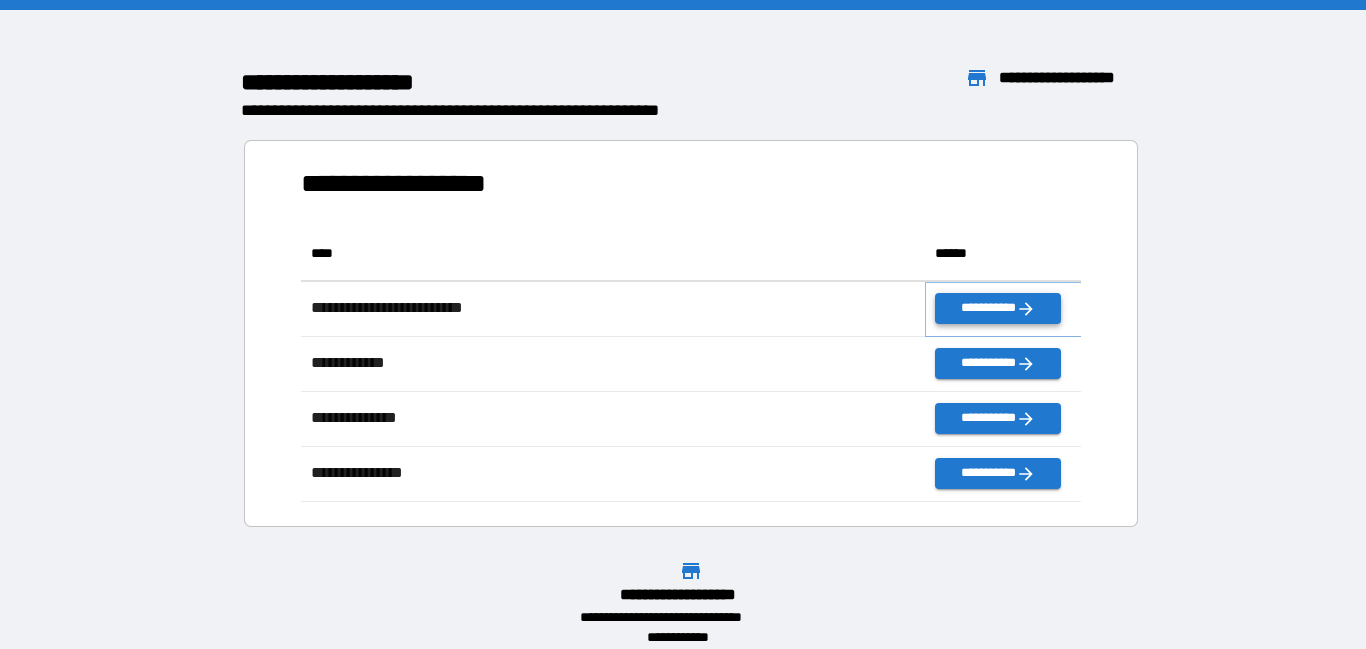 click on "**********" at bounding box center [997, 308] 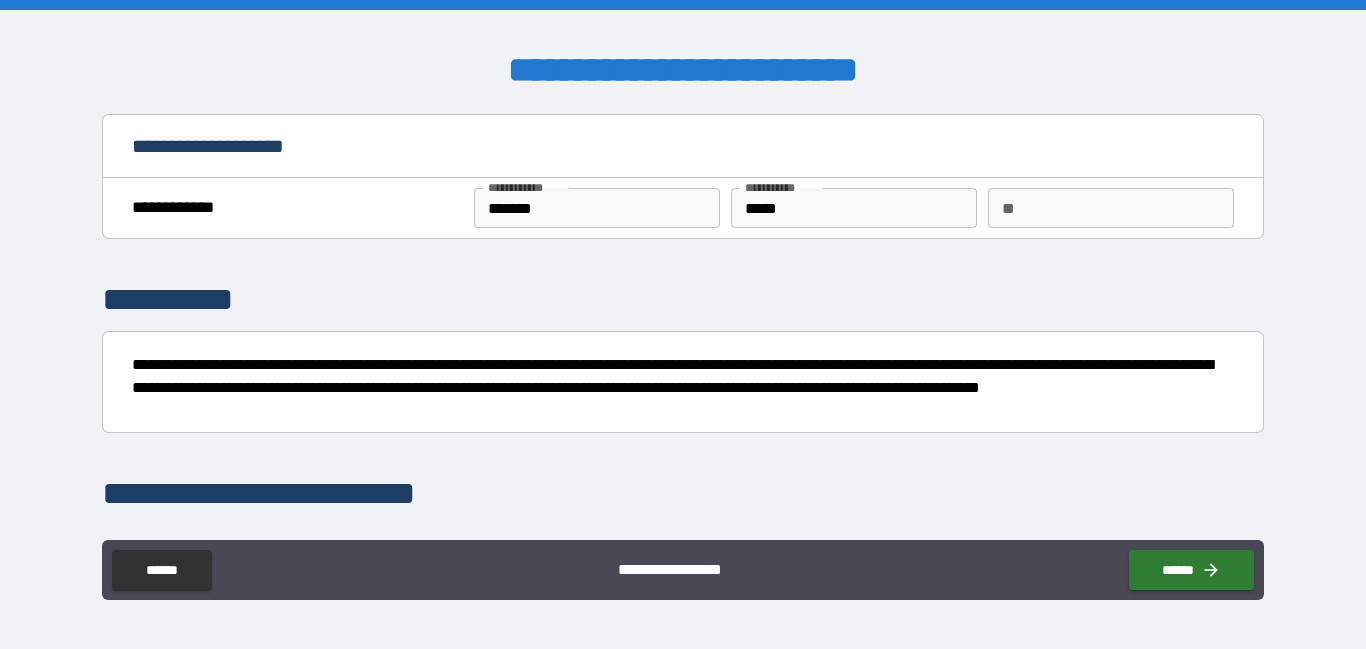 click on "** **" at bounding box center [1111, 208] 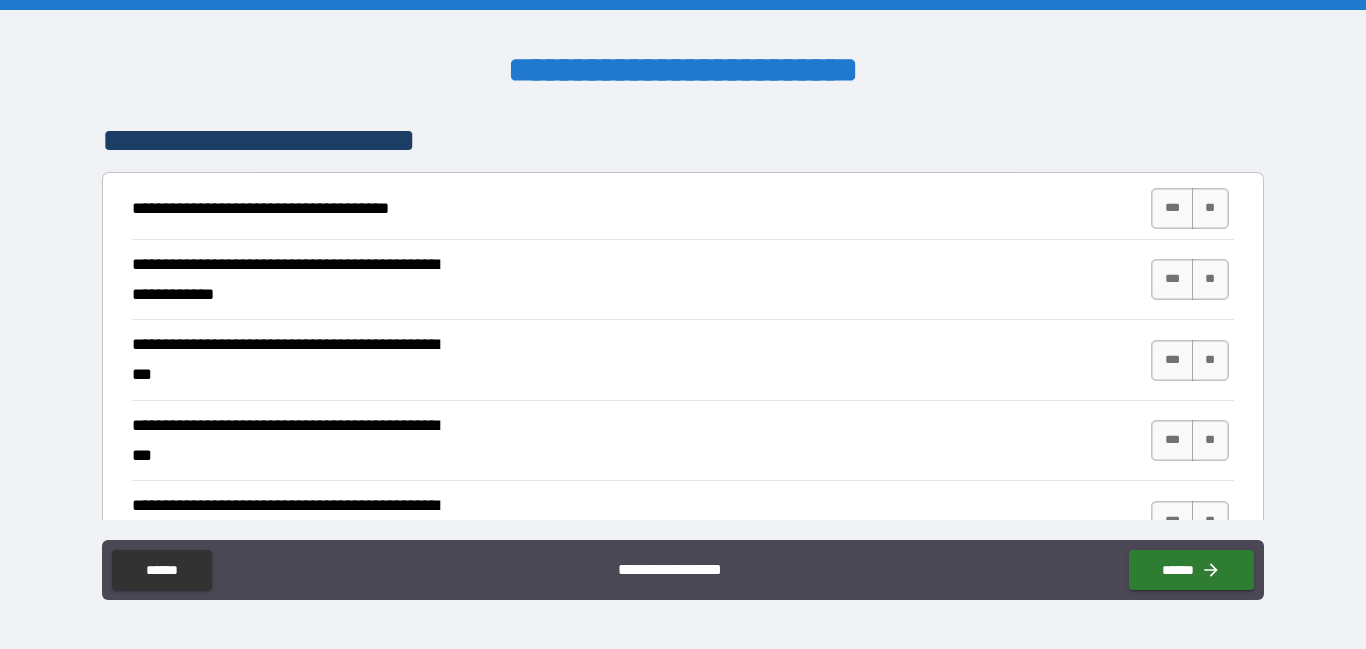 scroll, scrollTop: 357, scrollLeft: 0, axis: vertical 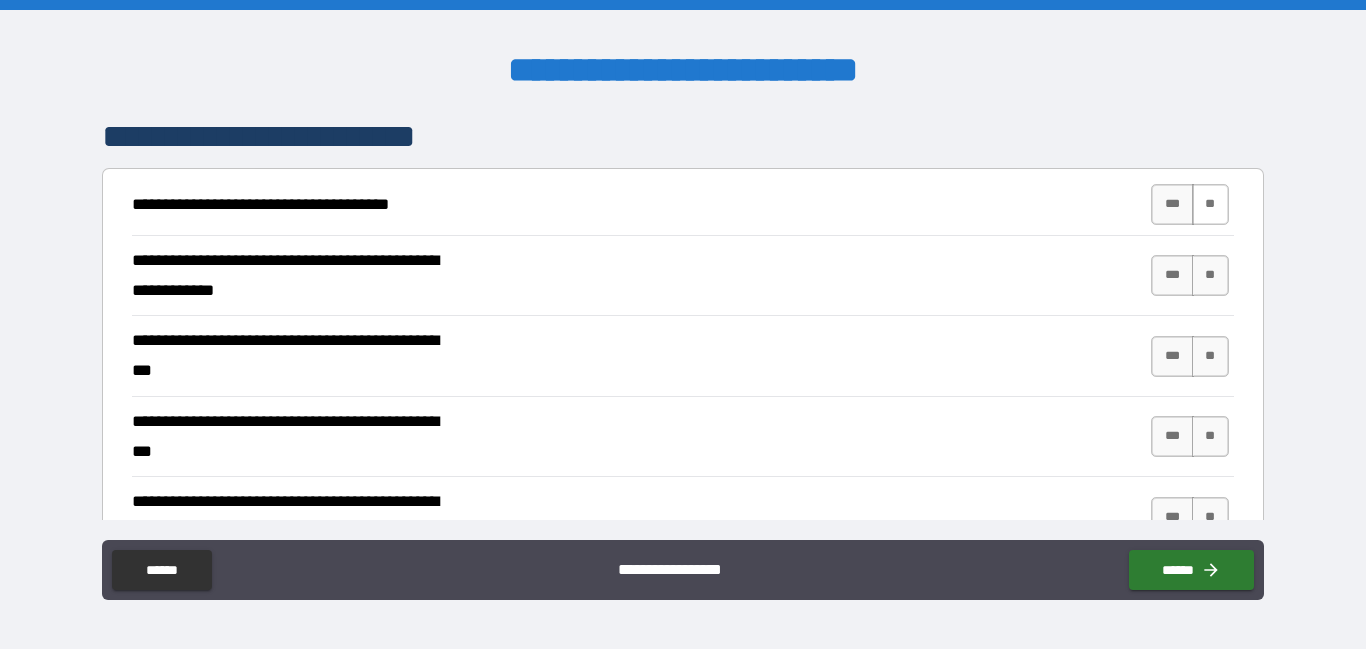 type on "**" 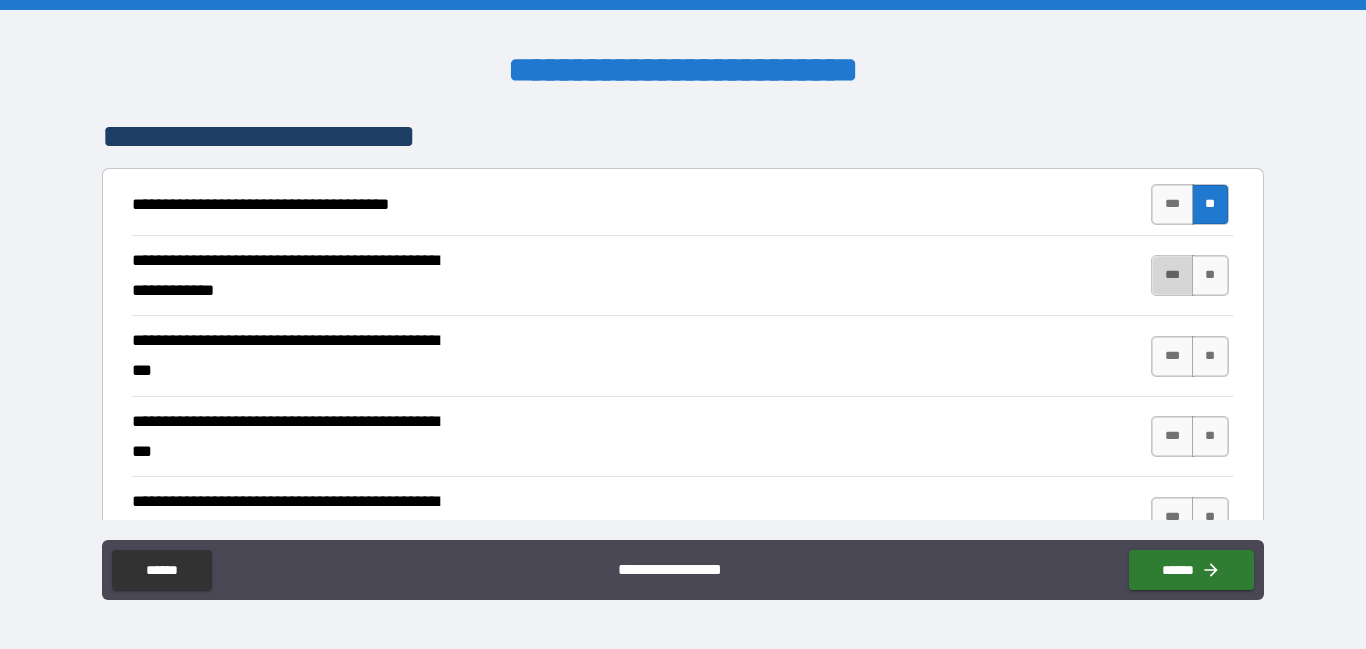 click on "***" at bounding box center [1172, 275] 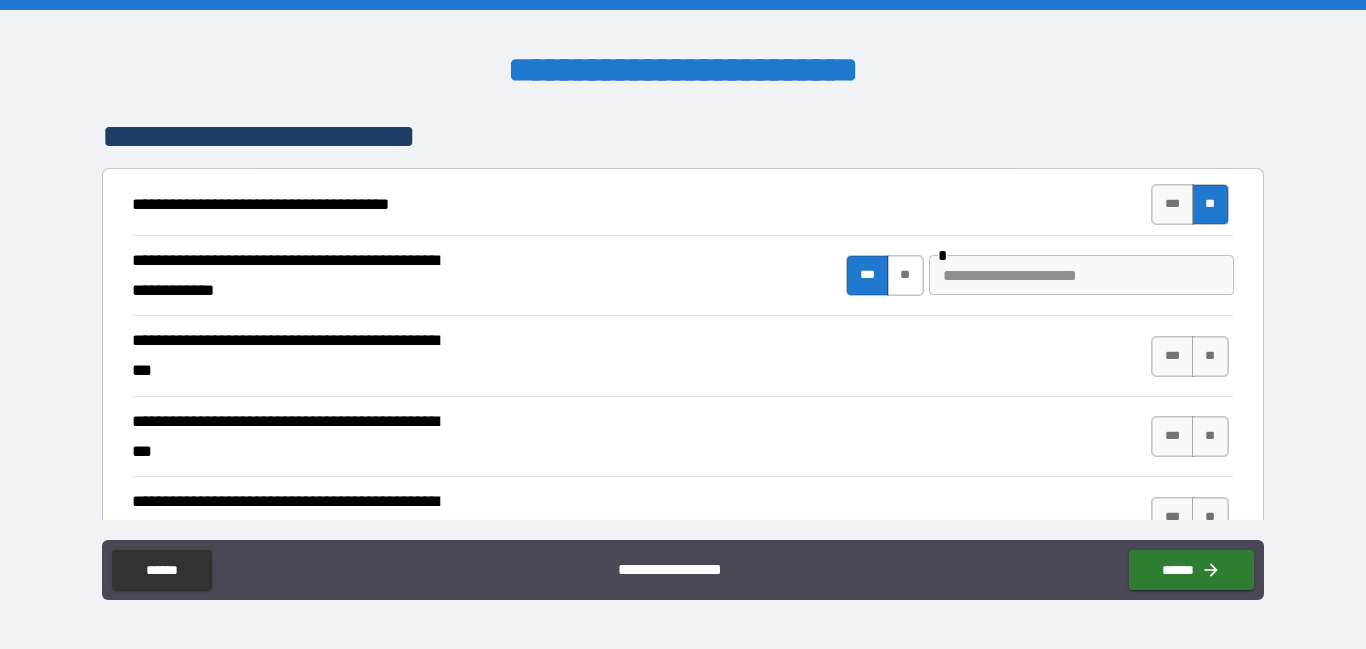 click on "**" at bounding box center (905, 275) 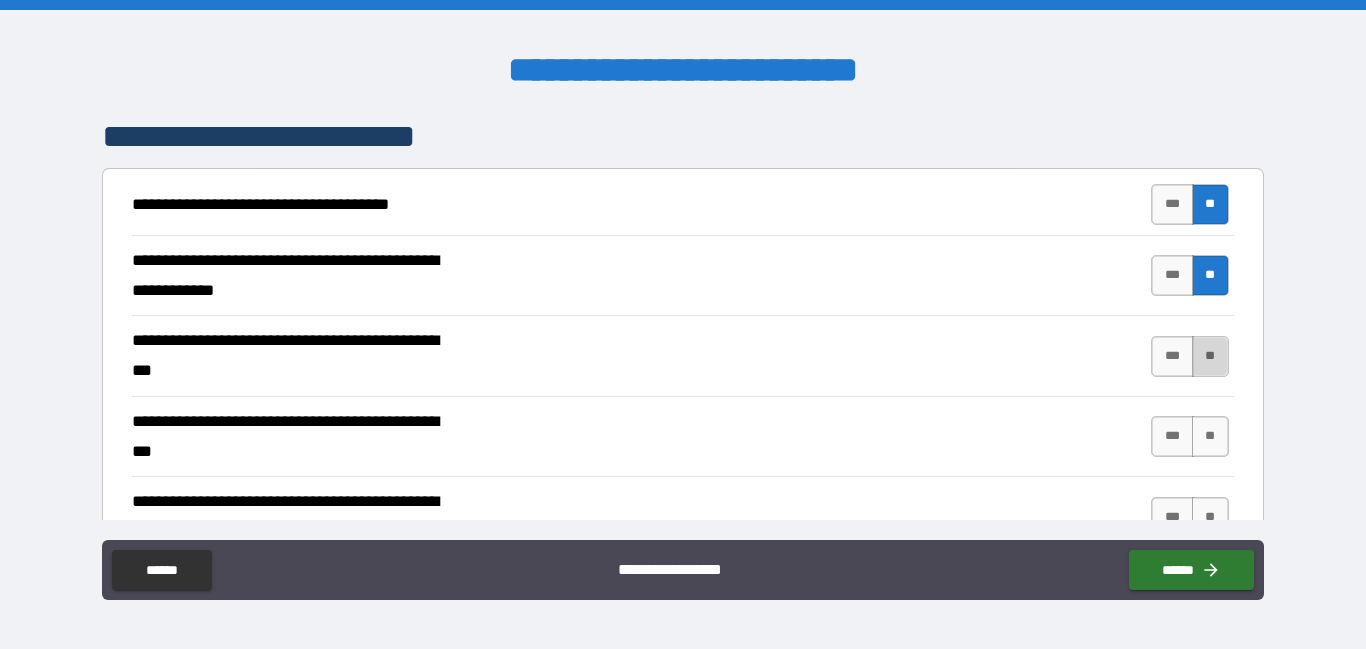click on "**" at bounding box center [1210, 356] 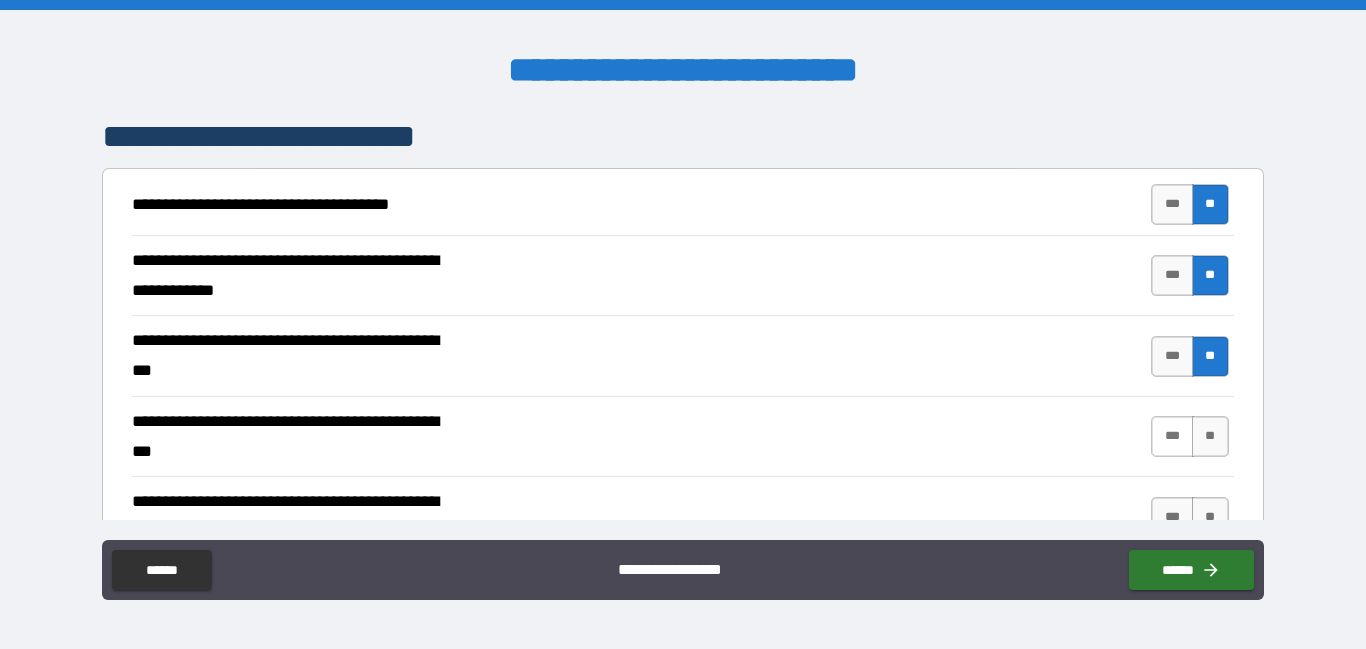 click on "***" at bounding box center (1172, 436) 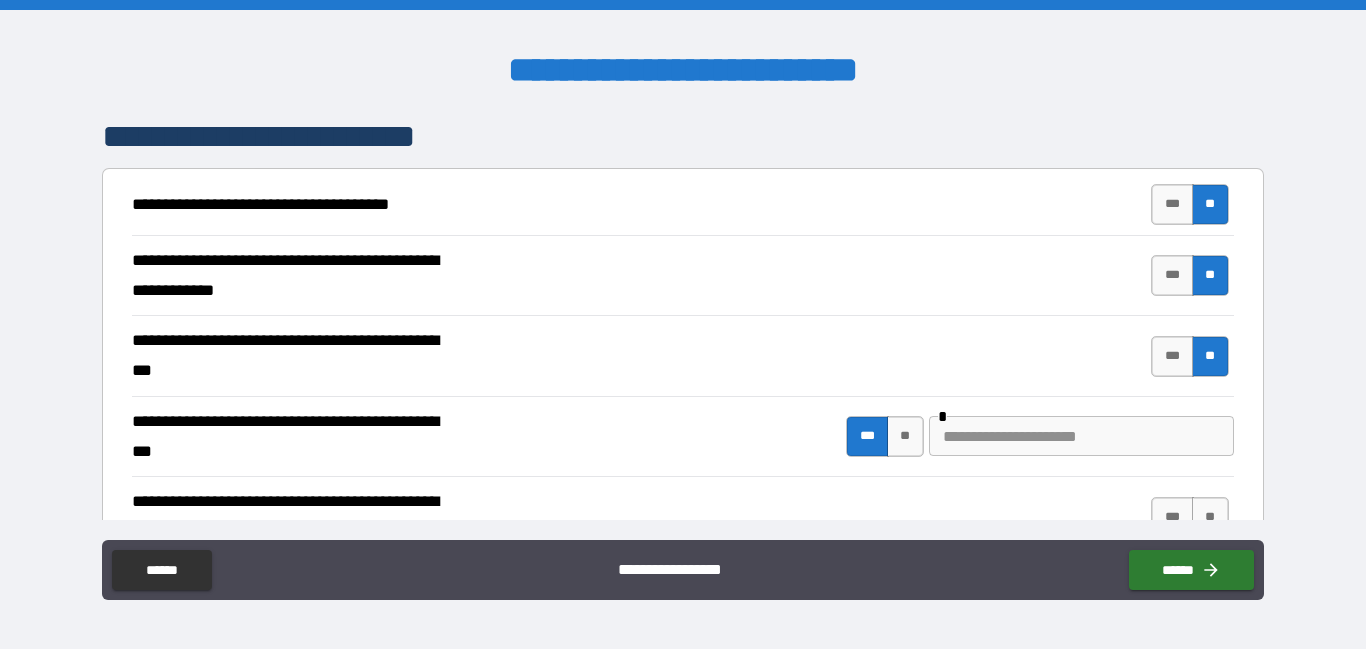 click at bounding box center (1081, 436) 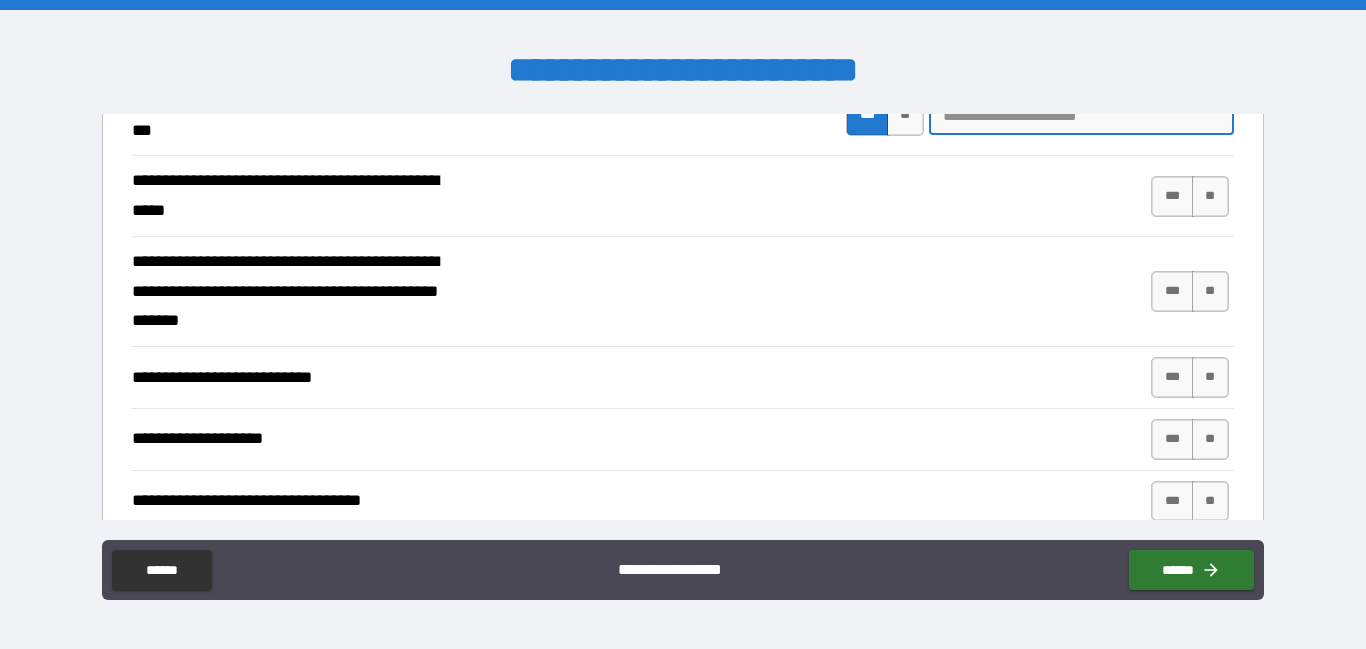 scroll, scrollTop: 686, scrollLeft: 0, axis: vertical 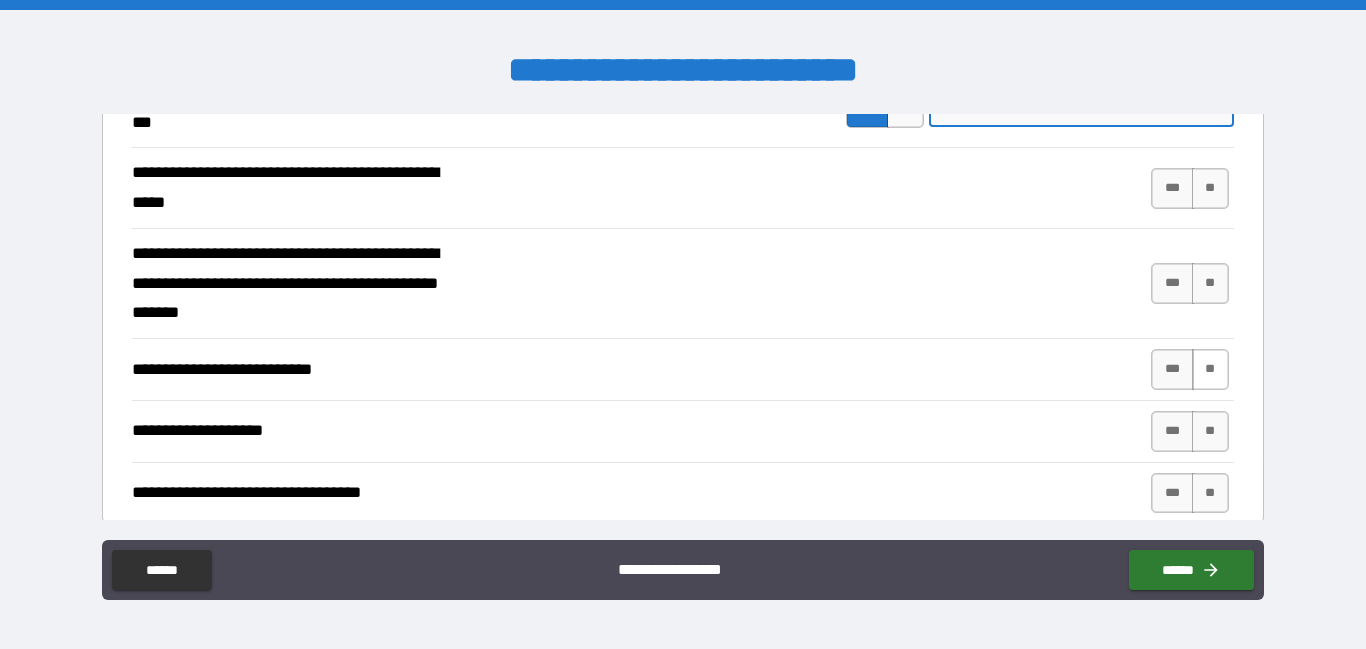click on "**" at bounding box center [1210, 369] 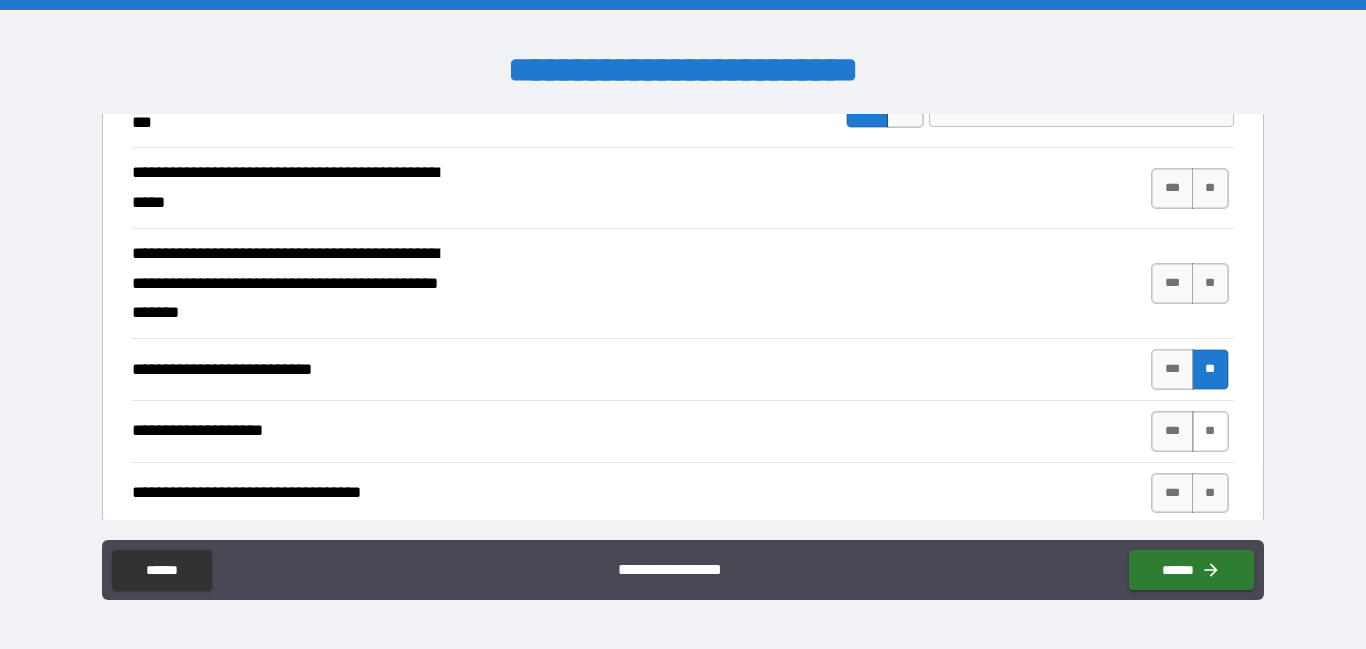 click on "**" at bounding box center [1210, 431] 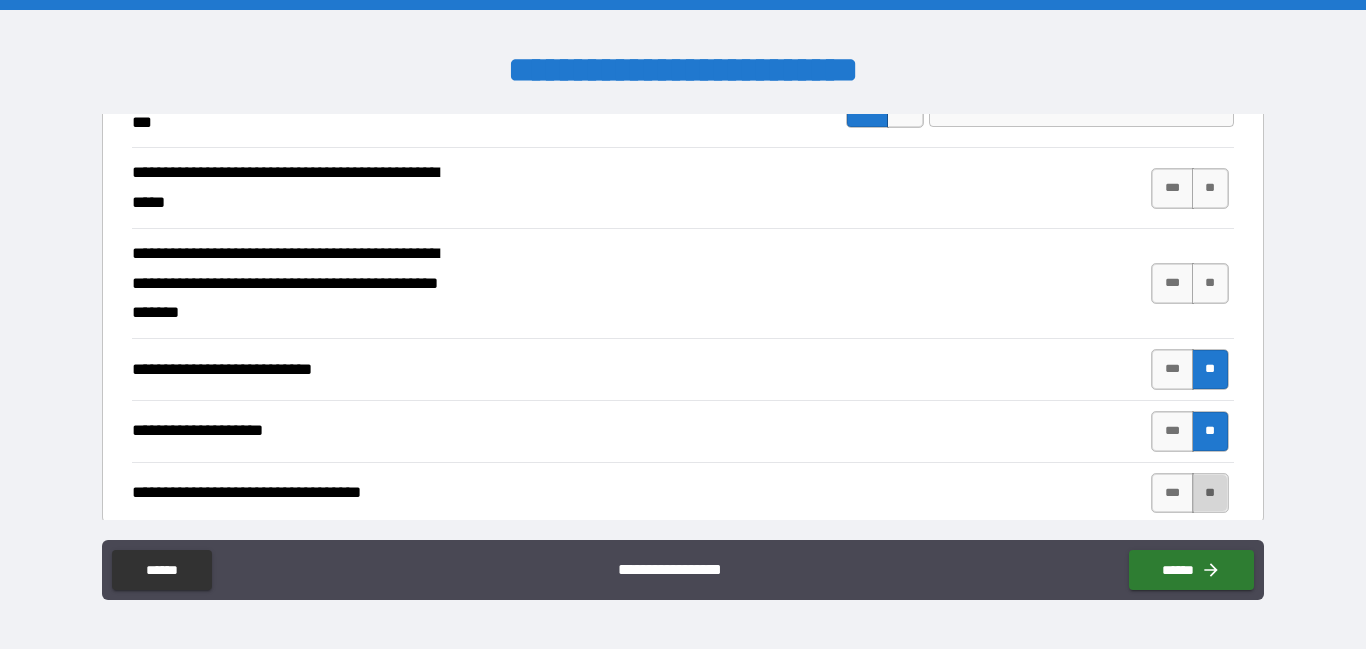 click on "**" at bounding box center [1210, 493] 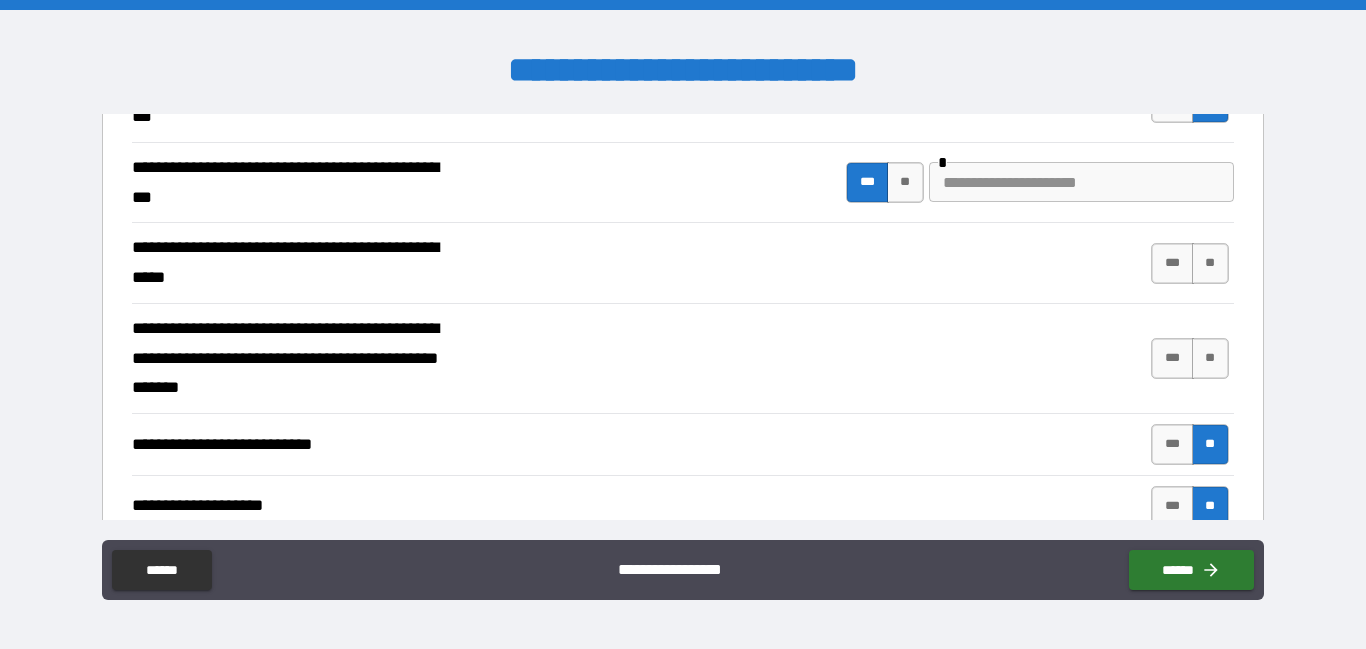 scroll, scrollTop: 610, scrollLeft: 0, axis: vertical 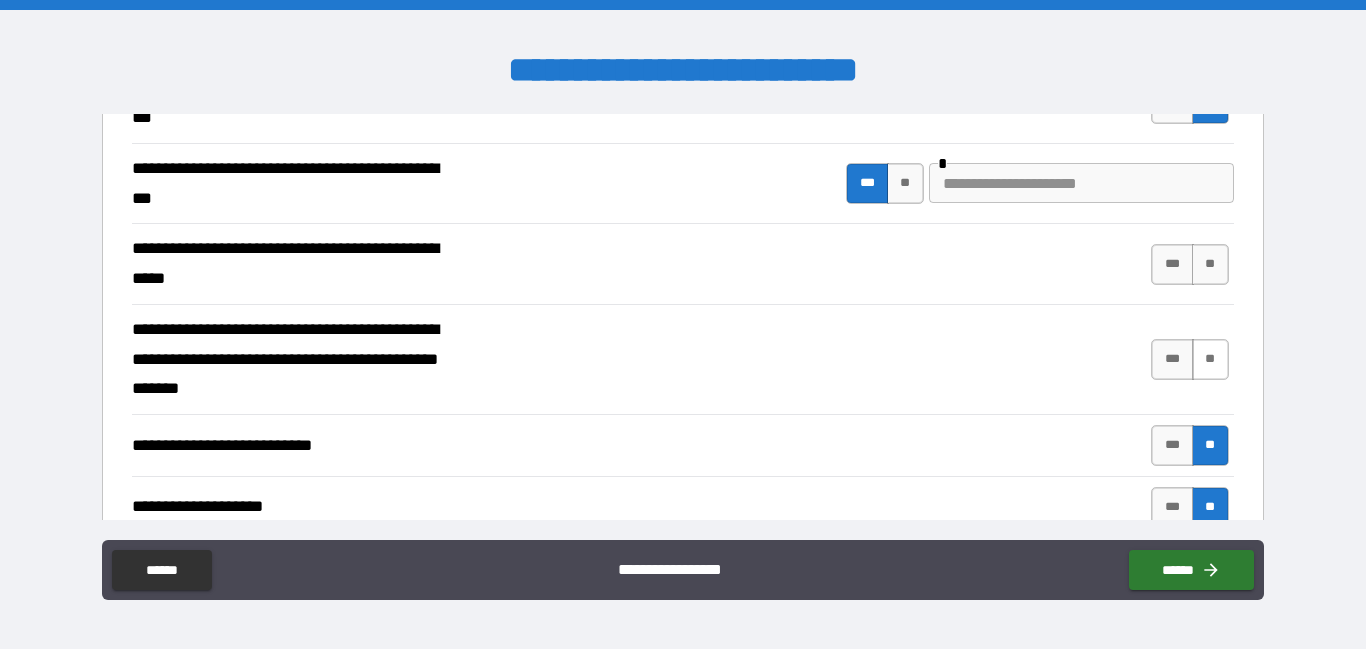 click on "**" at bounding box center (1210, 359) 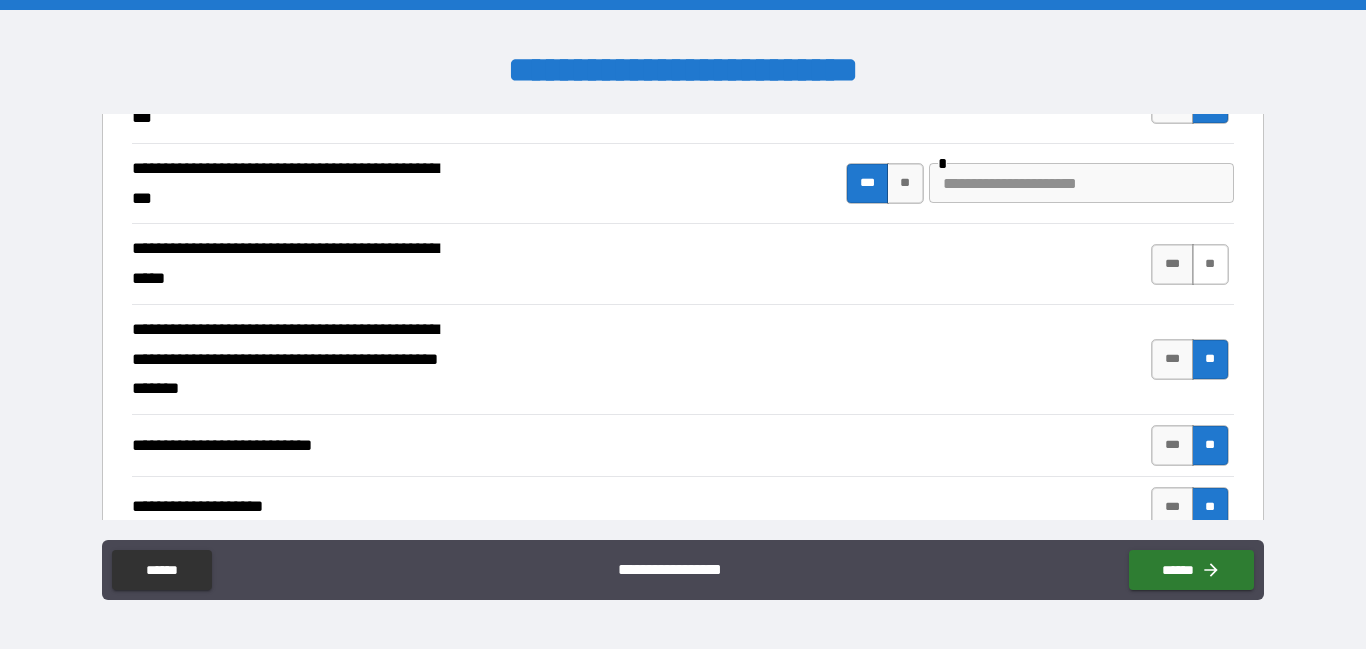 click on "**" at bounding box center [1210, 264] 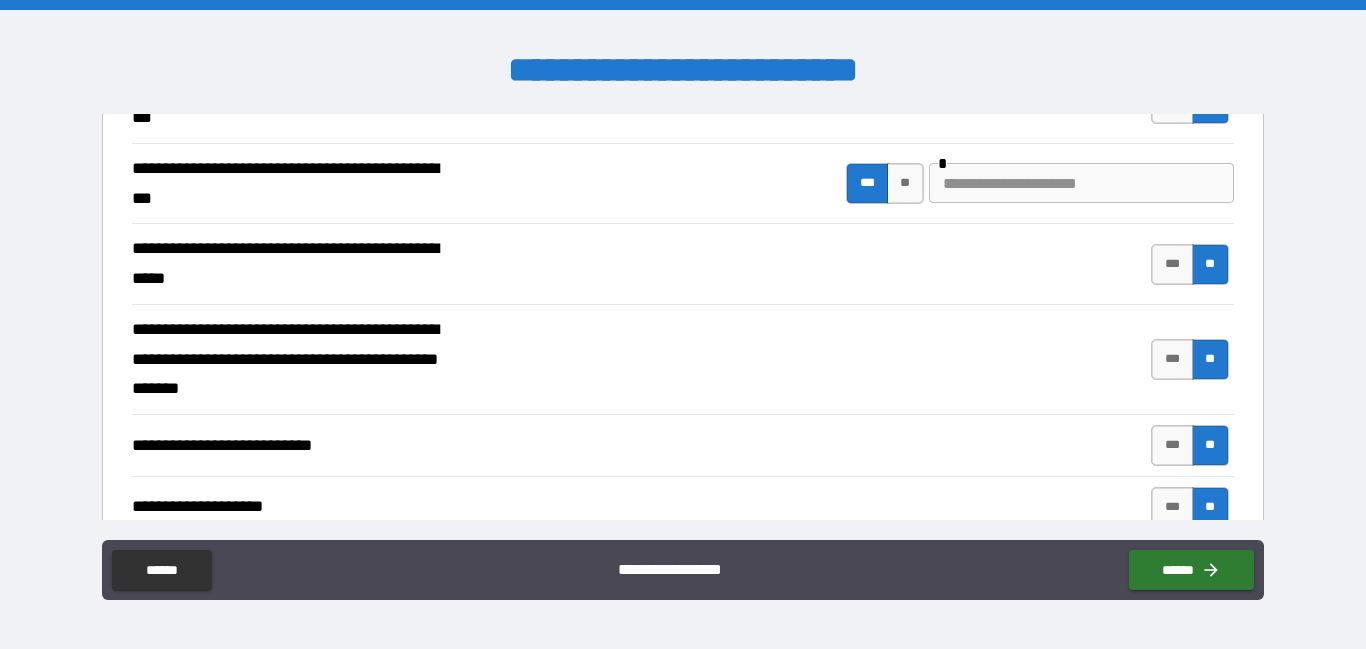 click at bounding box center [1081, 183] 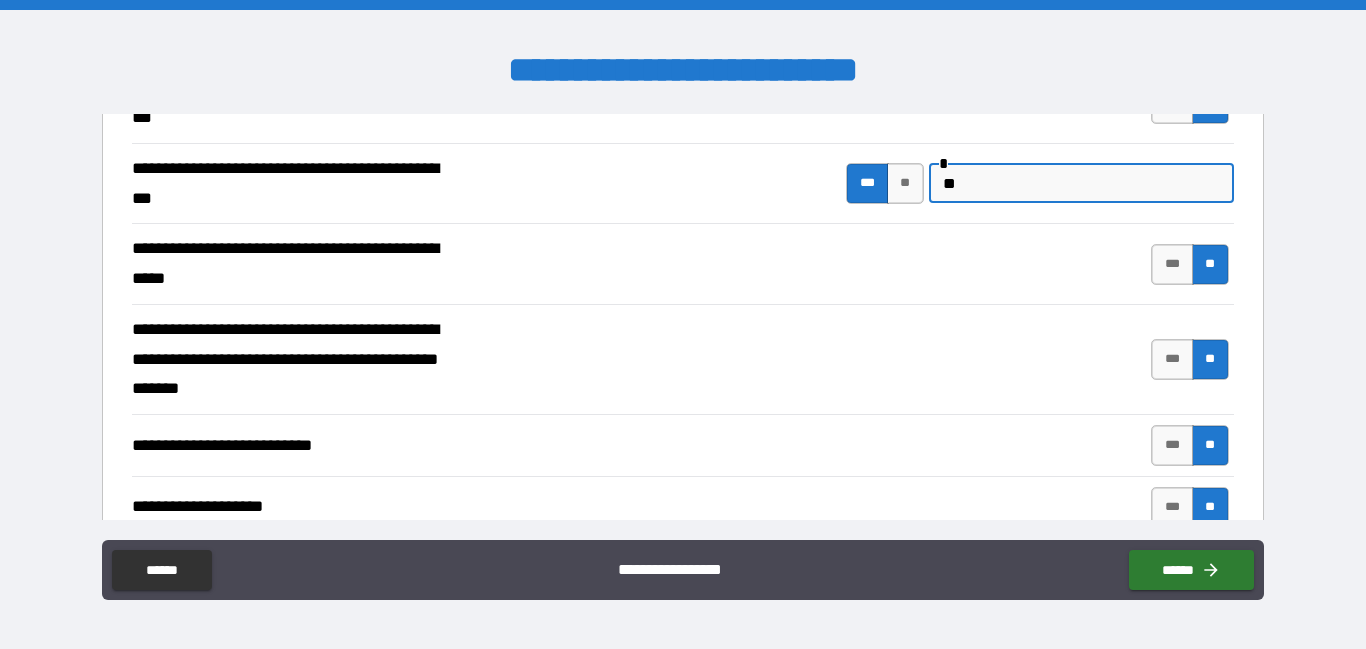 click on "**" at bounding box center (1081, 183) 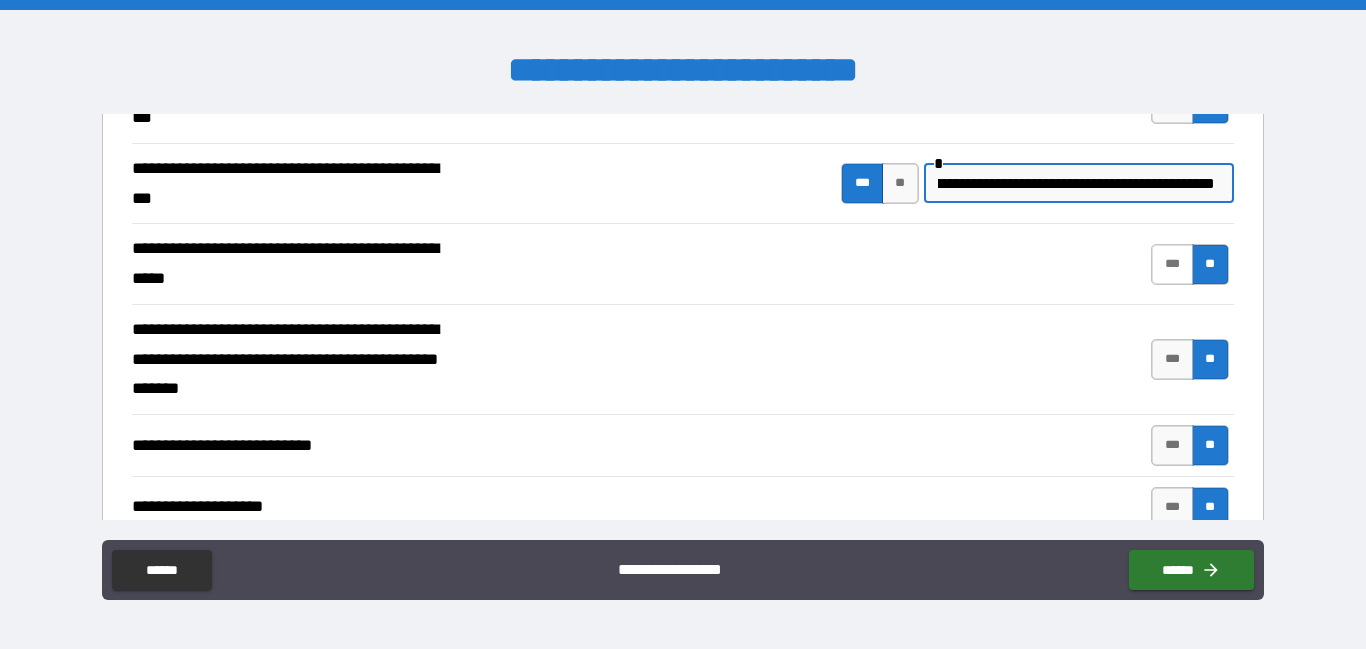 scroll, scrollTop: 0, scrollLeft: 777, axis: horizontal 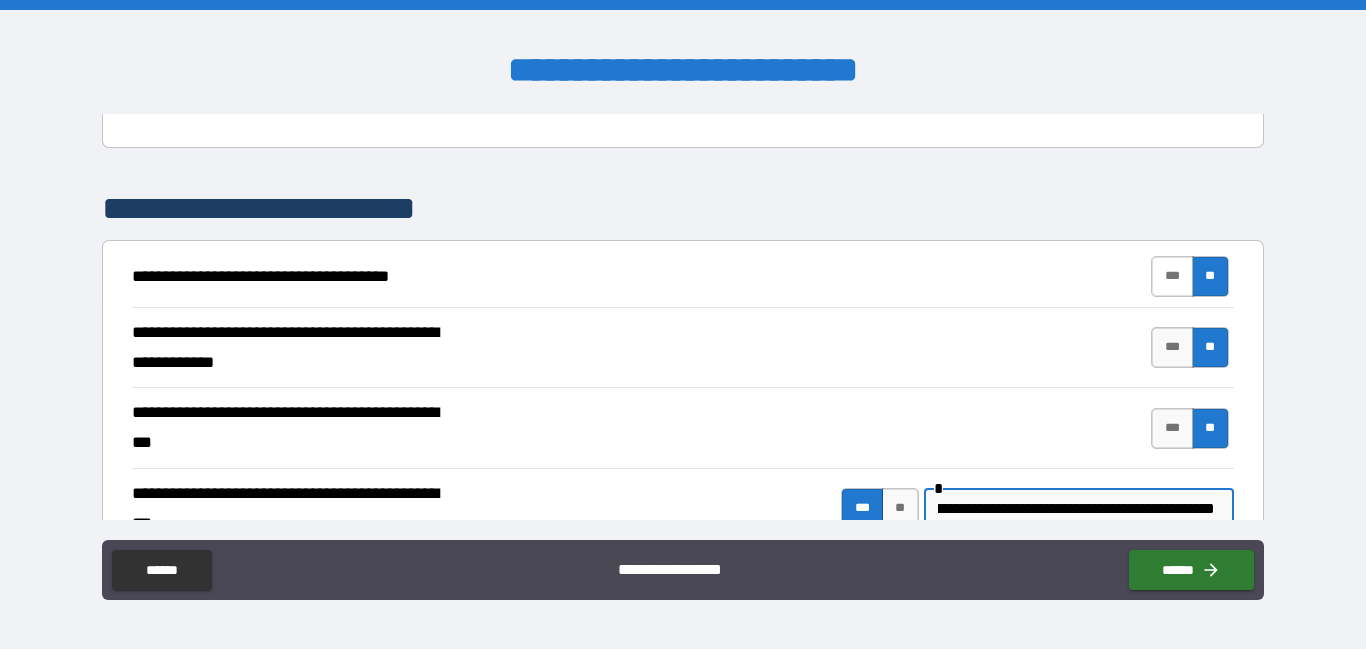 type on "**********" 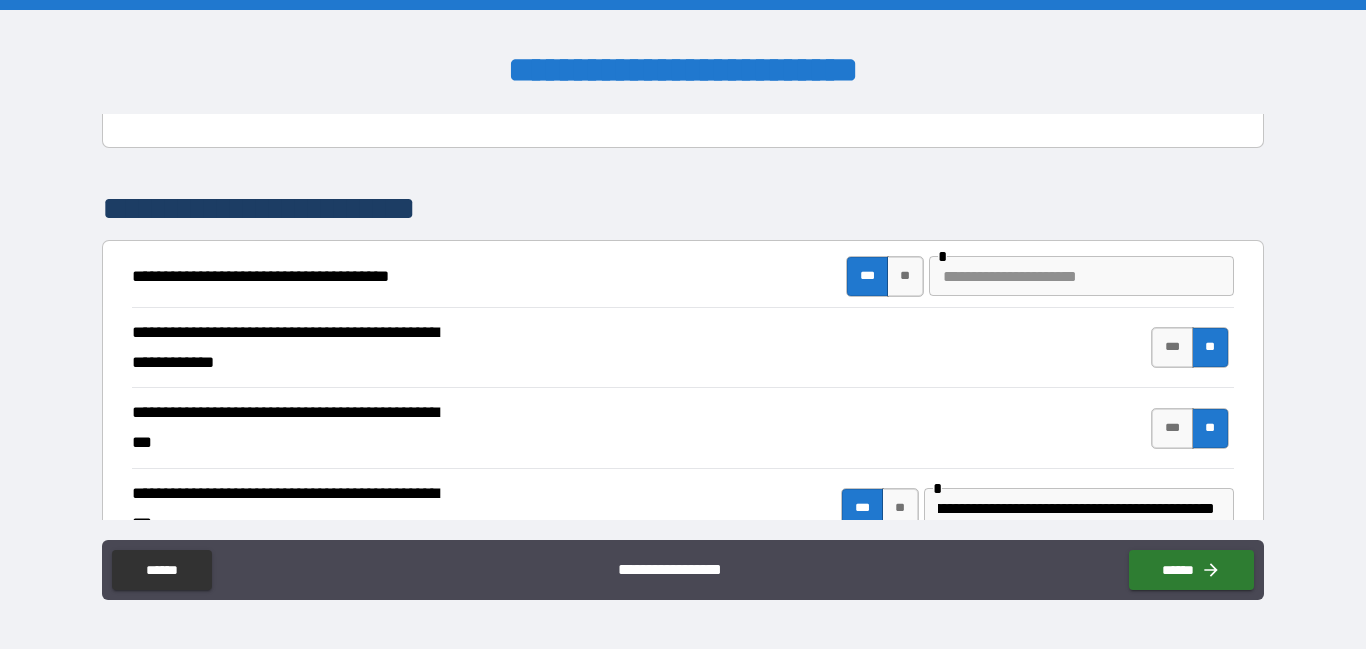 scroll, scrollTop: 0, scrollLeft: 0, axis: both 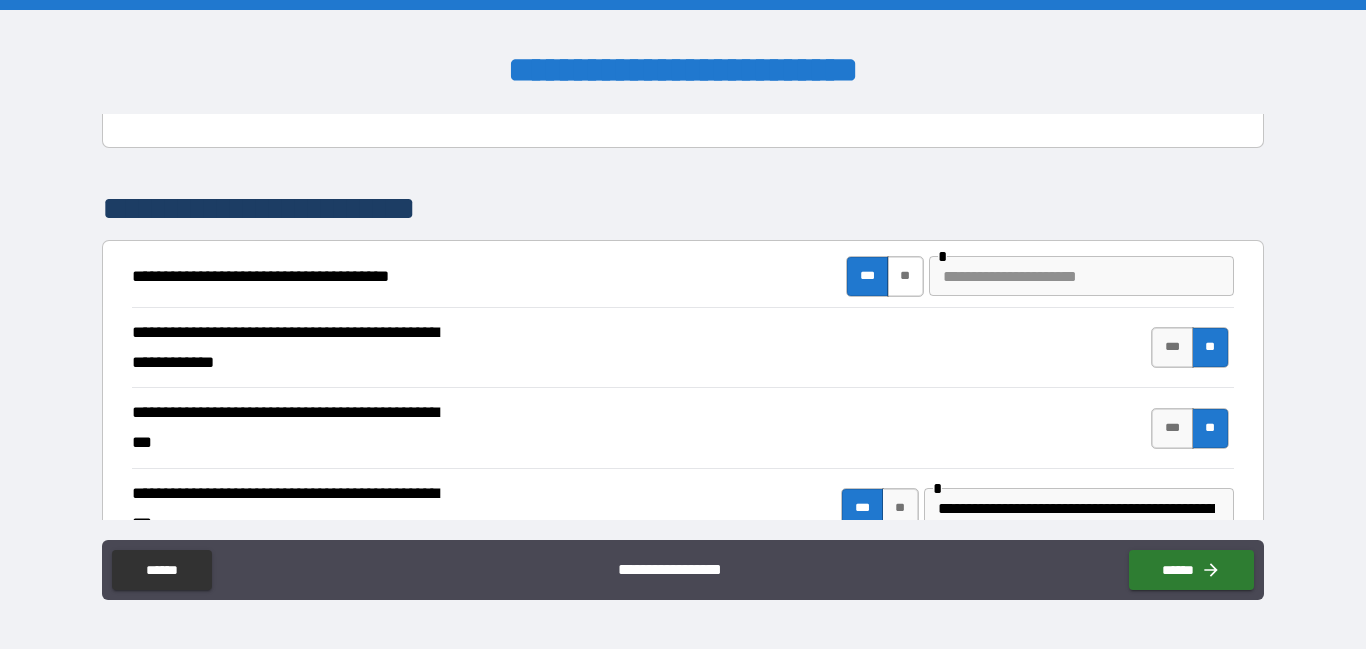 click on "**" at bounding box center (905, 276) 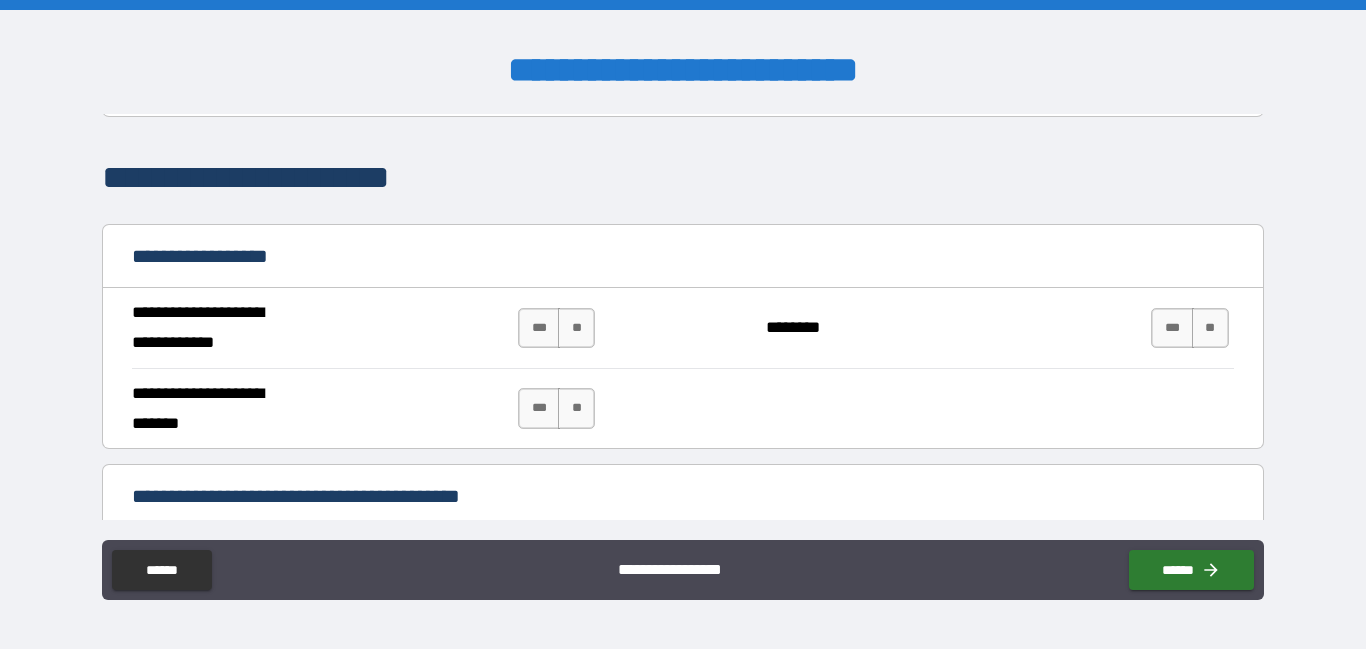 scroll, scrollTop: 1100, scrollLeft: 0, axis: vertical 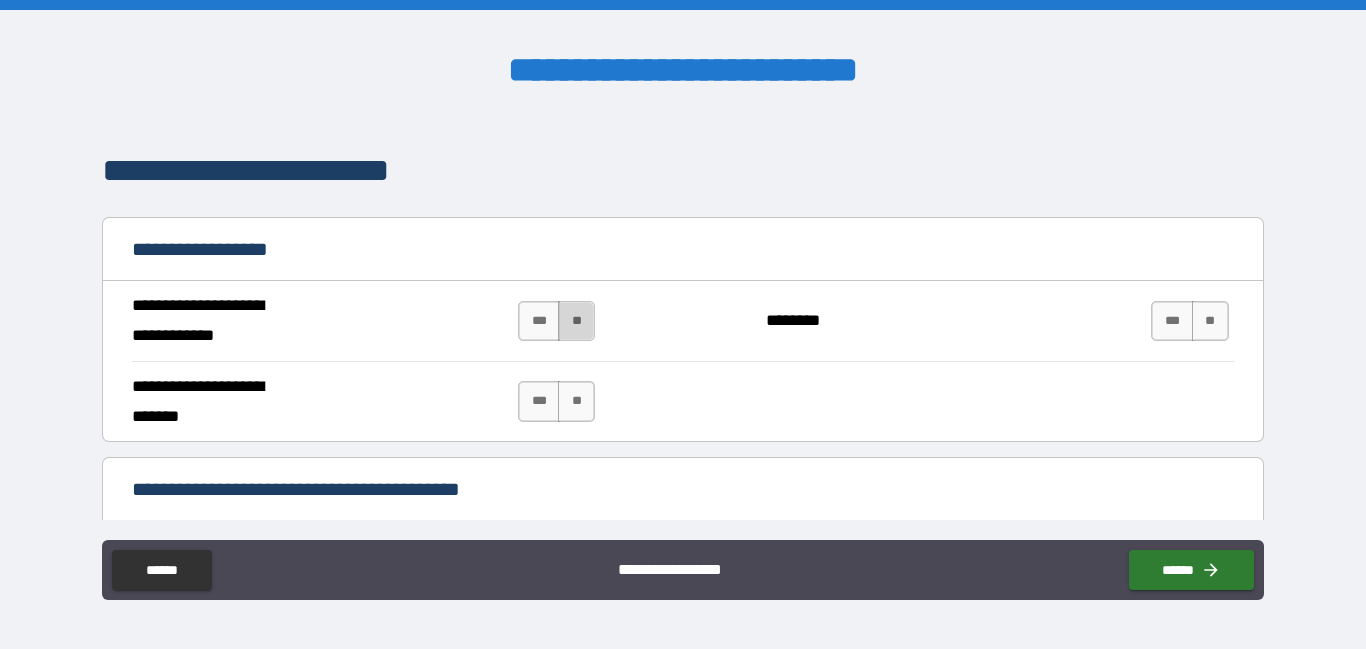 click on "**" at bounding box center (576, 321) 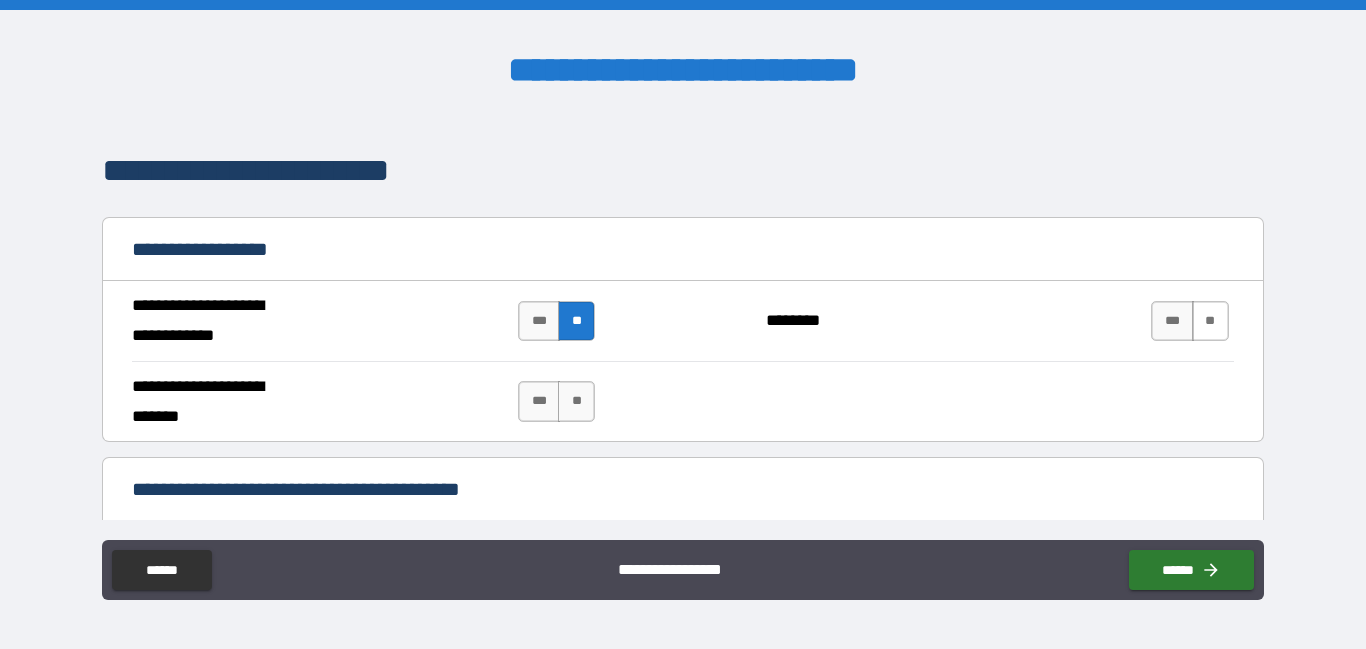 click on "**" at bounding box center [1210, 321] 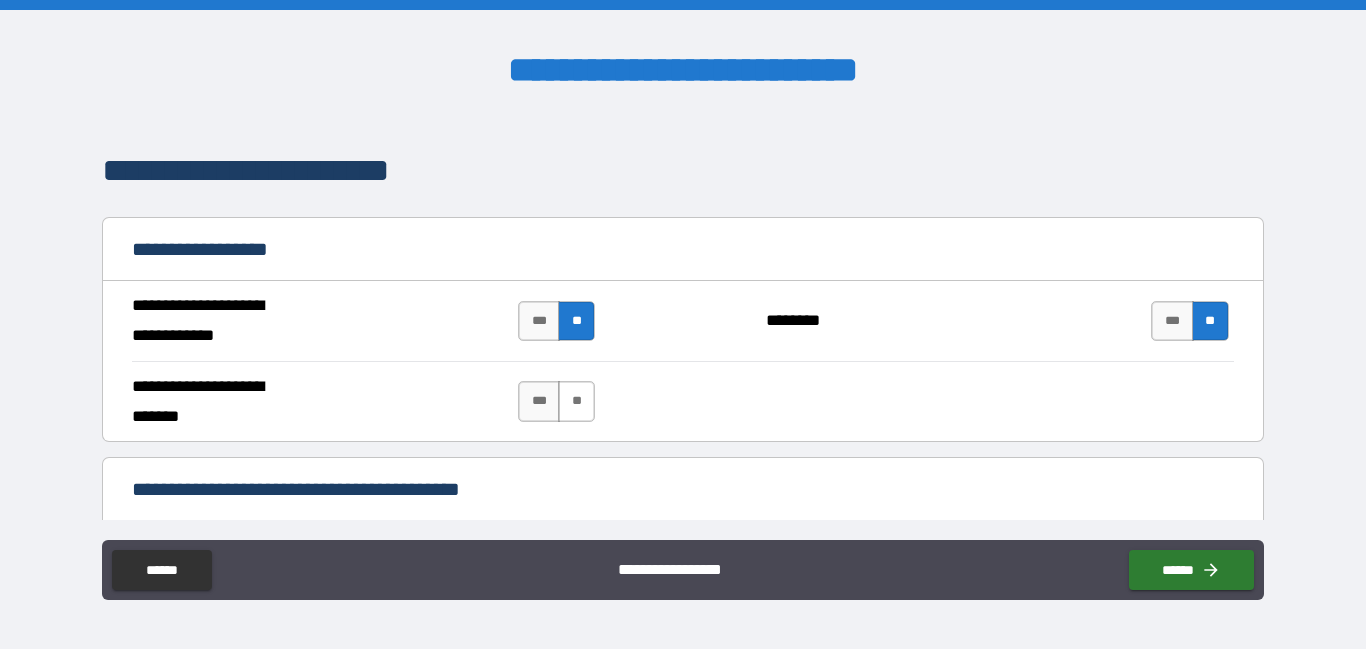 click on "**" at bounding box center [576, 401] 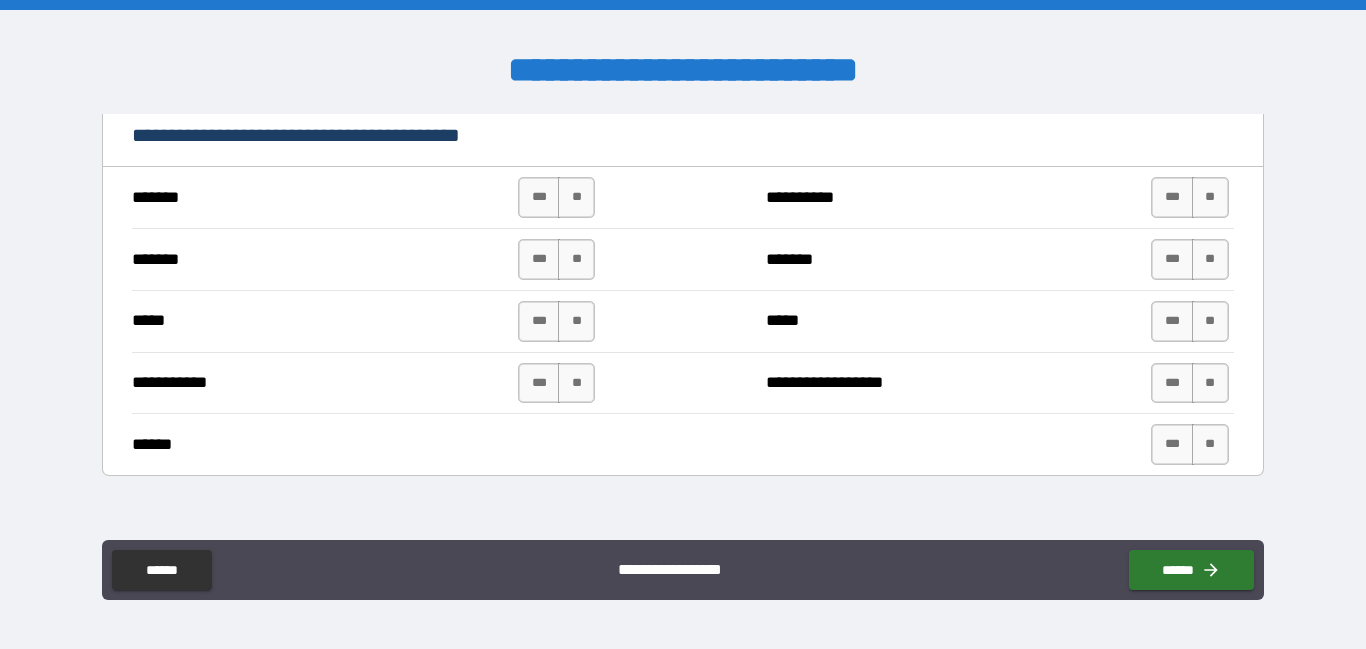 scroll, scrollTop: 1455, scrollLeft: 0, axis: vertical 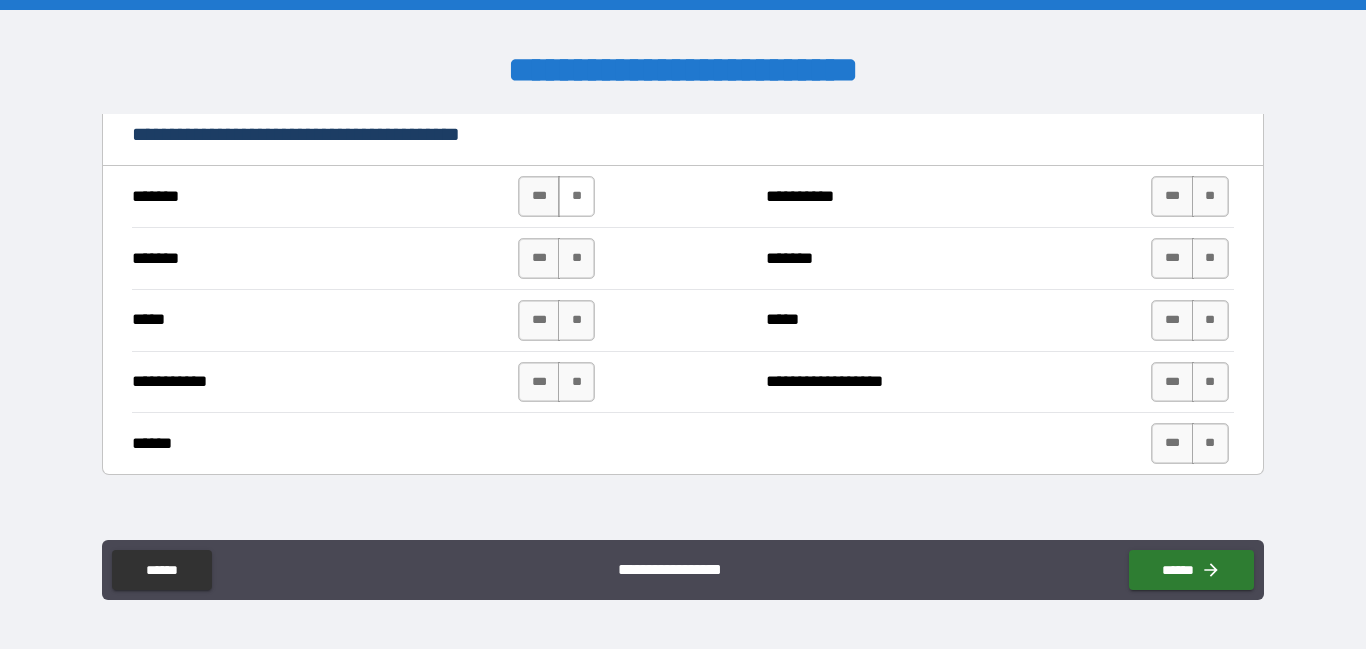 click on "**" at bounding box center (576, 196) 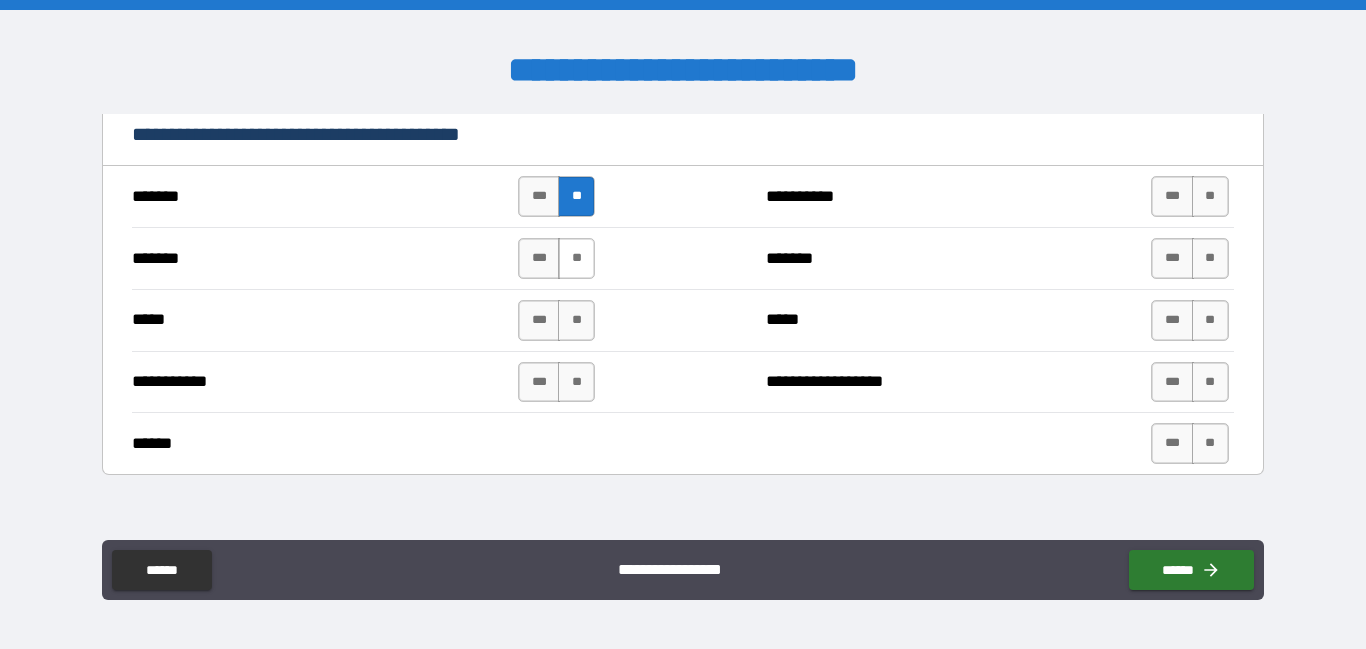 click on "**" at bounding box center [576, 258] 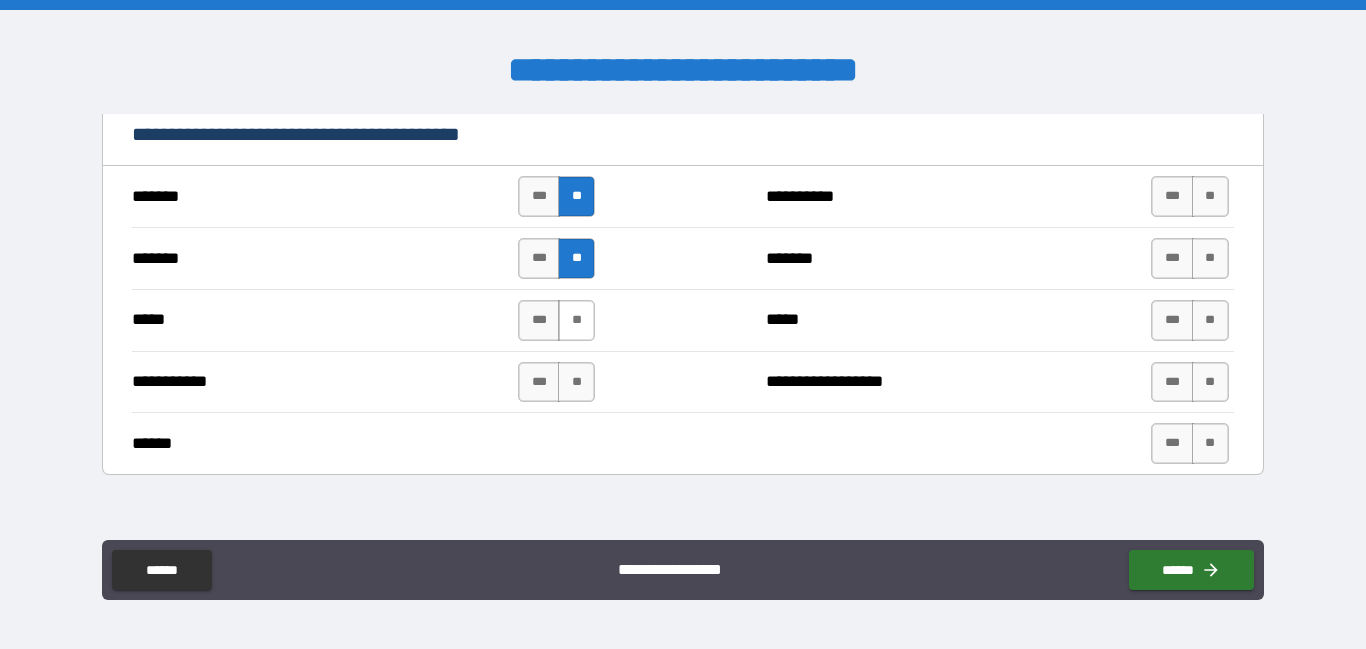 click on "**" at bounding box center (576, 320) 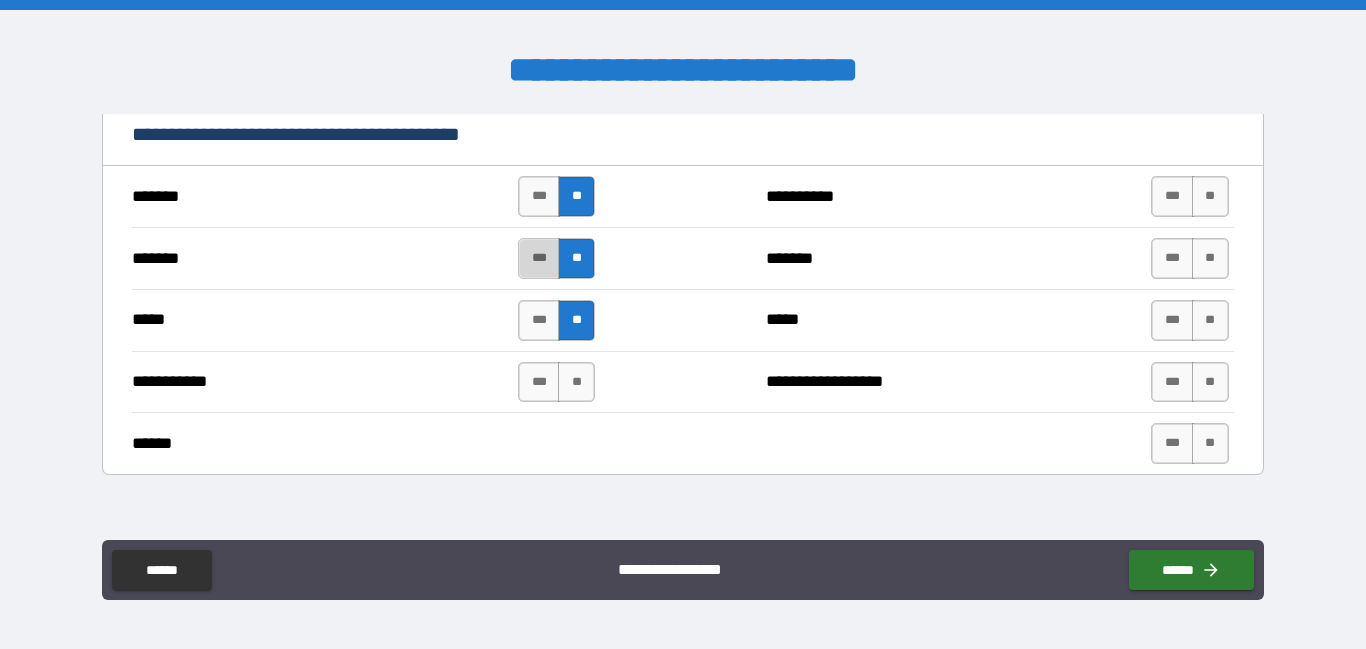 click on "***" at bounding box center [539, 258] 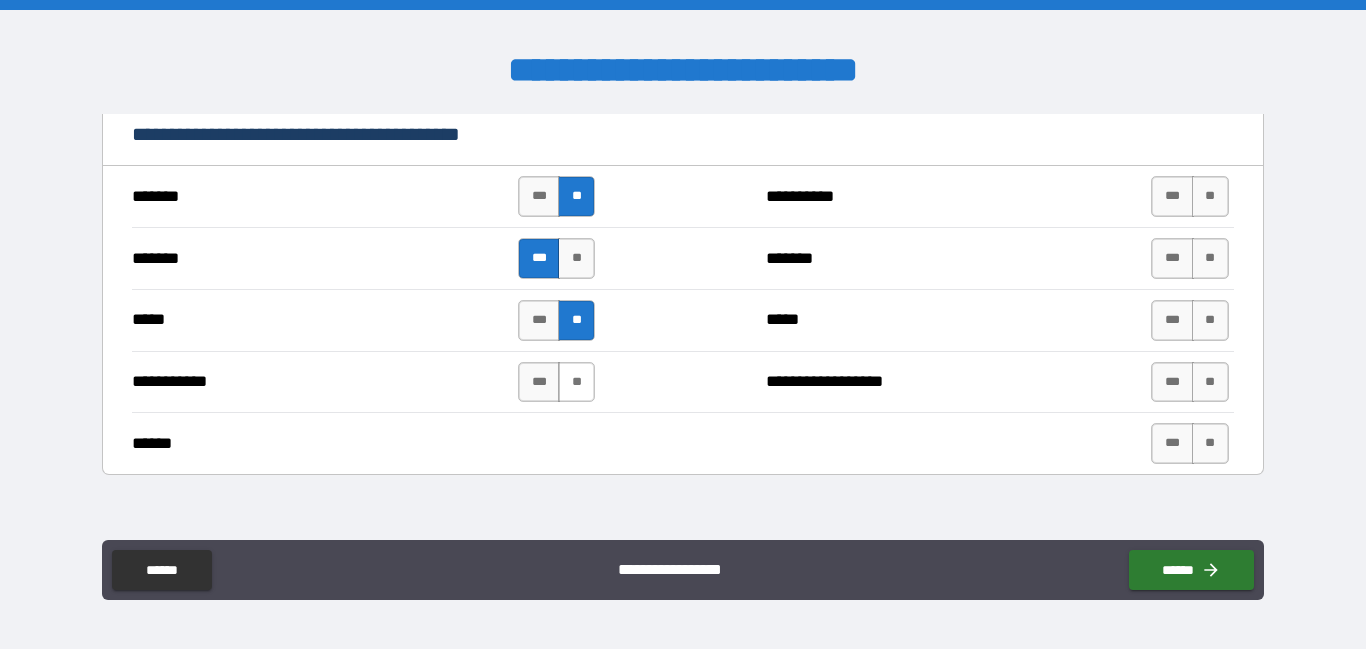 click on "**" at bounding box center [576, 382] 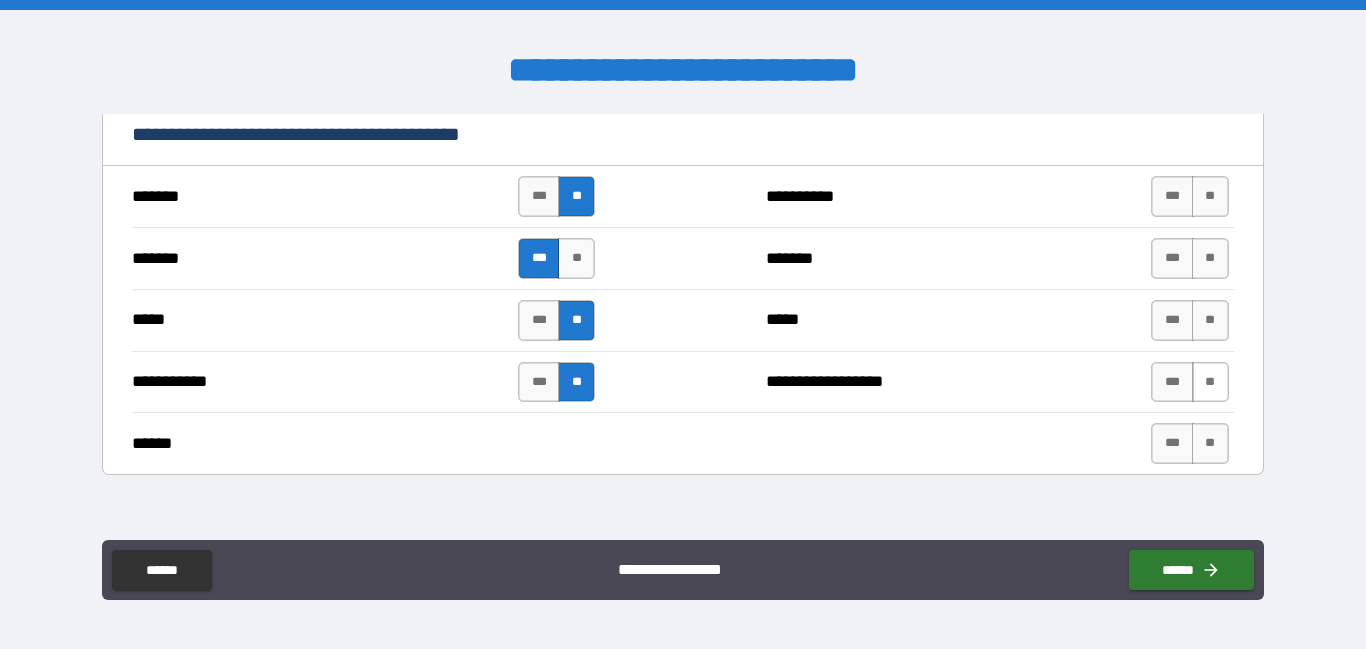 click on "**" at bounding box center (1210, 382) 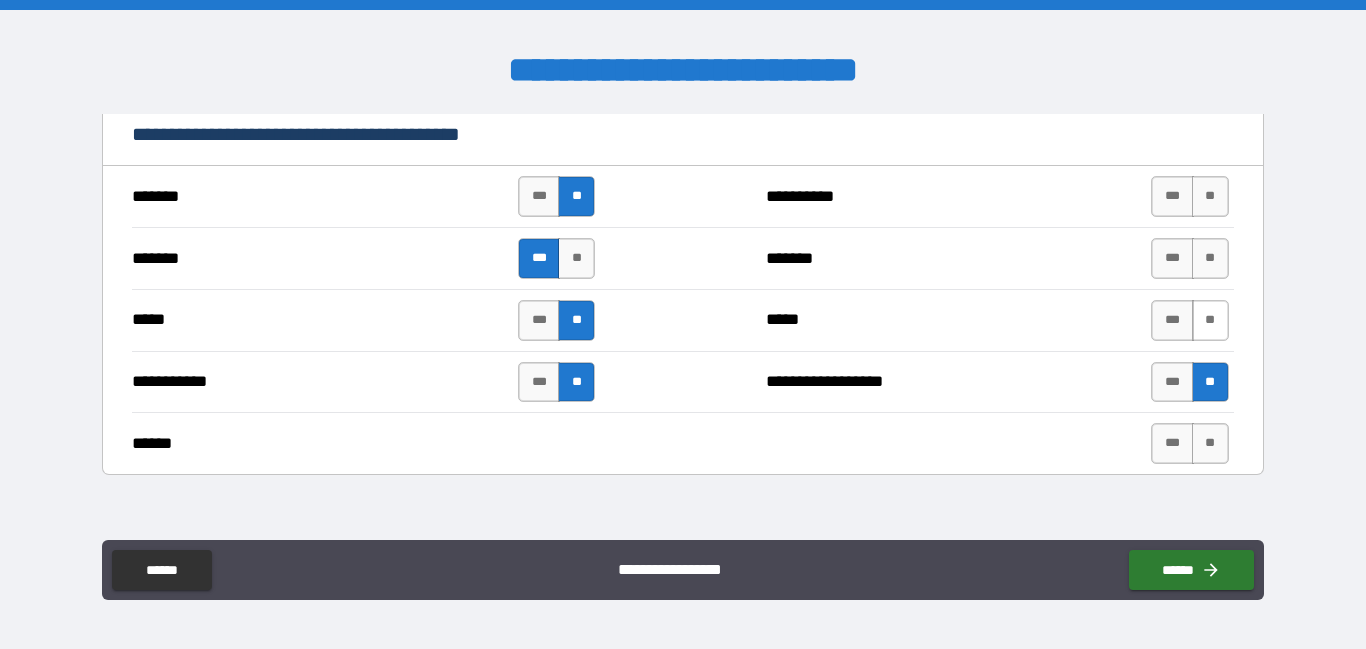 click on "**" at bounding box center (1210, 320) 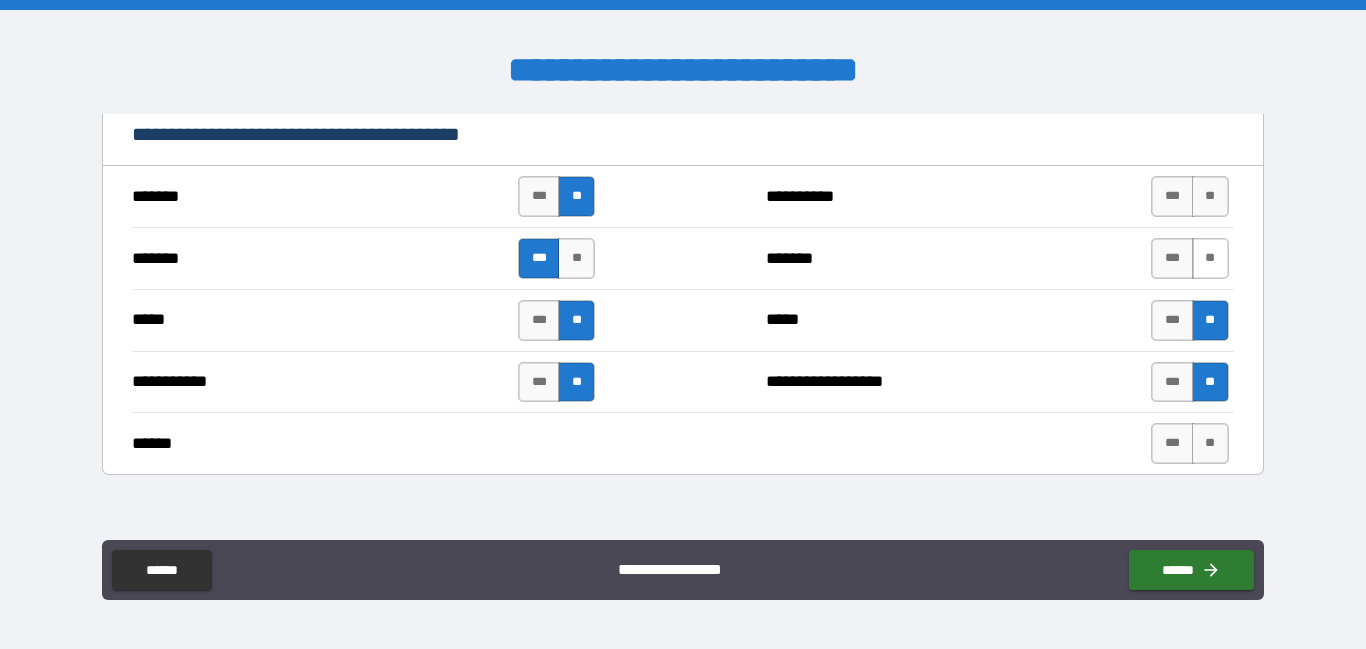 click on "**" at bounding box center (1210, 258) 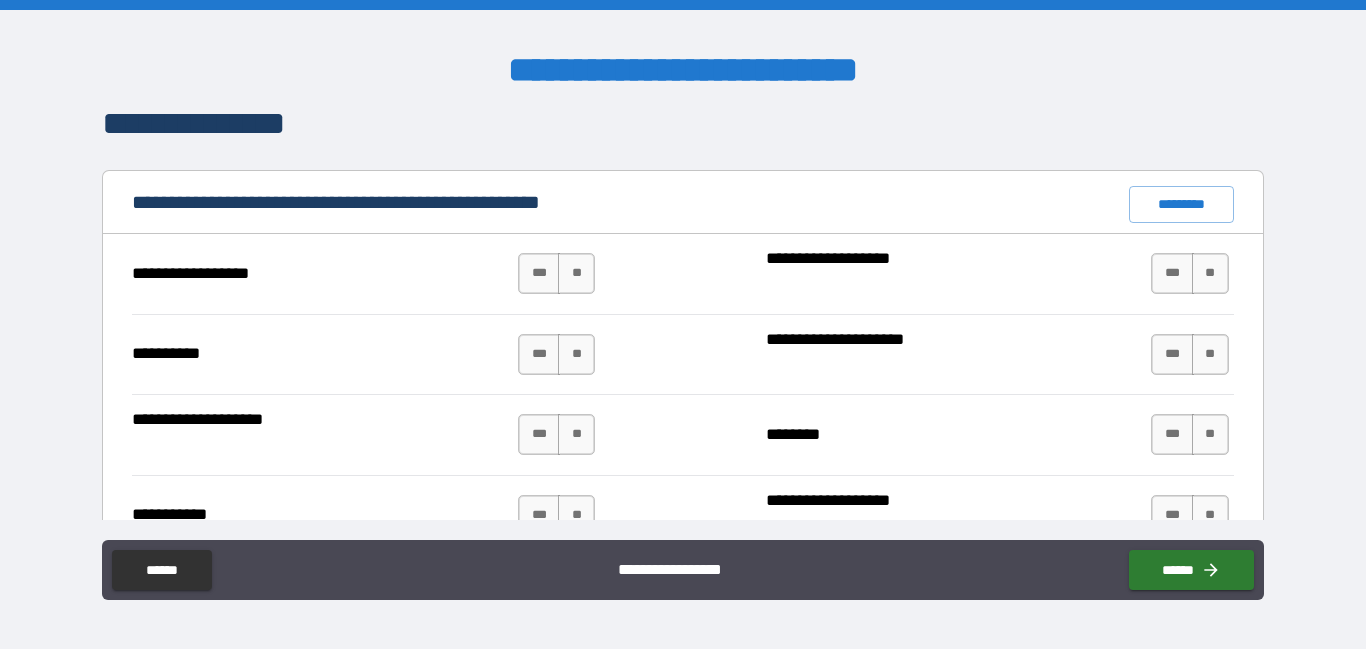 scroll, scrollTop: 1907, scrollLeft: 0, axis: vertical 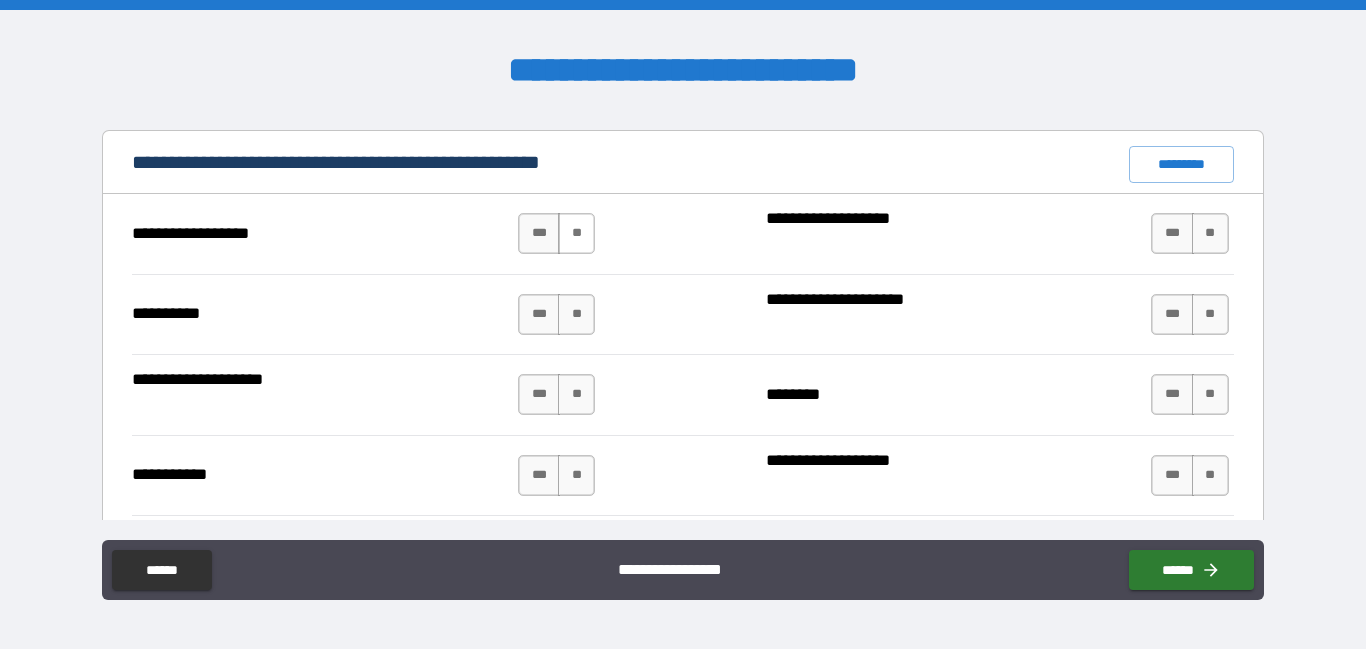 click on "**" at bounding box center [576, 233] 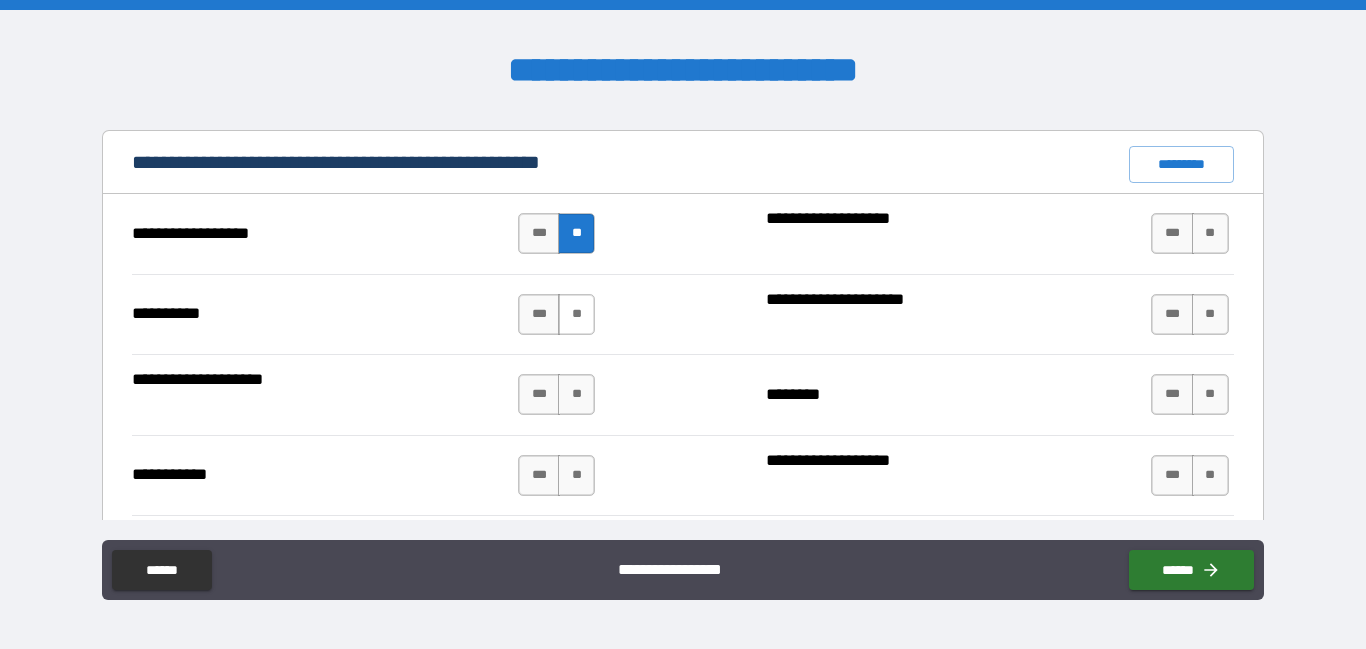 click on "**" at bounding box center (576, 314) 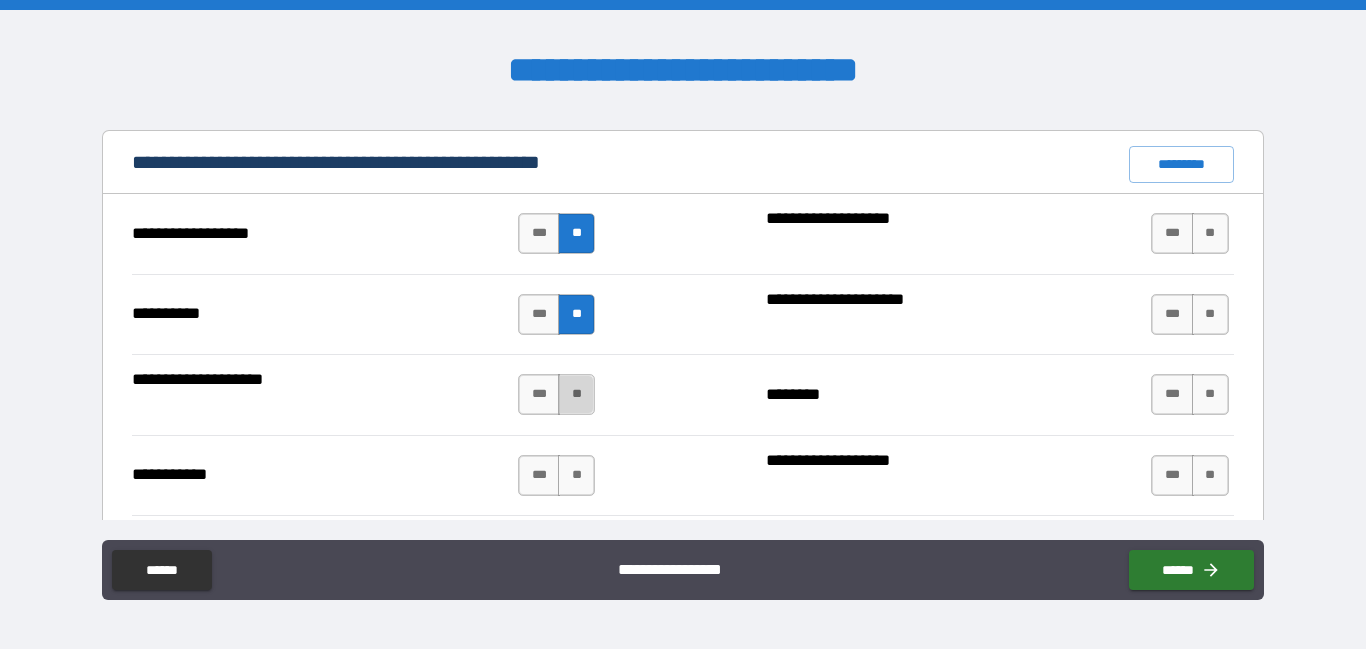 click on "**" at bounding box center (576, 394) 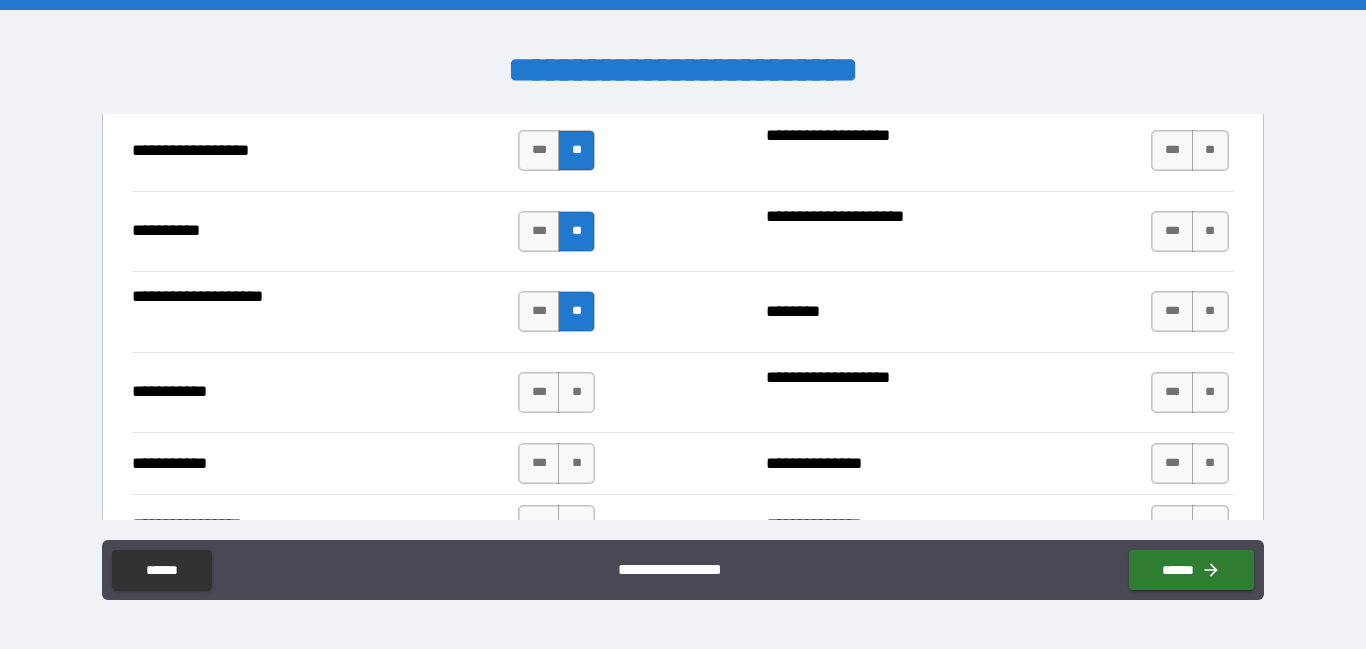 scroll, scrollTop: 1998, scrollLeft: 0, axis: vertical 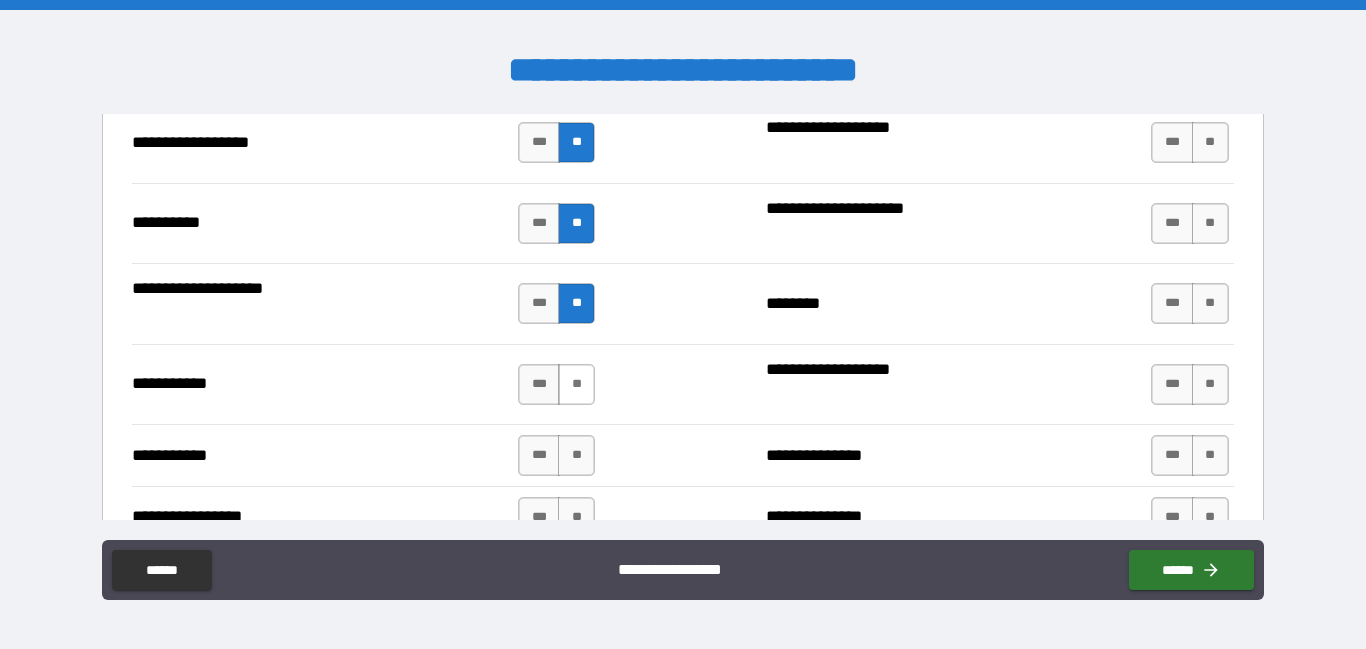 click on "**" at bounding box center (576, 384) 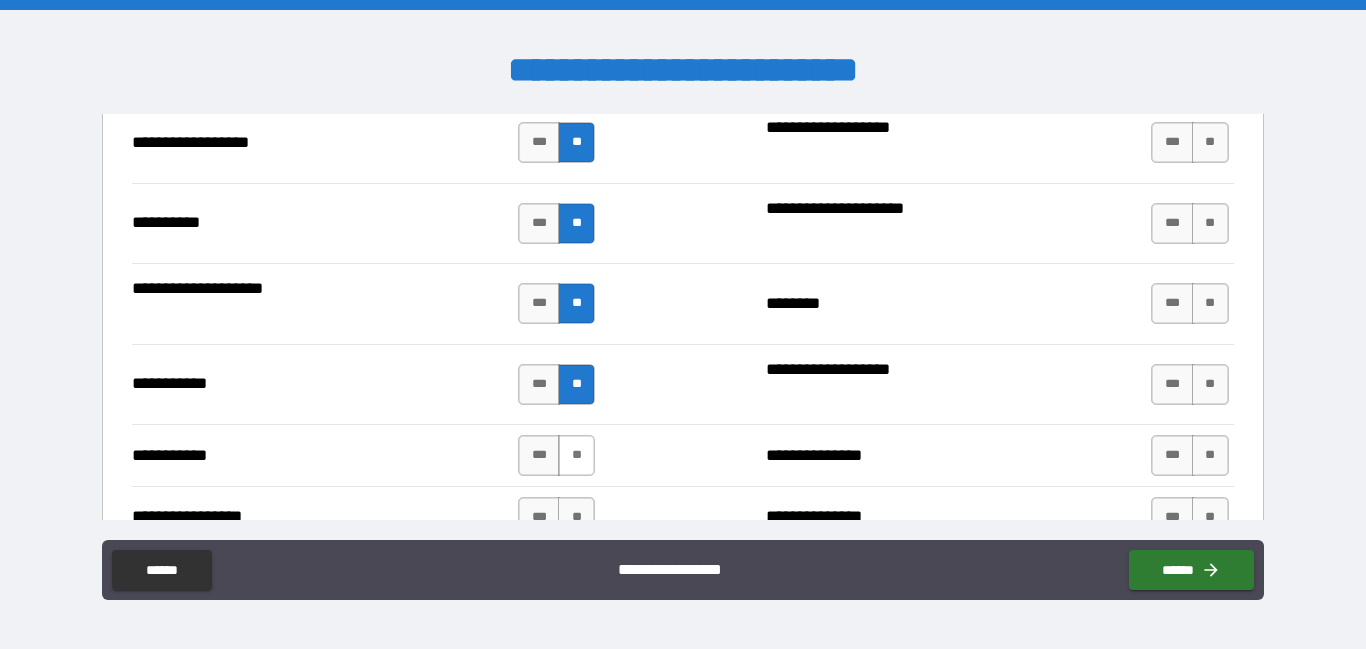 click on "**" at bounding box center (576, 455) 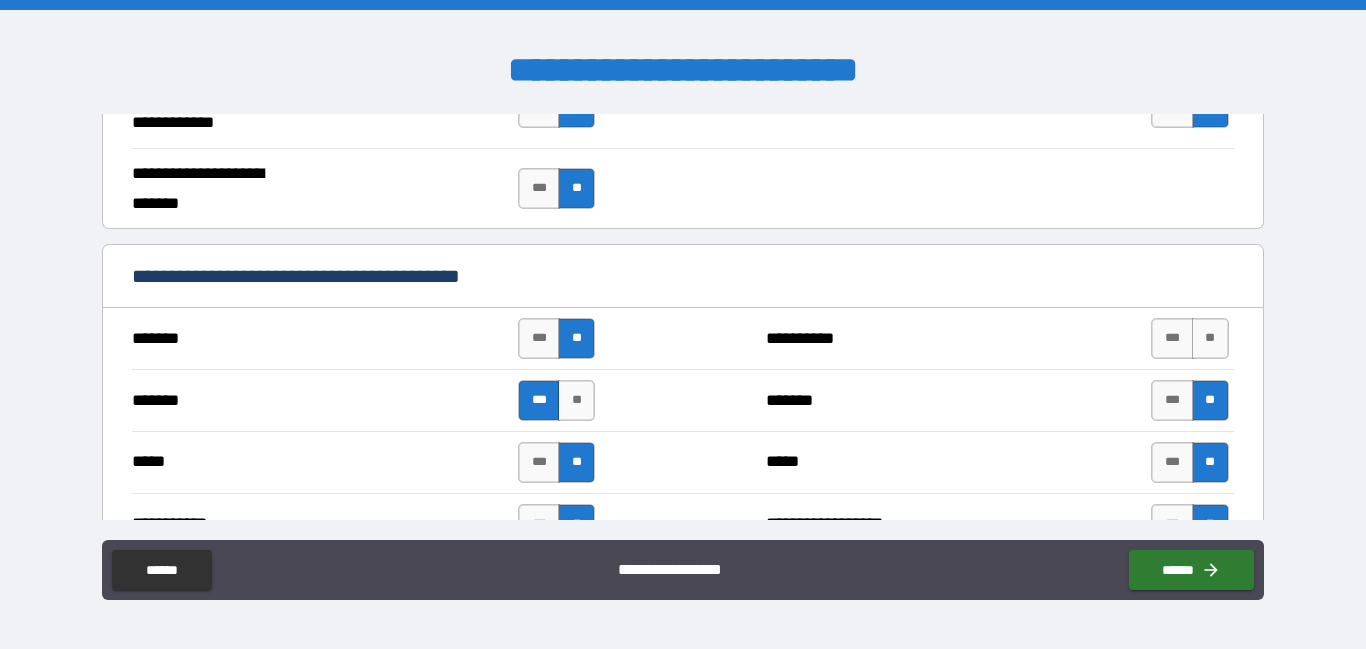 scroll, scrollTop: 1280, scrollLeft: 0, axis: vertical 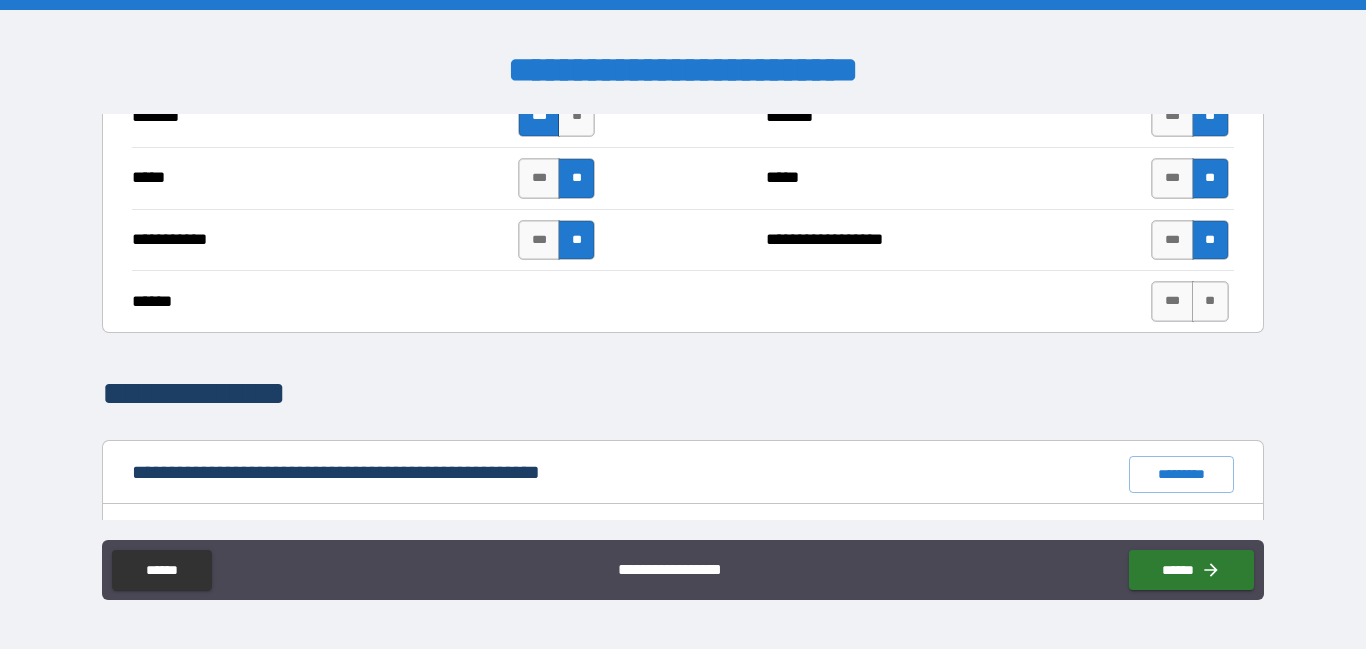 click on "****** *** **" at bounding box center [682, 301] 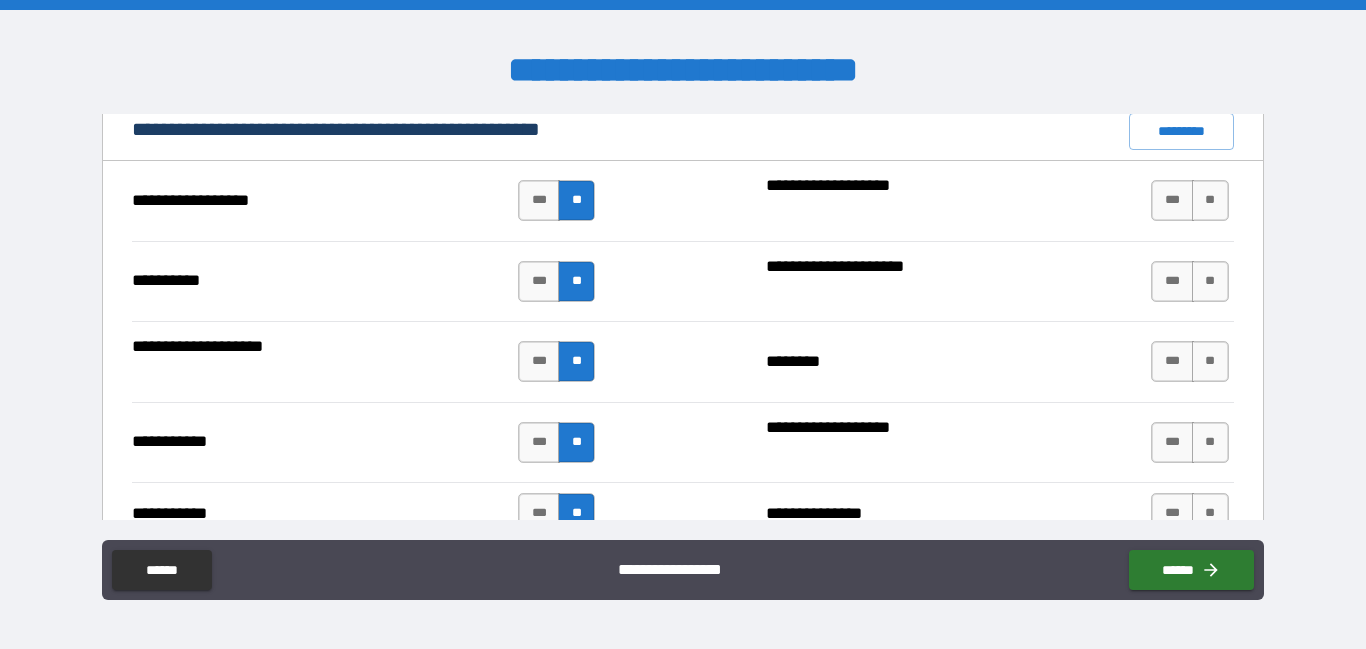 scroll, scrollTop: 1941, scrollLeft: 0, axis: vertical 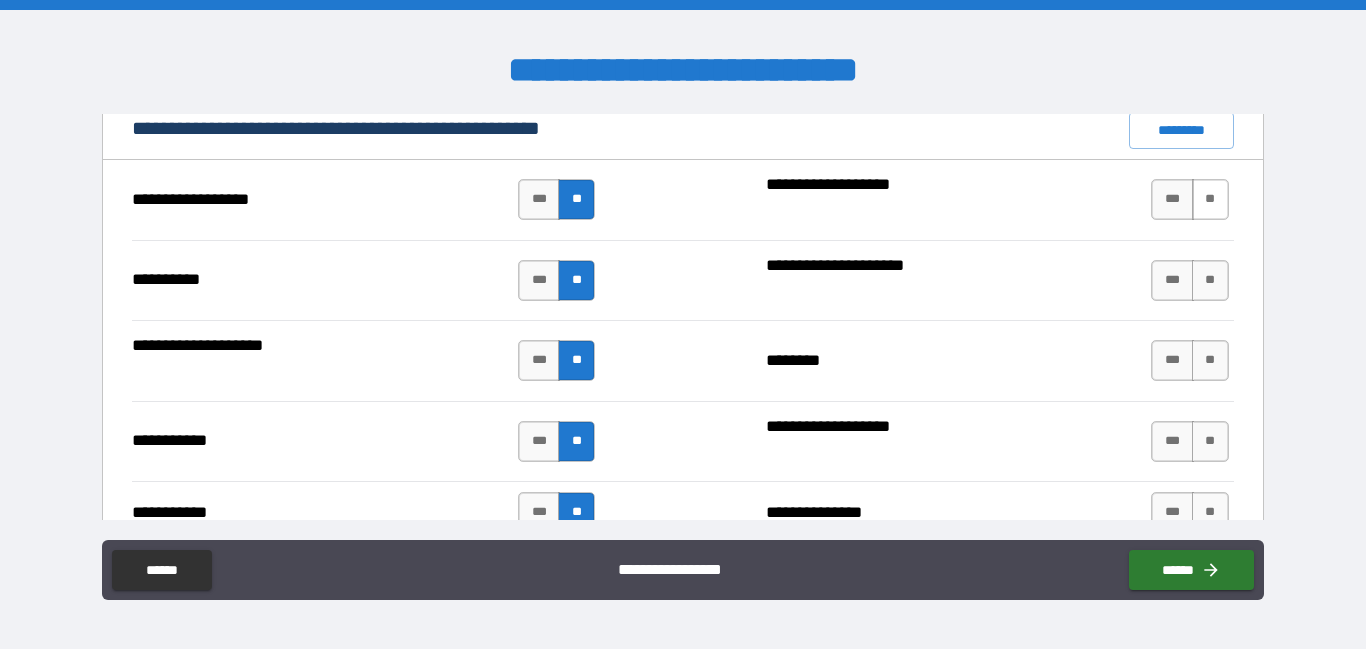 click on "**" at bounding box center [1210, 199] 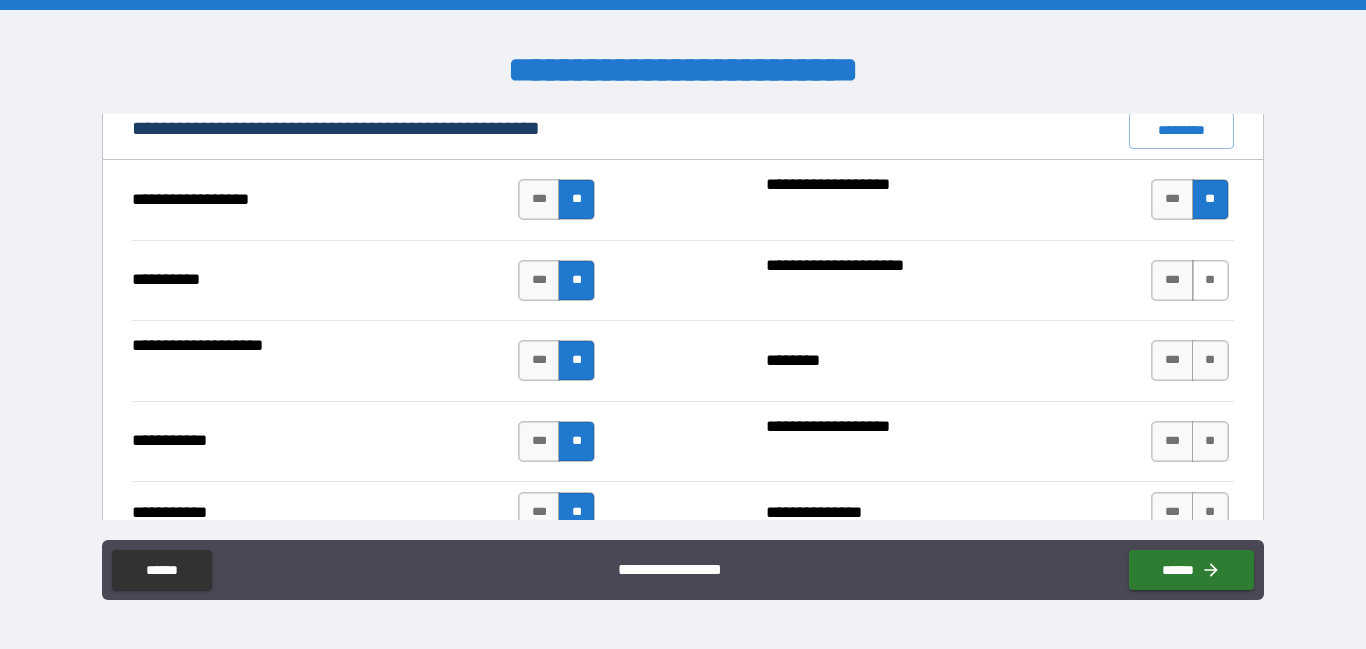 click on "**" at bounding box center [1210, 280] 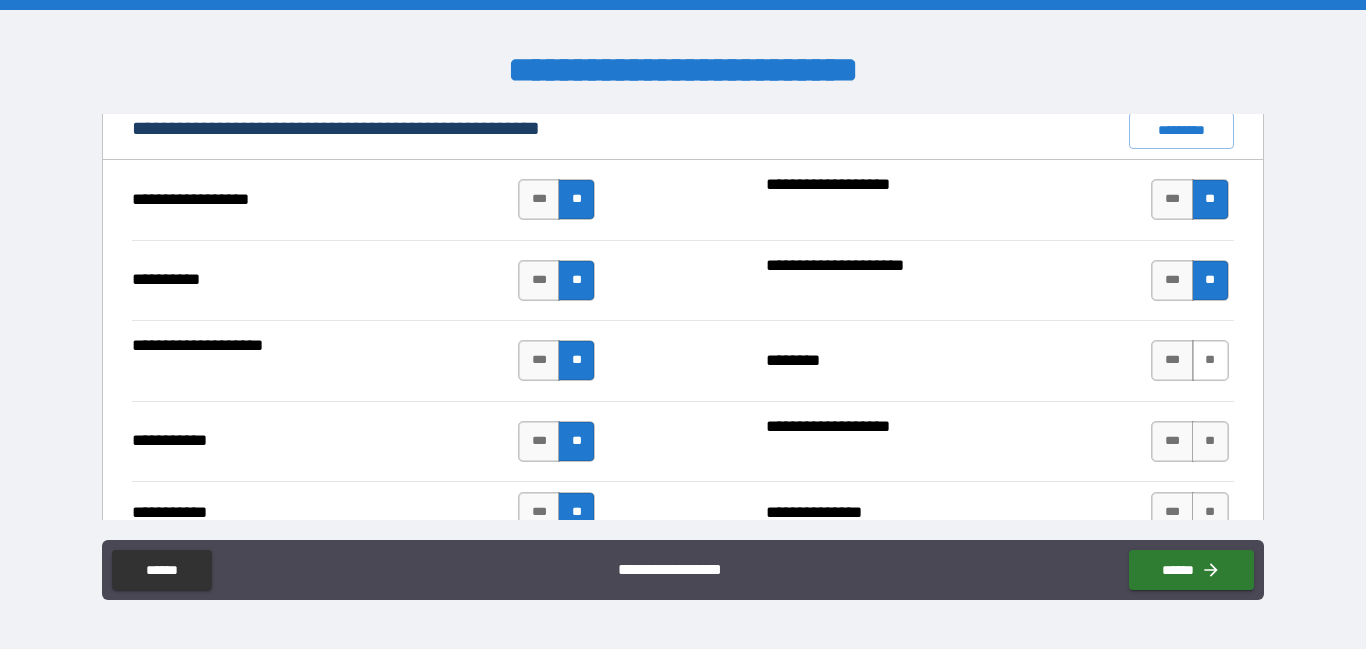 click on "**" at bounding box center (1210, 360) 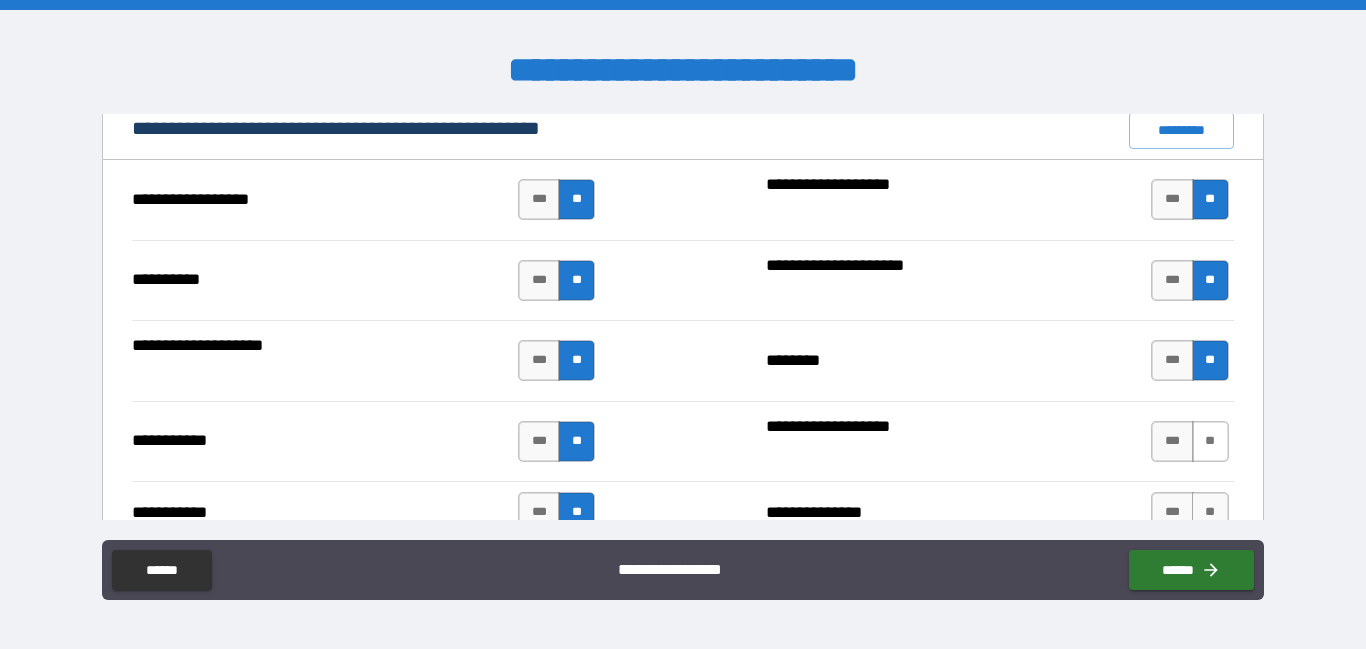 click on "**" at bounding box center [1210, 441] 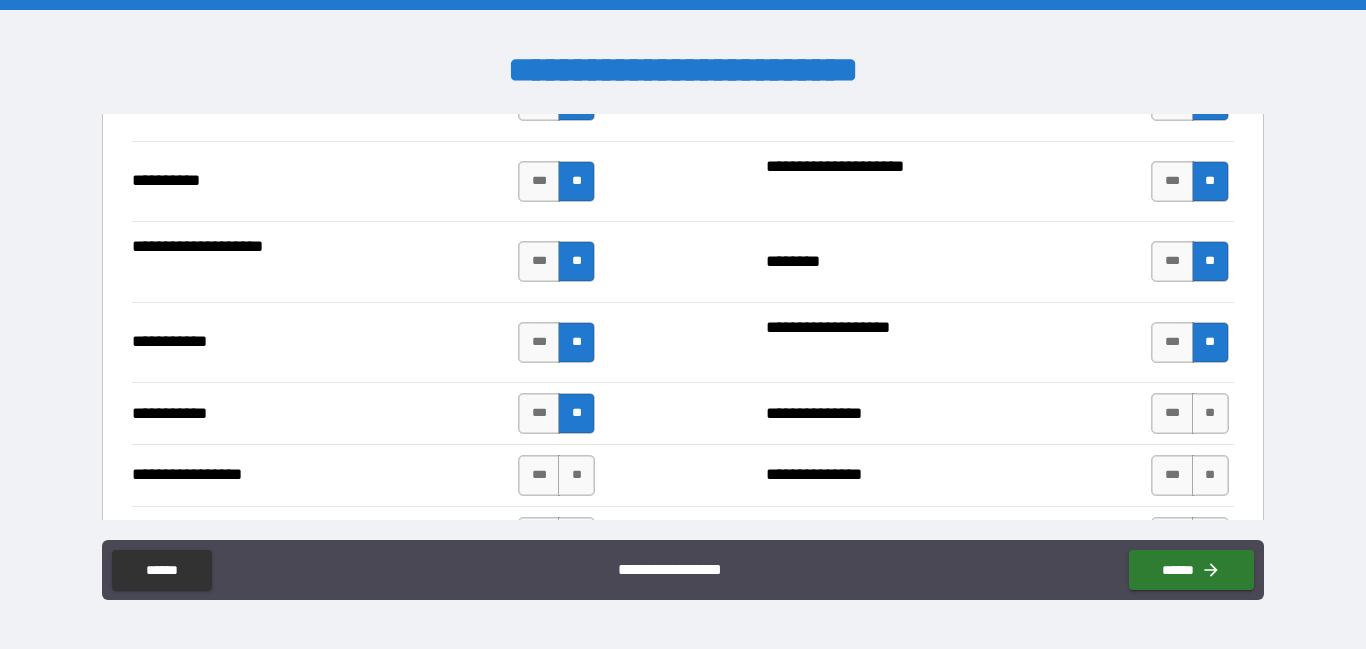 scroll, scrollTop: 2043, scrollLeft: 0, axis: vertical 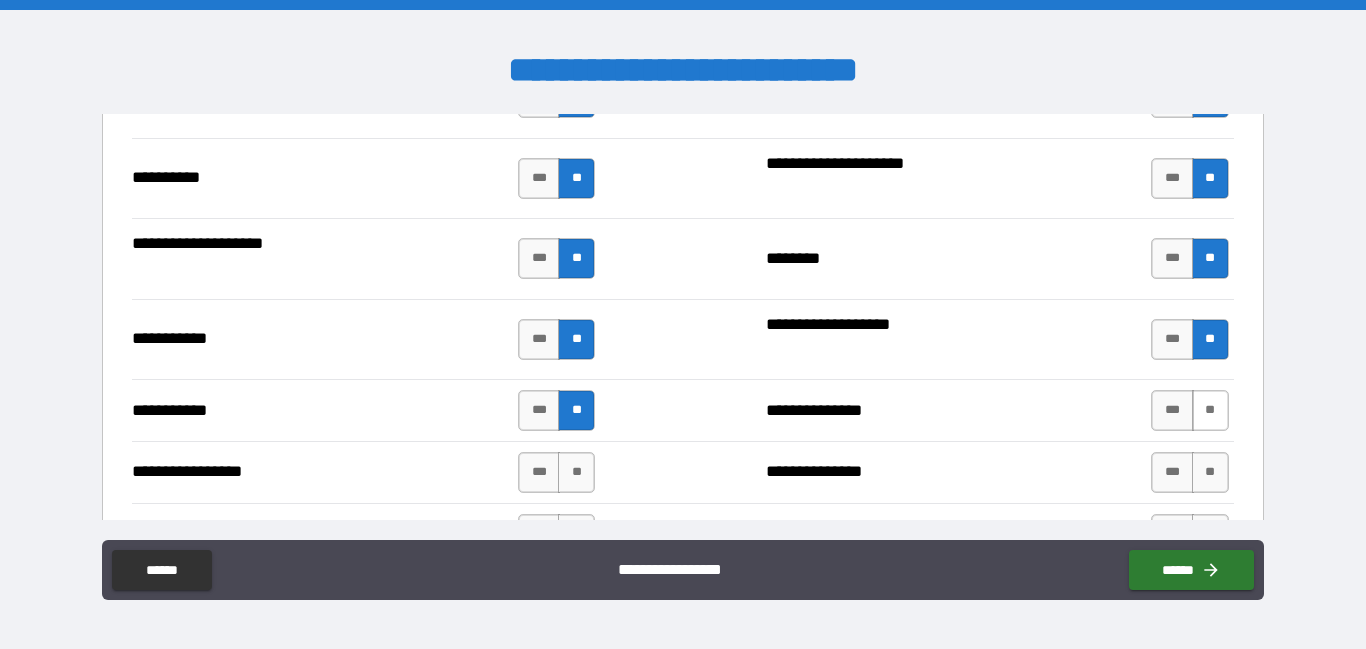 click on "**" at bounding box center (1210, 410) 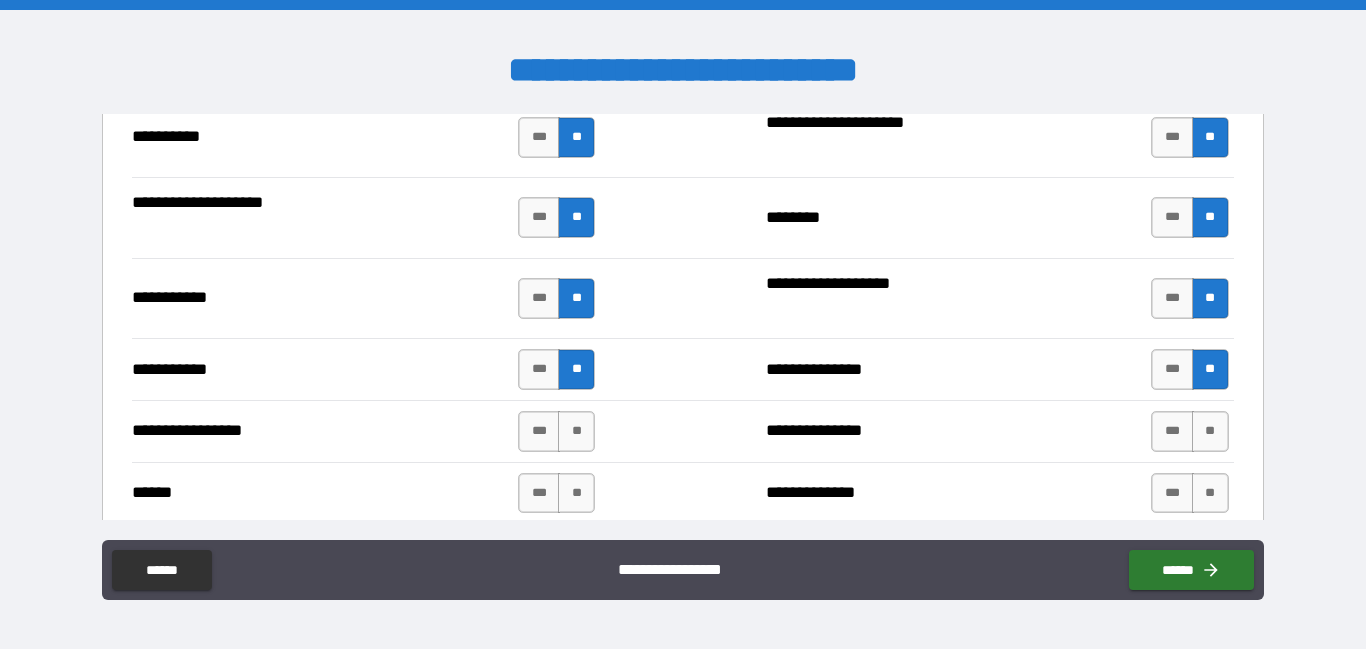 scroll, scrollTop: 2123, scrollLeft: 0, axis: vertical 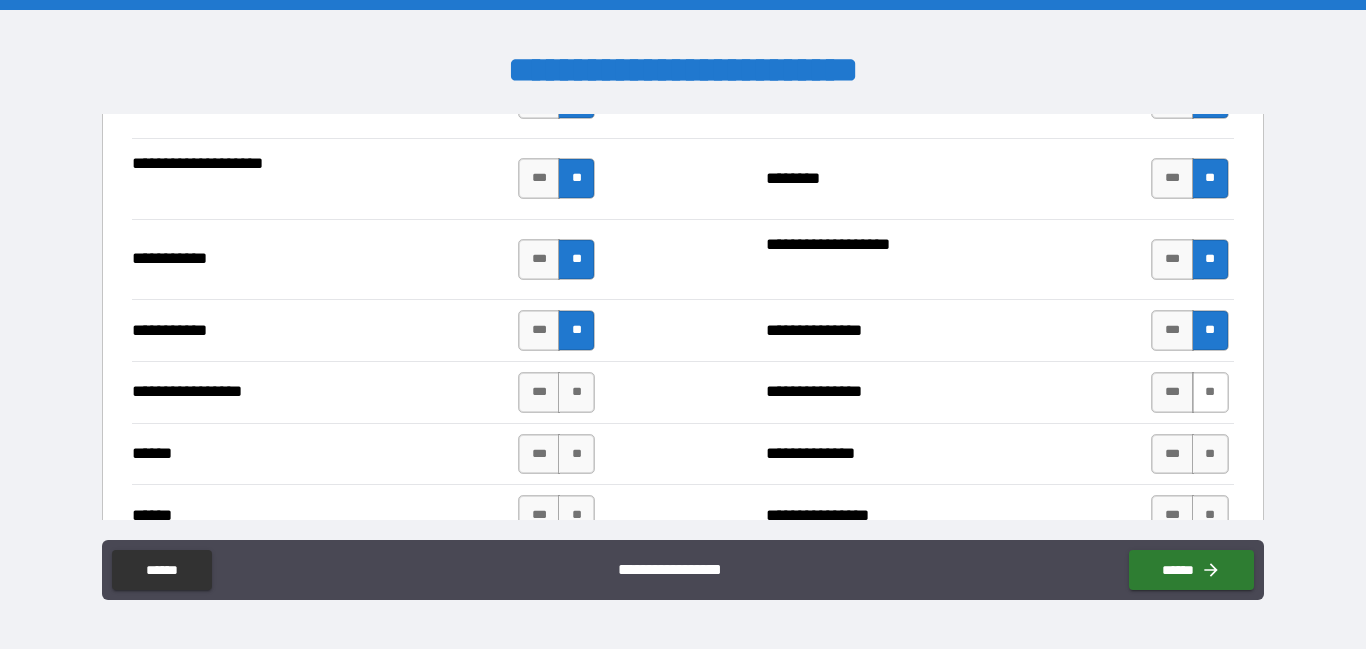 click on "**" at bounding box center (1210, 392) 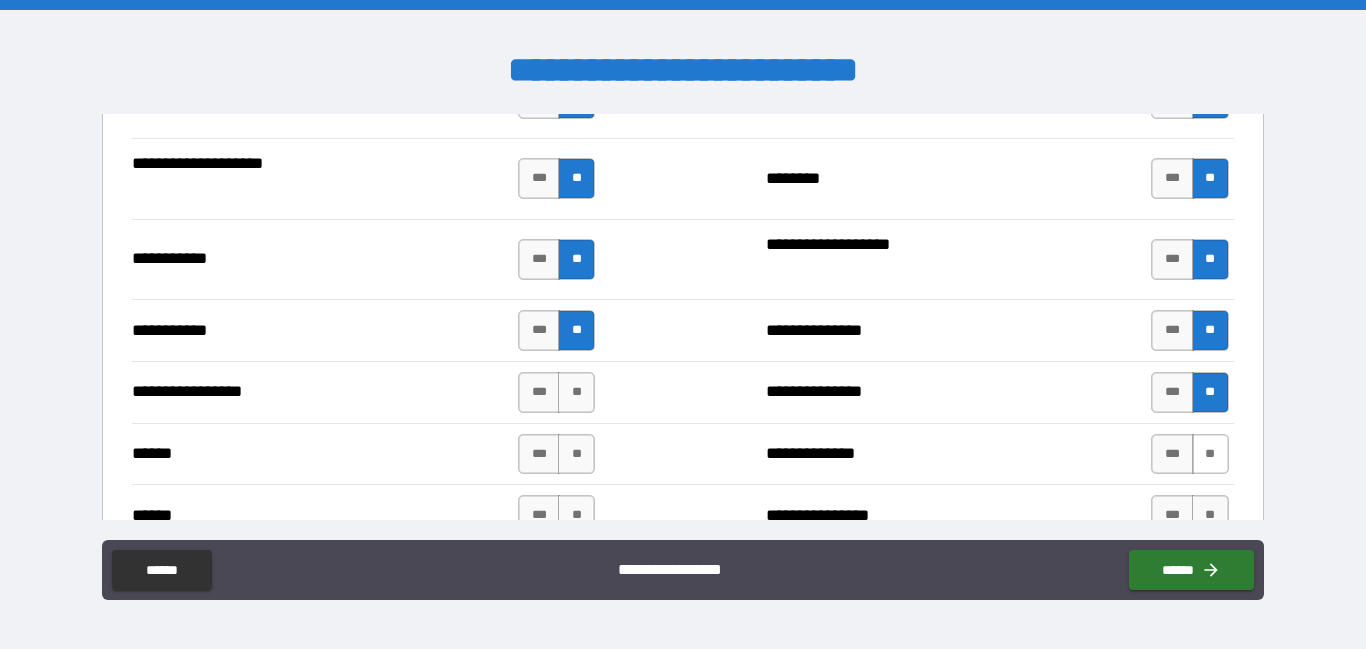 click on "**" at bounding box center (1210, 454) 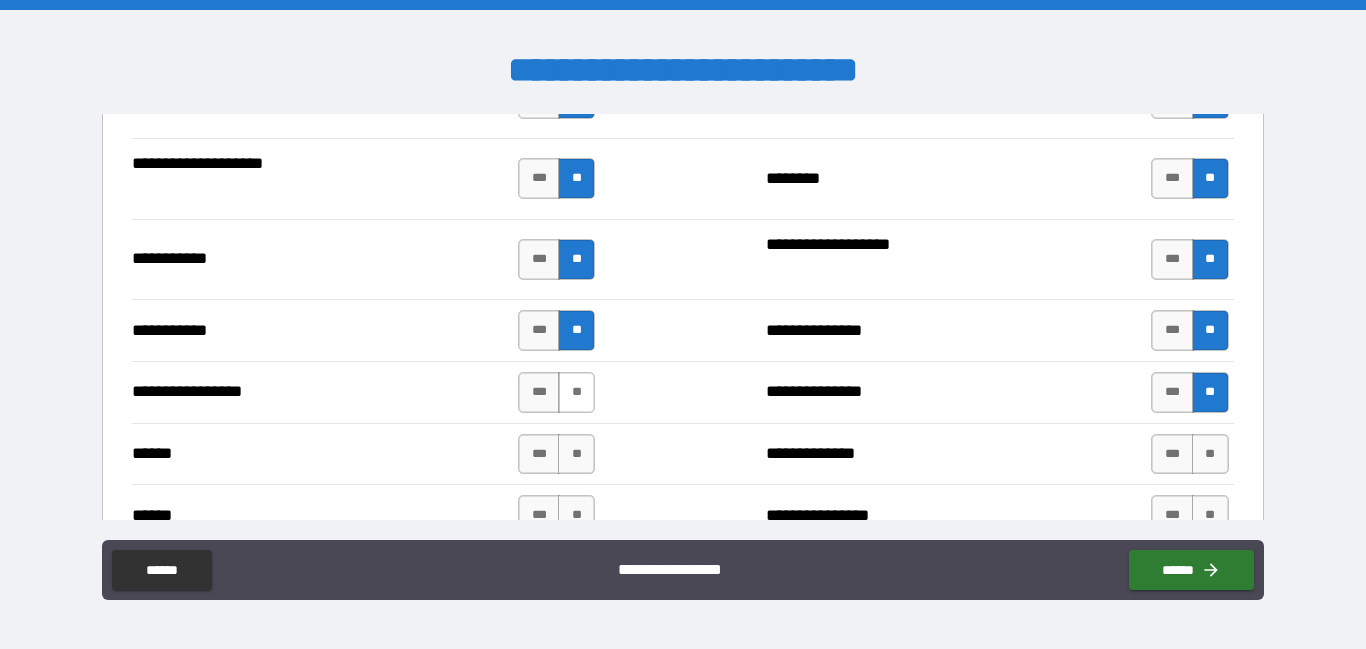 click on "**" at bounding box center (576, 392) 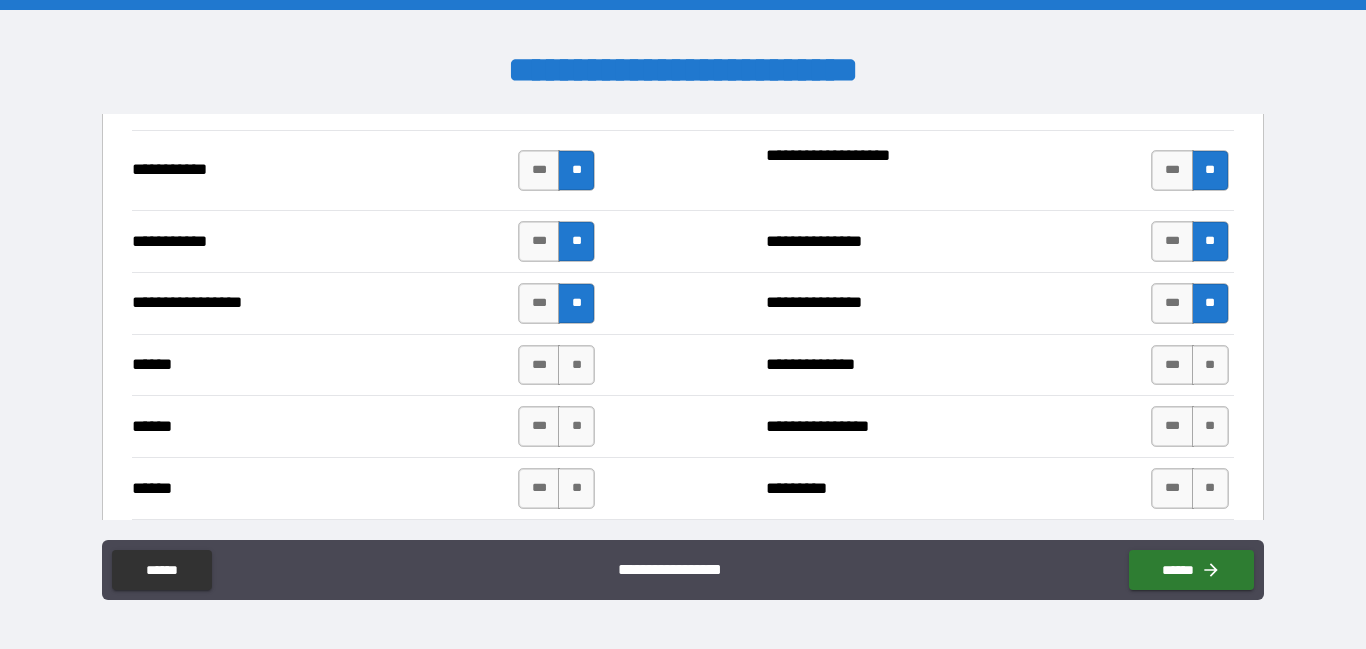 scroll, scrollTop: 2216, scrollLeft: 0, axis: vertical 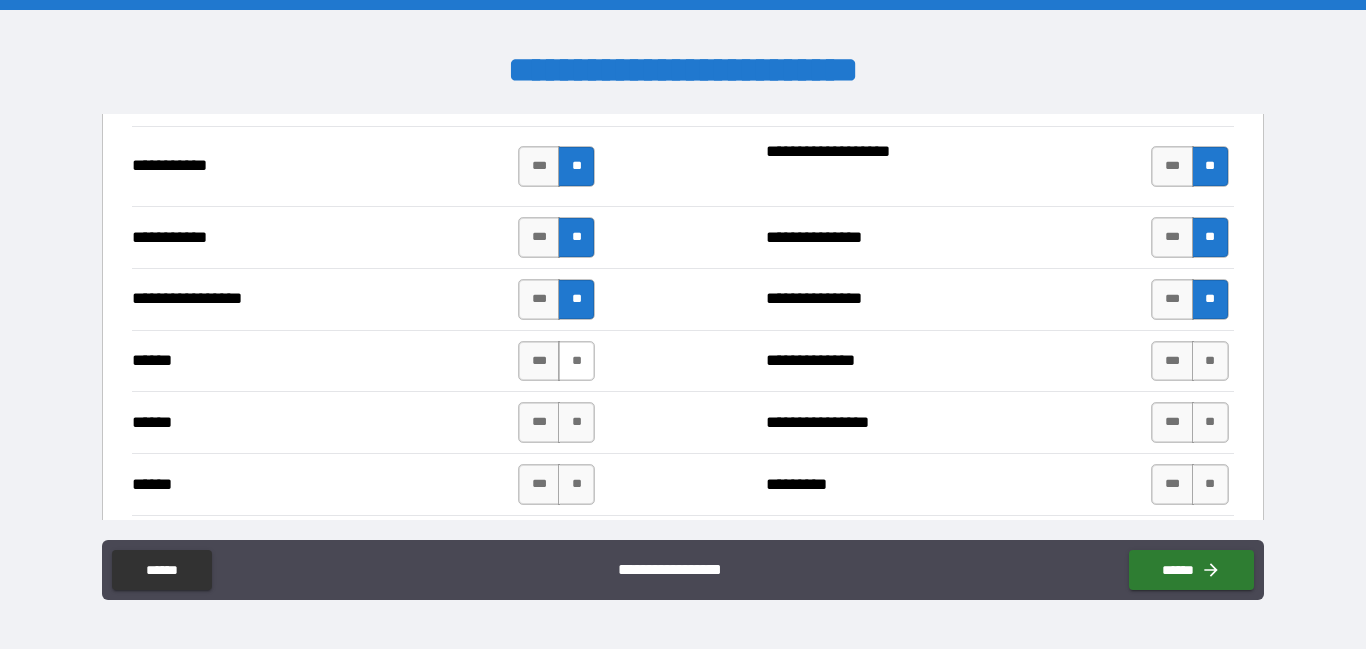 click on "**" at bounding box center (576, 361) 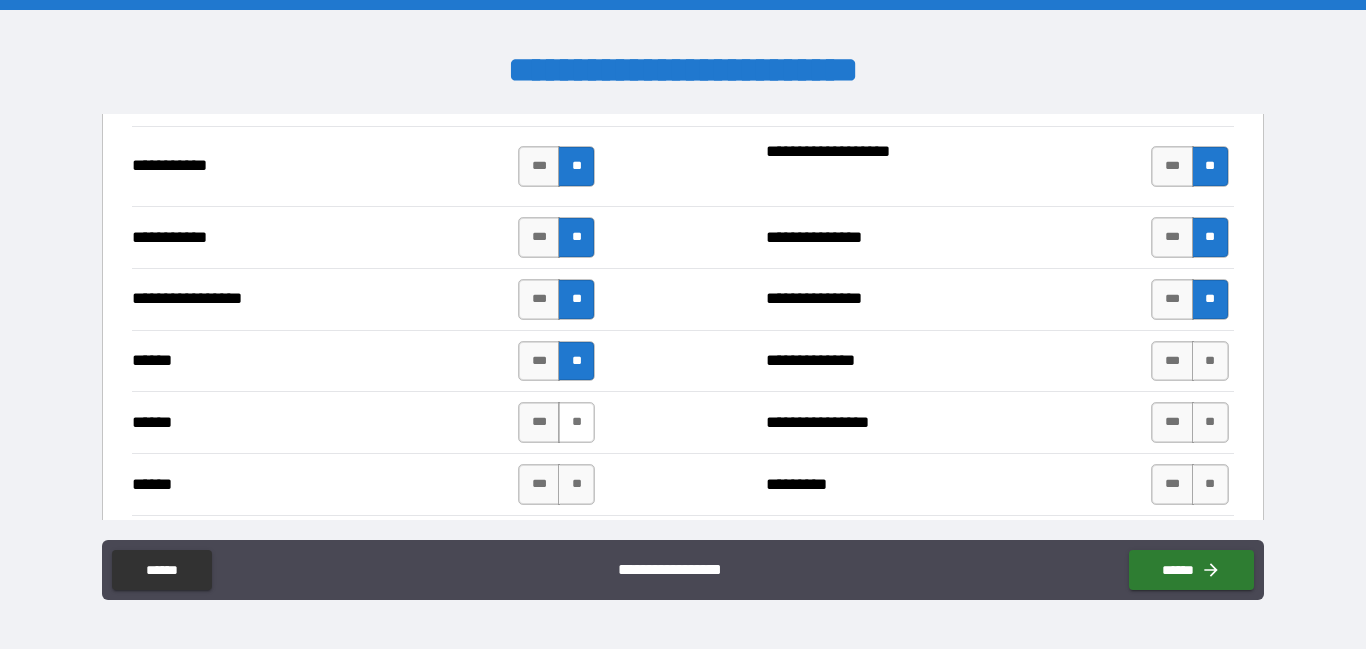 click on "**" at bounding box center (576, 422) 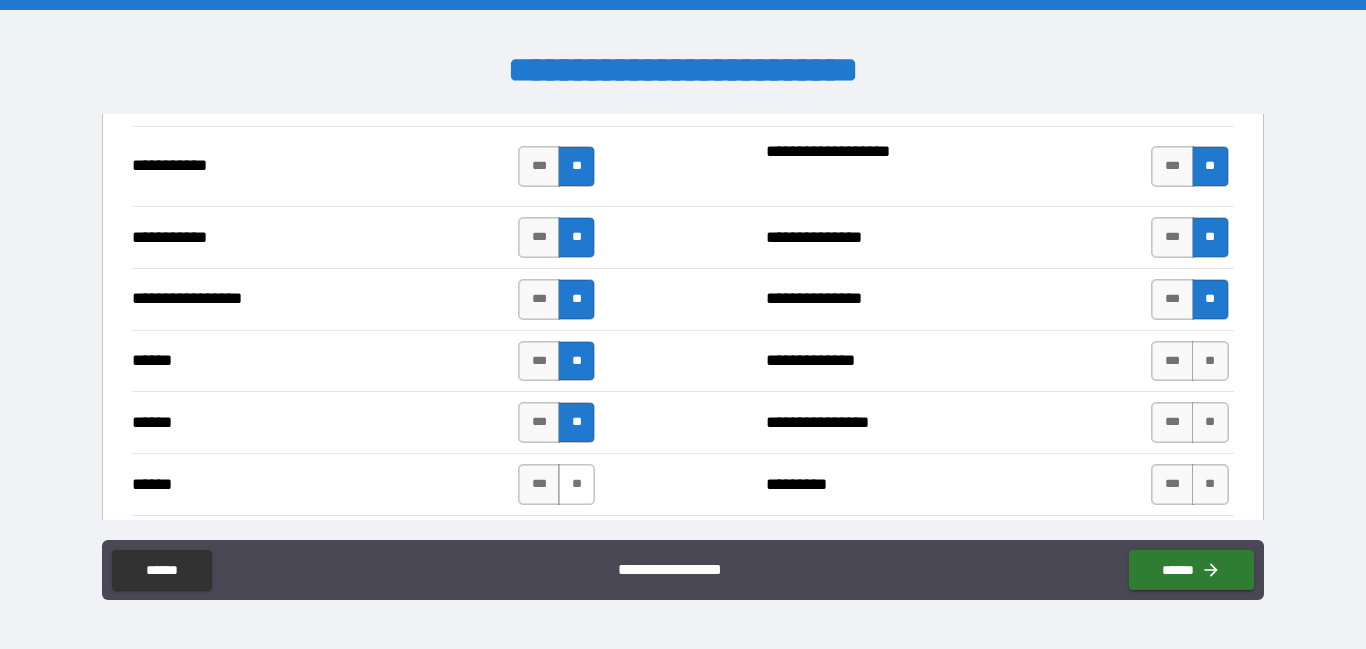 click on "**" at bounding box center [576, 484] 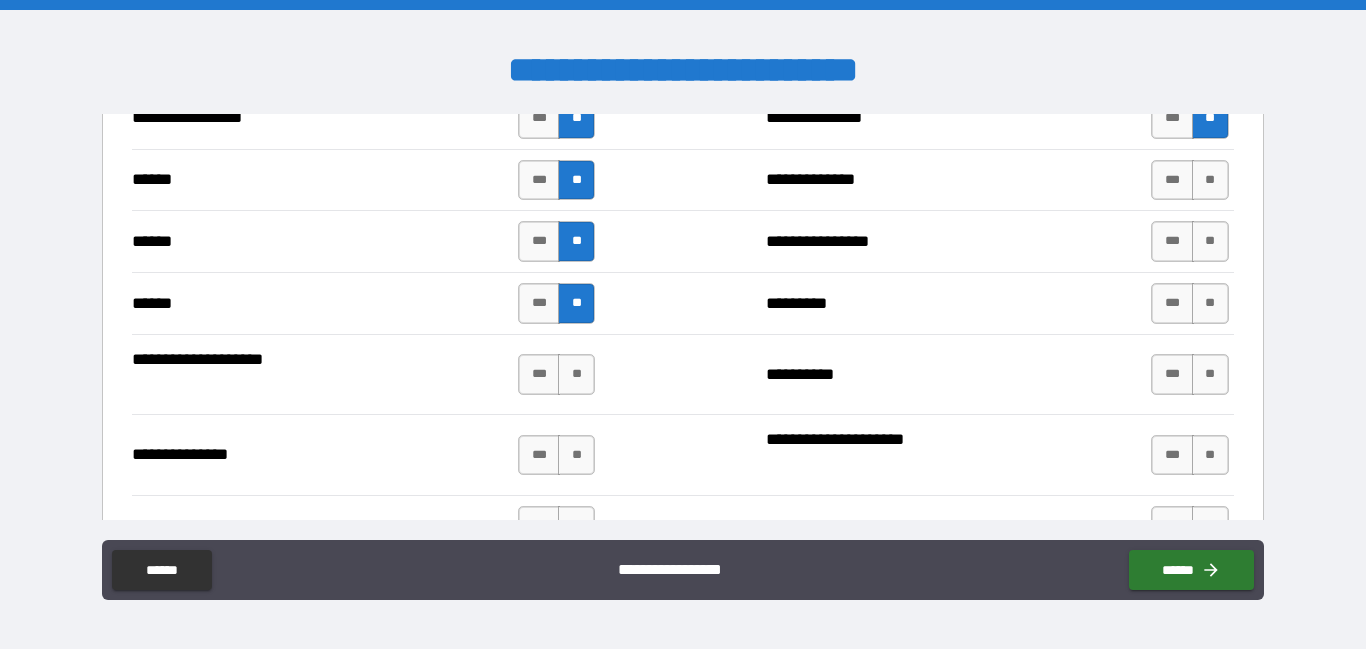 scroll, scrollTop: 2418, scrollLeft: 0, axis: vertical 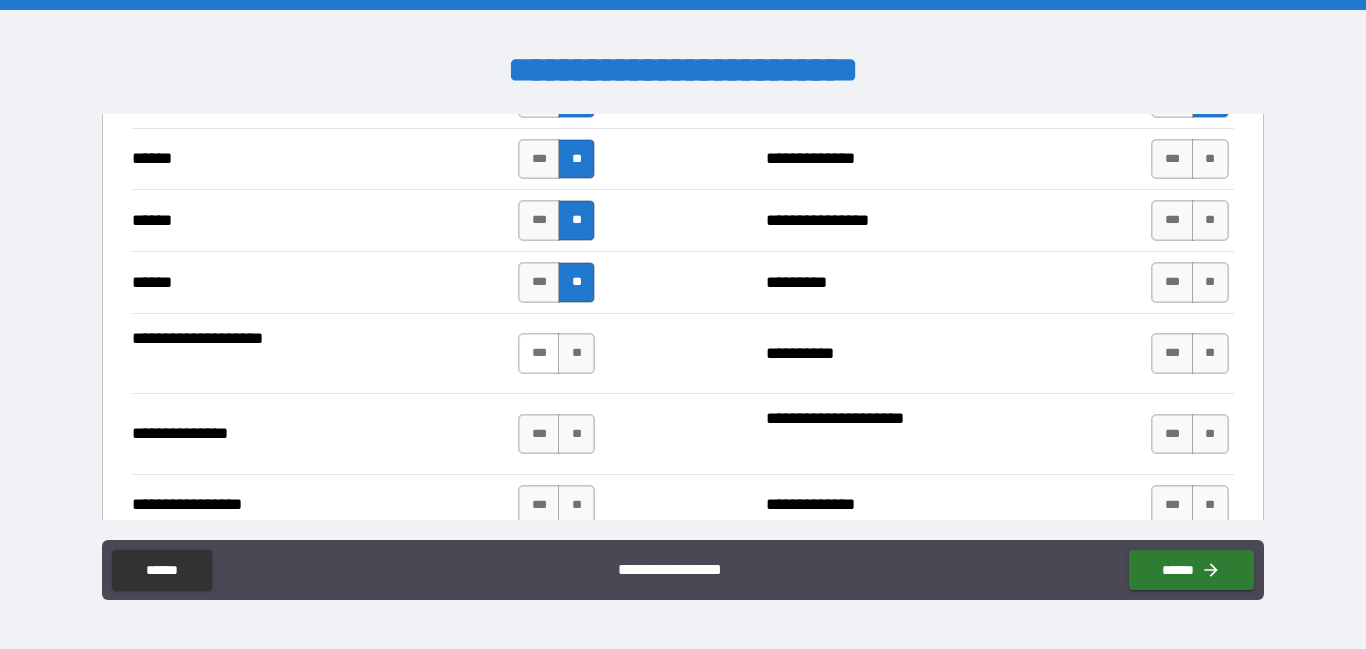 click on "***" at bounding box center [539, 353] 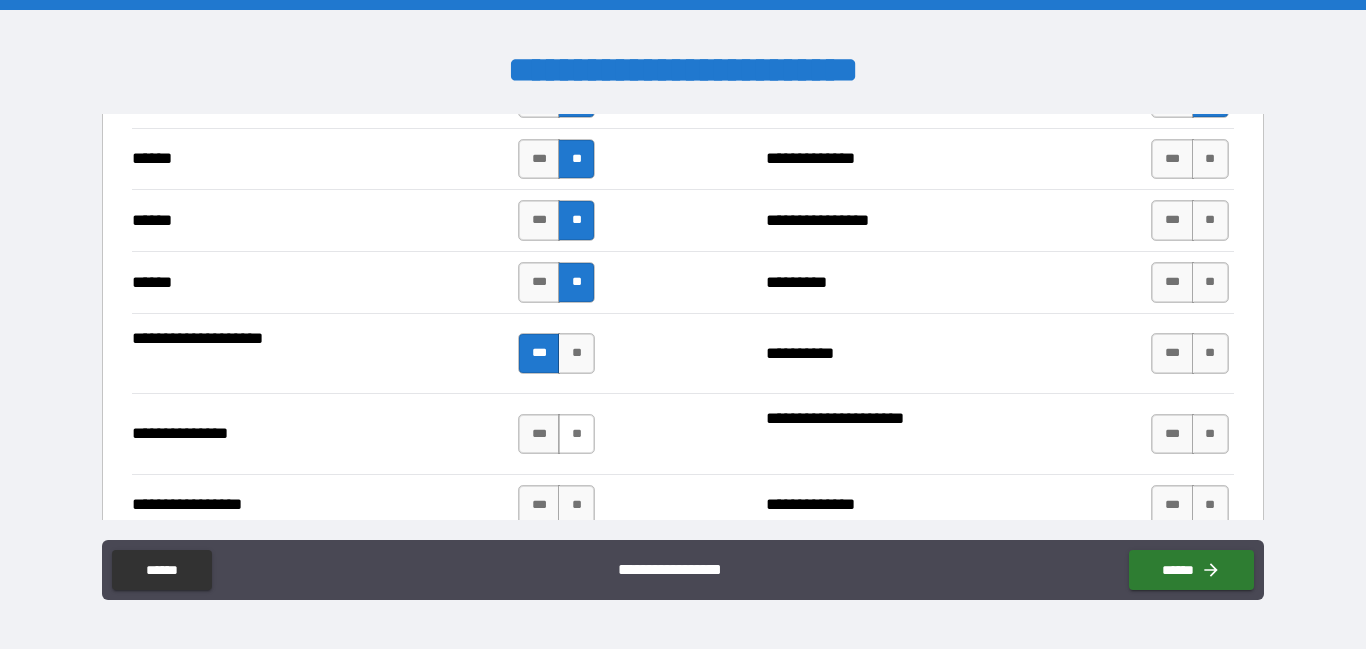 click on "**" at bounding box center (576, 434) 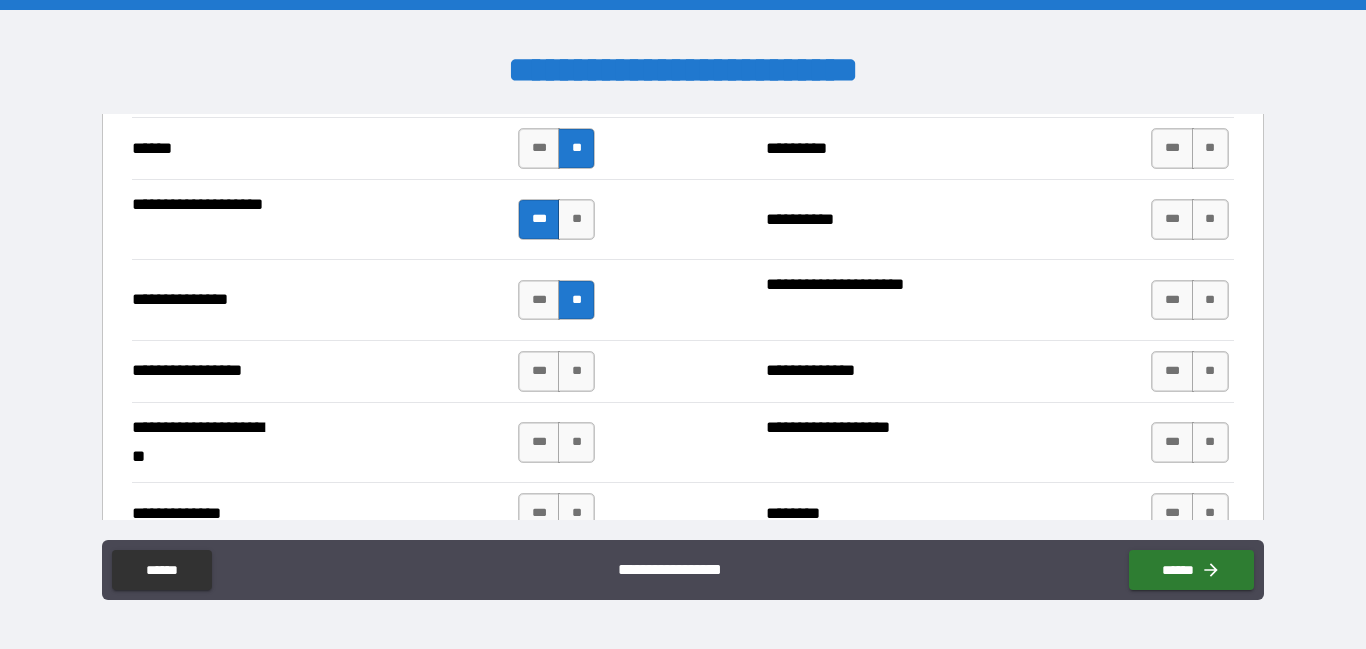 scroll, scrollTop: 2540, scrollLeft: 0, axis: vertical 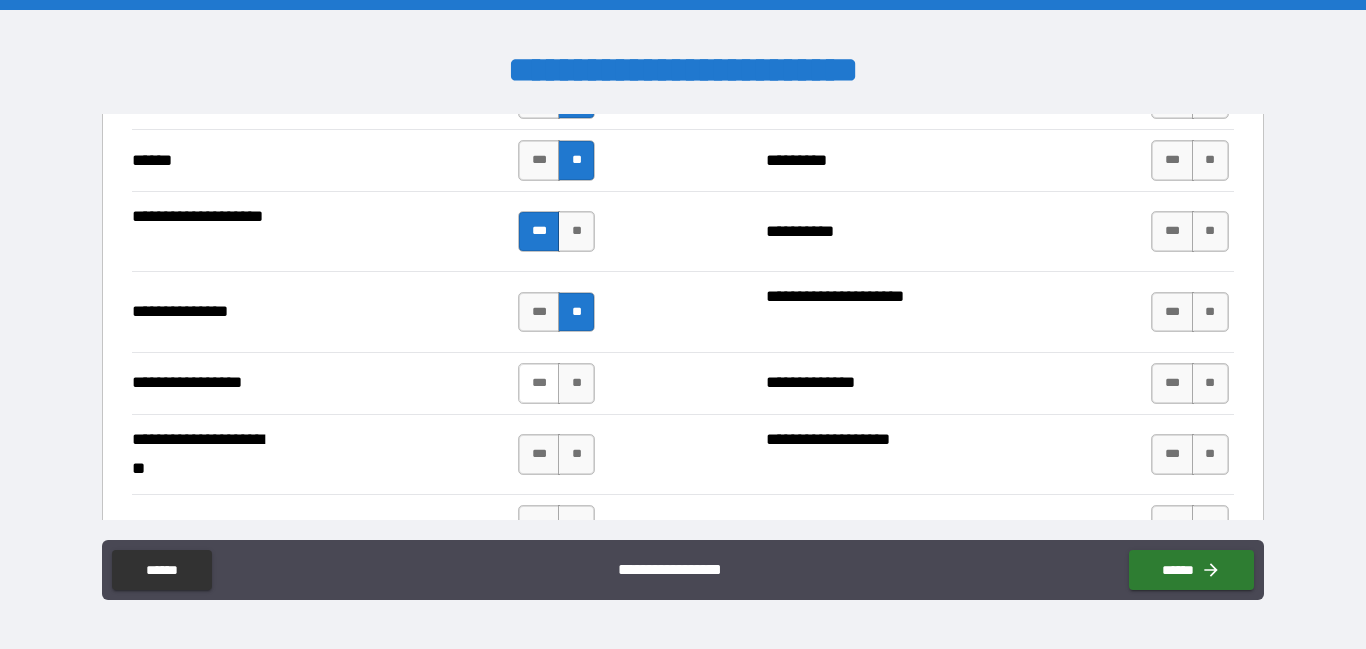 click on "***" at bounding box center [539, 383] 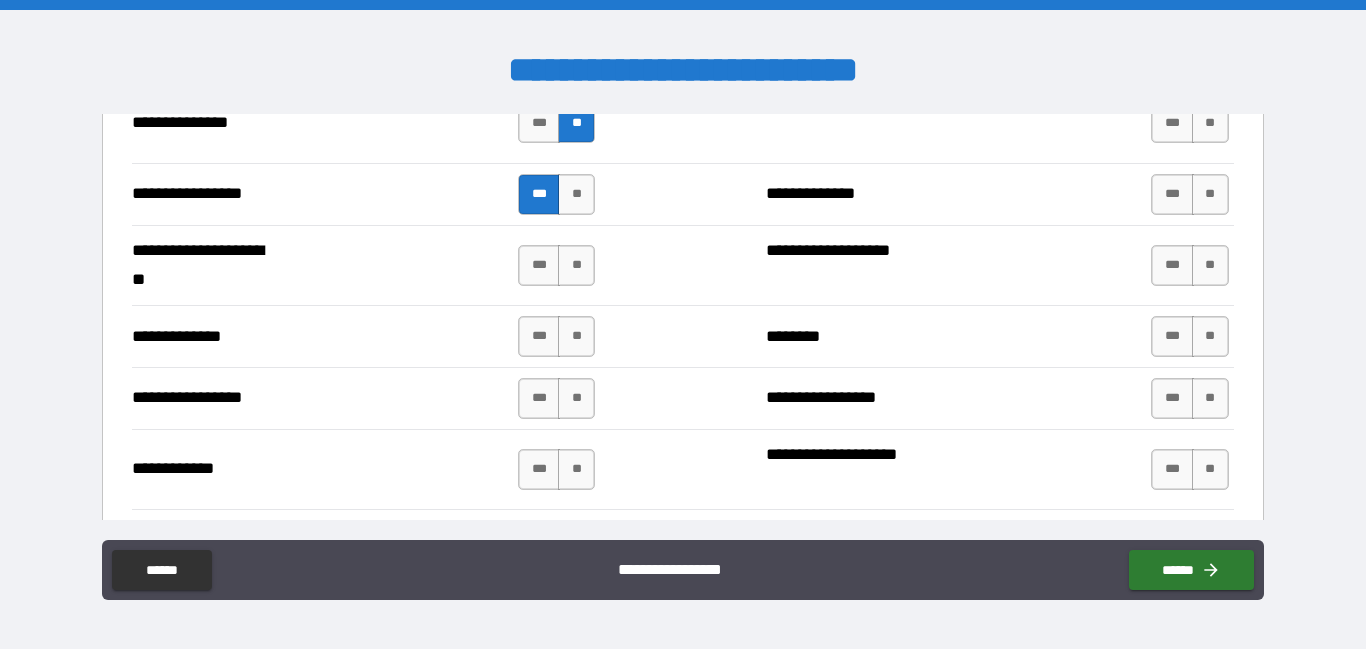 scroll, scrollTop: 2734, scrollLeft: 0, axis: vertical 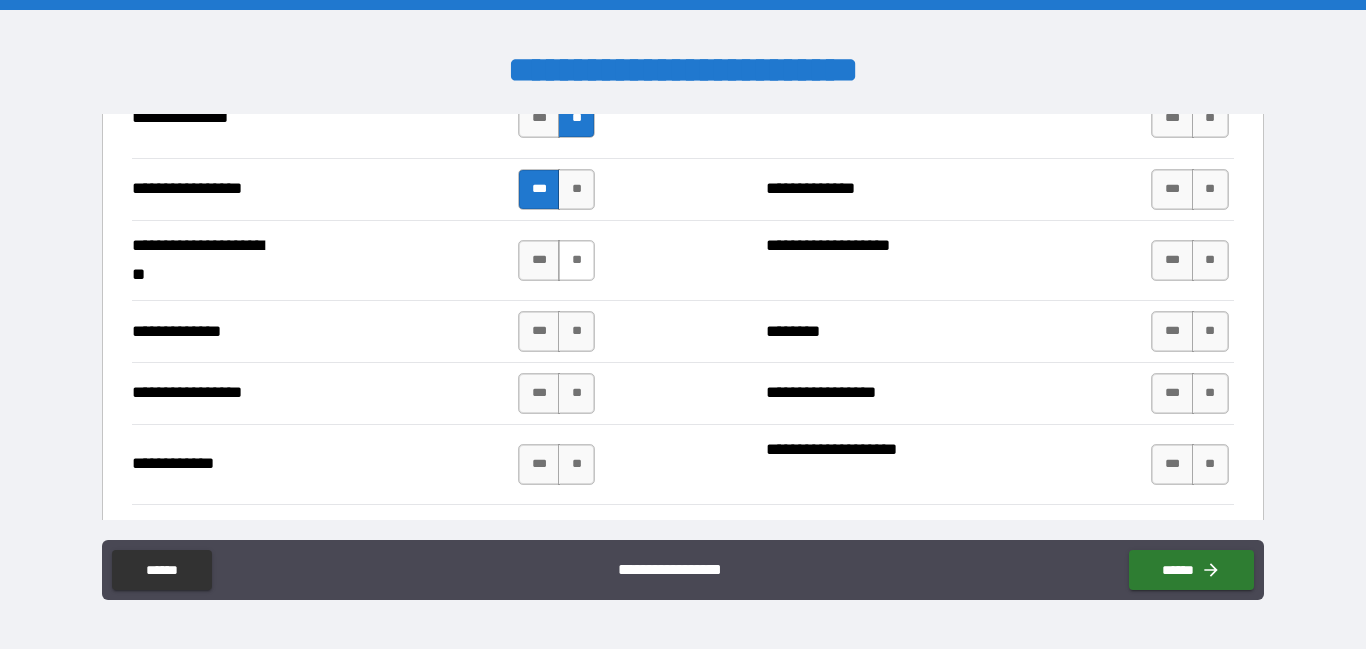 click on "**" at bounding box center (576, 260) 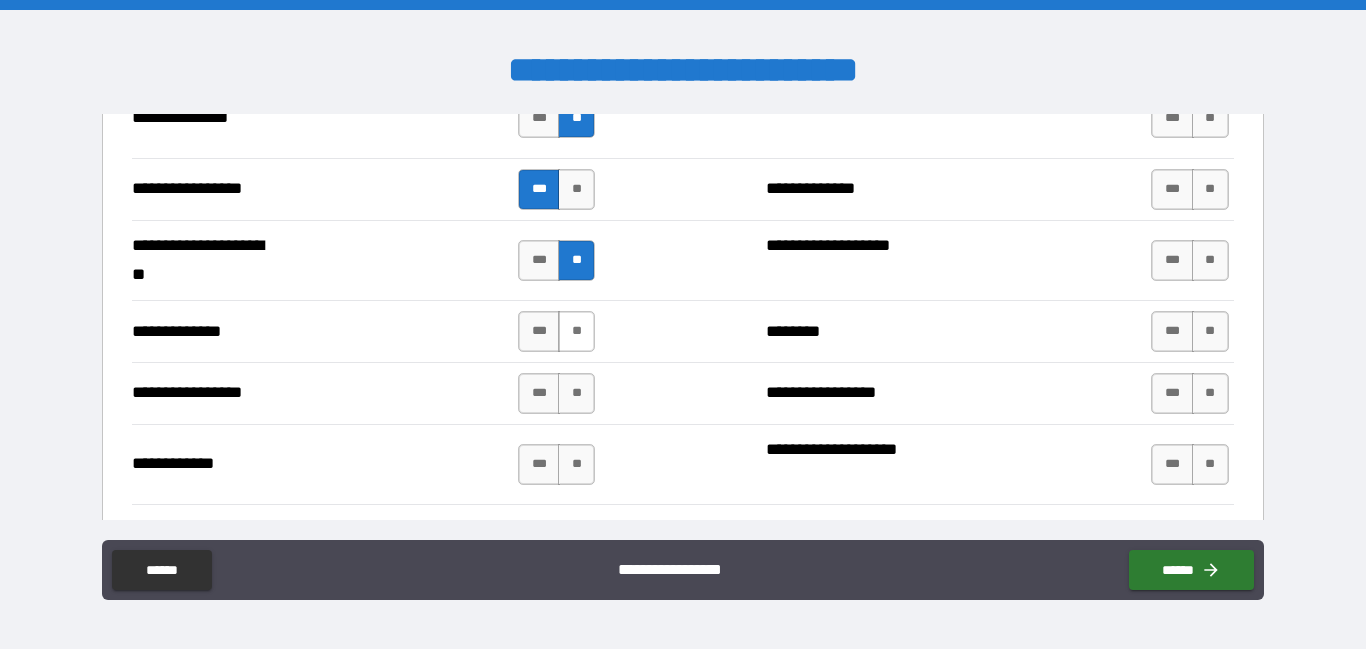 click on "**" at bounding box center [576, 331] 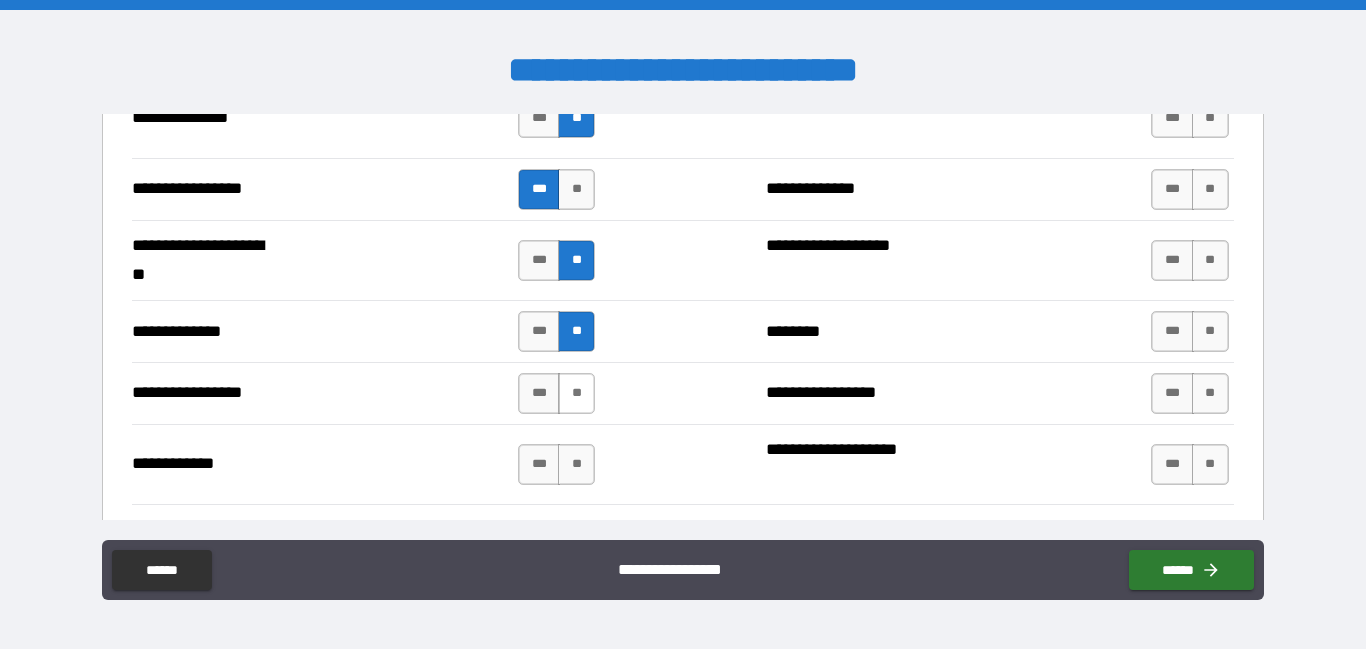 click on "**" at bounding box center (576, 393) 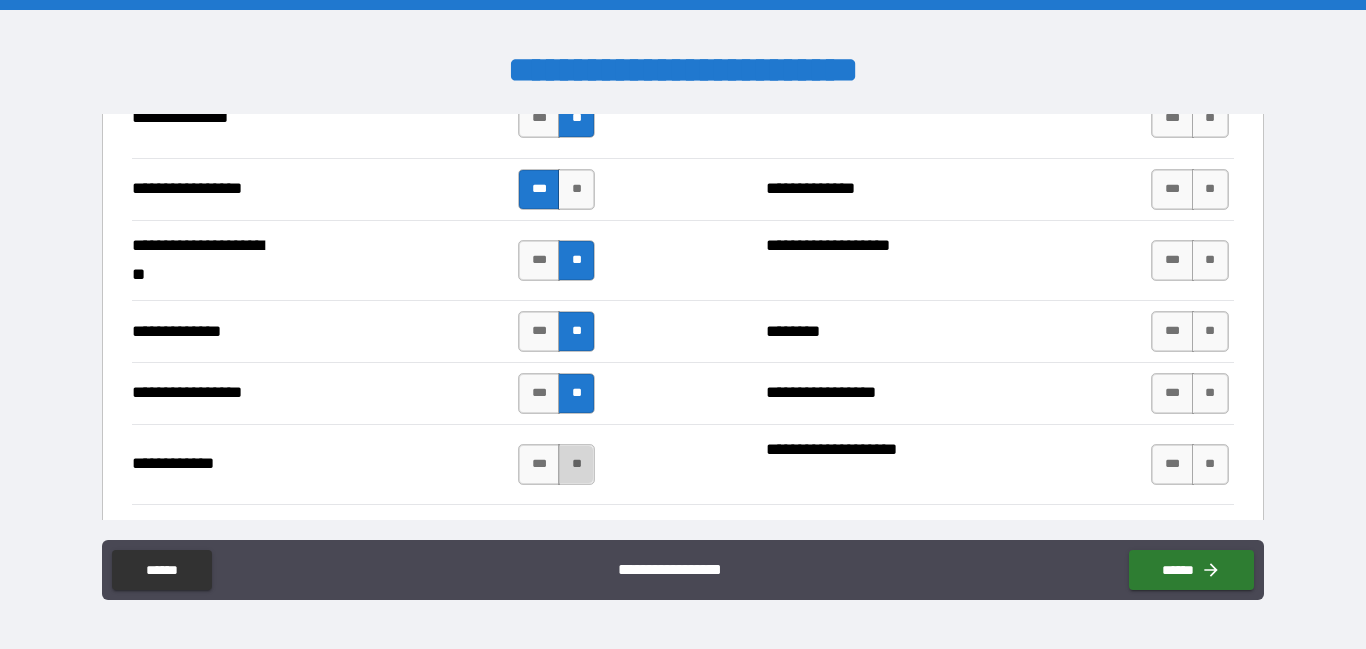 click on "**" at bounding box center (576, 464) 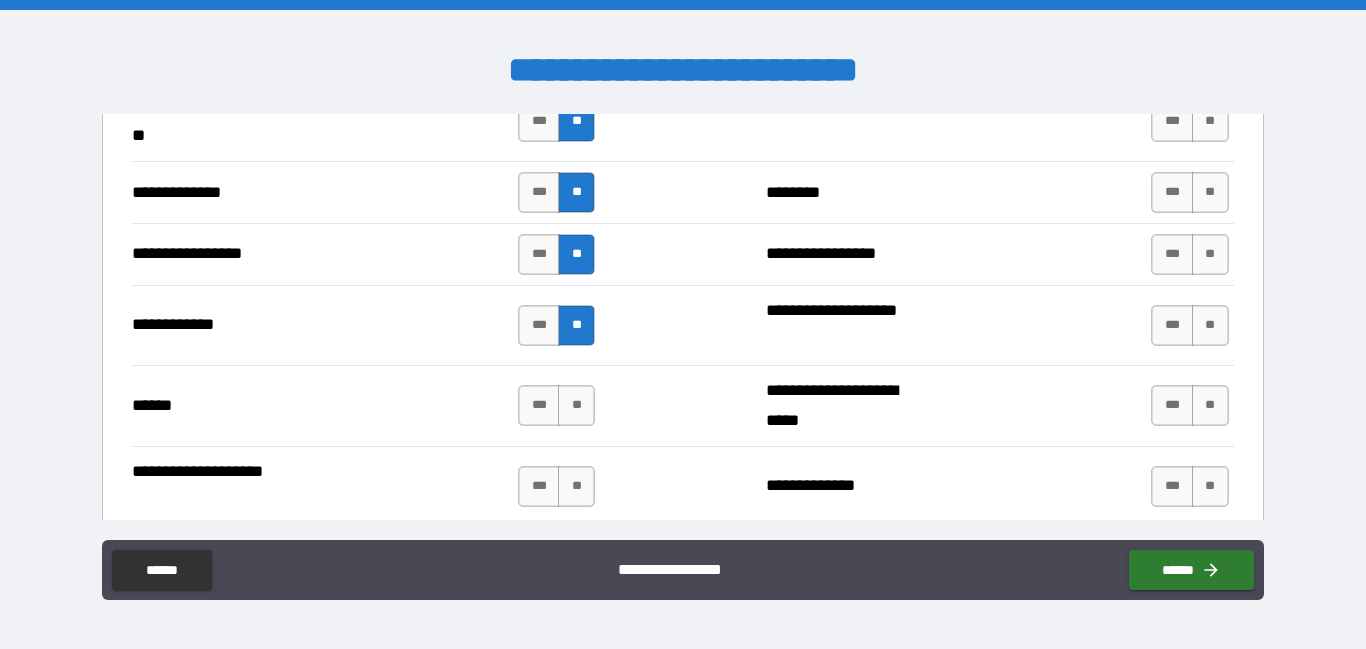 scroll, scrollTop: 2875, scrollLeft: 0, axis: vertical 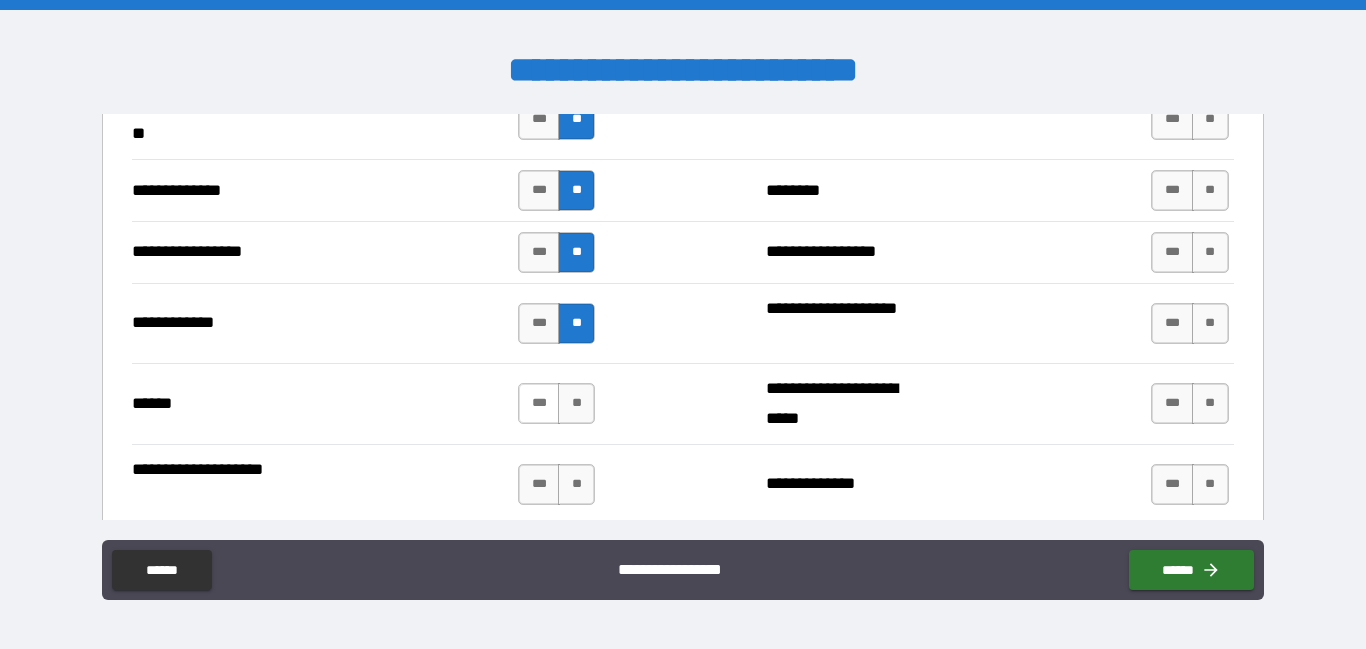 click on "***" at bounding box center (539, 403) 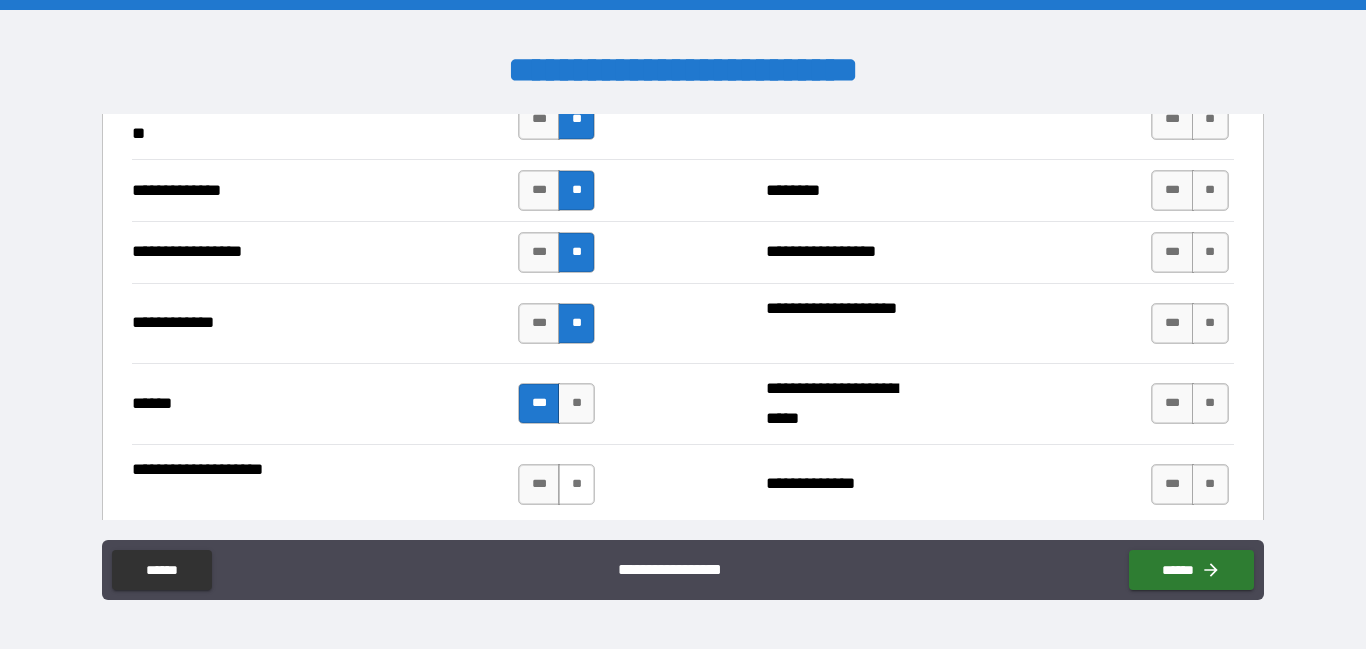 click on "**" at bounding box center [576, 484] 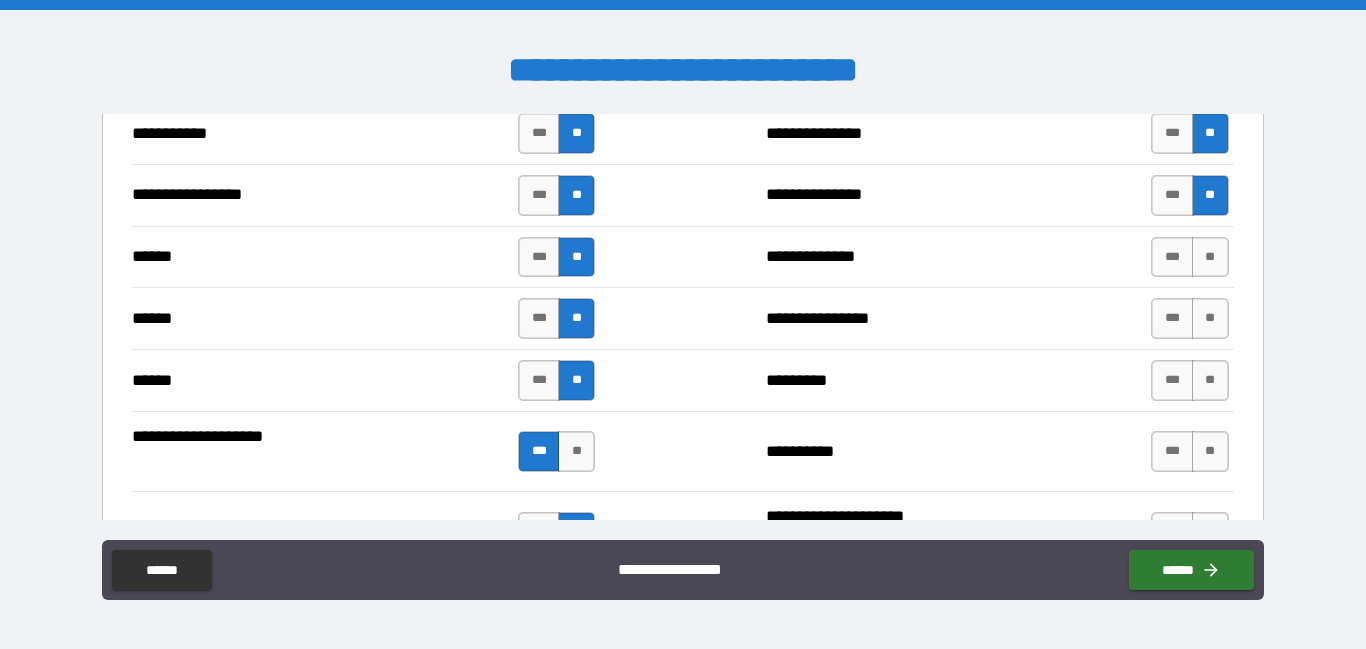 scroll, scrollTop: 2318, scrollLeft: 0, axis: vertical 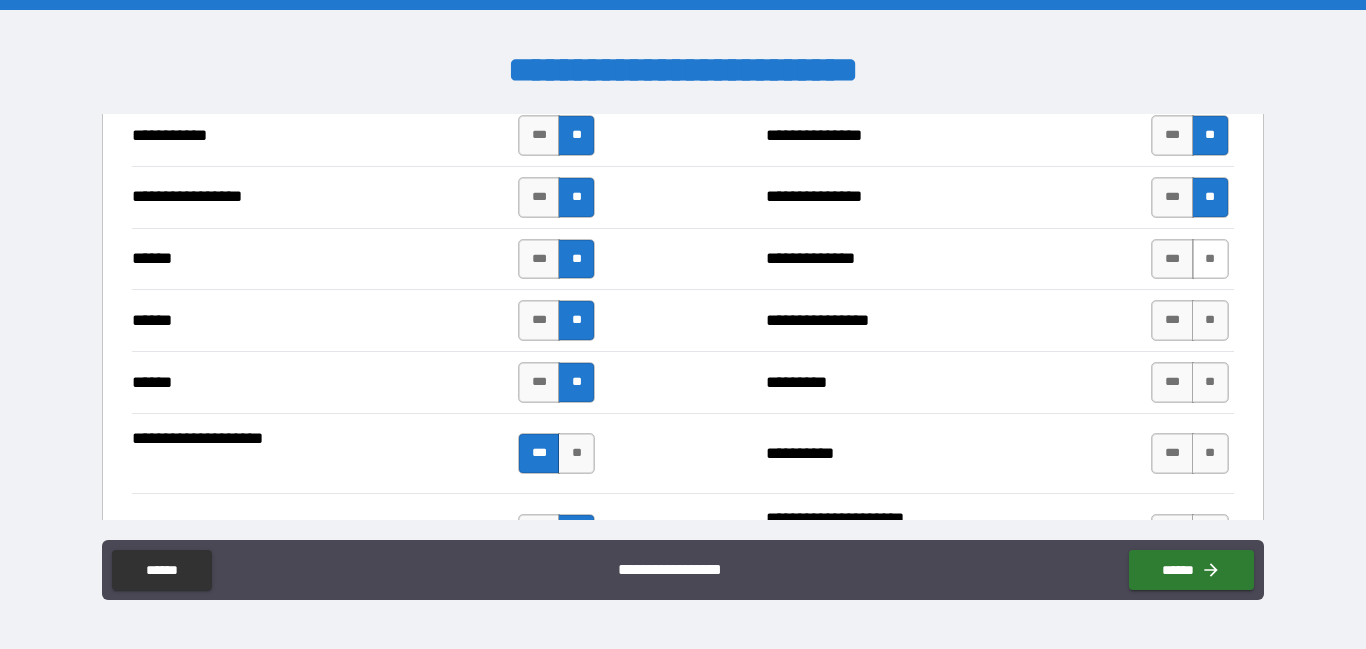click on "**" at bounding box center [1210, 259] 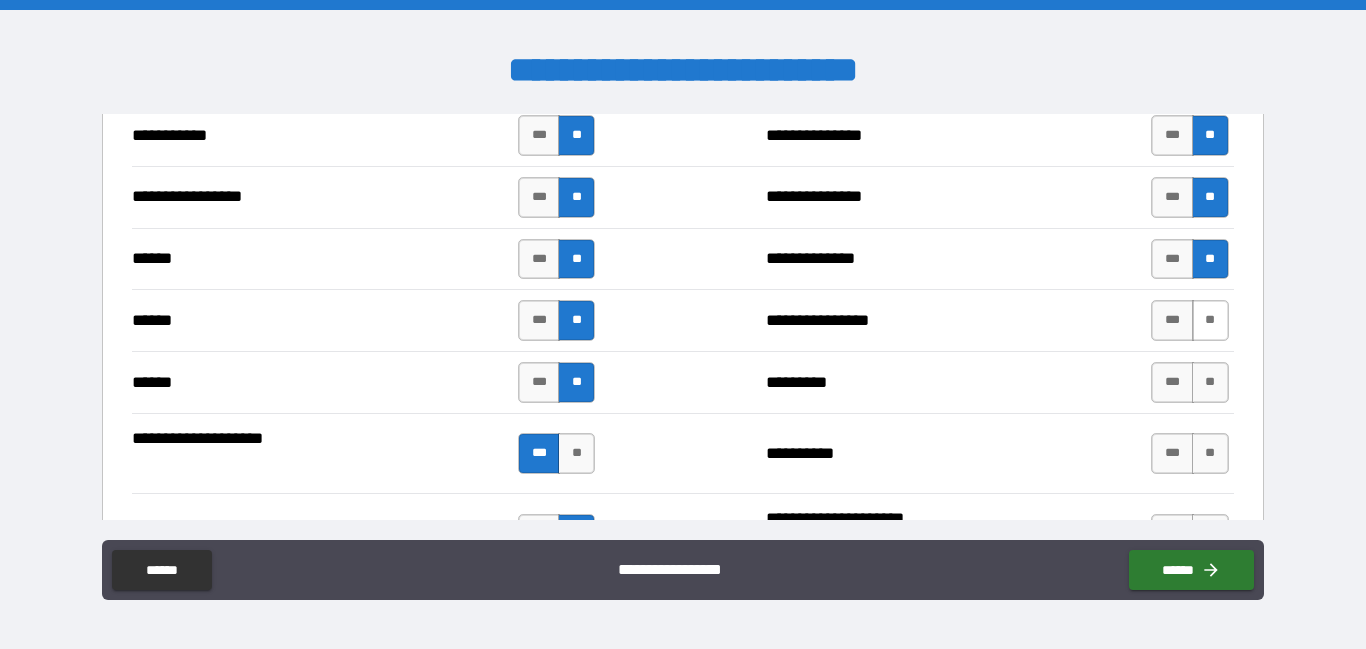 click on "**" at bounding box center (1210, 320) 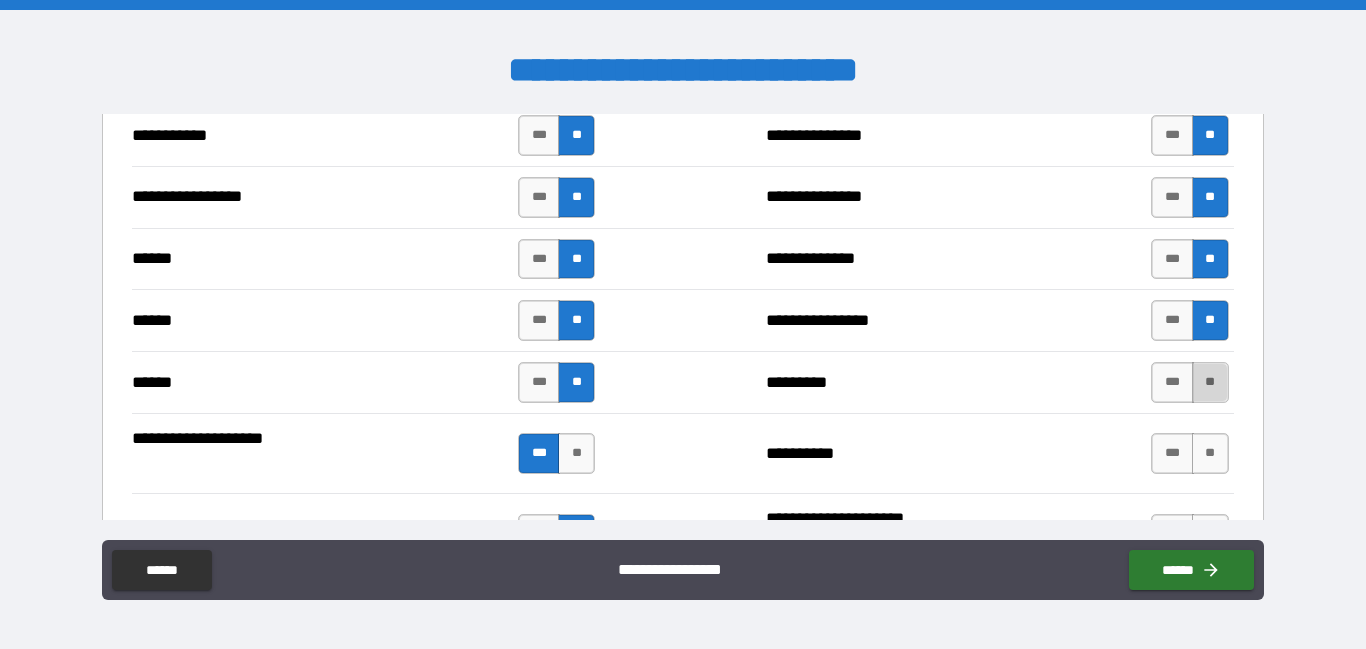 click on "**" at bounding box center (1210, 382) 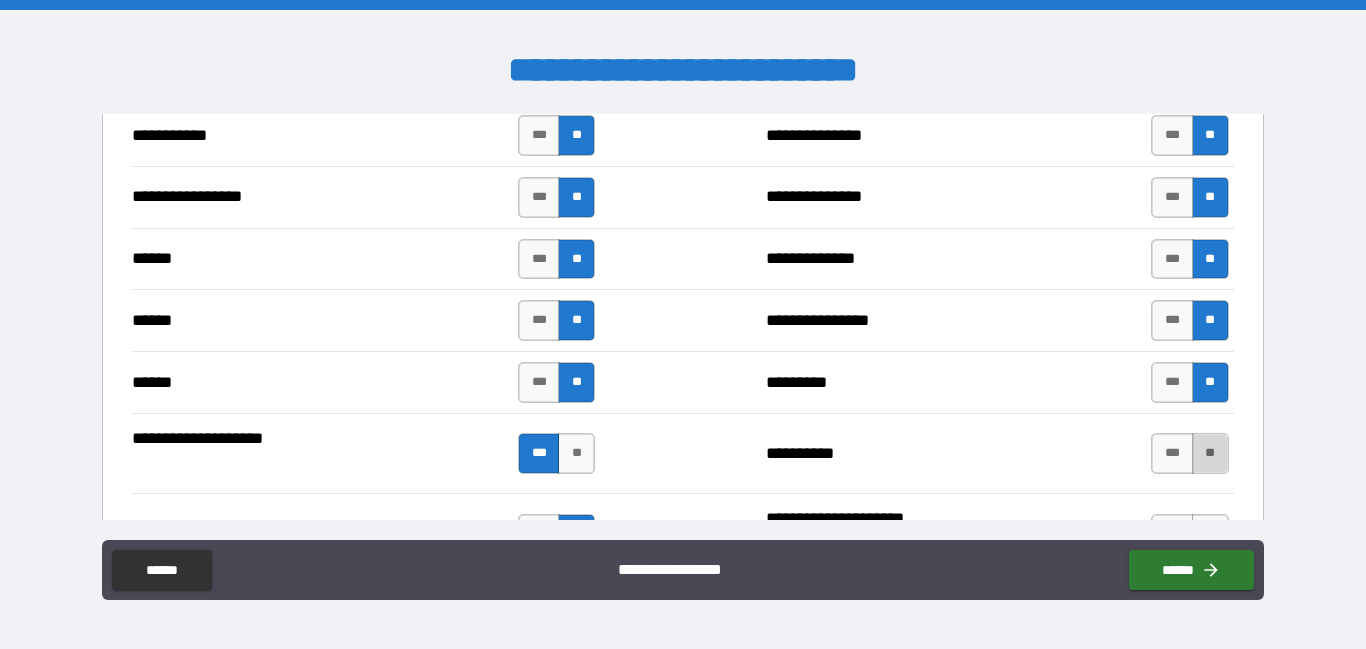 click on "**" at bounding box center (1210, 453) 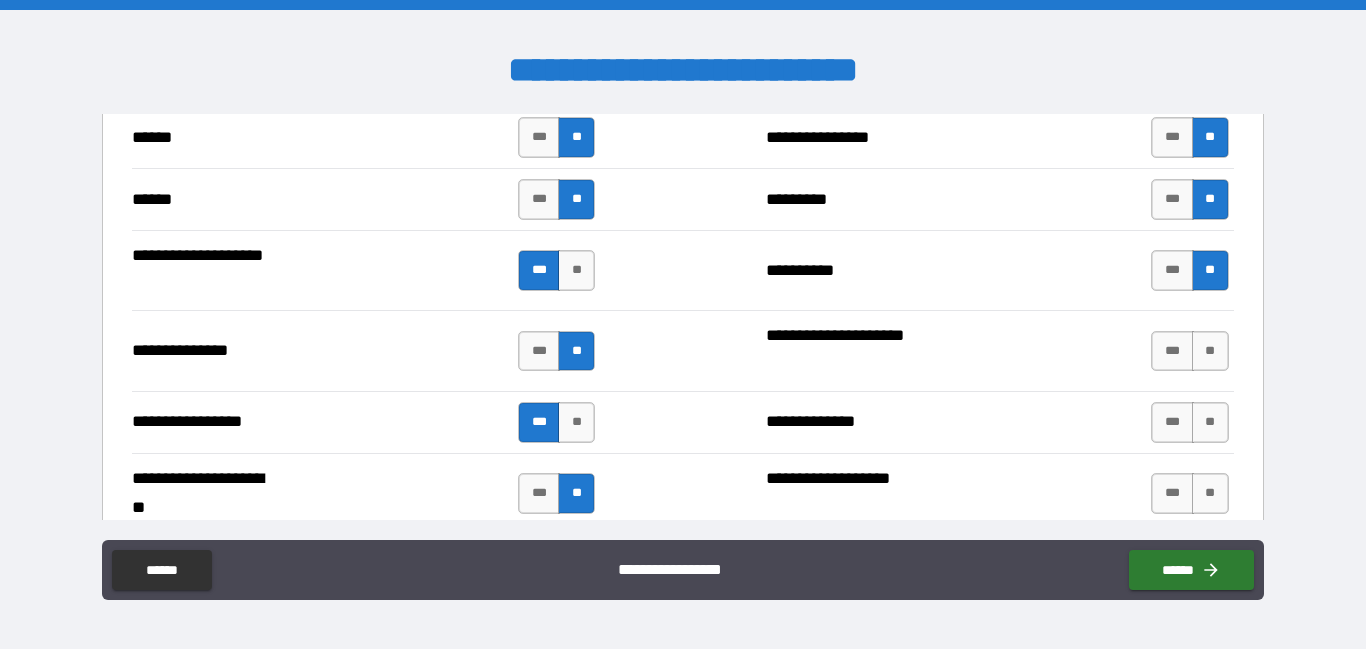 scroll, scrollTop: 2519, scrollLeft: 0, axis: vertical 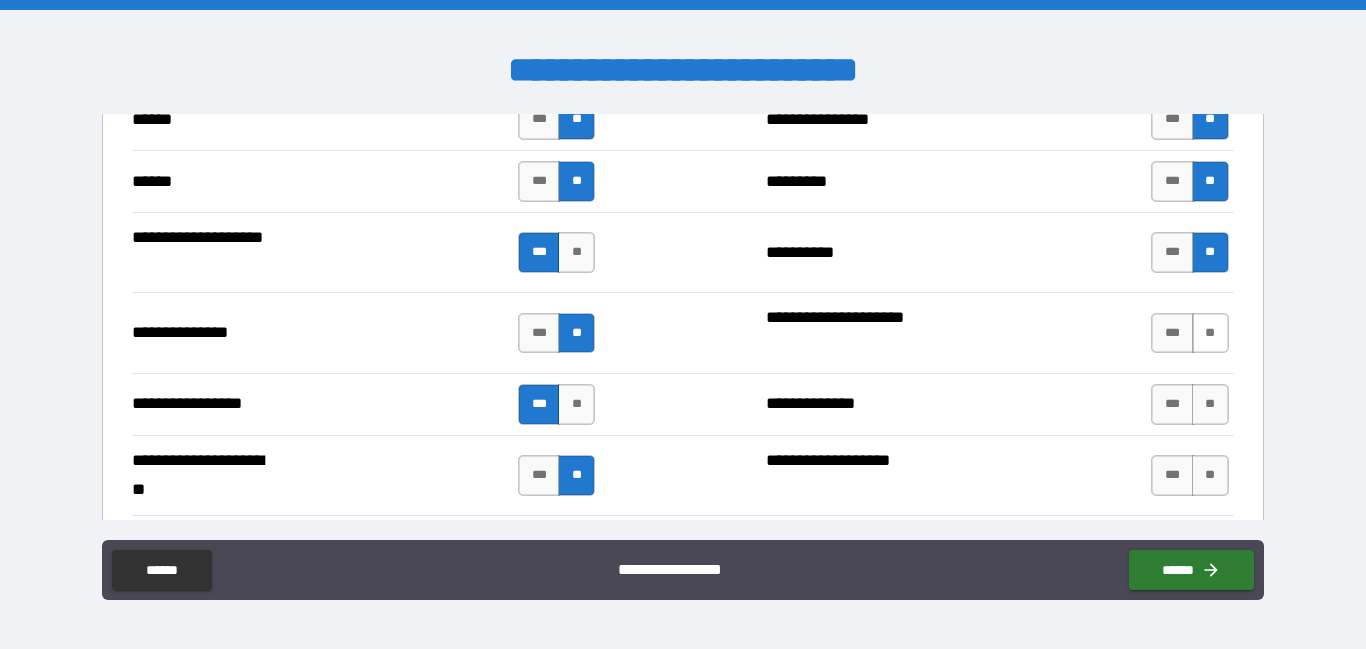click on "**" at bounding box center [1210, 333] 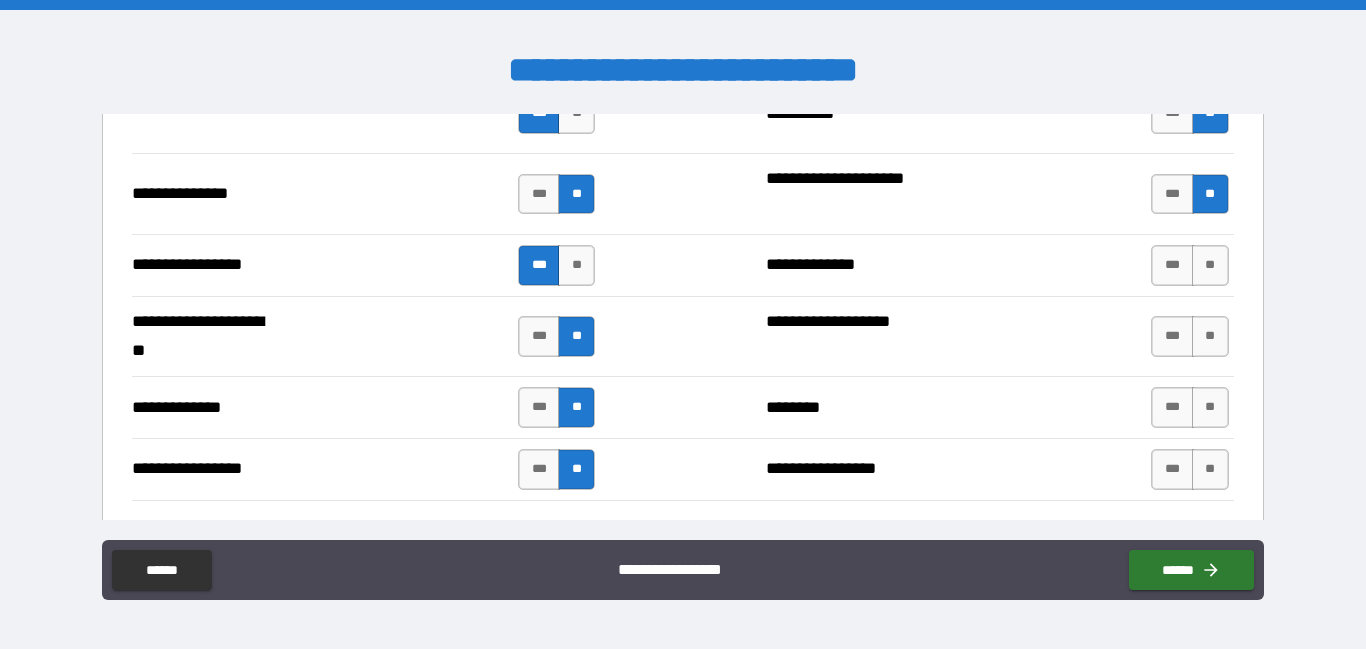 scroll, scrollTop: 2662, scrollLeft: 0, axis: vertical 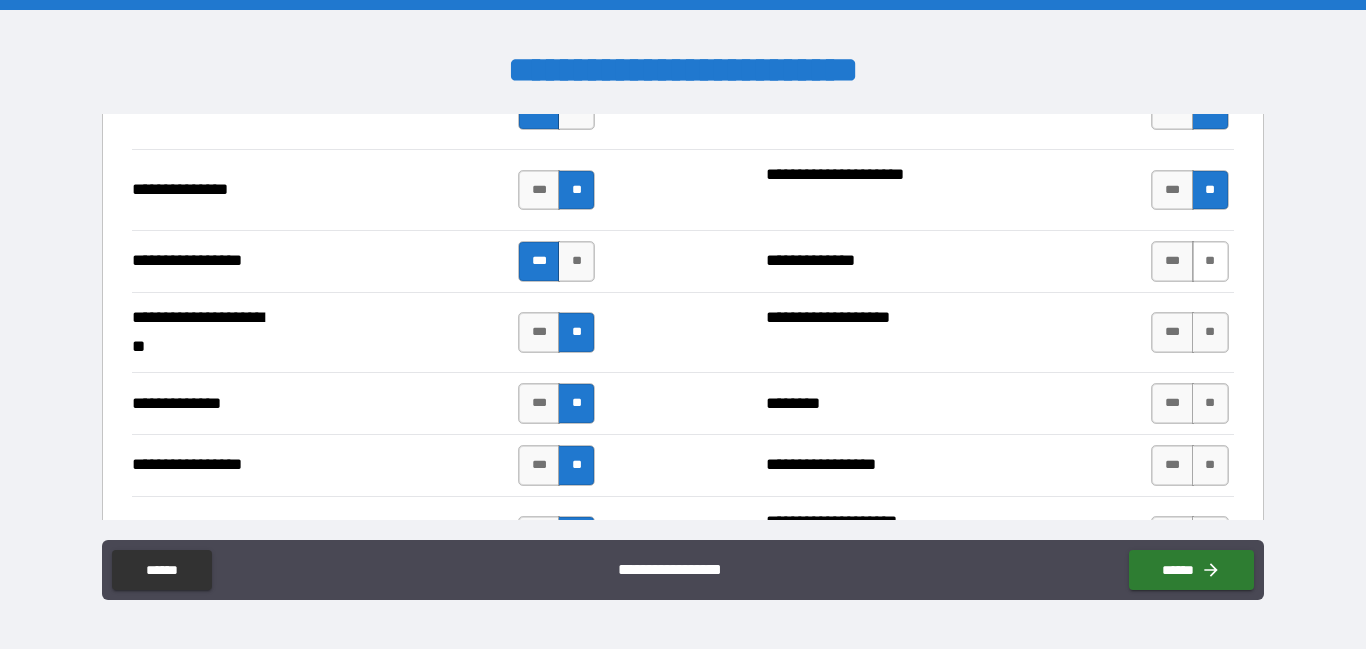 click on "**" at bounding box center (1210, 261) 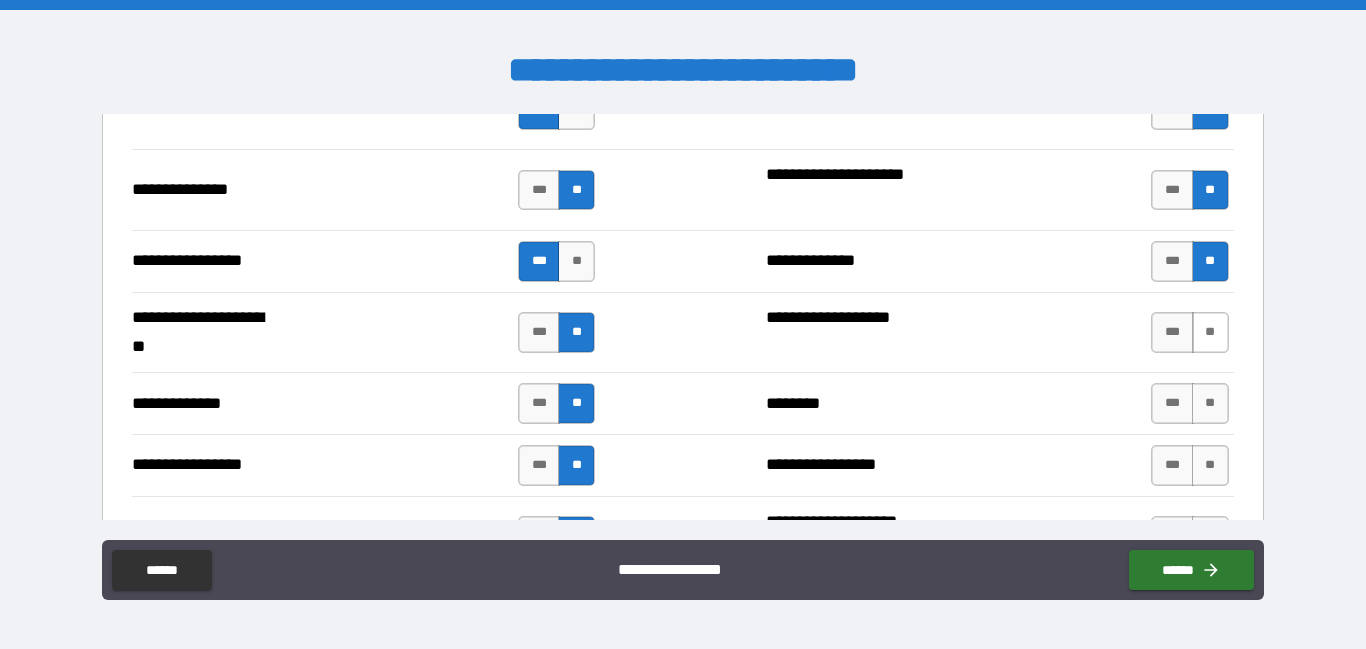 click on "**" at bounding box center (1210, 332) 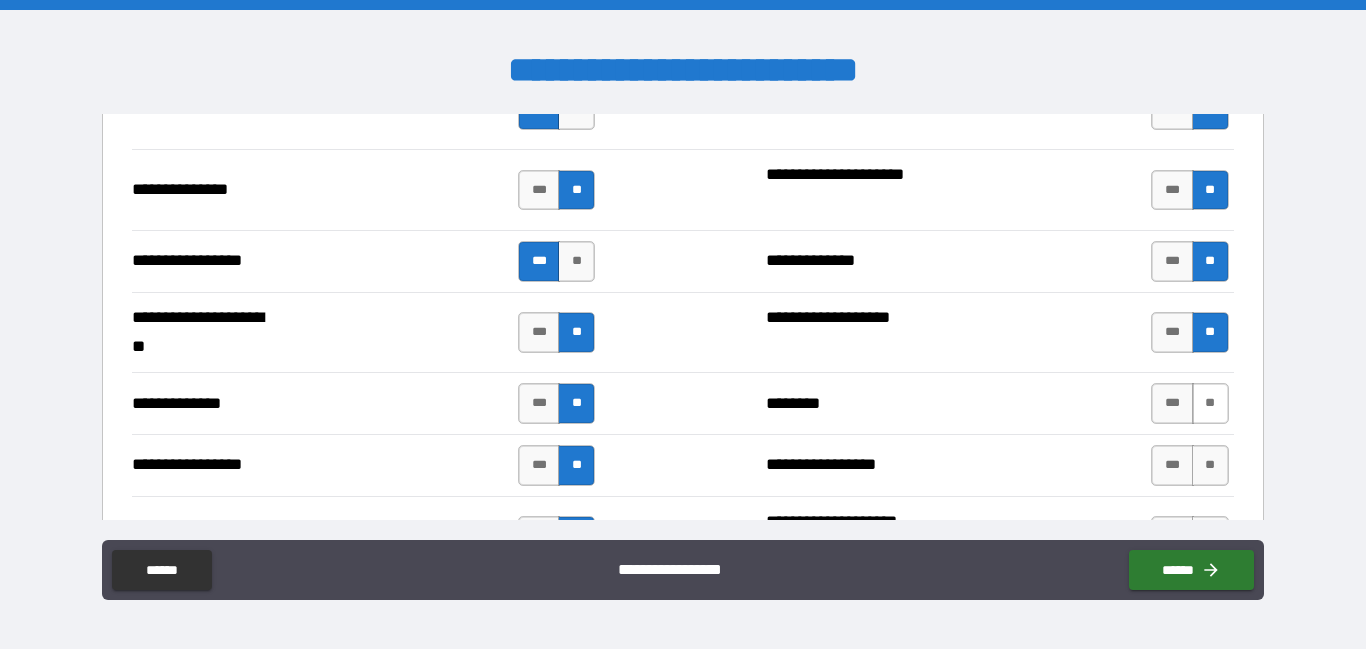 click on "**" at bounding box center [1210, 403] 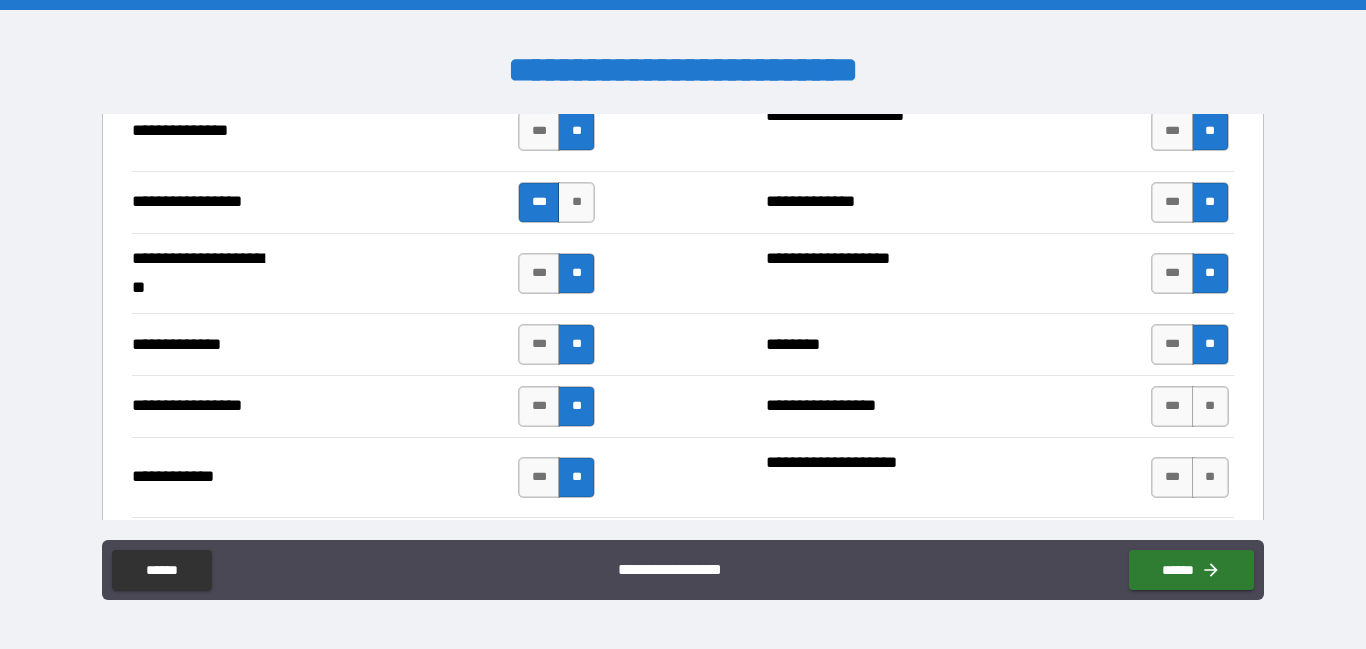 scroll, scrollTop: 2722, scrollLeft: 0, axis: vertical 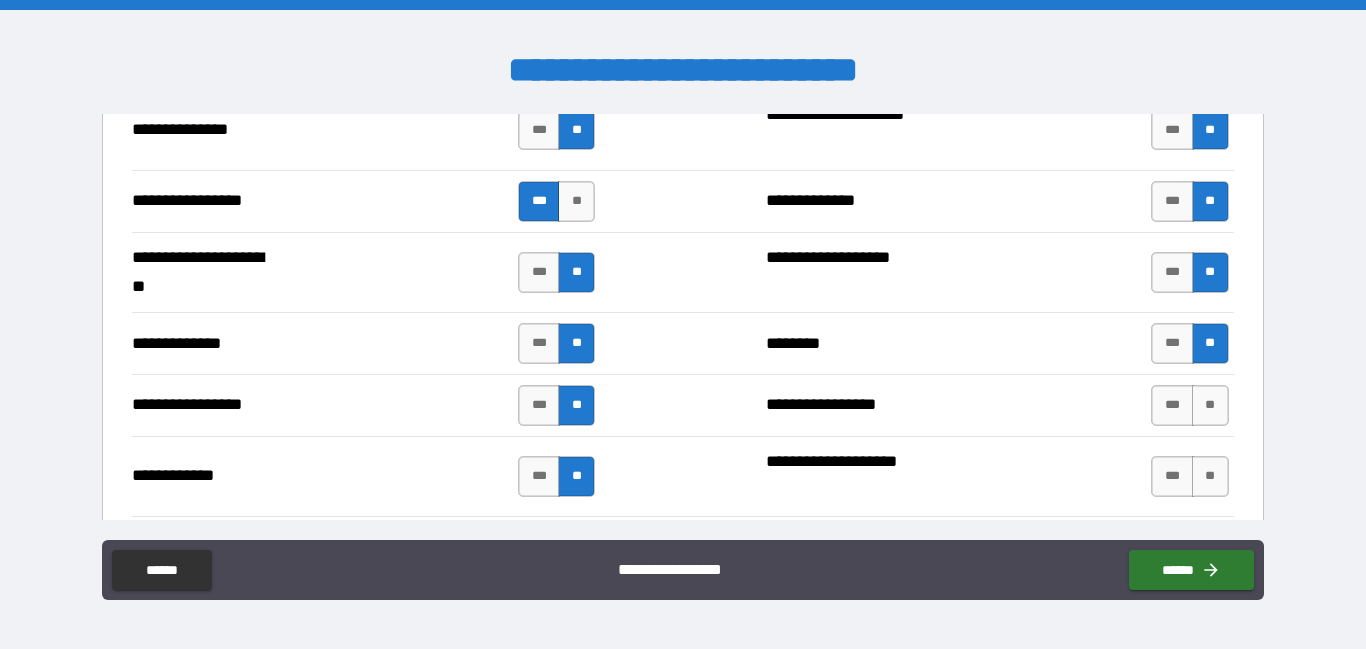 click on "**" at bounding box center [1210, 405] 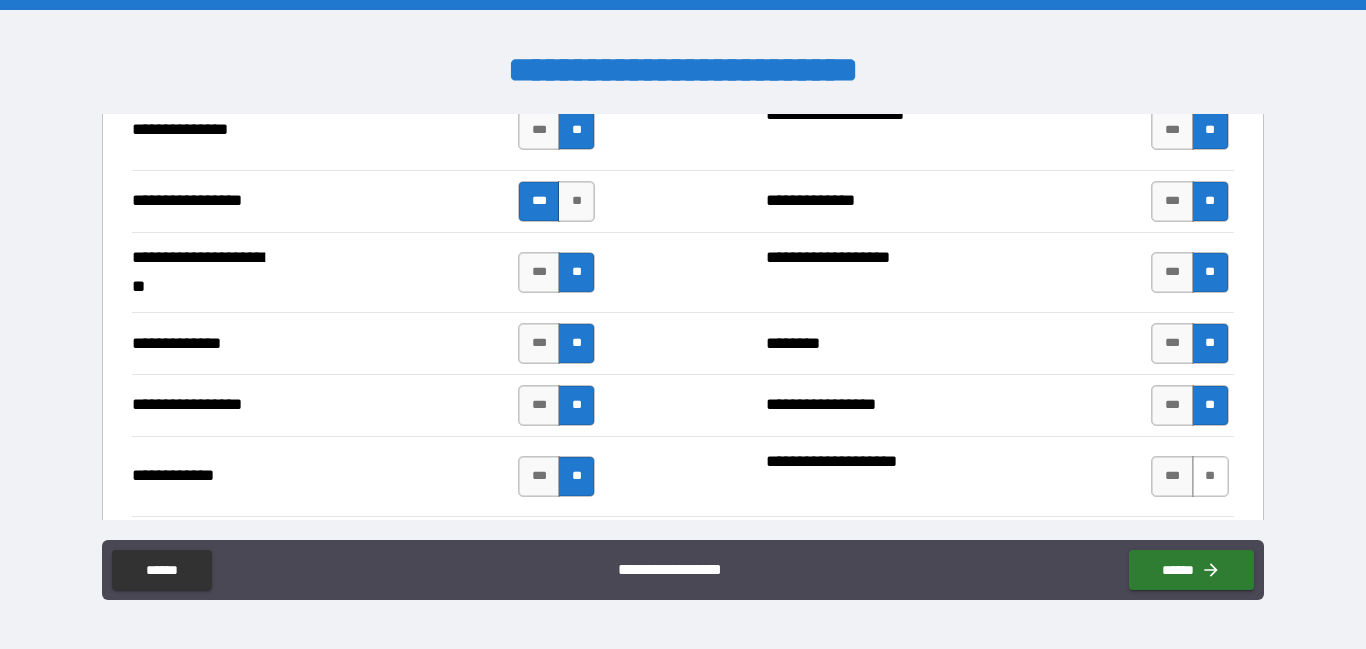 click on "**" at bounding box center [1210, 476] 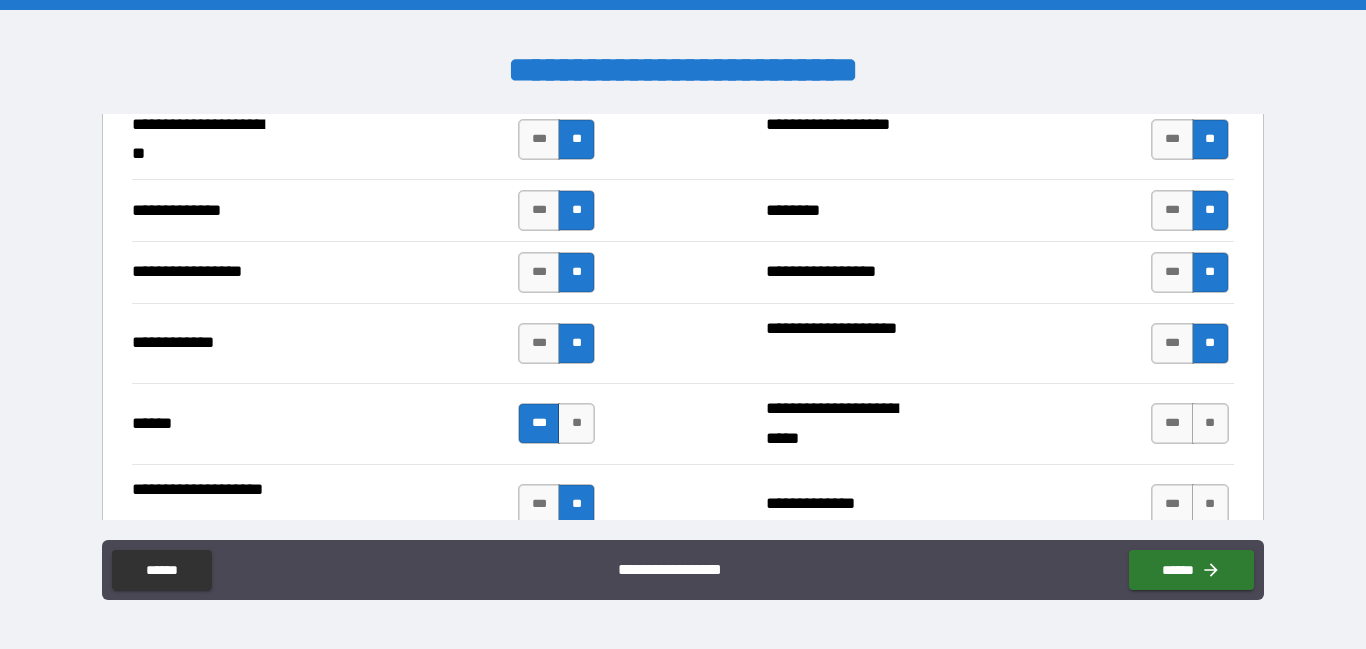 scroll, scrollTop: 2862, scrollLeft: 0, axis: vertical 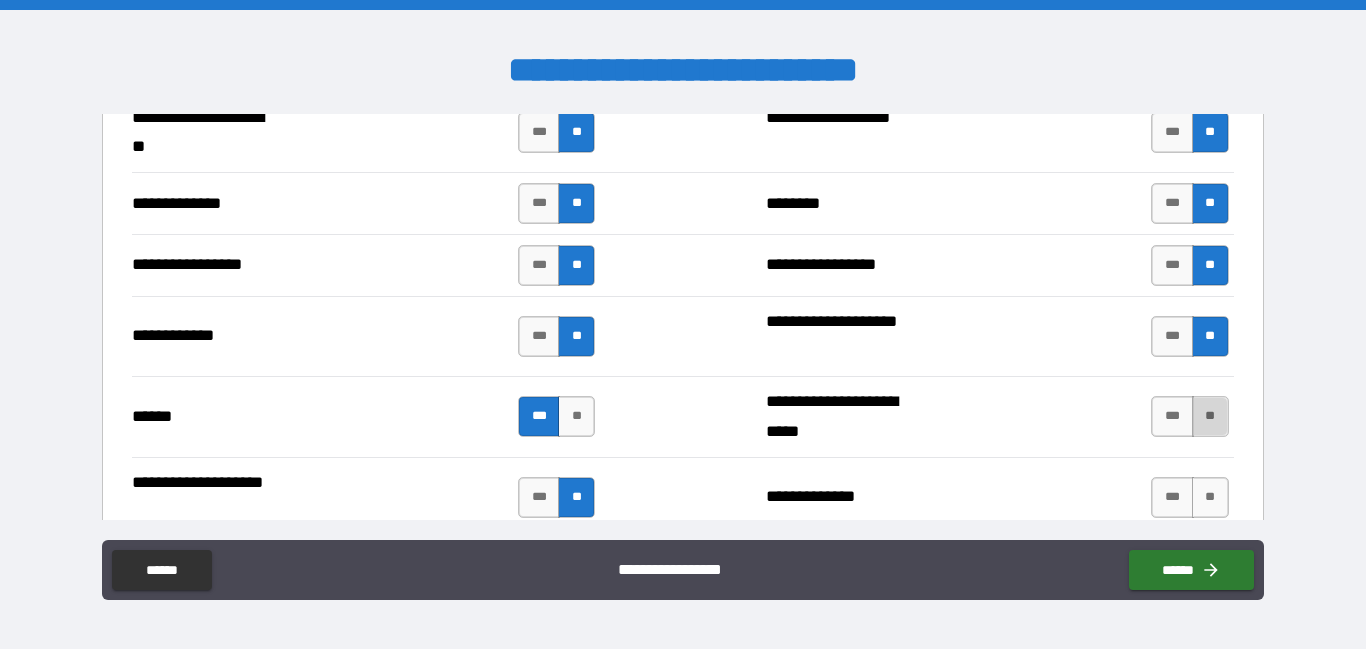 click on "**" at bounding box center [1210, 416] 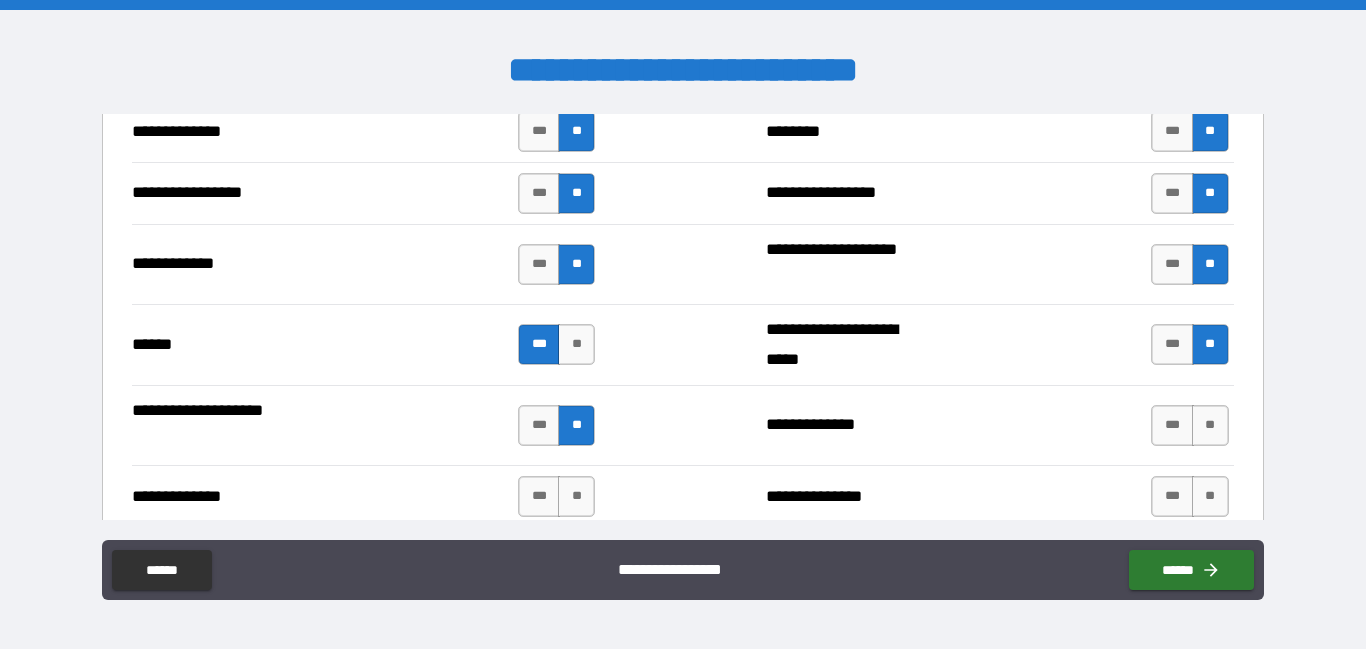 scroll, scrollTop: 2941, scrollLeft: 0, axis: vertical 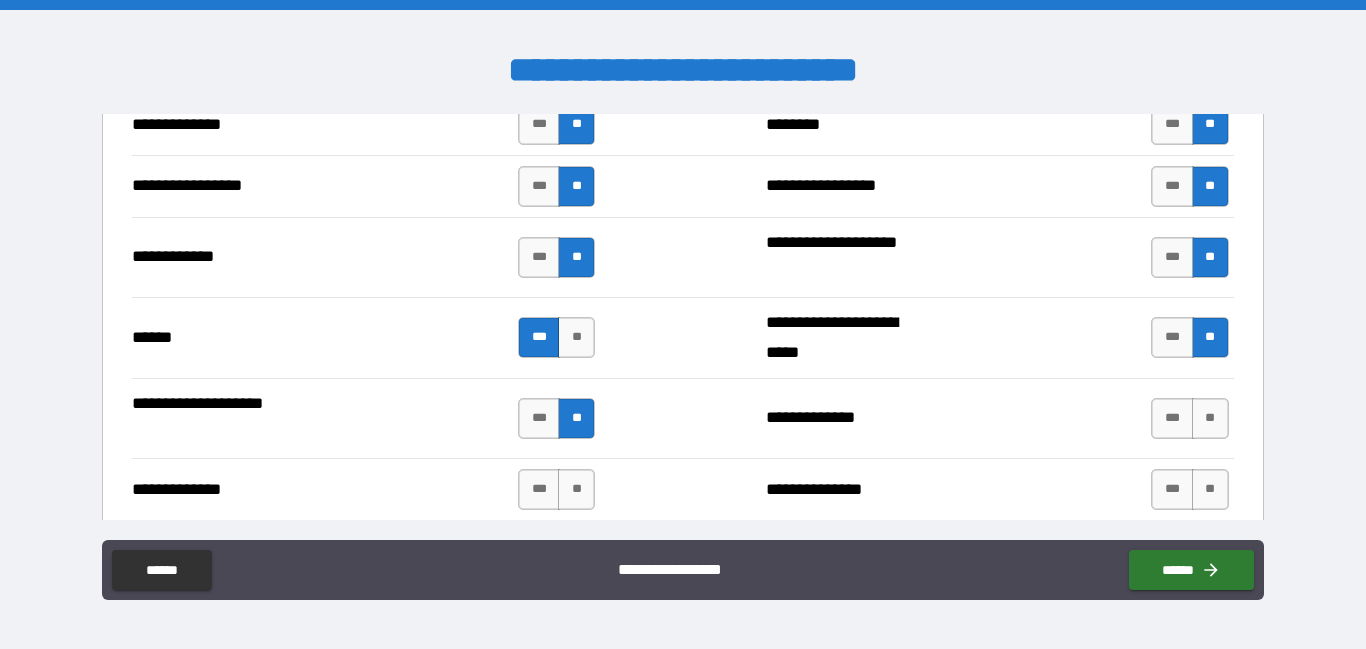 click on "**" at bounding box center (1210, 418) 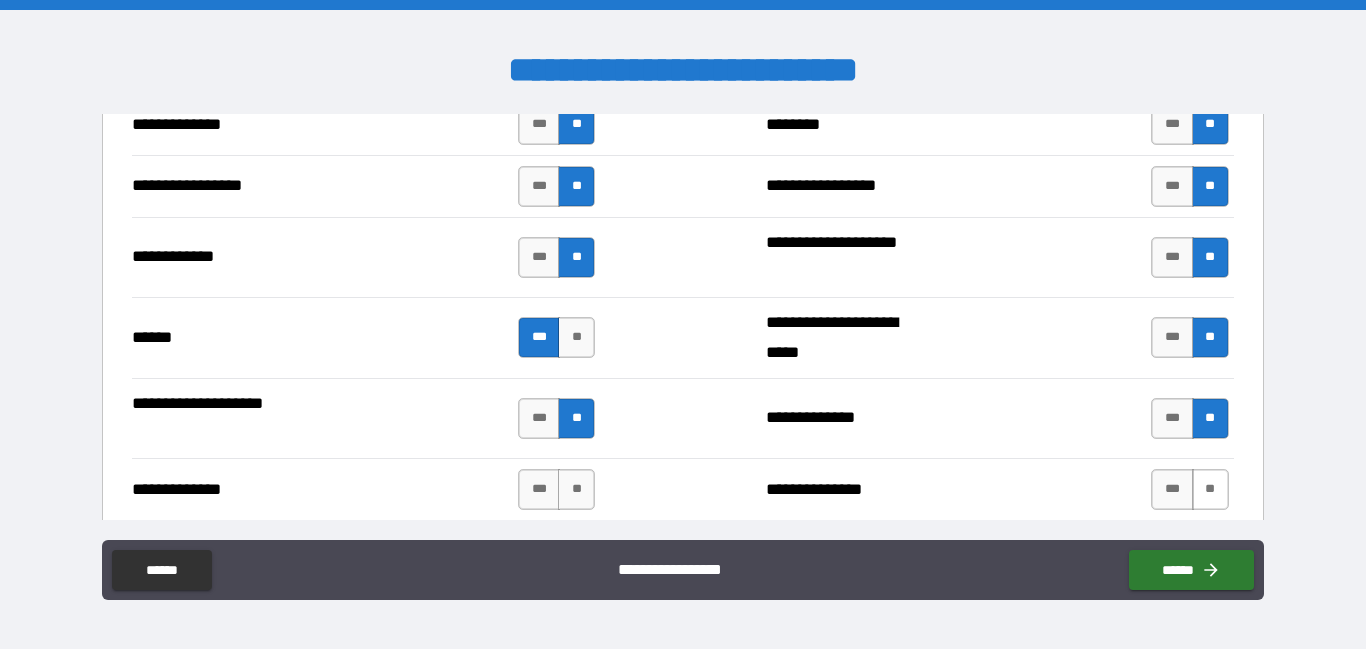 click on "**" at bounding box center (1210, 489) 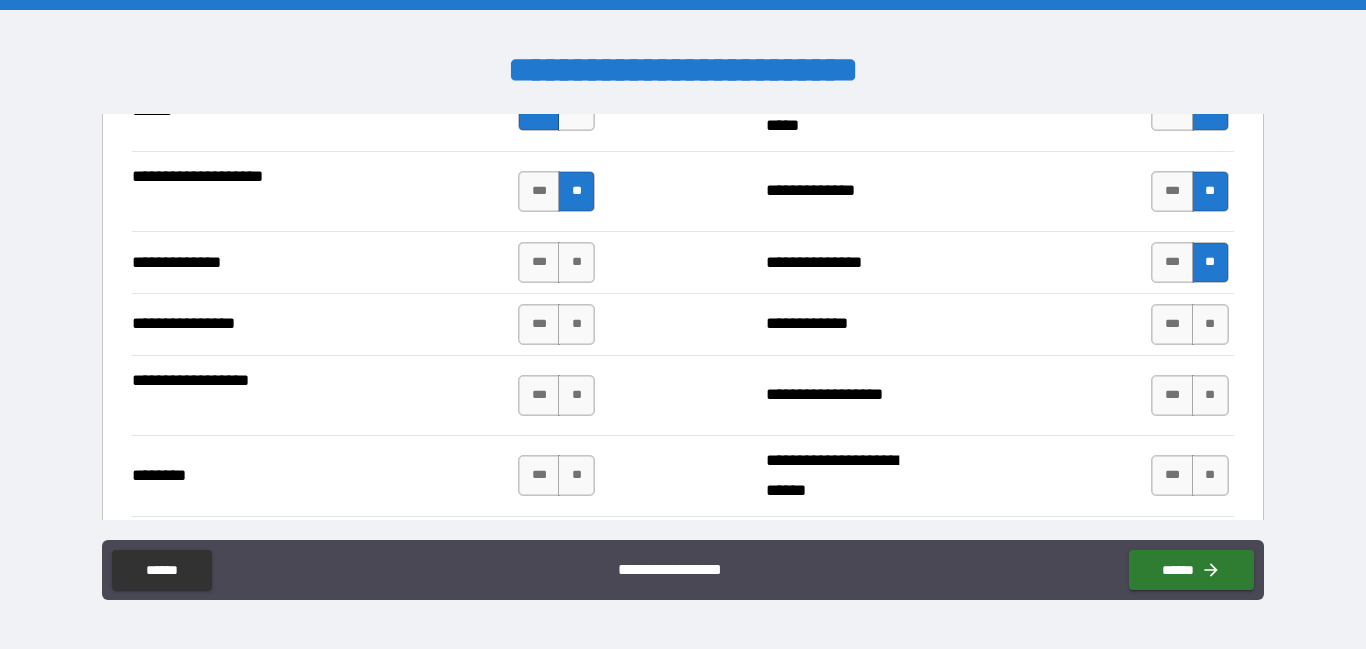 scroll, scrollTop: 3175, scrollLeft: 0, axis: vertical 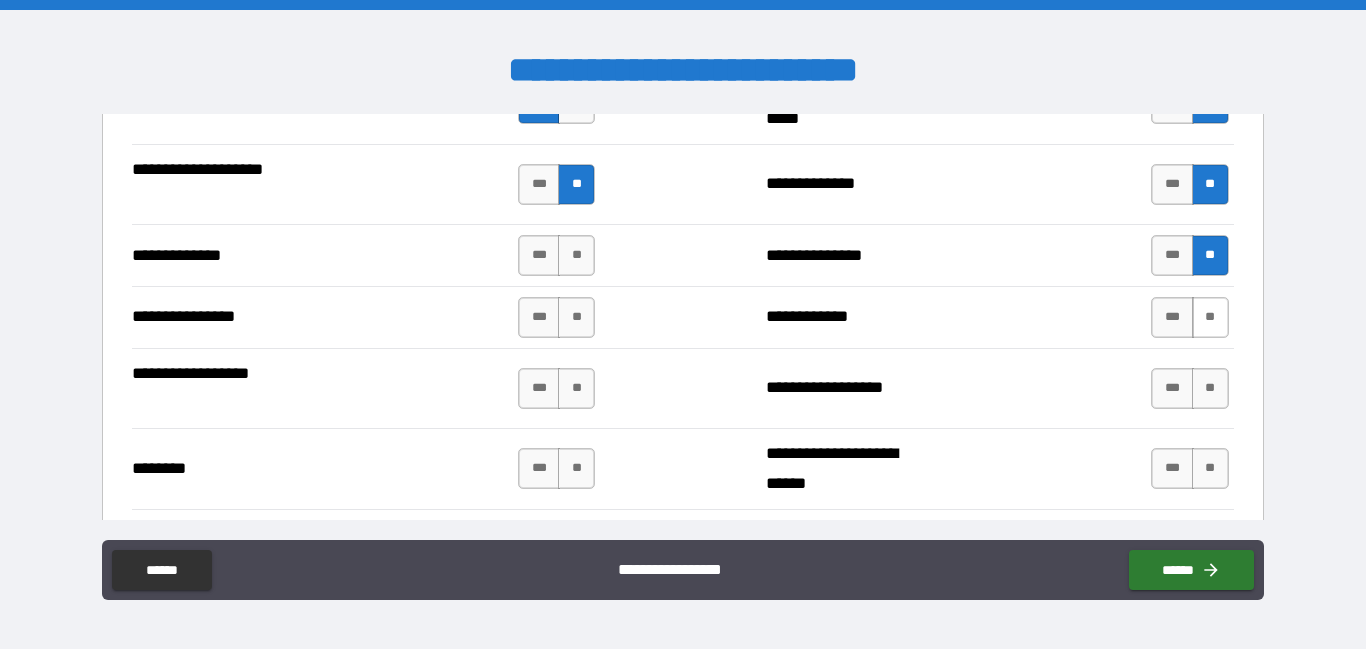 click on "**" at bounding box center [1210, 317] 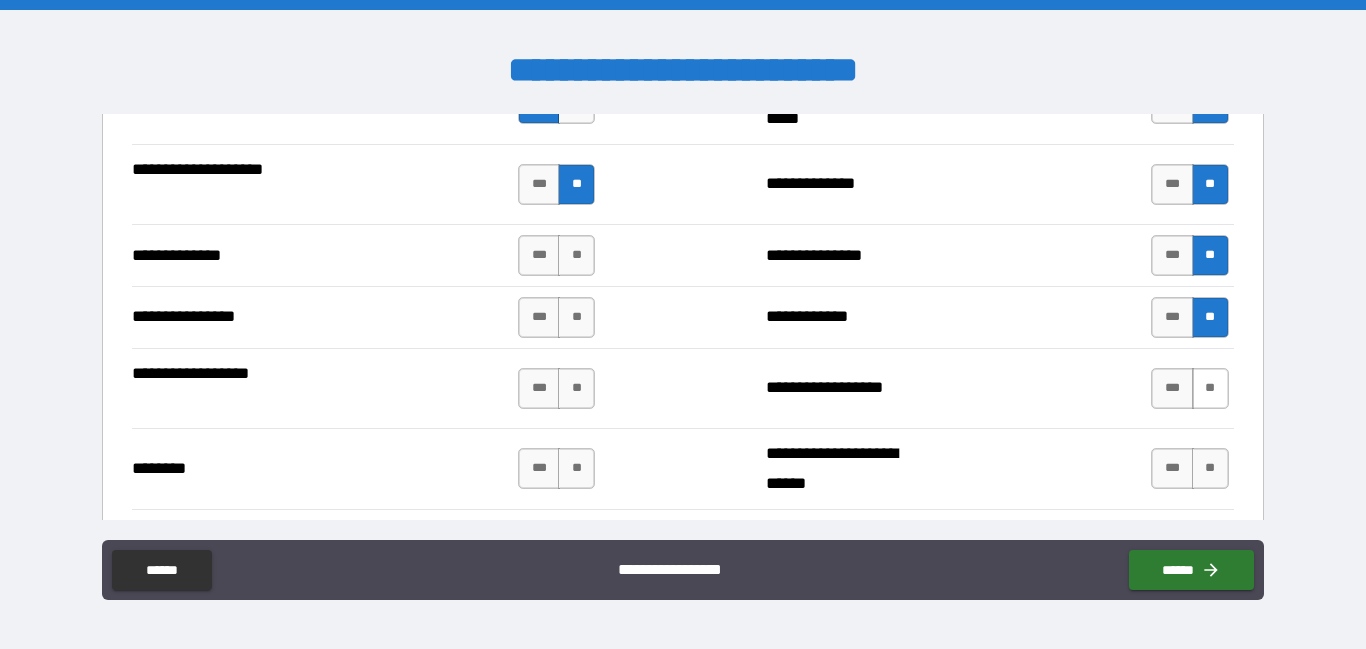 click on "**" at bounding box center (1210, 388) 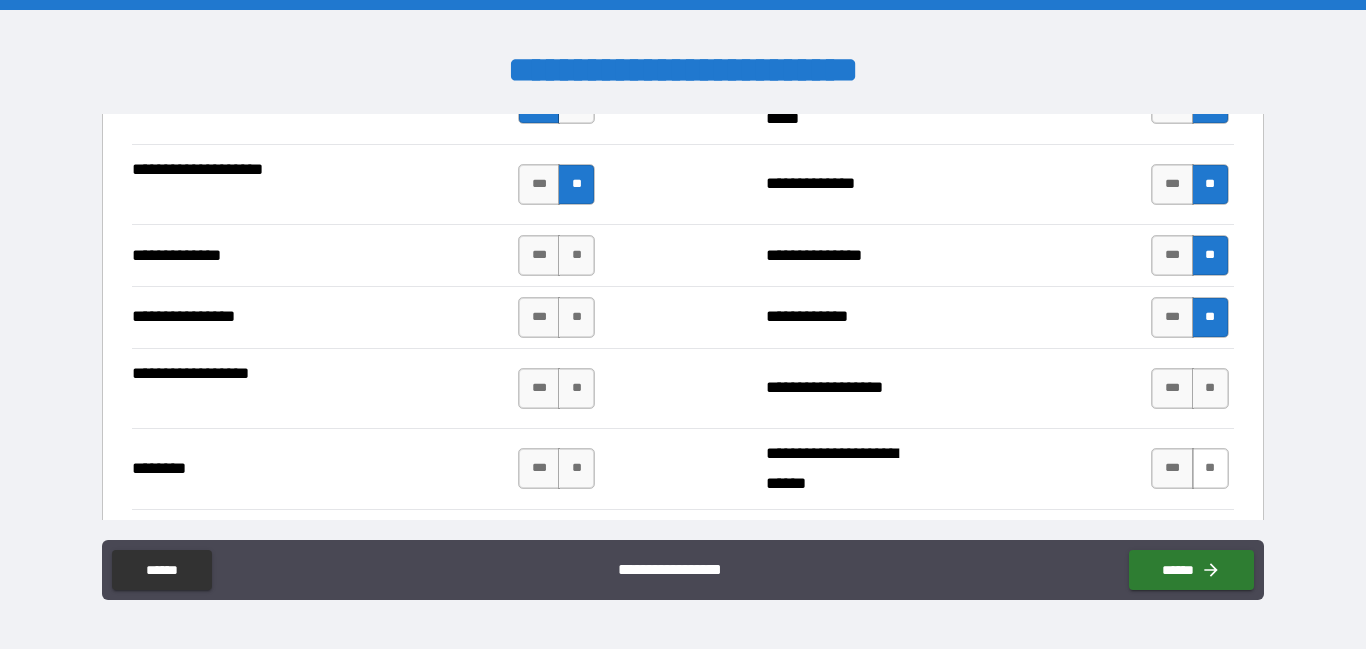 click on "**" at bounding box center [1210, 468] 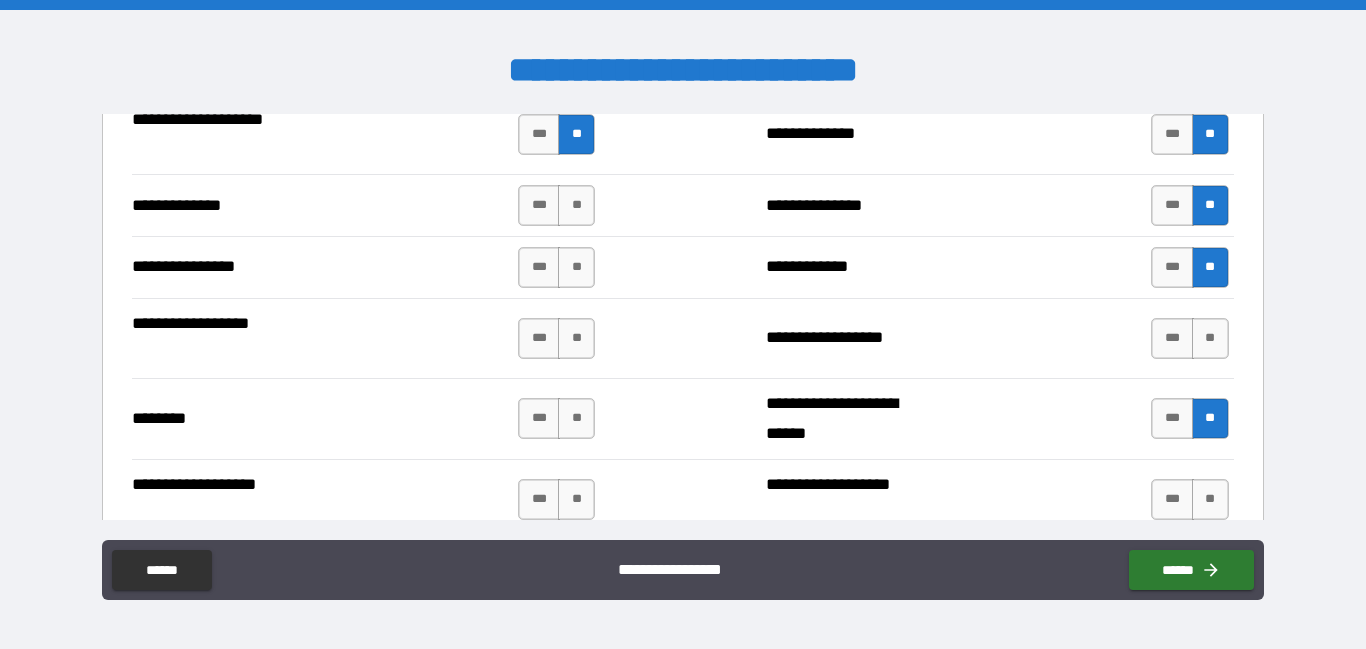 scroll, scrollTop: 3252, scrollLeft: 0, axis: vertical 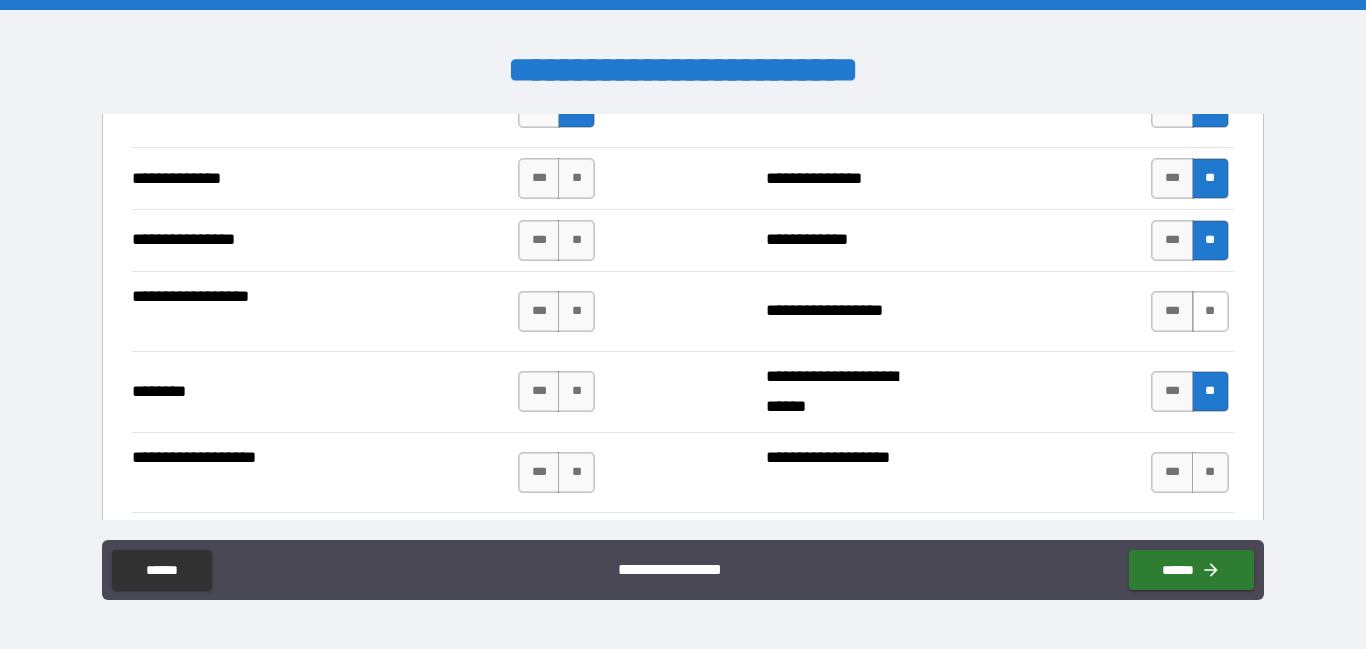 click on "**" at bounding box center (1210, 311) 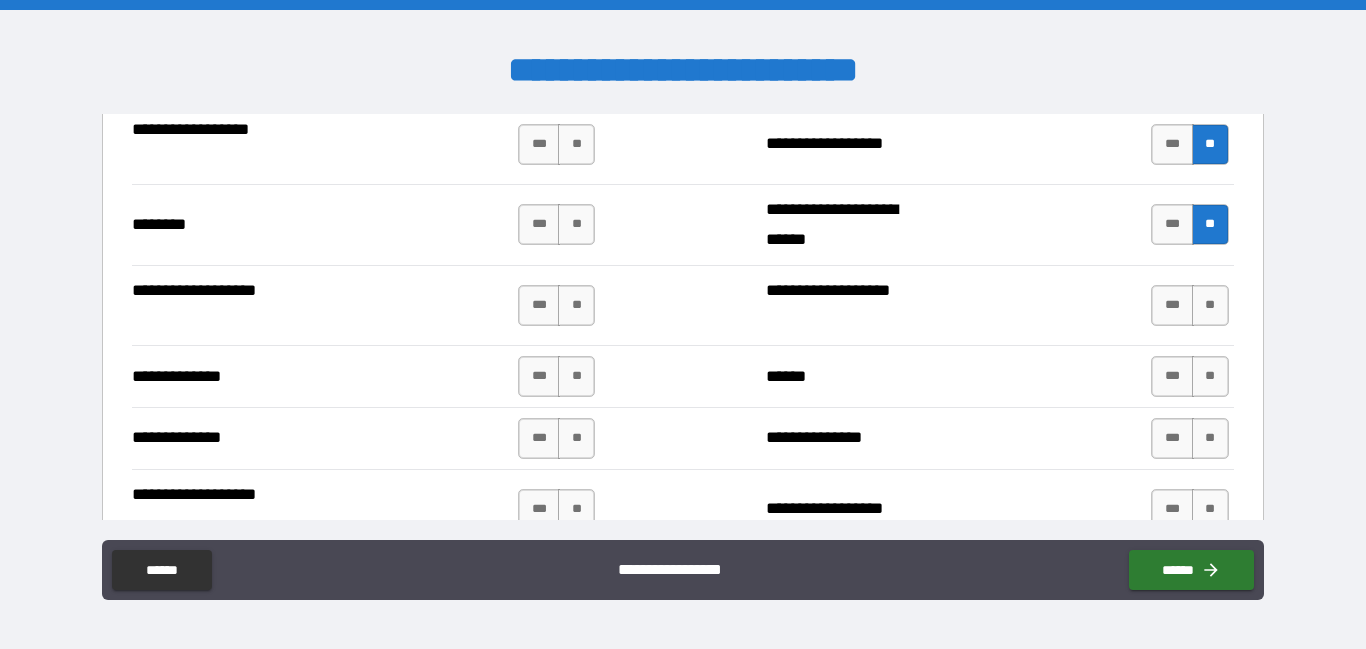 scroll, scrollTop: 3409, scrollLeft: 0, axis: vertical 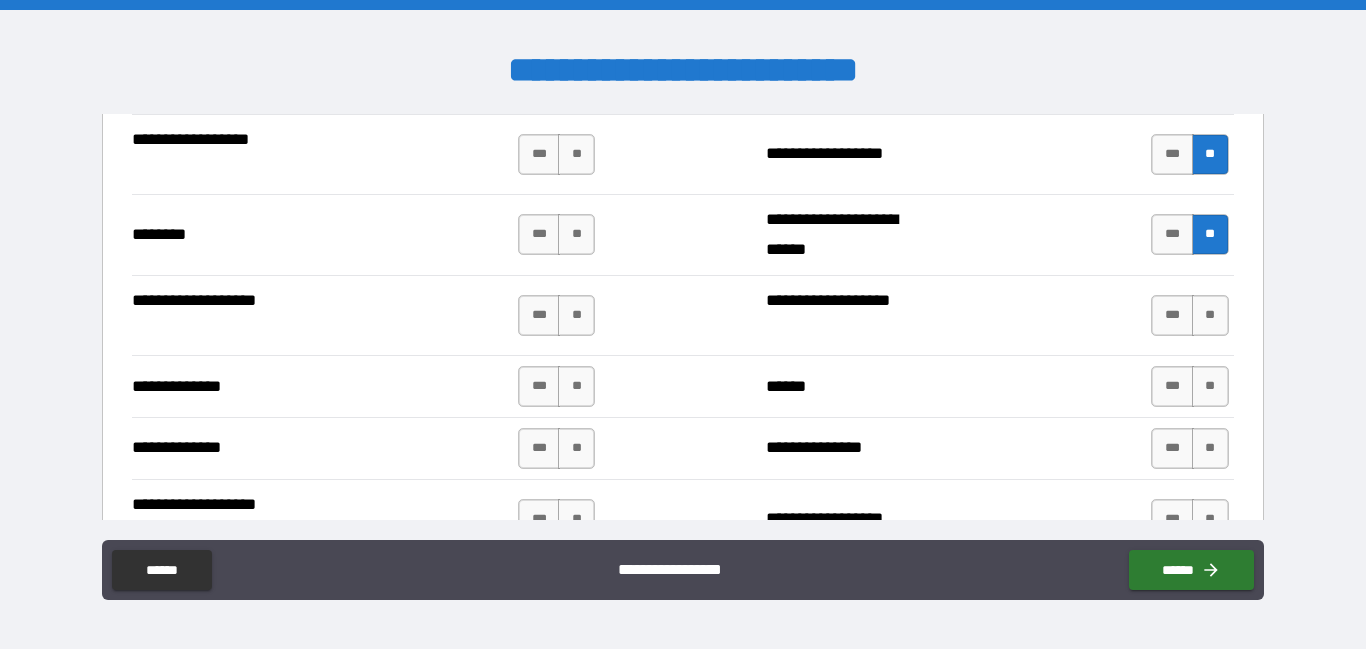 click on "**" at bounding box center (1210, 315) 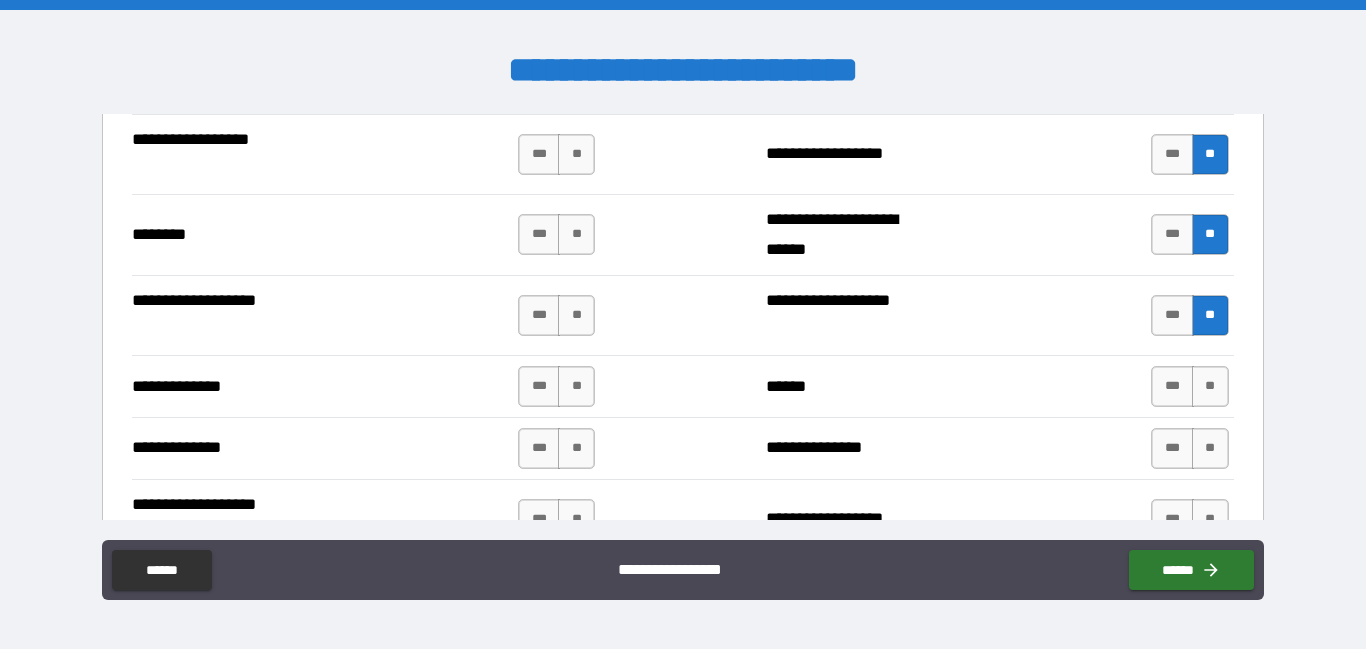 click on "**" at bounding box center [1210, 315] 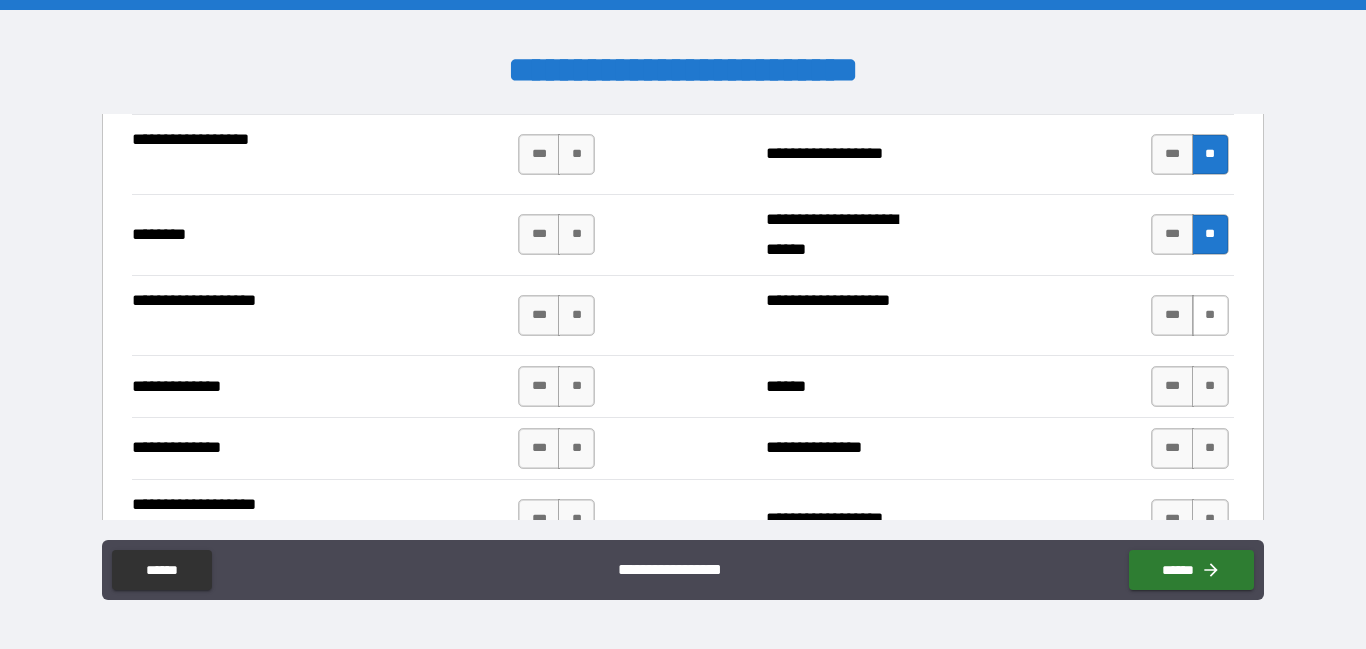 click on "**" at bounding box center (1210, 315) 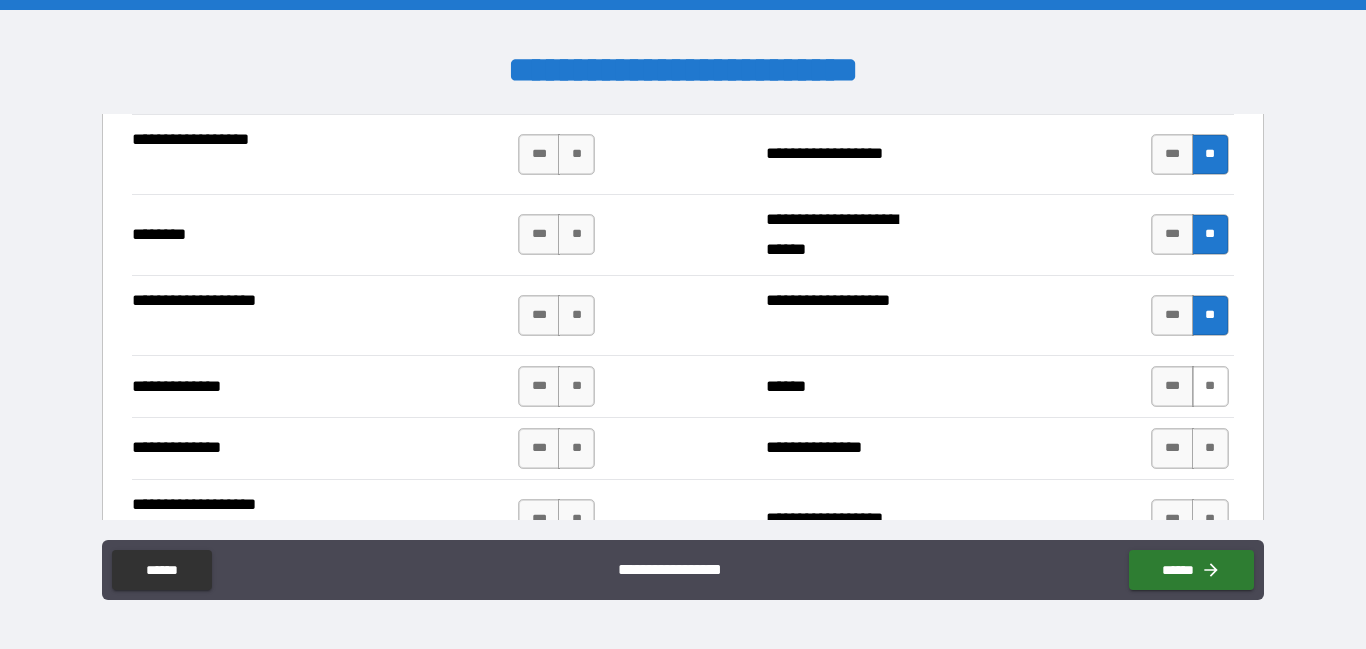 click on "**" at bounding box center (1210, 386) 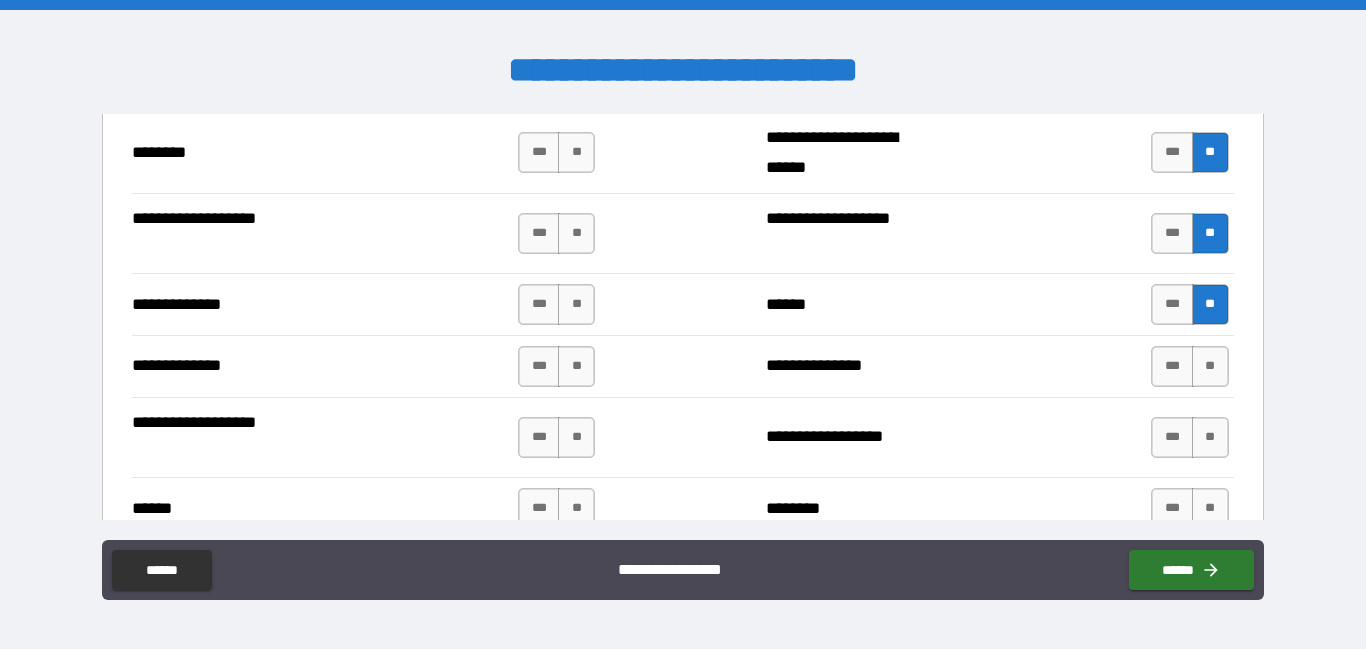 scroll, scrollTop: 3512, scrollLeft: 0, axis: vertical 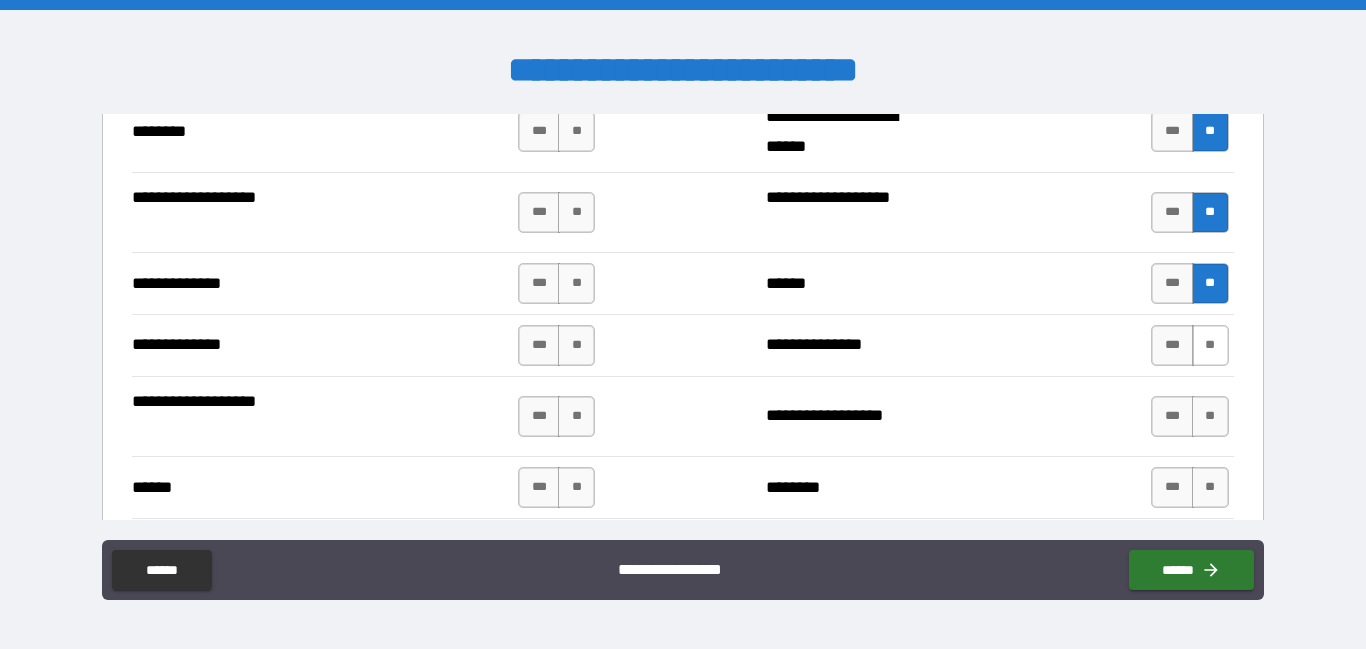 click on "**" at bounding box center [1210, 345] 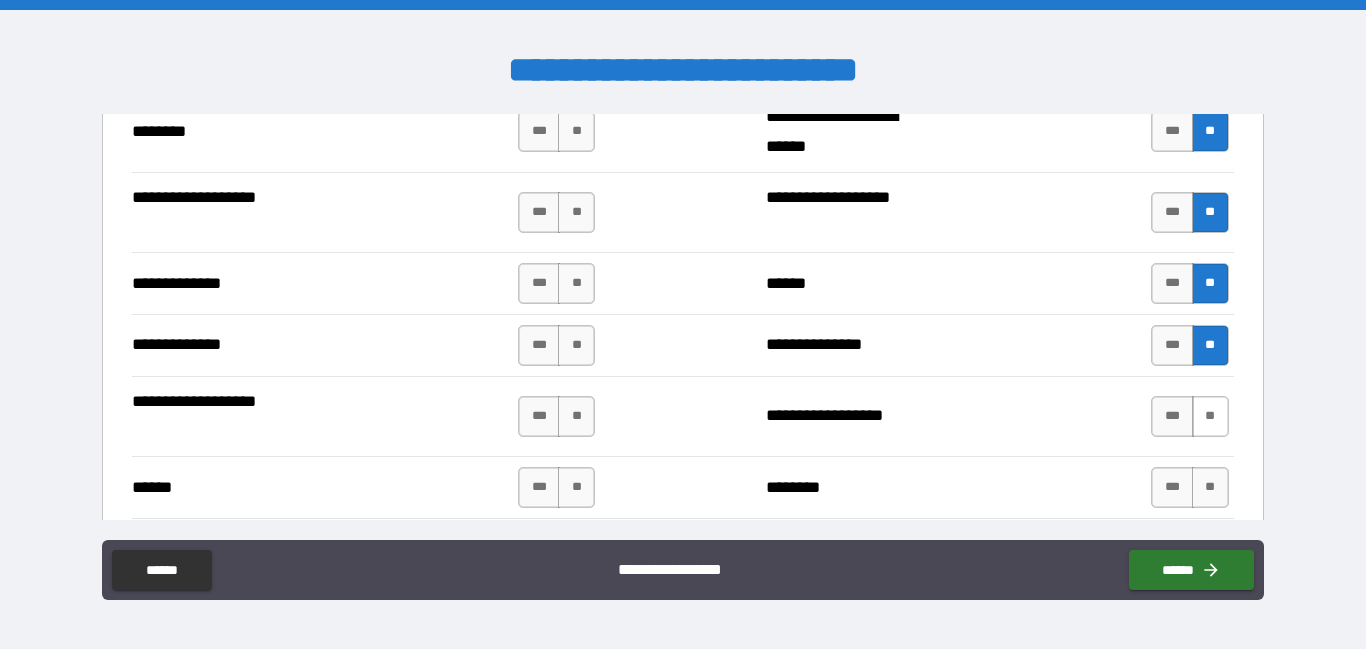 click on "**" at bounding box center (1210, 416) 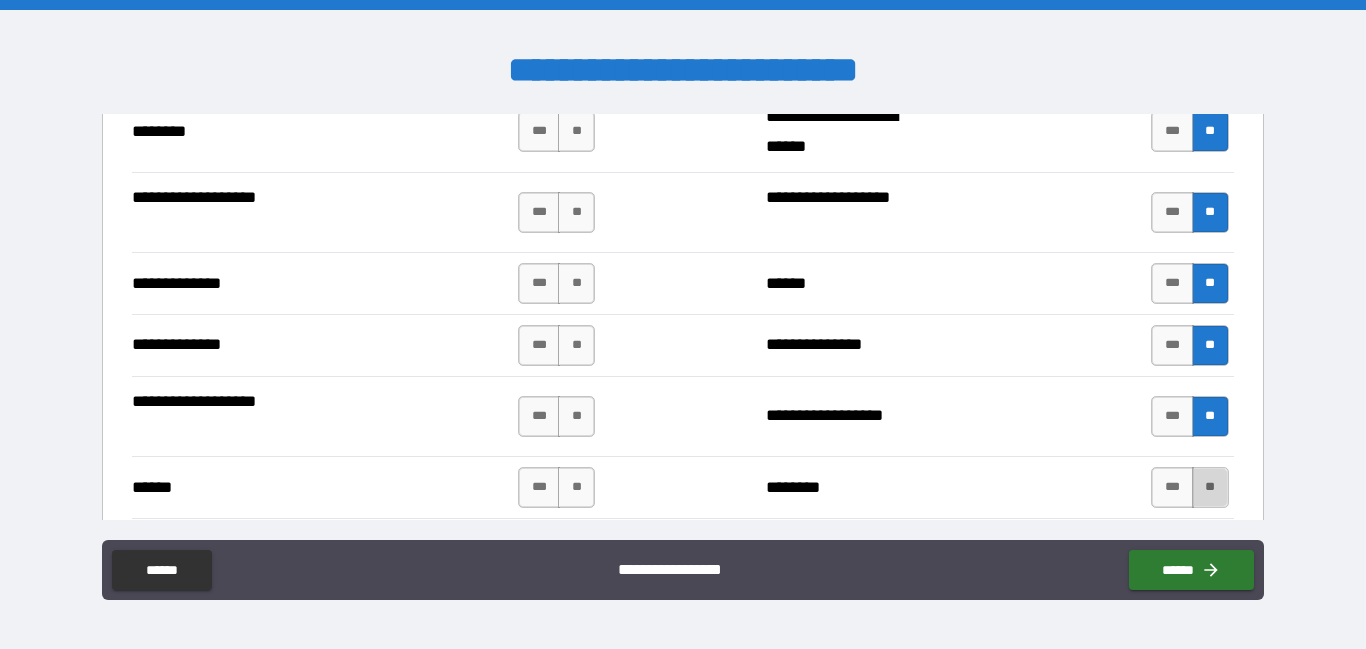 click on "**" at bounding box center [1210, 487] 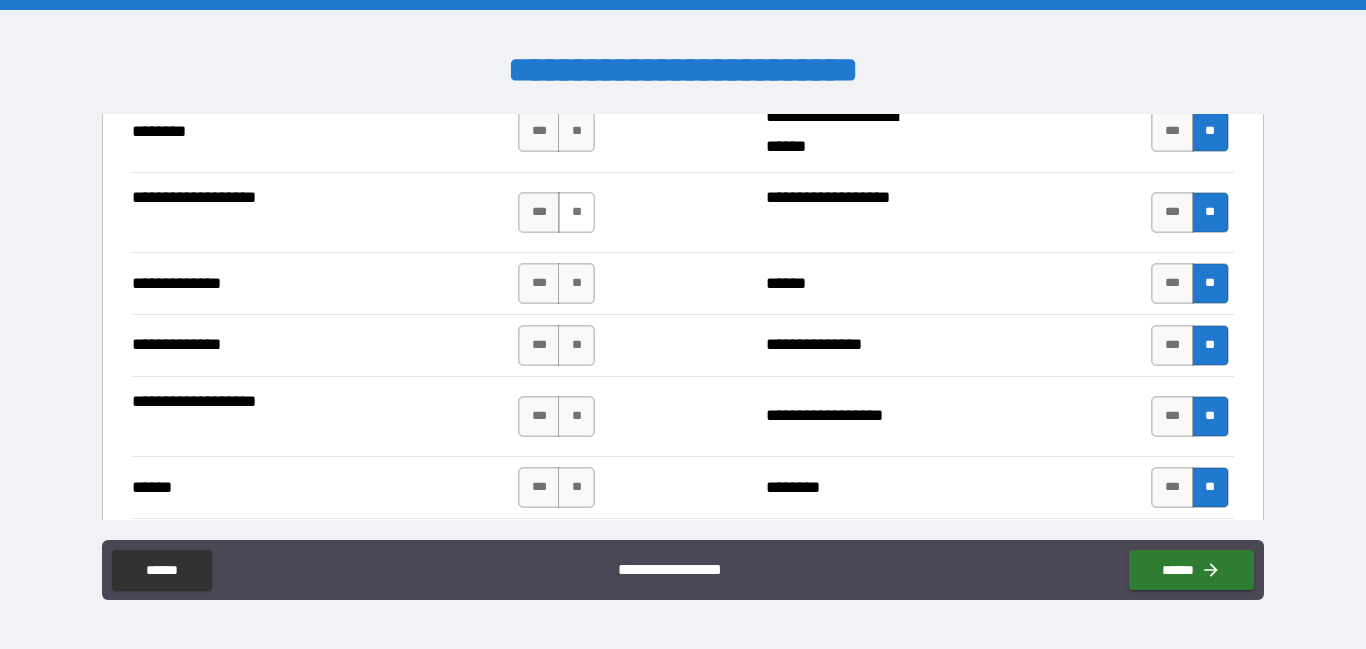 click on "**" at bounding box center [576, 212] 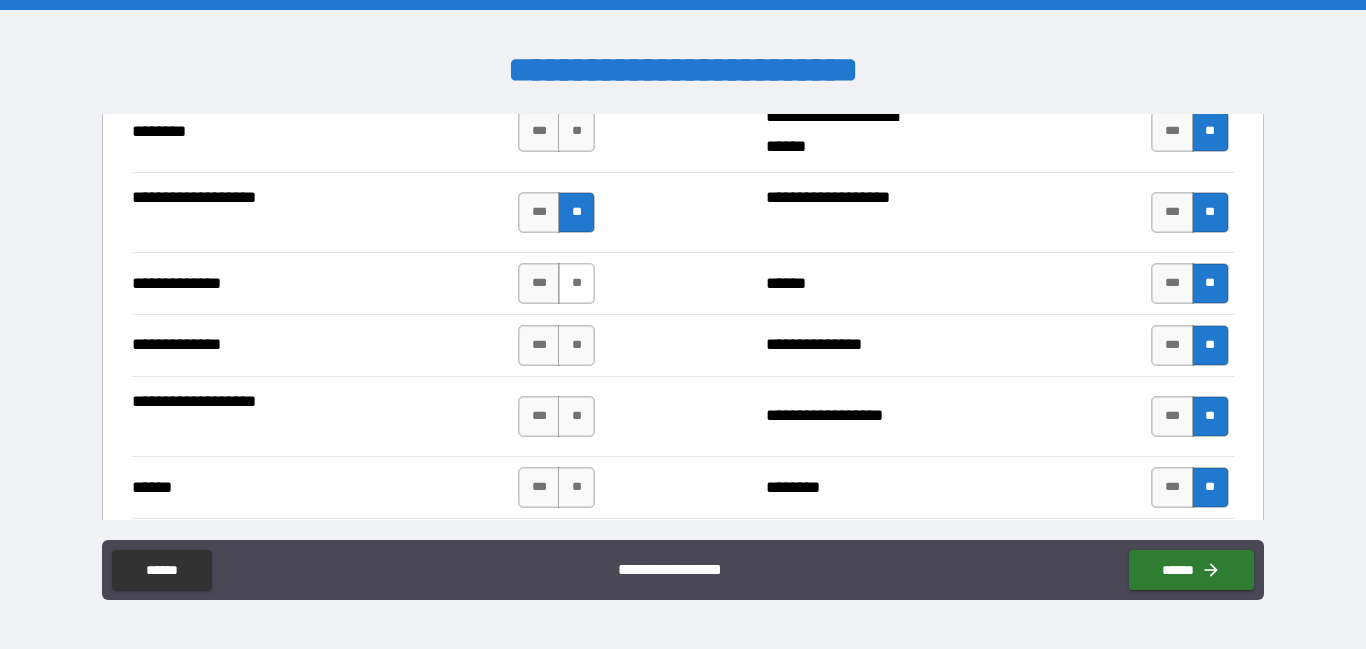 click on "**" at bounding box center [576, 283] 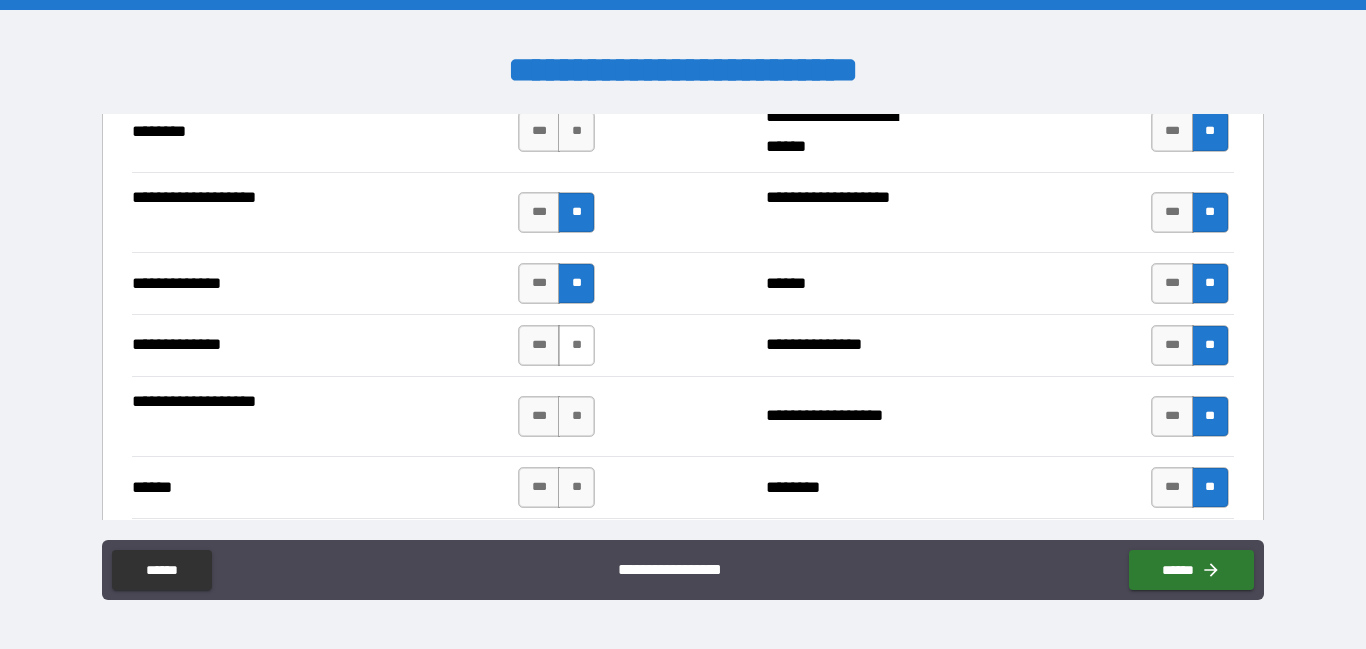 click on "**" at bounding box center (576, 345) 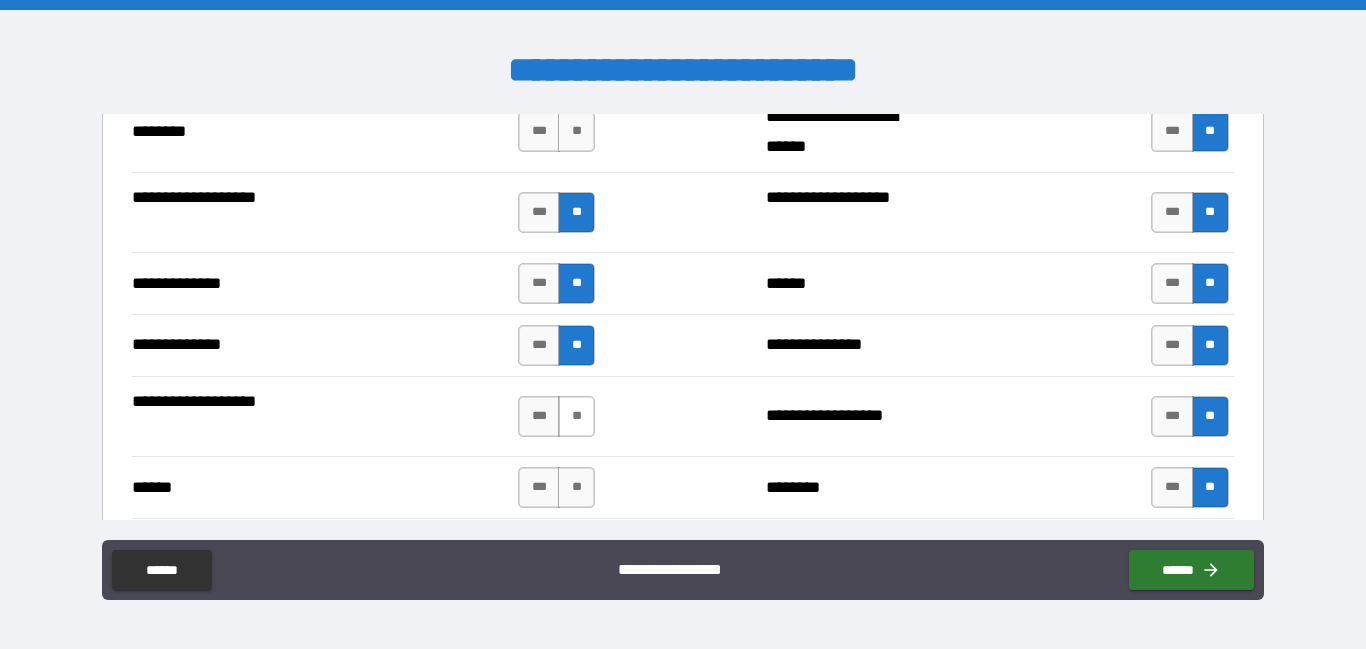 click on "**" at bounding box center (576, 416) 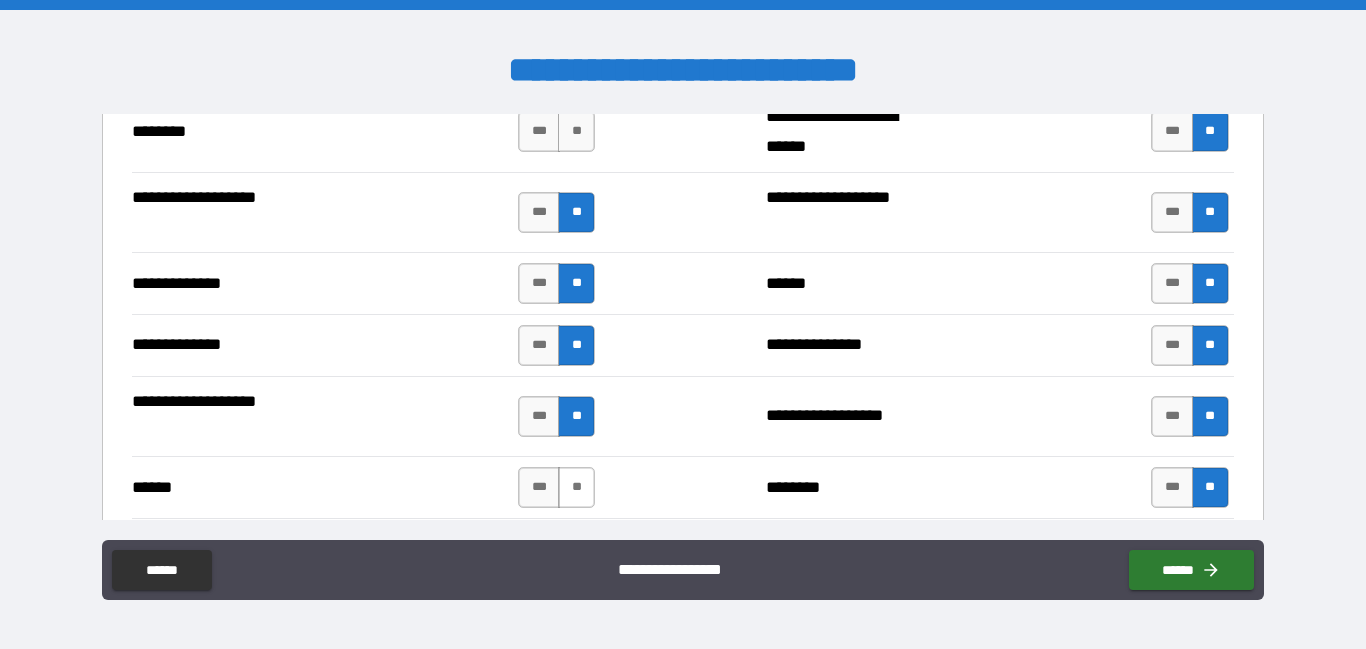click on "**" at bounding box center (576, 487) 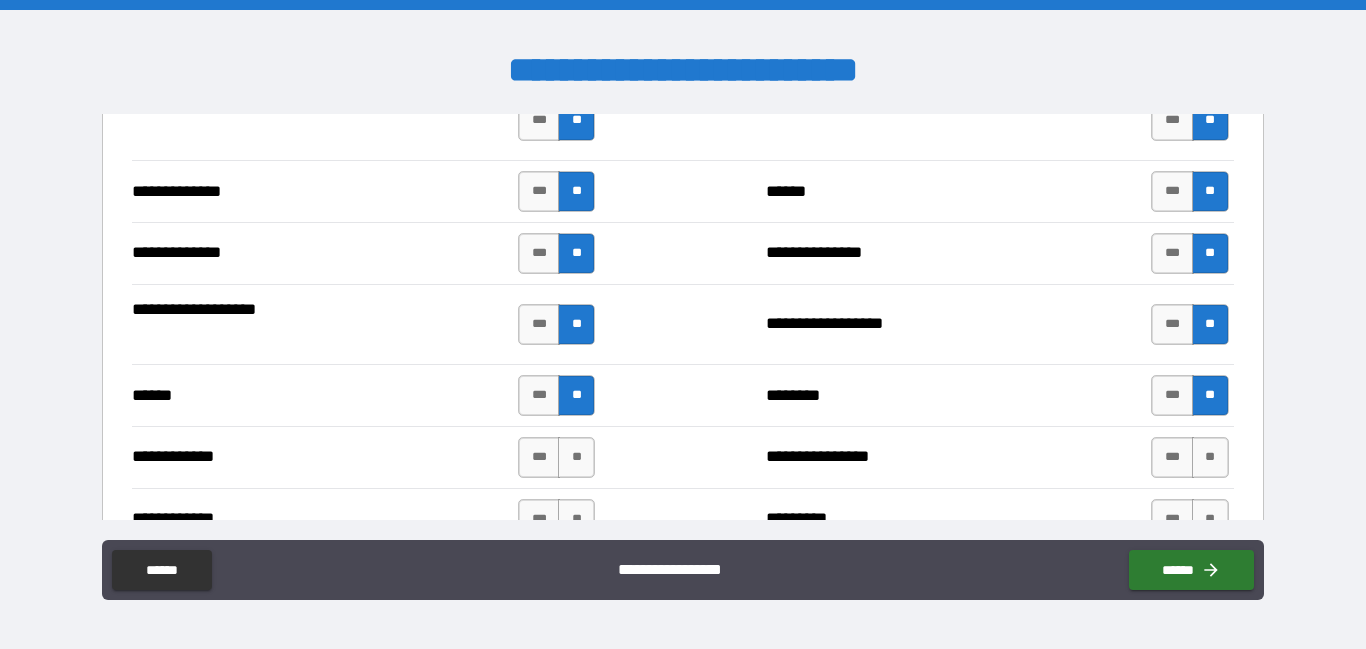 scroll, scrollTop: 3618, scrollLeft: 0, axis: vertical 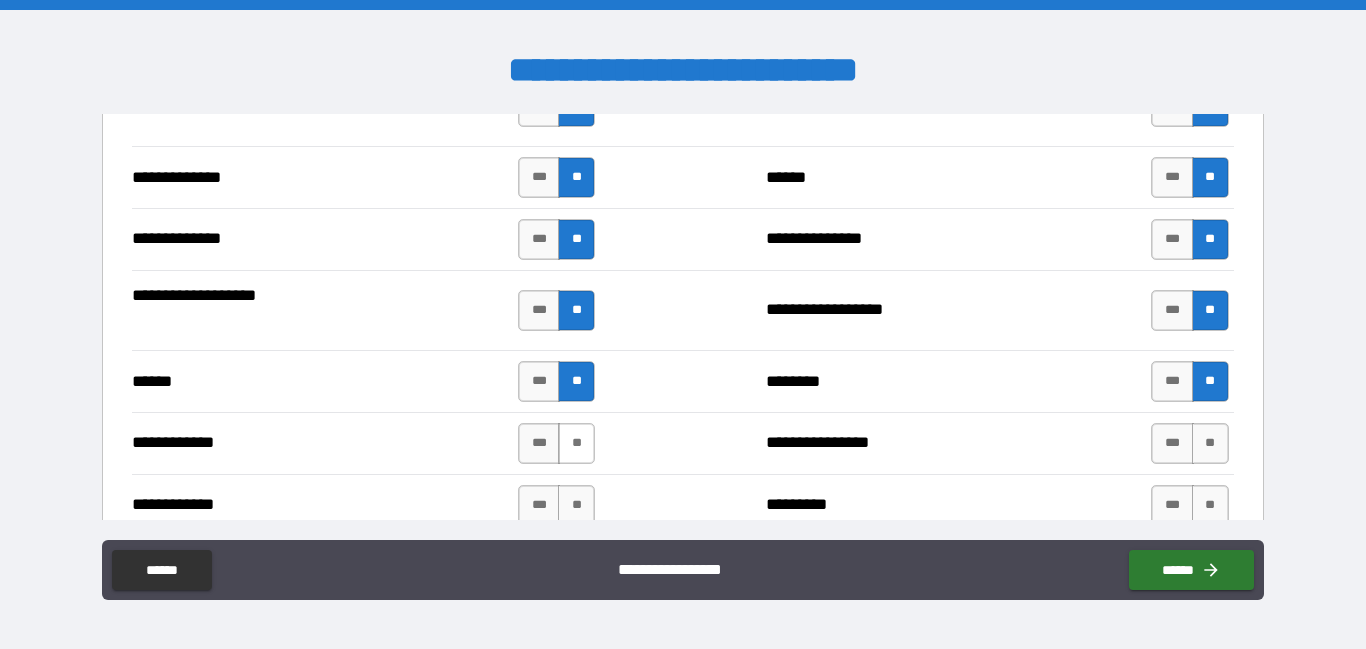 click on "**" at bounding box center (576, 443) 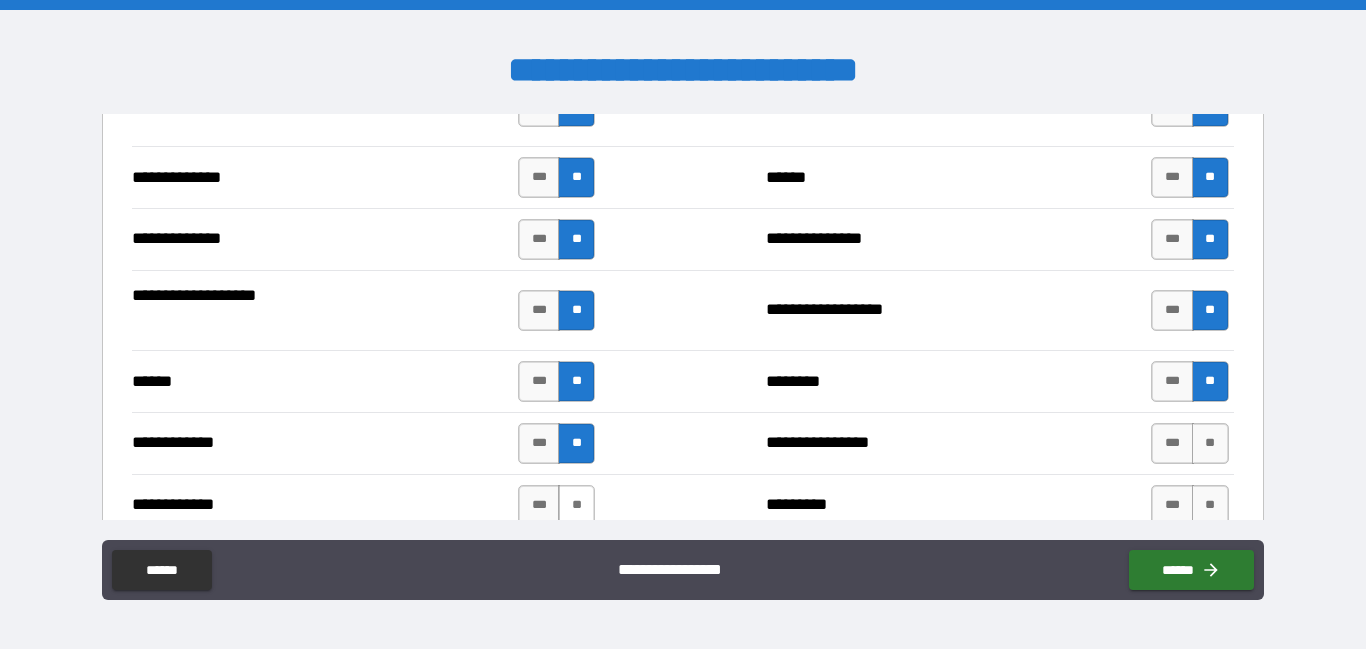 click on "**" at bounding box center [576, 505] 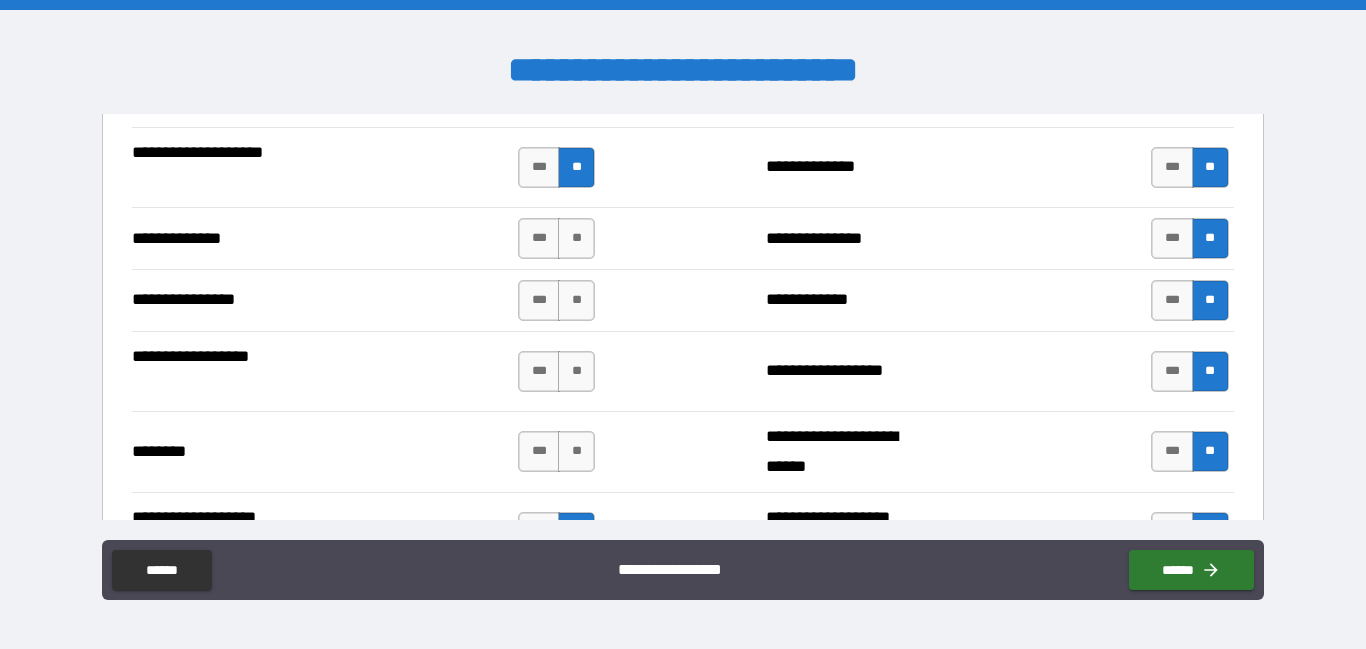 scroll, scrollTop: 3190, scrollLeft: 0, axis: vertical 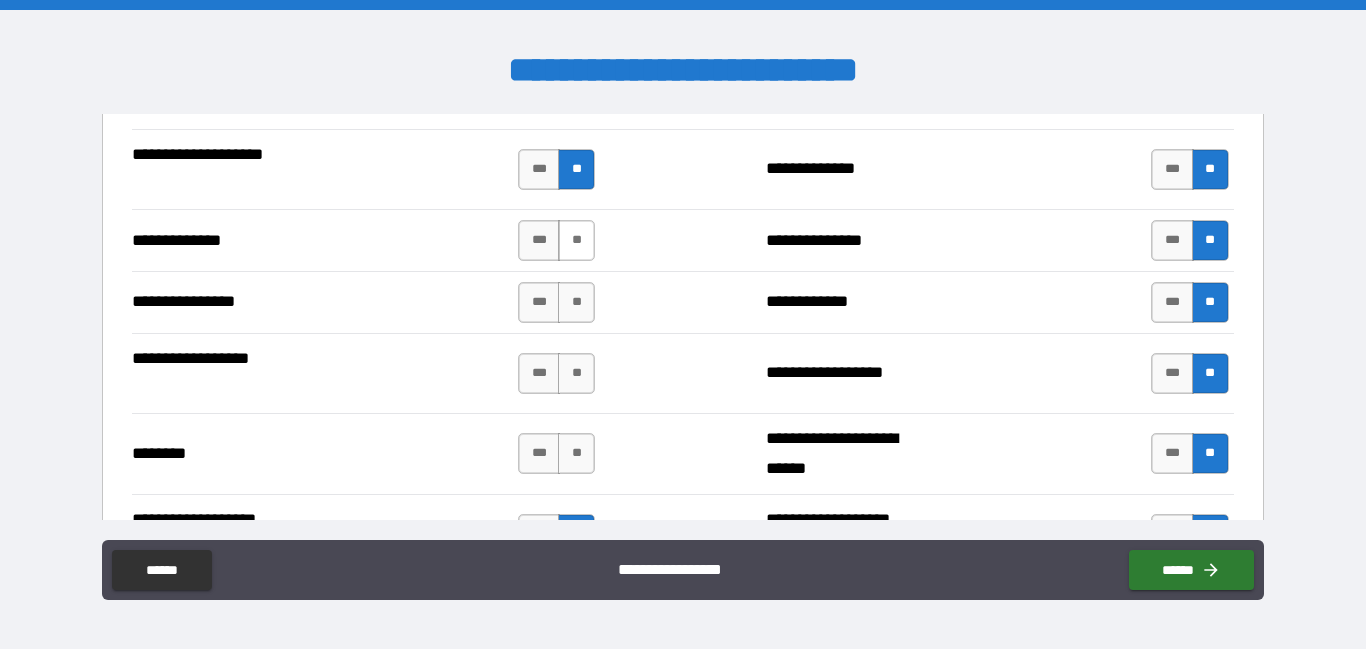 click on "**" at bounding box center [576, 240] 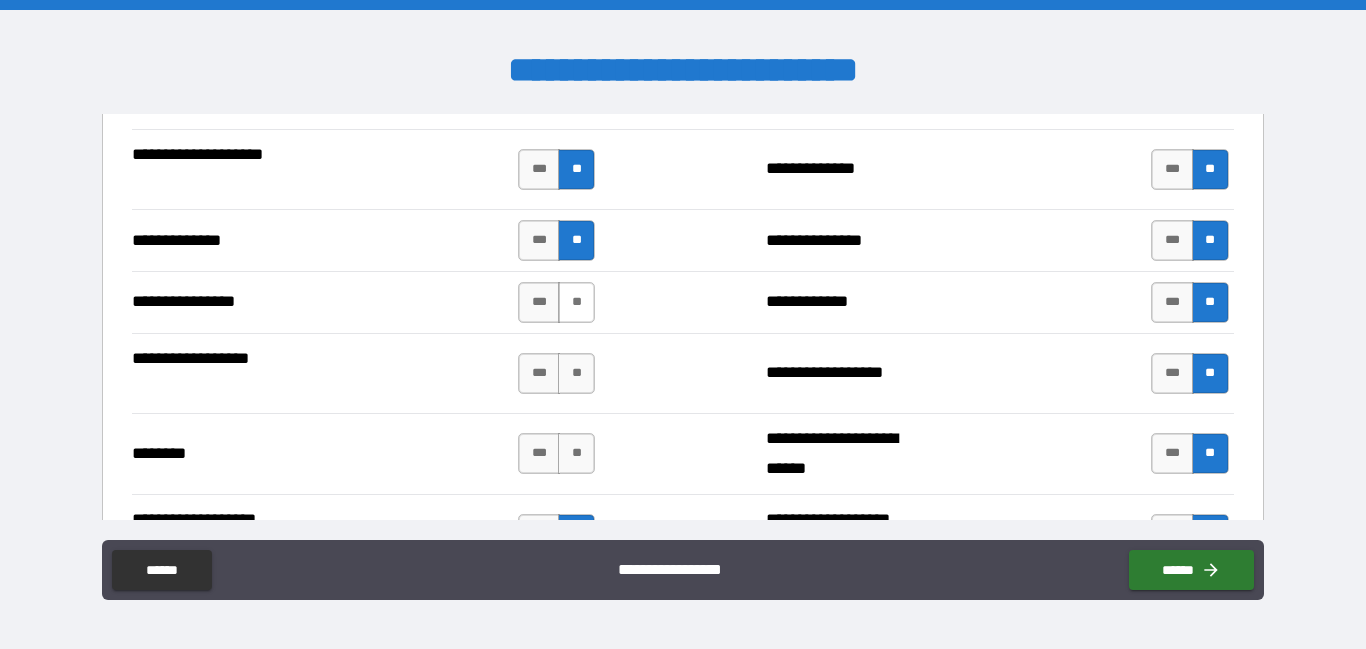 click on "**" at bounding box center (576, 302) 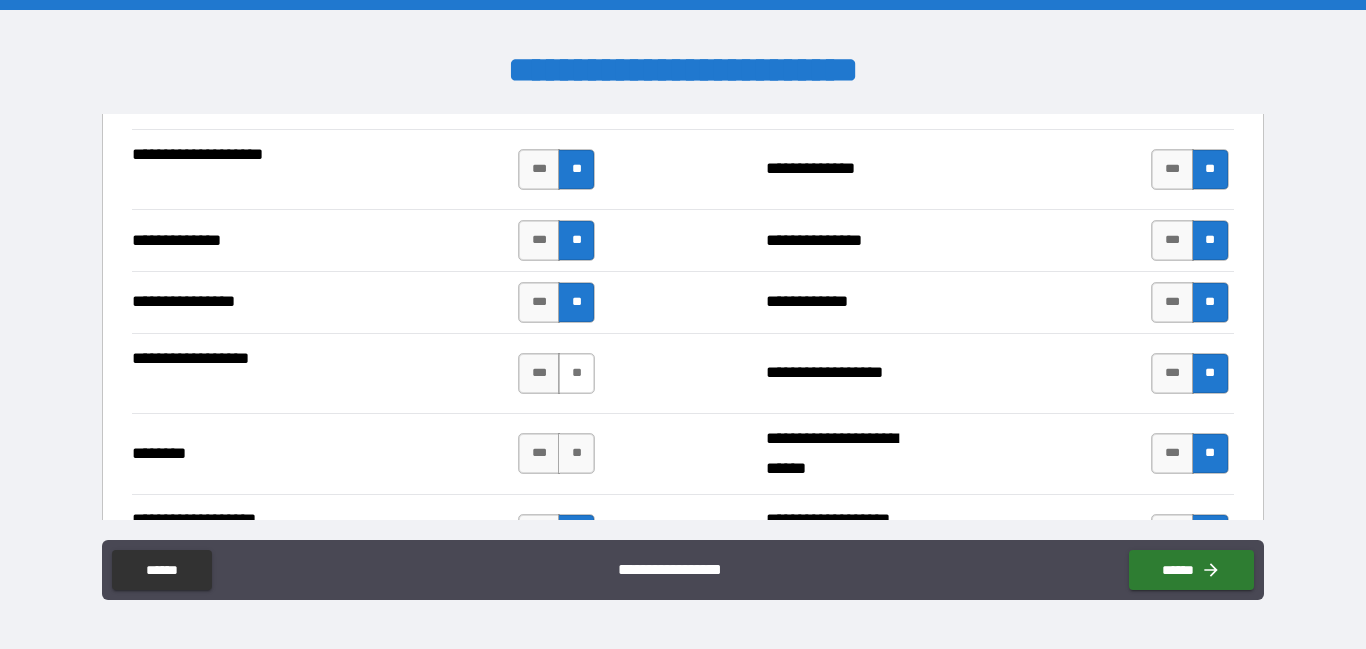 click on "**" at bounding box center (576, 373) 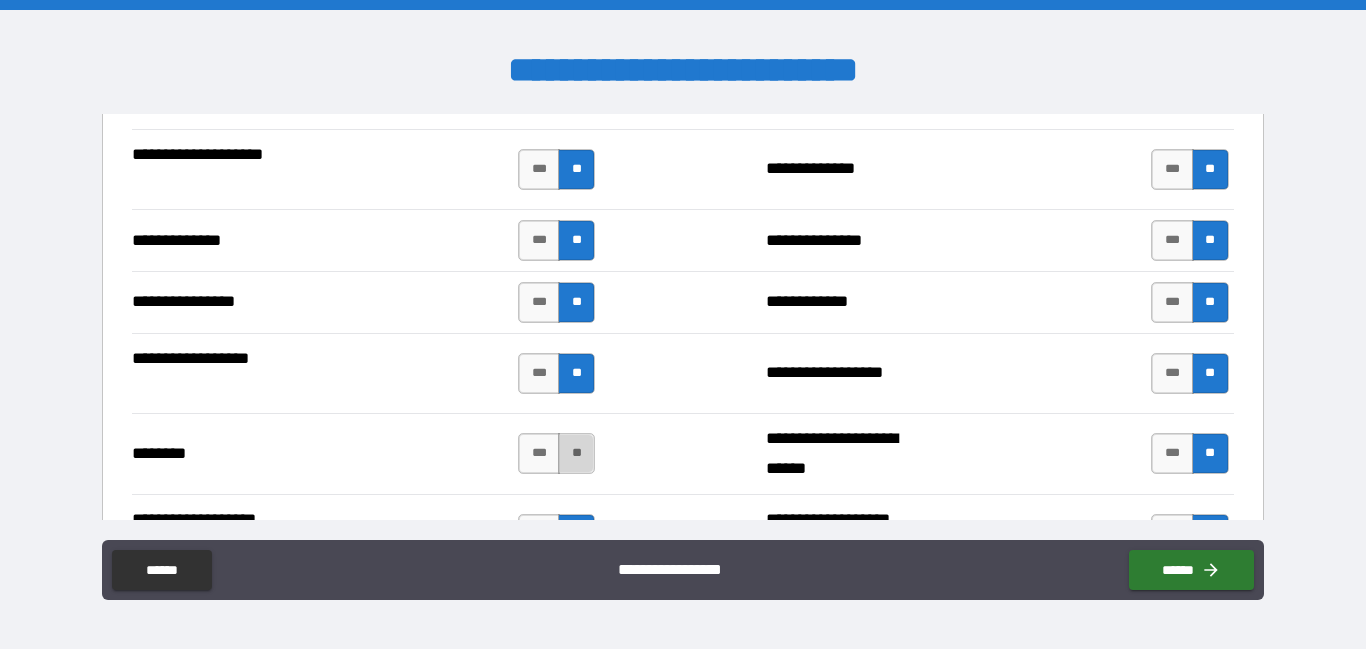 click on "**" at bounding box center (576, 453) 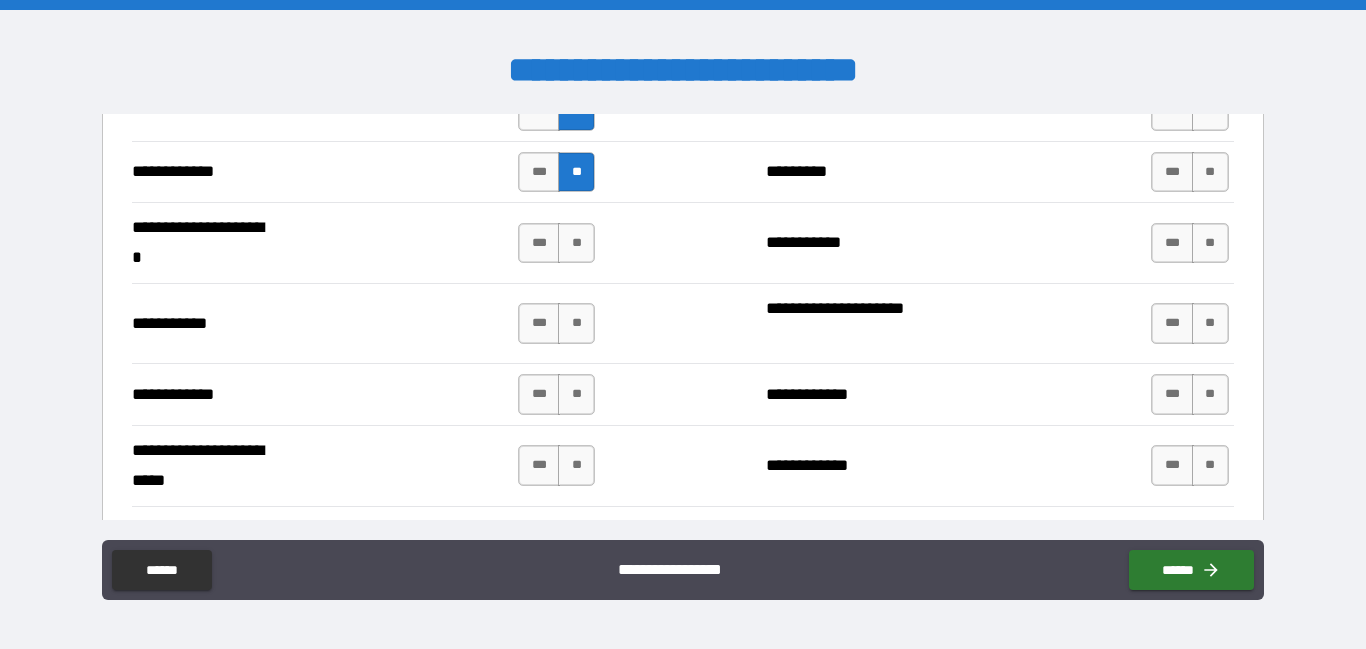 scroll, scrollTop: 3964, scrollLeft: 0, axis: vertical 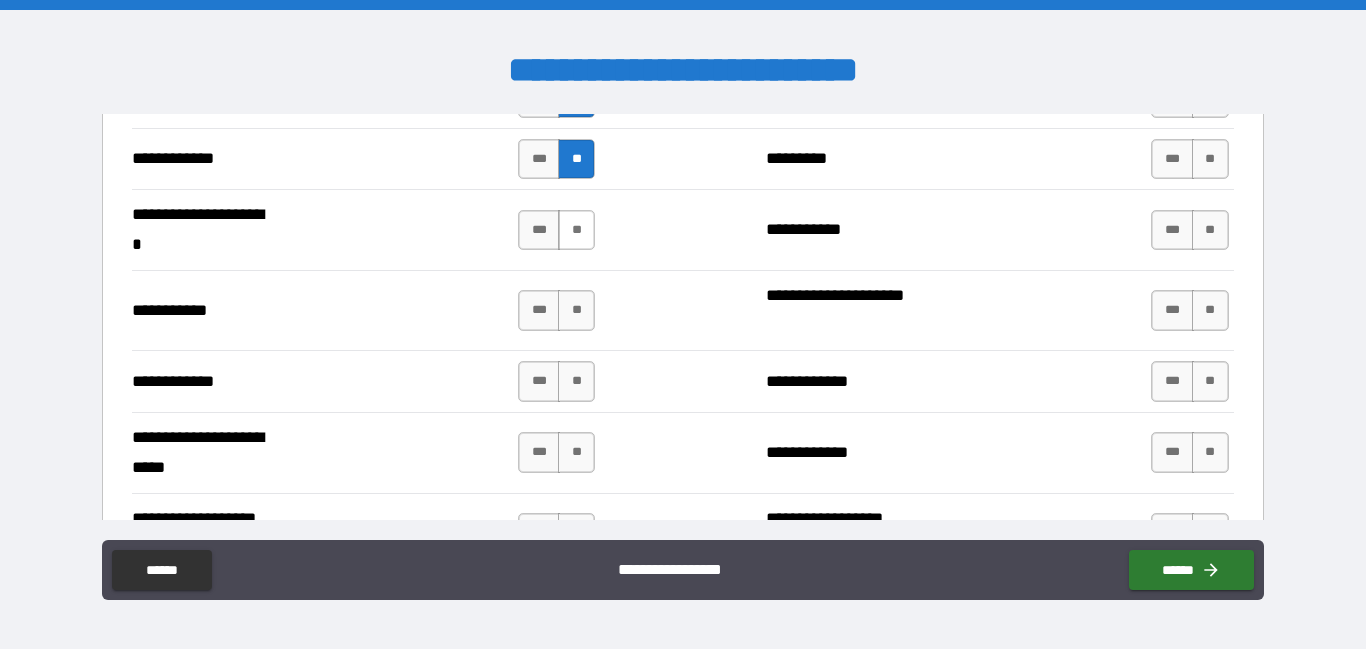 click on "**" at bounding box center (576, 230) 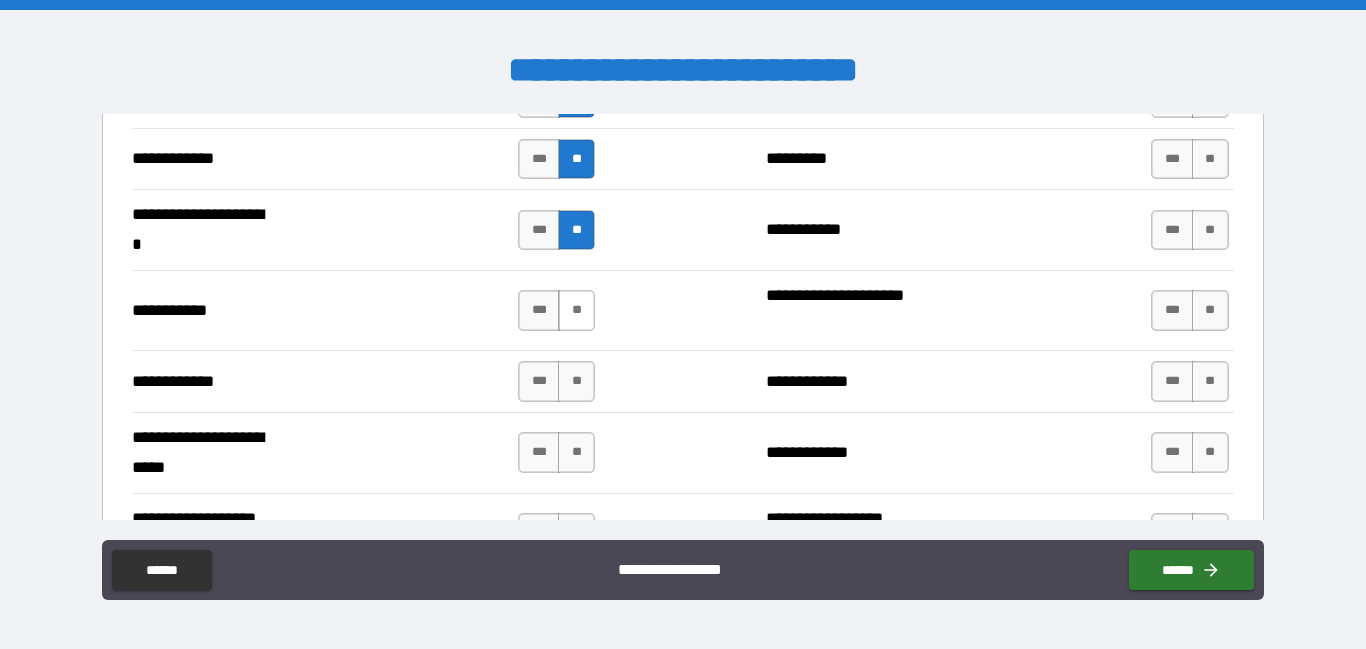 click on "**" at bounding box center [576, 310] 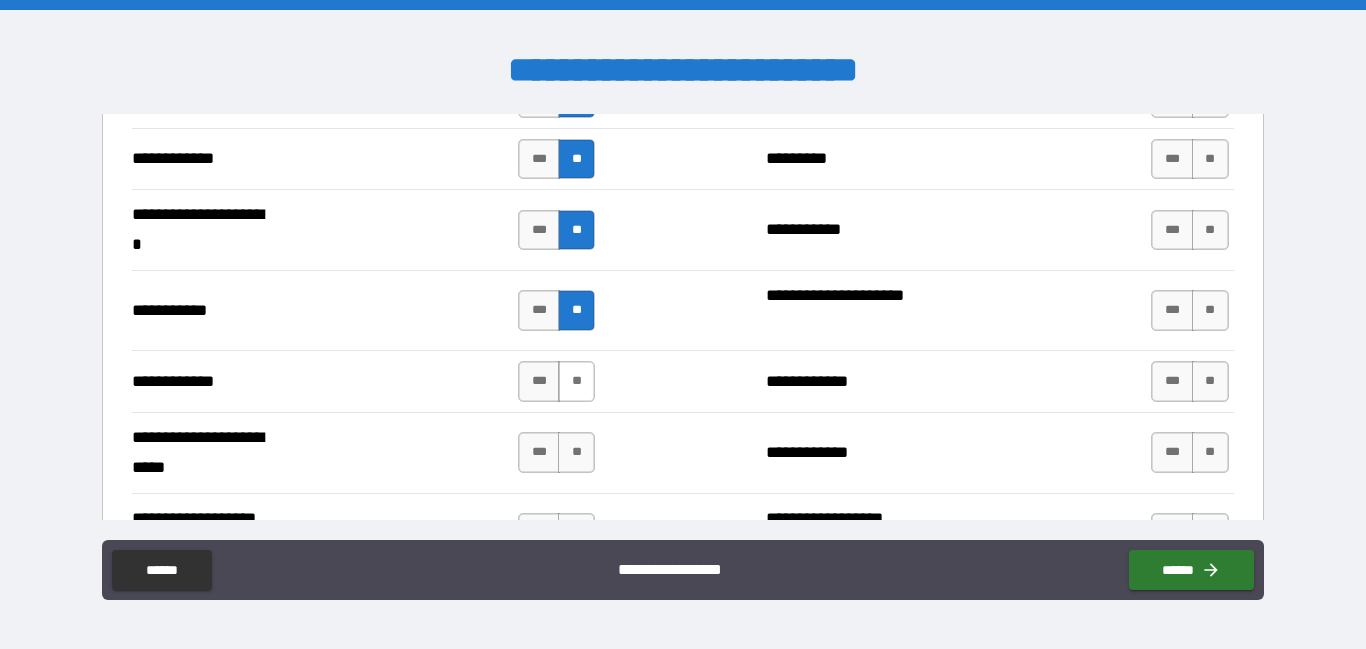click on "**" at bounding box center [576, 381] 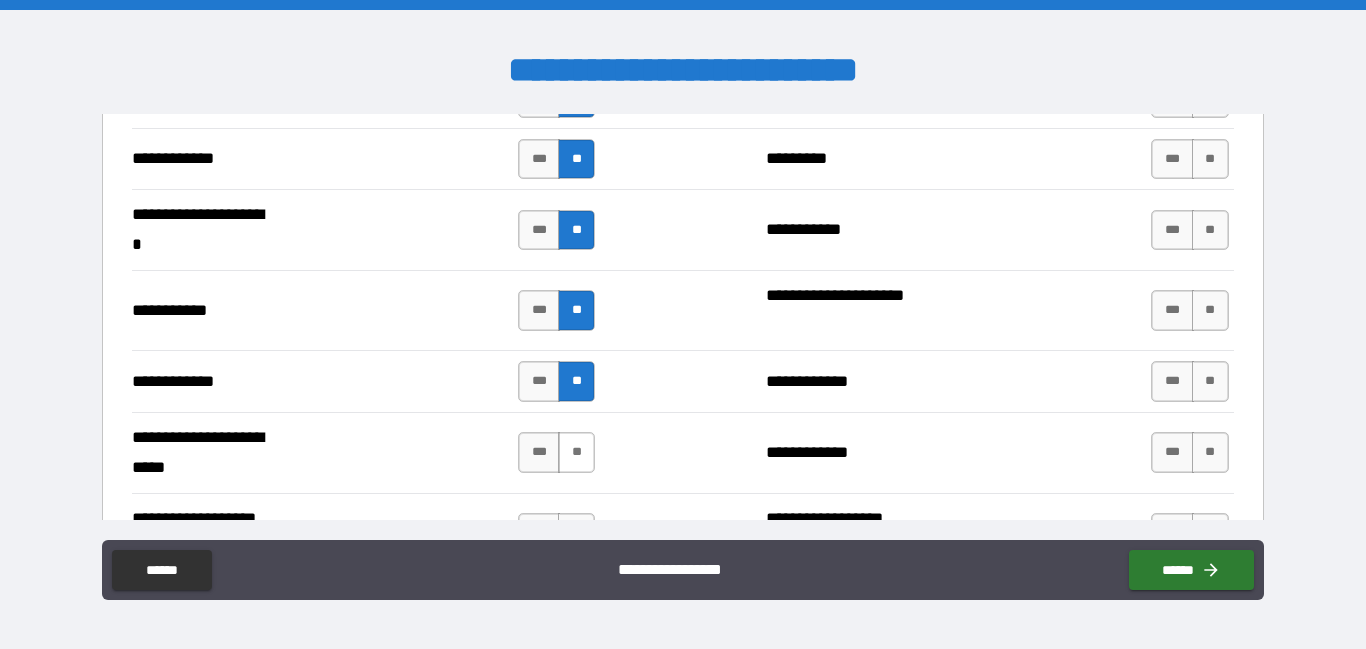 click on "**" at bounding box center (576, 452) 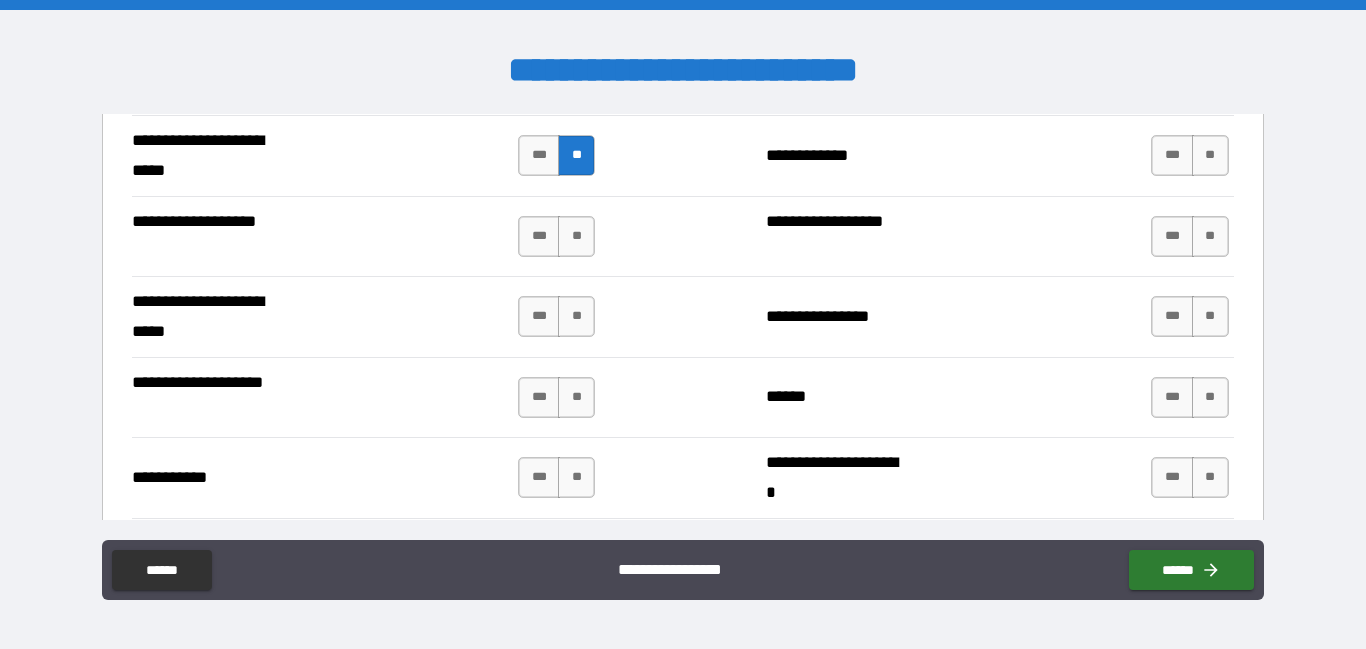 scroll, scrollTop: 4263, scrollLeft: 0, axis: vertical 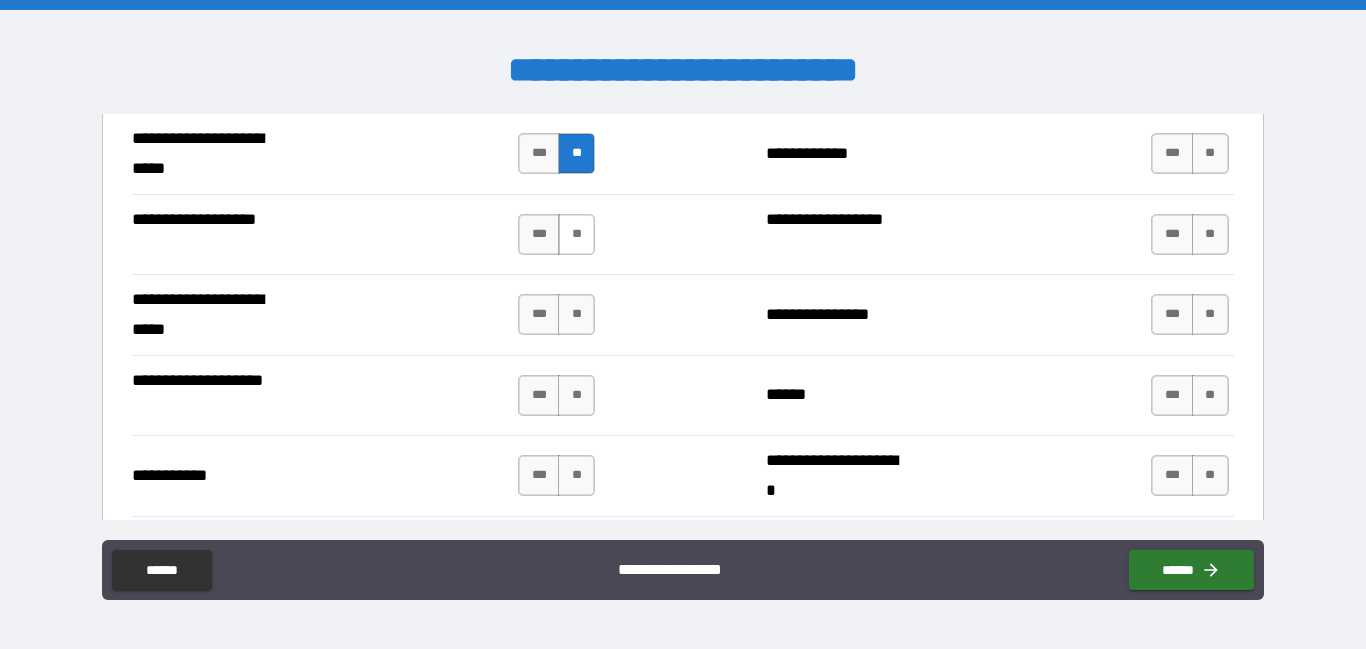 click on "**" at bounding box center (576, 234) 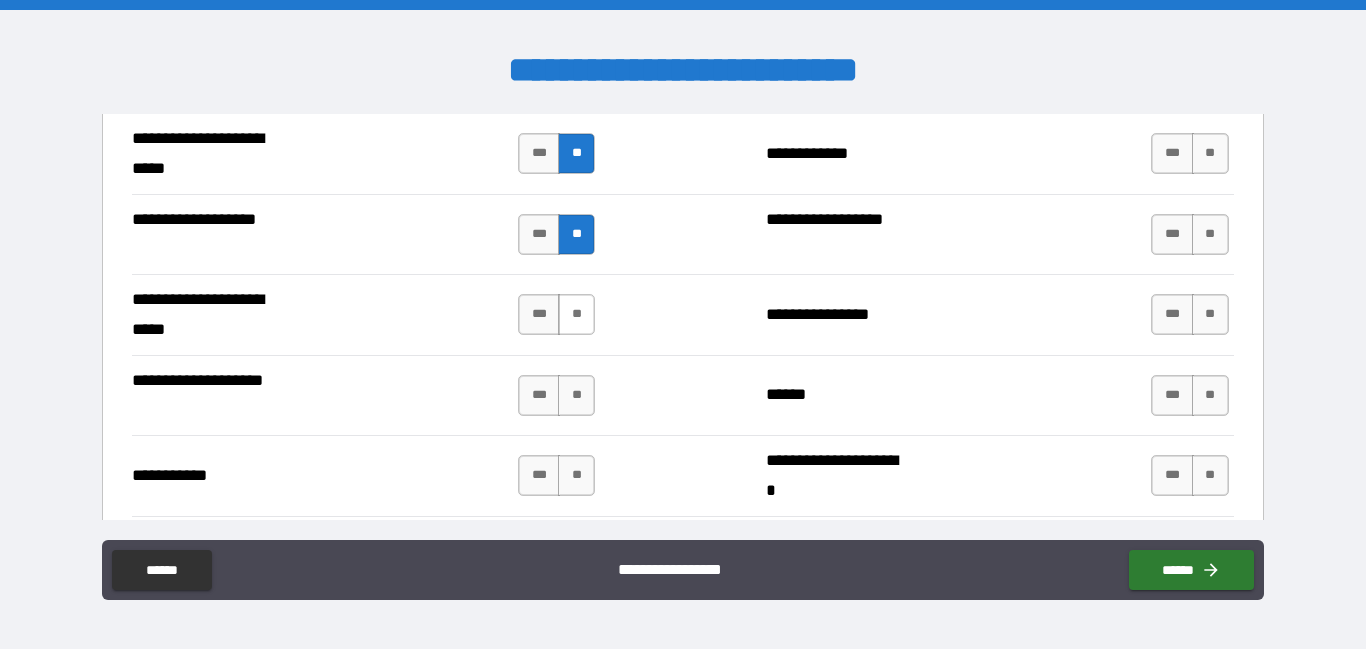 click on "**" at bounding box center [576, 314] 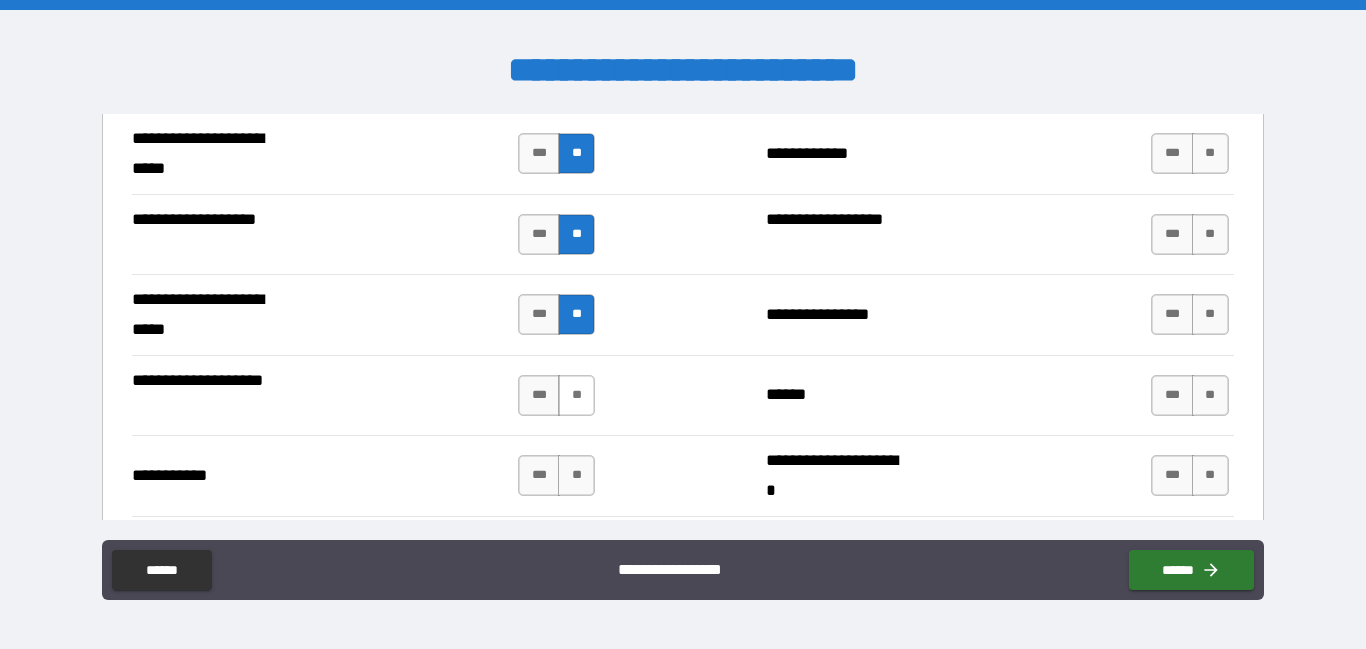 click on "**" at bounding box center (576, 395) 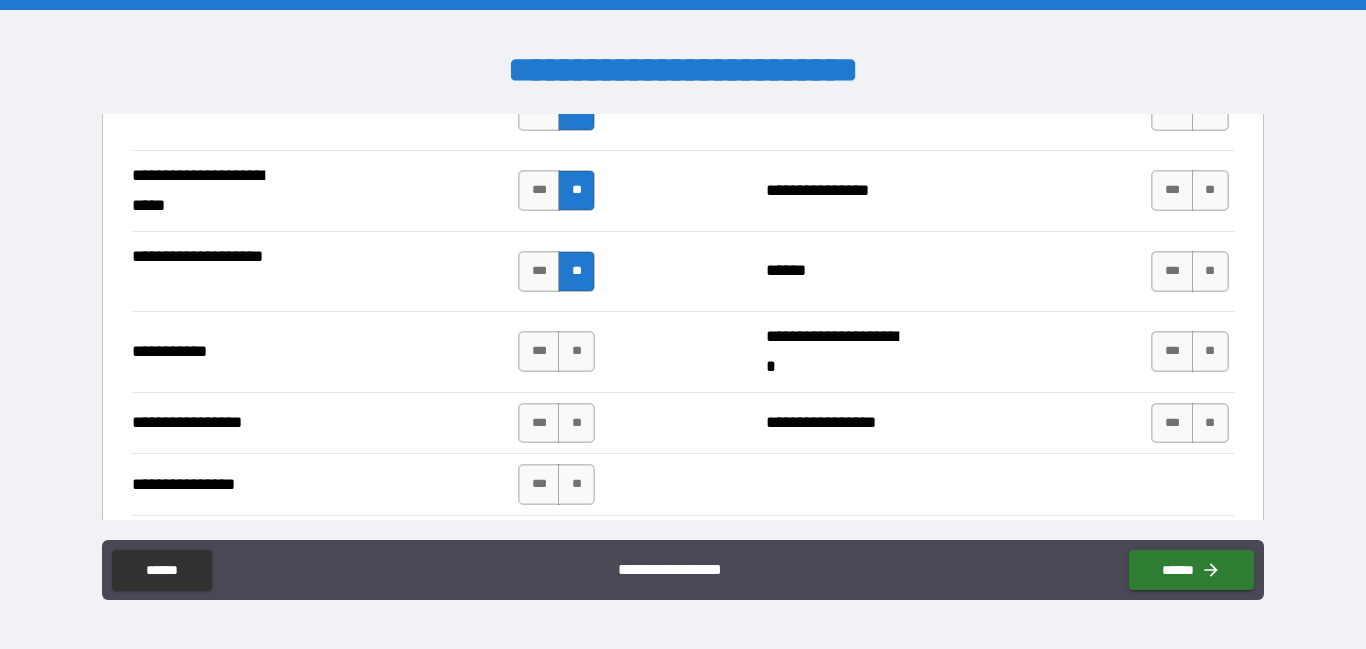 scroll, scrollTop: 4388, scrollLeft: 0, axis: vertical 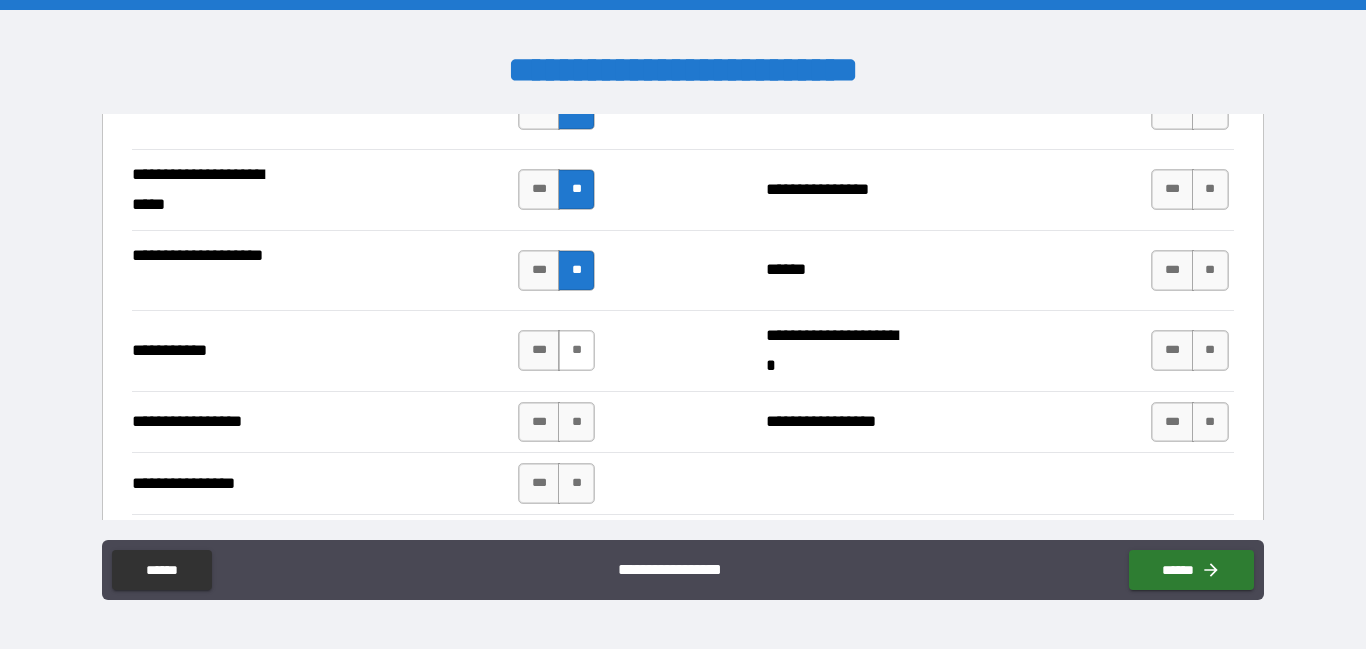 click on "**" at bounding box center (576, 350) 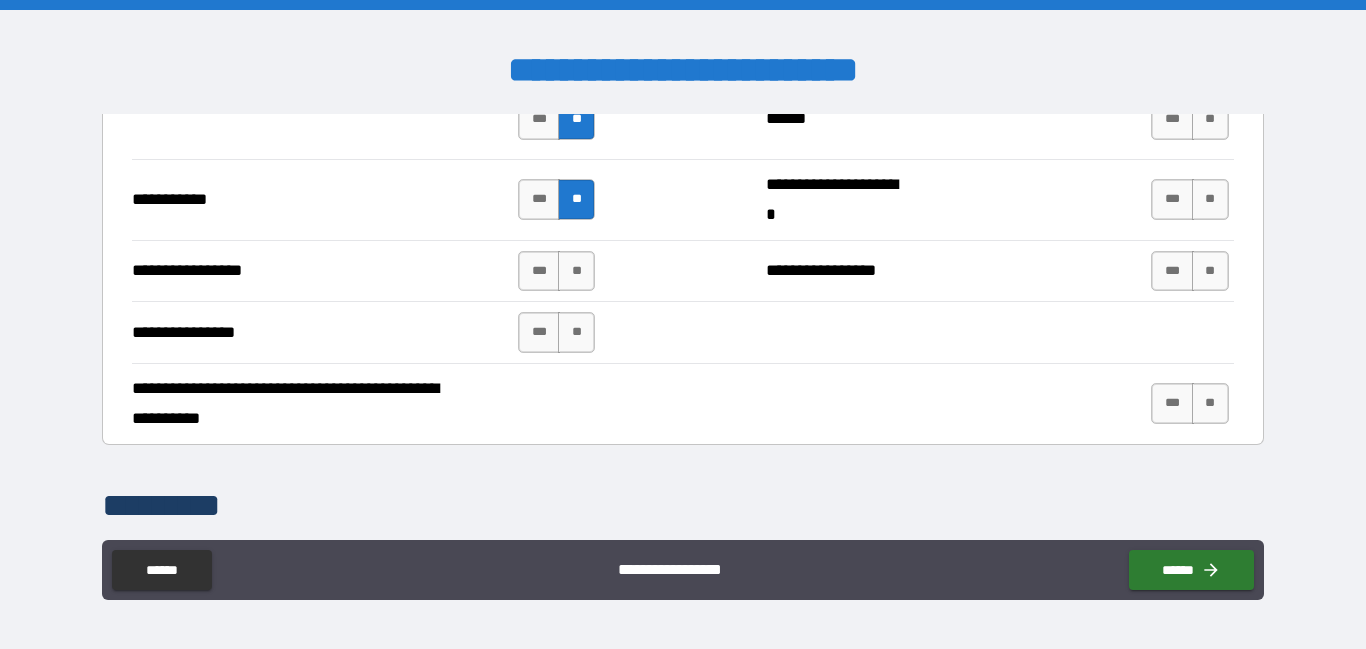 scroll, scrollTop: 4540, scrollLeft: 0, axis: vertical 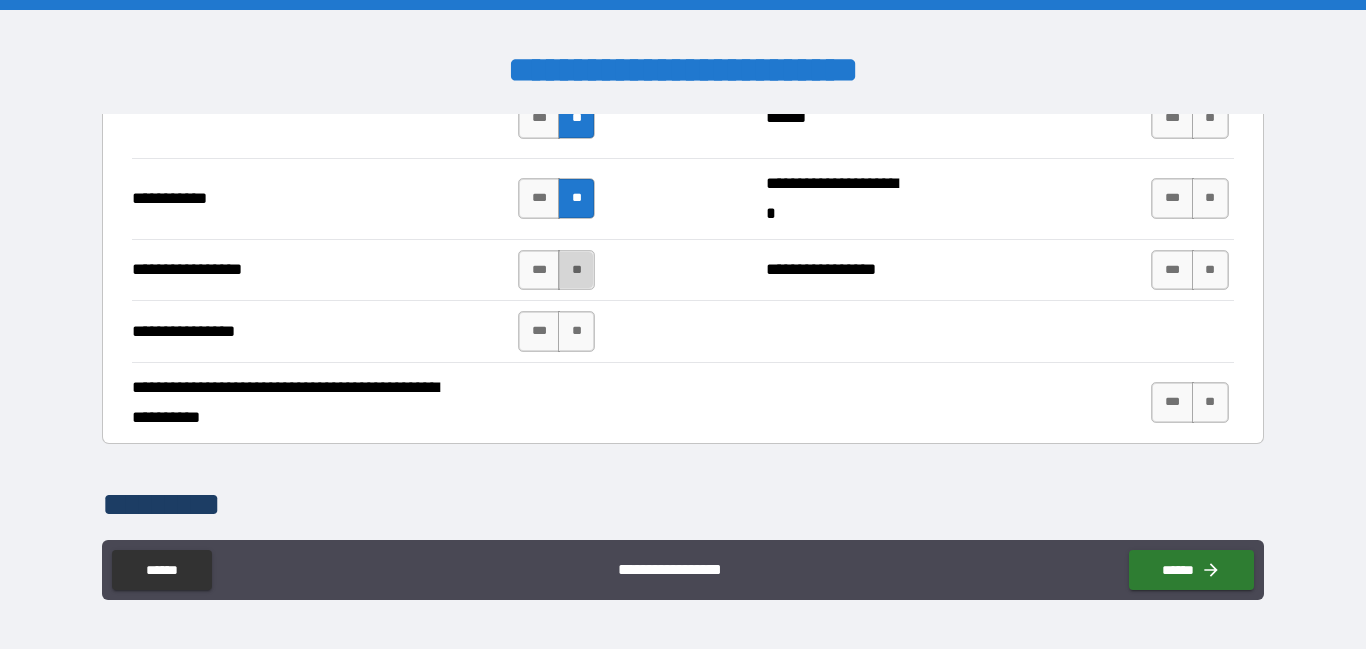 click on "**" at bounding box center (576, 270) 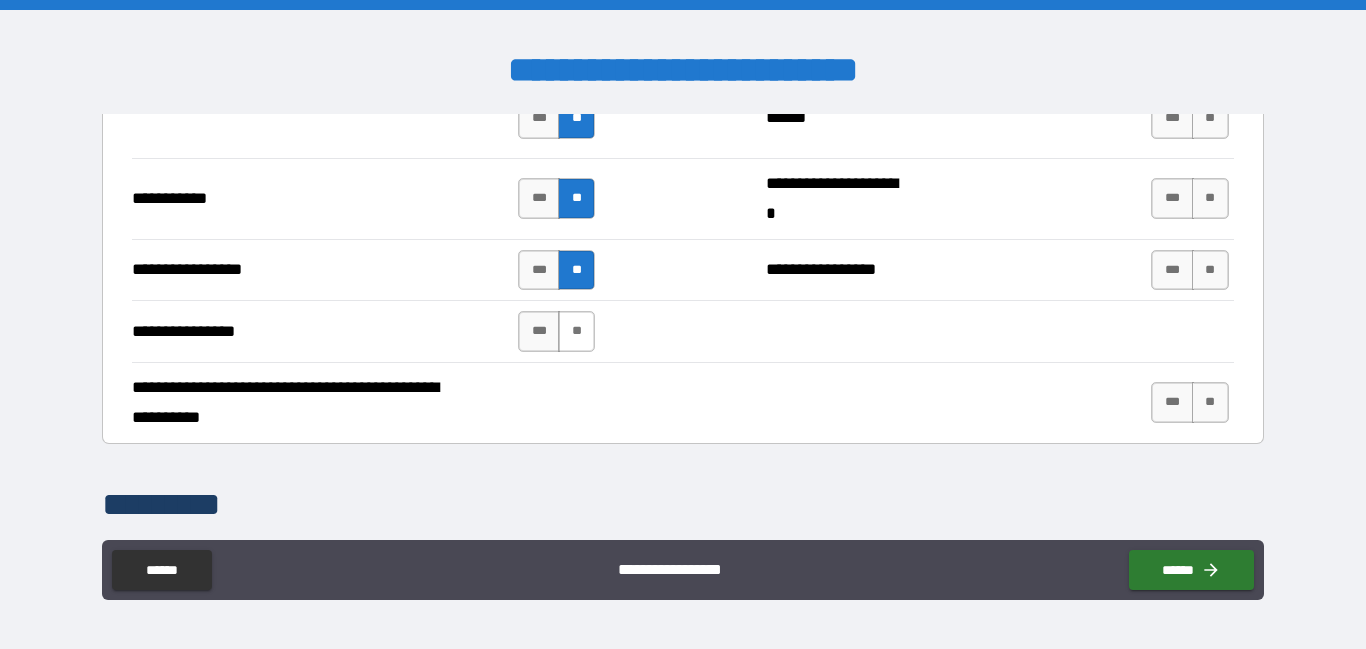 click on "**" at bounding box center (576, 331) 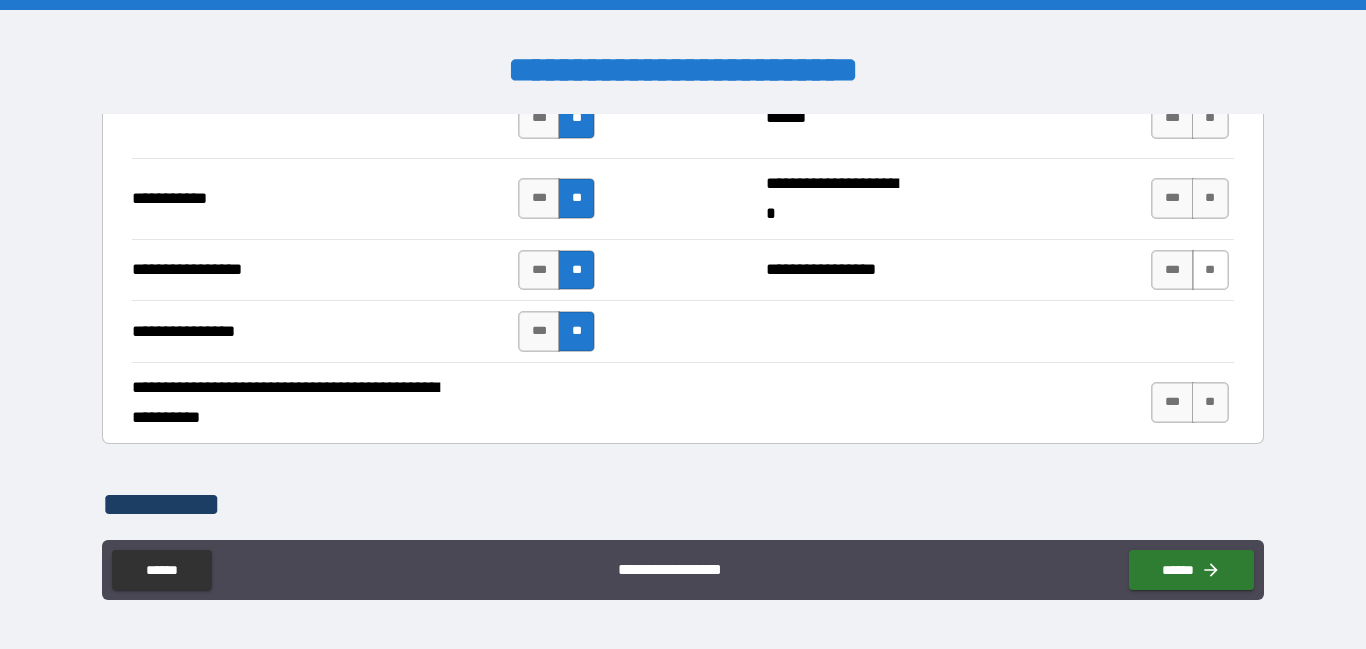 click on "**" at bounding box center [1210, 270] 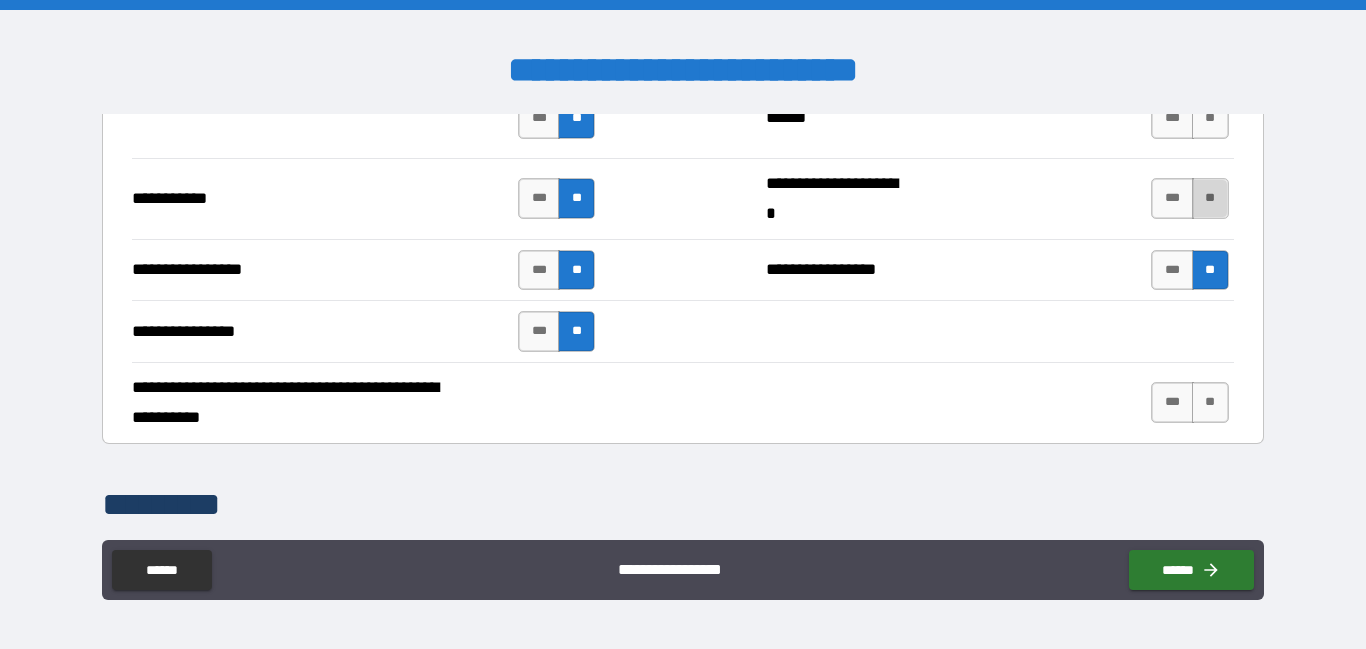 click on "**" at bounding box center (1210, 198) 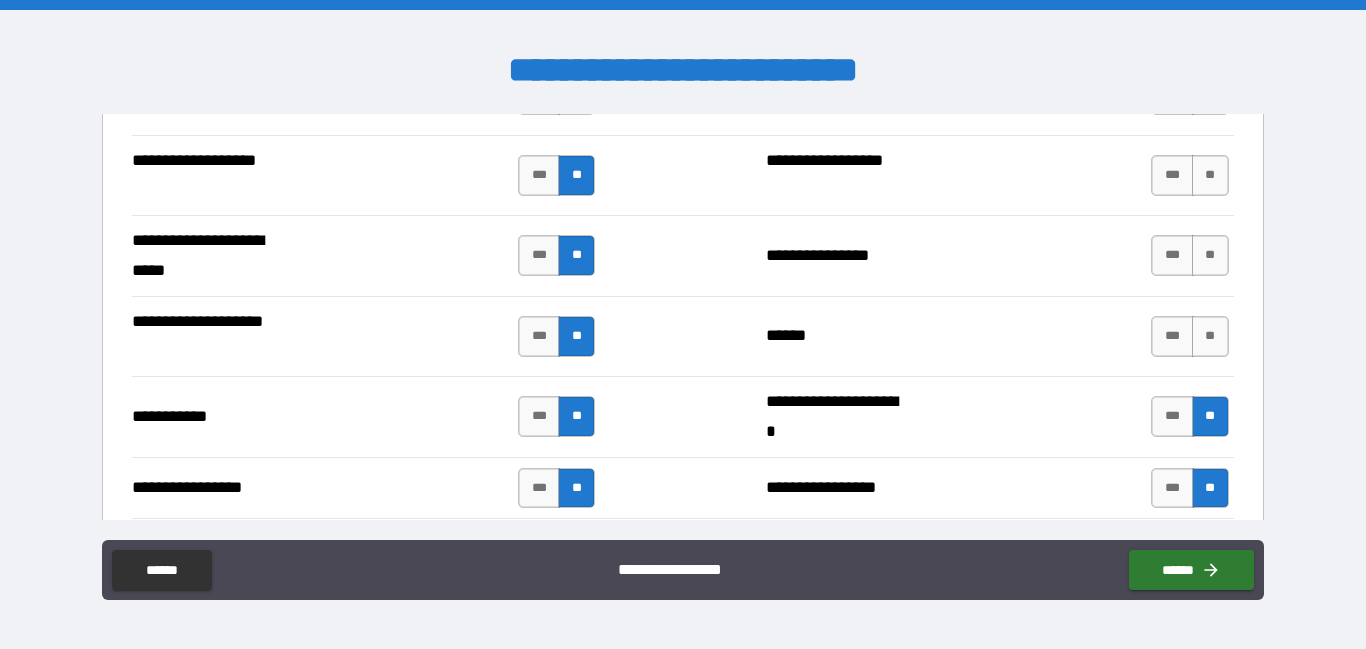 scroll, scrollTop: 4342, scrollLeft: 0, axis: vertical 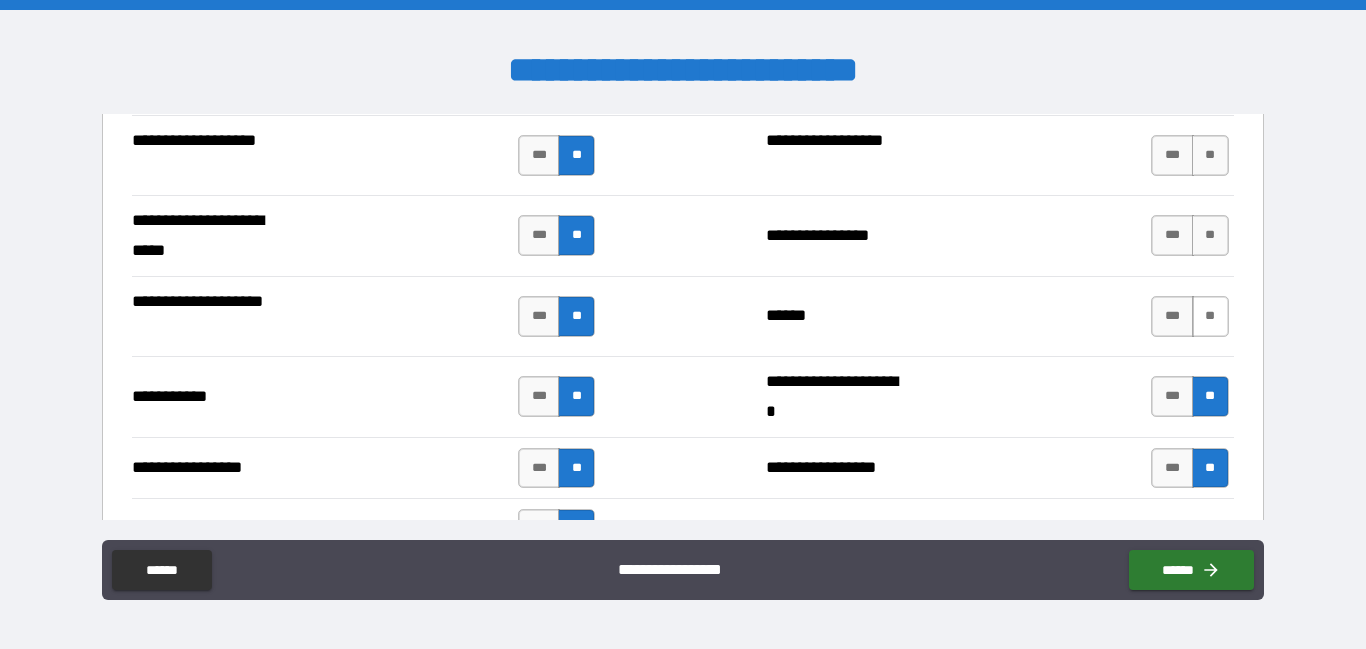 click on "**" at bounding box center [1210, 316] 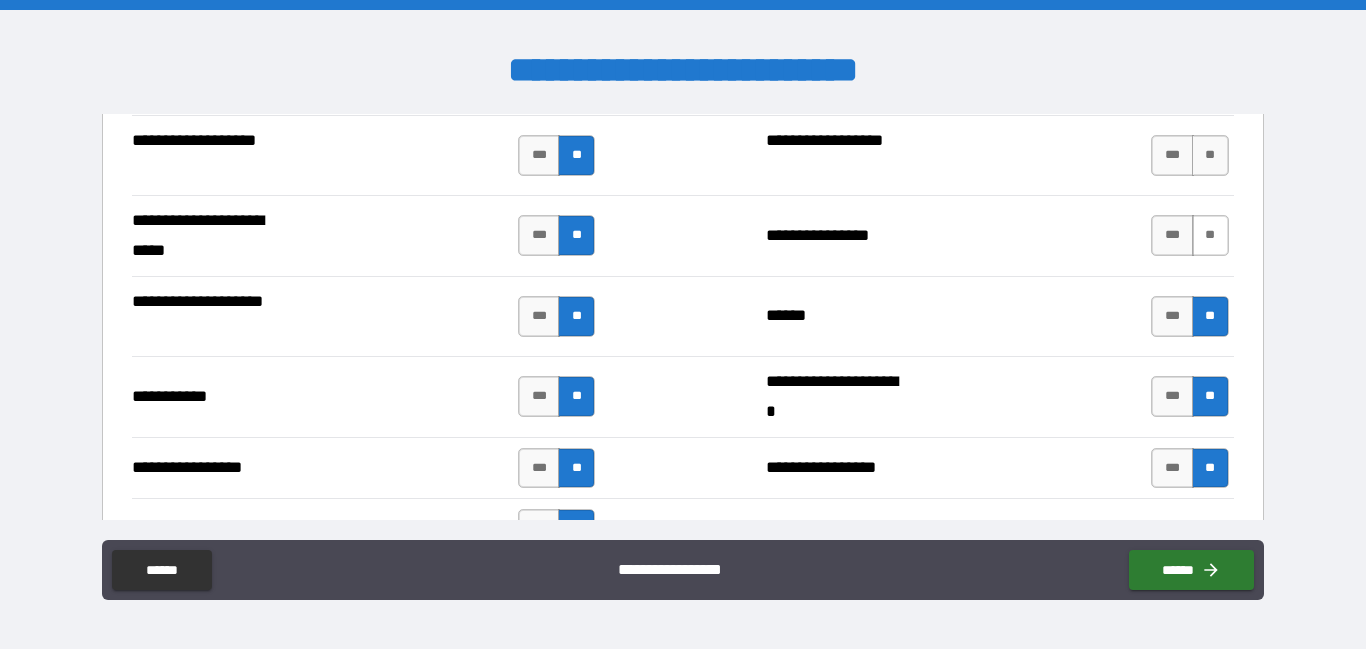 click on "**" at bounding box center (1210, 235) 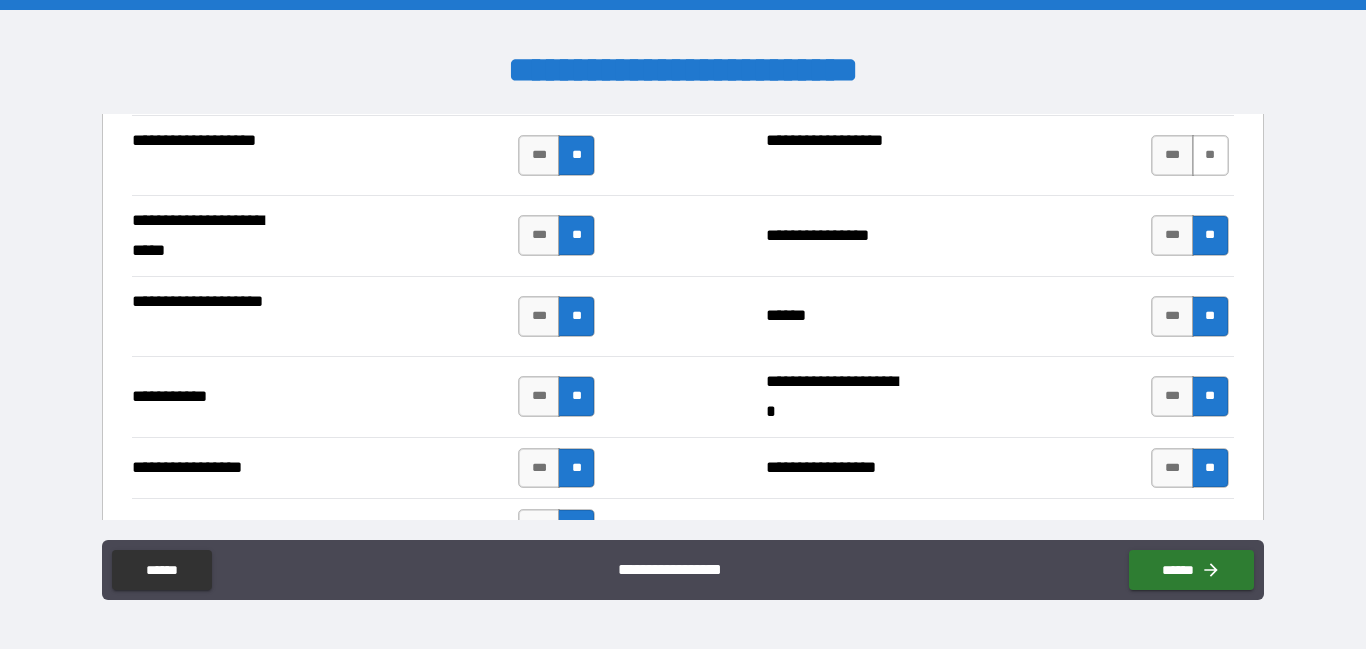 click on "**" at bounding box center (1210, 155) 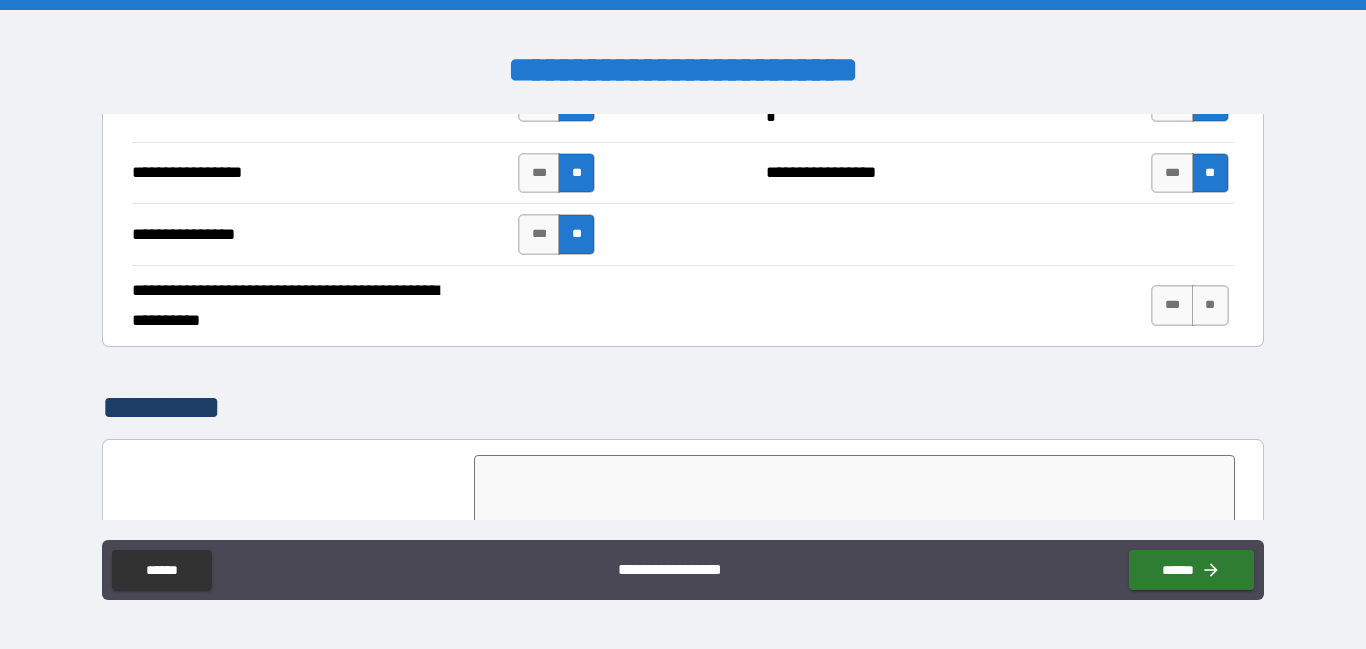 scroll, scrollTop: 4644, scrollLeft: 0, axis: vertical 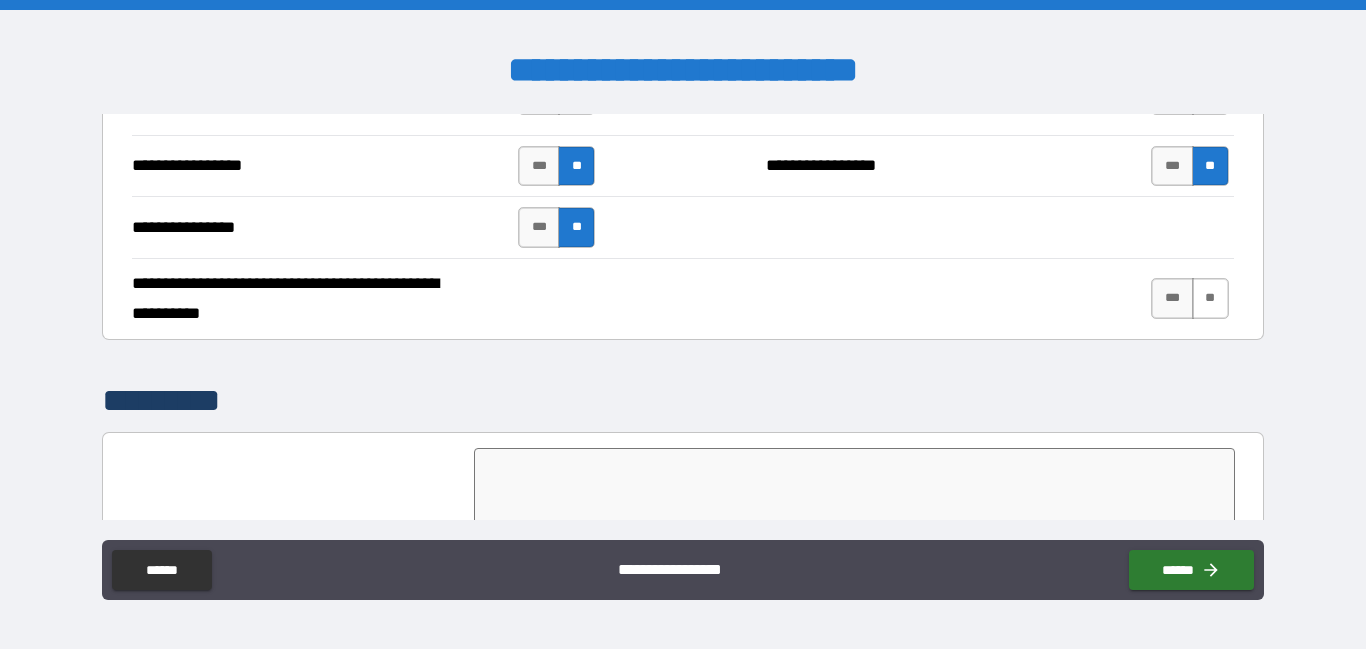 click on "**" at bounding box center (1210, 298) 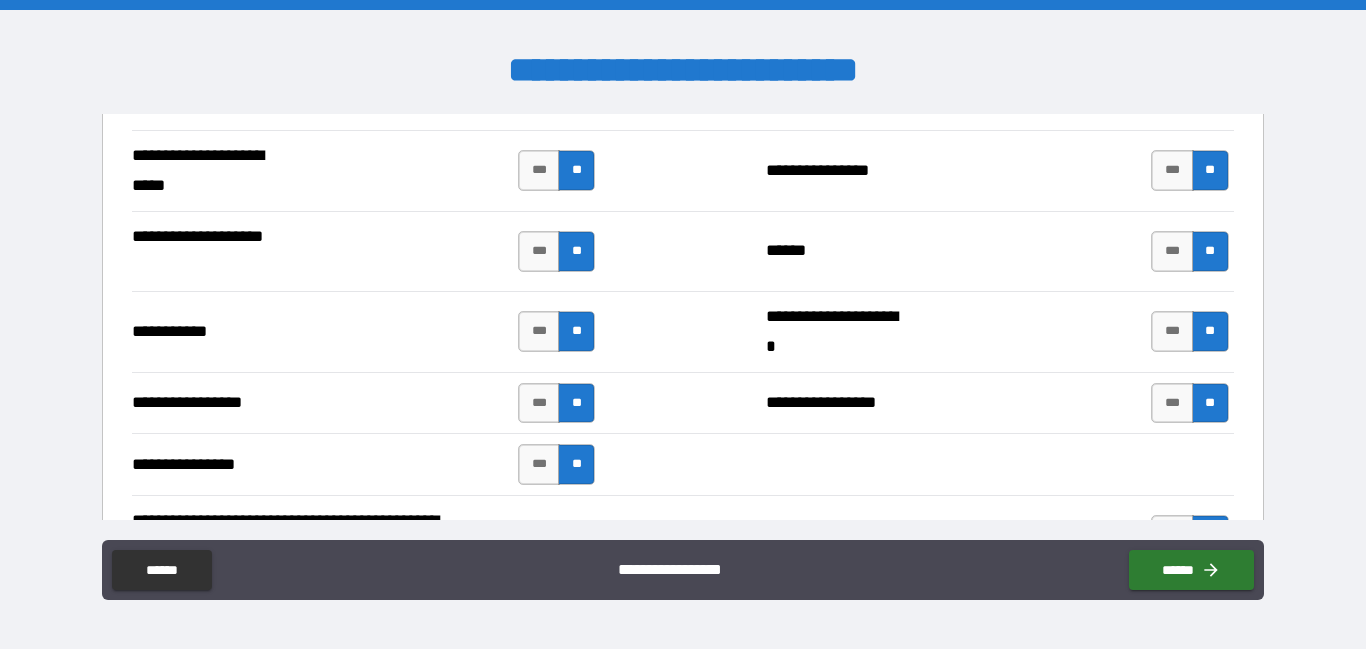 scroll, scrollTop: 4406, scrollLeft: 0, axis: vertical 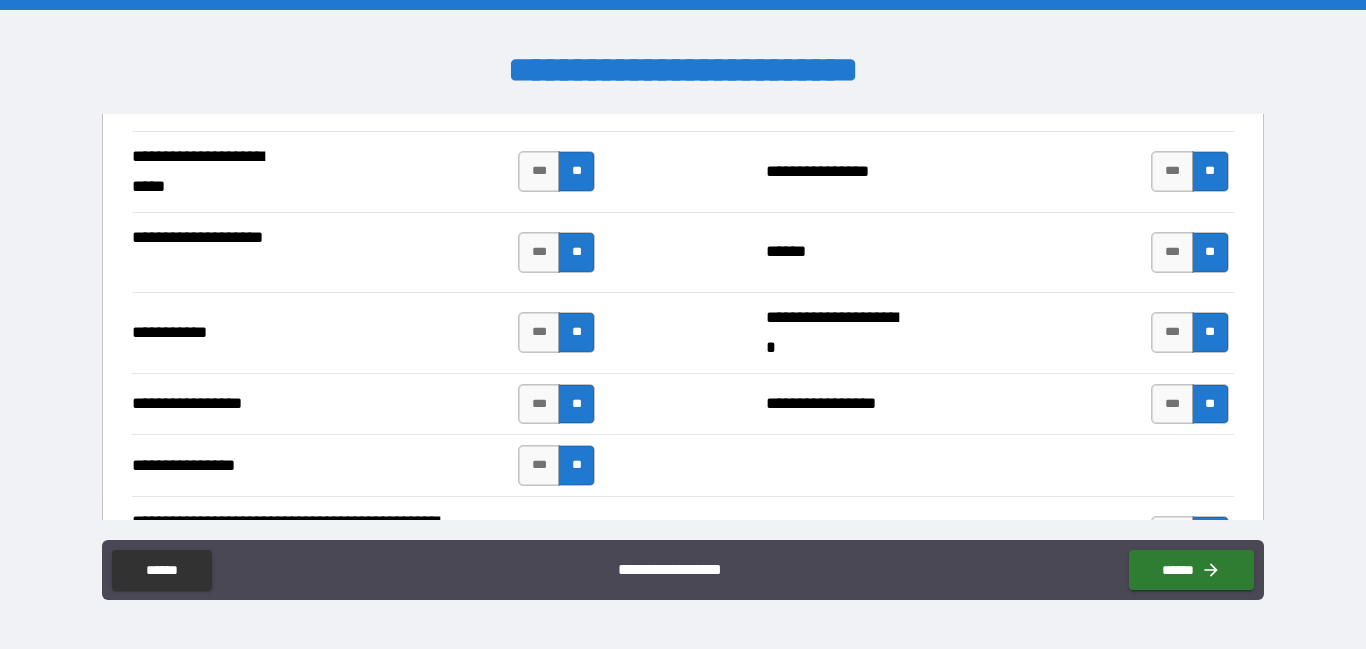 click on "*** **" at bounding box center (1192, 333) 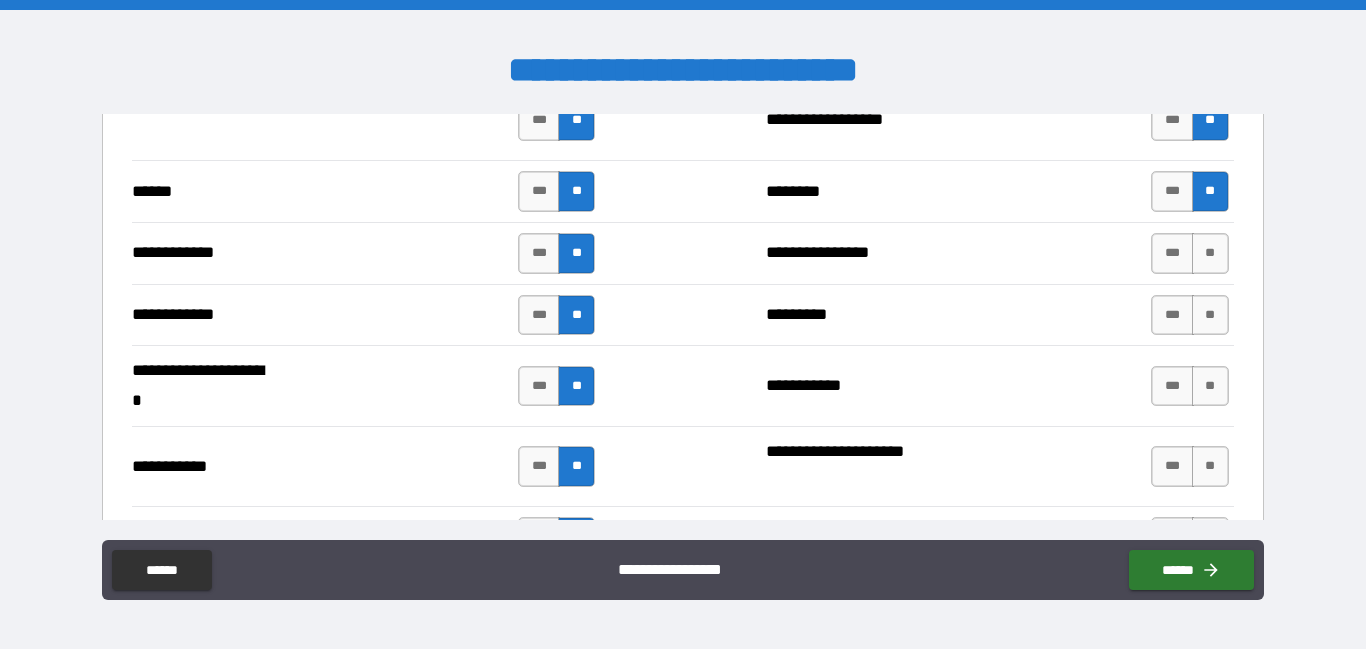 drag, startPoint x: 475, startPoint y: 376, endPoint x: 499, endPoint y: 326, distance: 55.461697 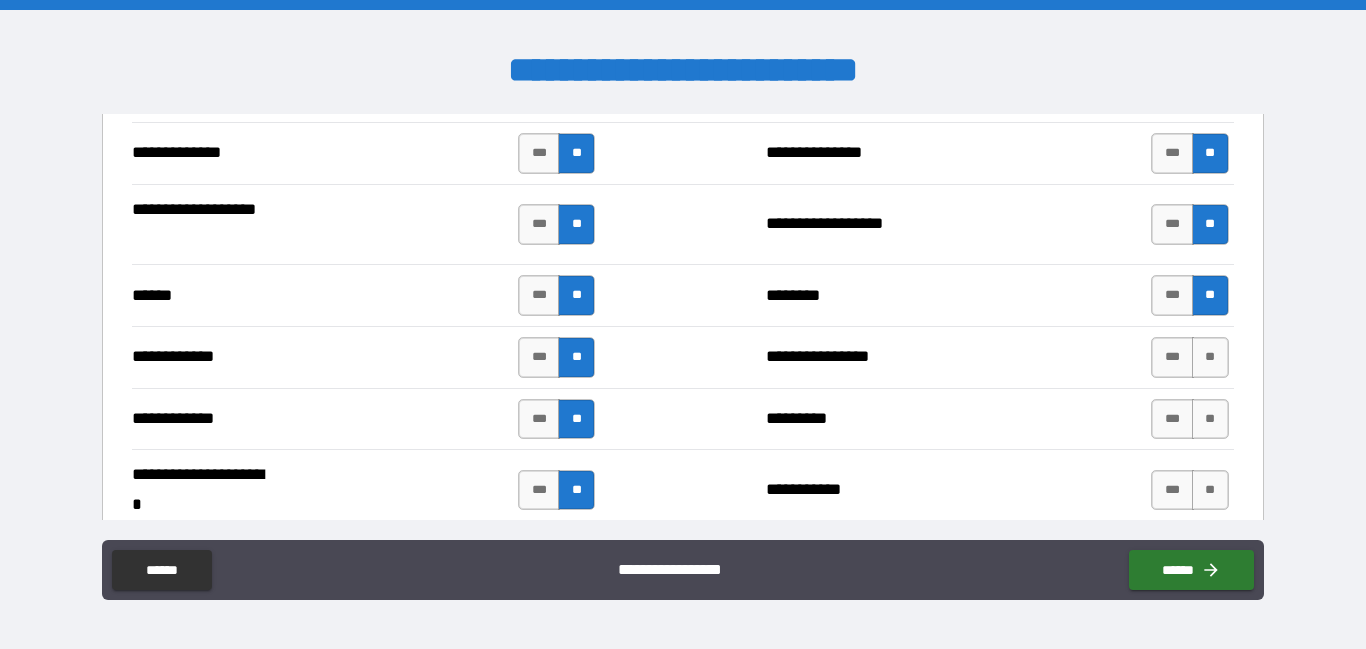 scroll, scrollTop: 3776, scrollLeft: 0, axis: vertical 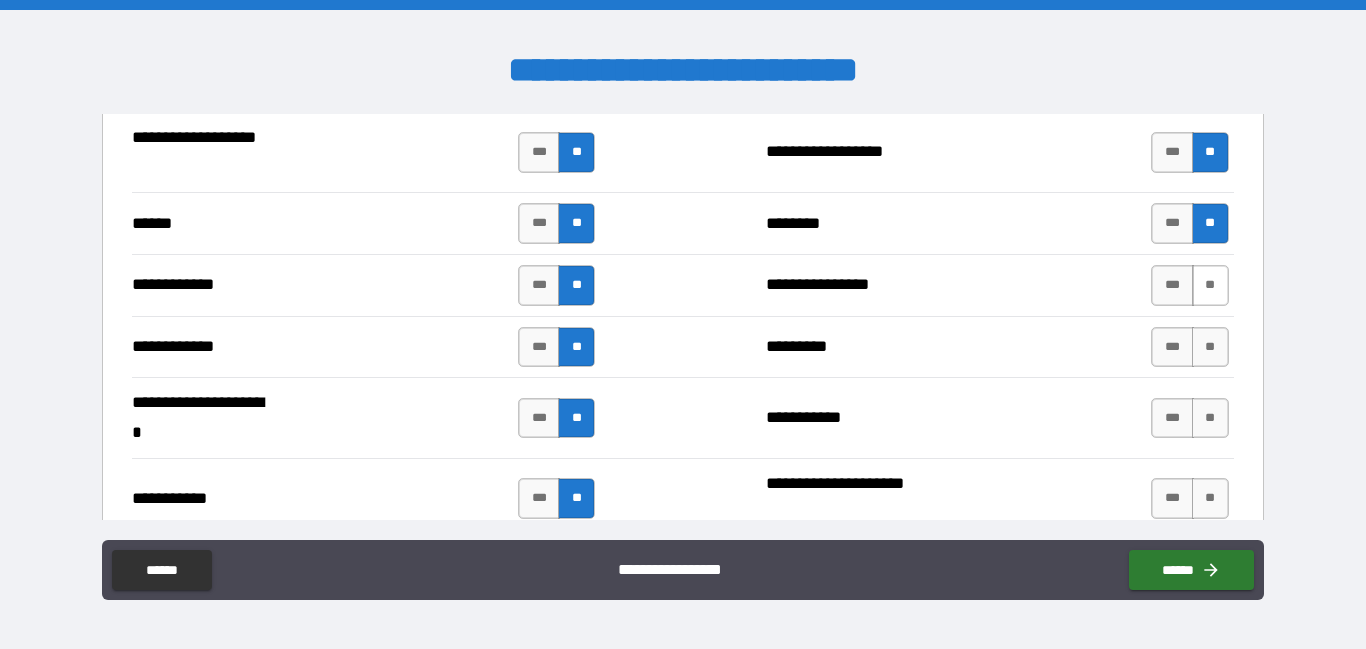 click on "**" at bounding box center [1210, 285] 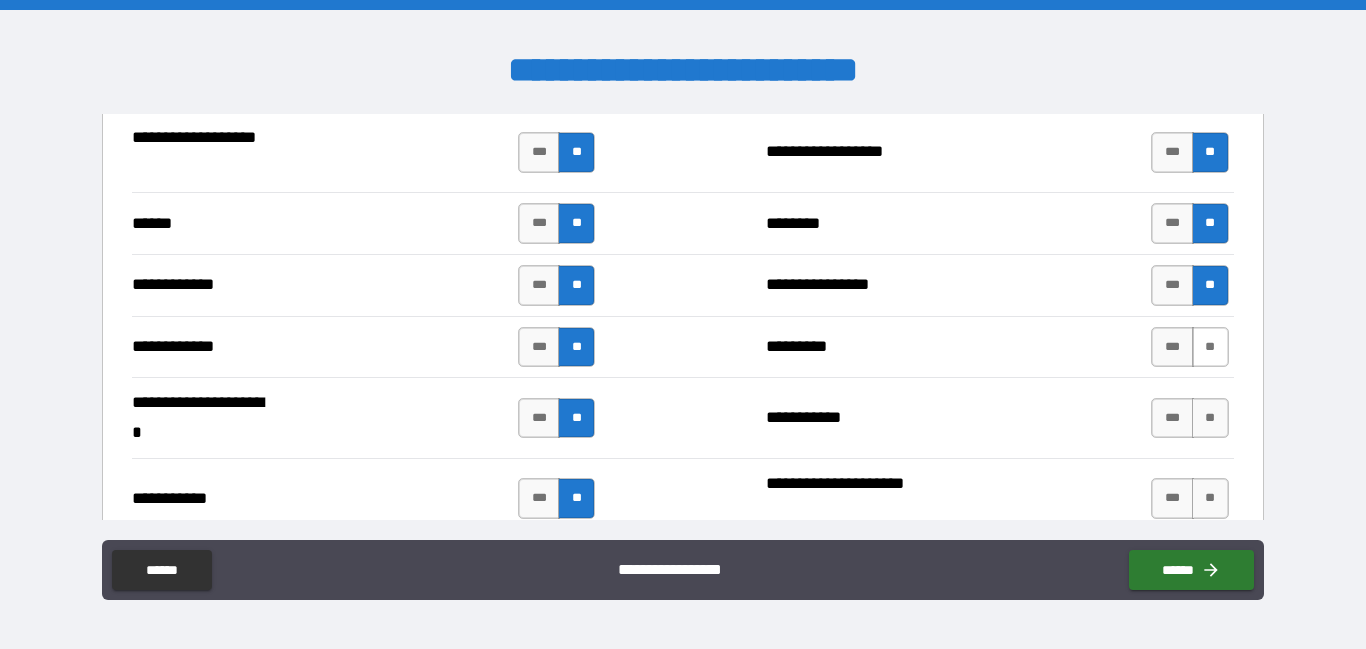 click on "**" at bounding box center [1210, 347] 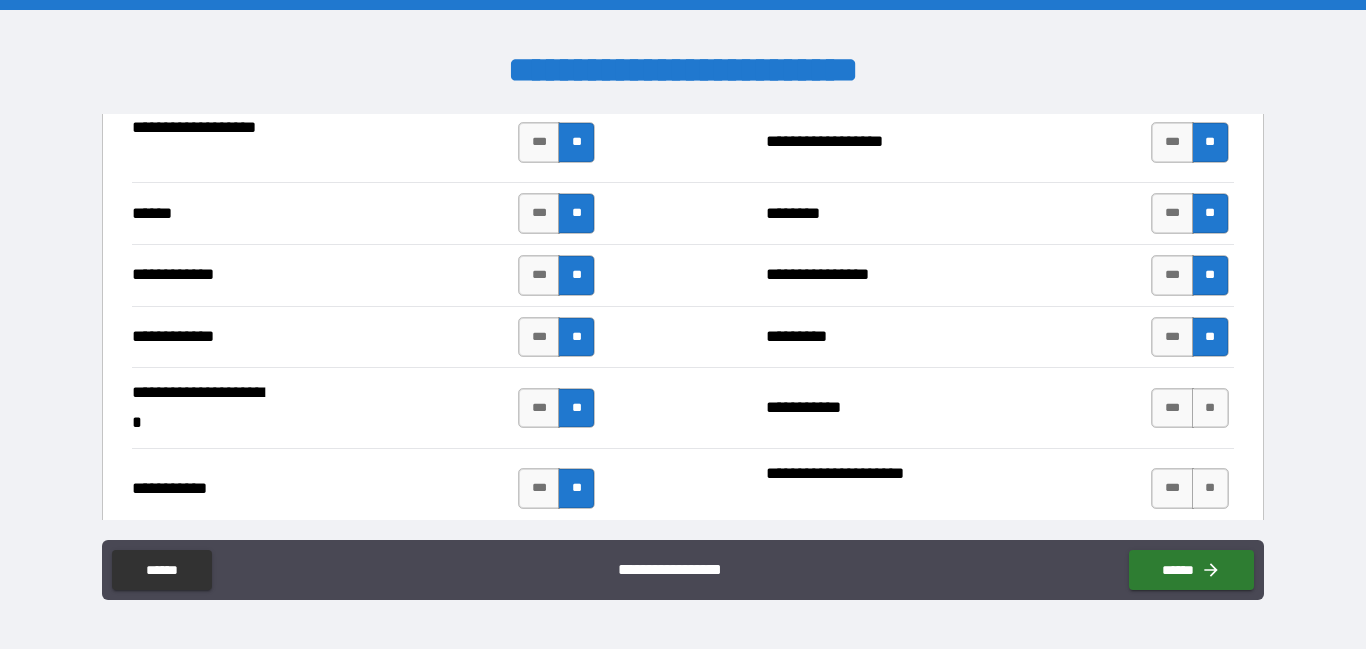 scroll, scrollTop: 3799, scrollLeft: 0, axis: vertical 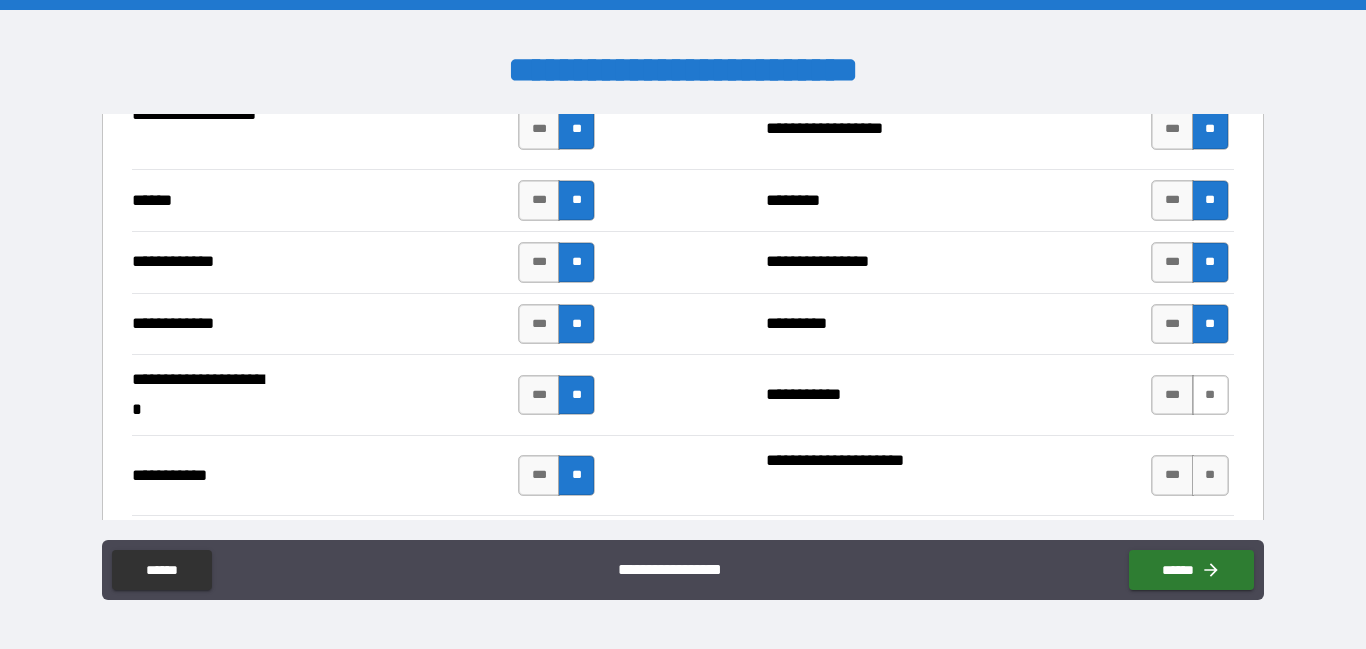 click on "**" at bounding box center (1210, 395) 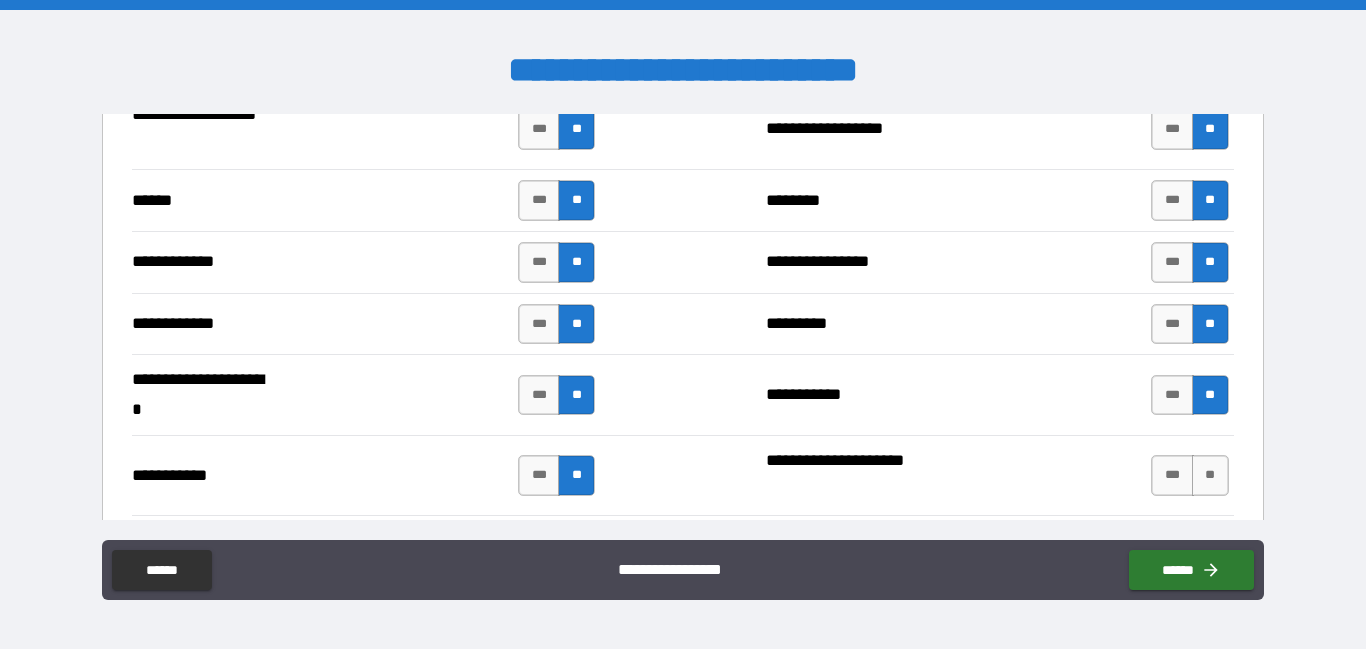 scroll, scrollTop: 3973, scrollLeft: 0, axis: vertical 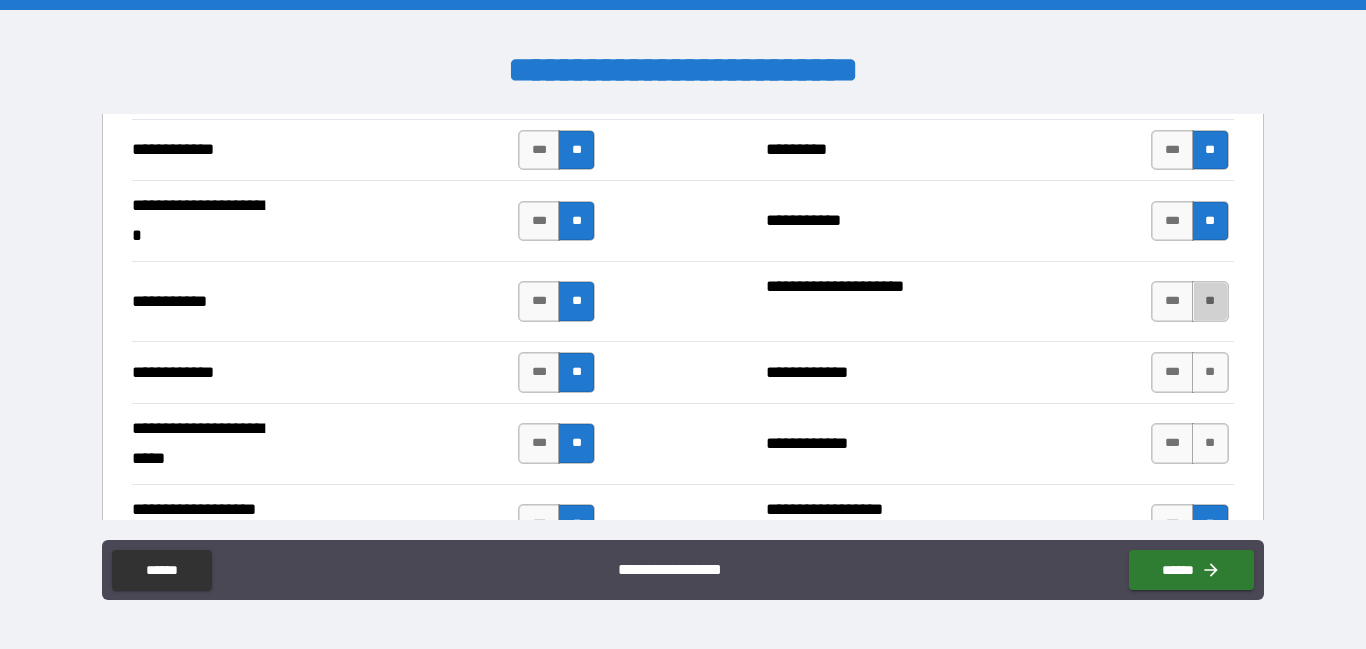 drag, startPoint x: 1205, startPoint y: 304, endPoint x: 1205, endPoint y: 330, distance: 26 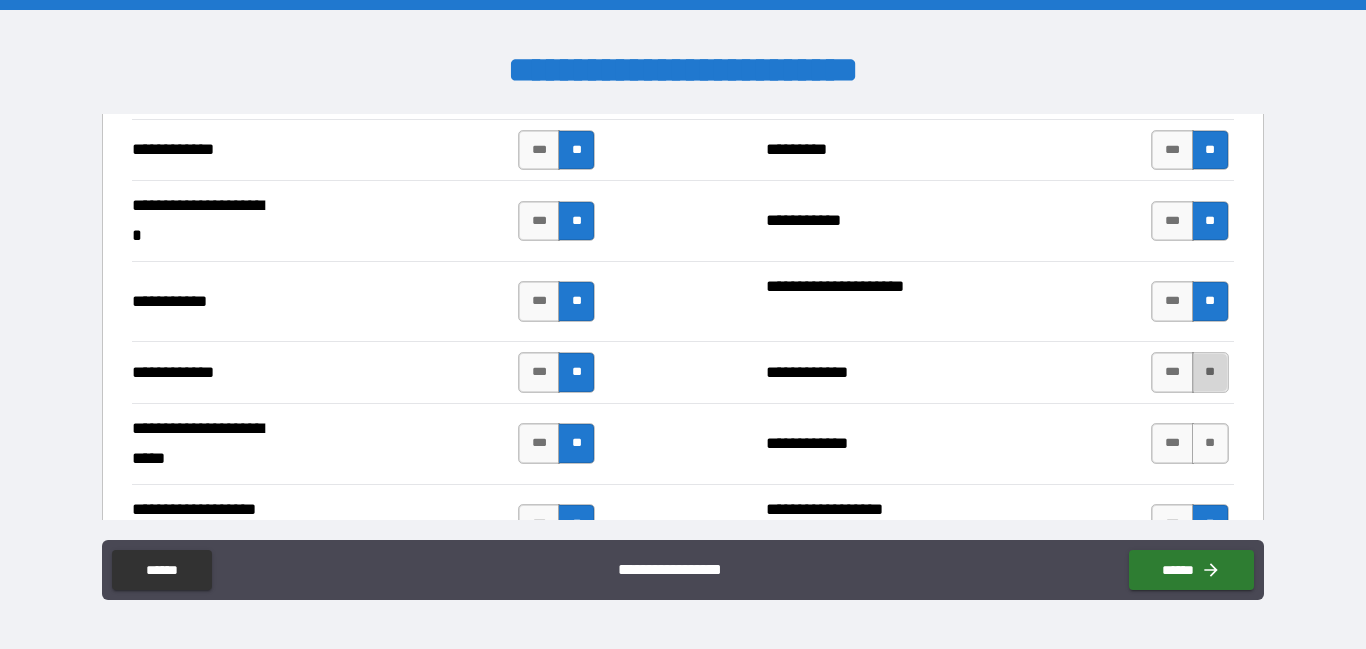 click on "**" at bounding box center (1210, 372) 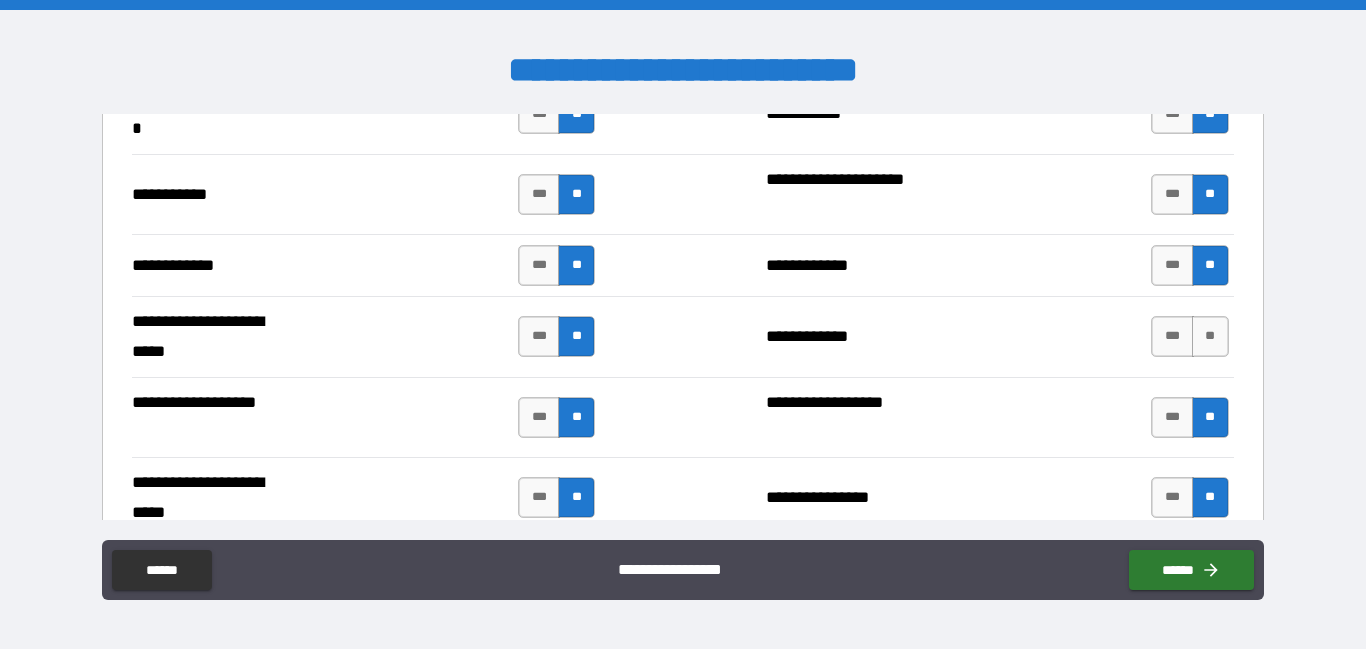 scroll, scrollTop: 4112, scrollLeft: 0, axis: vertical 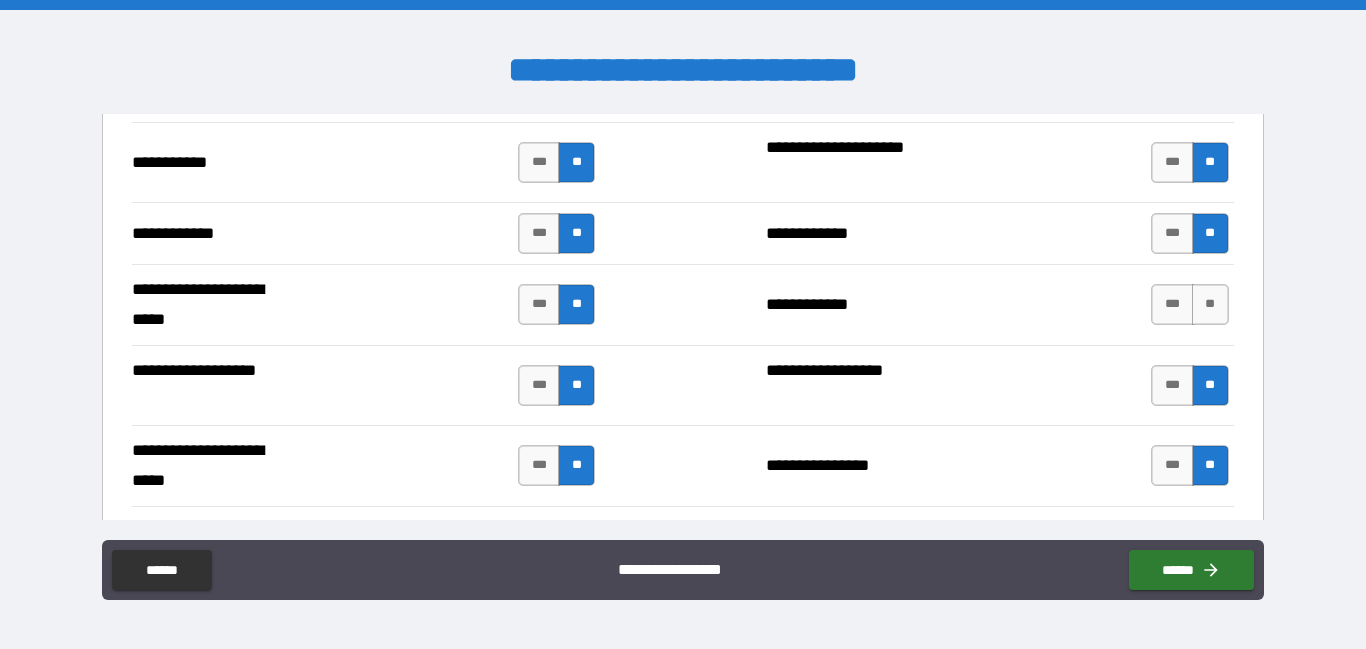 click on "**********" at bounding box center [682, 304] 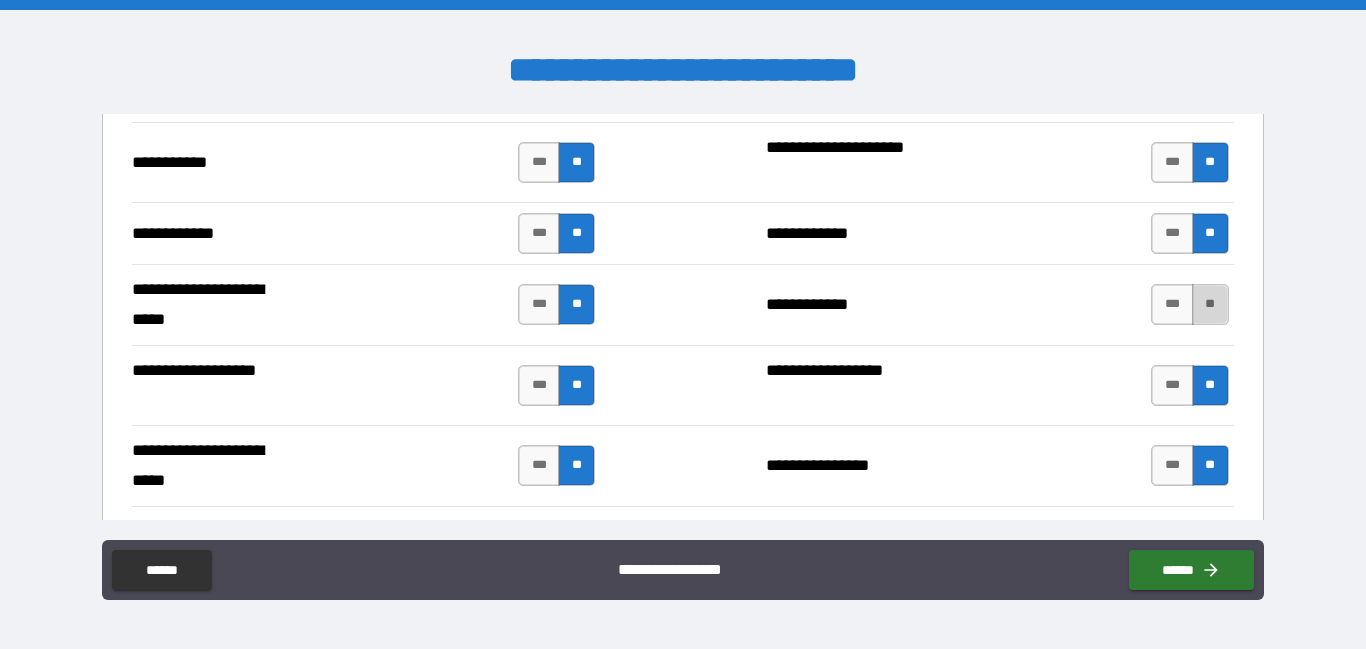 click on "**" at bounding box center [1210, 304] 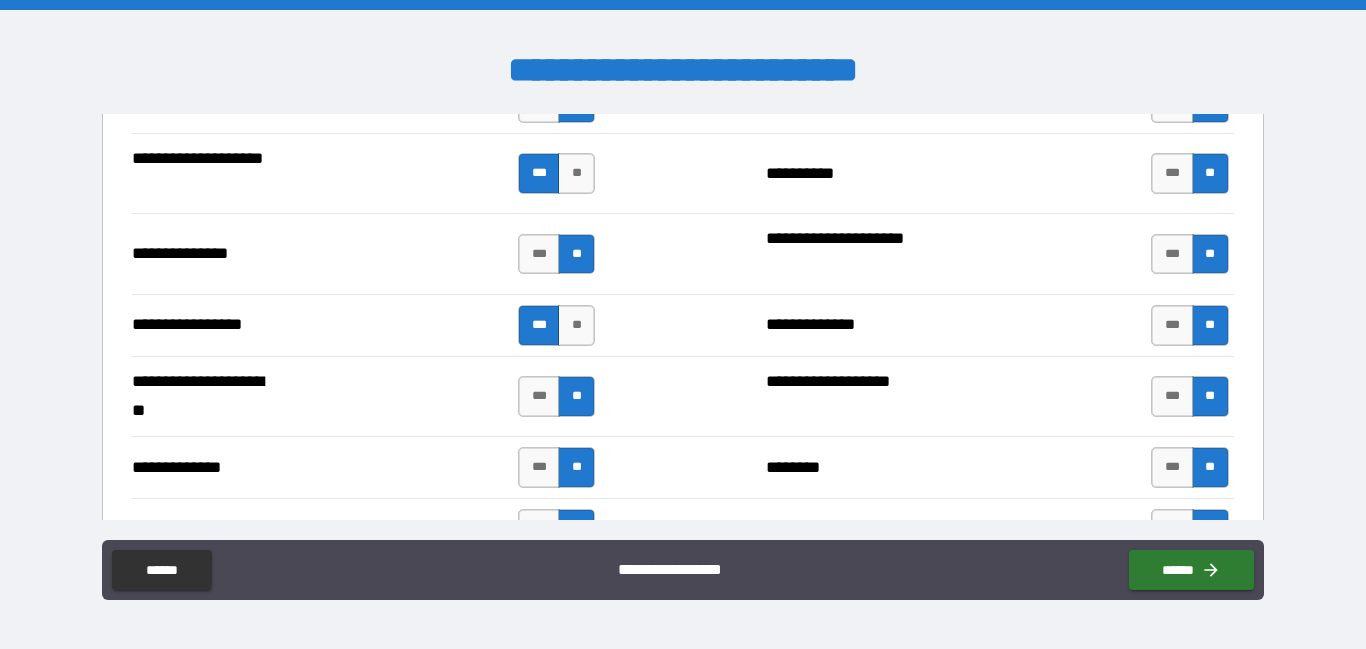 drag, startPoint x: 1121, startPoint y: 343, endPoint x: 1121, endPoint y: 321, distance: 22 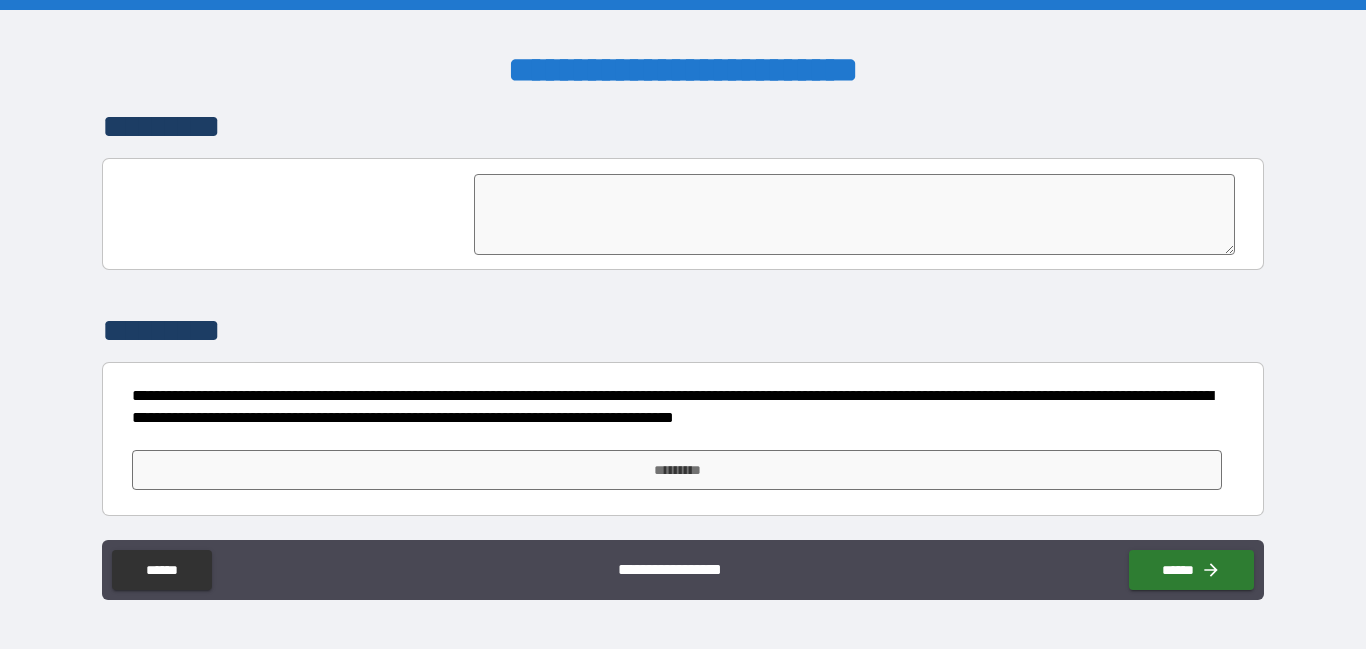 scroll, scrollTop: 4919, scrollLeft: 0, axis: vertical 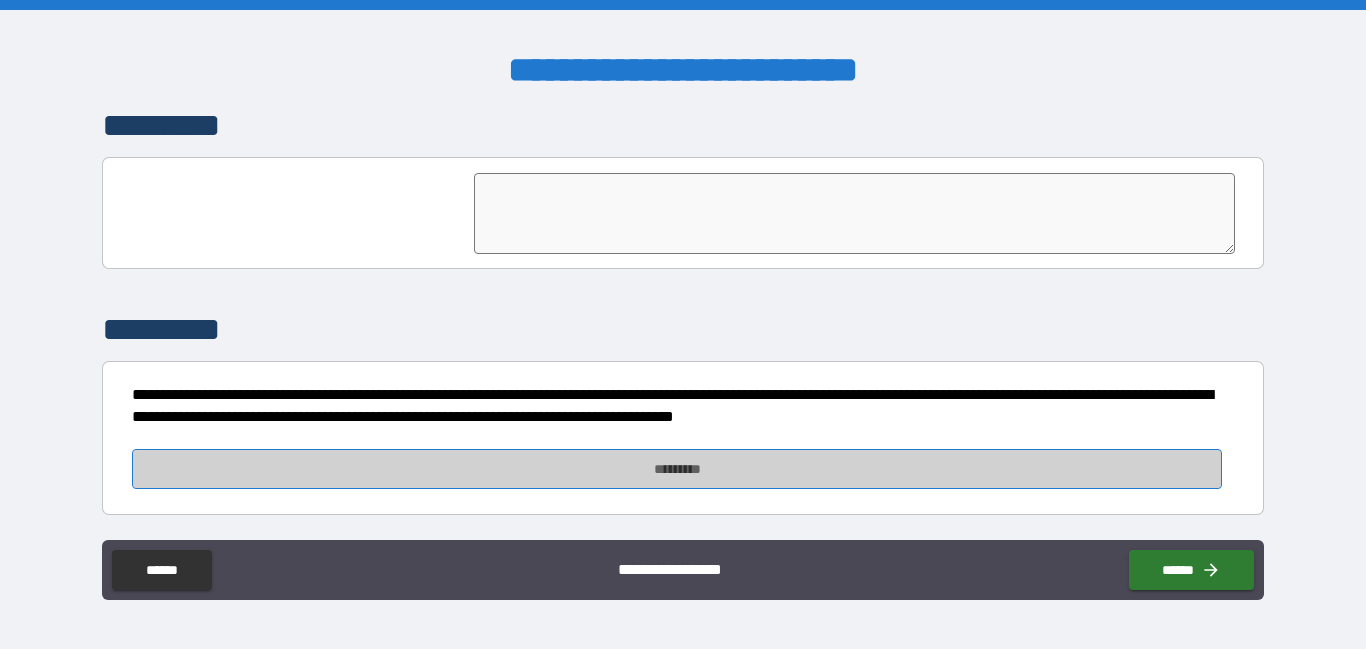 click on "*********" at bounding box center (677, 469) 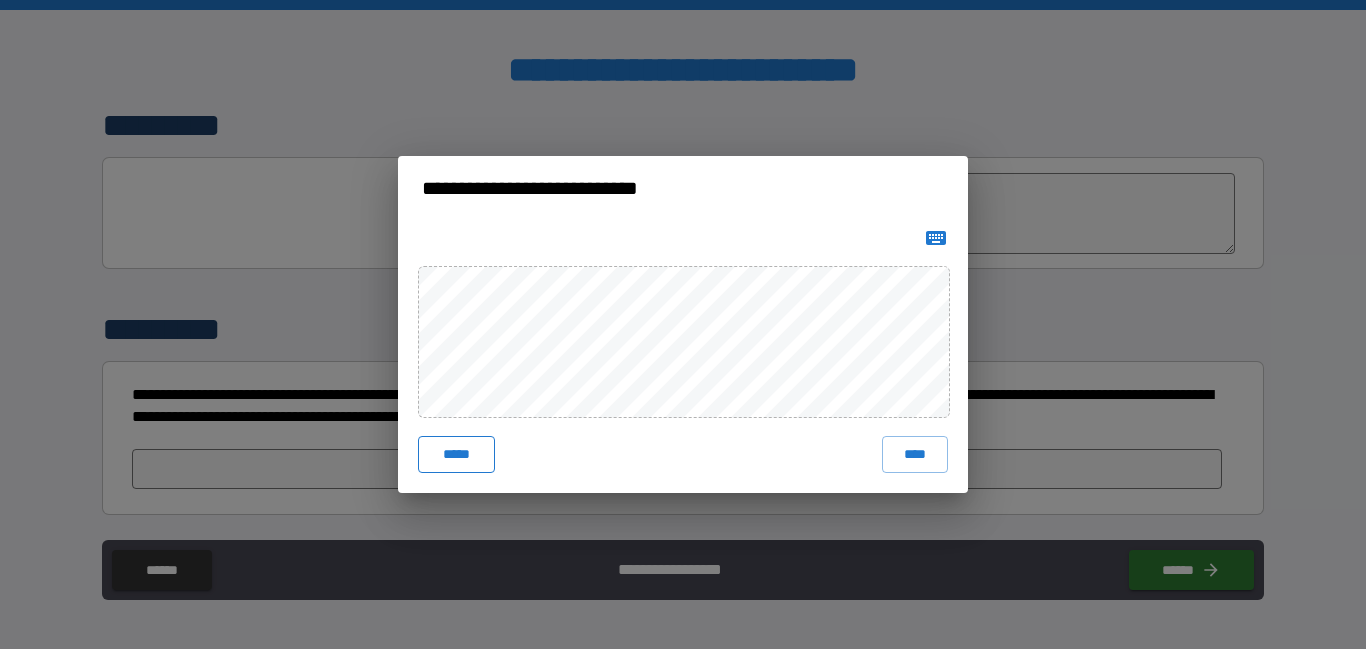 click on "*****" at bounding box center [456, 454] 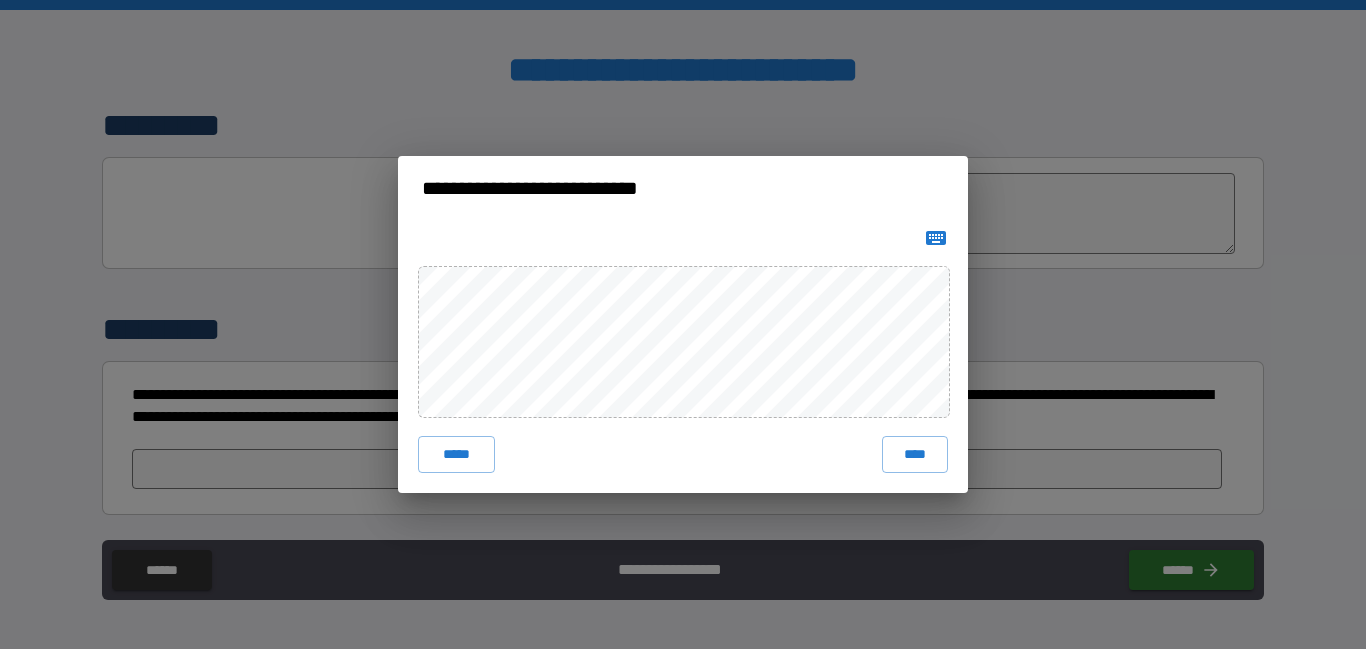 click 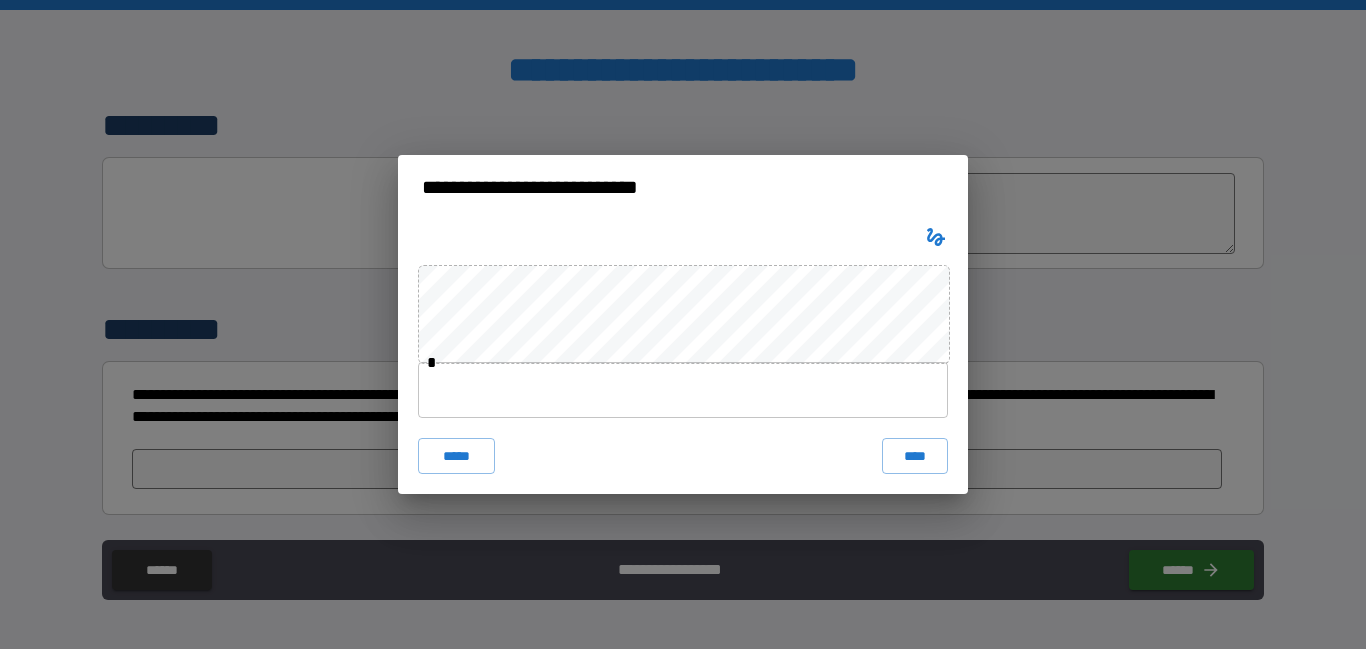 type 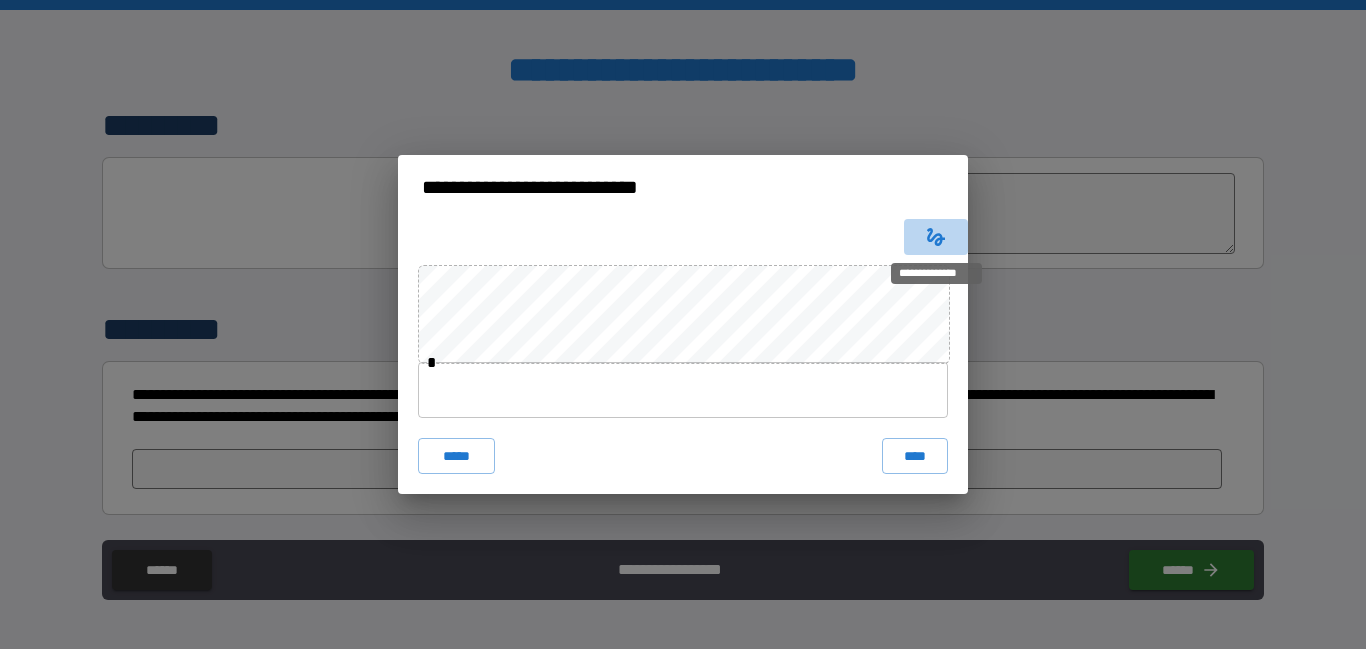 click 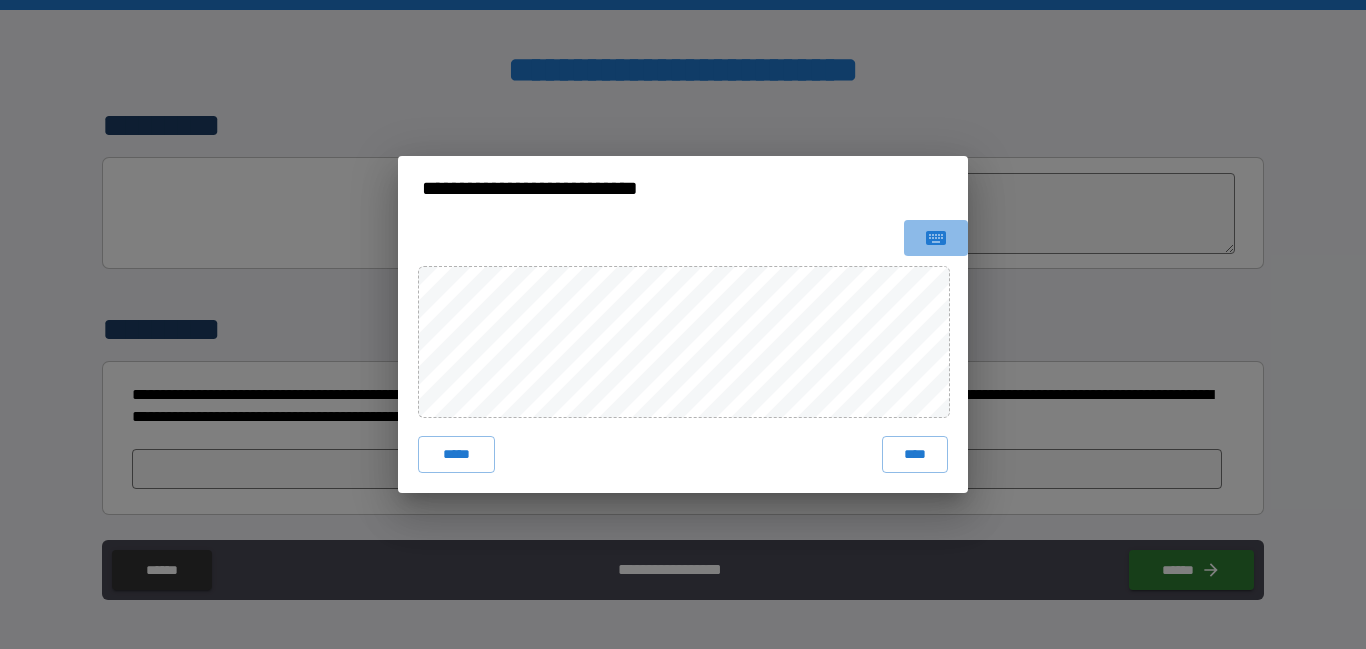 click at bounding box center [936, 238] 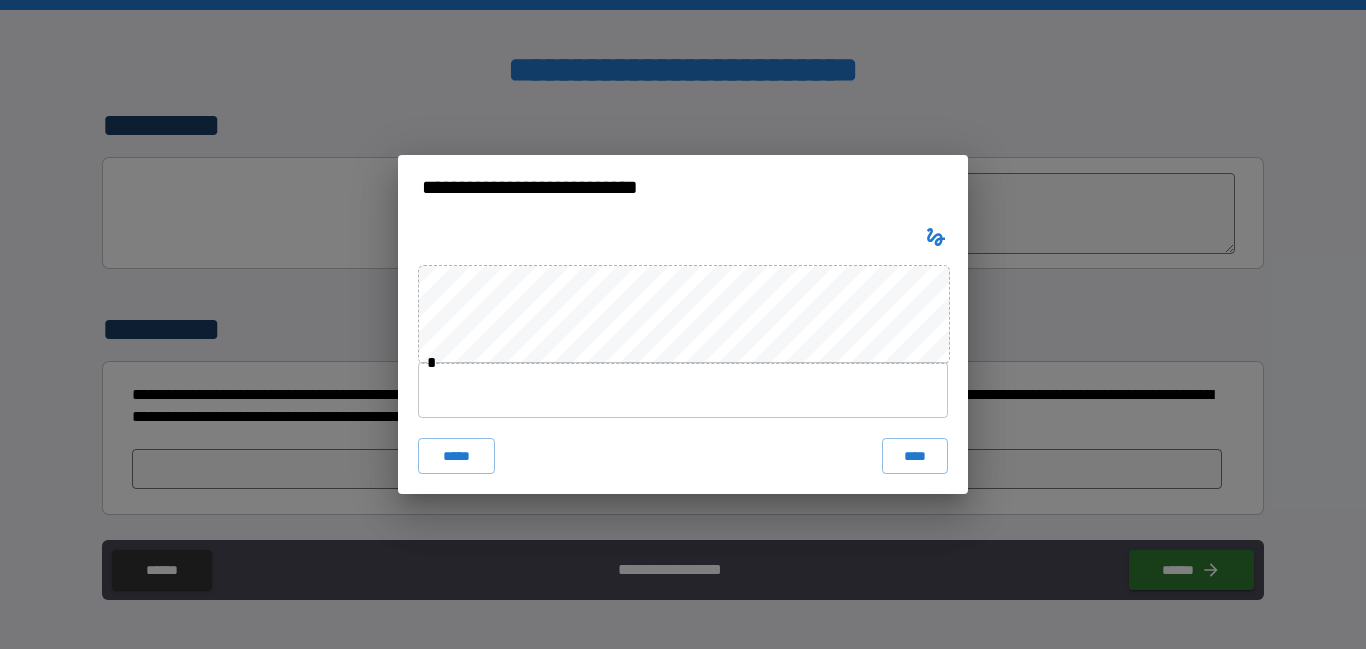 click at bounding box center [683, 390] 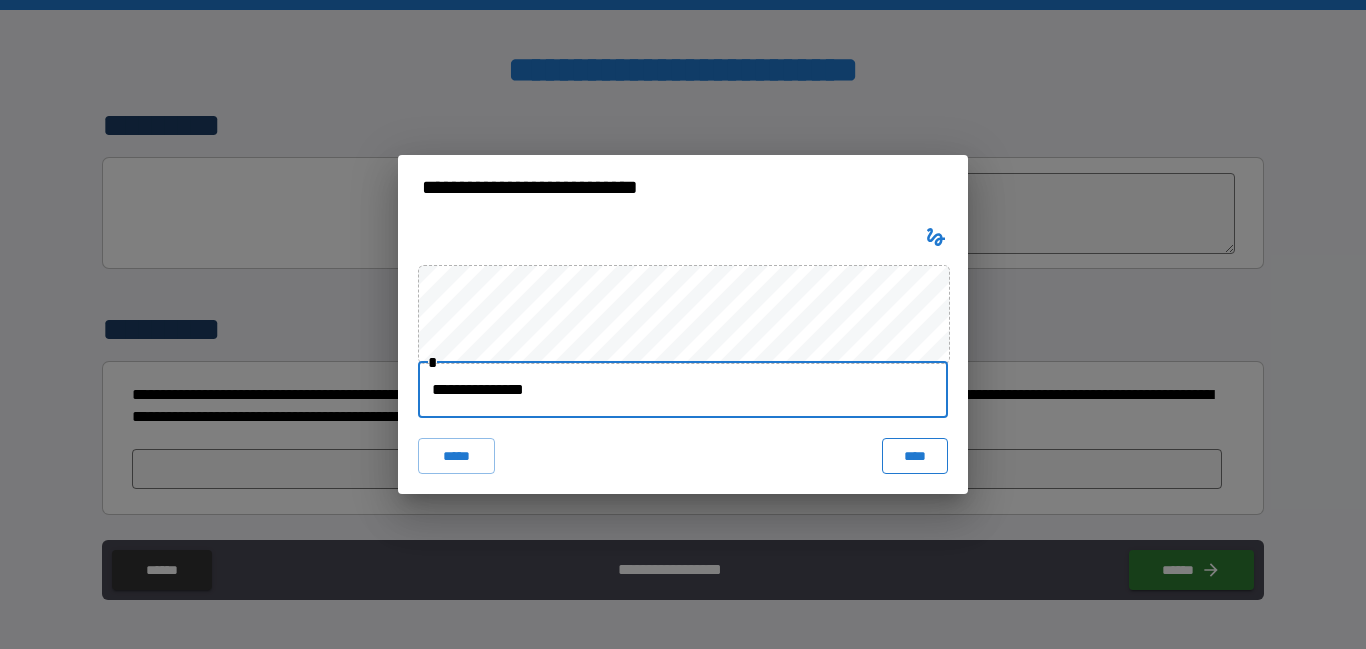 type on "**********" 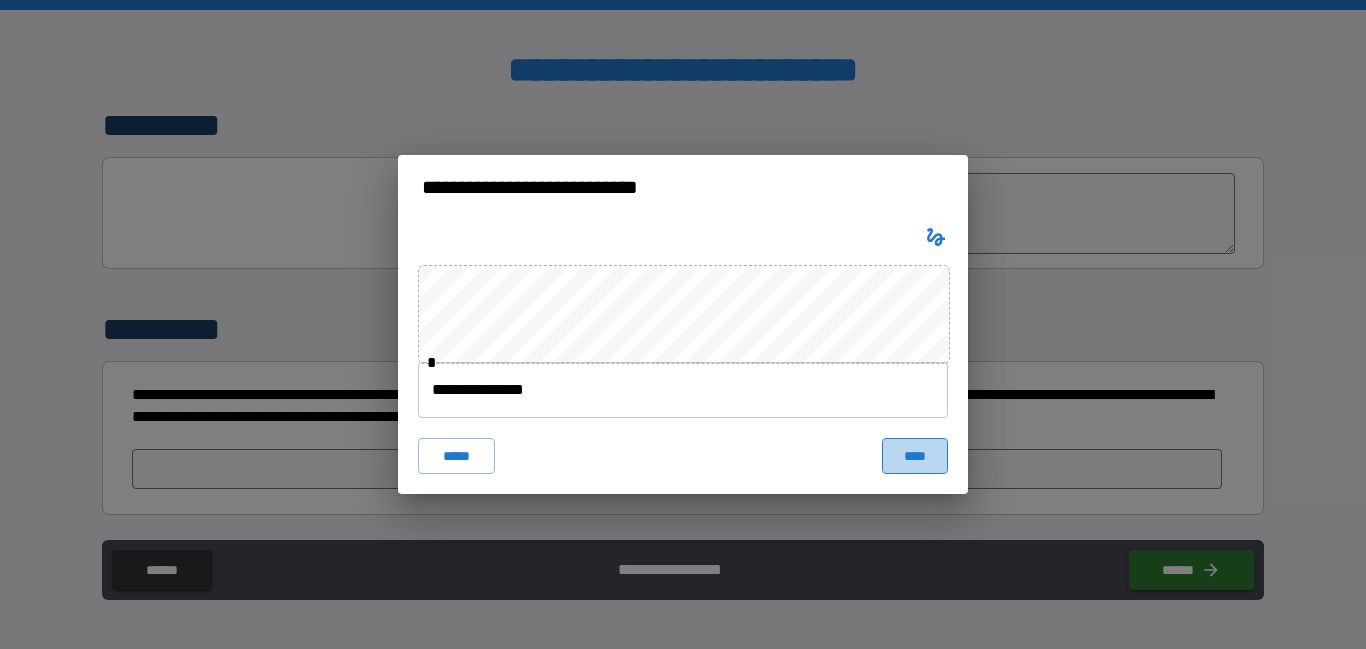 click on "****" at bounding box center (915, 456) 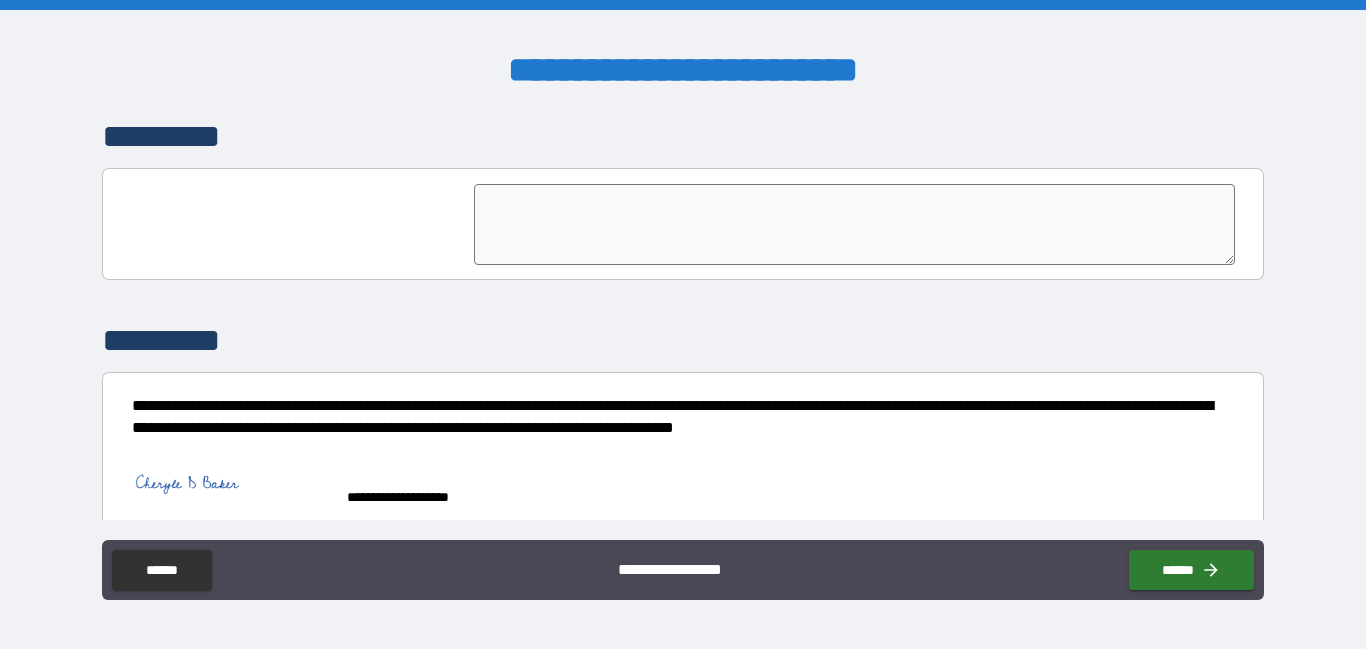 scroll, scrollTop: 4936, scrollLeft: 0, axis: vertical 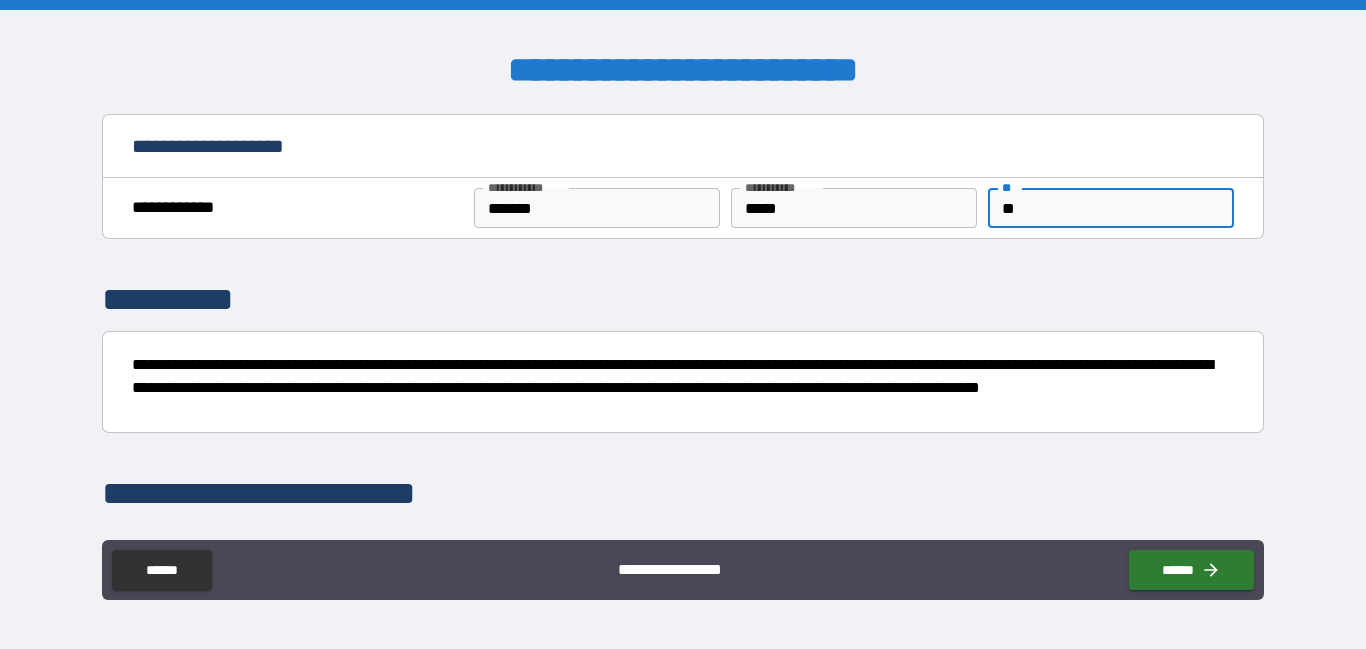 click on "**" at bounding box center [1111, 208] 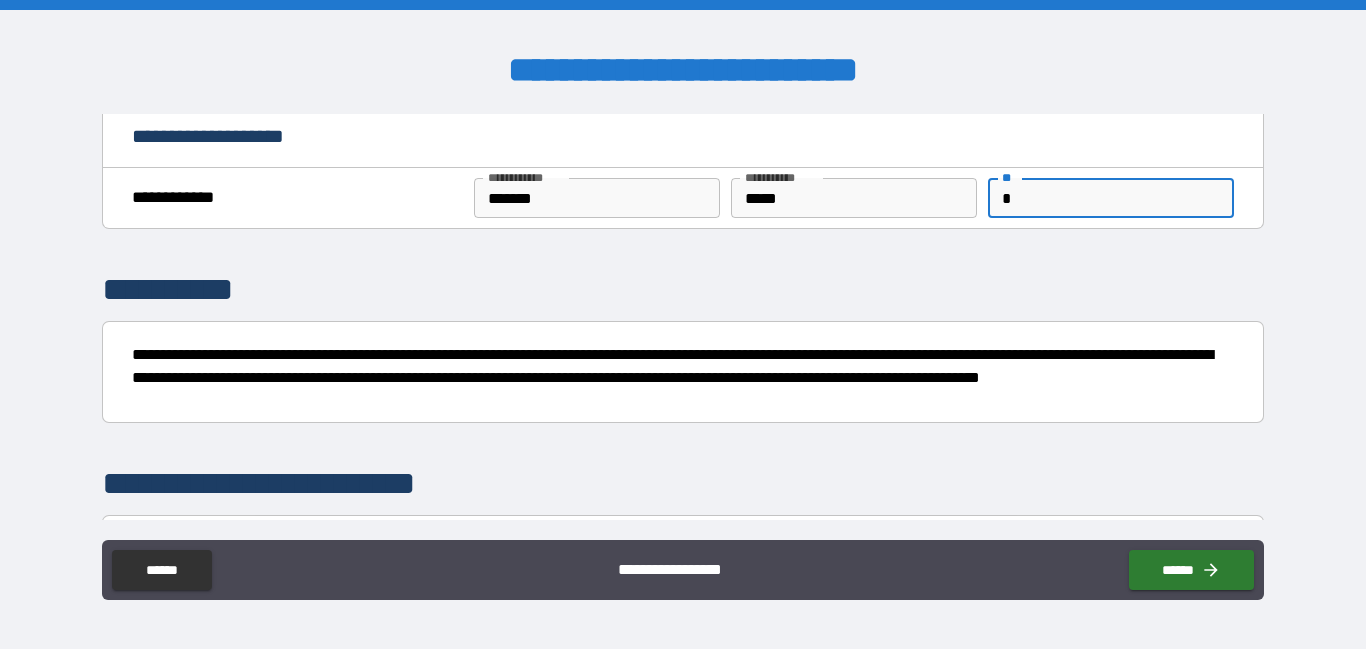 scroll, scrollTop: 421, scrollLeft: 0, axis: vertical 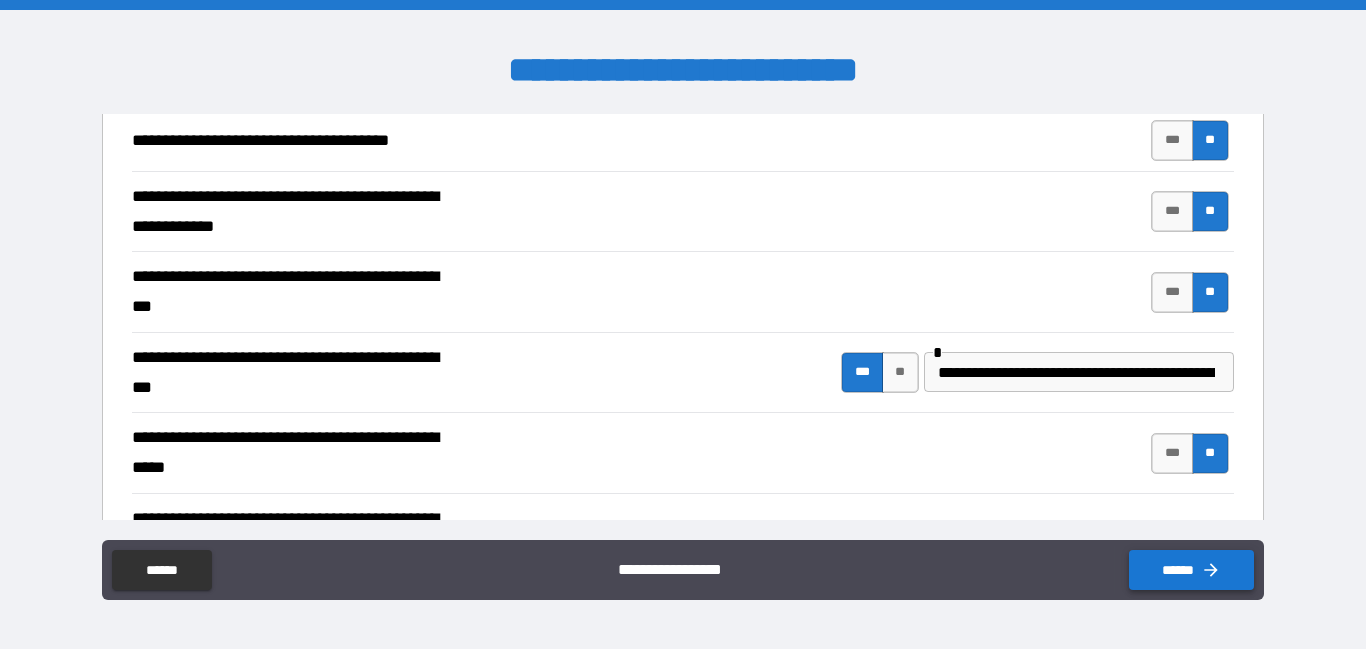 type on "*" 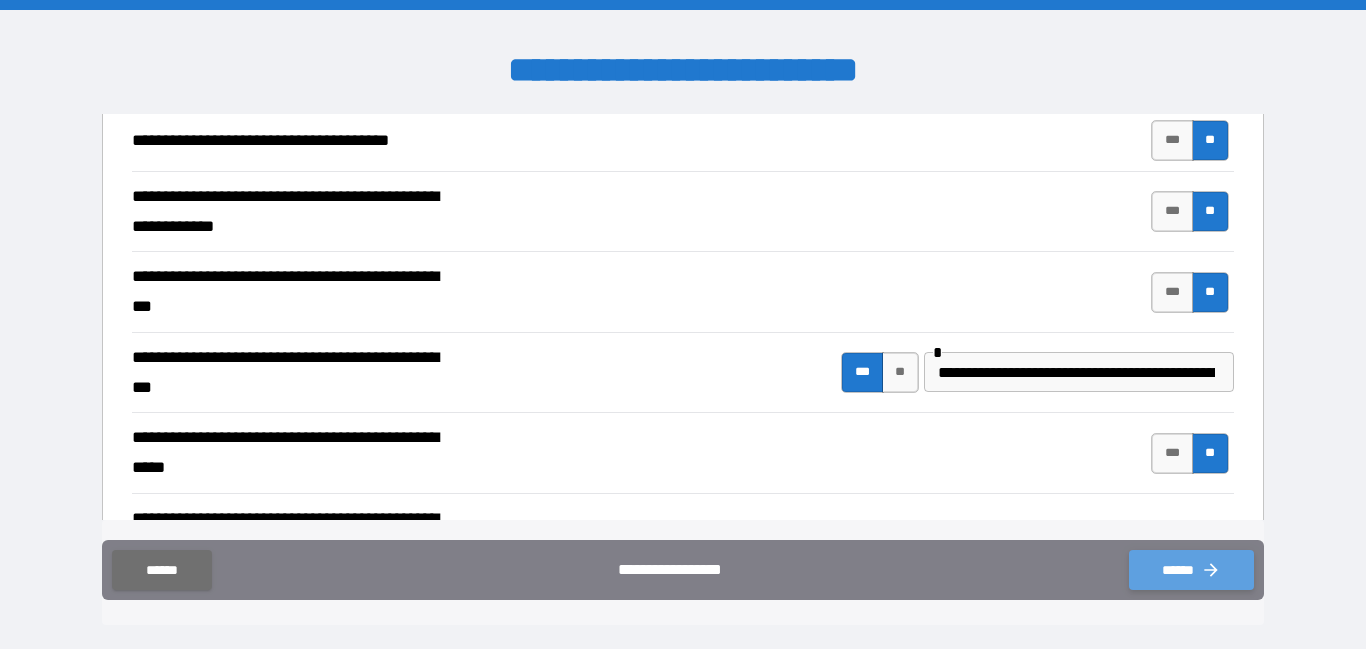 click 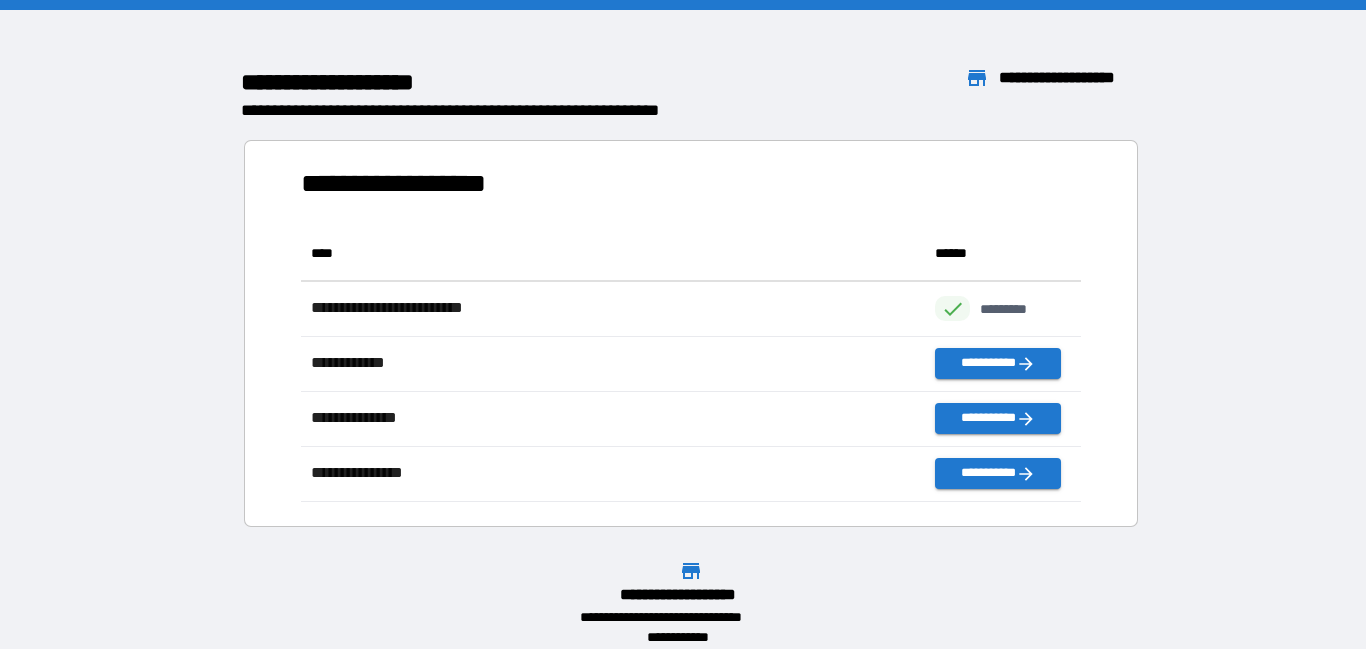 scroll, scrollTop: 276, scrollLeft: 780, axis: both 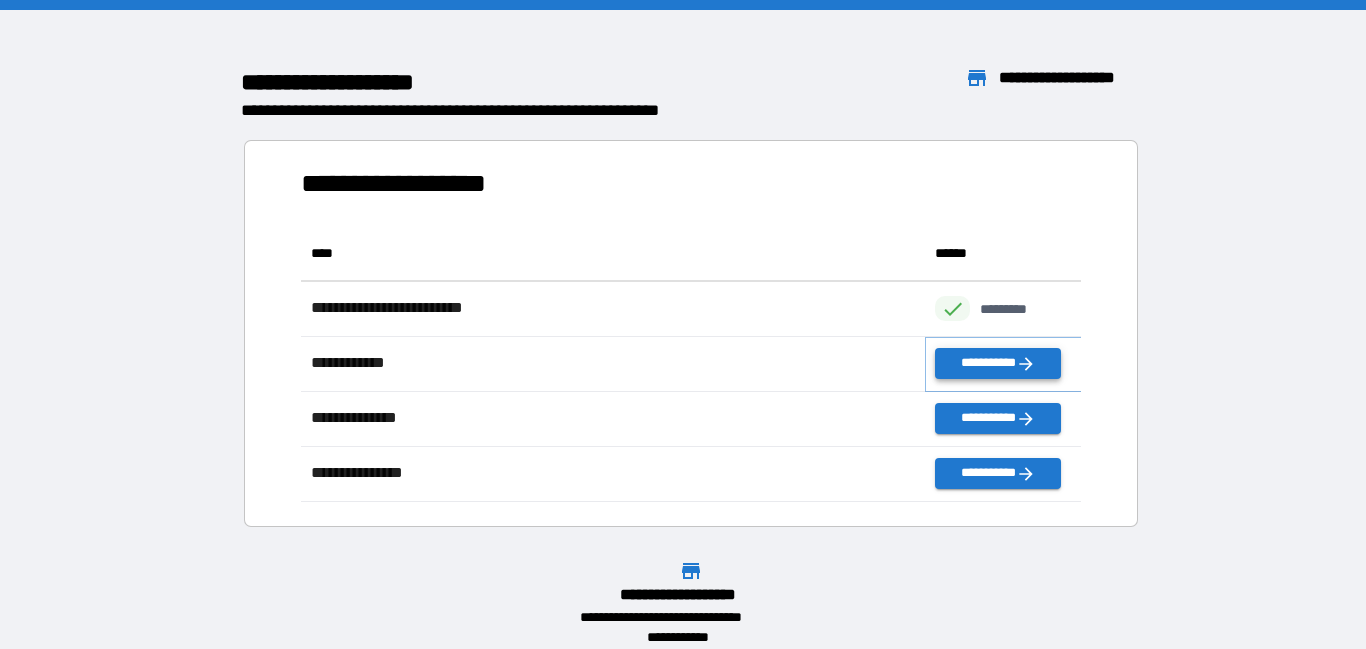 click on "**********" at bounding box center (997, 363) 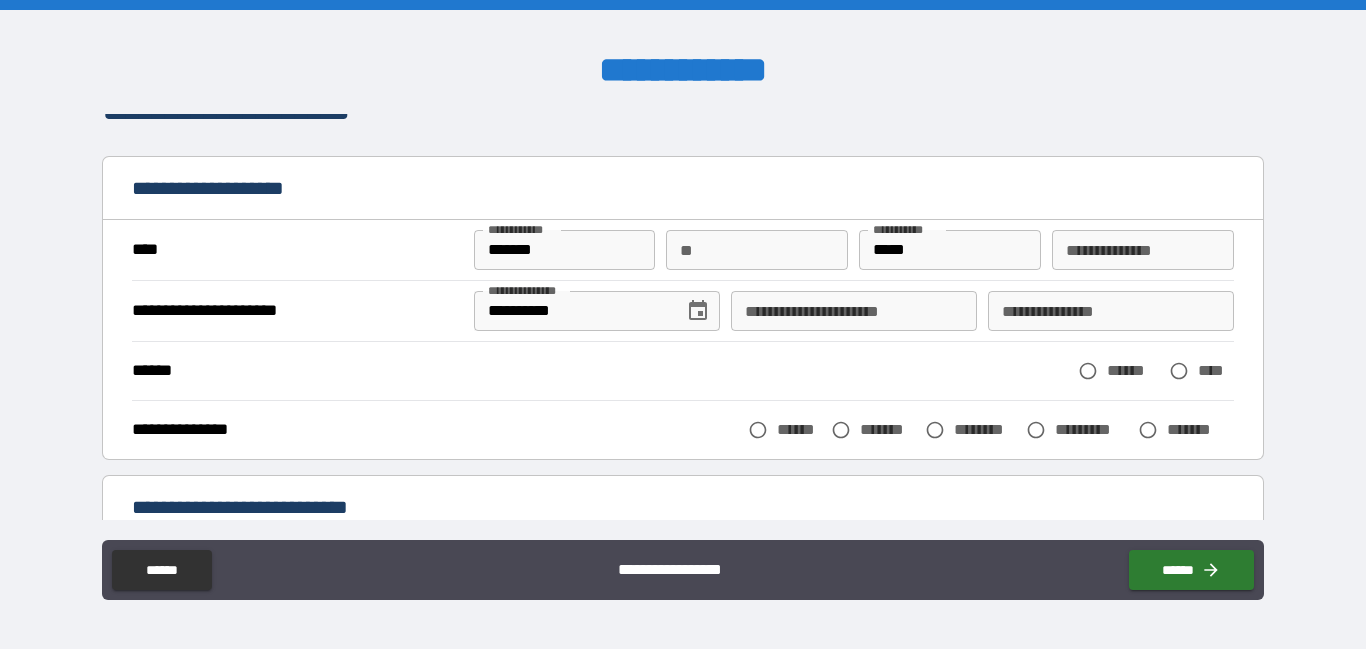 scroll, scrollTop: 36, scrollLeft: 0, axis: vertical 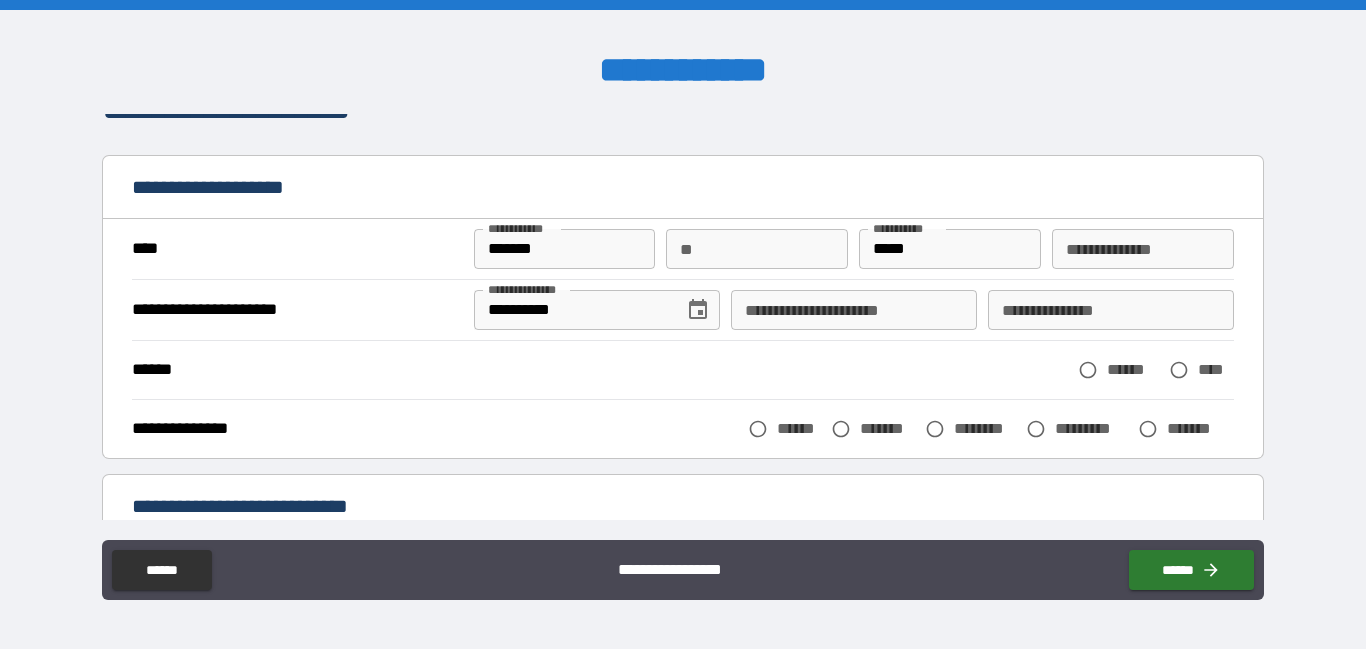 click on "**********" at bounding box center [854, 310] 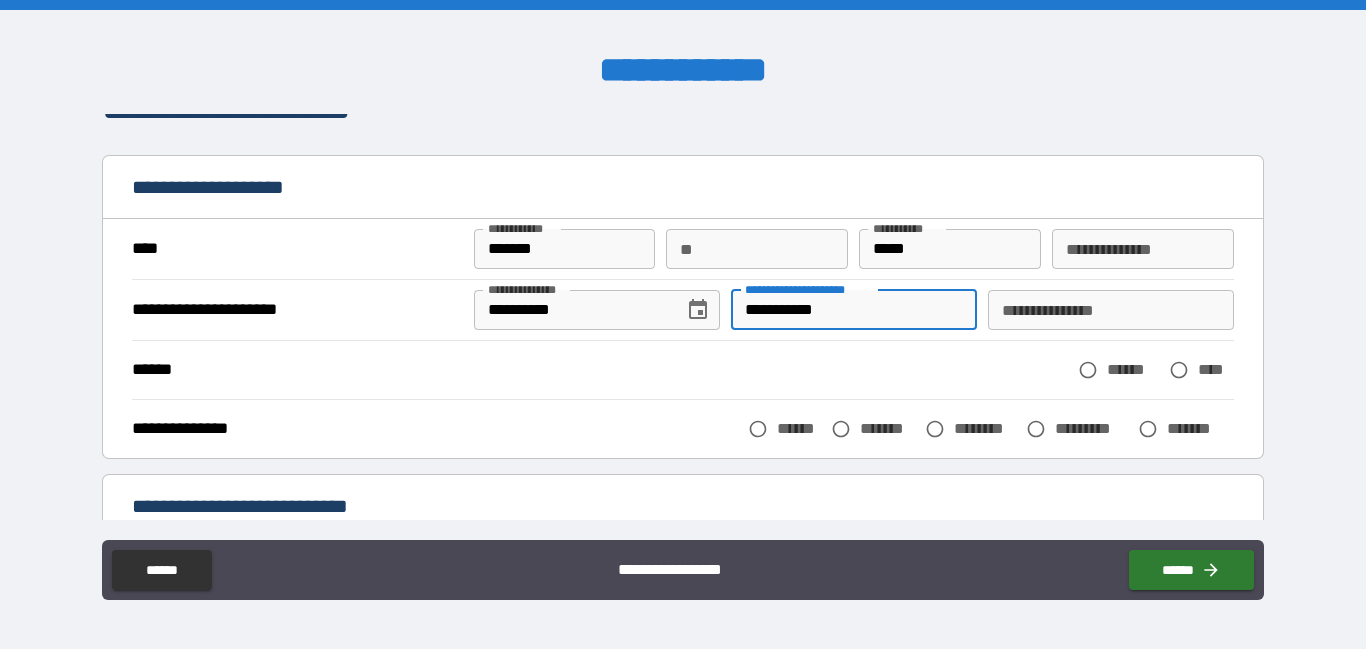 type on "**********" 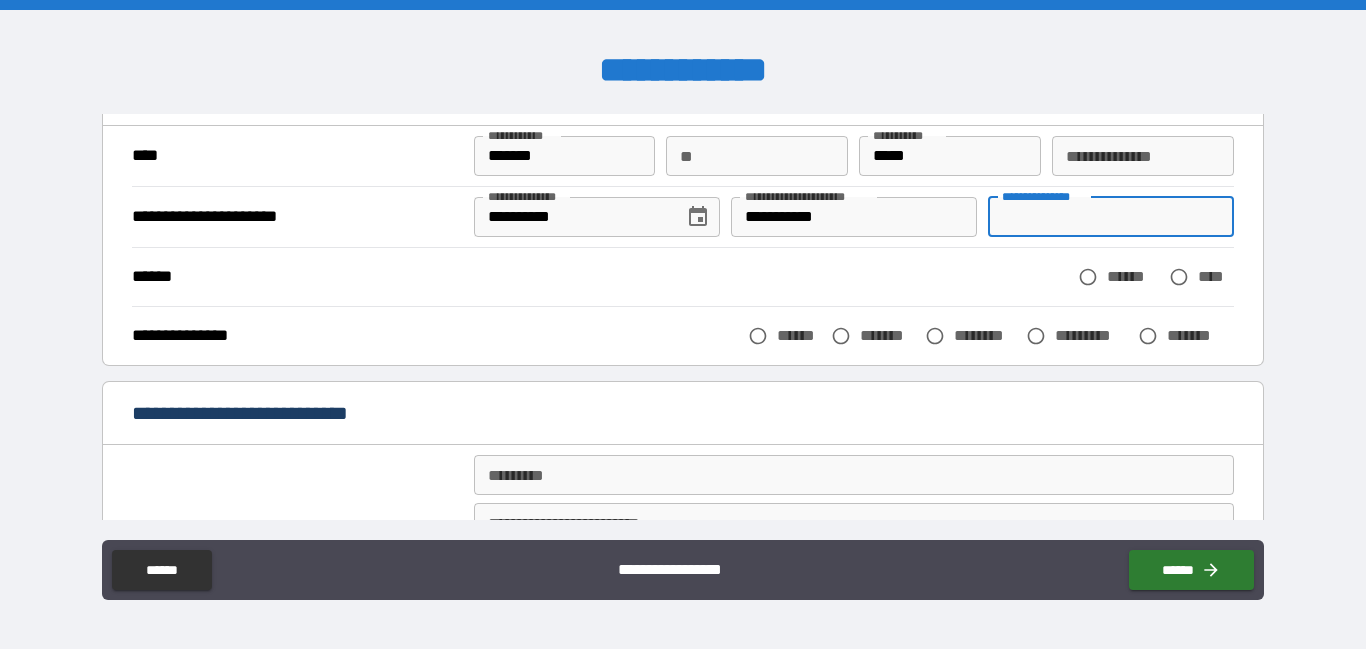 scroll, scrollTop: 134, scrollLeft: 0, axis: vertical 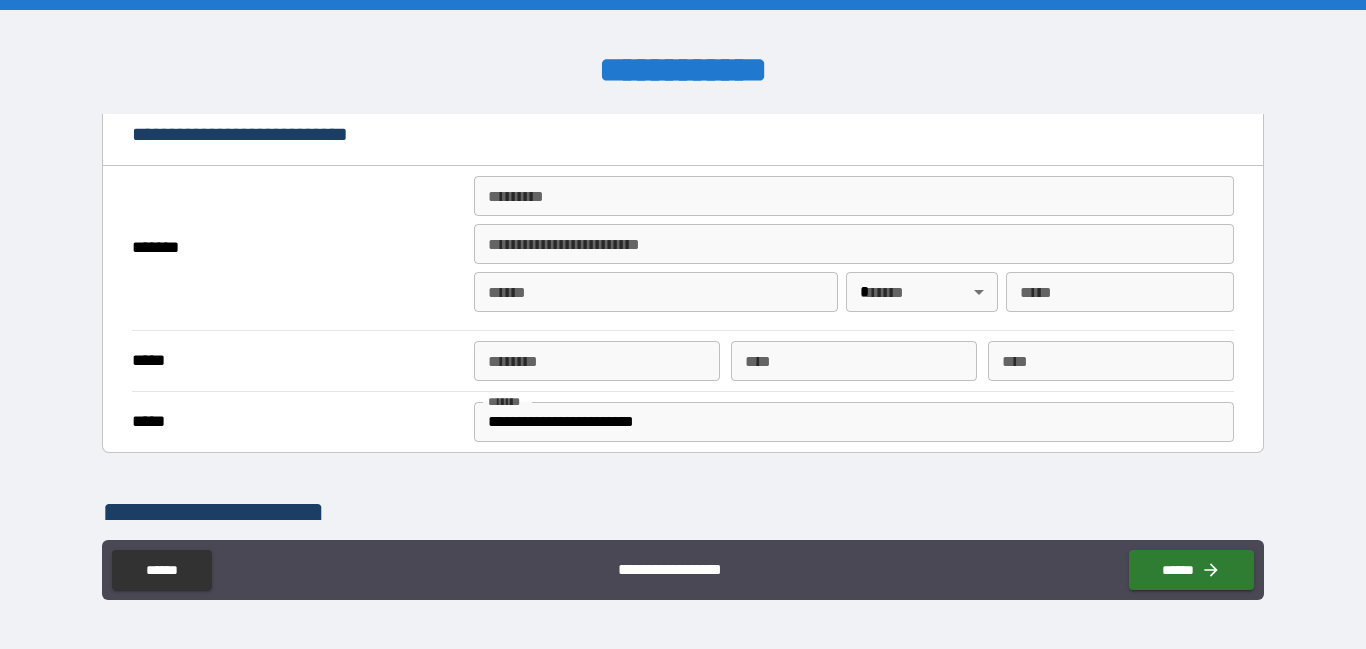 click on "*******   *" at bounding box center [854, 196] 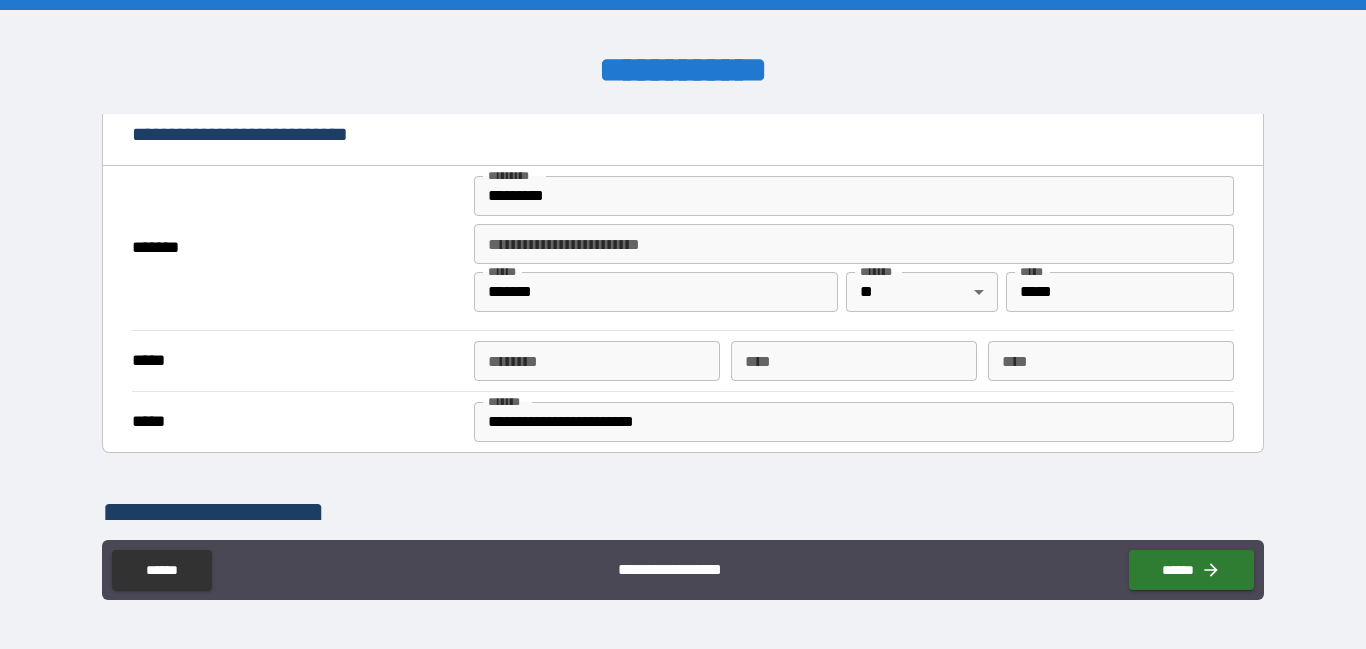 type on "**********" 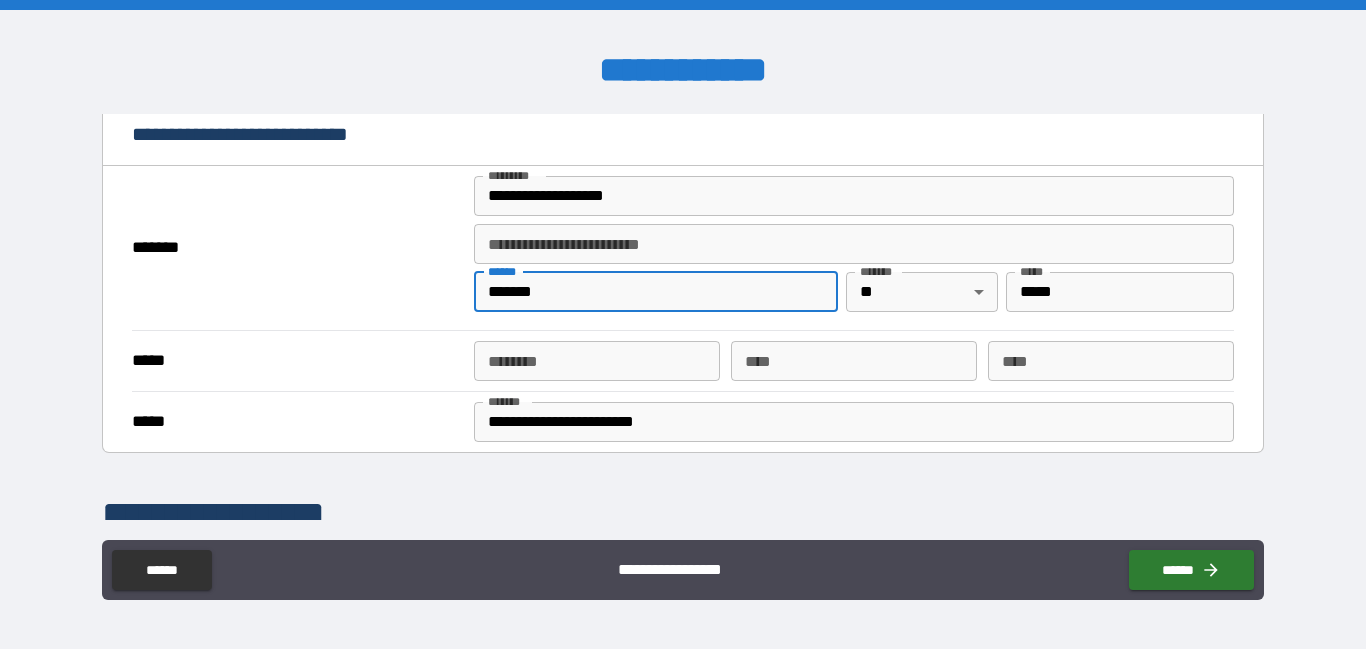click on "*******" at bounding box center (656, 292) 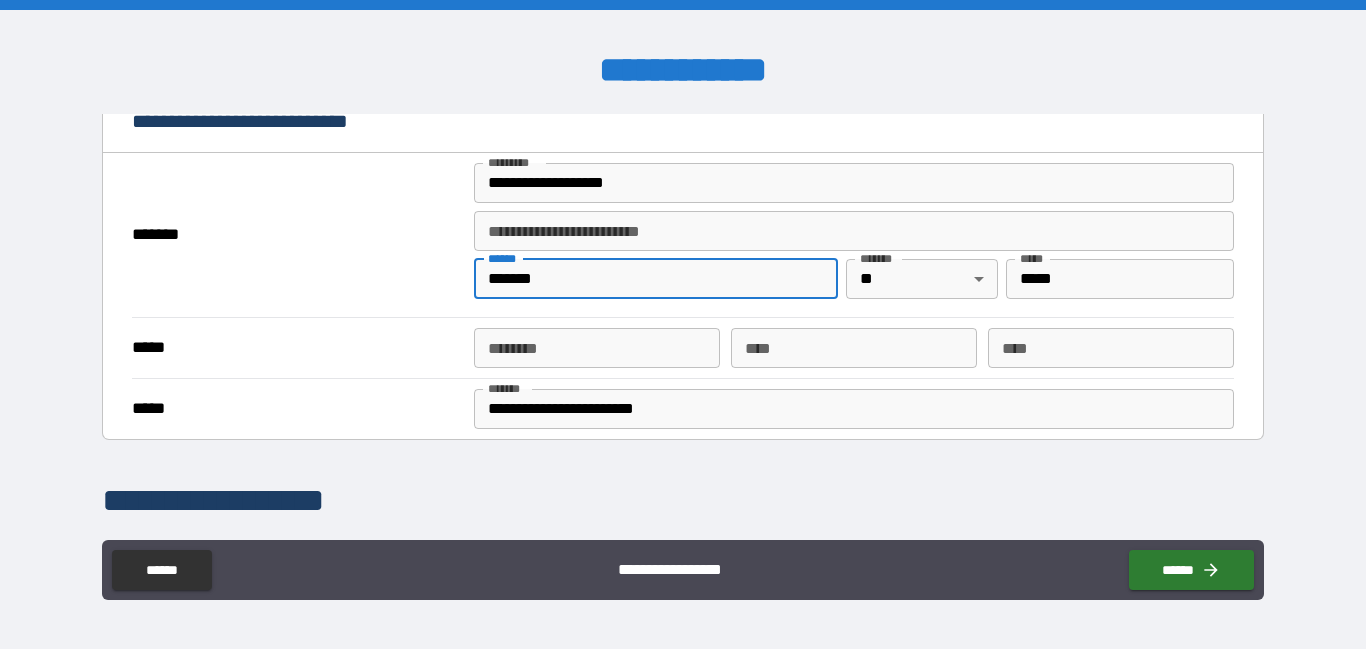 scroll, scrollTop: 441, scrollLeft: 0, axis: vertical 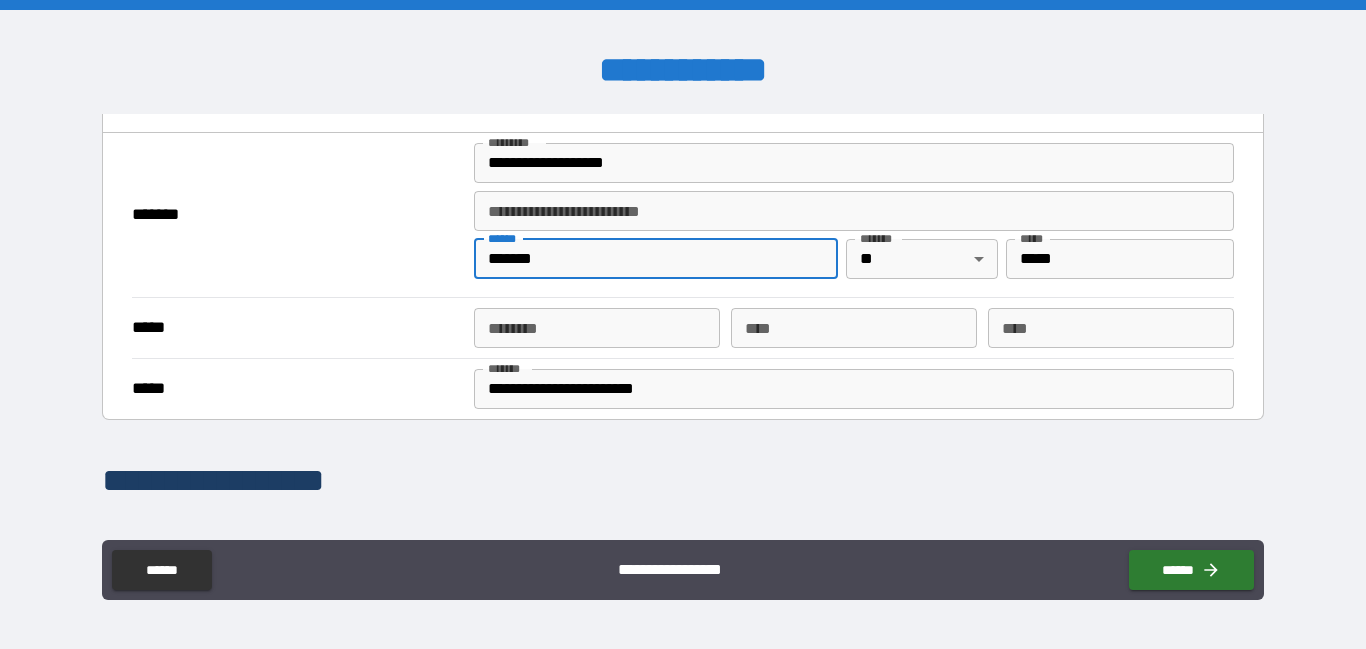 click on "******   *" at bounding box center (597, 328) 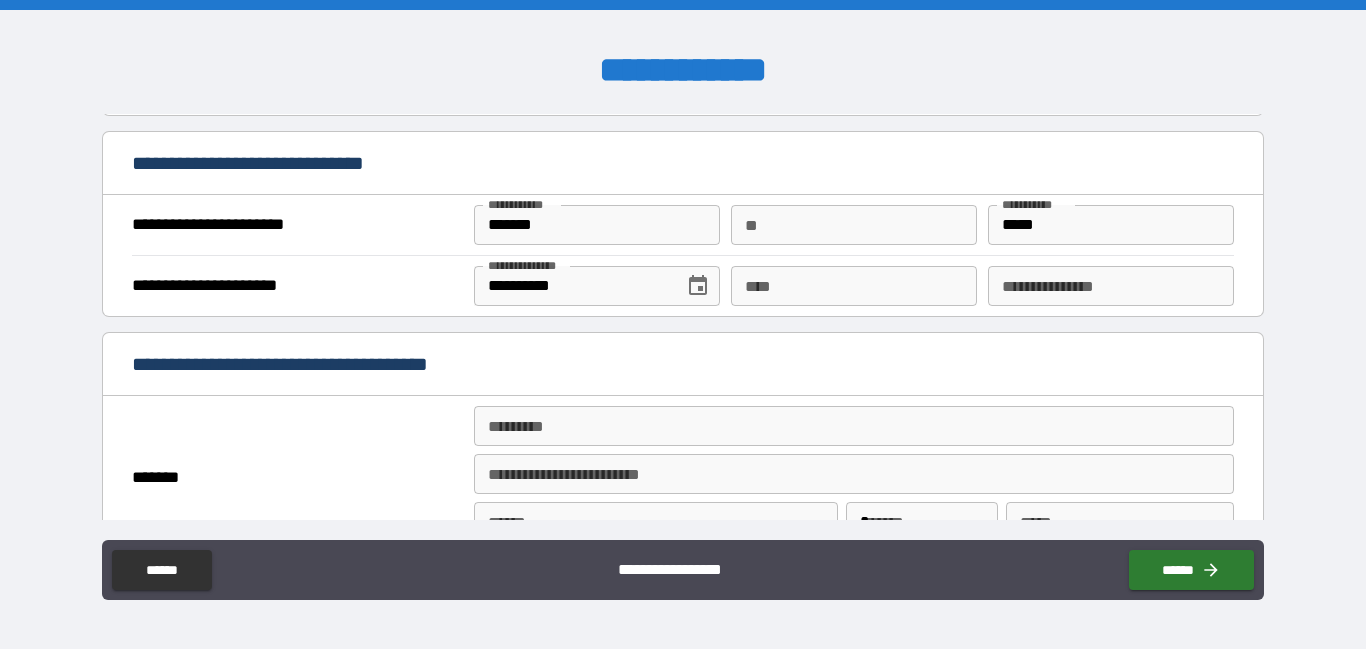 scroll, scrollTop: 977, scrollLeft: 0, axis: vertical 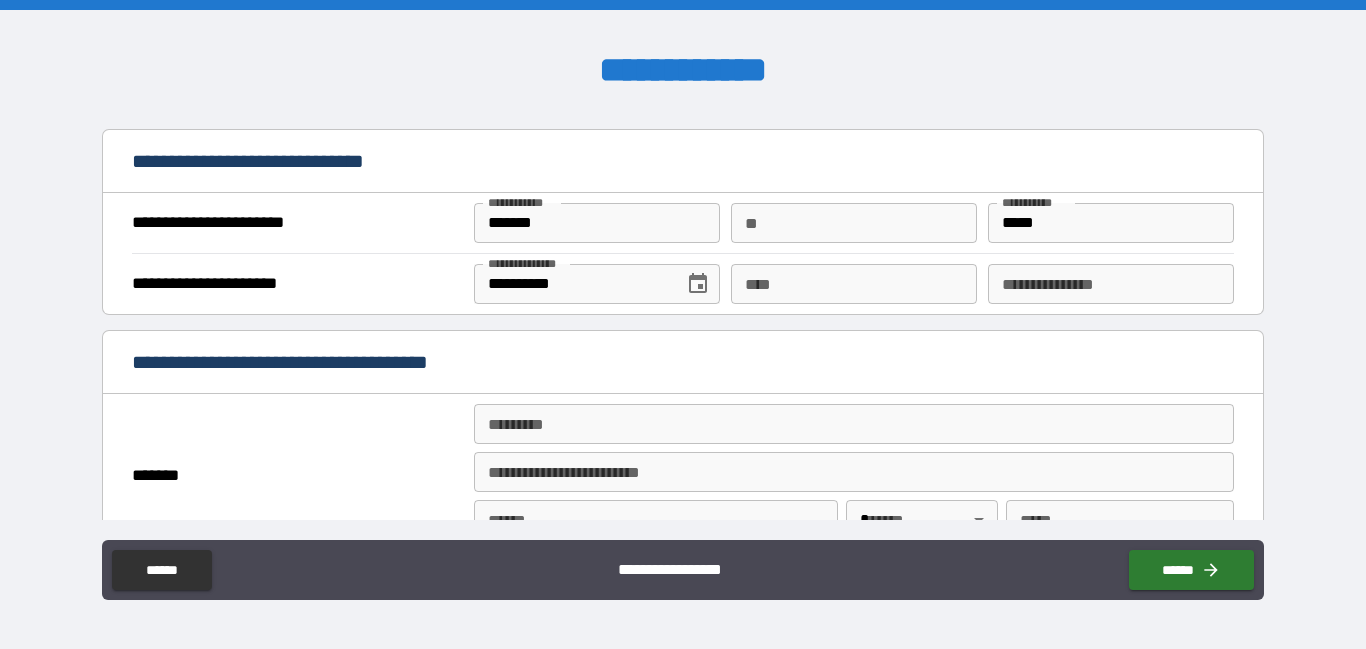 type on "**********" 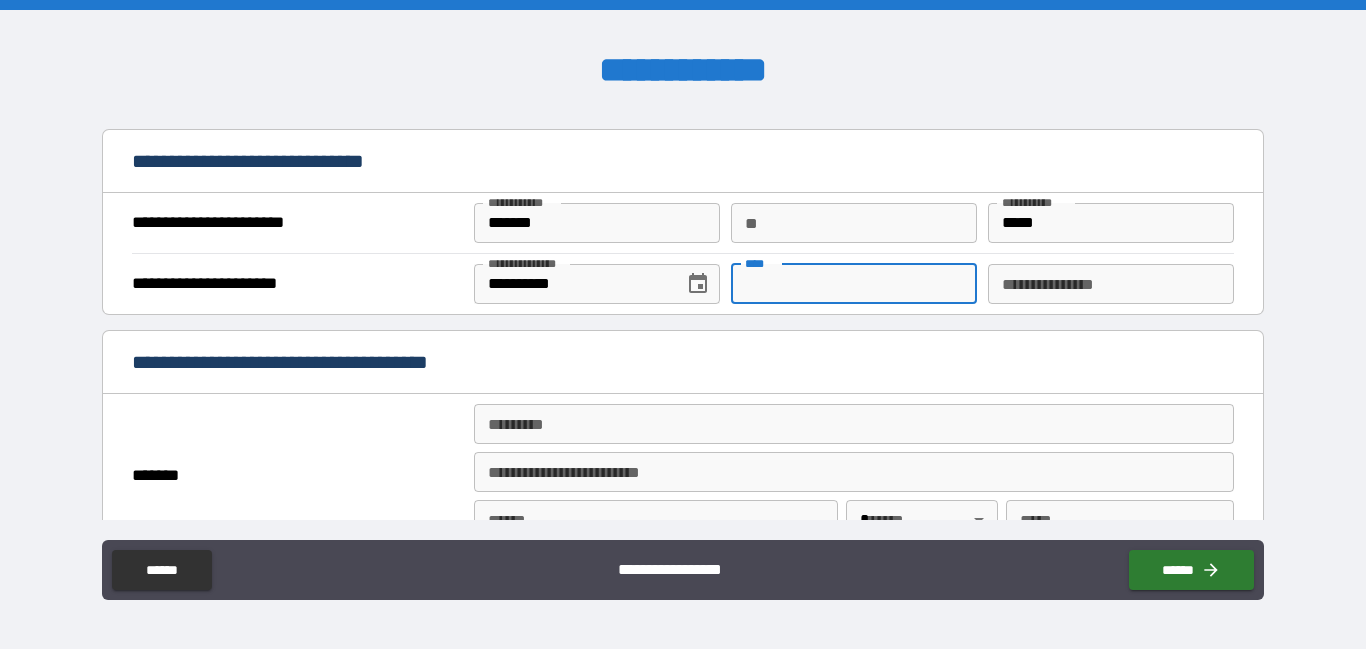 click on "****" at bounding box center [854, 284] 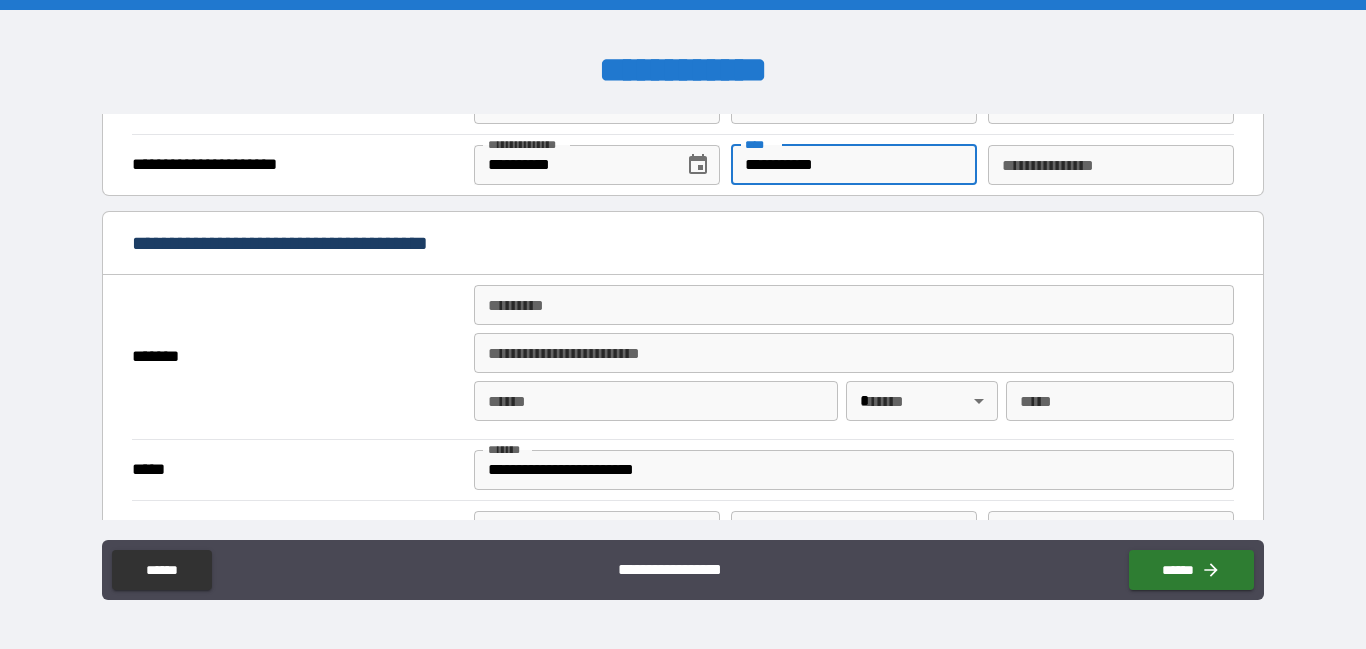 scroll, scrollTop: 1101, scrollLeft: 0, axis: vertical 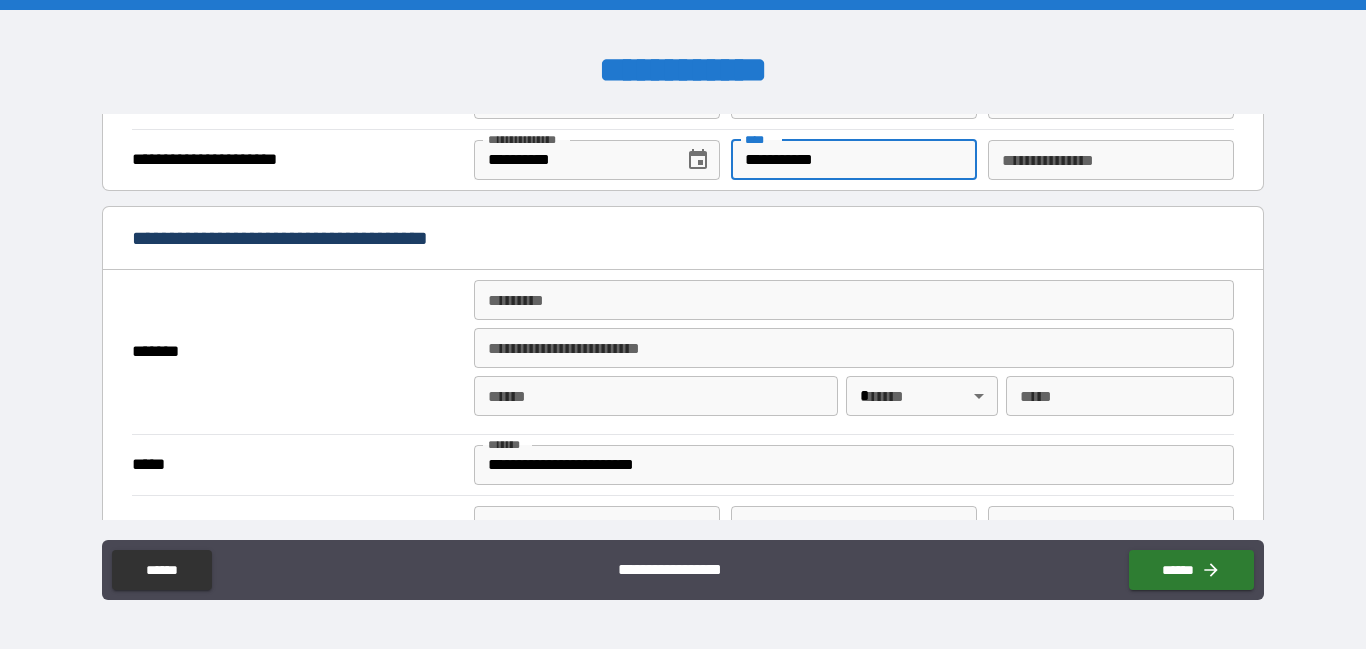 type on "**********" 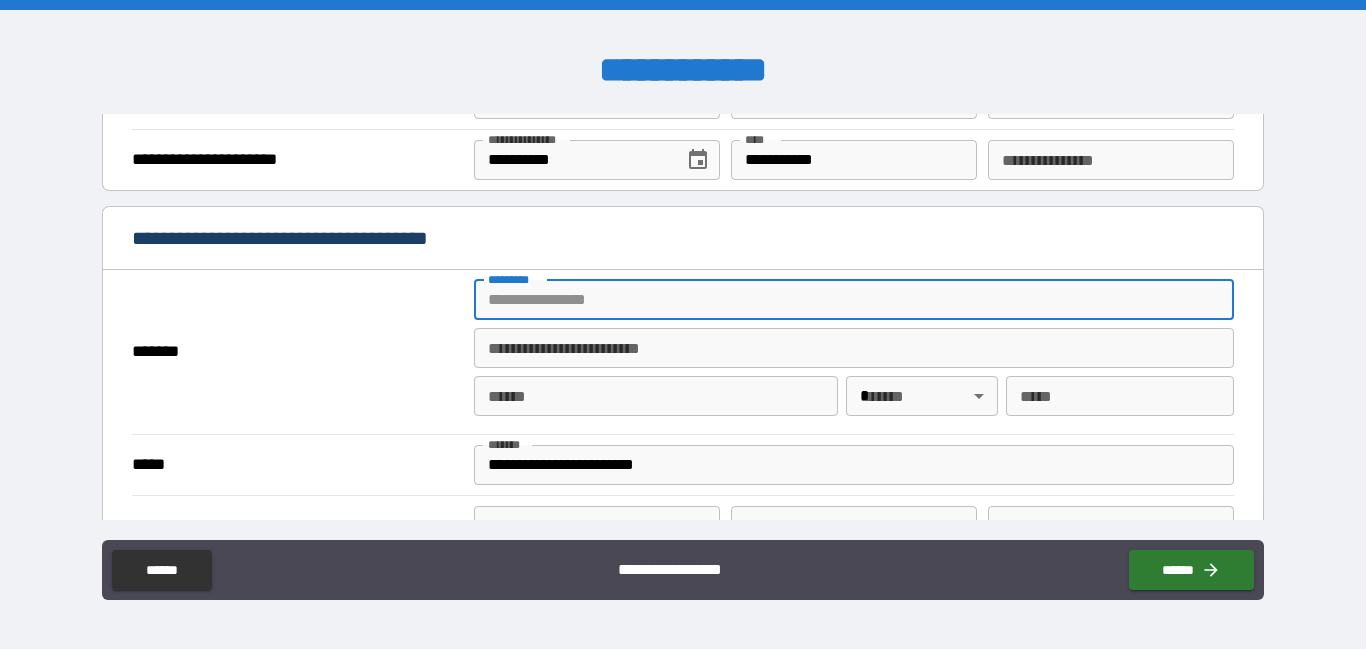 click on "*******   *" at bounding box center [854, 300] 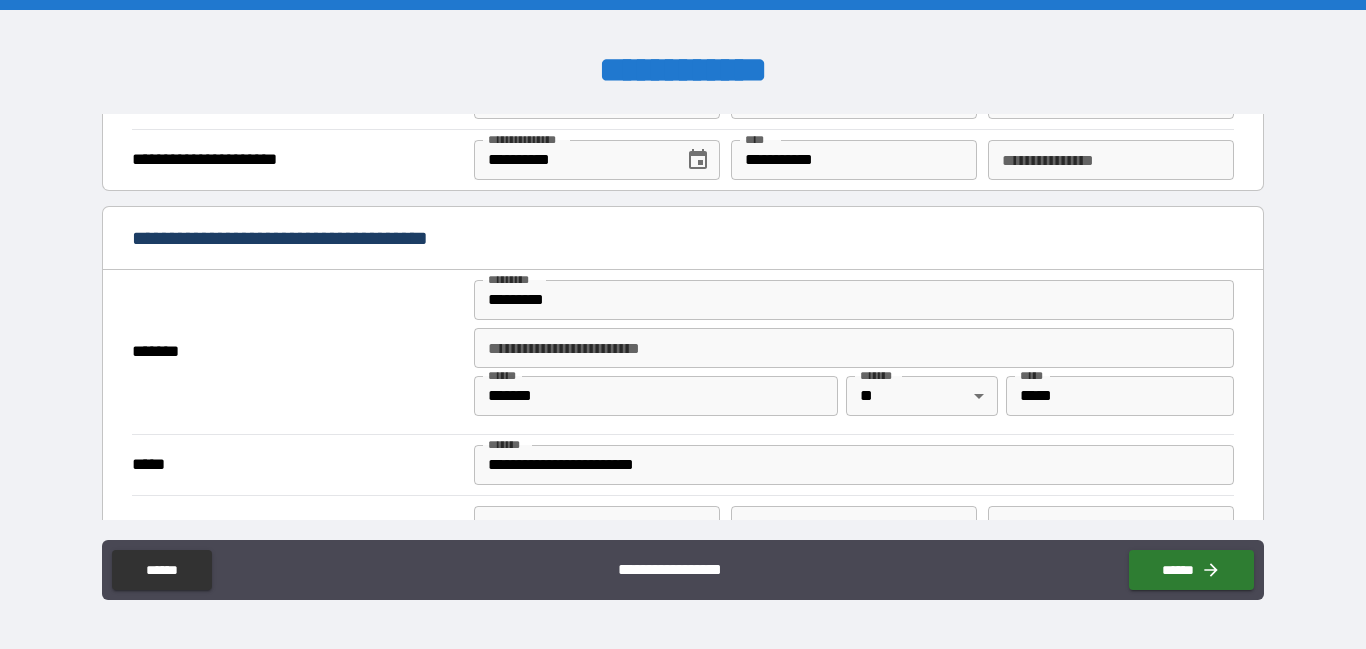 type on "**********" 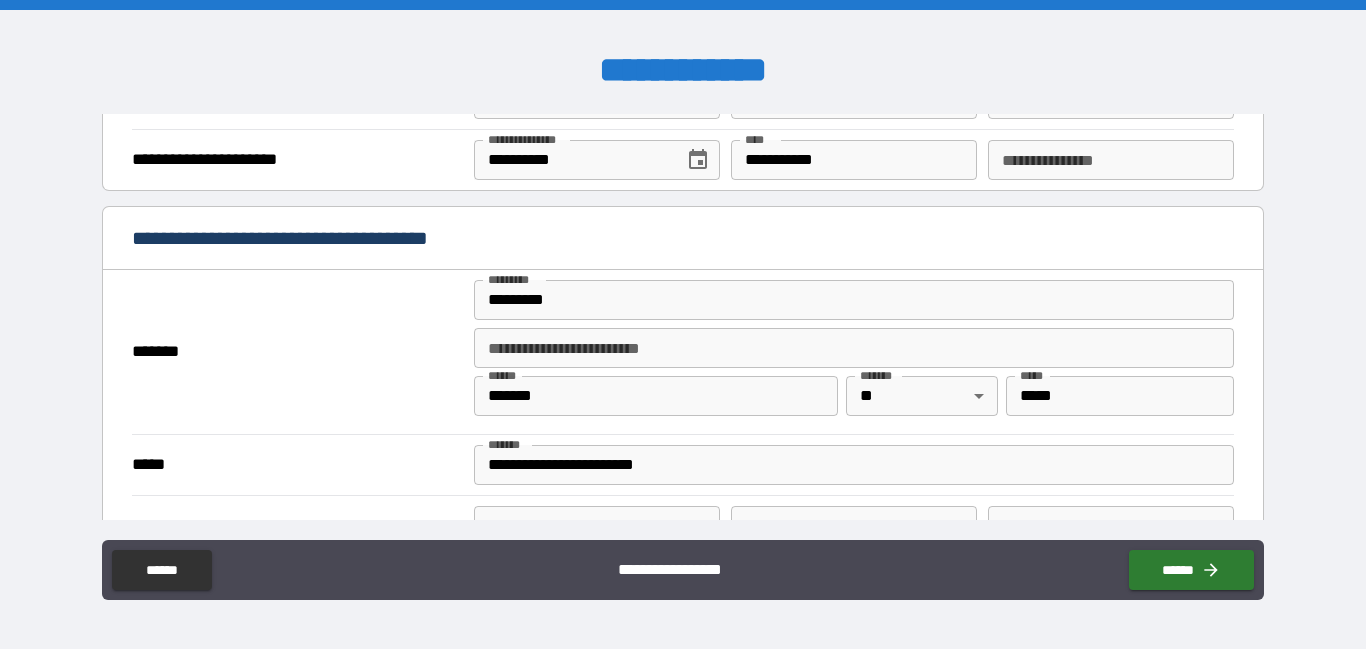 type on "*******" 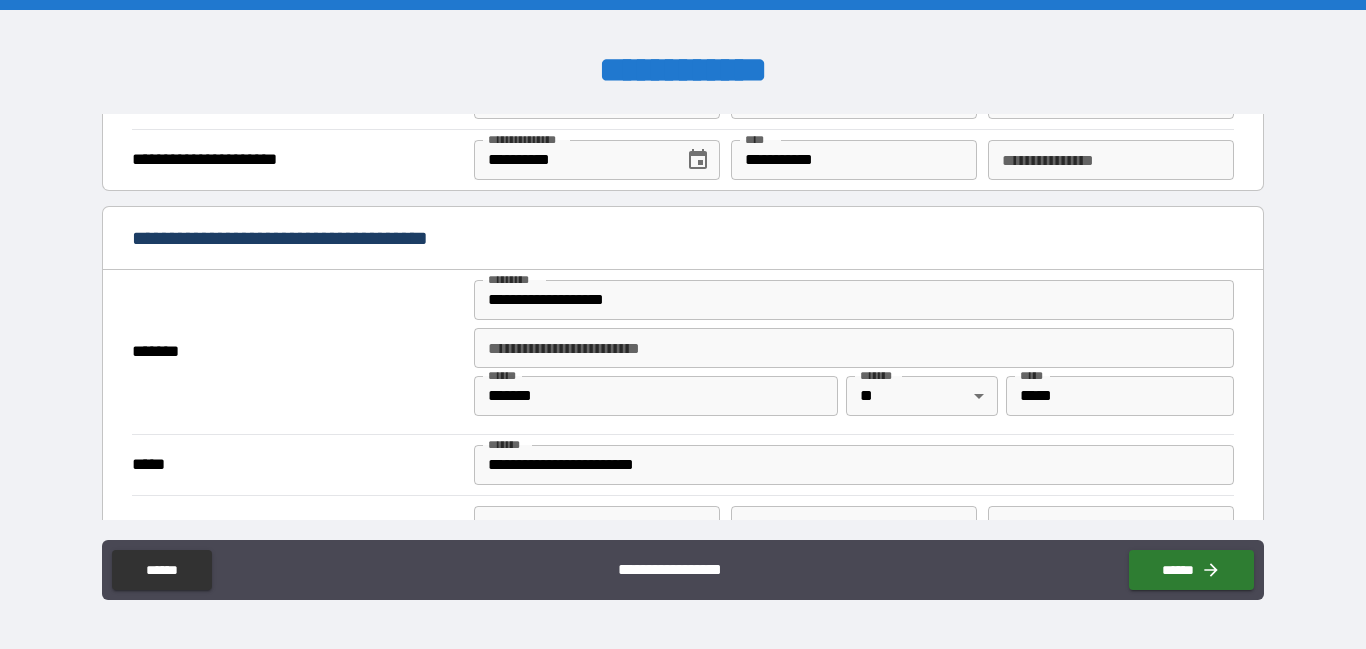 scroll, scrollTop: 1400, scrollLeft: 0, axis: vertical 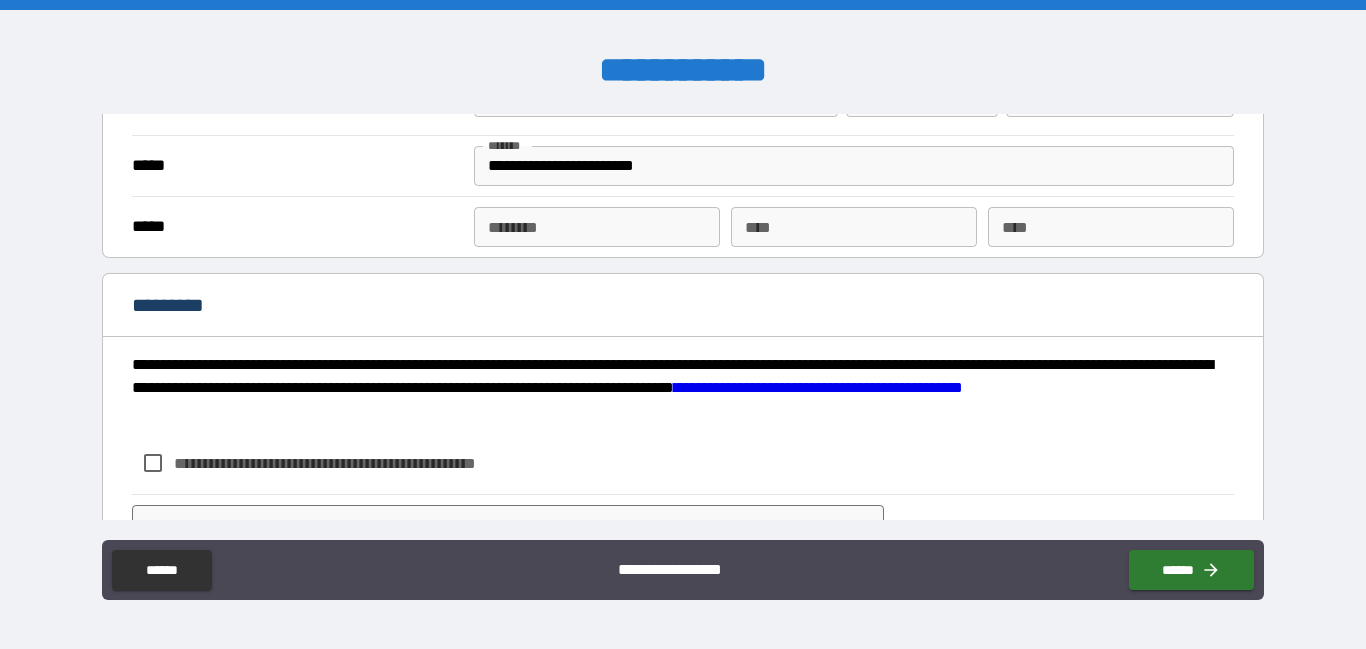 click on "******   *" at bounding box center [597, 227] 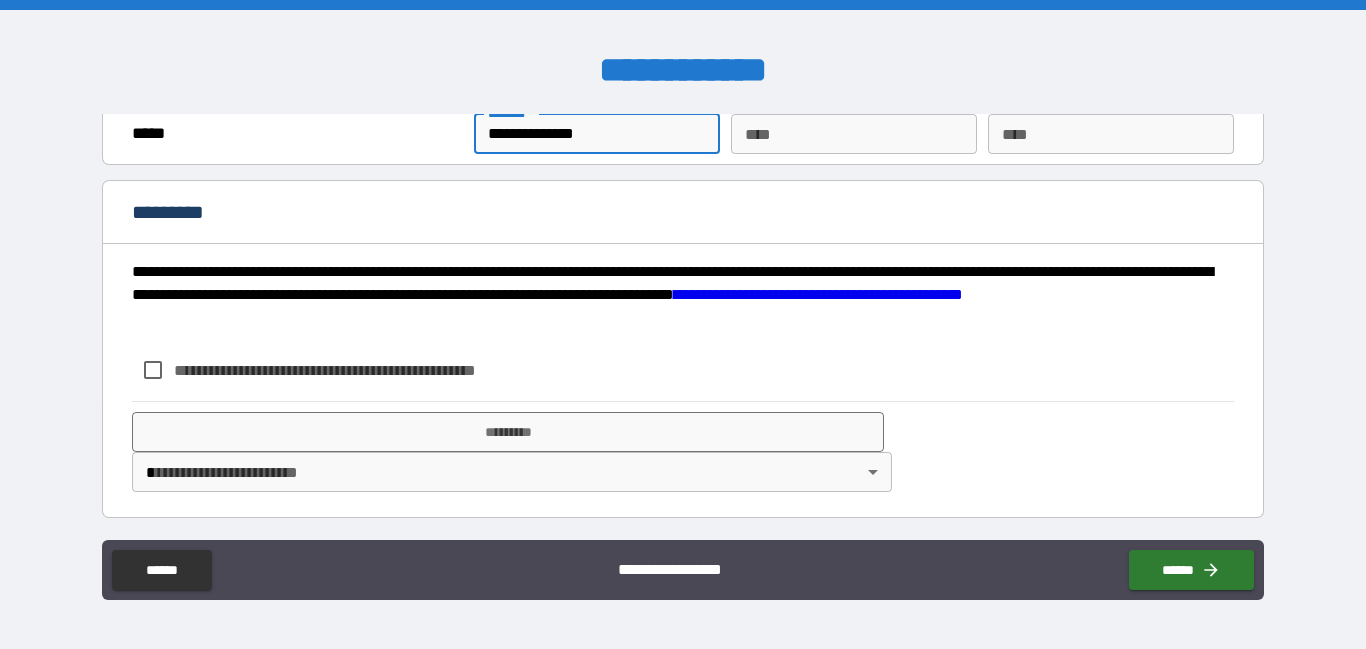 scroll, scrollTop: 1496, scrollLeft: 0, axis: vertical 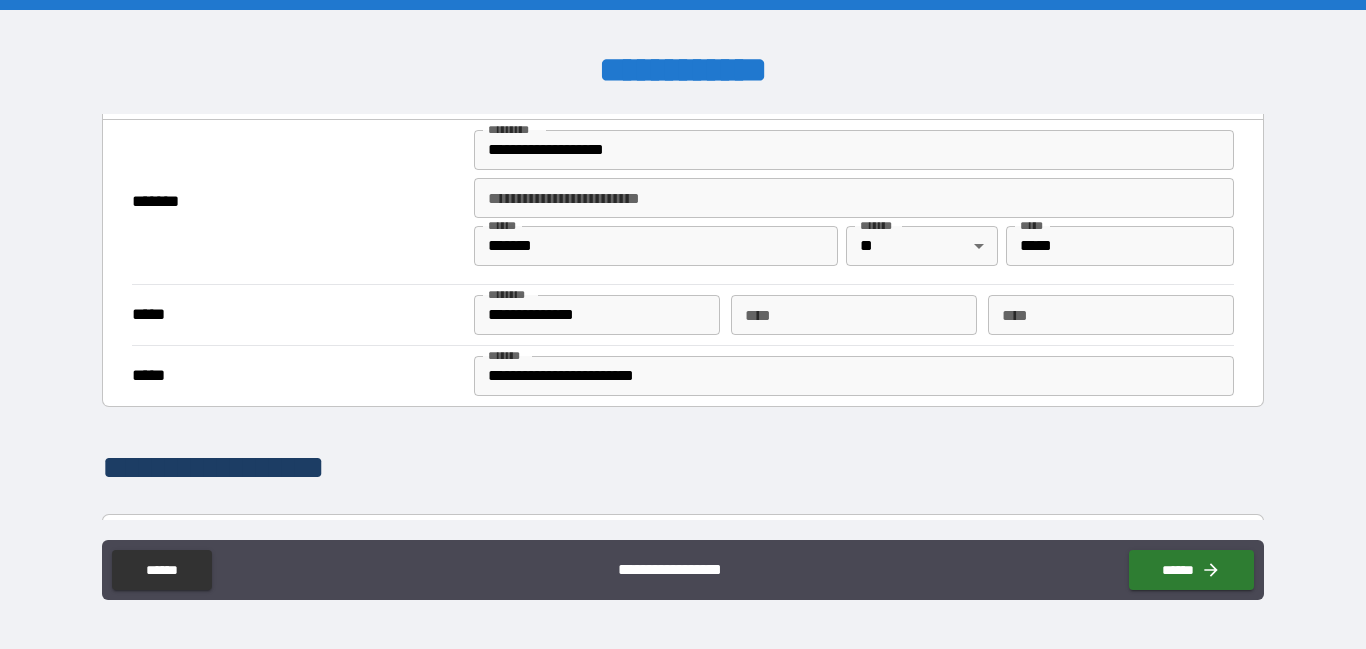 type on "**********" 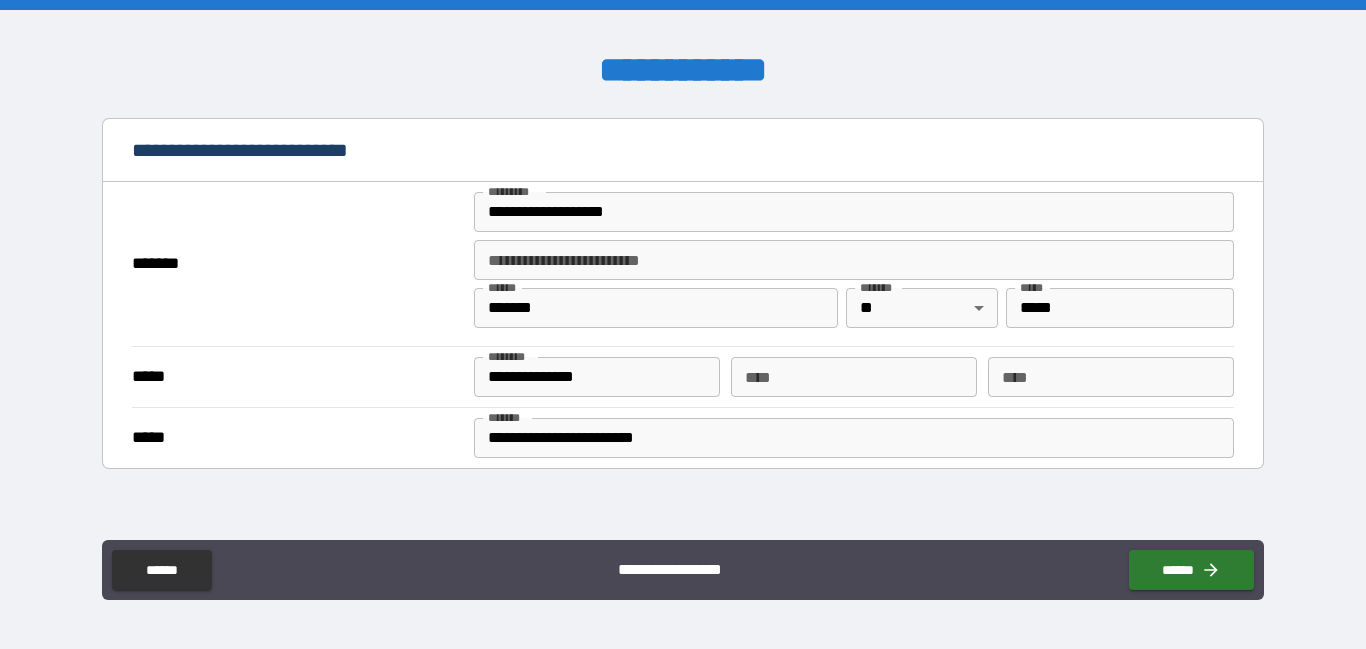 paste 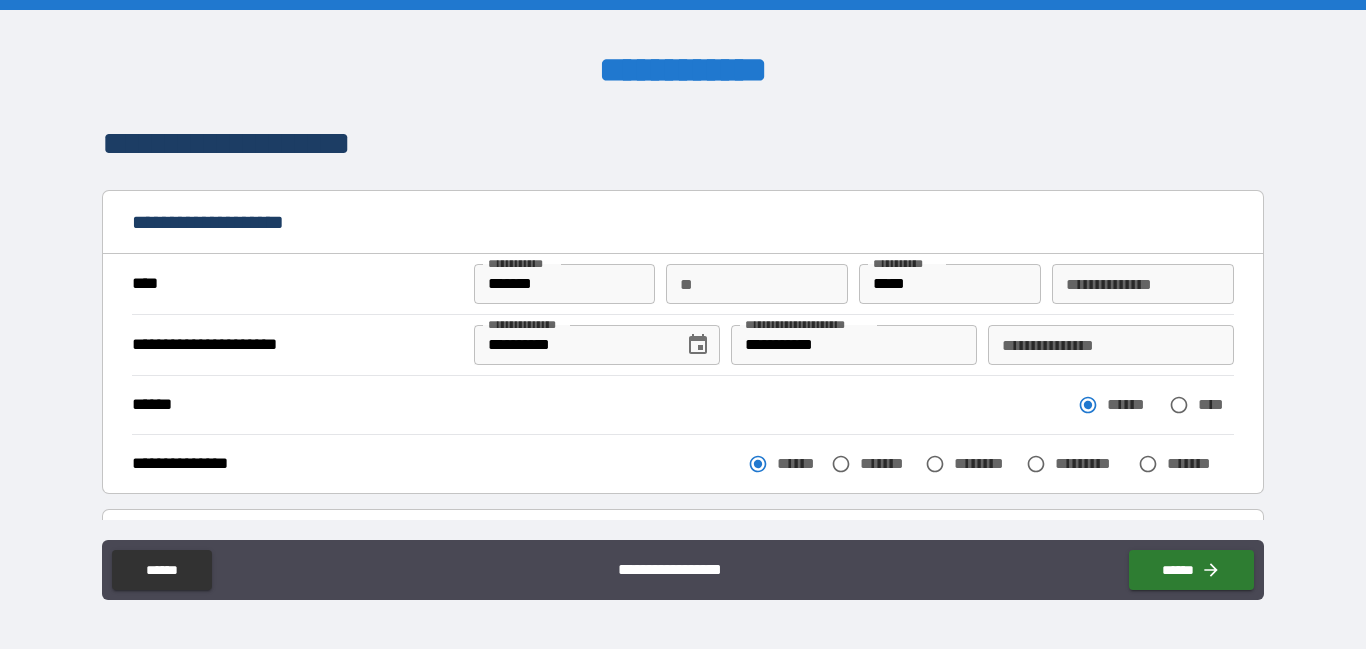 scroll, scrollTop: 0, scrollLeft: 0, axis: both 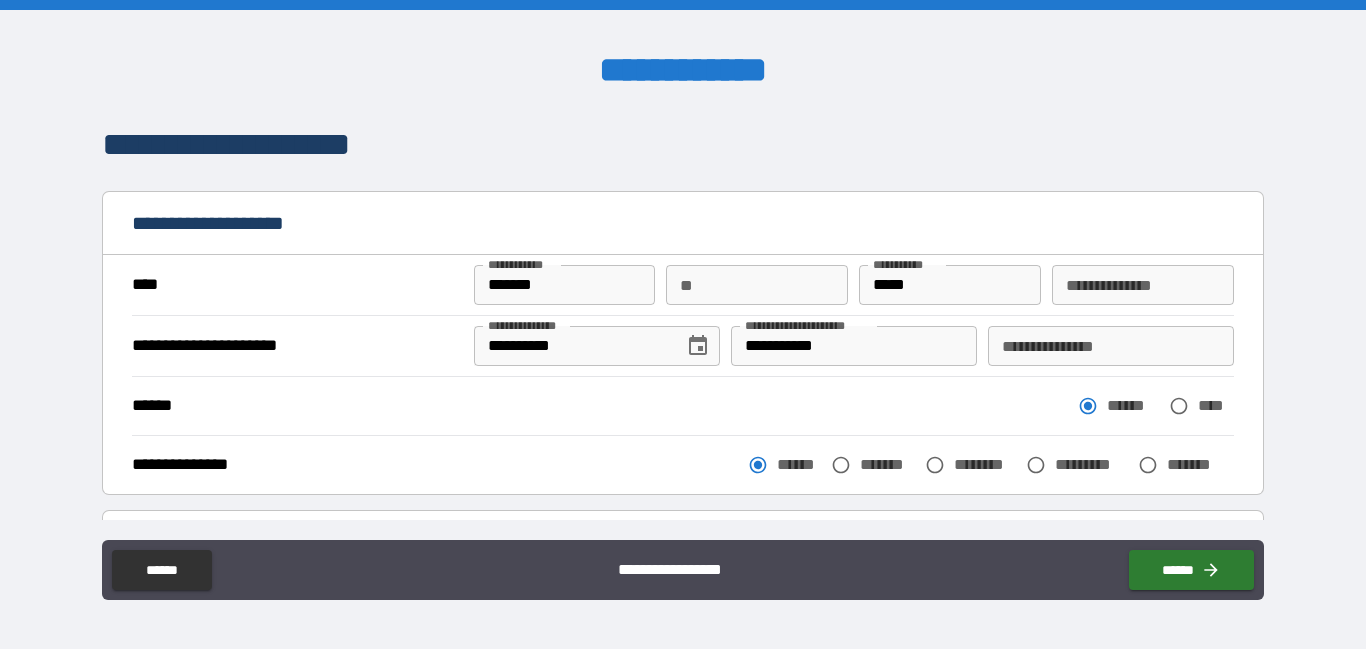 type on "**********" 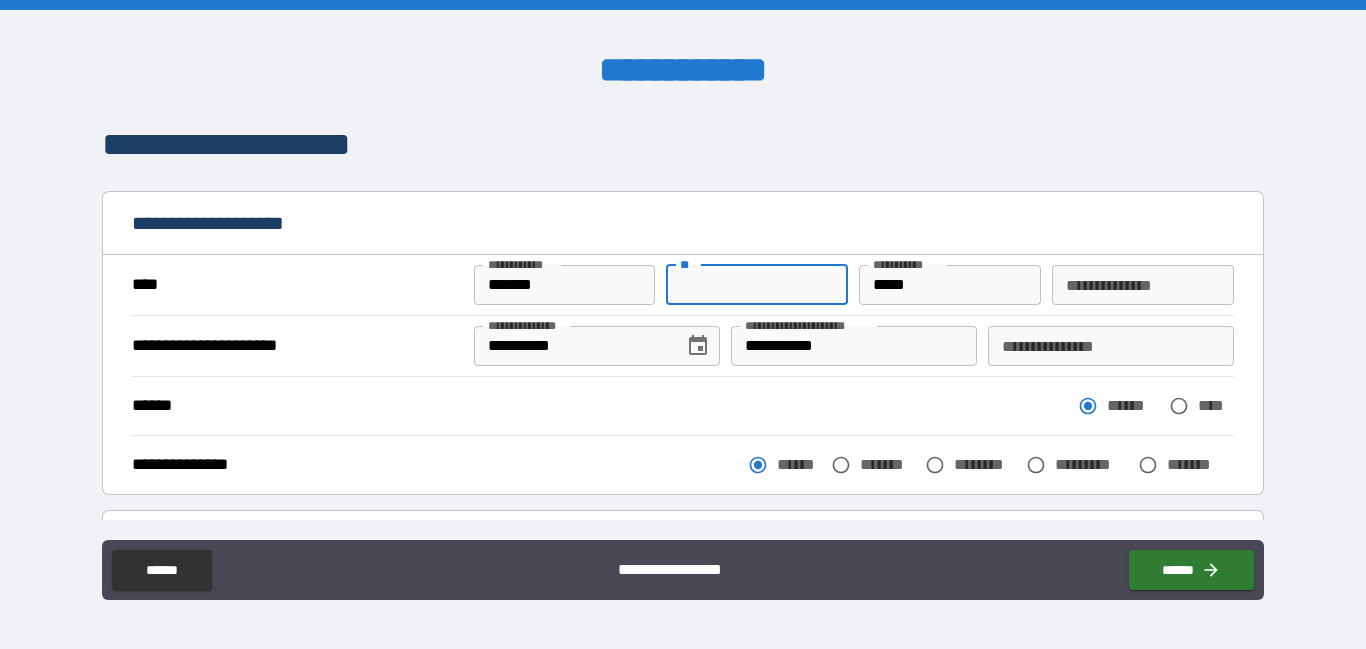 type on "*" 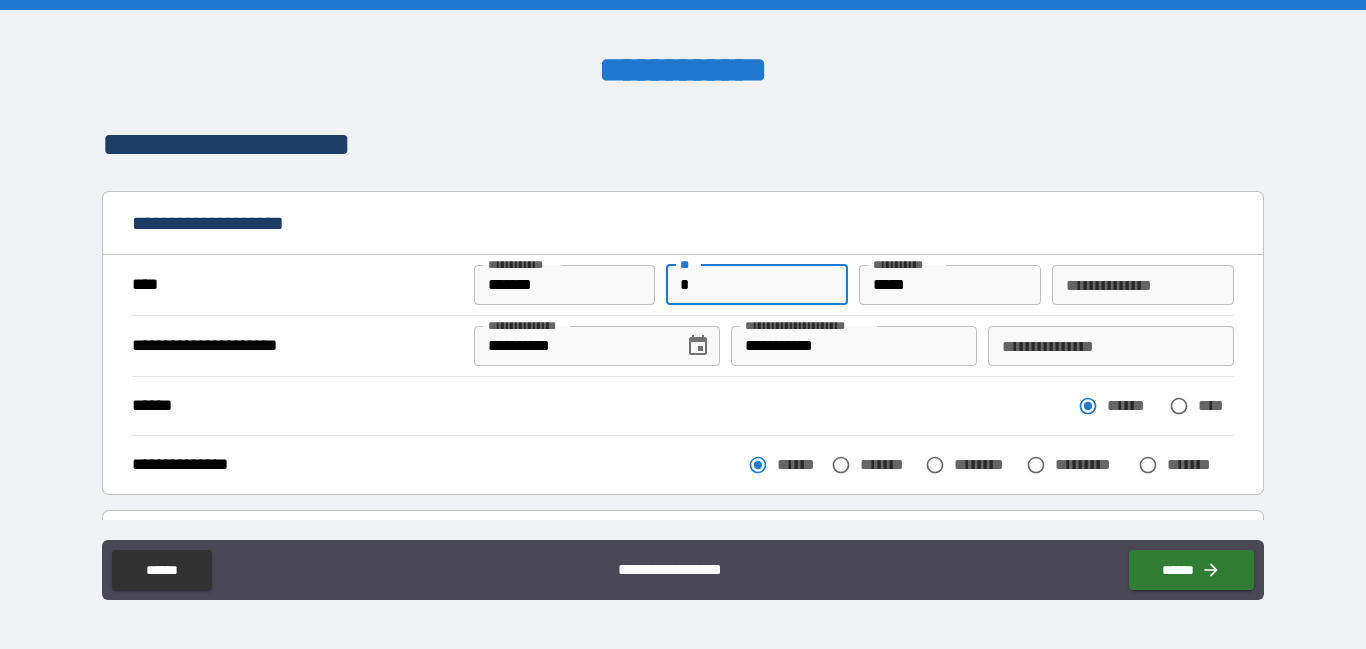 type on "**********" 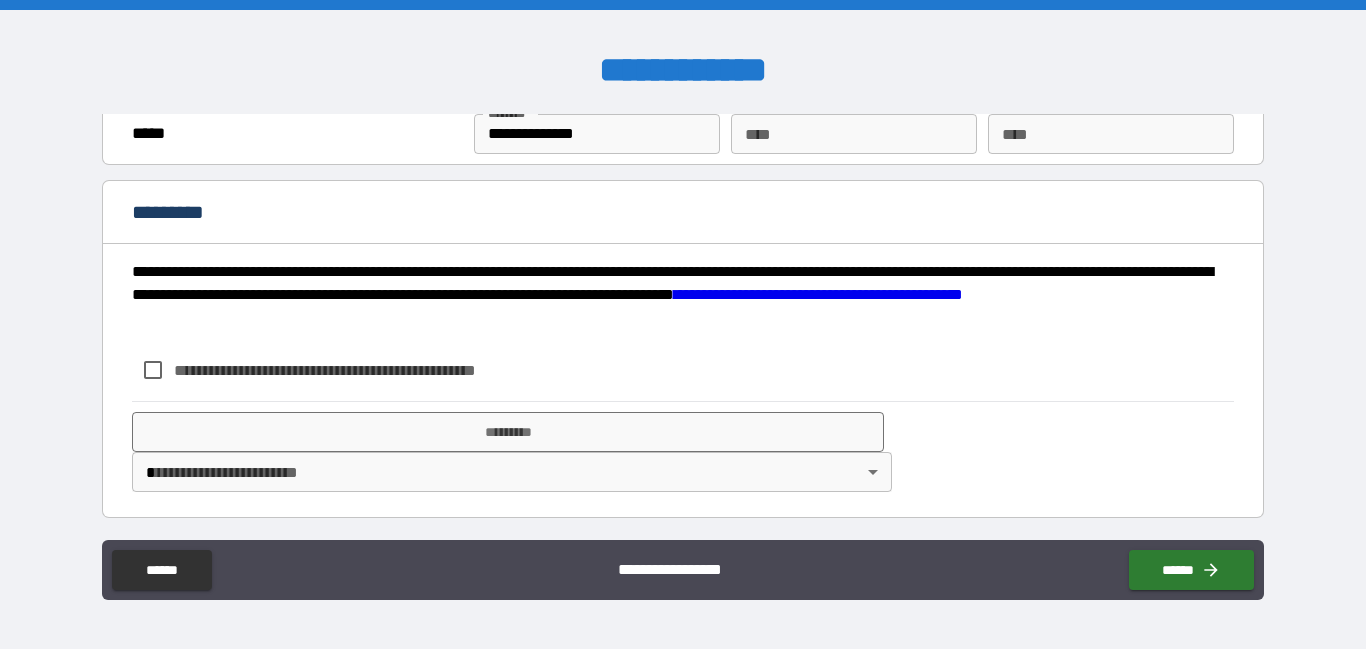 scroll, scrollTop: 1496, scrollLeft: 0, axis: vertical 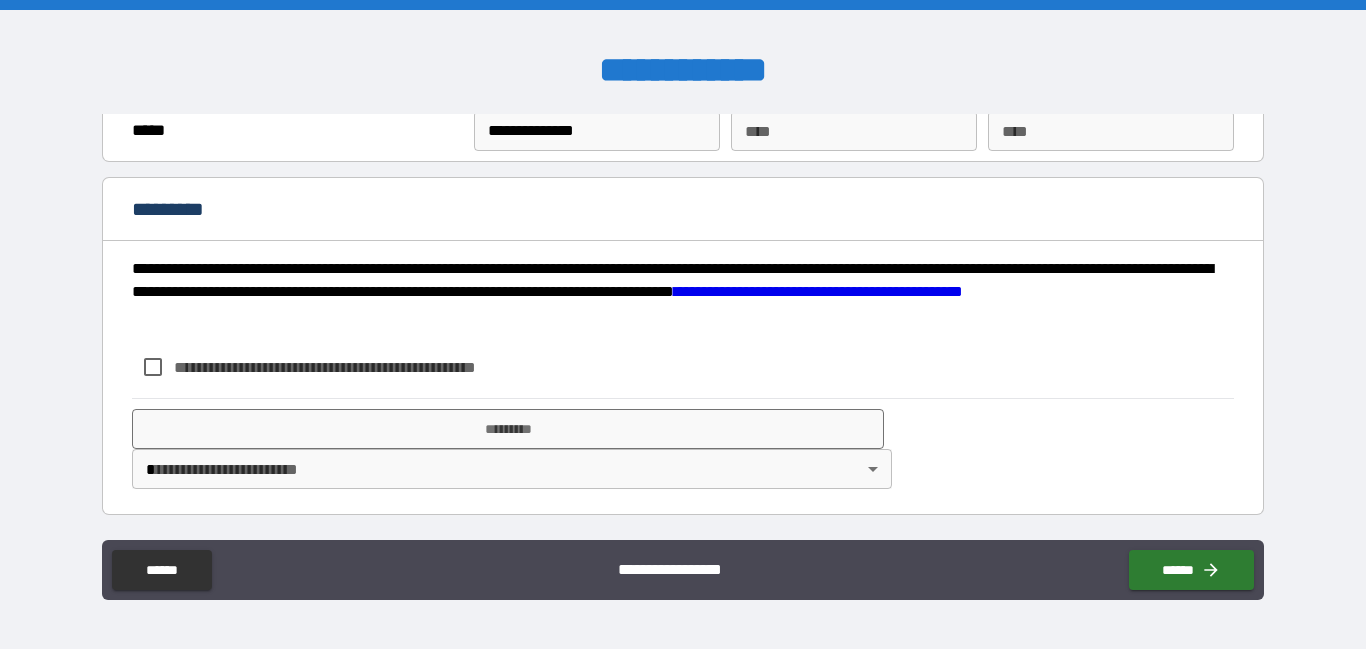 type on "*" 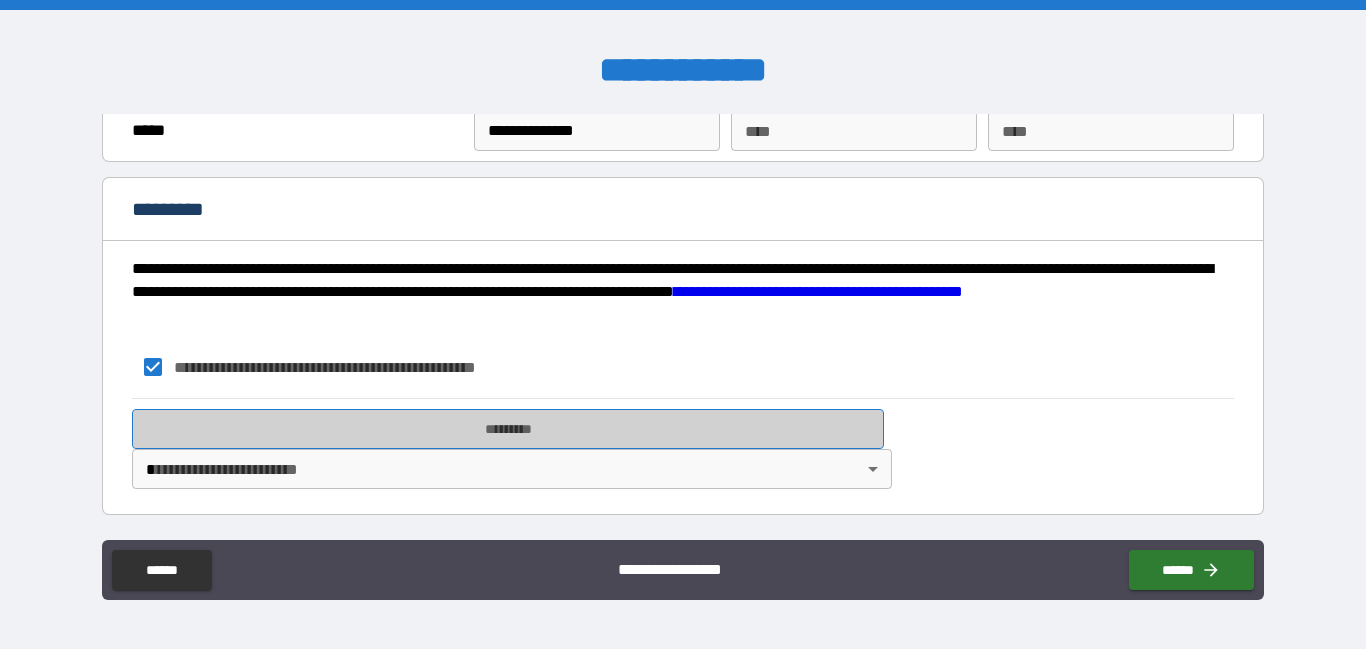 click on "*********" at bounding box center (508, 429) 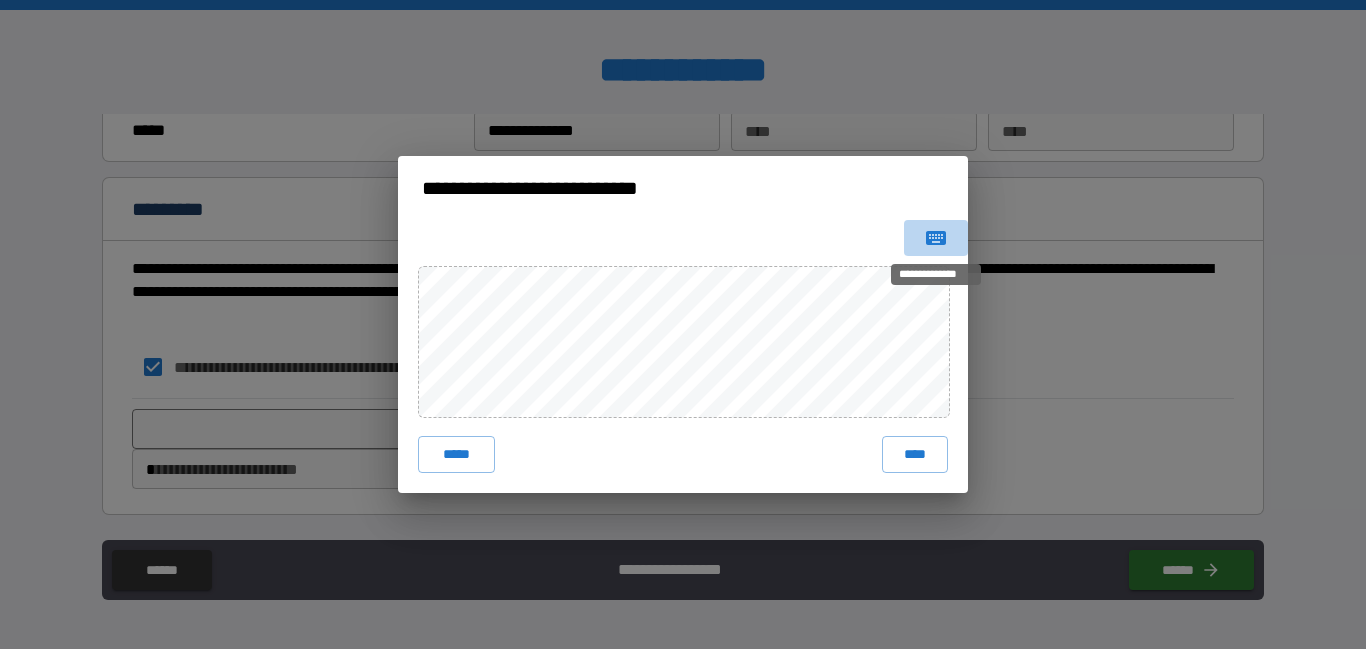 click 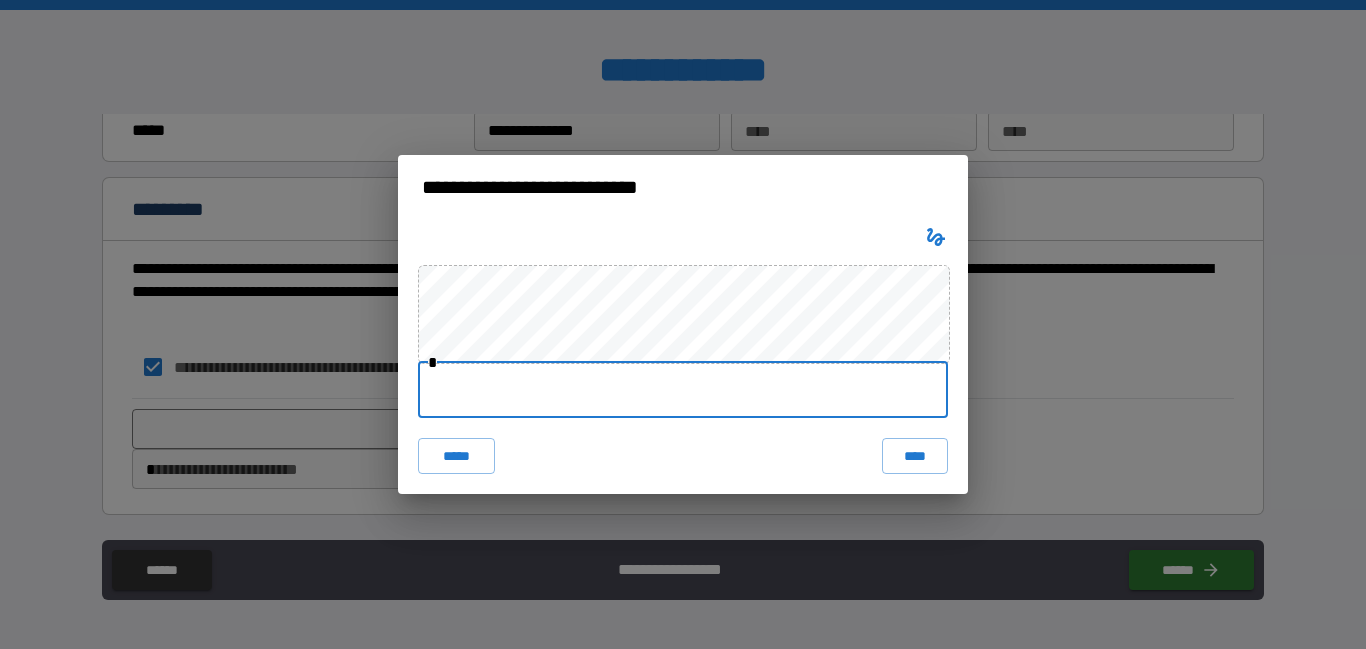 click at bounding box center [683, 390] 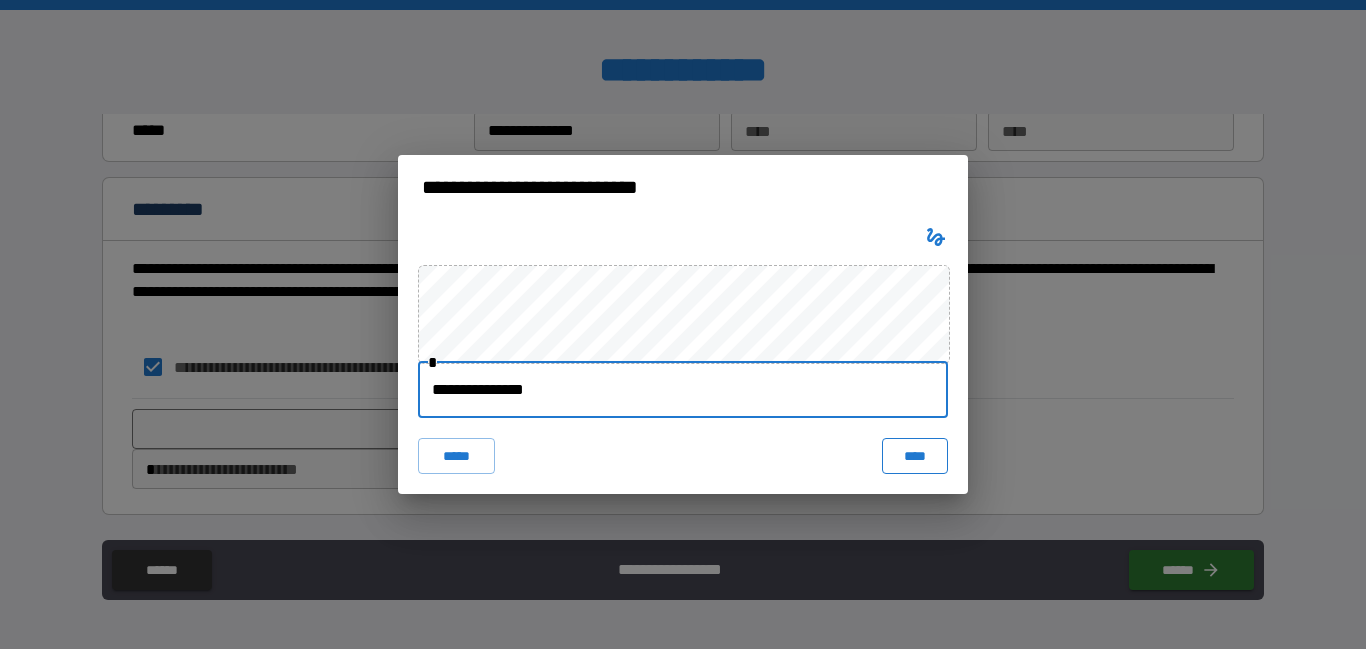 type on "**********" 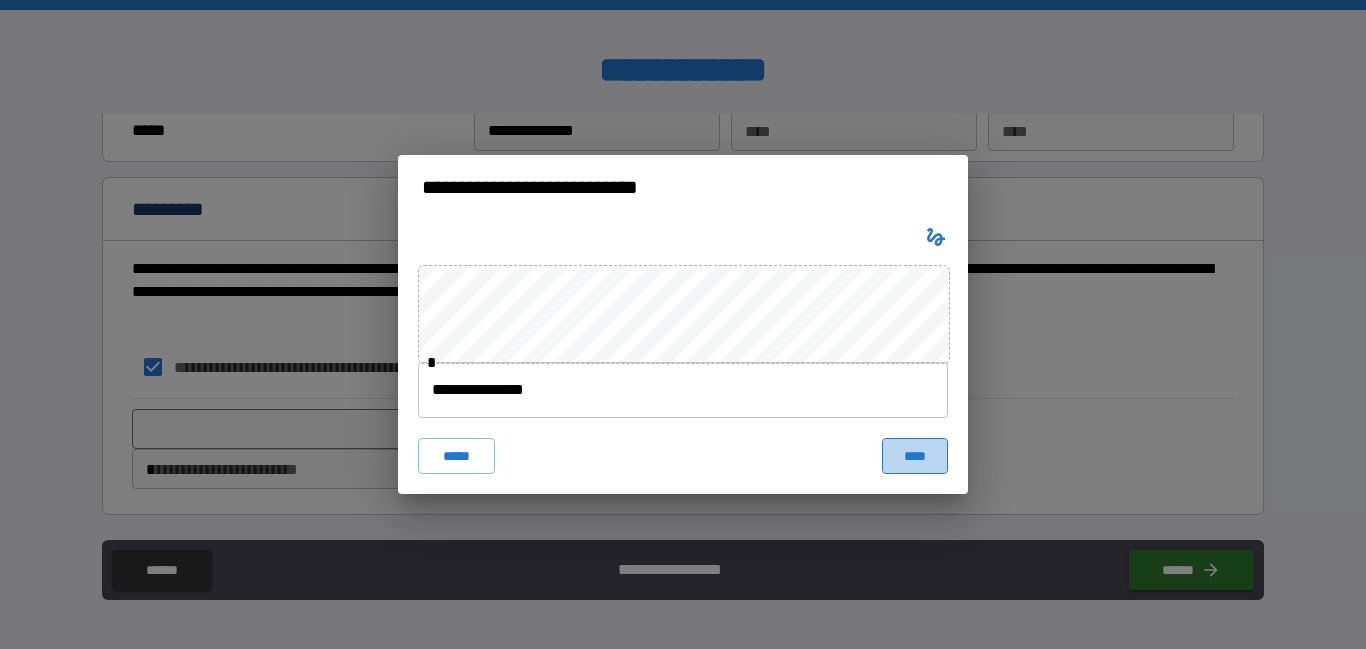 click on "****" at bounding box center [915, 456] 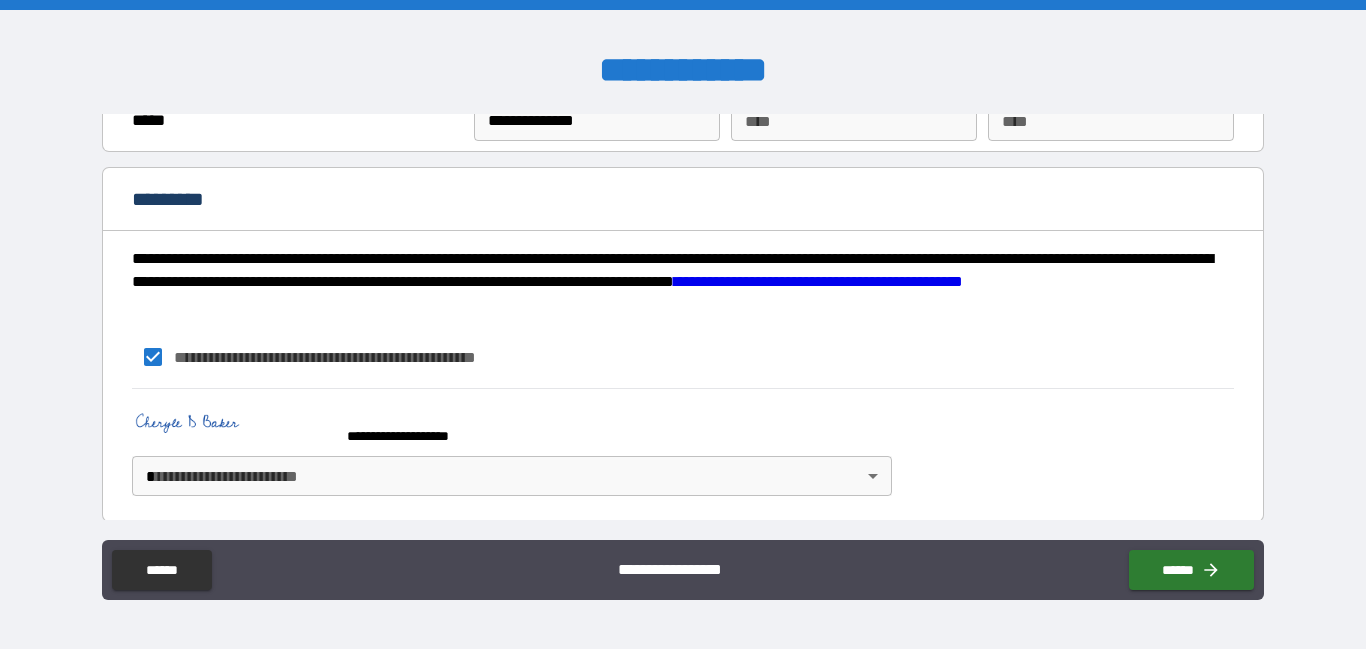 scroll, scrollTop: 1513, scrollLeft: 0, axis: vertical 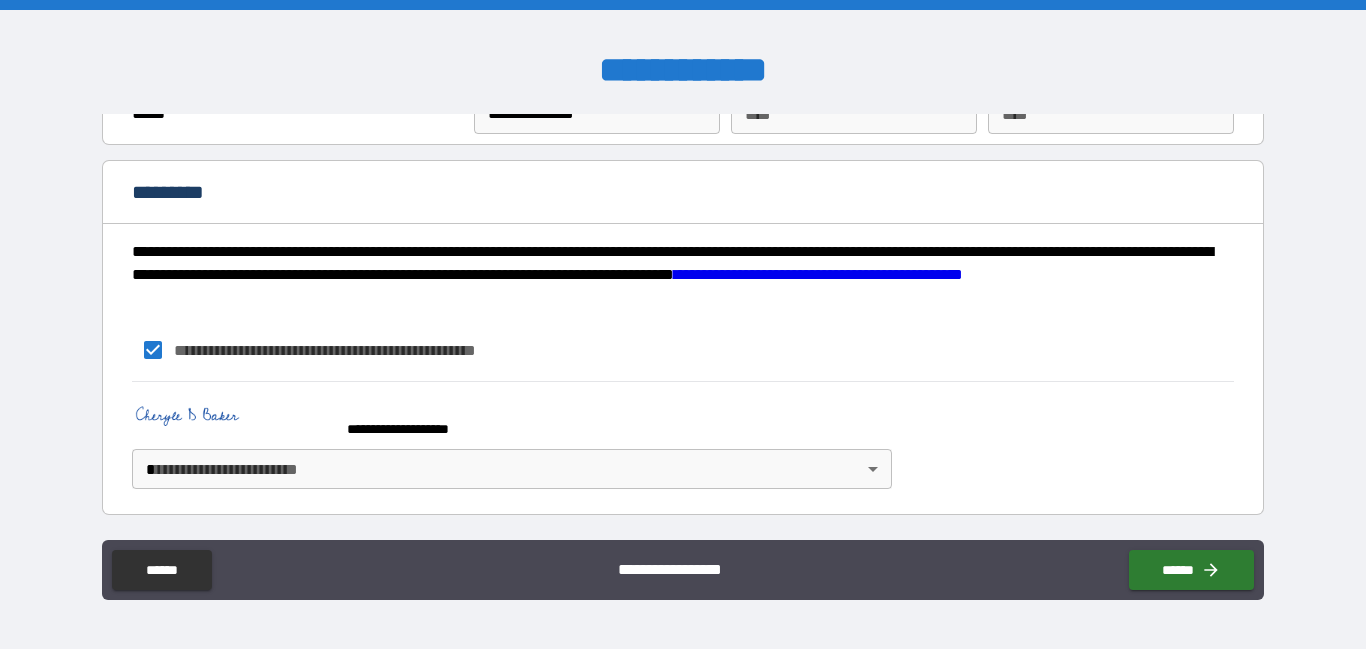click on "**********" at bounding box center (683, 324) 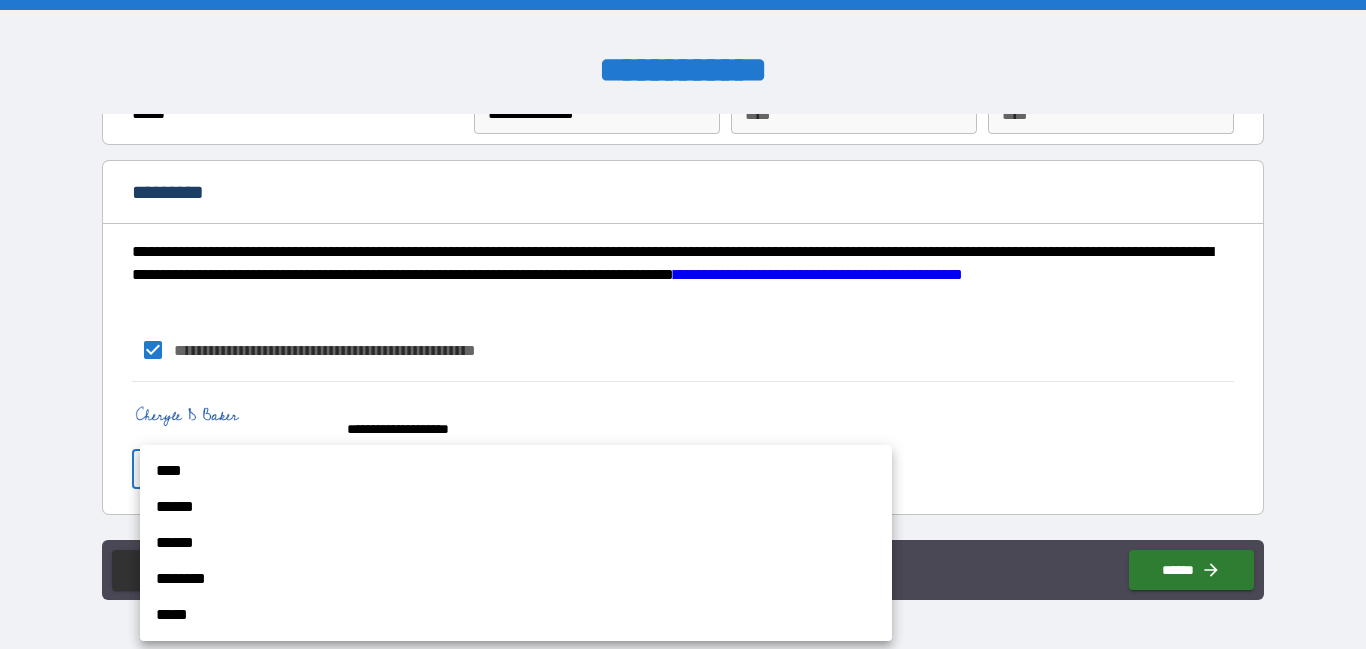 click on "****" at bounding box center [516, 471] 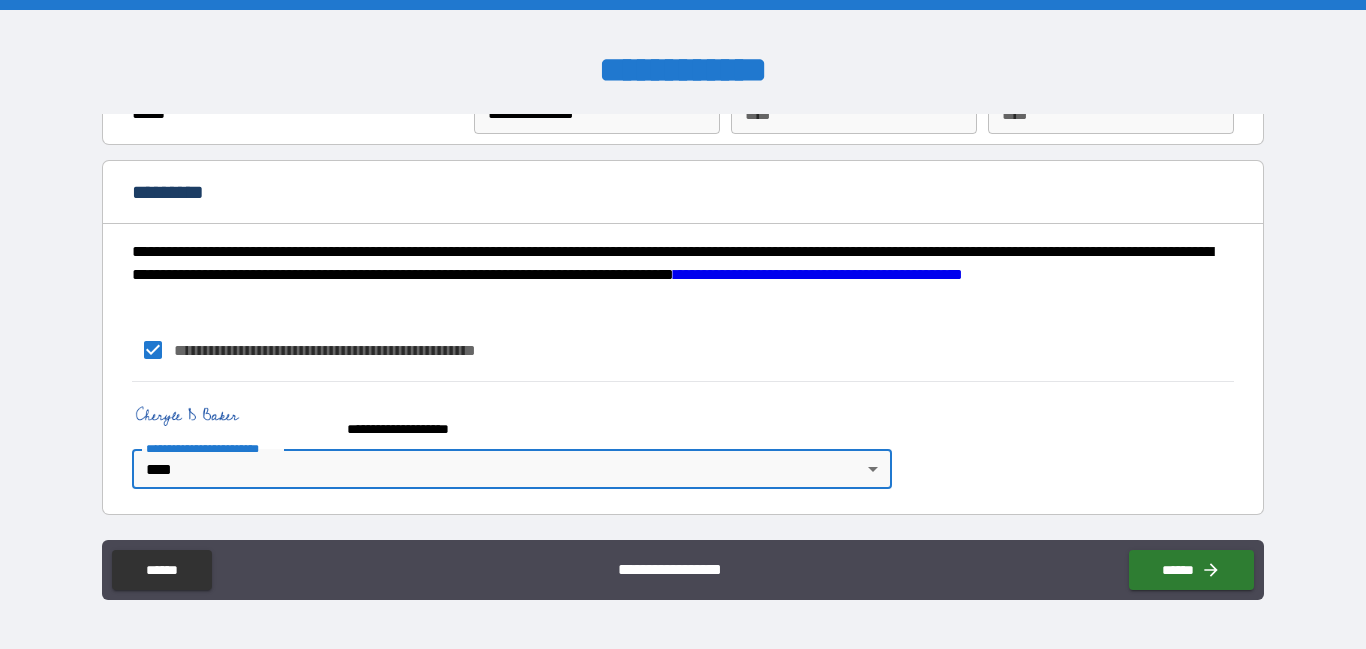 type on "*" 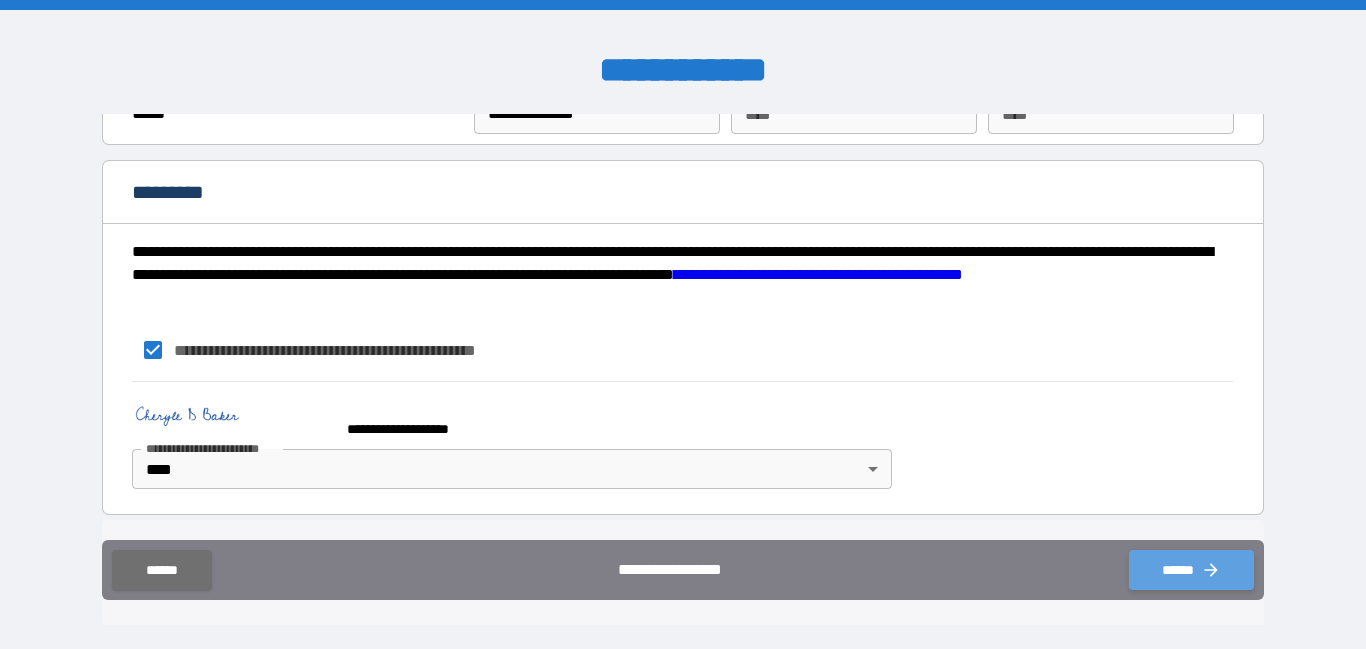 click on "******" at bounding box center [1191, 570] 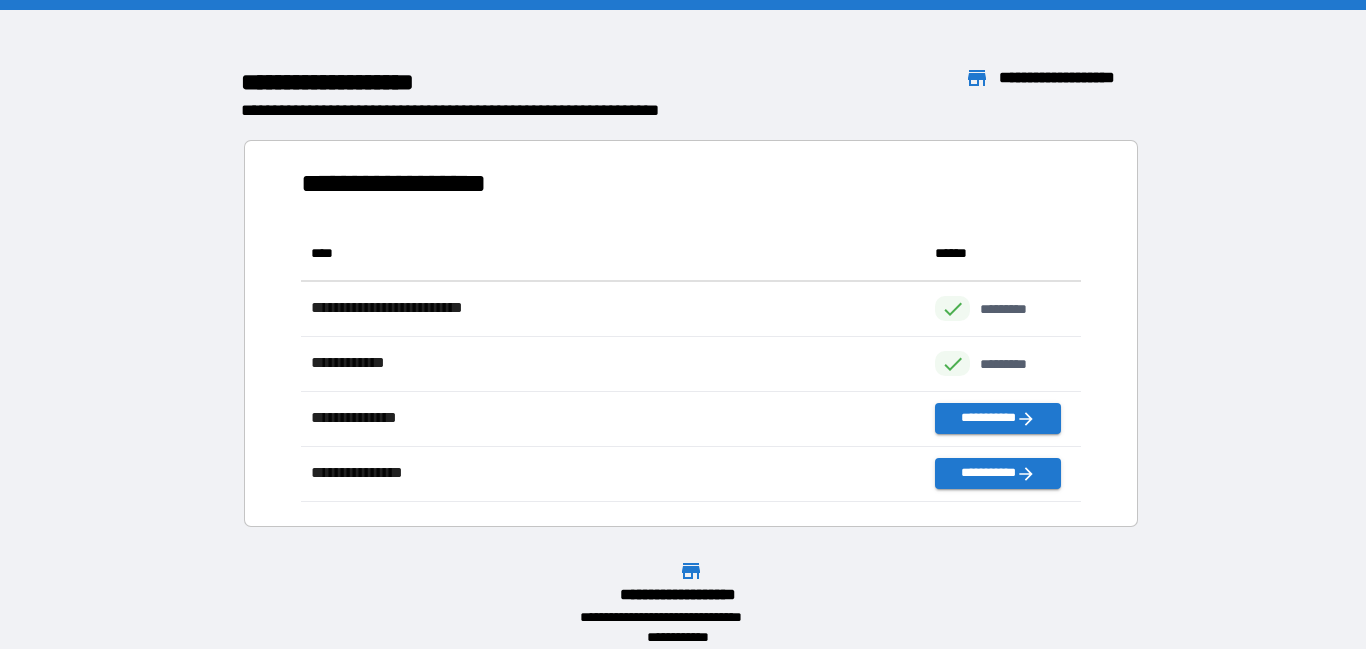 scroll, scrollTop: 276, scrollLeft: 780, axis: both 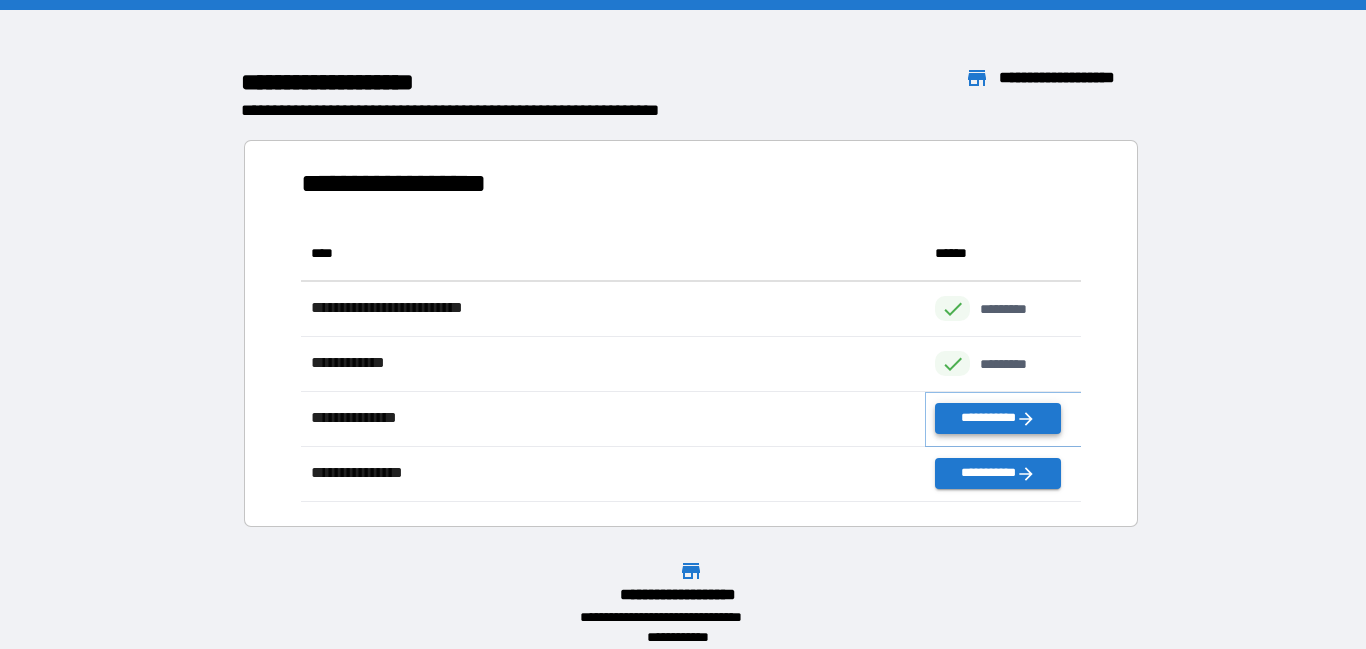 click on "**********" at bounding box center (997, 418) 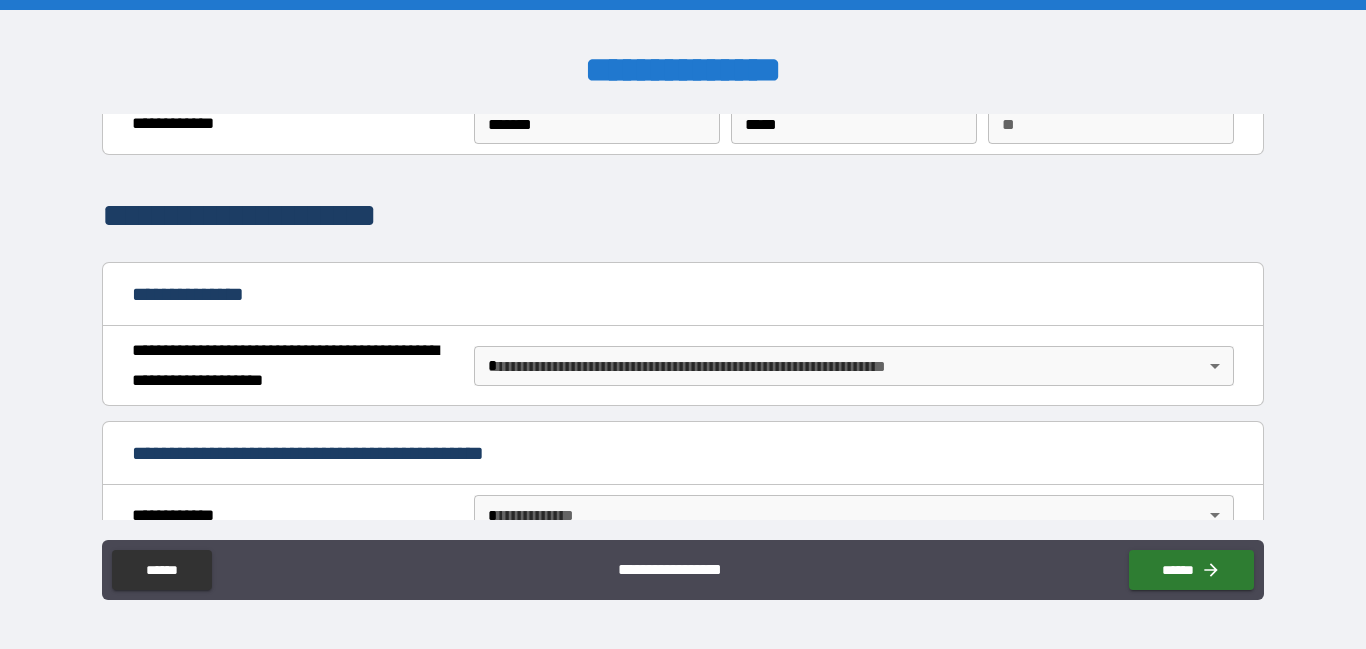 scroll, scrollTop: 86, scrollLeft: 0, axis: vertical 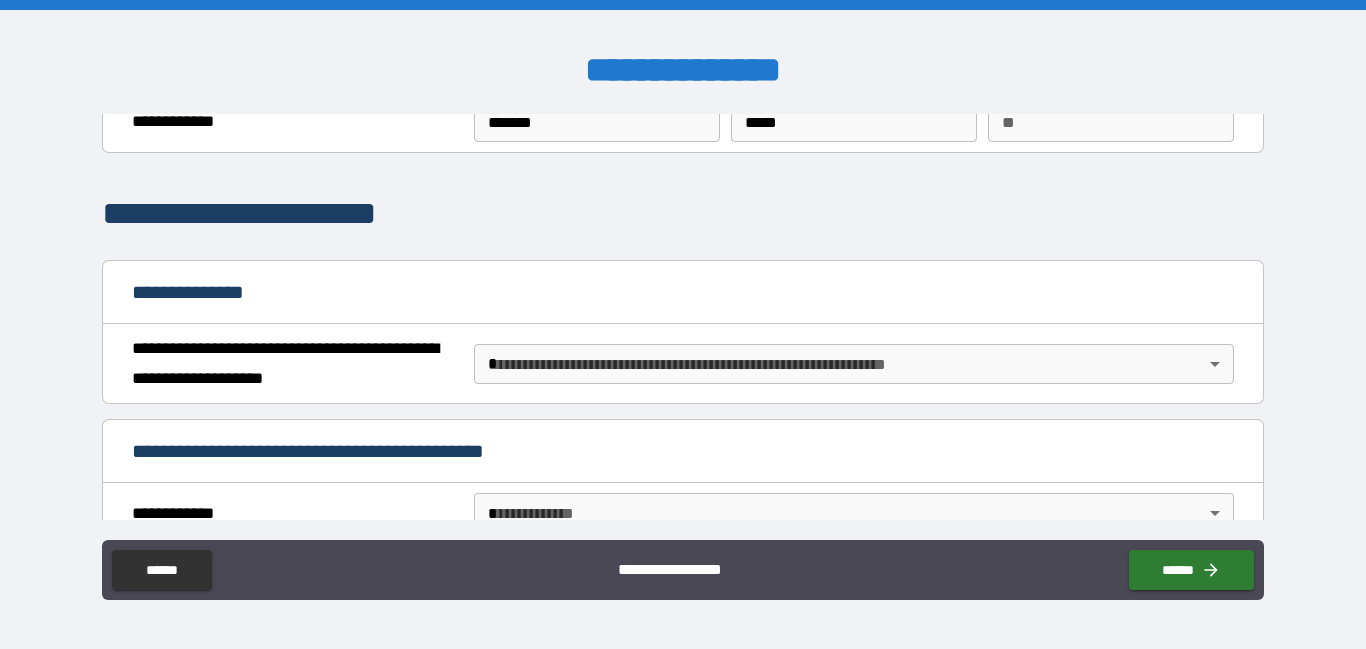 click on "**********" at bounding box center (683, 324) 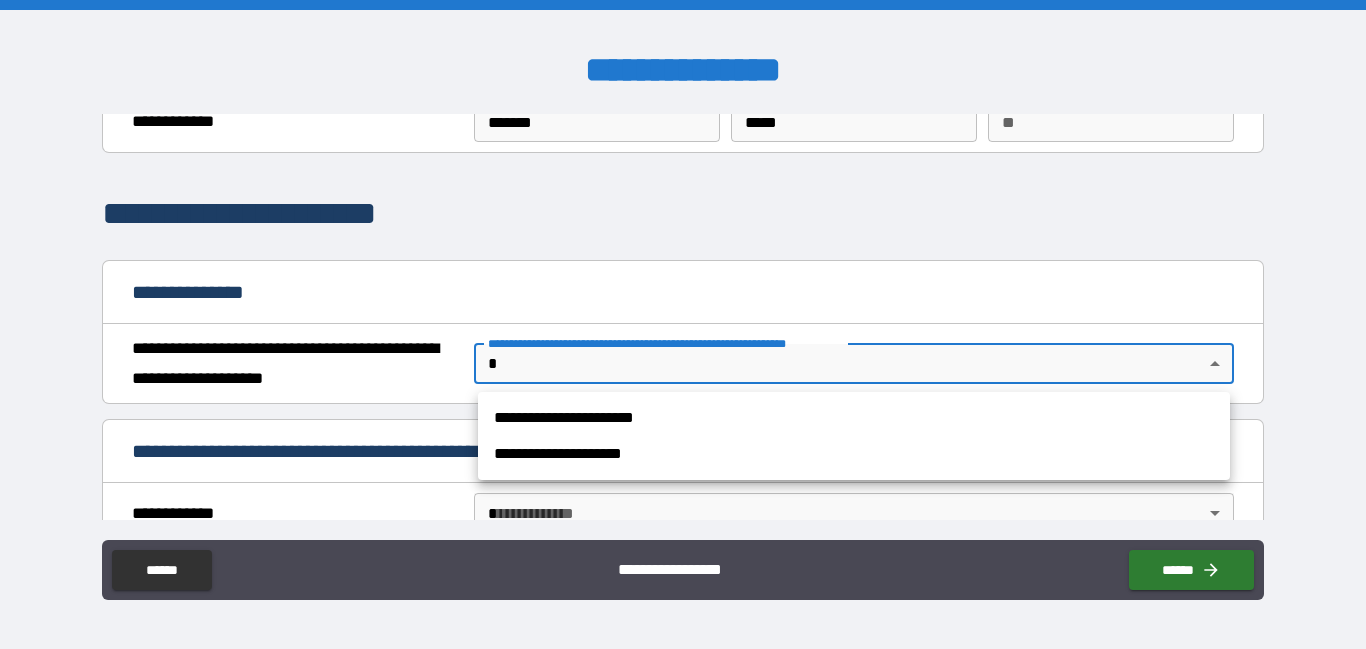 click on "**********" at bounding box center (854, 418) 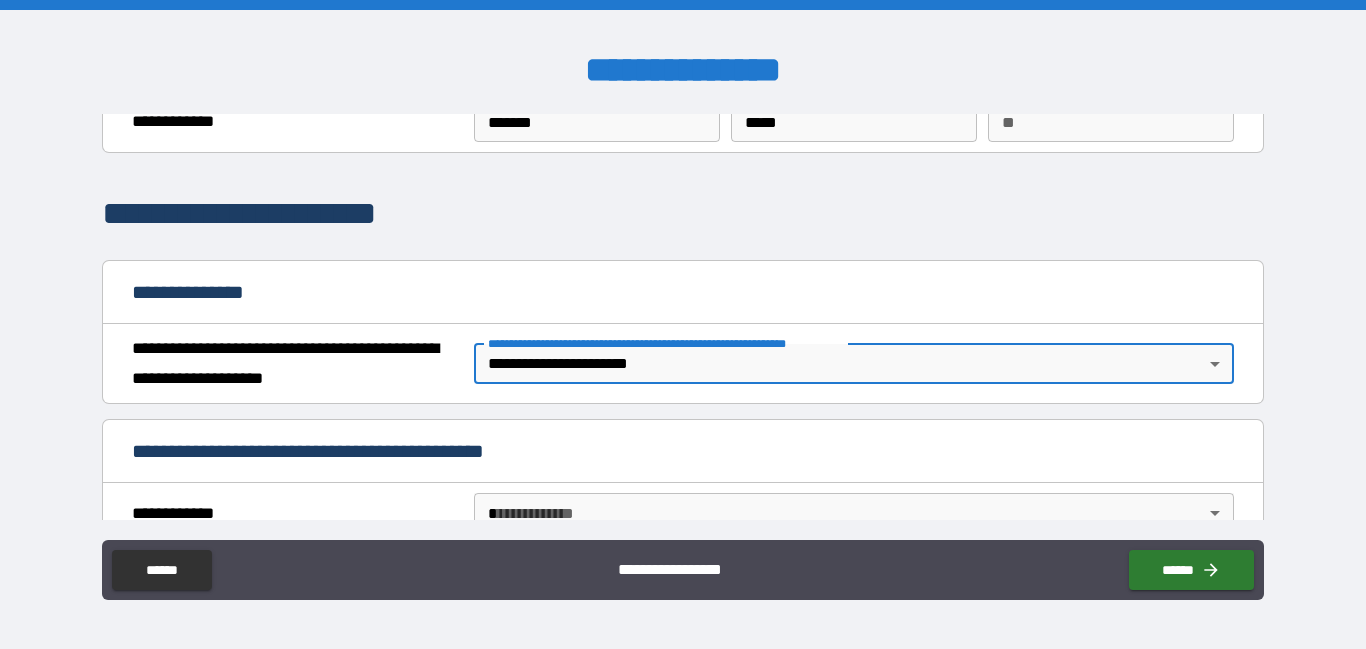 type on "*" 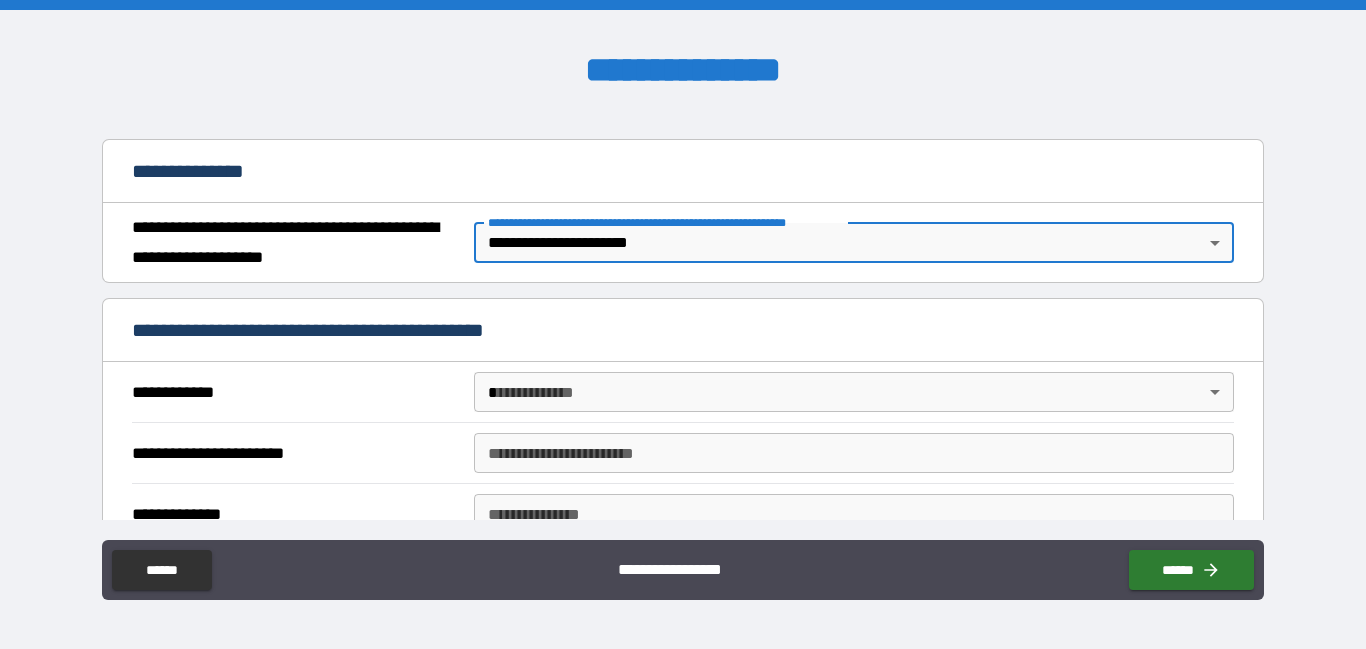 scroll, scrollTop: 271, scrollLeft: 0, axis: vertical 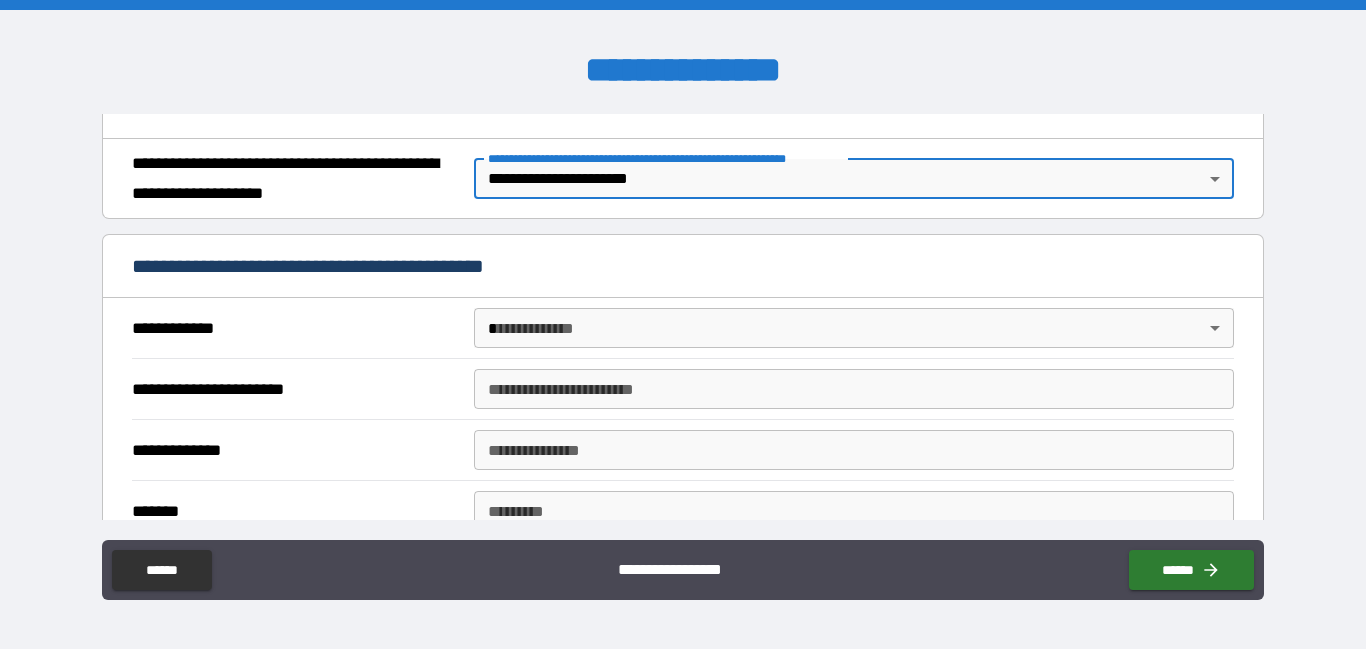 click on "**********" at bounding box center [683, 324] 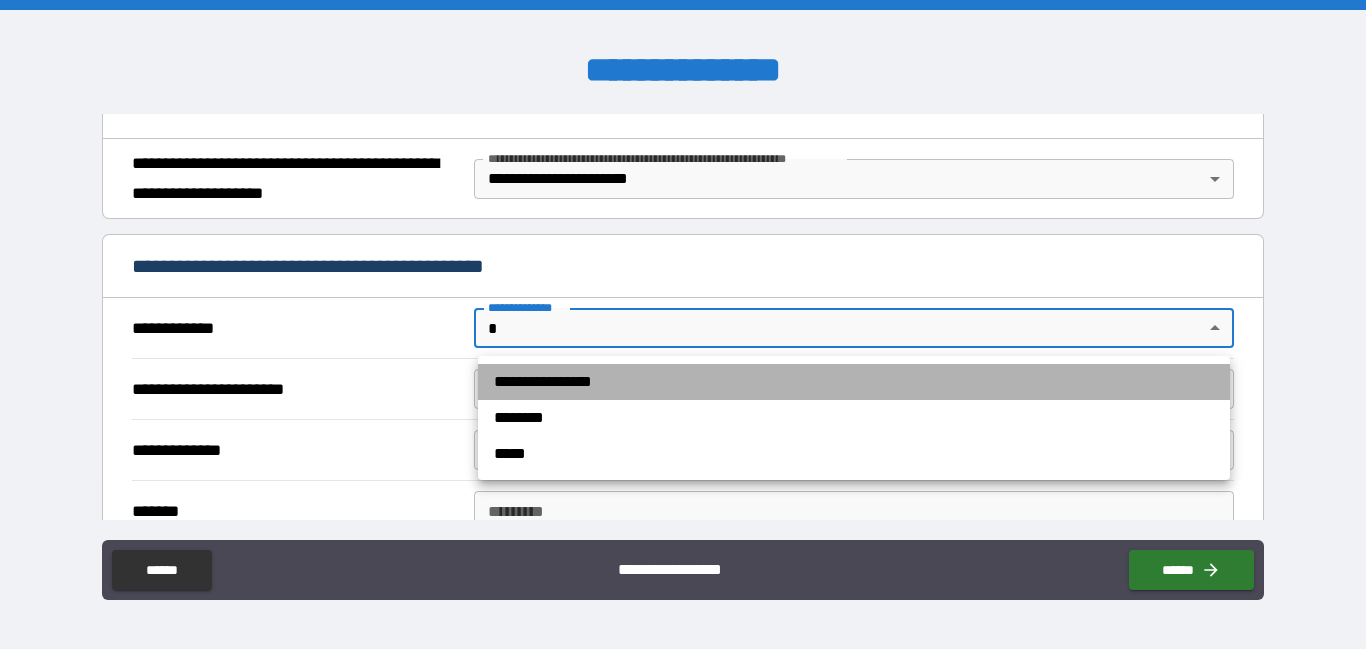 click on "**********" at bounding box center [854, 382] 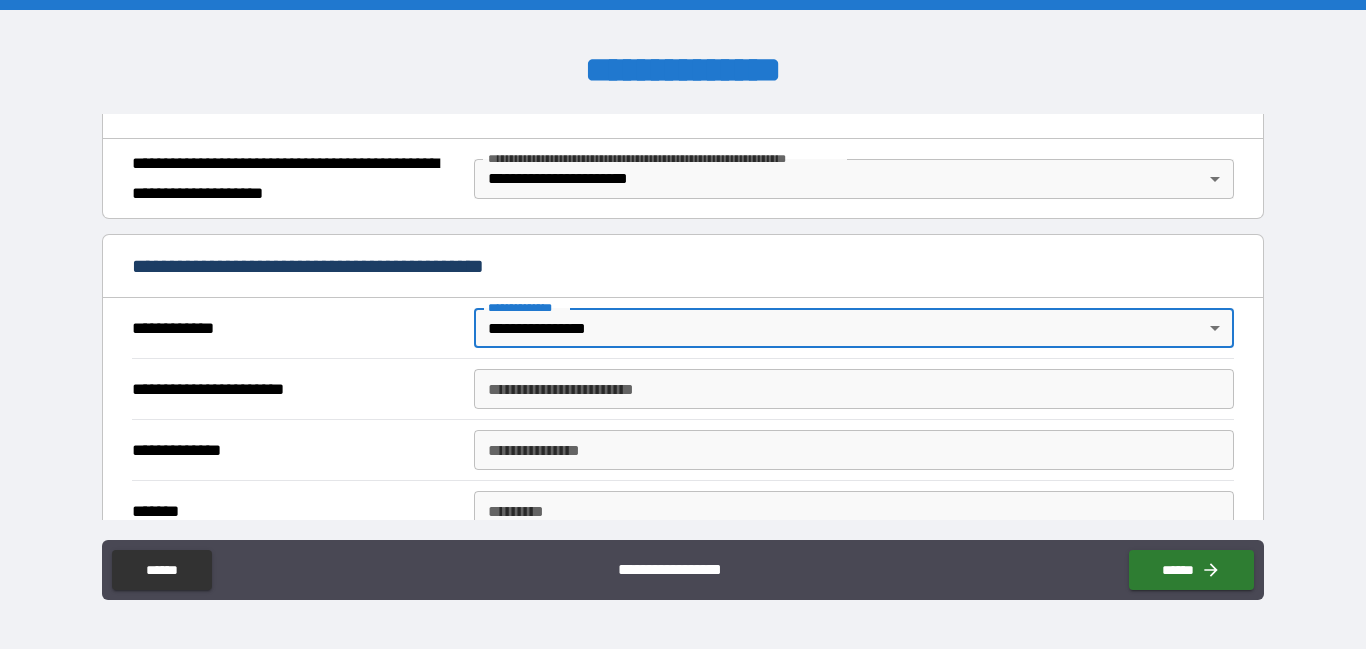 type on "*" 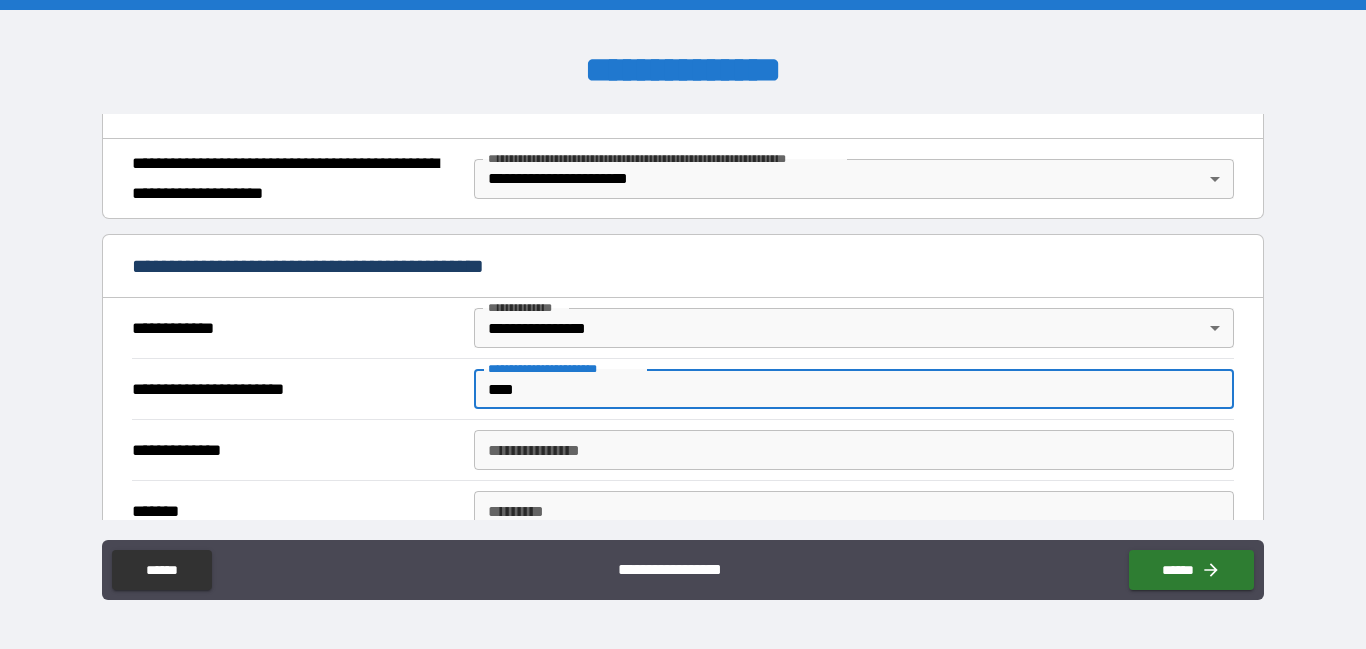 type on "****" 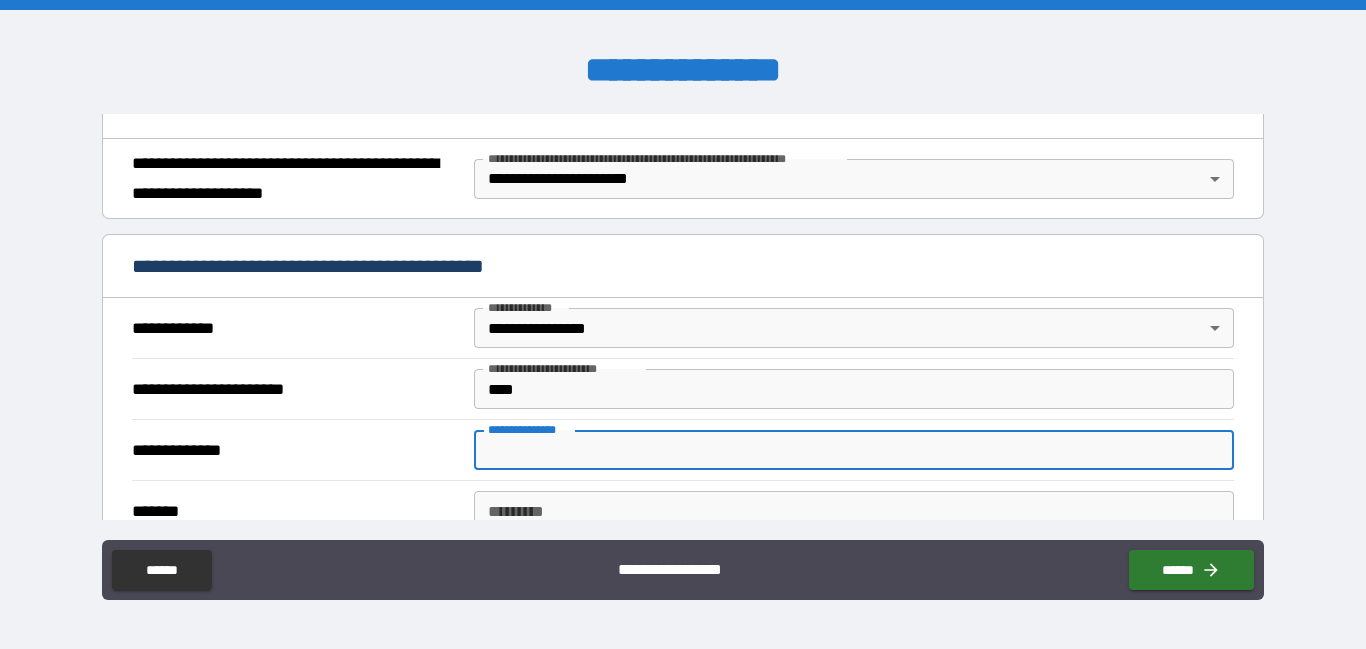click on "**********" at bounding box center [854, 450] 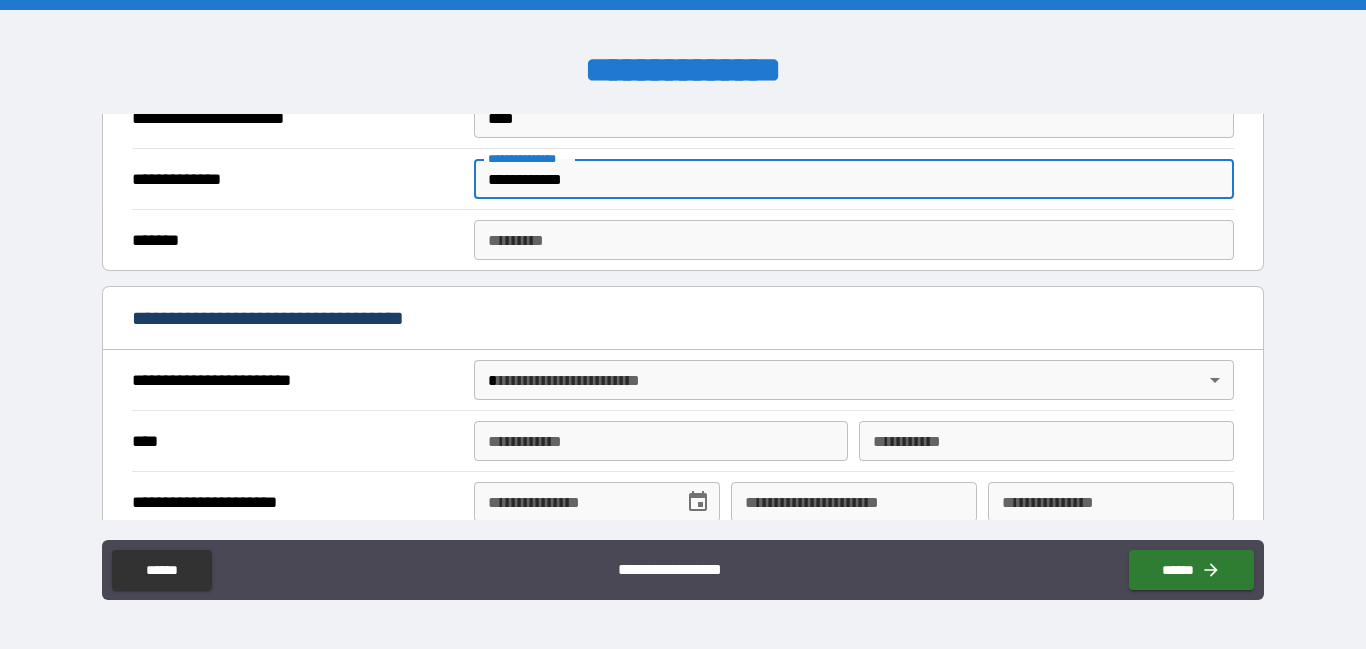 scroll, scrollTop: 549, scrollLeft: 0, axis: vertical 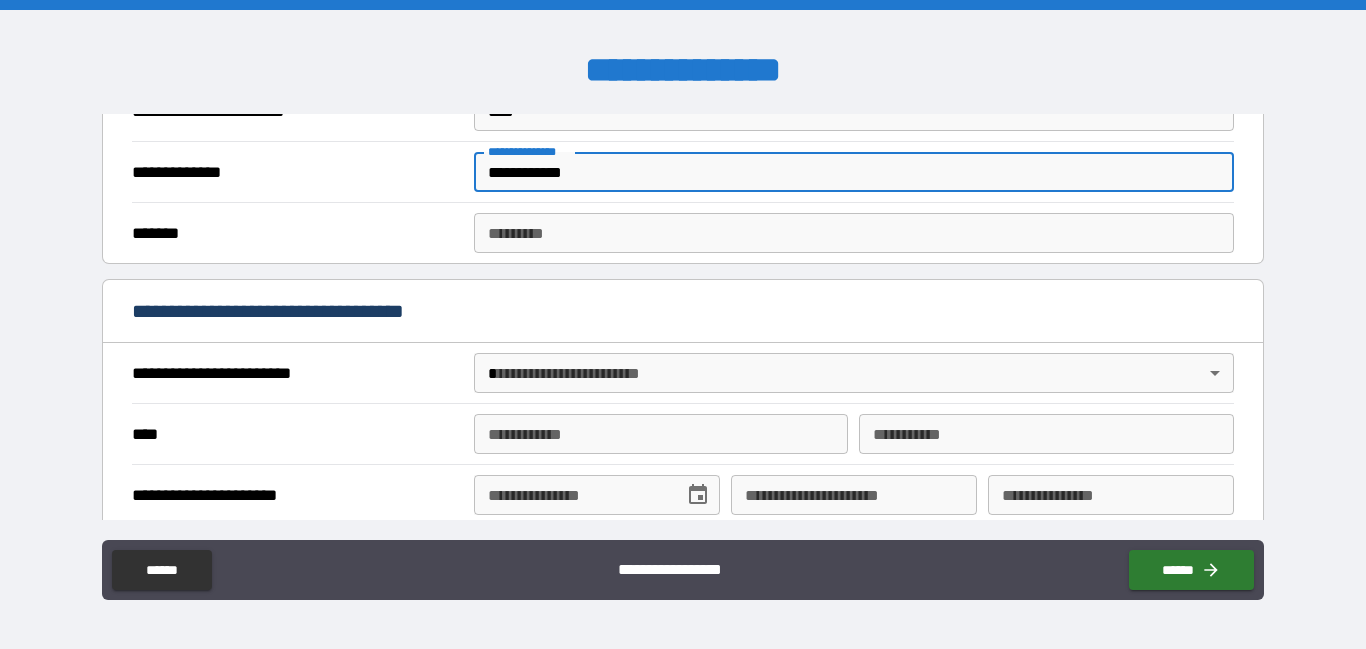 type on "**********" 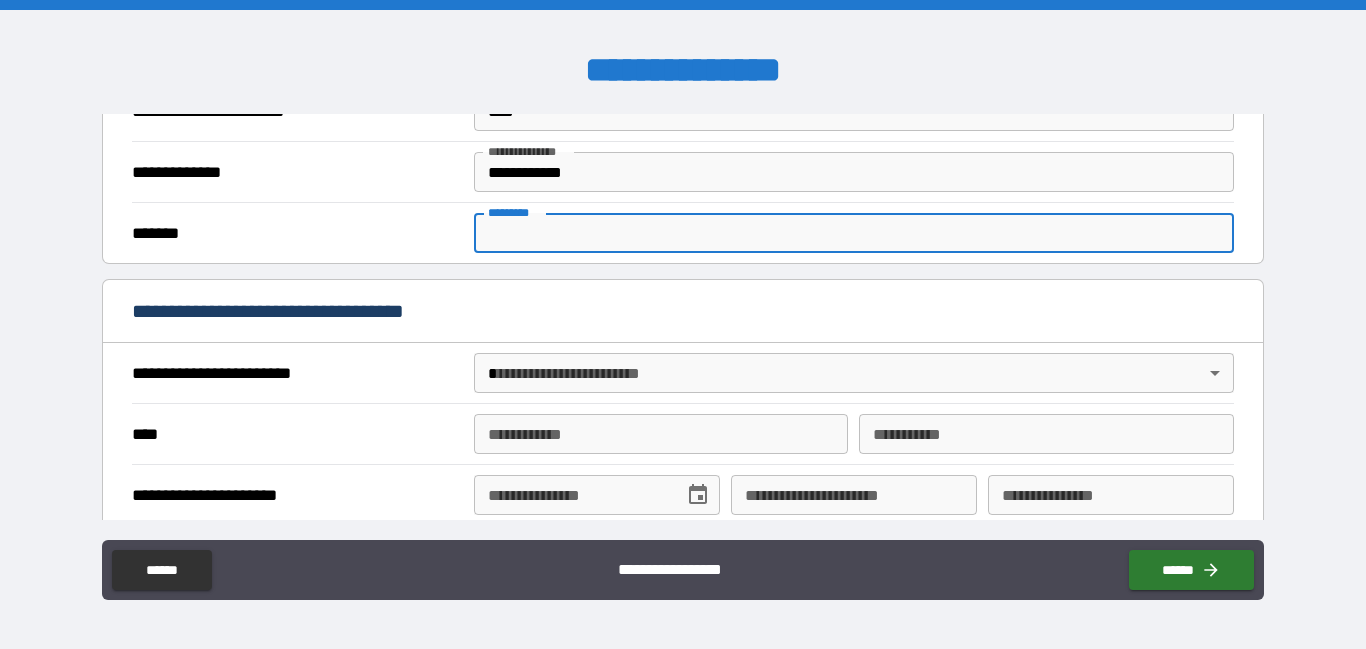 click on "*******   *" at bounding box center [854, 233] 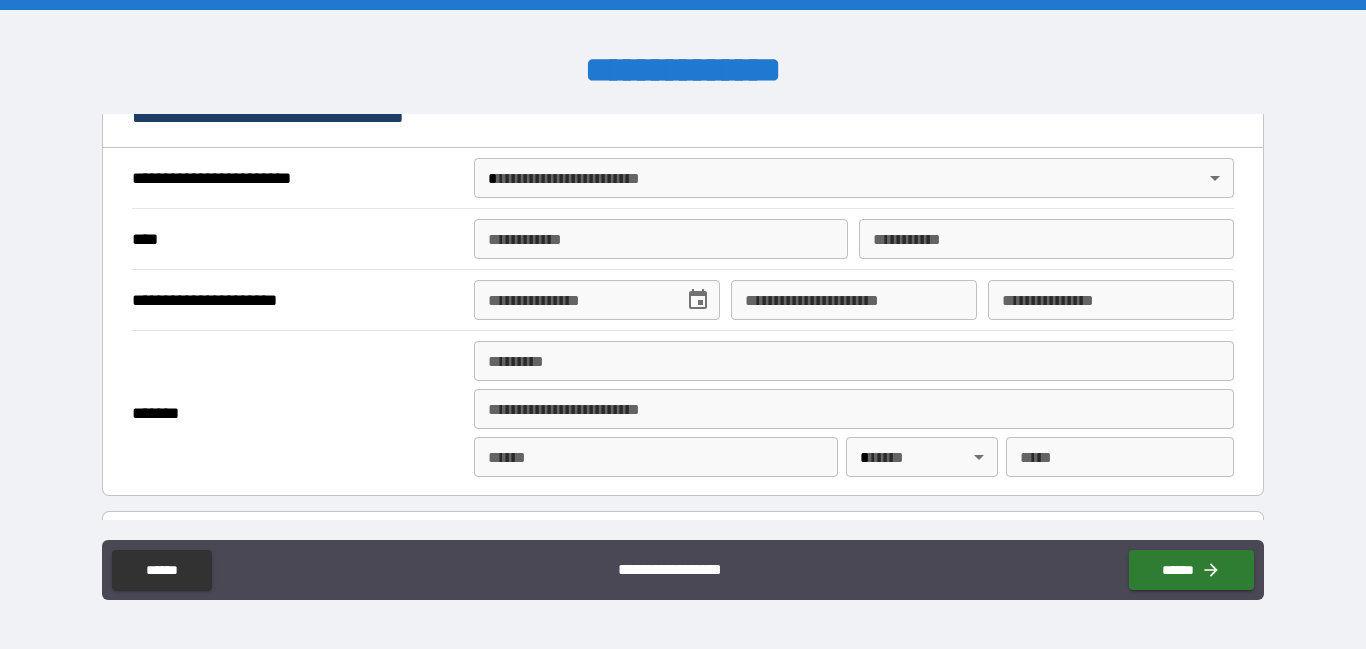 scroll, scrollTop: 746, scrollLeft: 0, axis: vertical 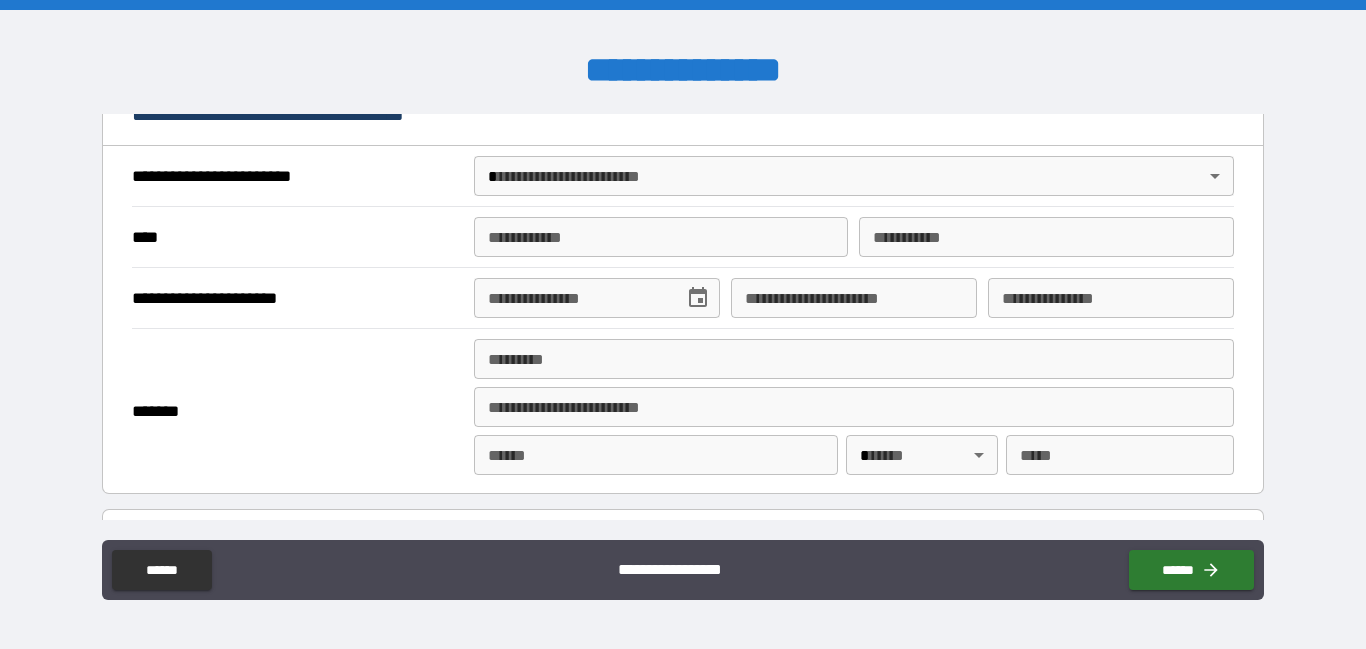 type on "*****" 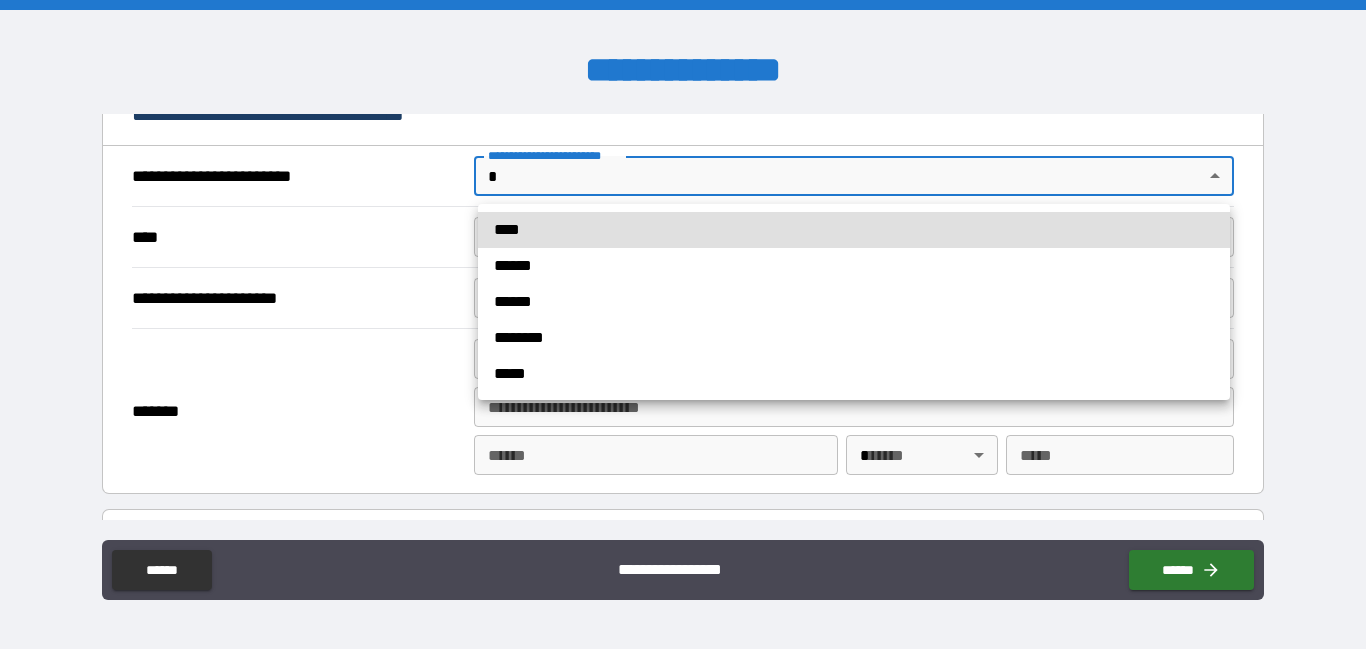 click on "**********" at bounding box center (683, 324) 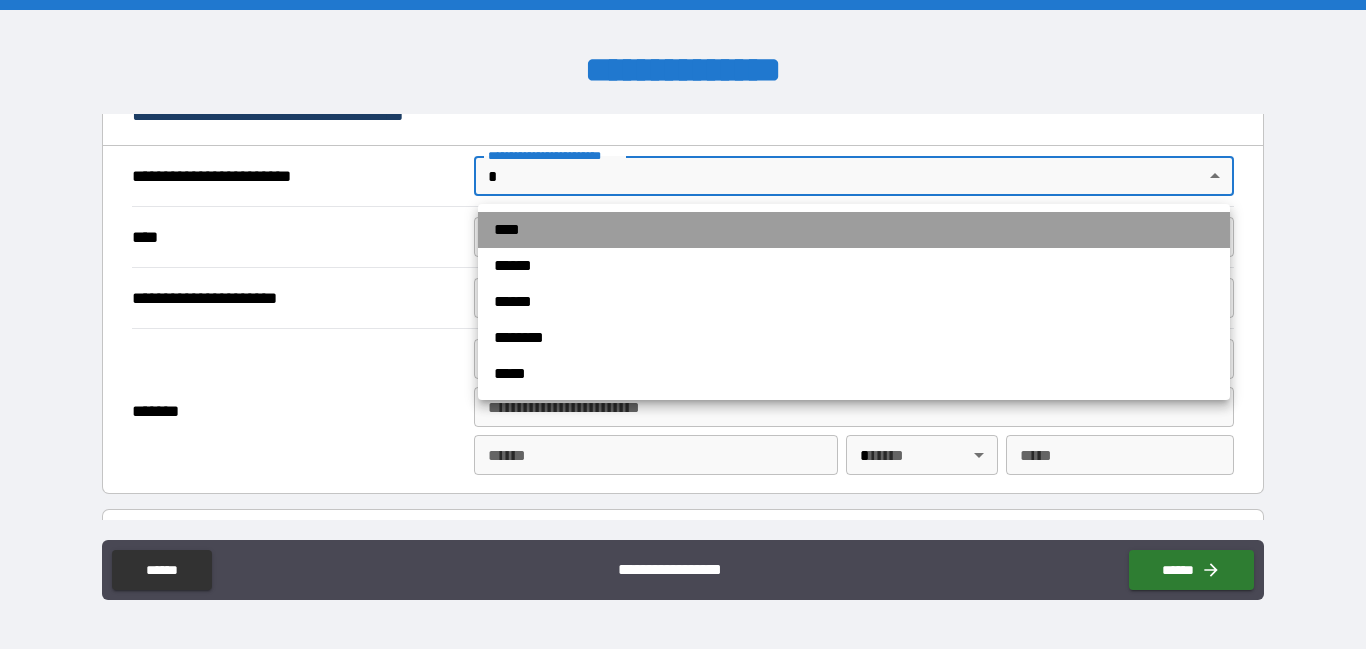 click on "****" at bounding box center (854, 230) 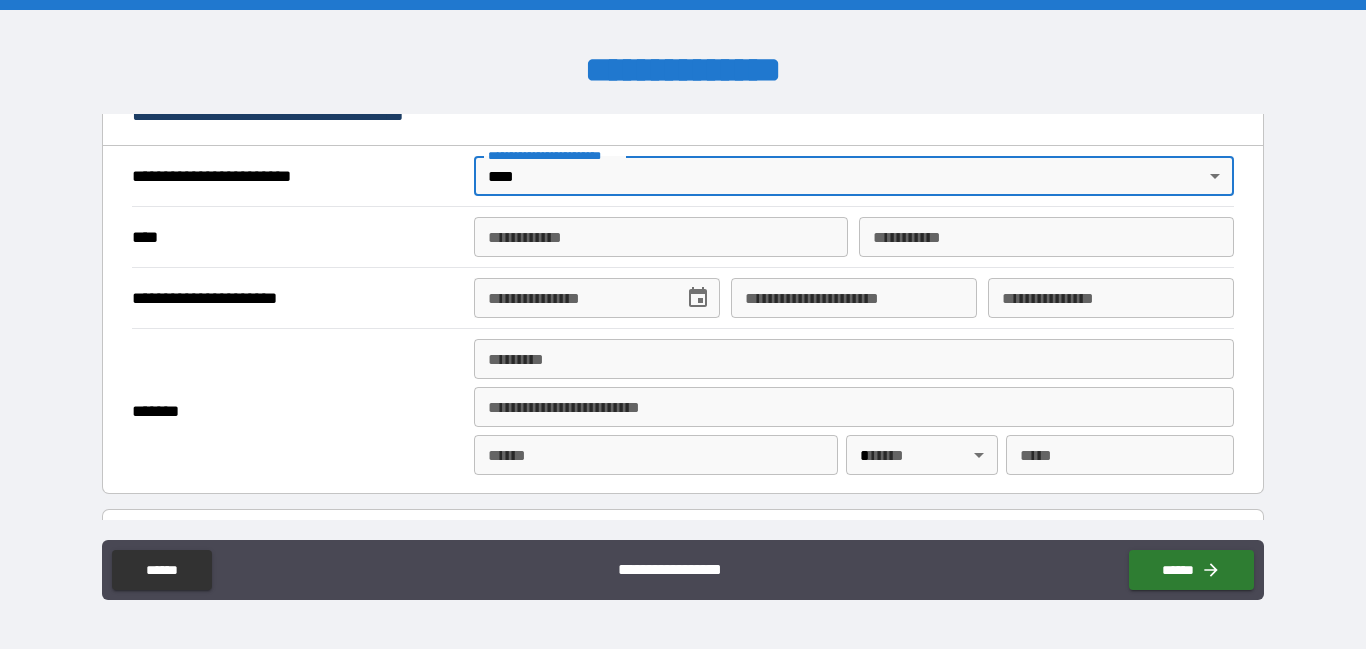 type on "*" 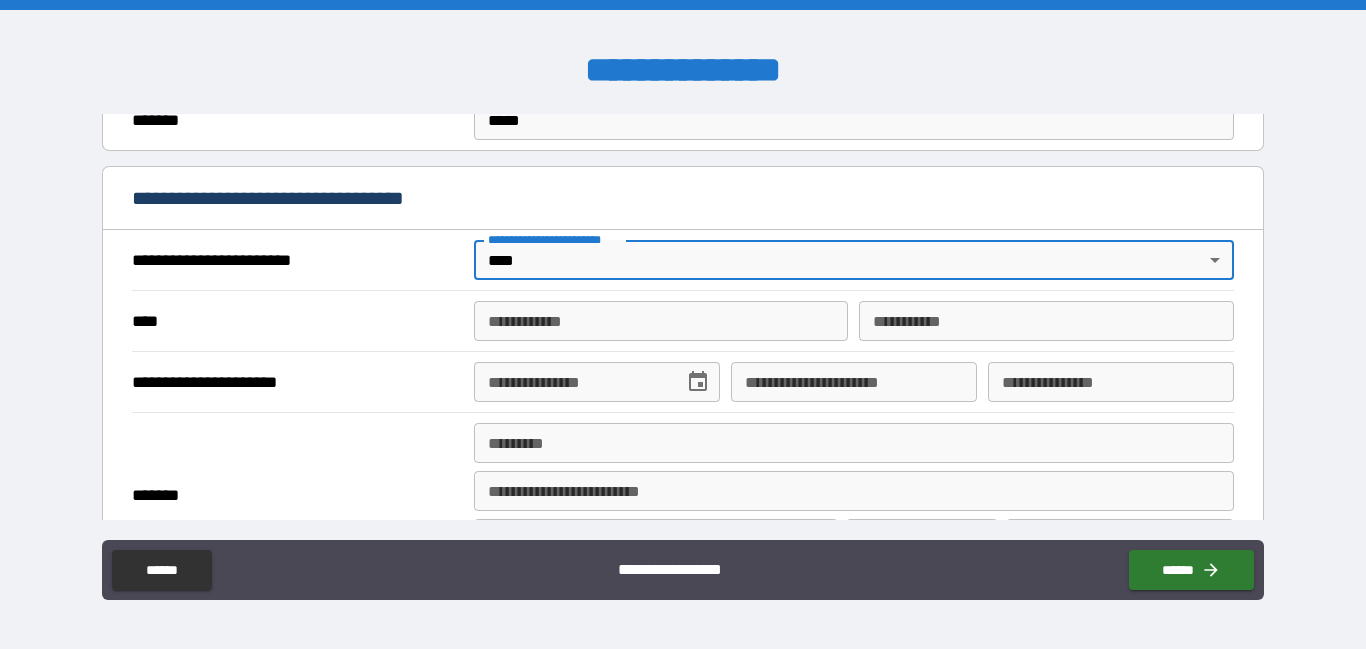 scroll, scrollTop: 664, scrollLeft: 0, axis: vertical 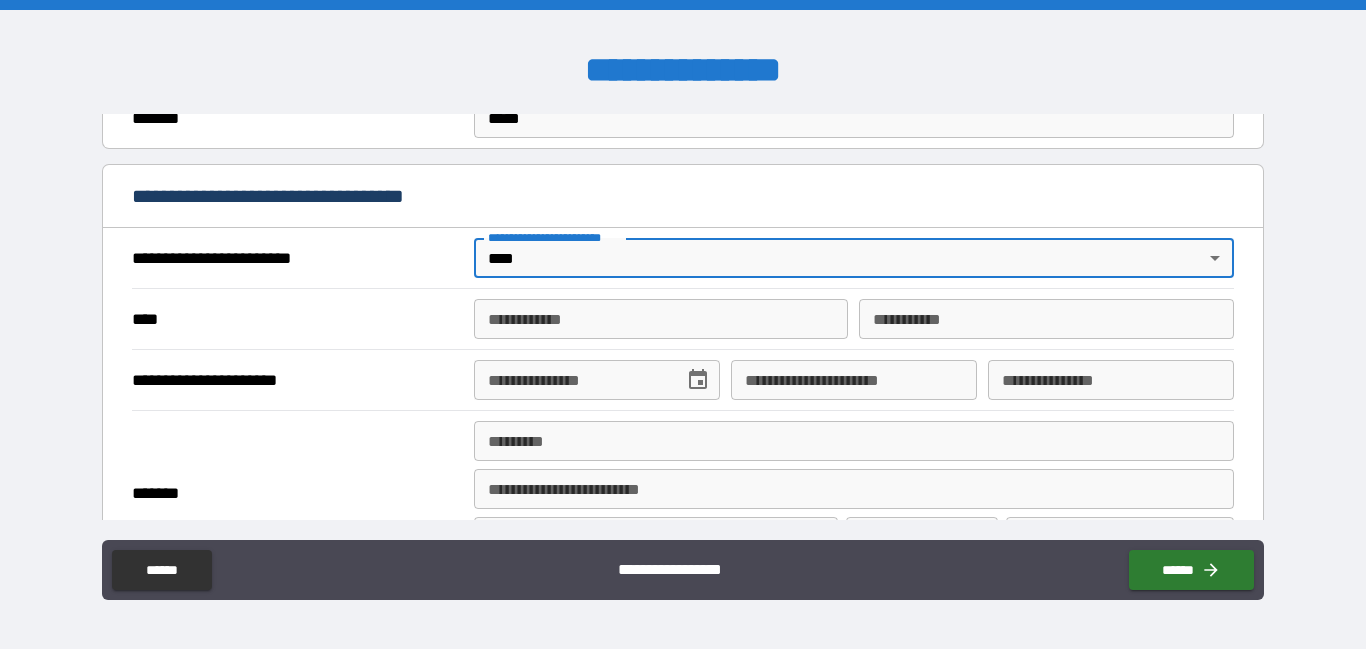 click on "**********" at bounding box center [661, 319] 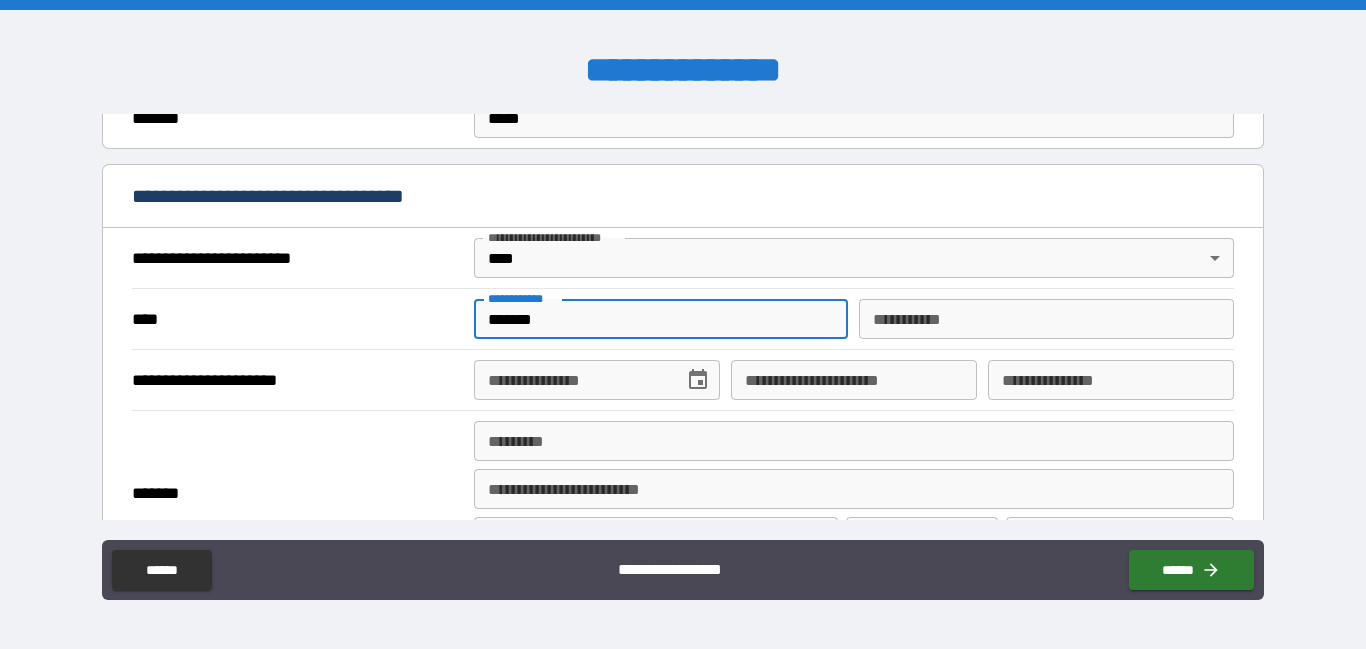 type on "*******" 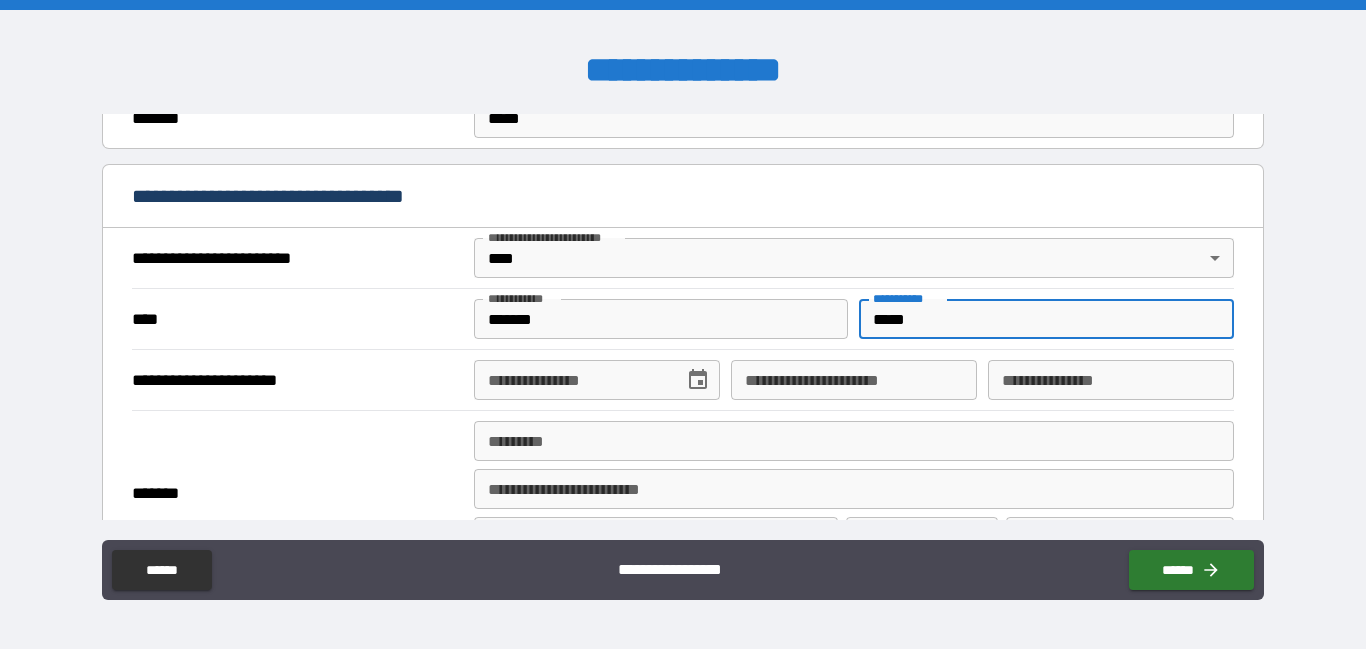 type on "*****" 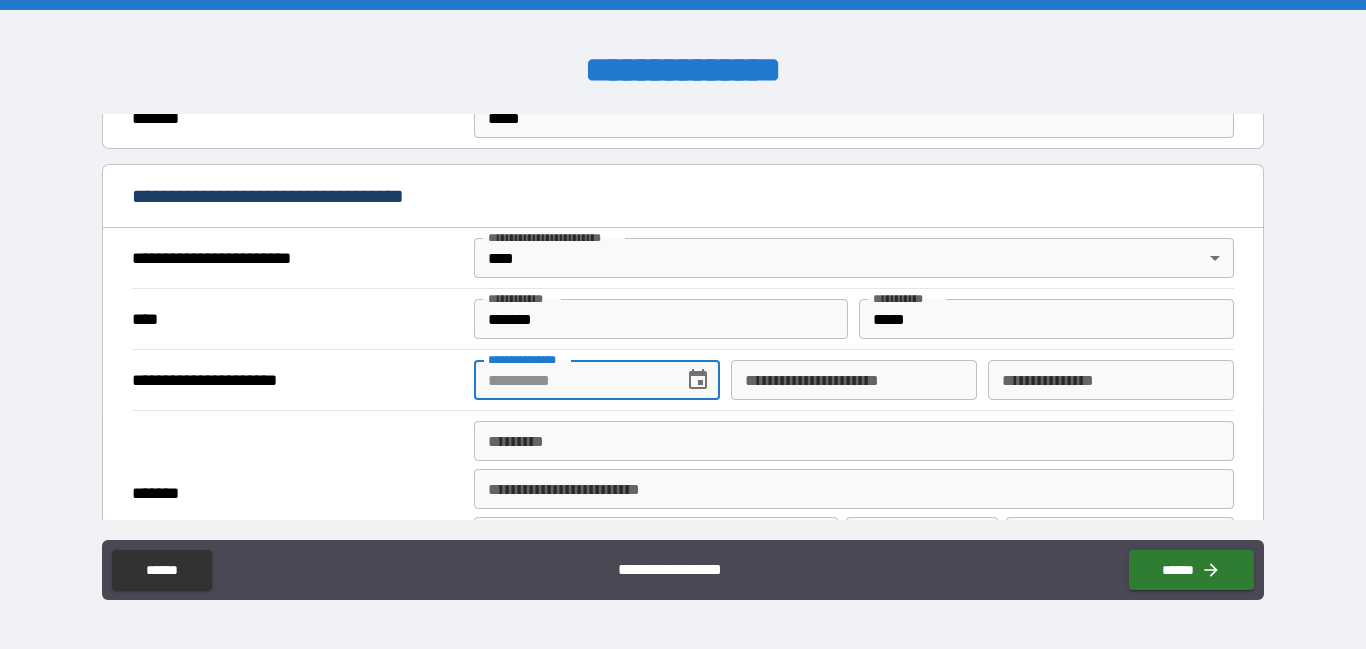 click on "**********" at bounding box center [572, 380] 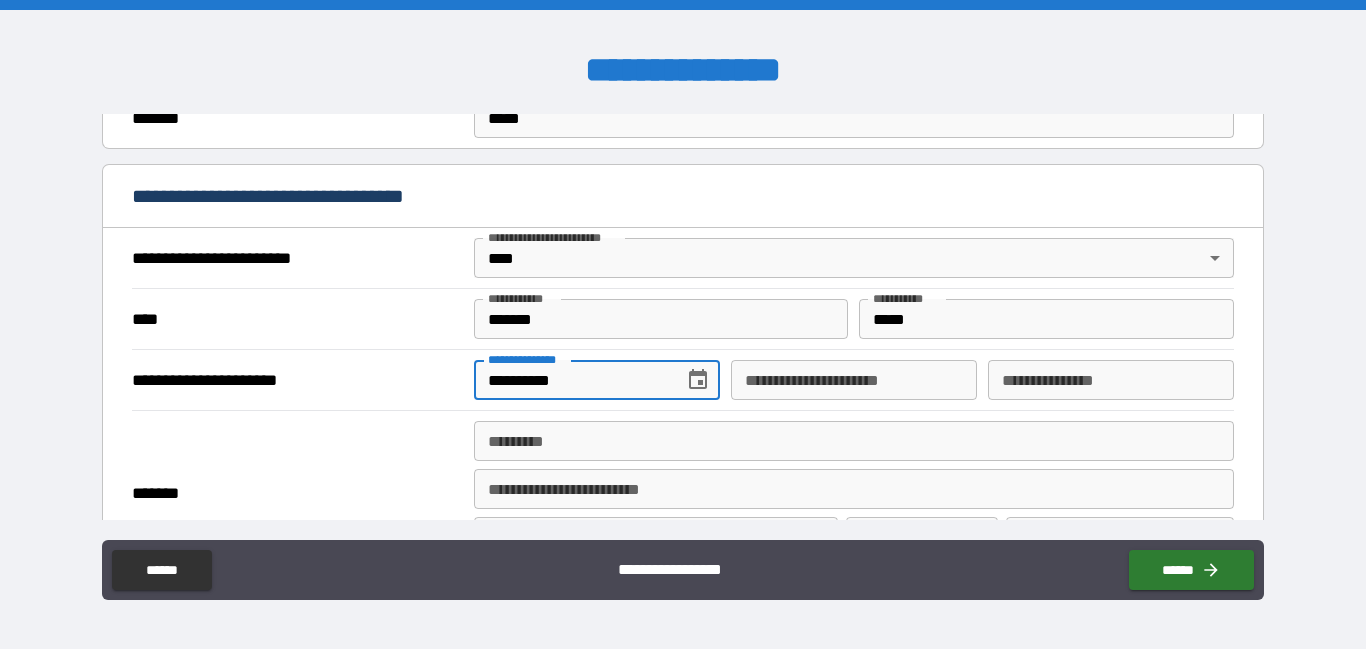 type on "**********" 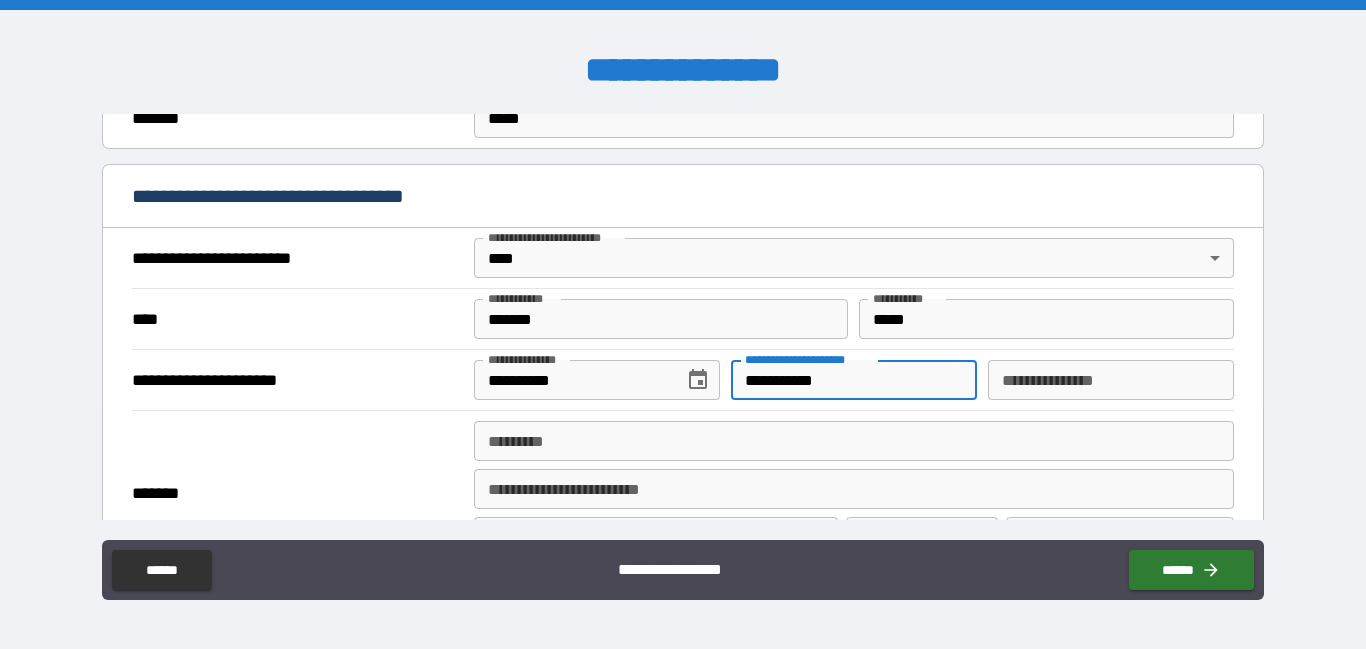 type on "**********" 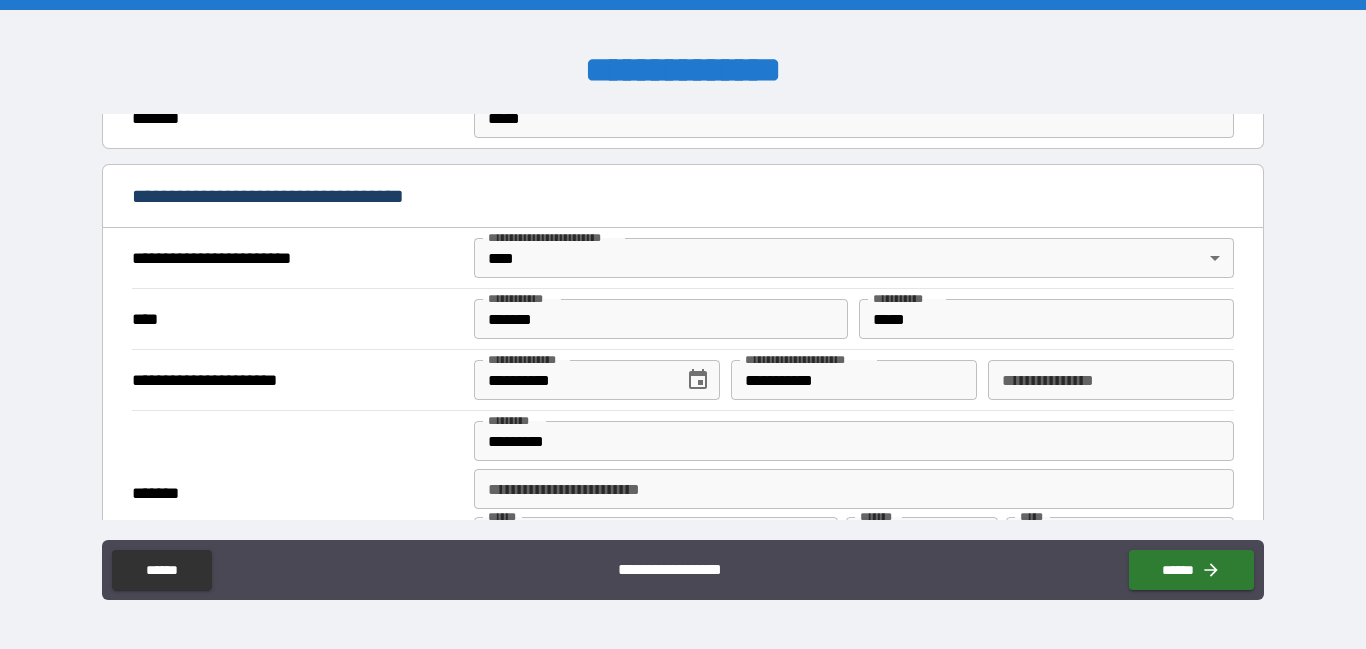 type on "**********" 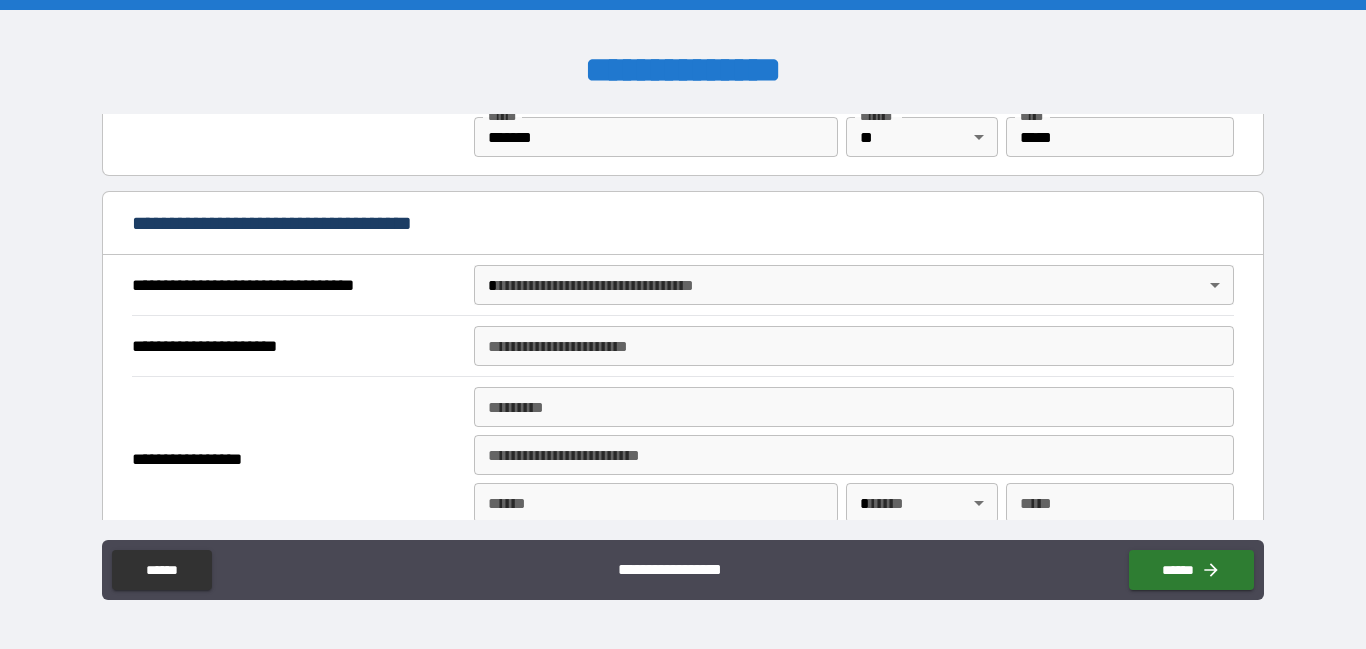 scroll, scrollTop: 1122, scrollLeft: 0, axis: vertical 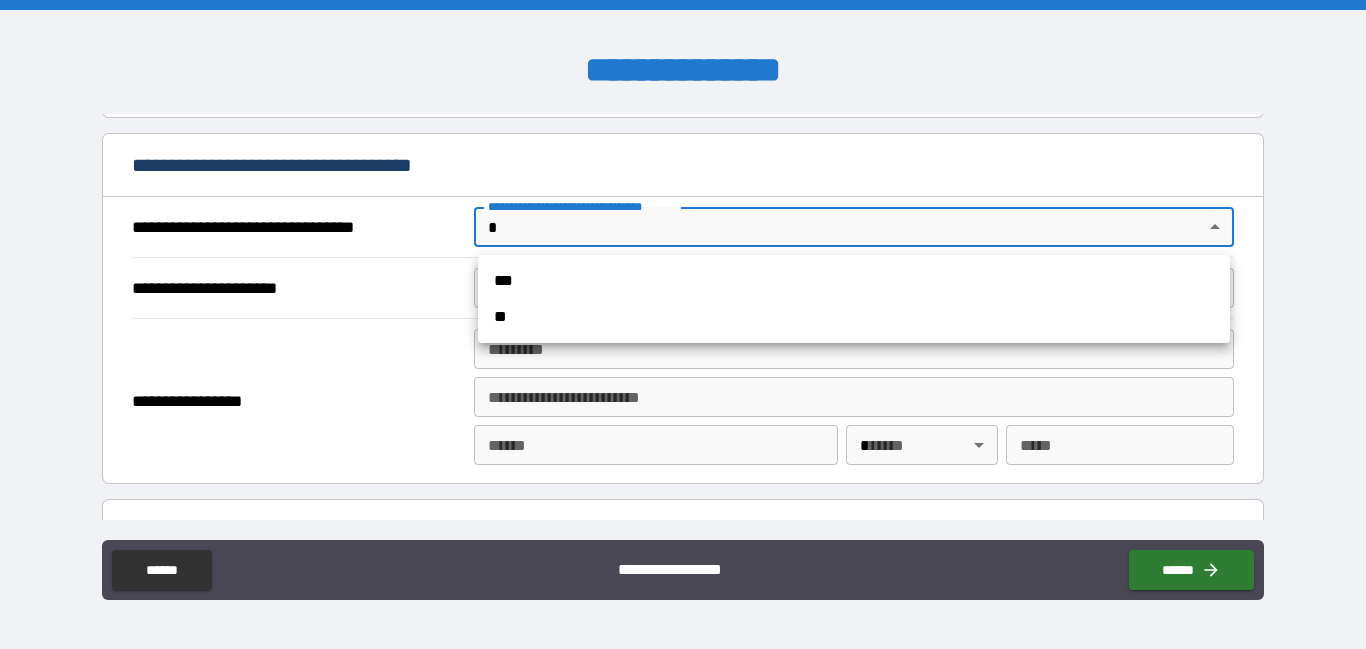 click on "**********" at bounding box center (683, 324) 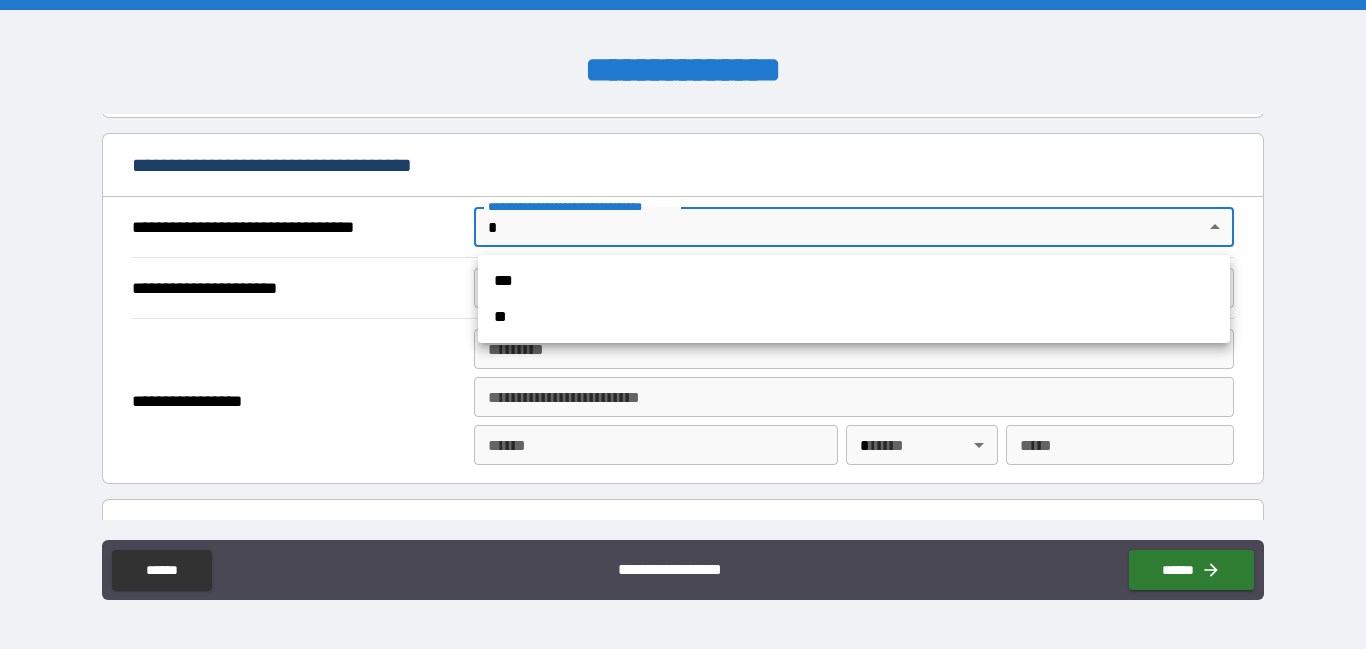 drag, startPoint x: 557, startPoint y: 274, endPoint x: 559, endPoint y: 293, distance: 19.104973 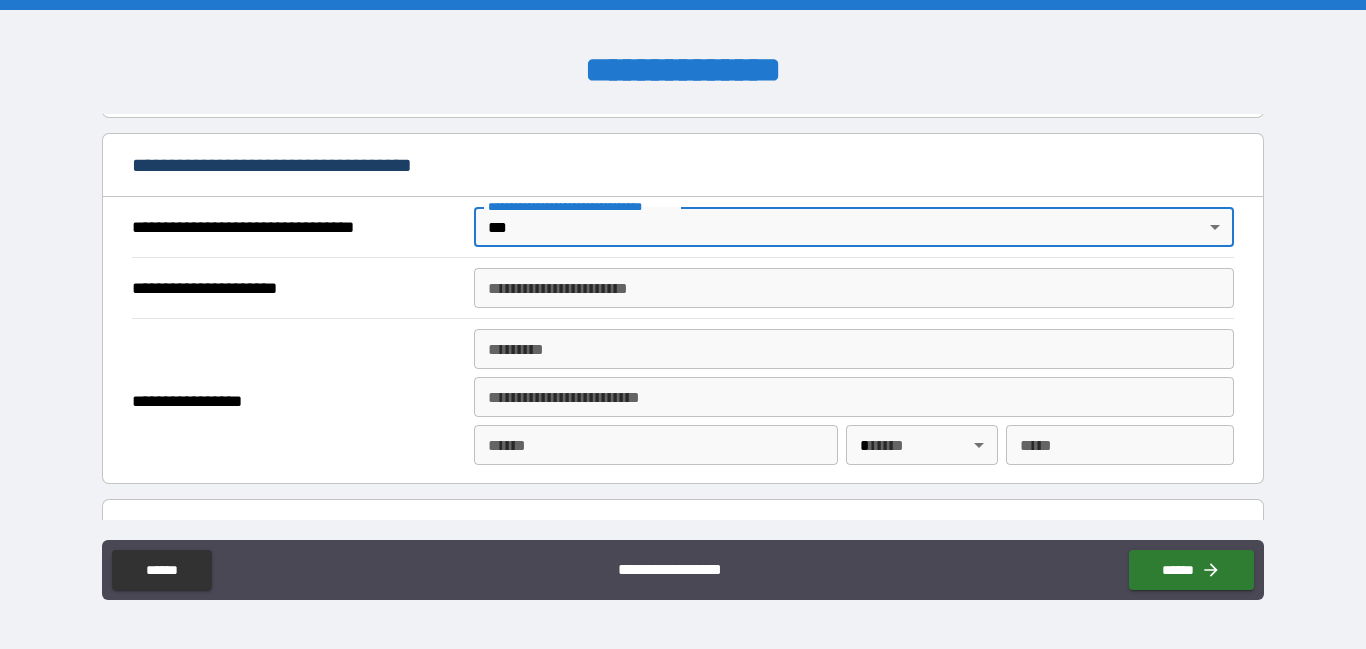 type on "*" 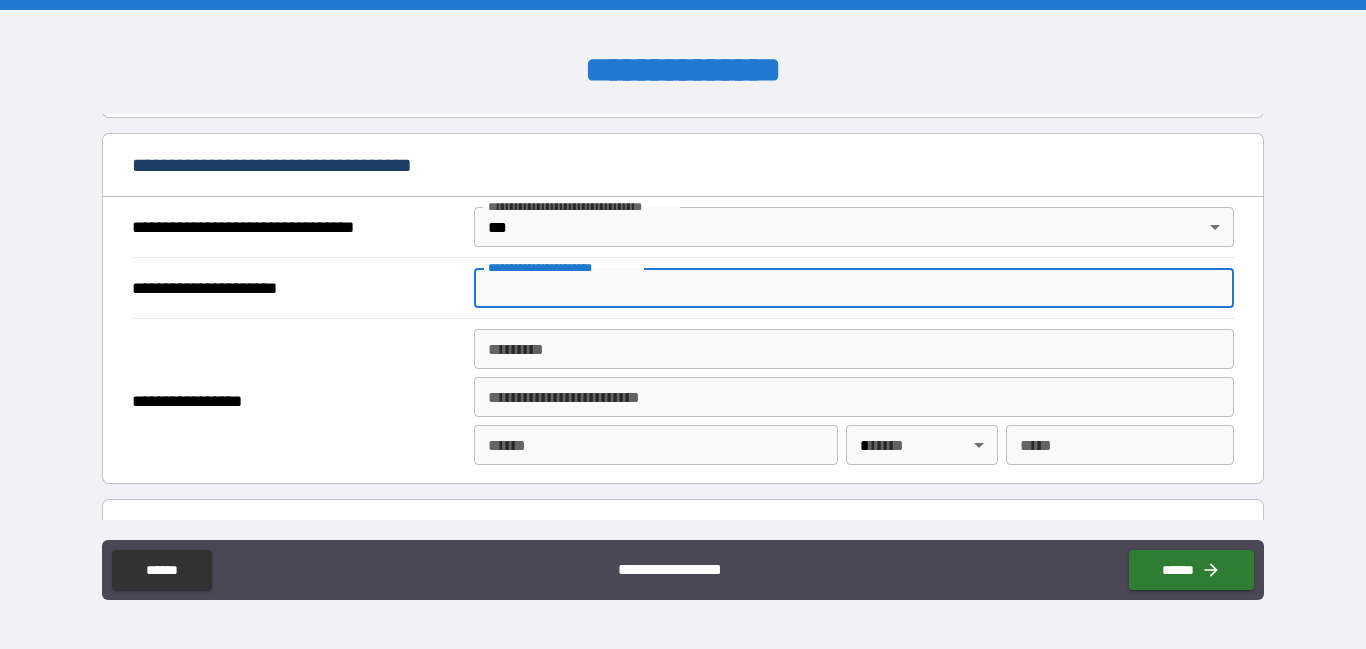 type on "*" 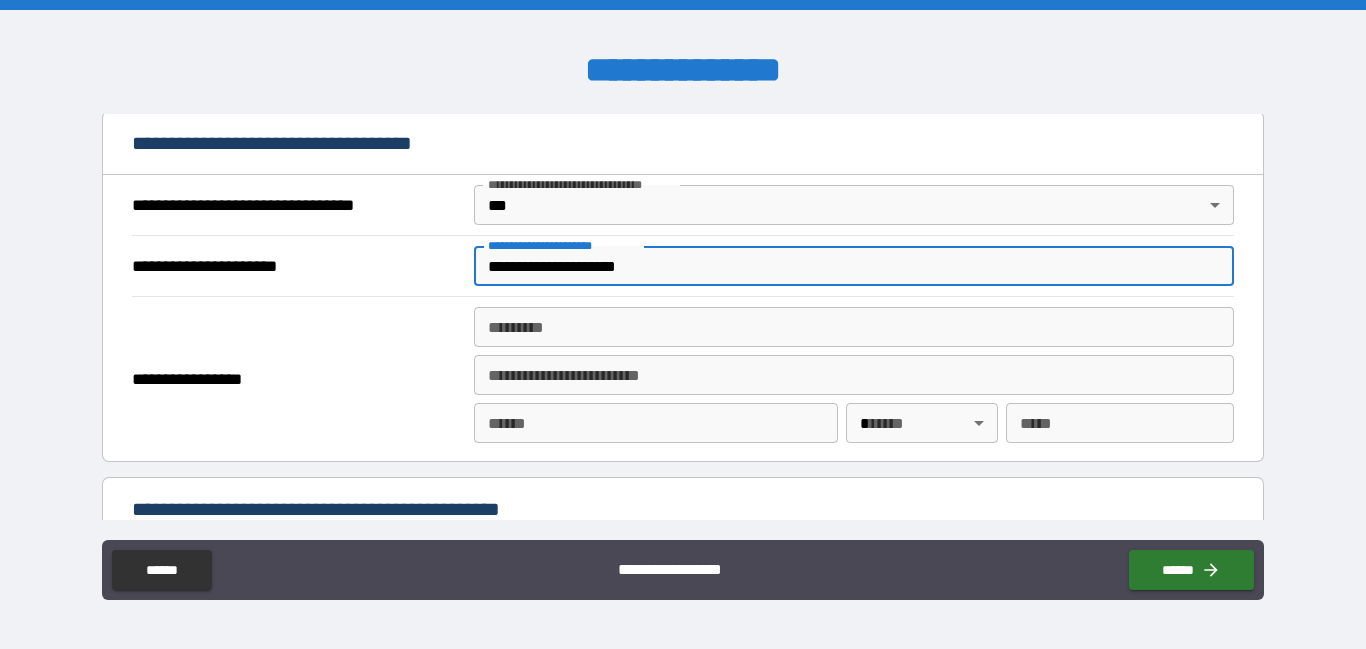 scroll, scrollTop: 1207, scrollLeft: 0, axis: vertical 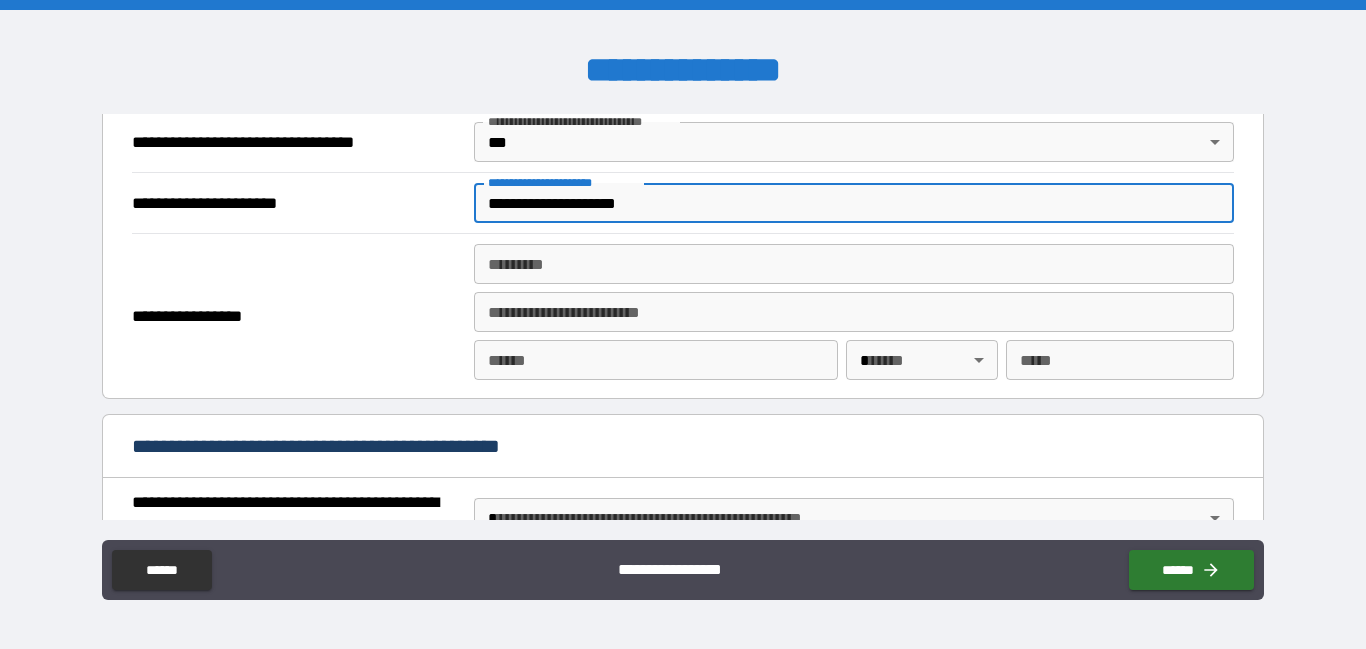 type on "**********" 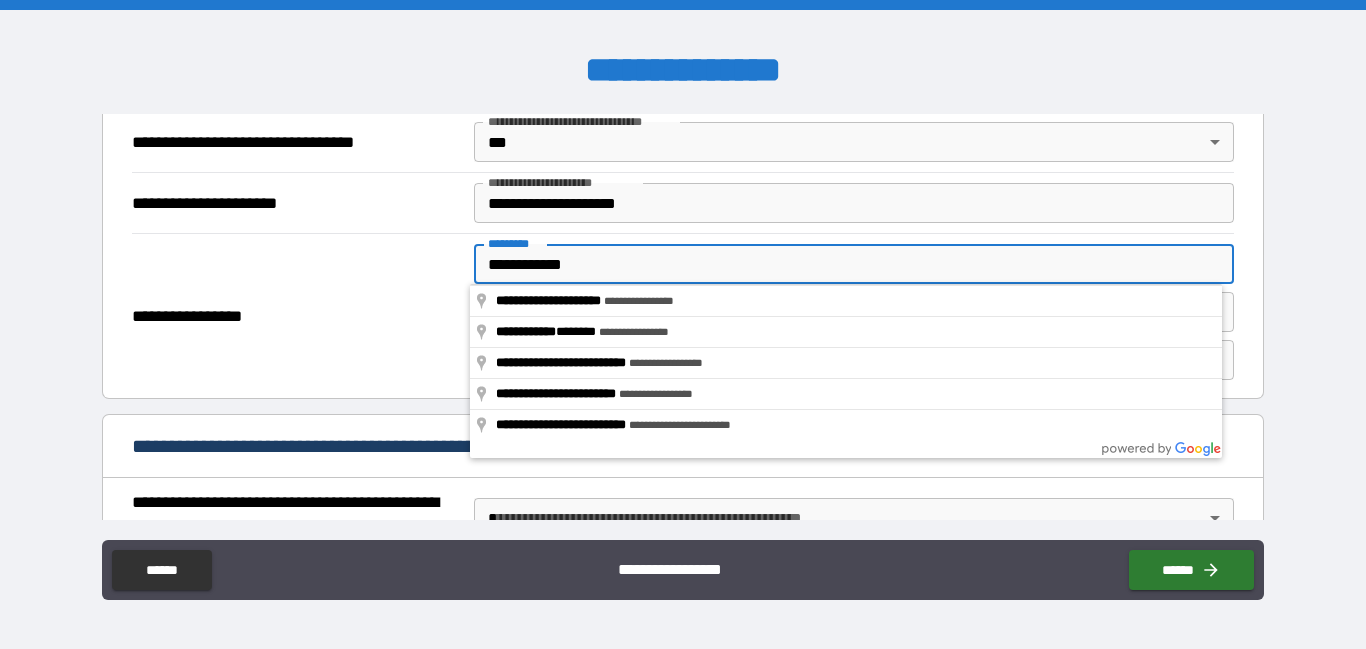 click on "**********" at bounding box center (854, 264) 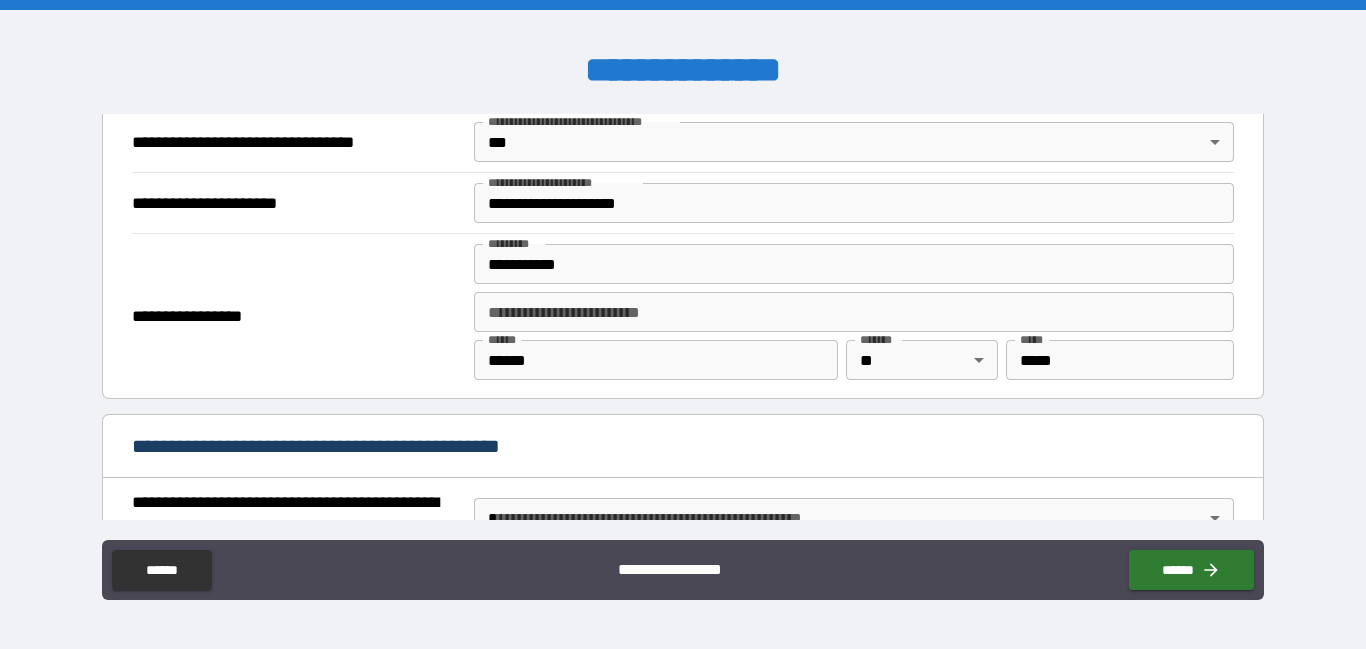 type on "**********" 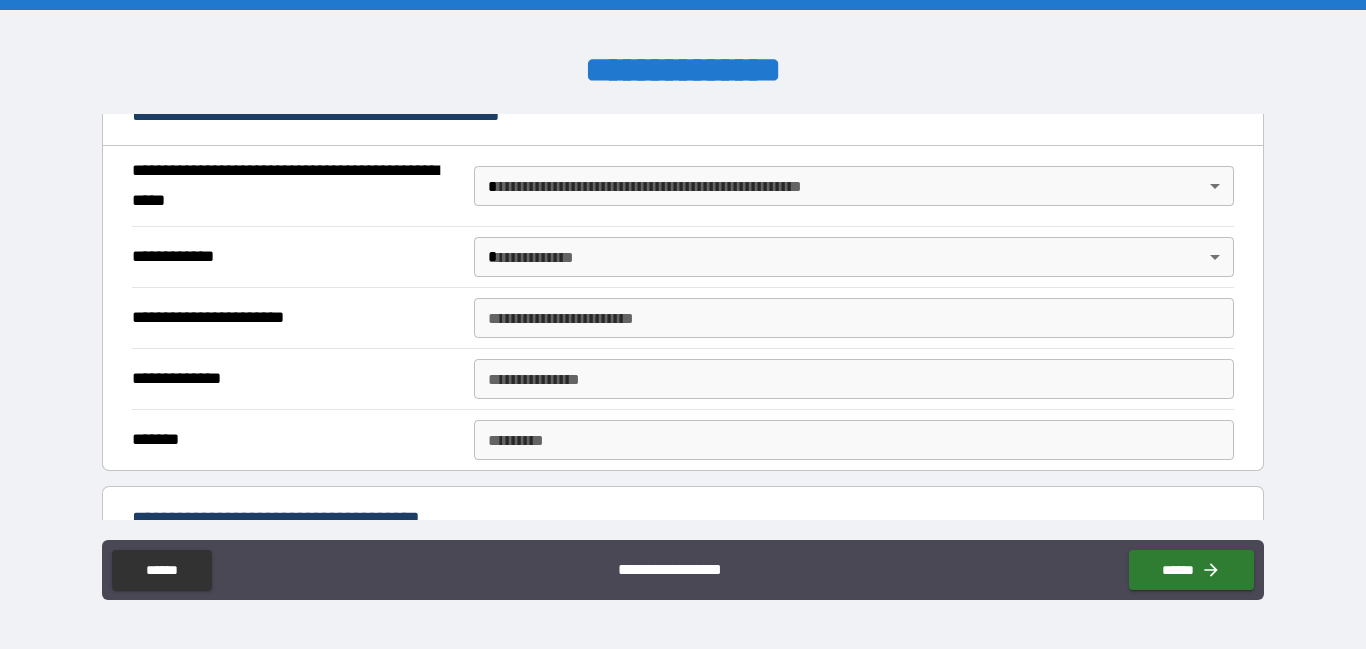 scroll, scrollTop: 1544, scrollLeft: 0, axis: vertical 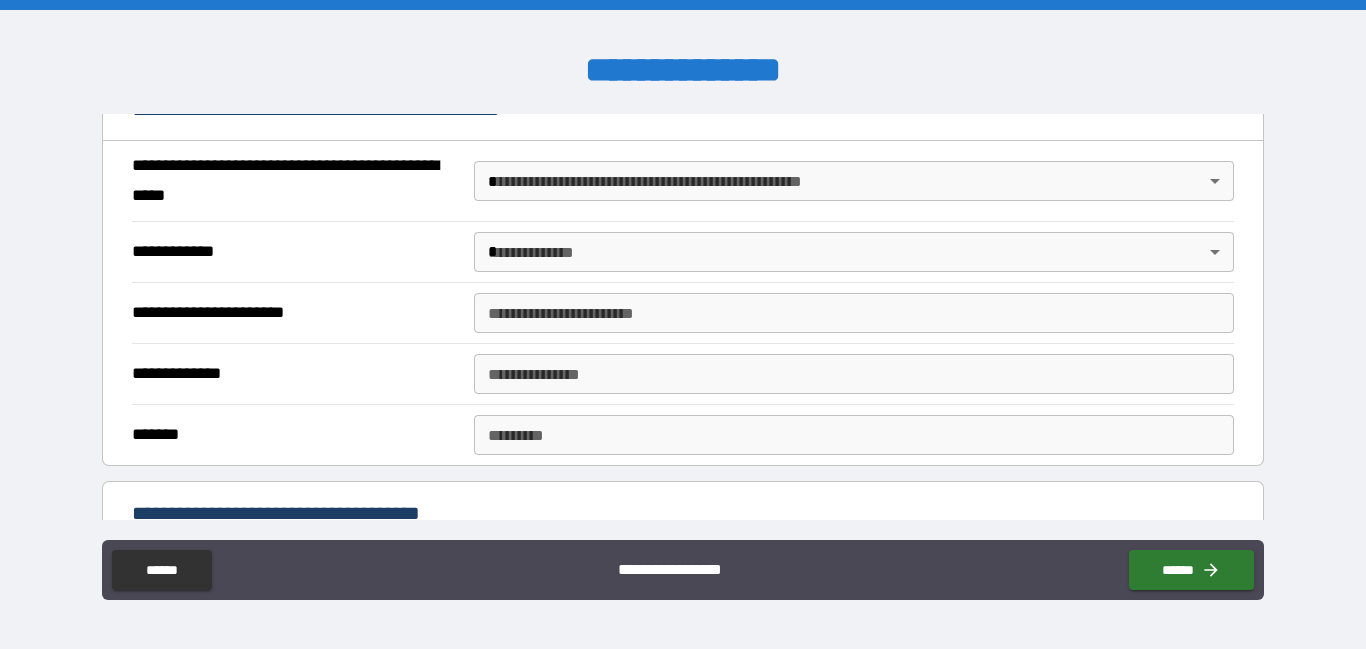 click on "**********" at bounding box center [683, 324] 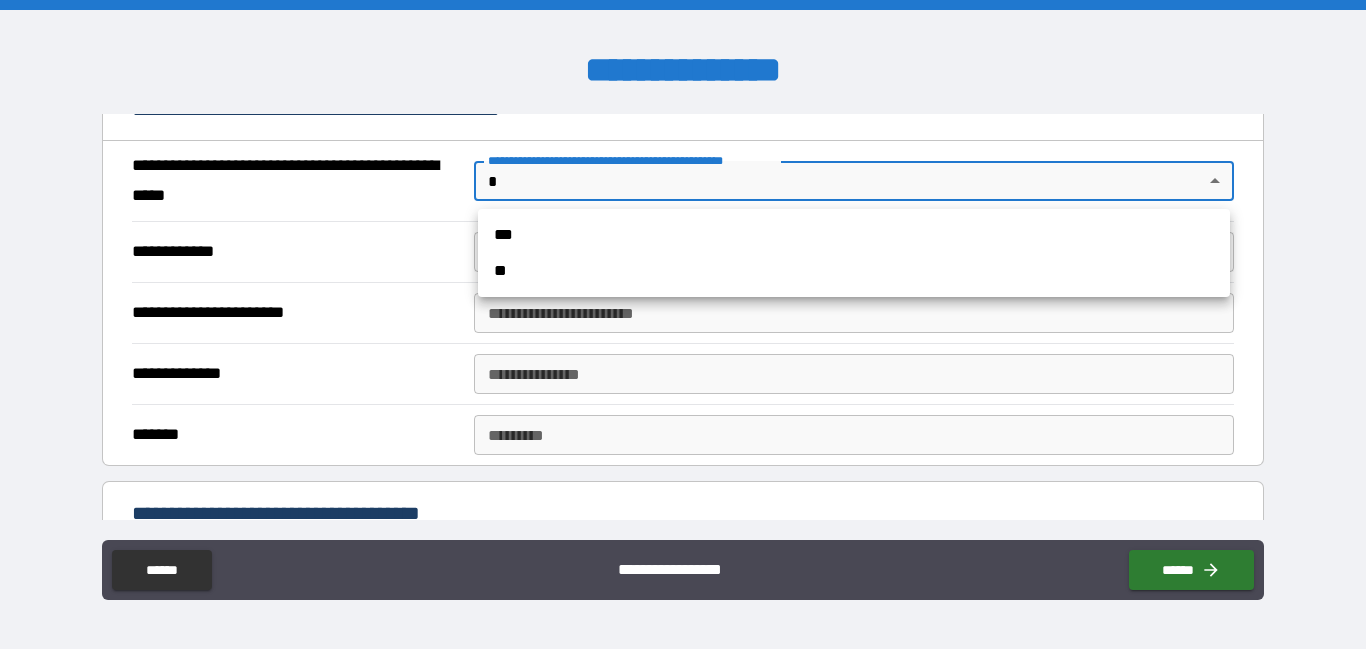 click on "**" at bounding box center (854, 271) 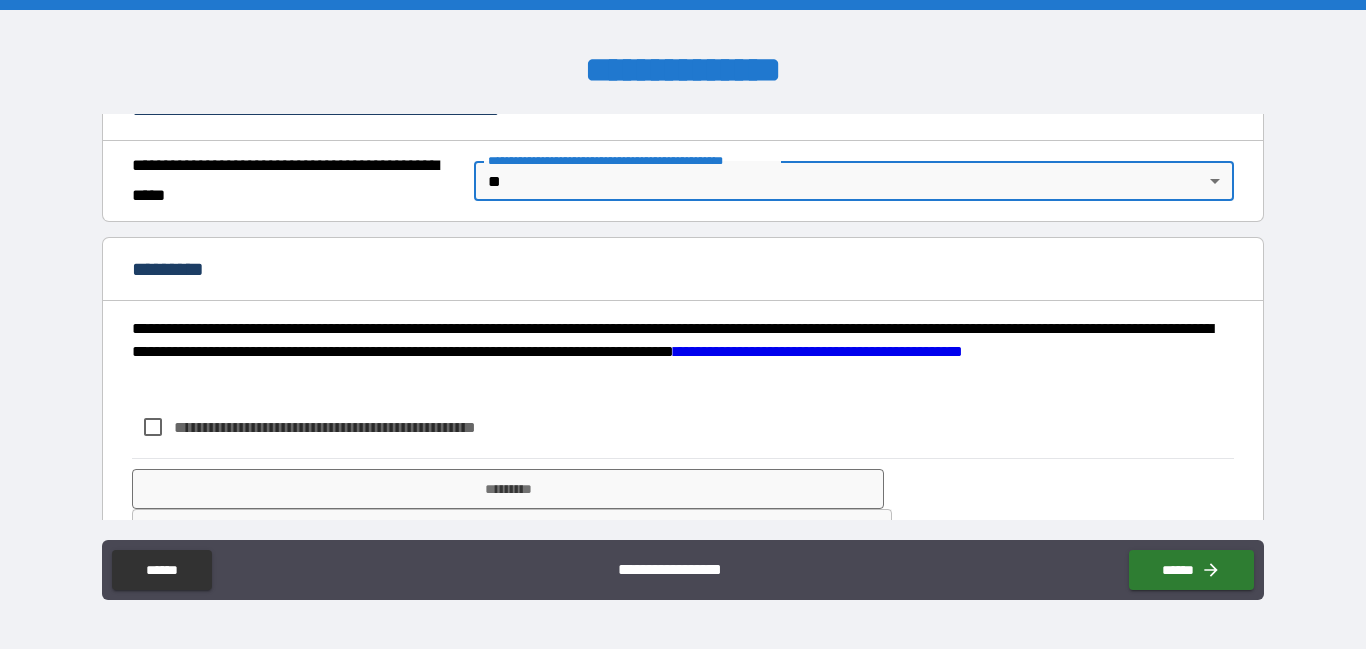 type on "*" 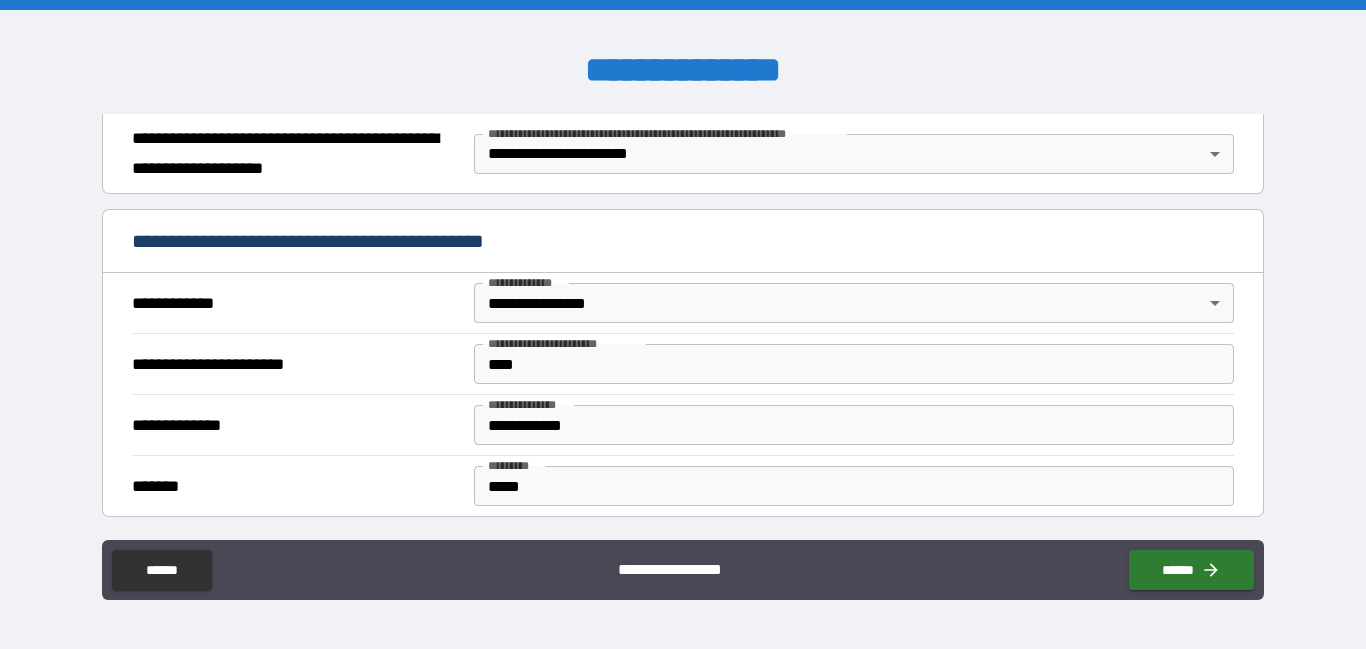 scroll, scrollTop: 298, scrollLeft: 0, axis: vertical 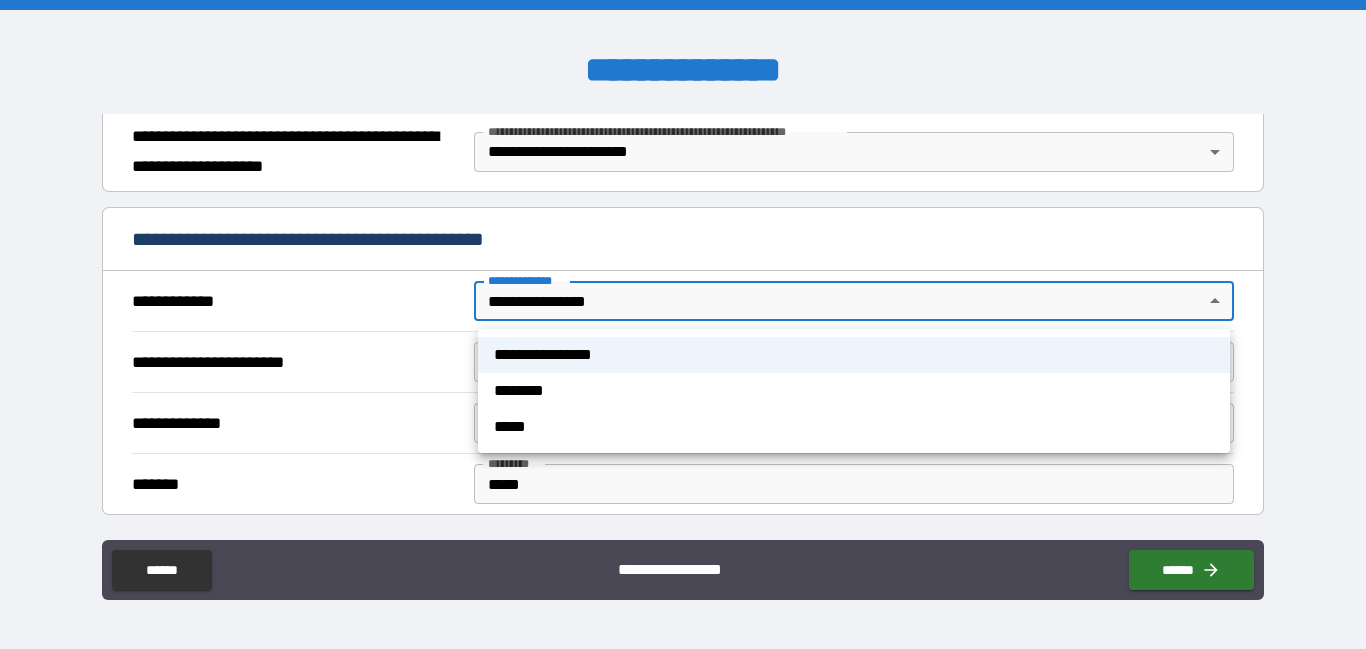 click on "**********" at bounding box center (683, 324) 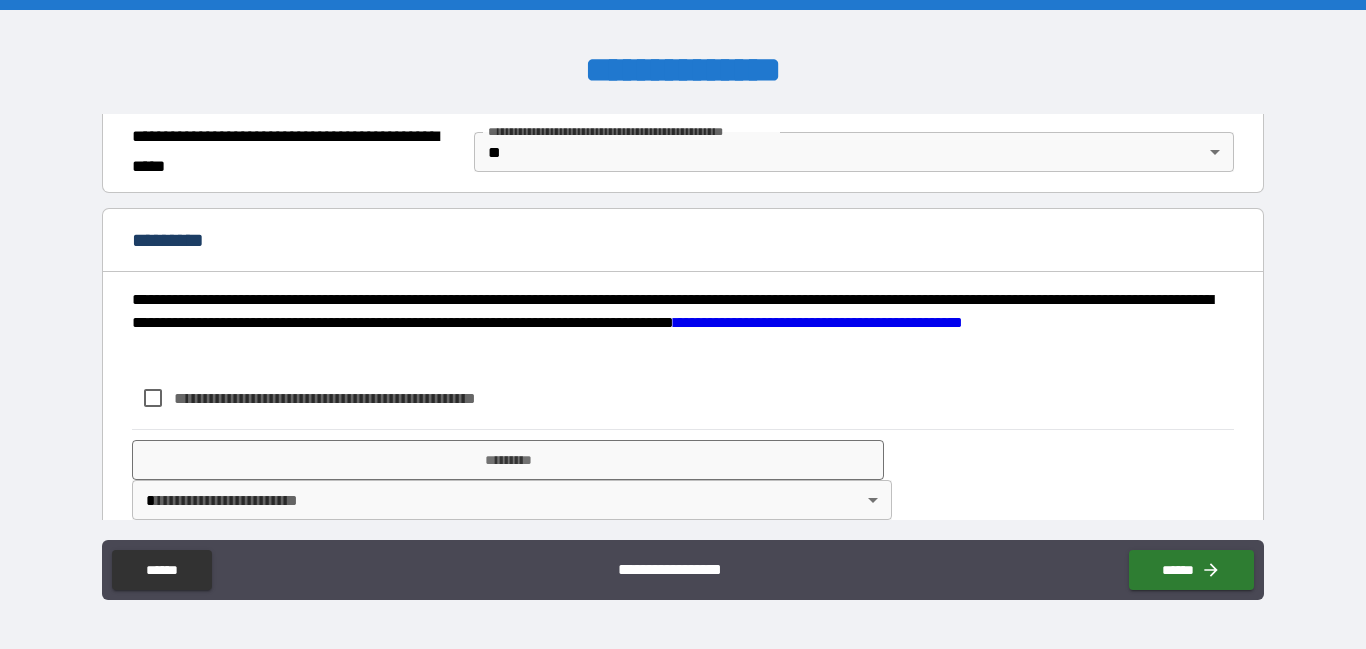 scroll, scrollTop: 1604, scrollLeft: 0, axis: vertical 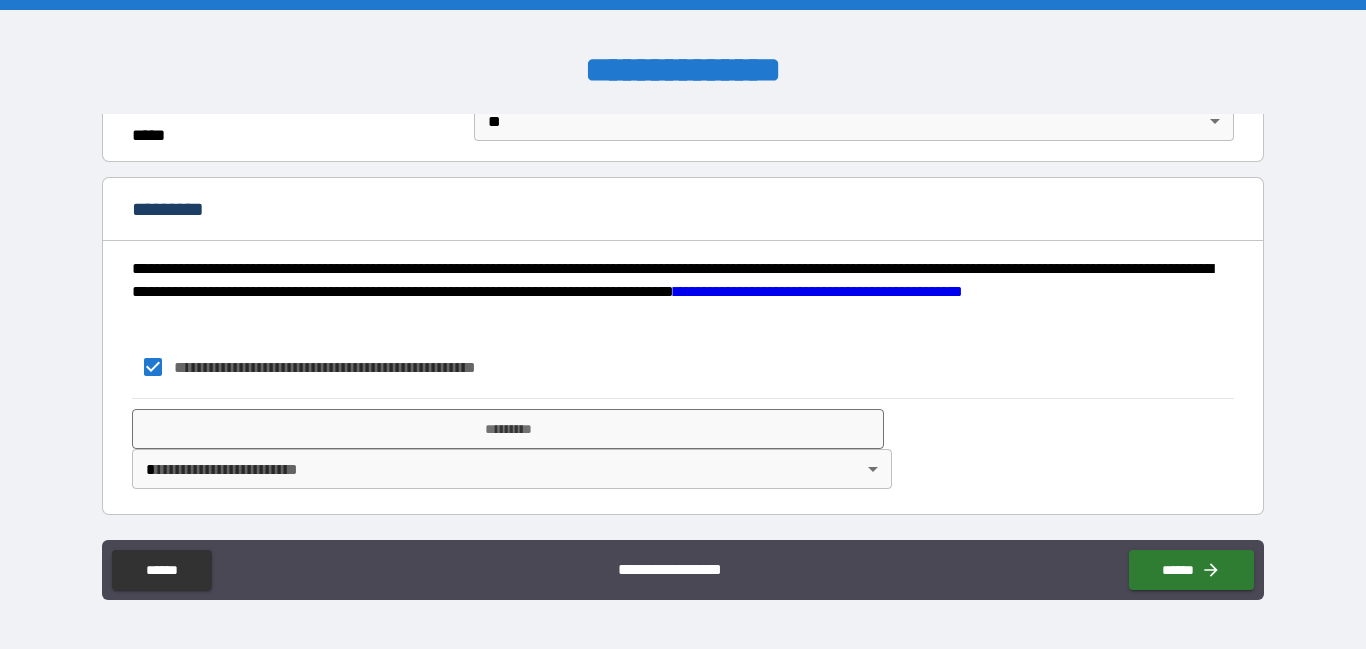 click on "**********" at bounding box center (683, 324) 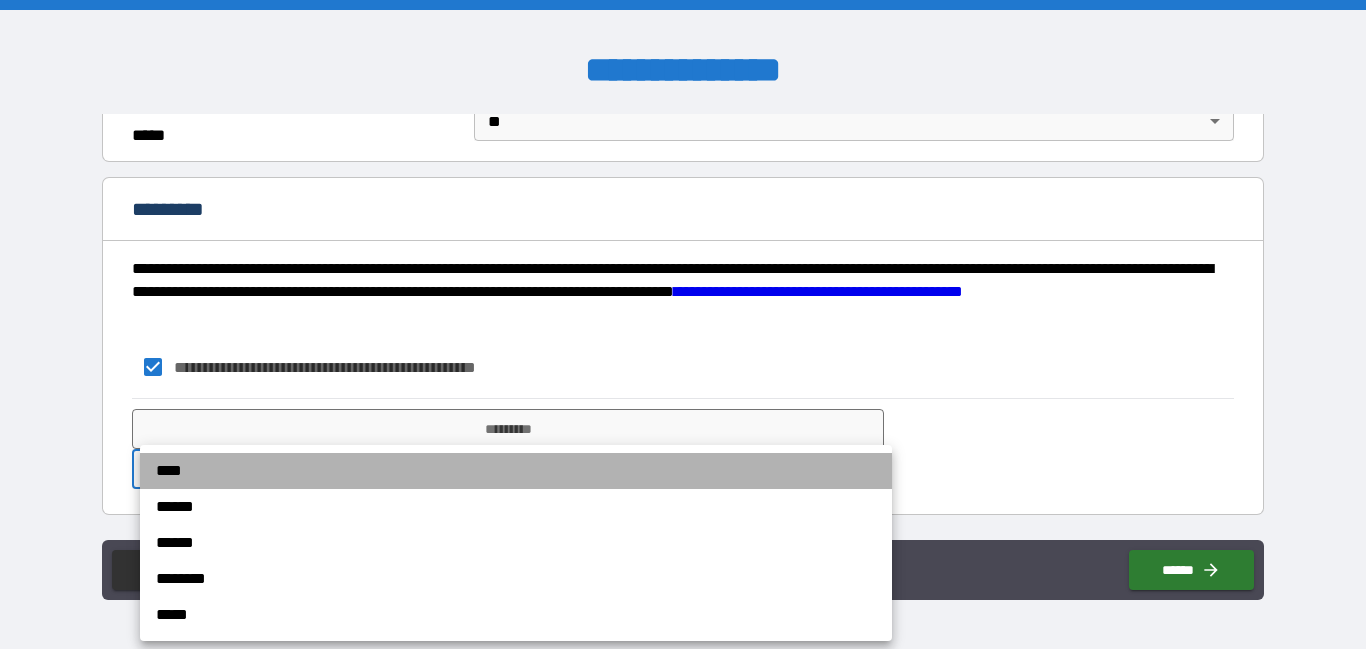 click on "****" at bounding box center [516, 471] 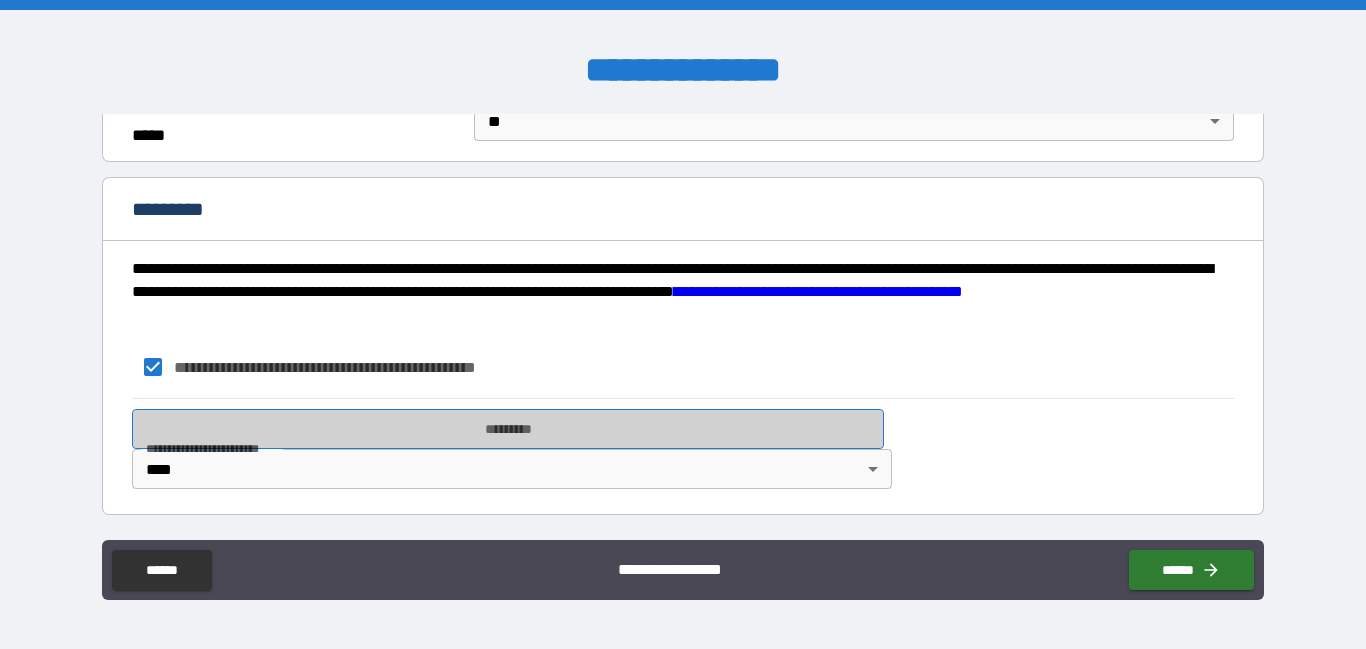 click on "*********" at bounding box center [508, 429] 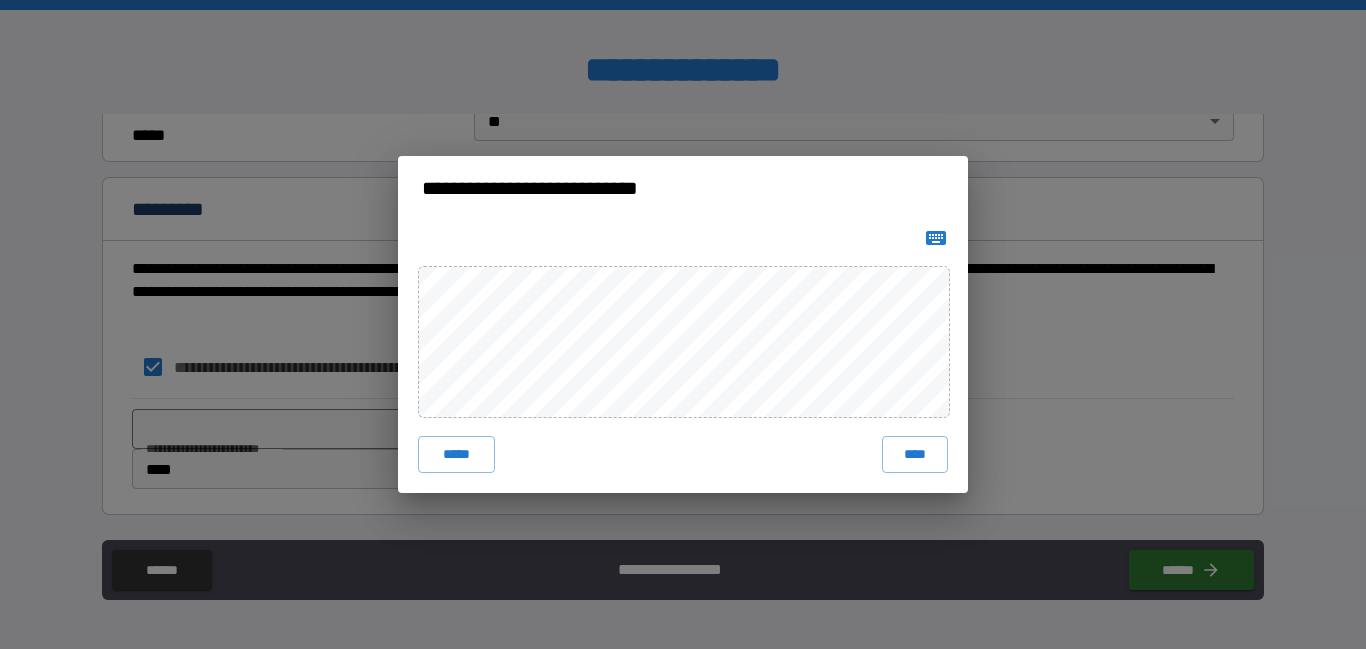 click 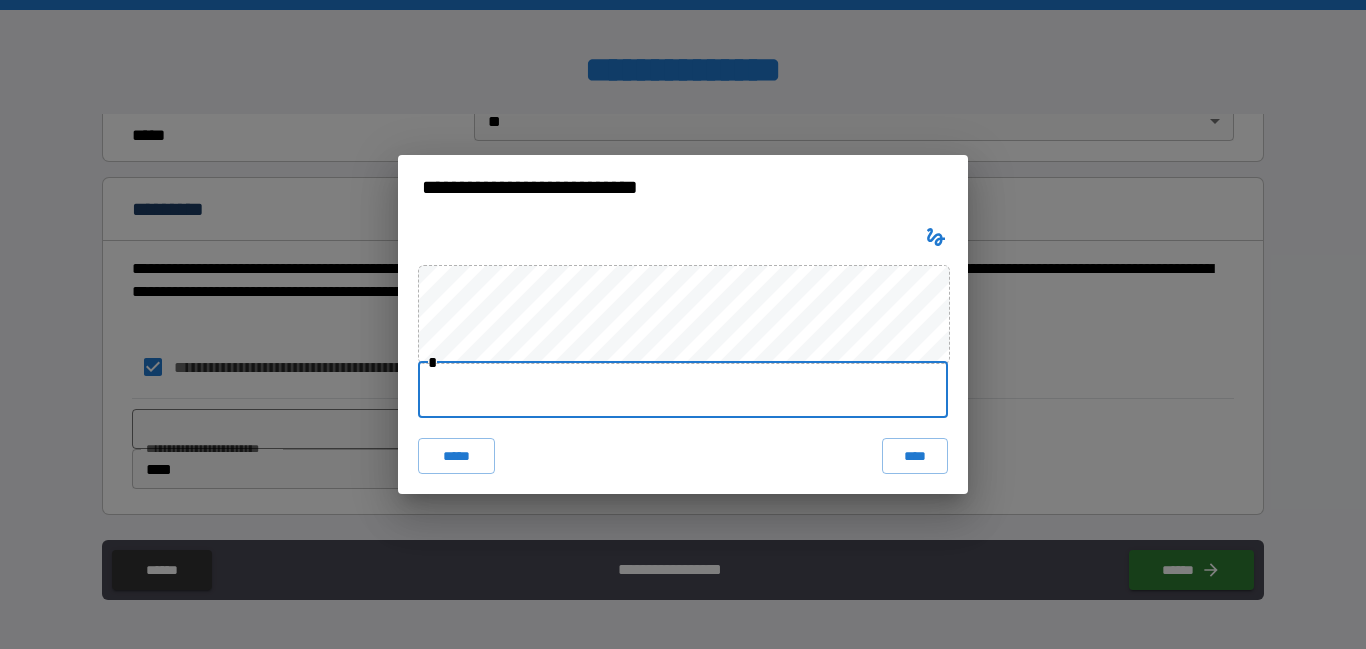 click at bounding box center (683, 390) 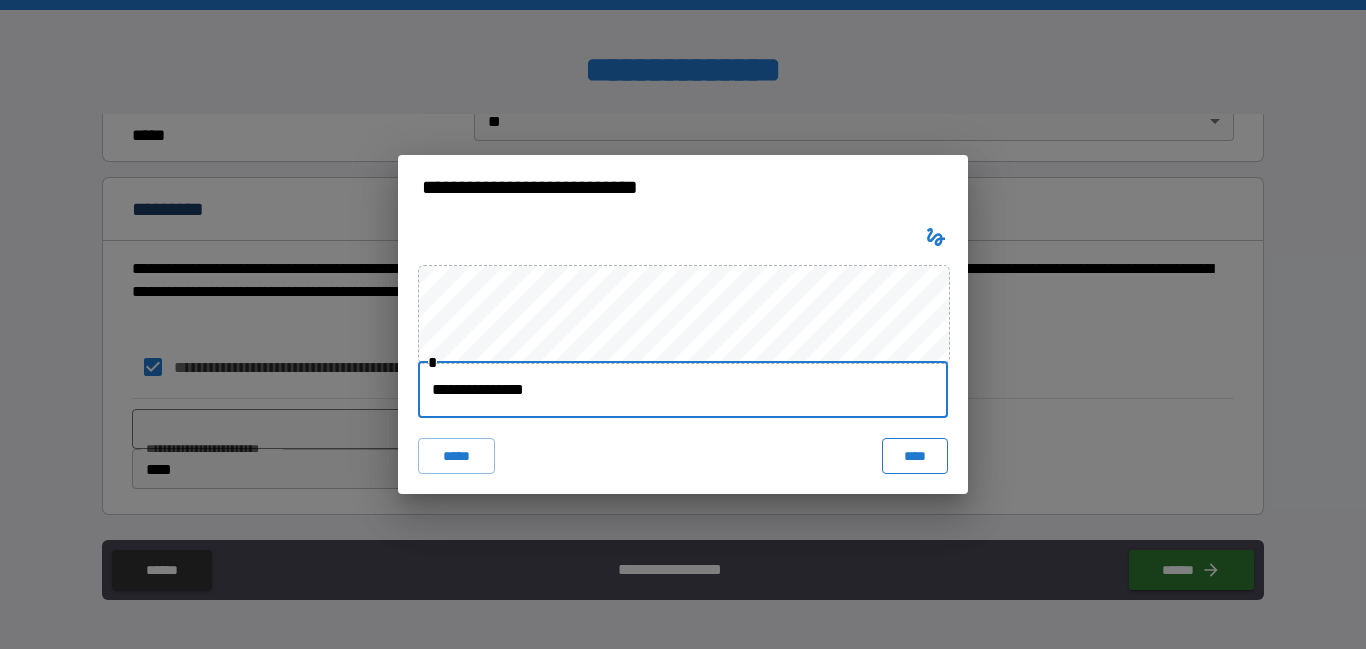 type on "**********" 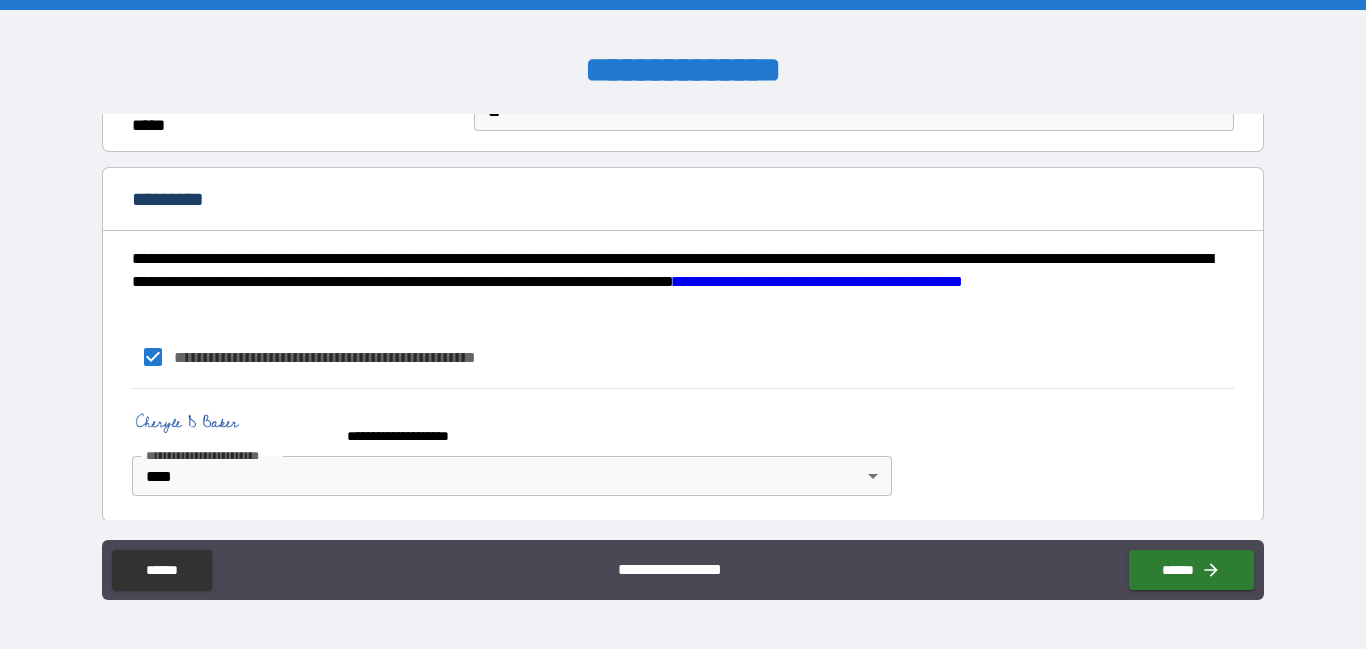 scroll, scrollTop: 1621, scrollLeft: 0, axis: vertical 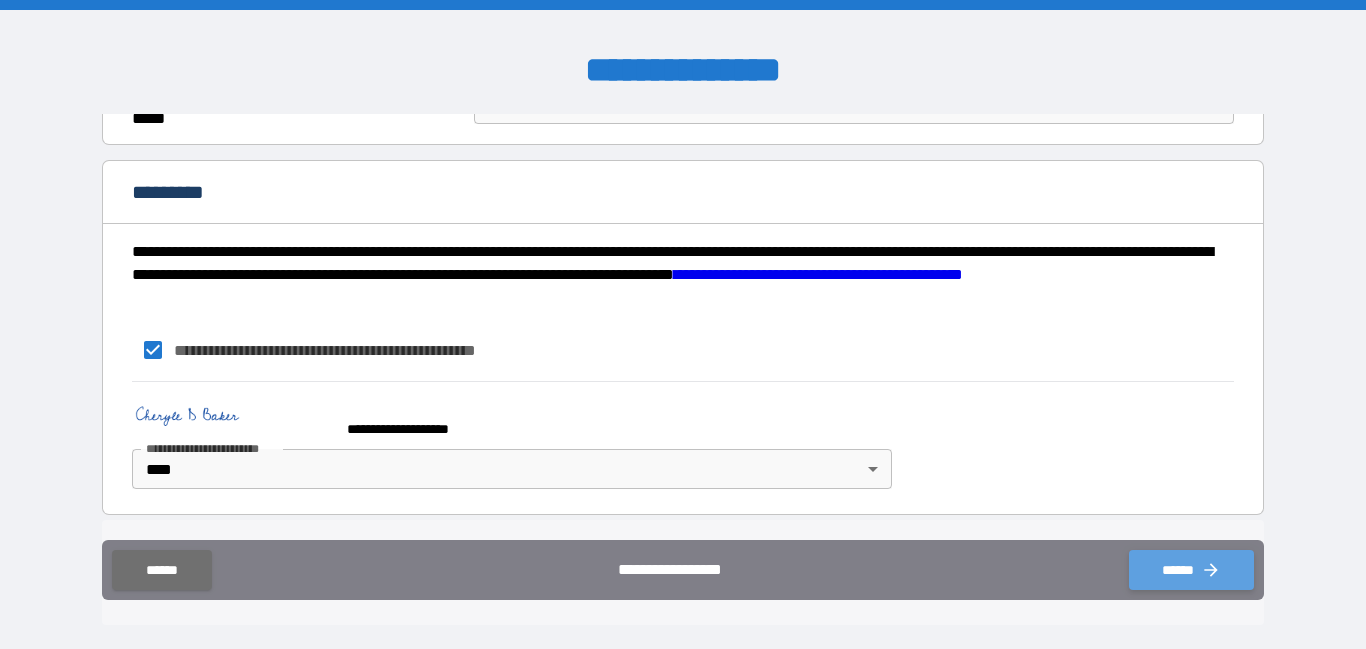 click on "******" at bounding box center [1191, 570] 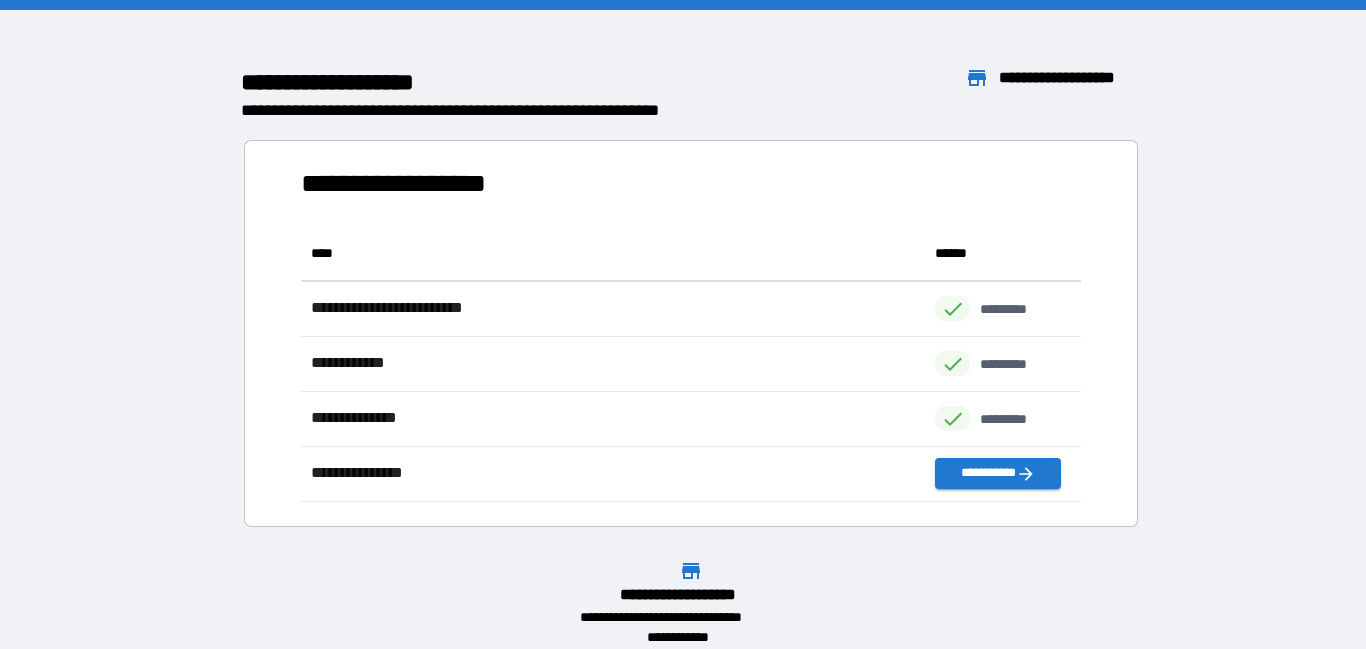 scroll, scrollTop: 276, scrollLeft: 780, axis: both 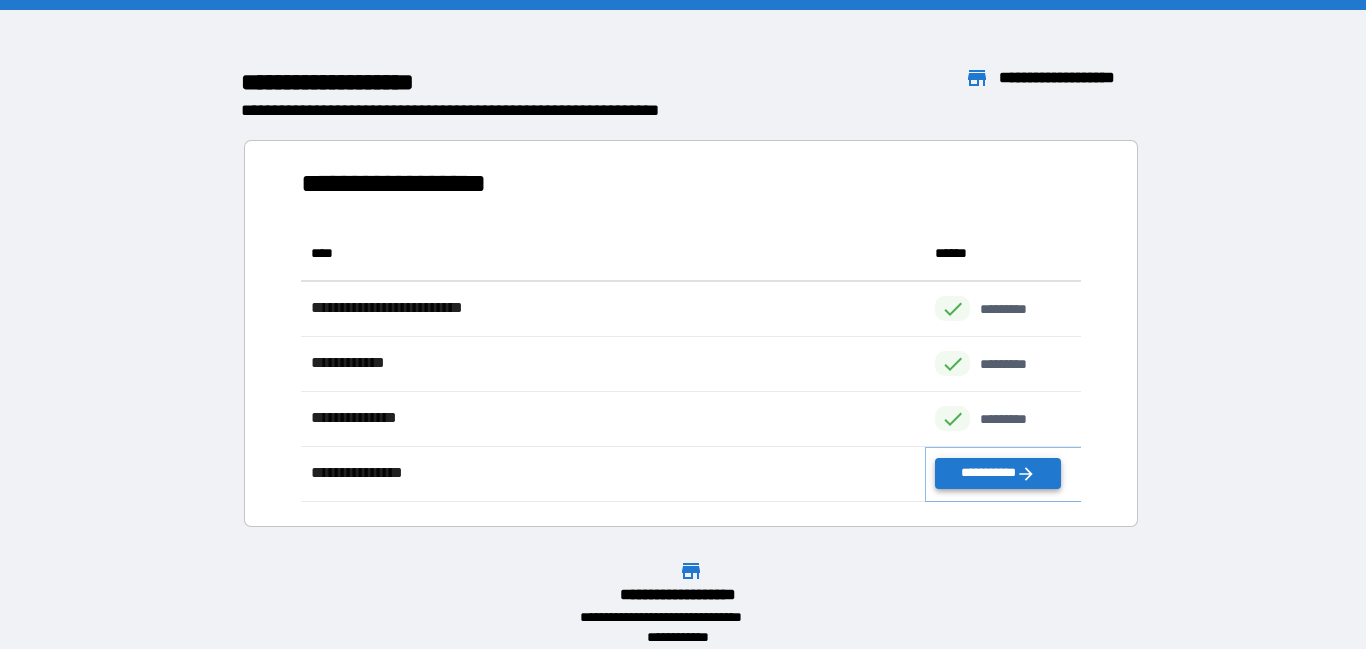 click on "**********" at bounding box center [997, 473] 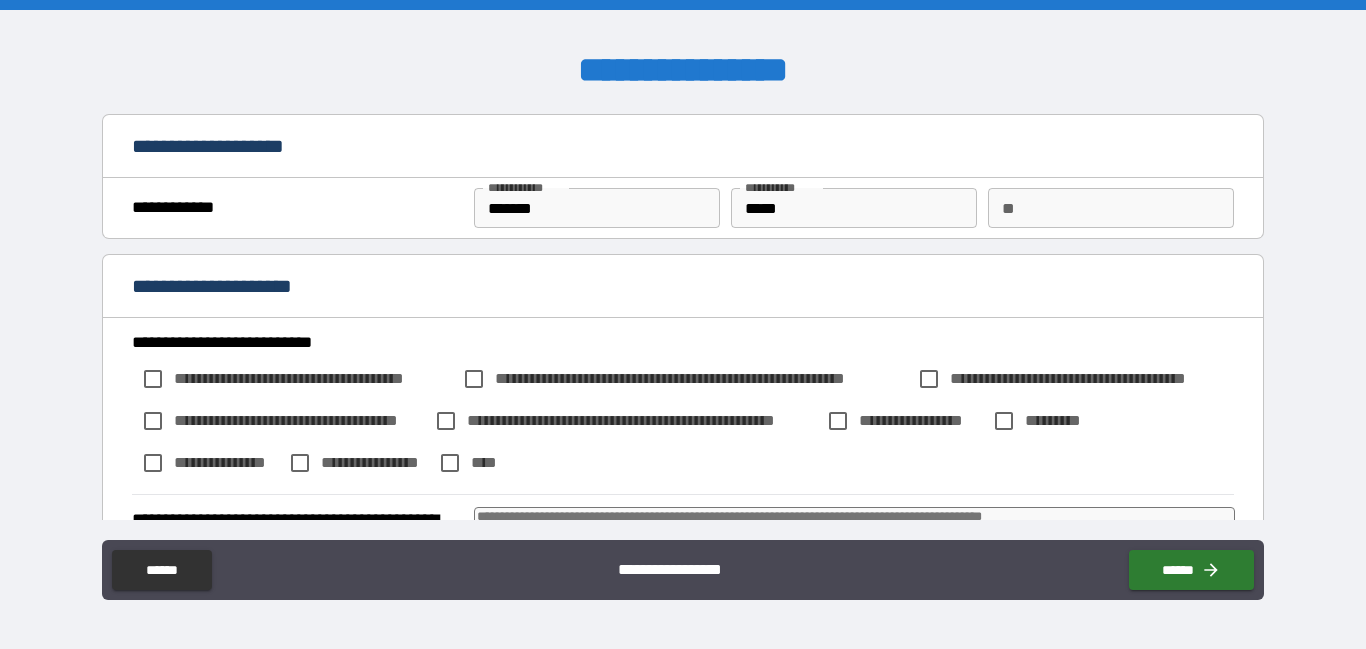 type on "*" 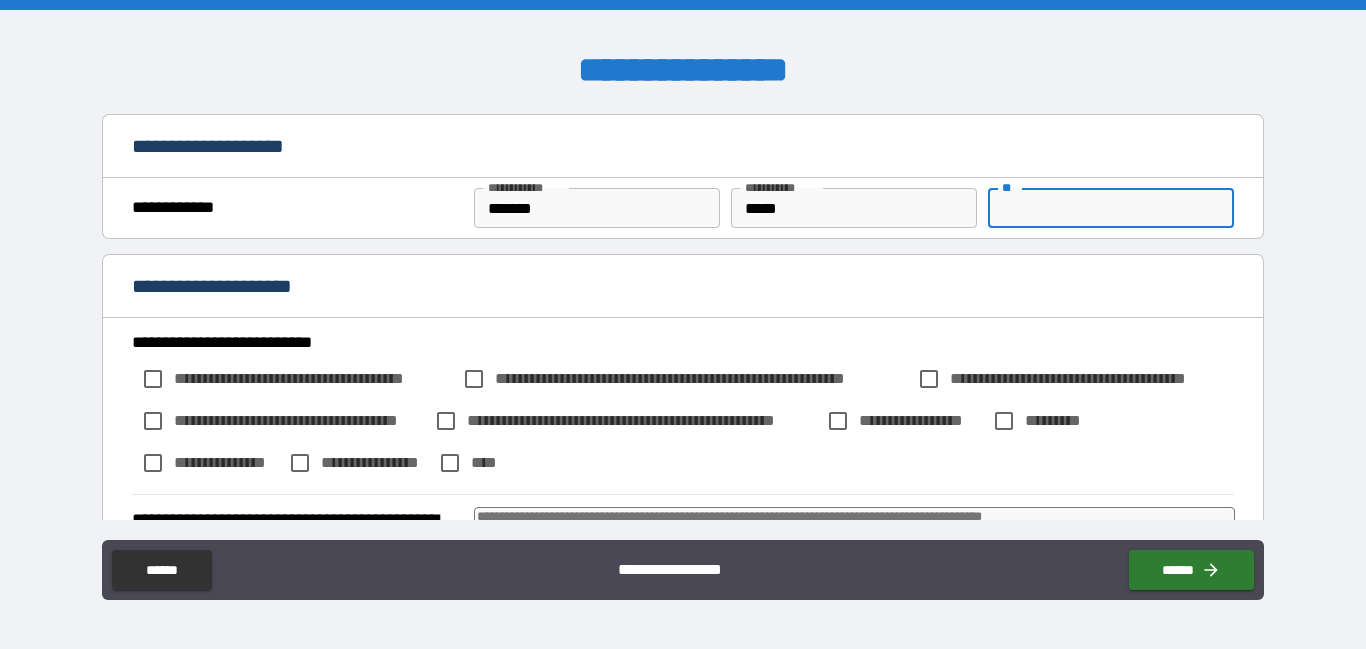 click on "**" at bounding box center [1111, 208] 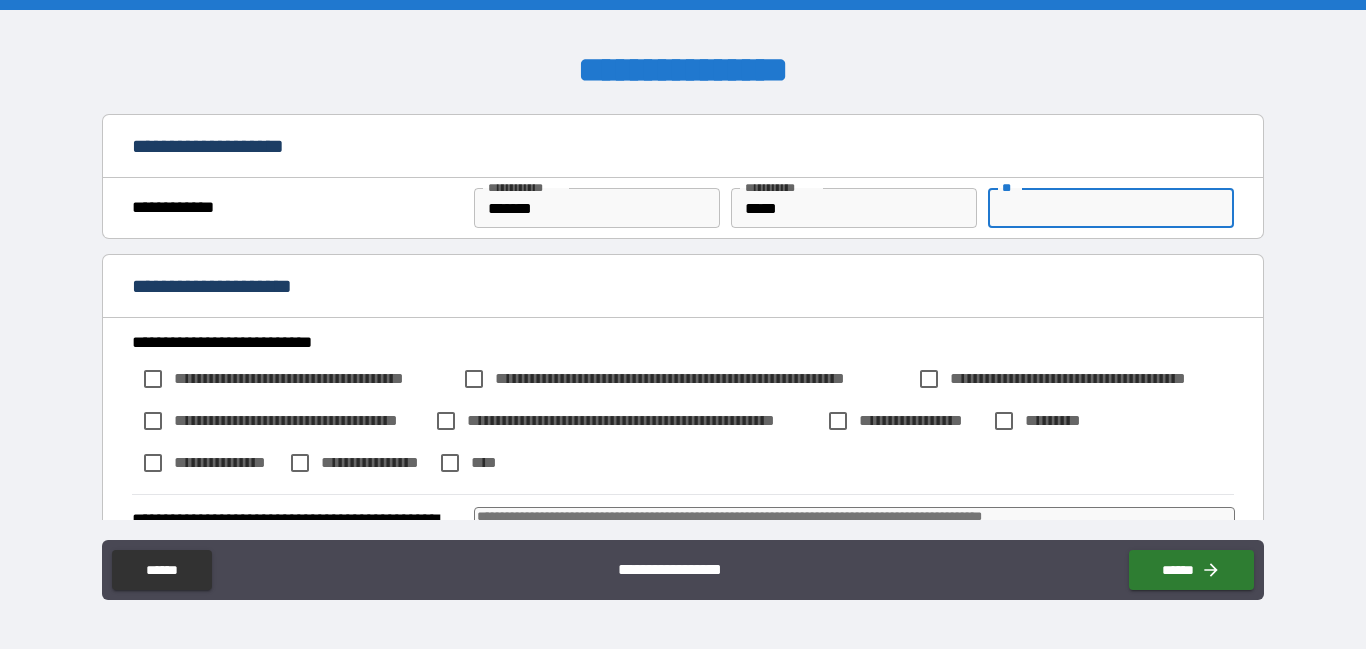 type on "*" 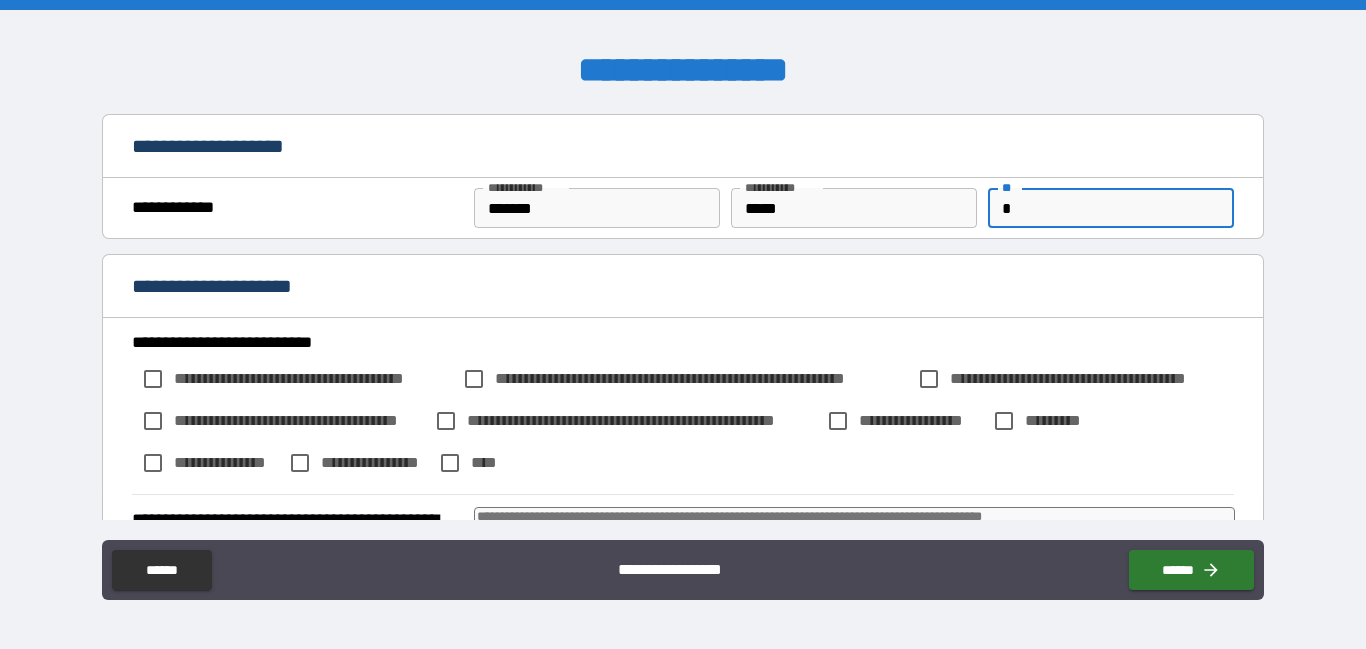 type on "*" 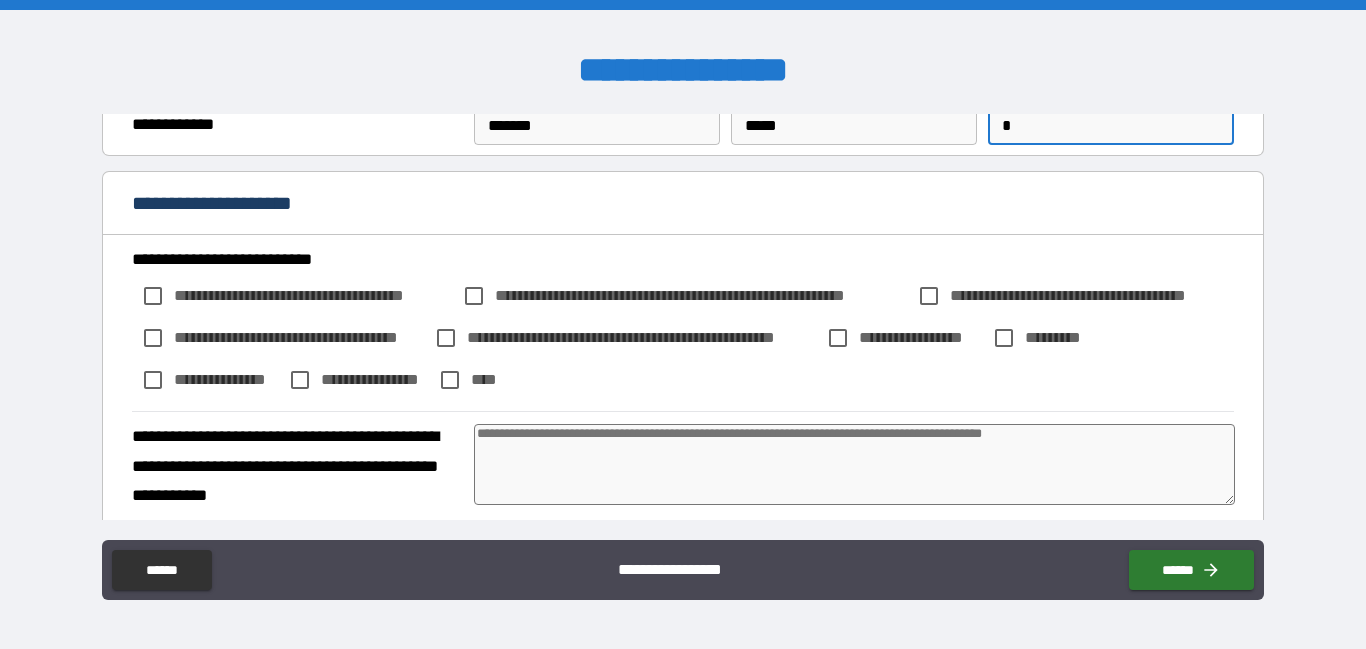 scroll, scrollTop: 86, scrollLeft: 0, axis: vertical 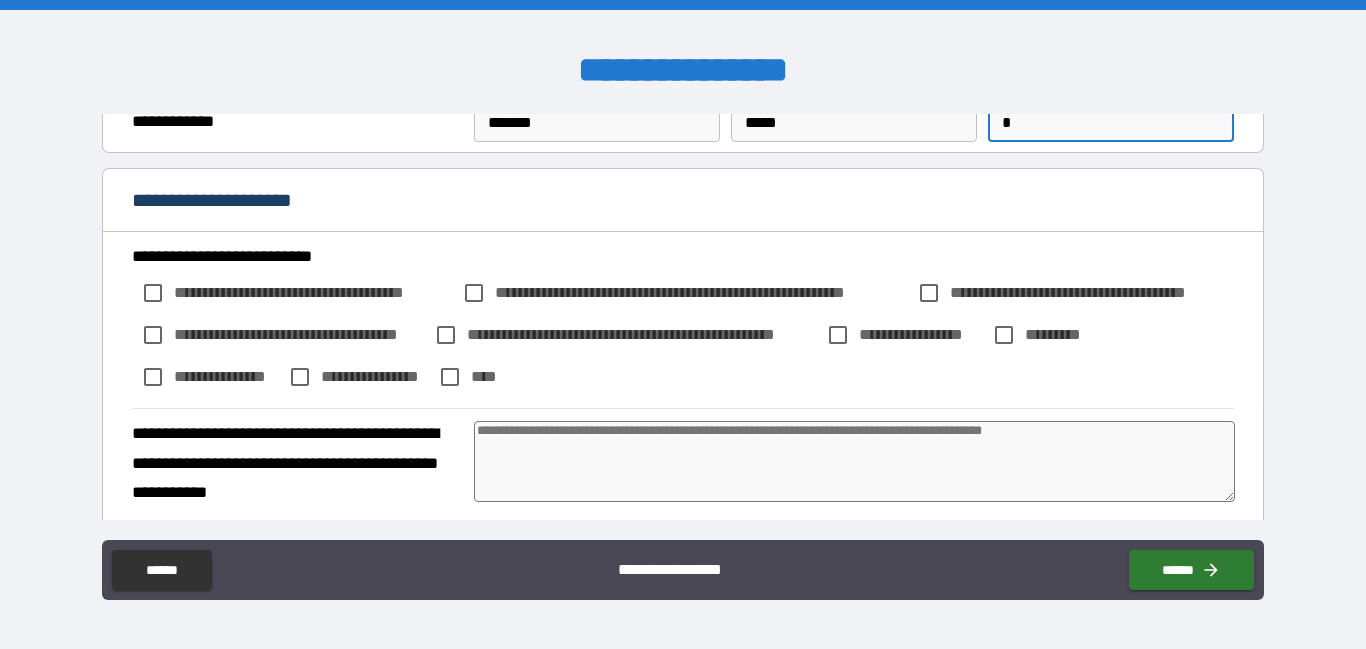 type on "*" 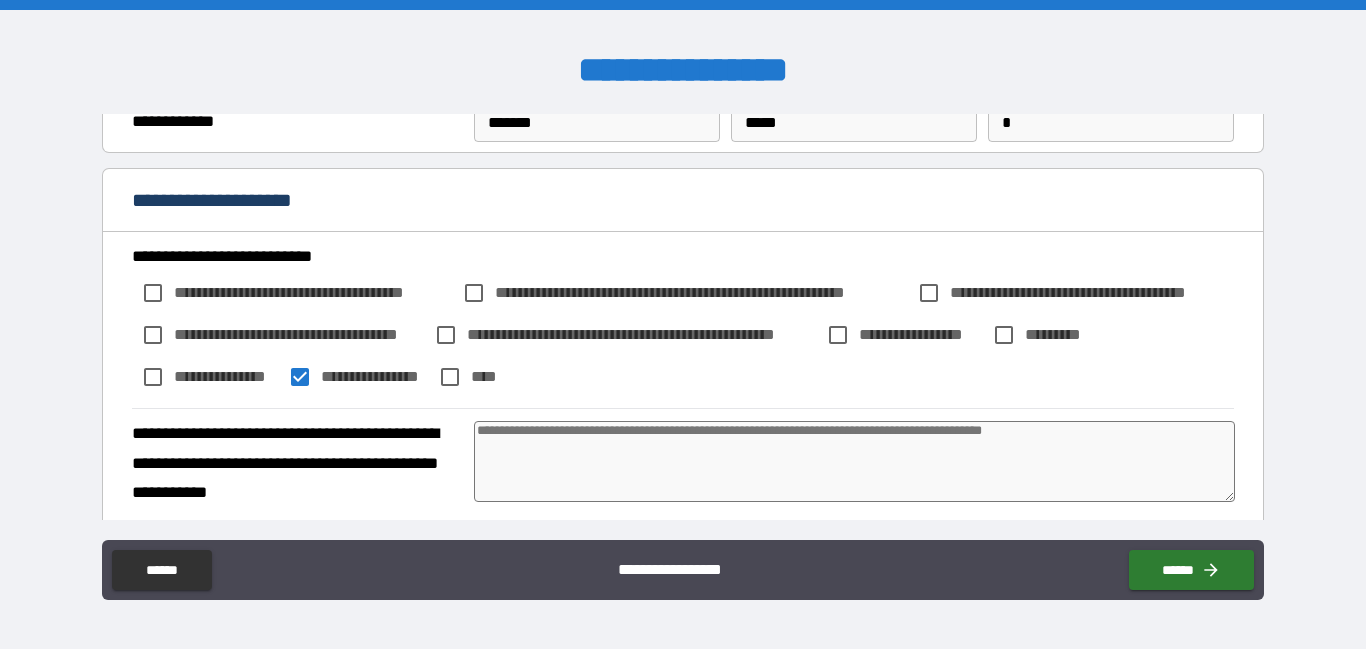 type on "*" 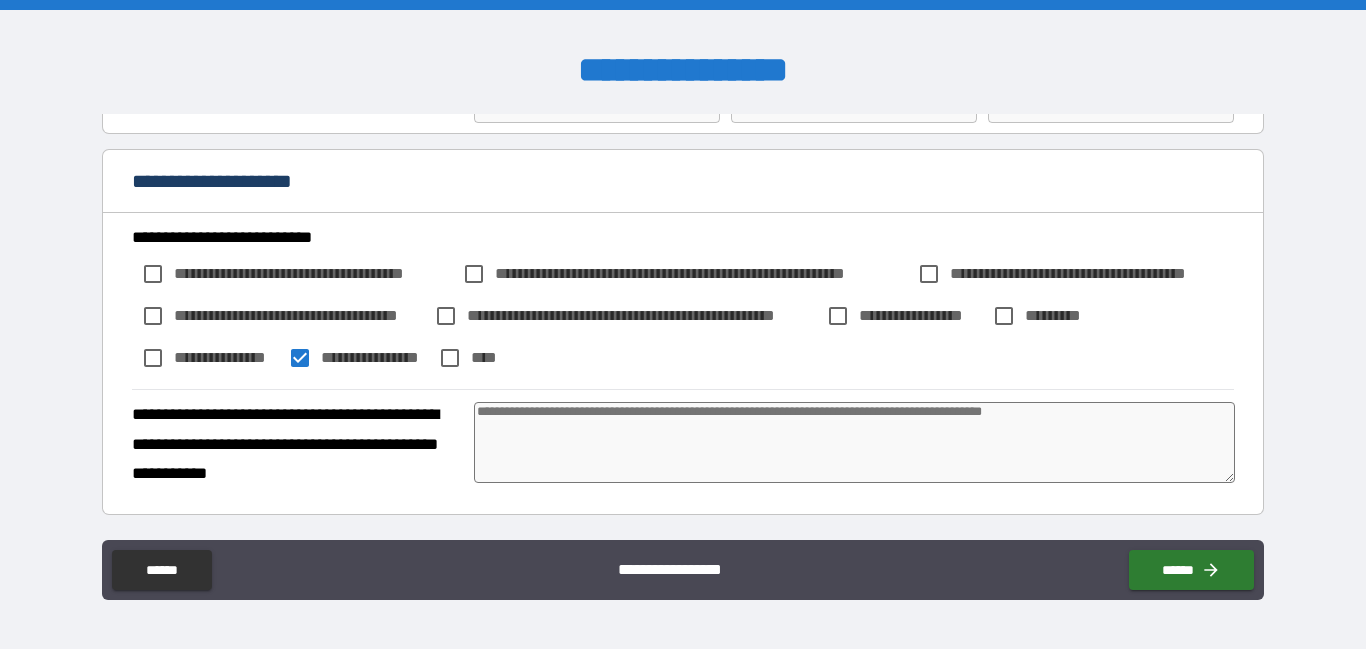 click at bounding box center [854, 442] 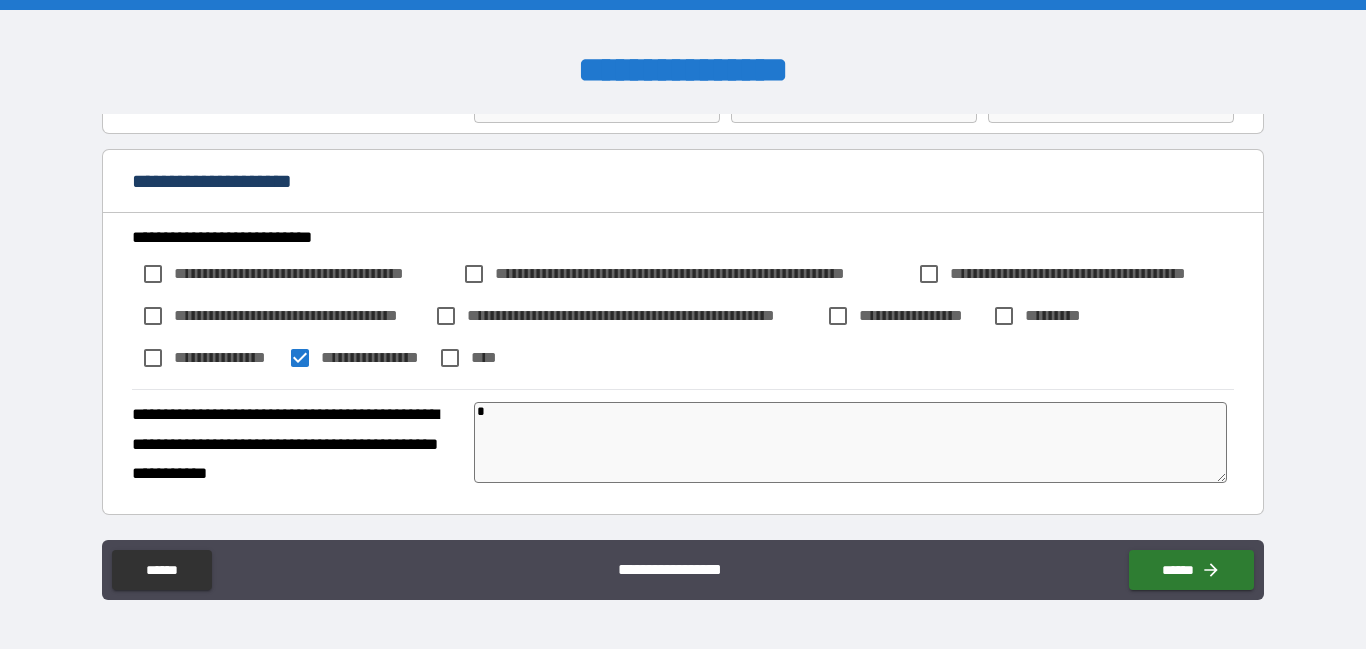 type on "*" 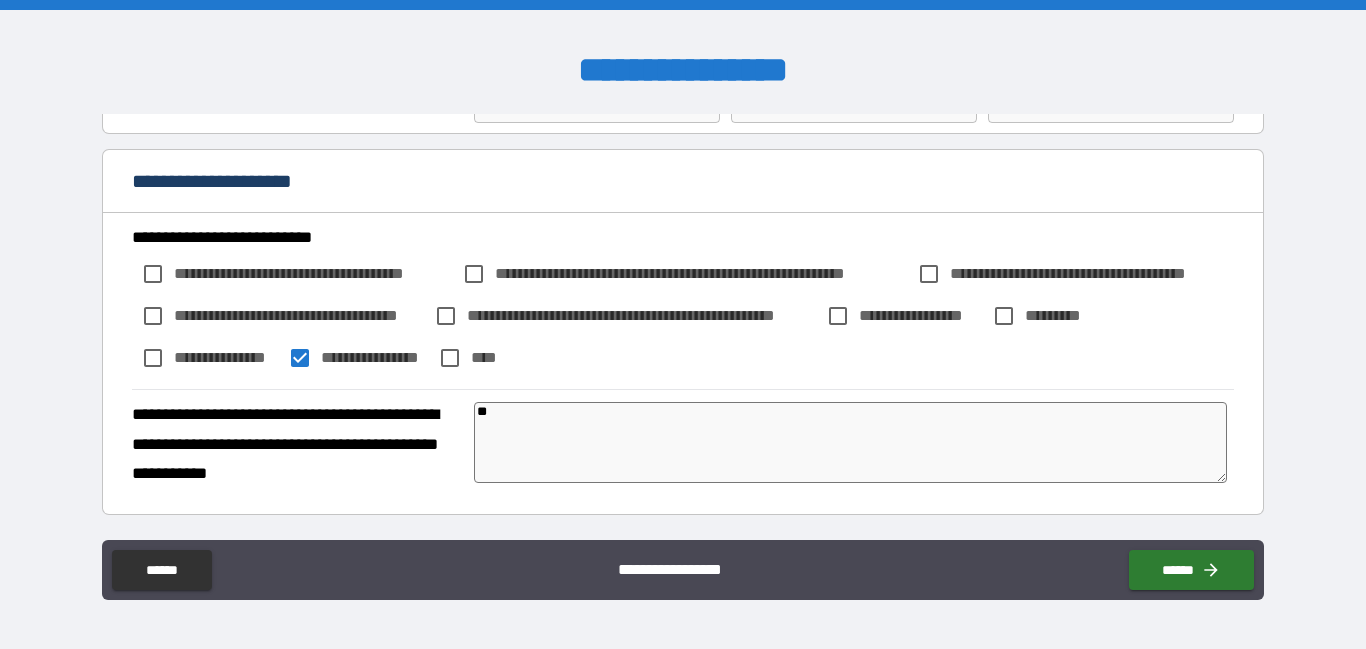 type on "*" 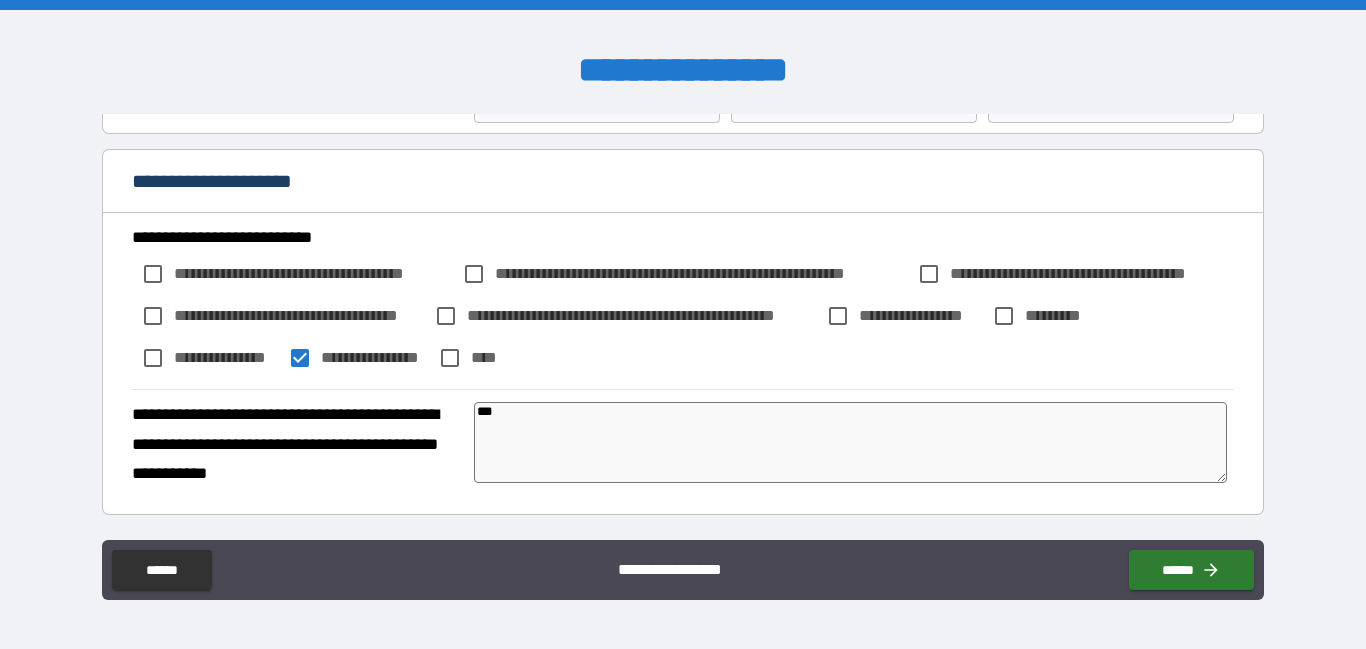 type on "*" 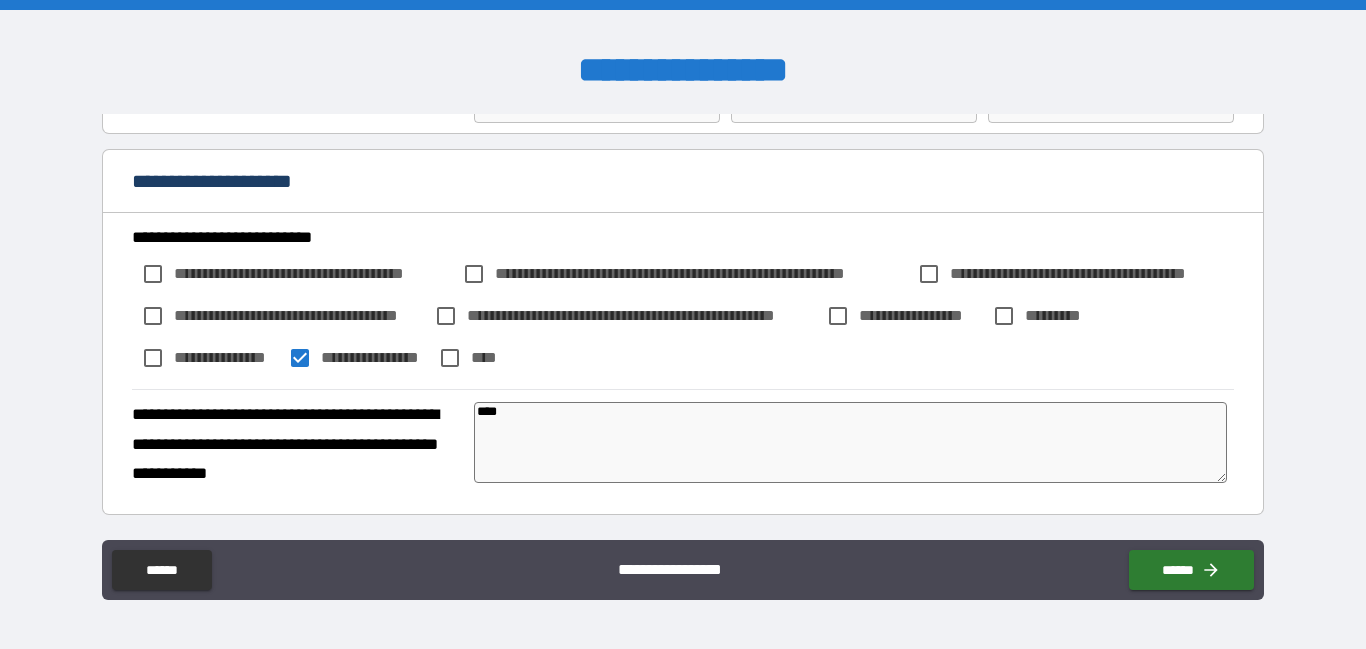 type on "*" 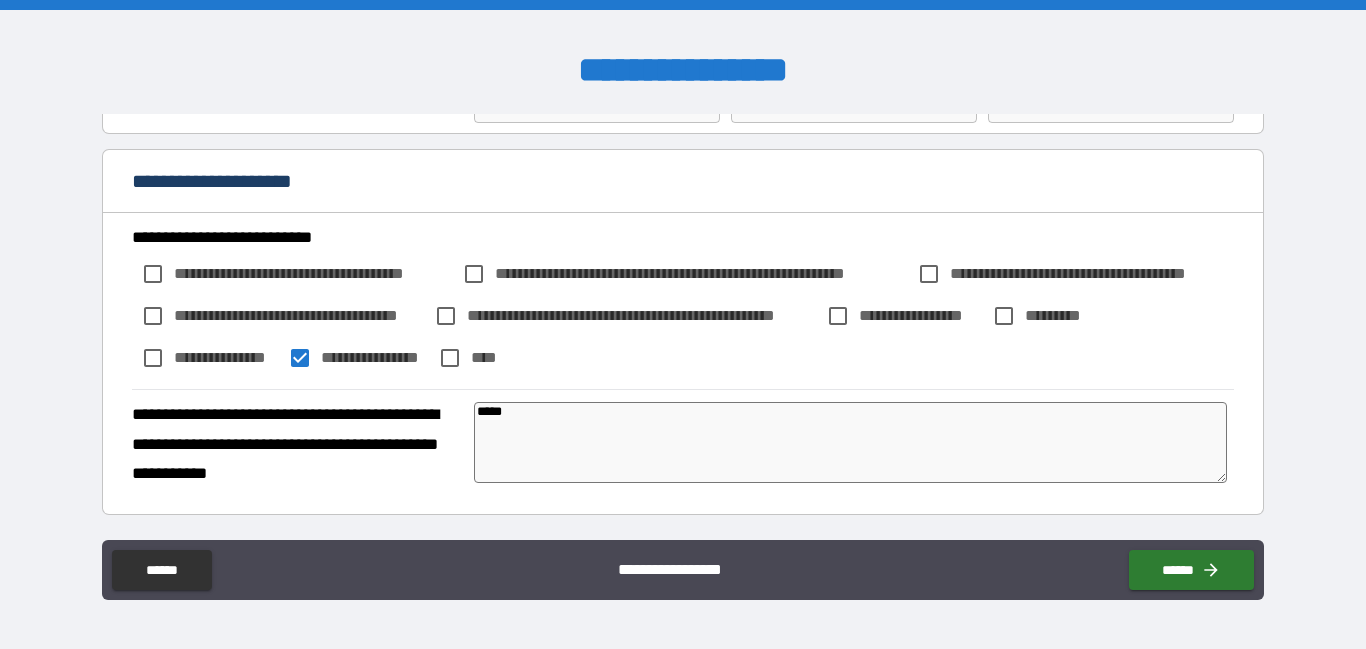 type on "*" 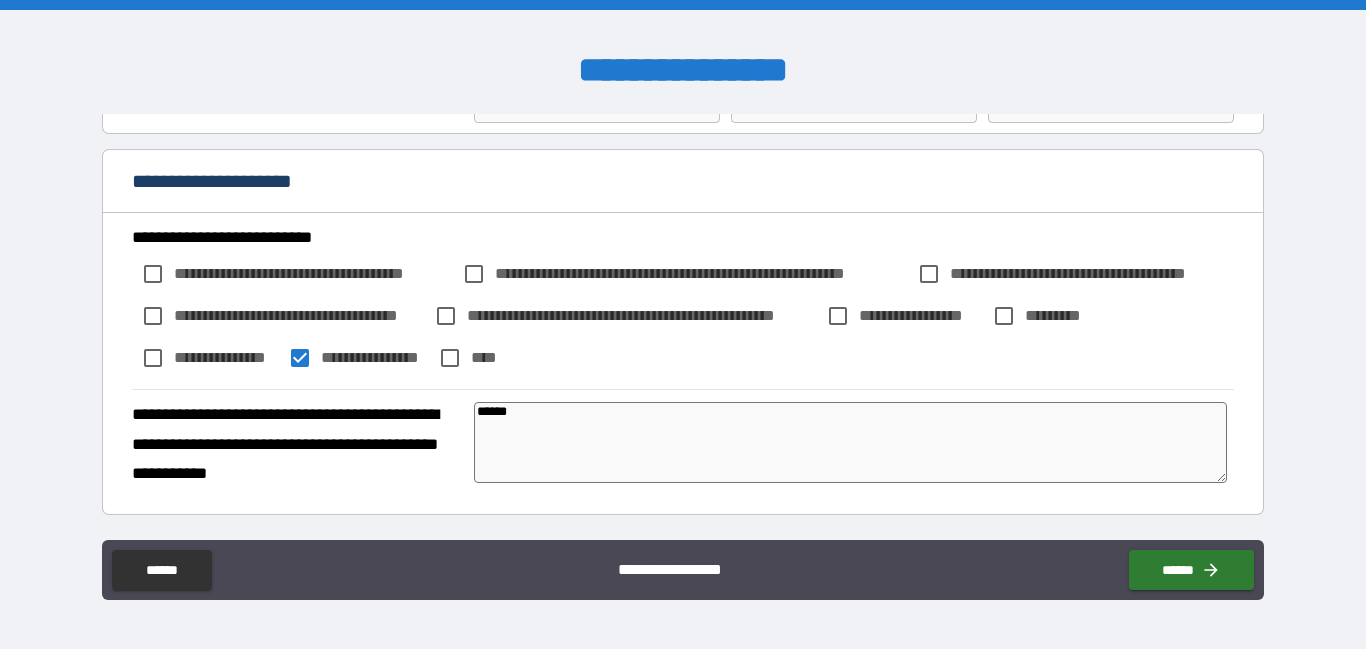 type on "*" 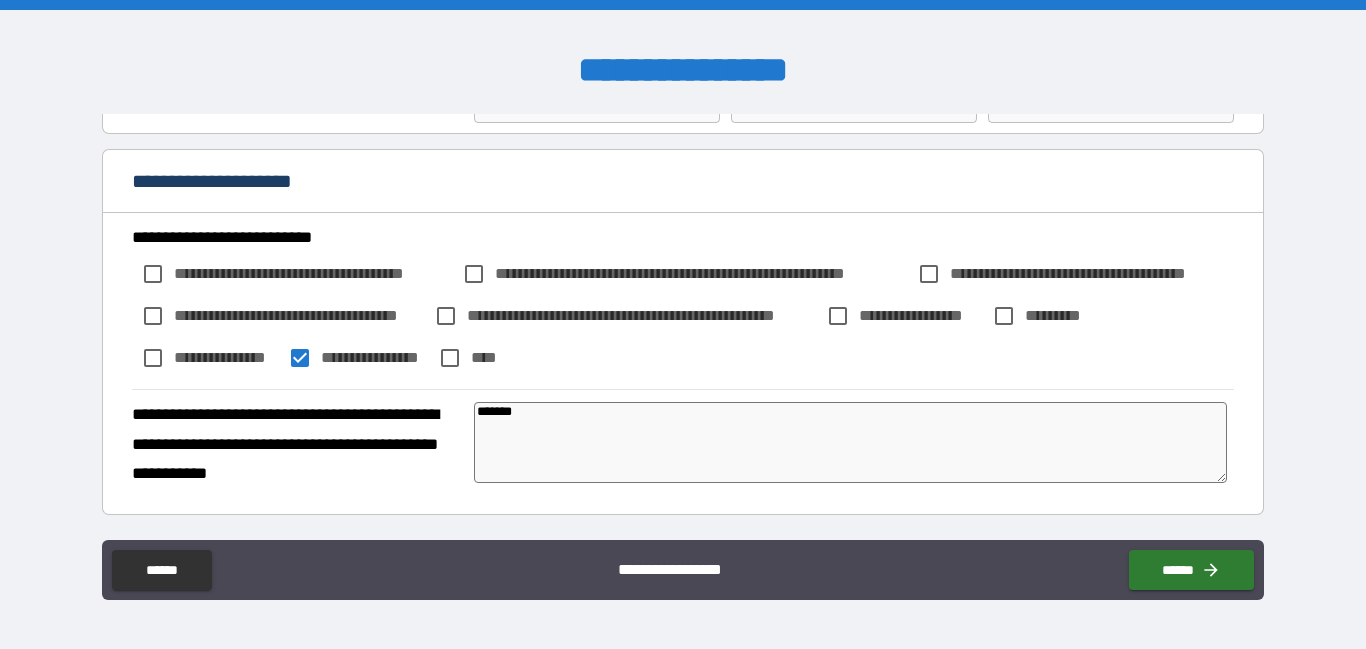 type on "*" 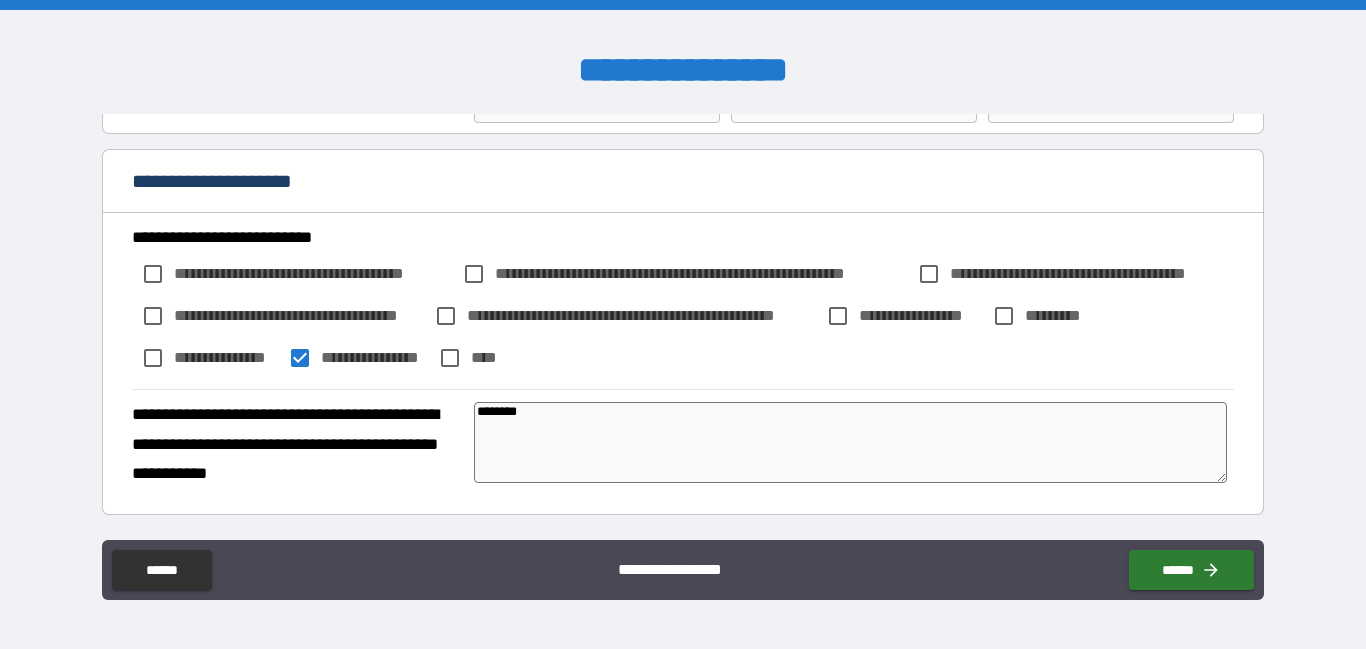 type on "*" 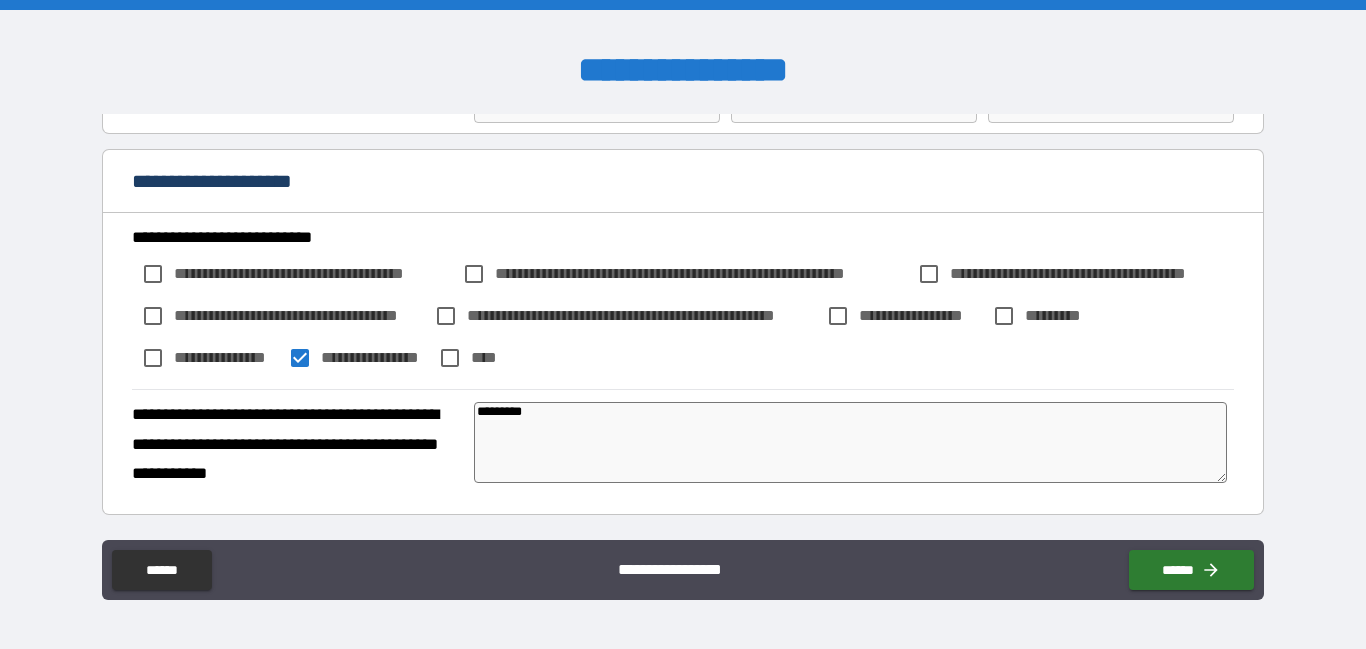type on "*" 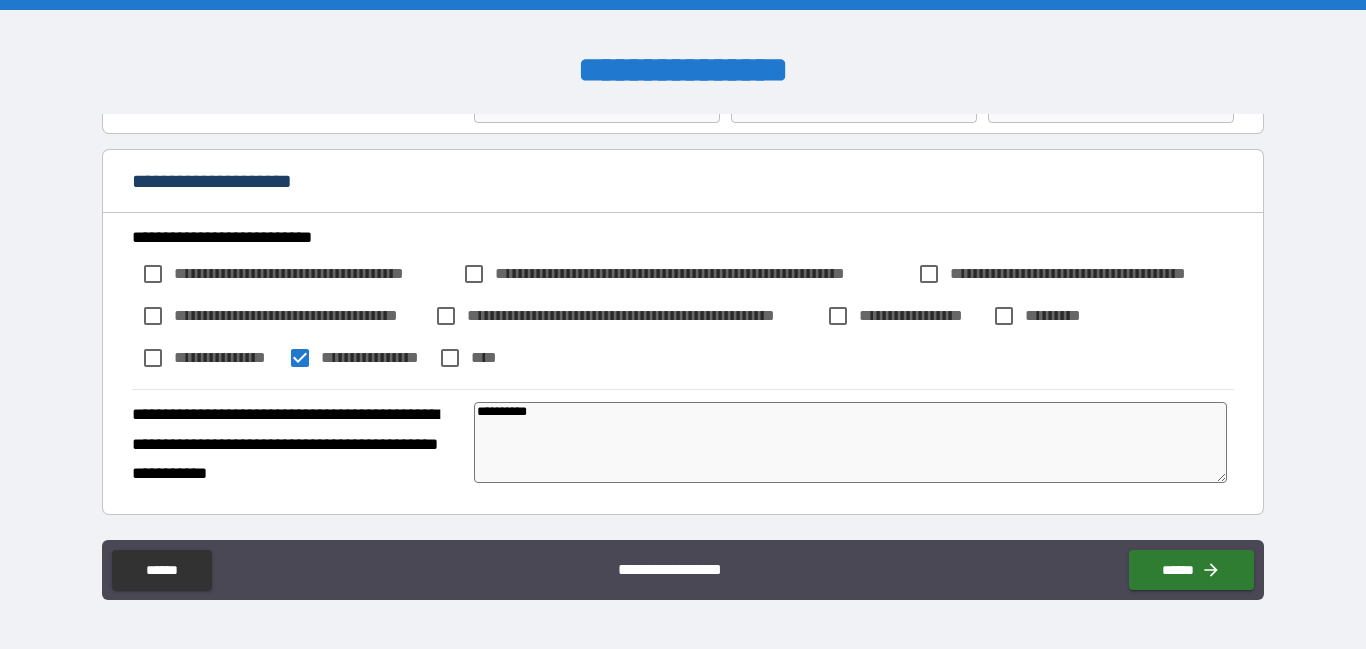 type on "*" 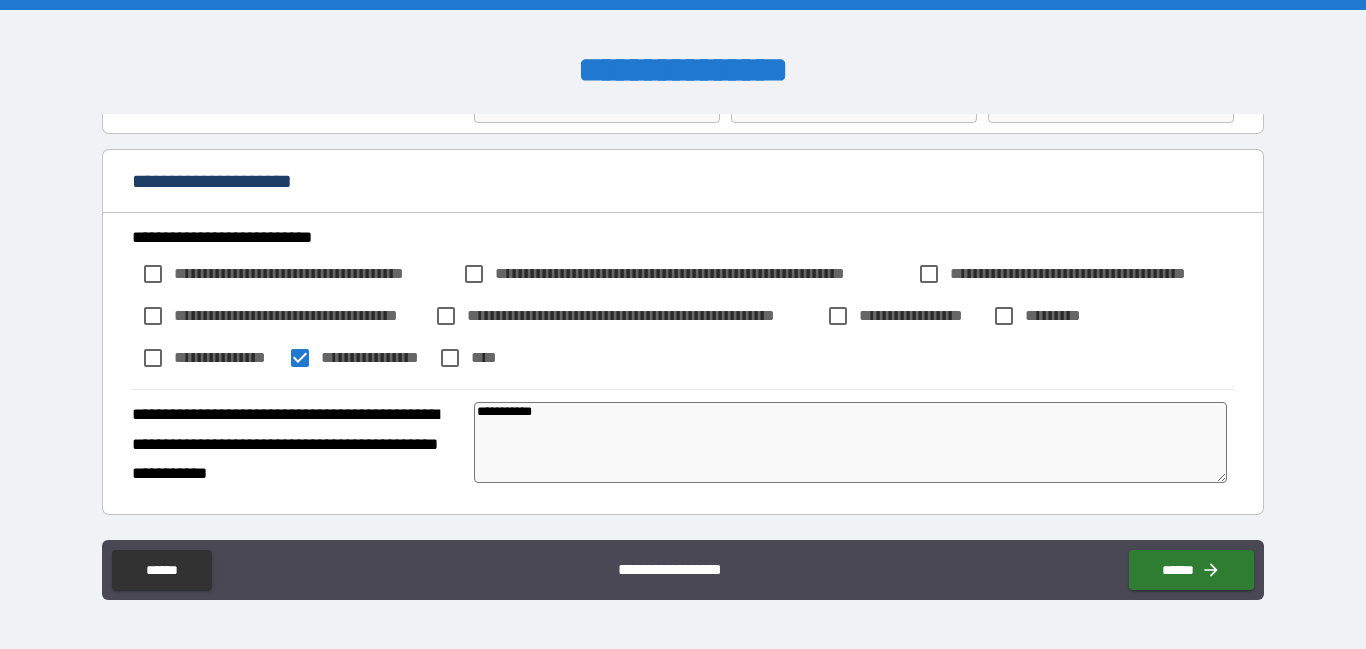 type on "*" 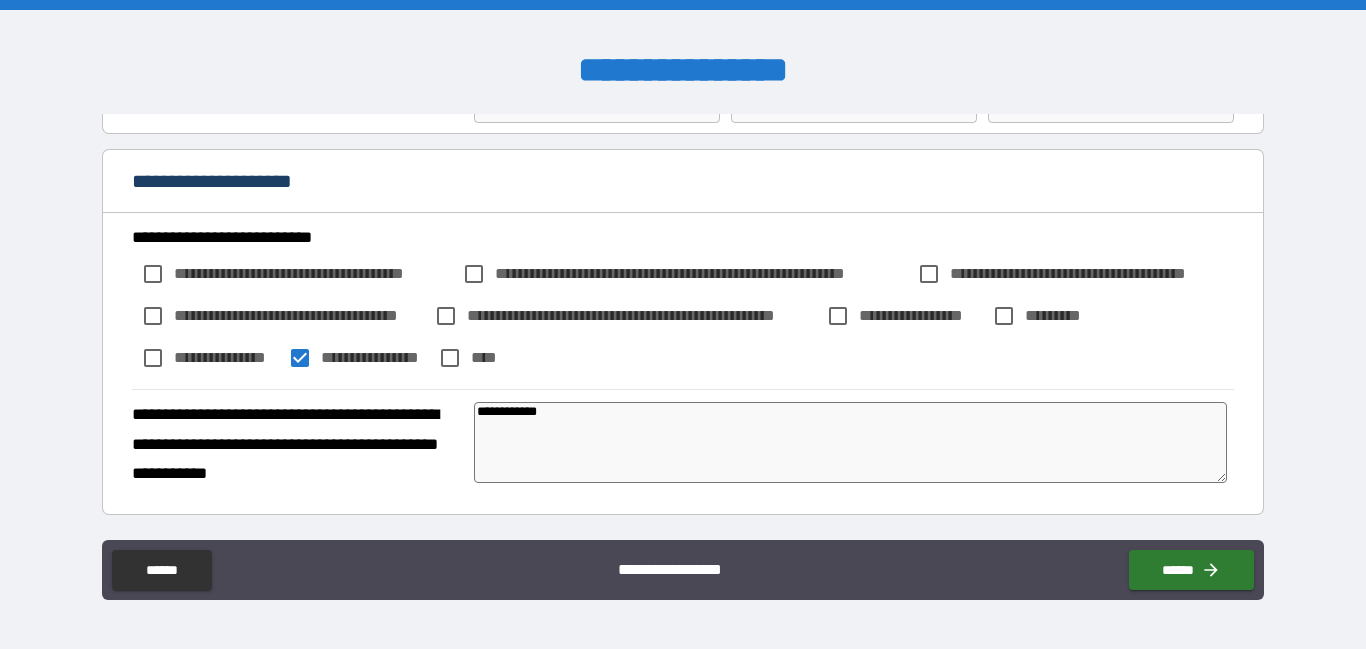 type on "*" 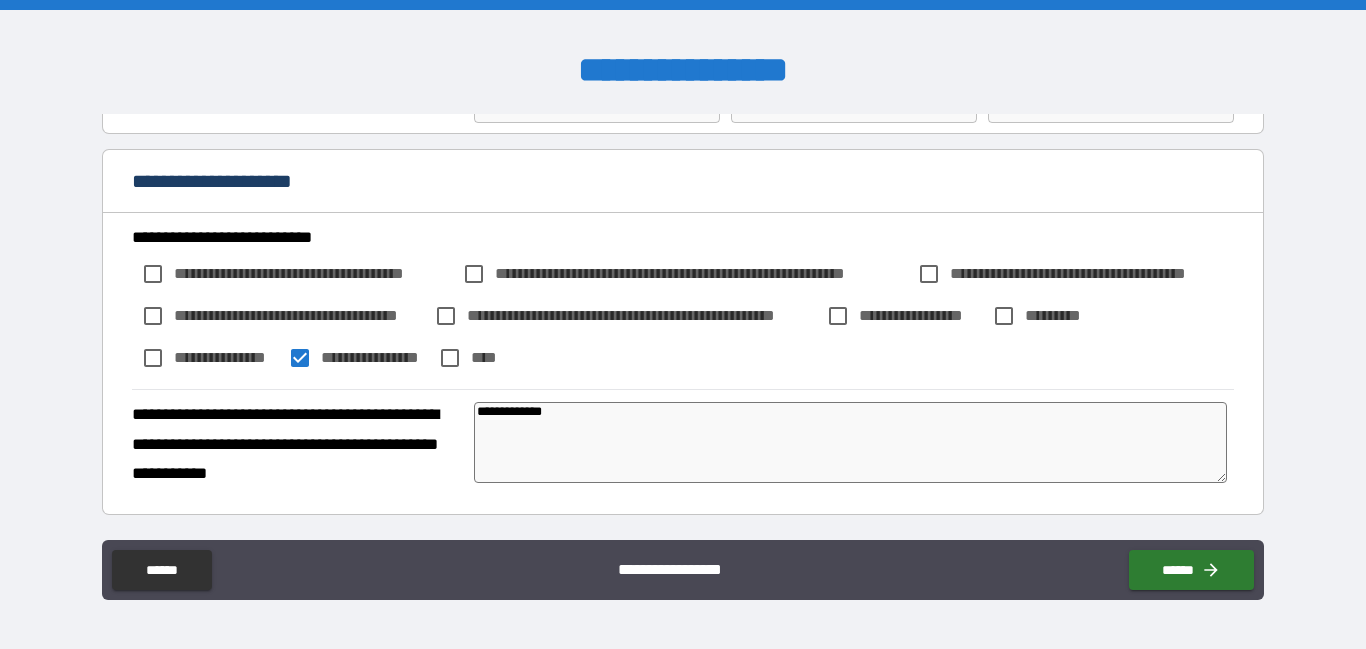 type on "**********" 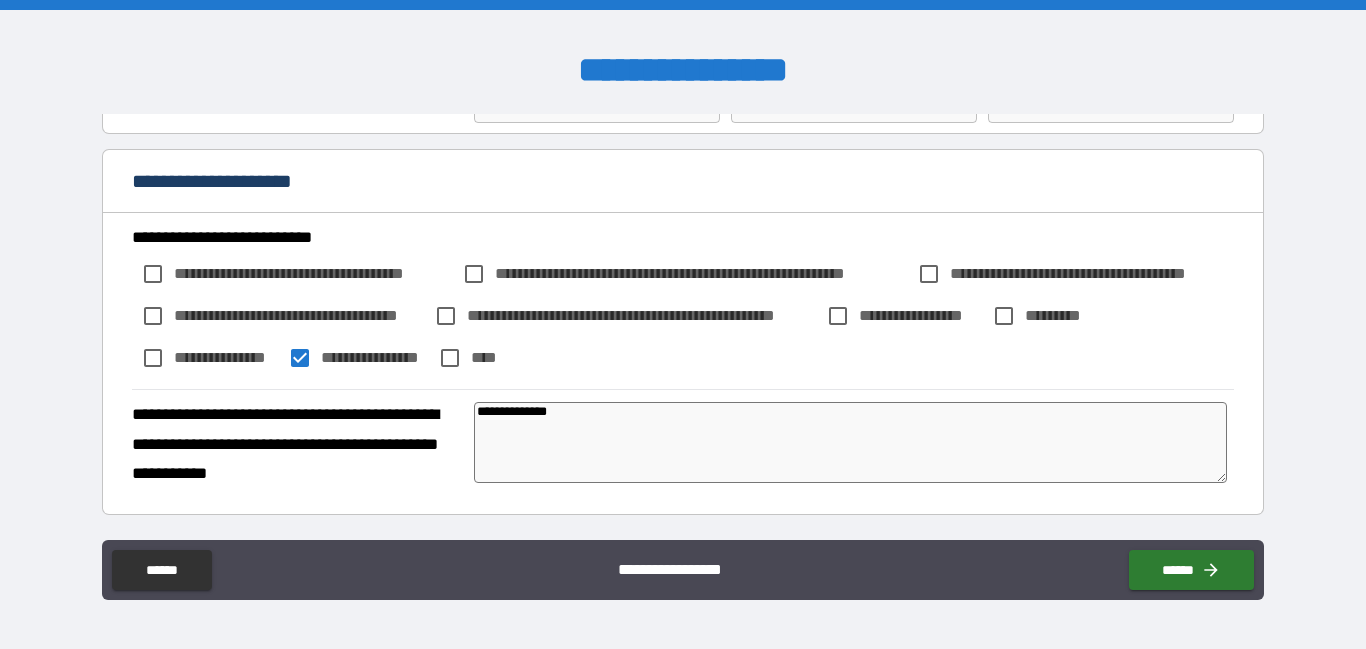 type on "*" 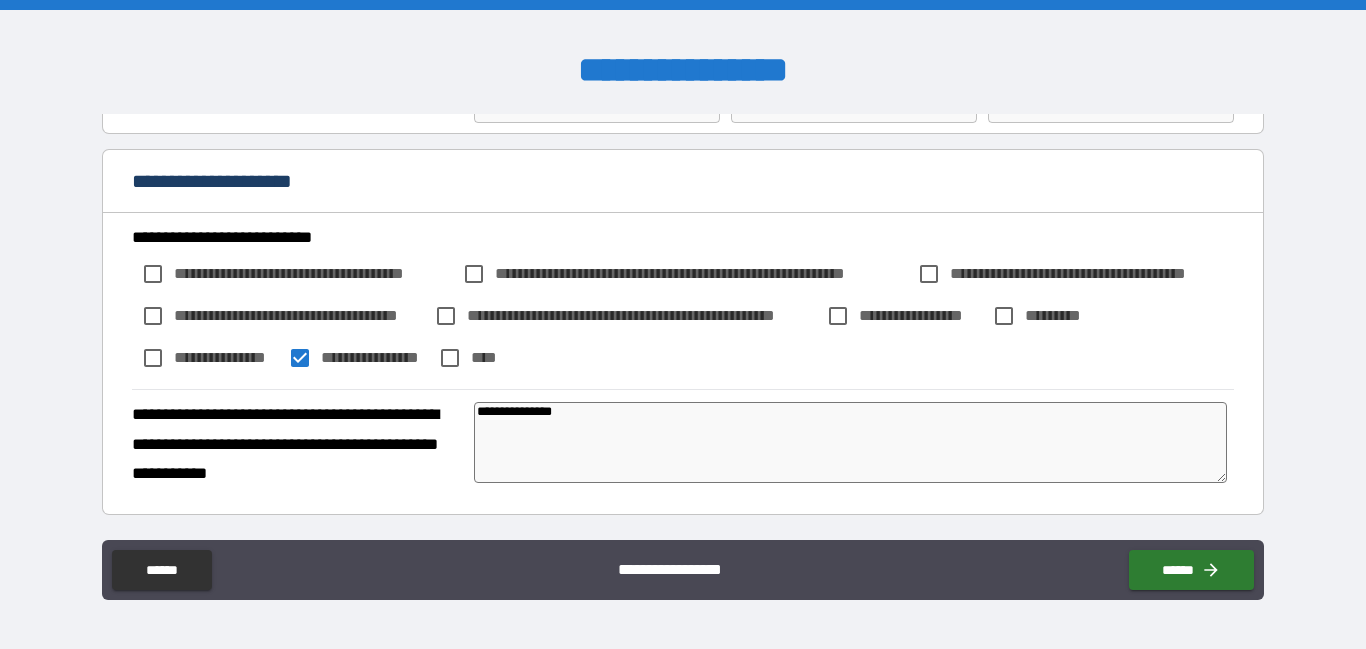 type on "*" 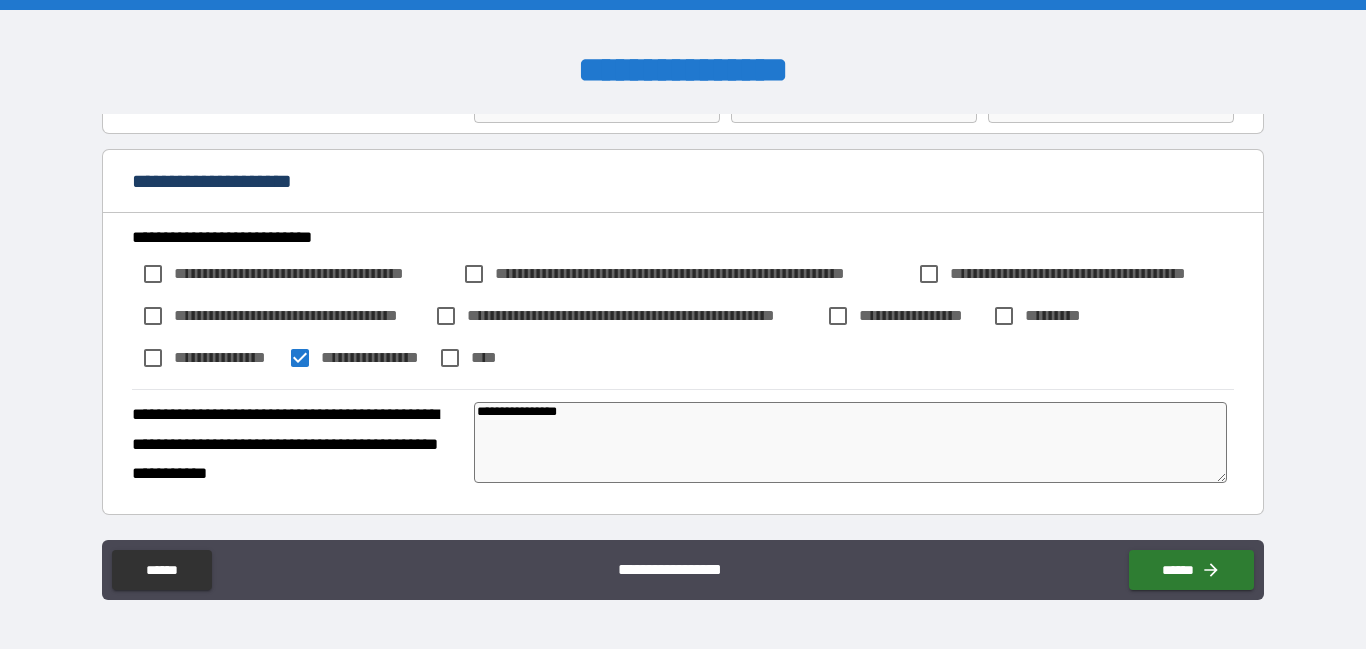 type on "*" 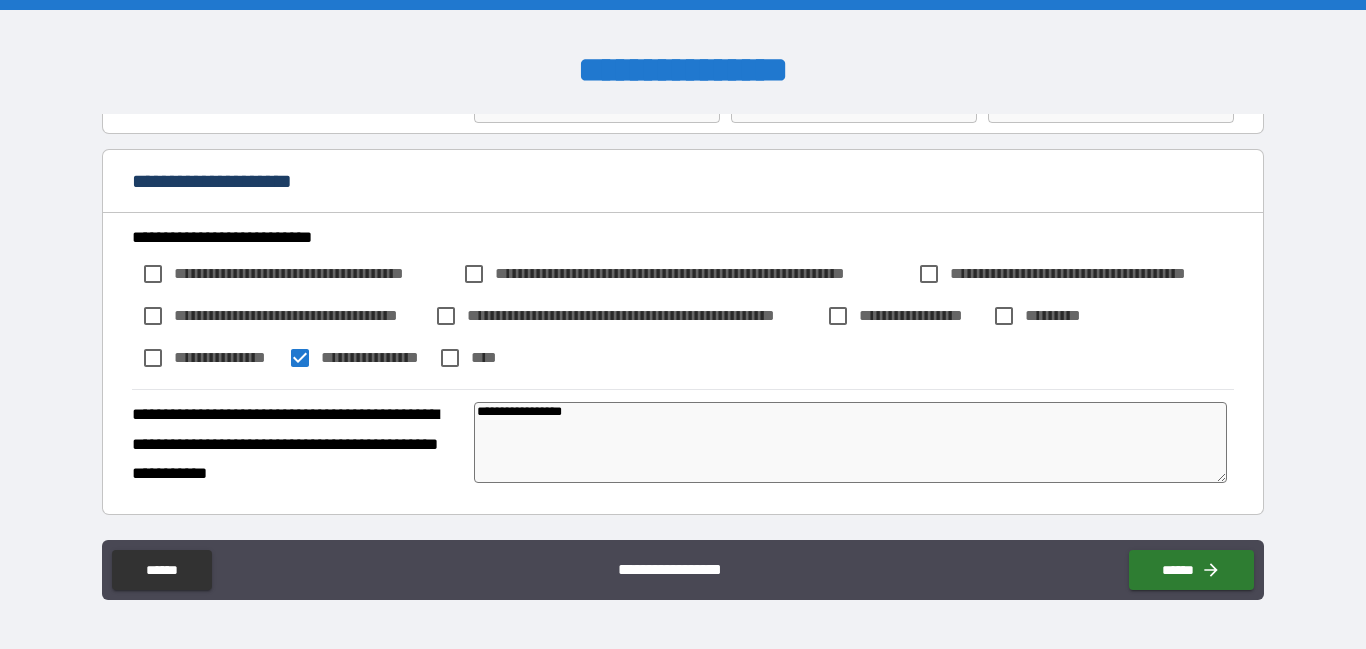 type on "*" 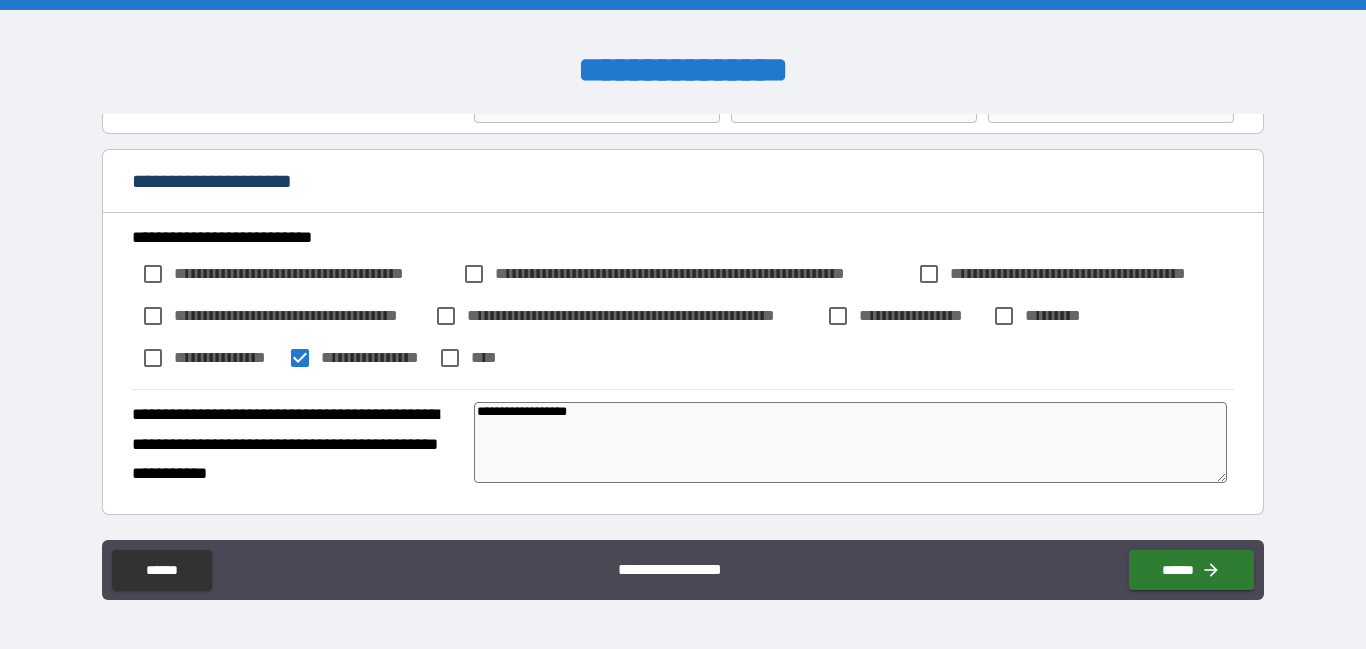 type on "*" 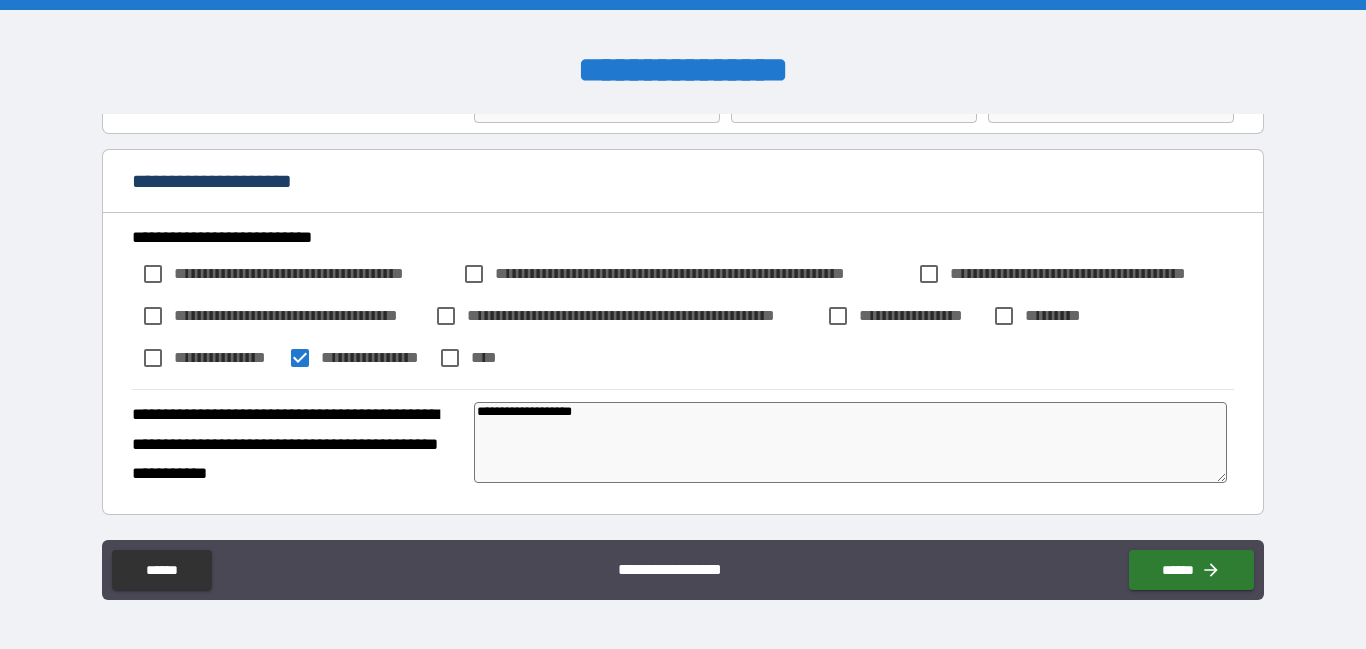 type on "*" 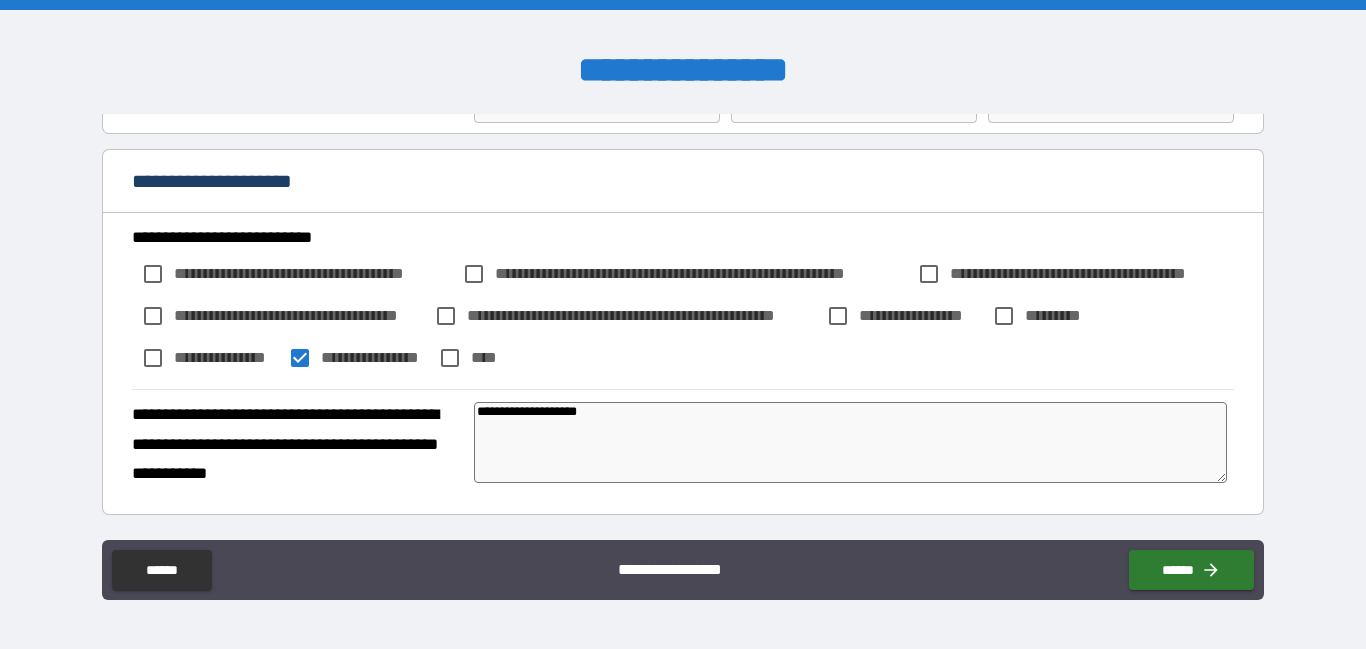 type on "*" 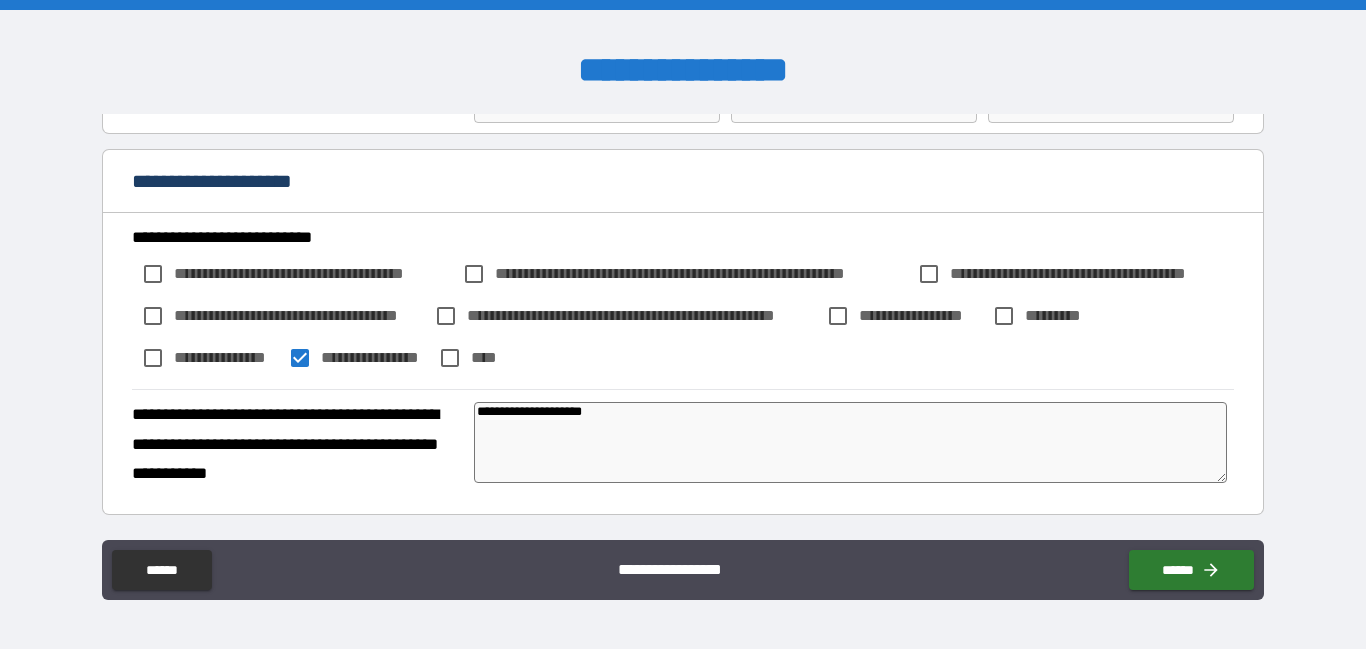type on "*" 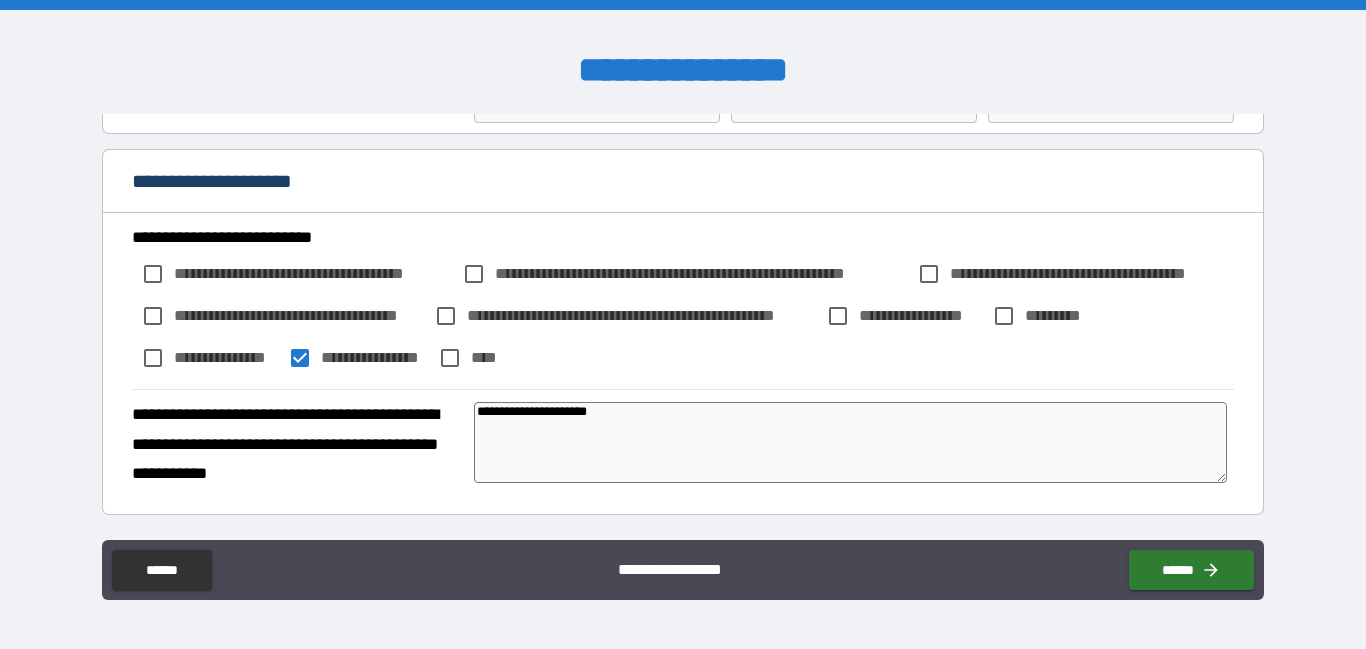 type on "*" 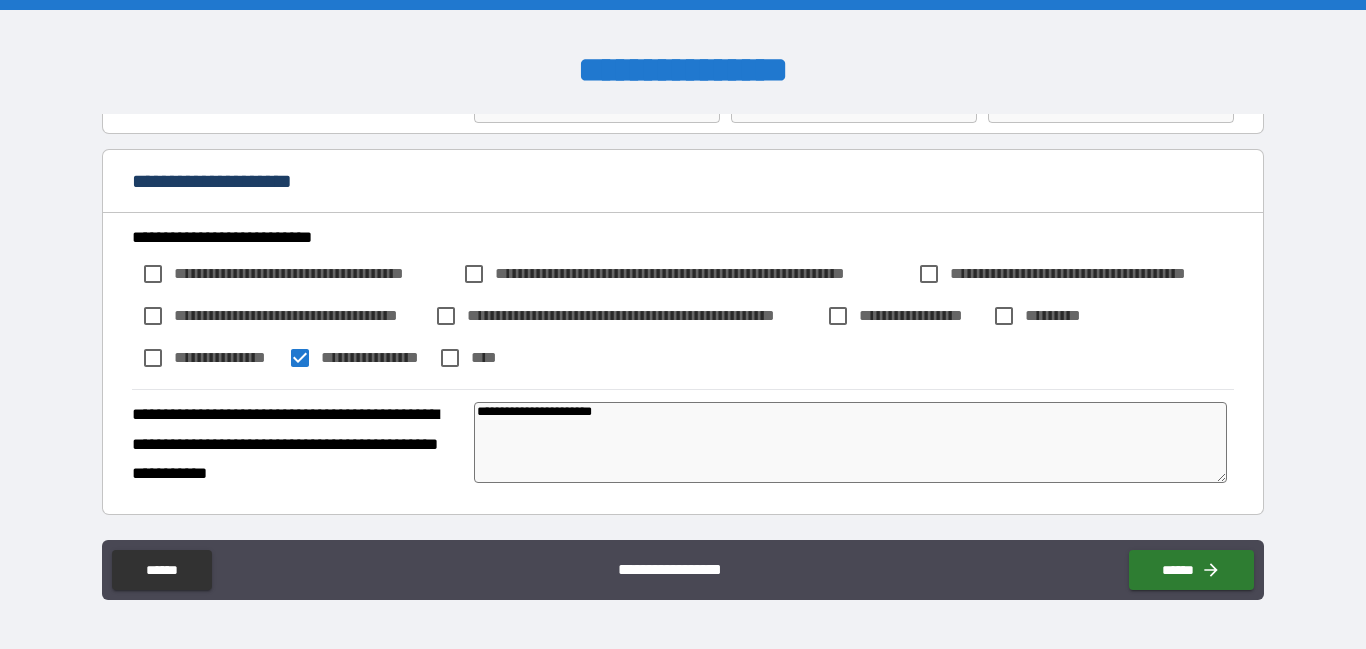 type on "*" 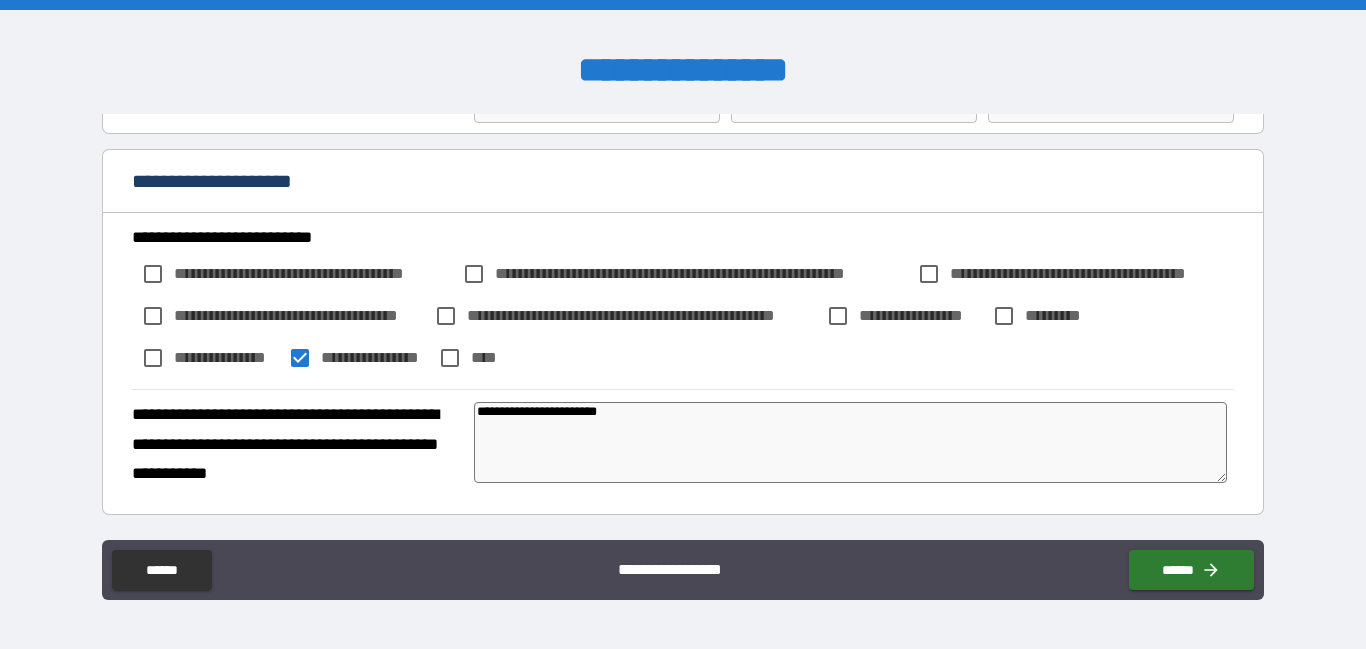 type on "*" 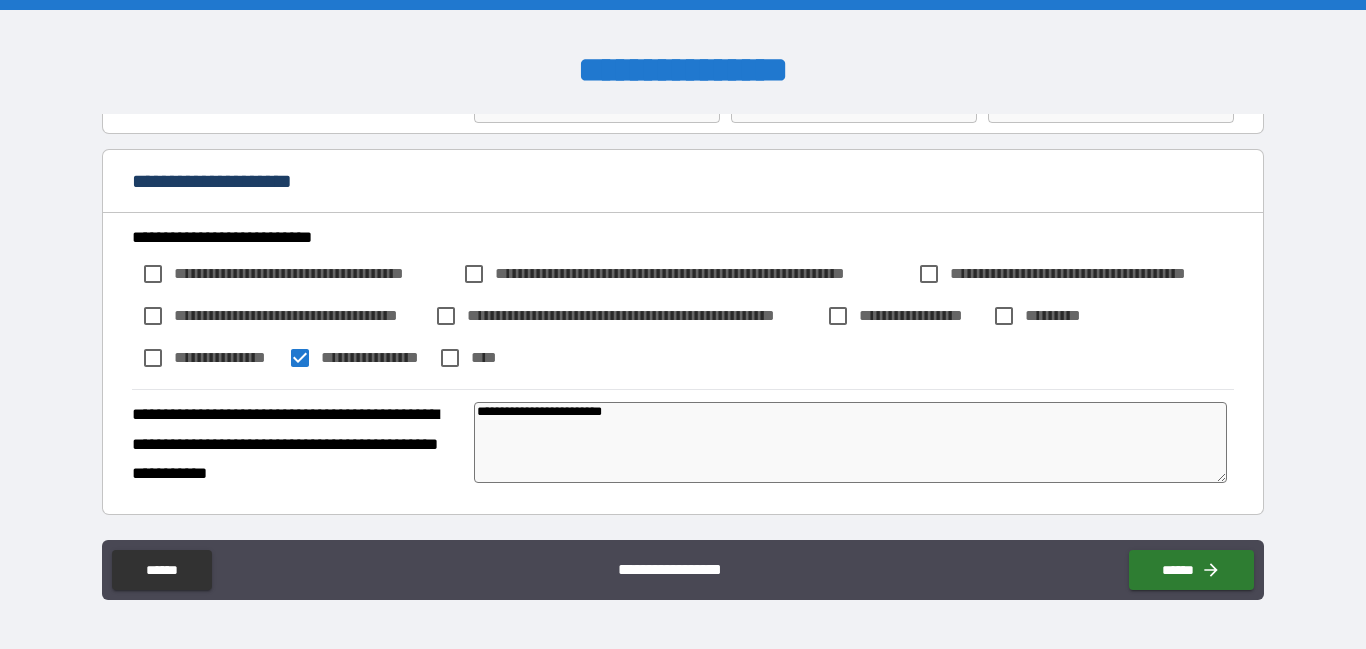 type on "*" 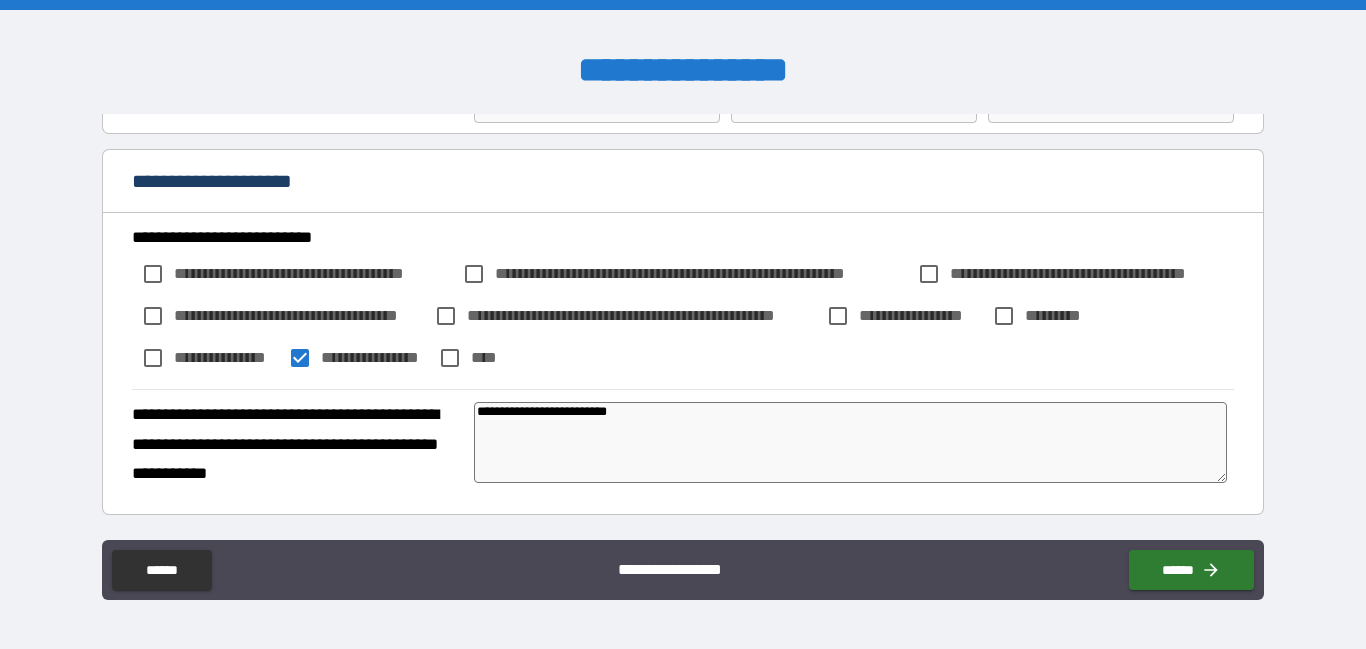 type on "*" 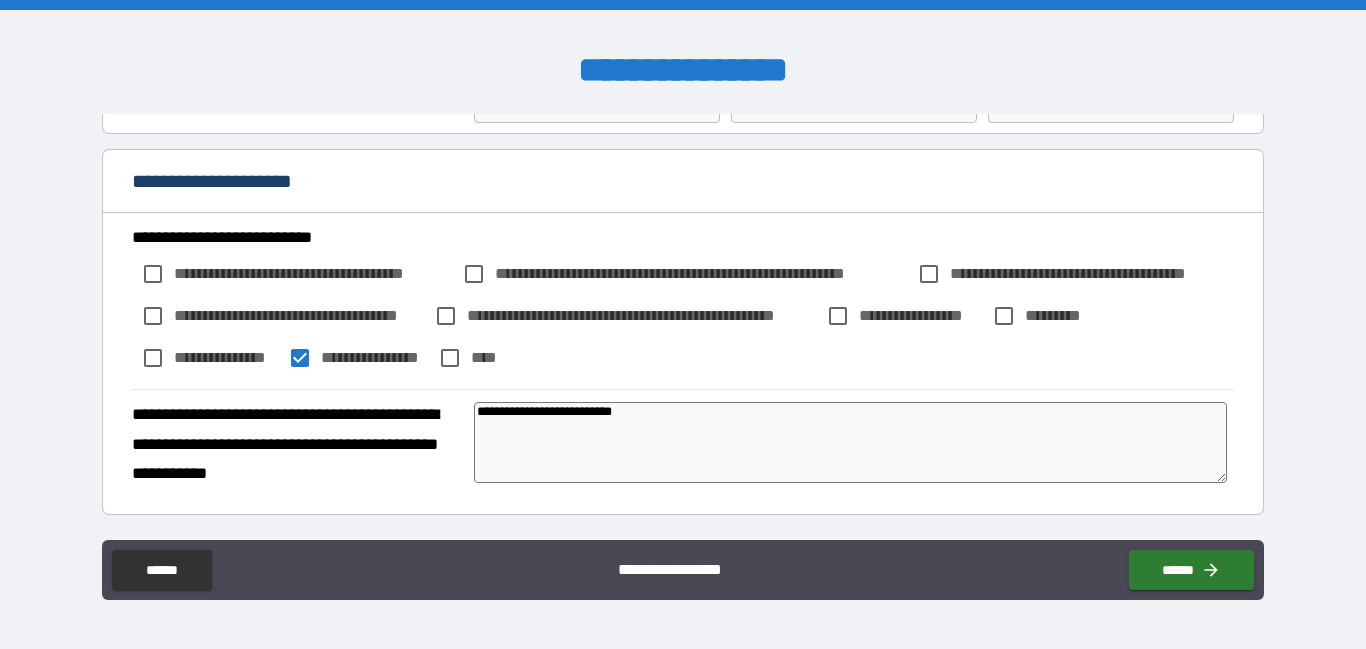 type on "*" 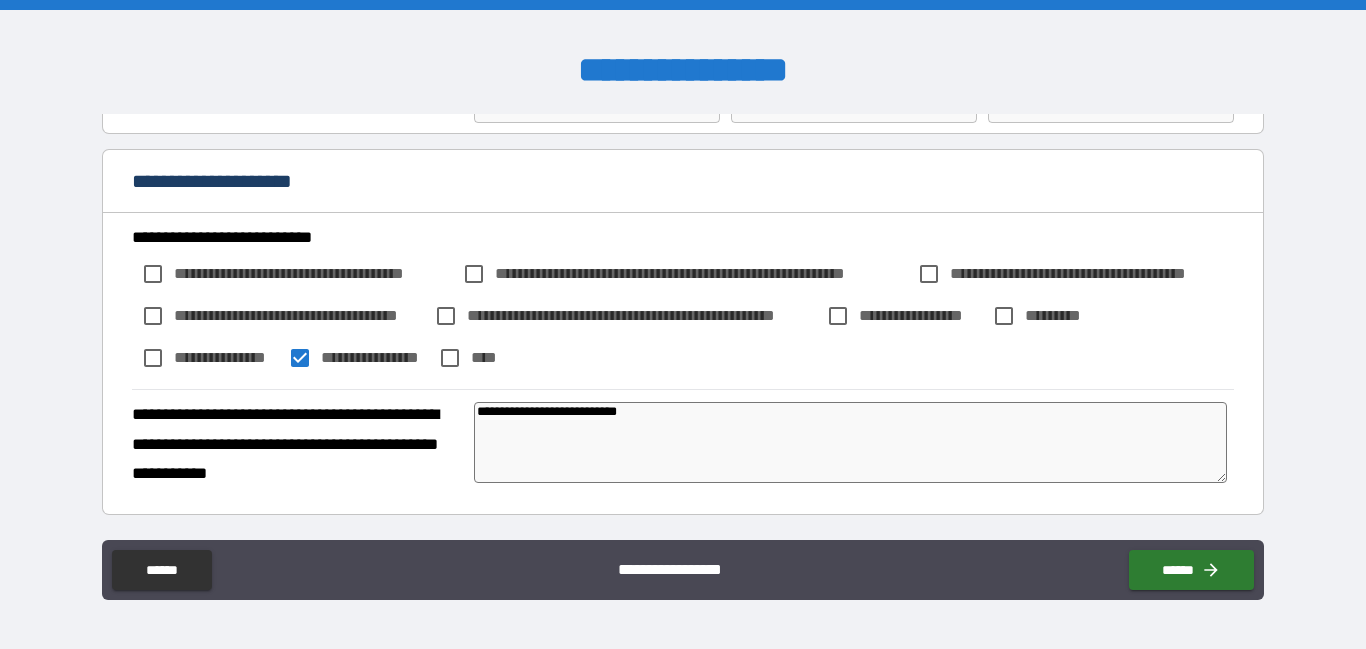type on "*" 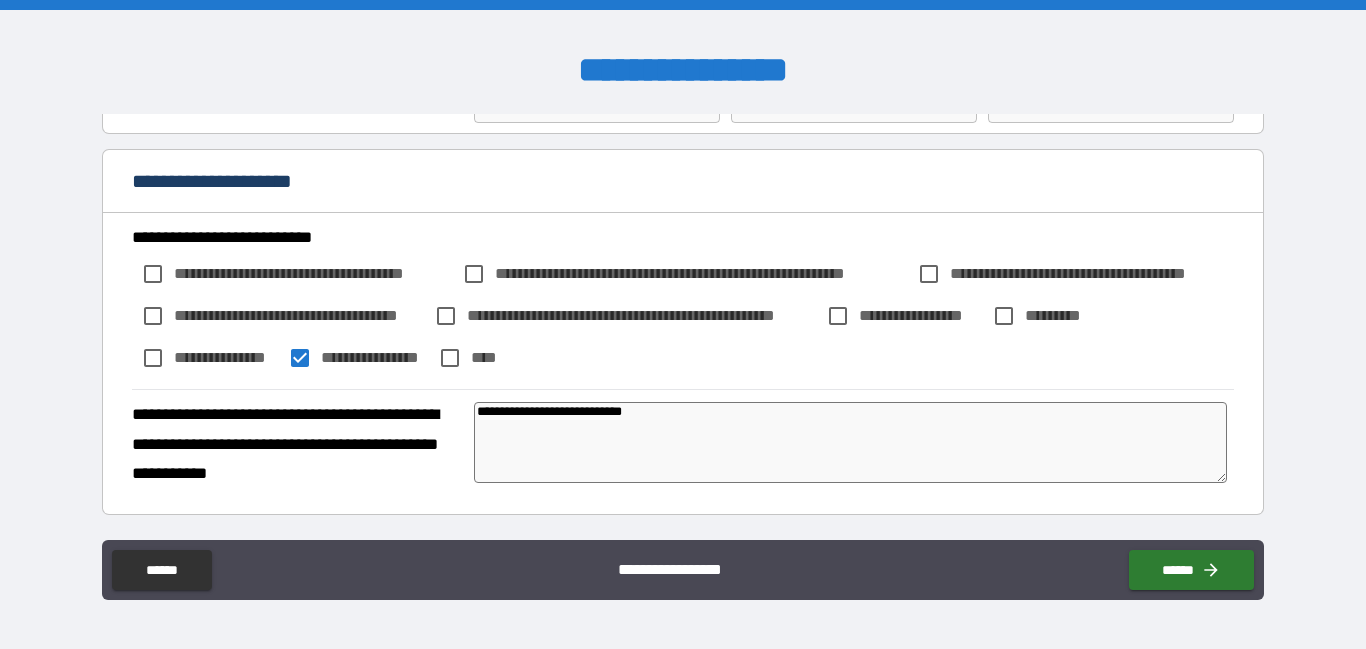 type on "*" 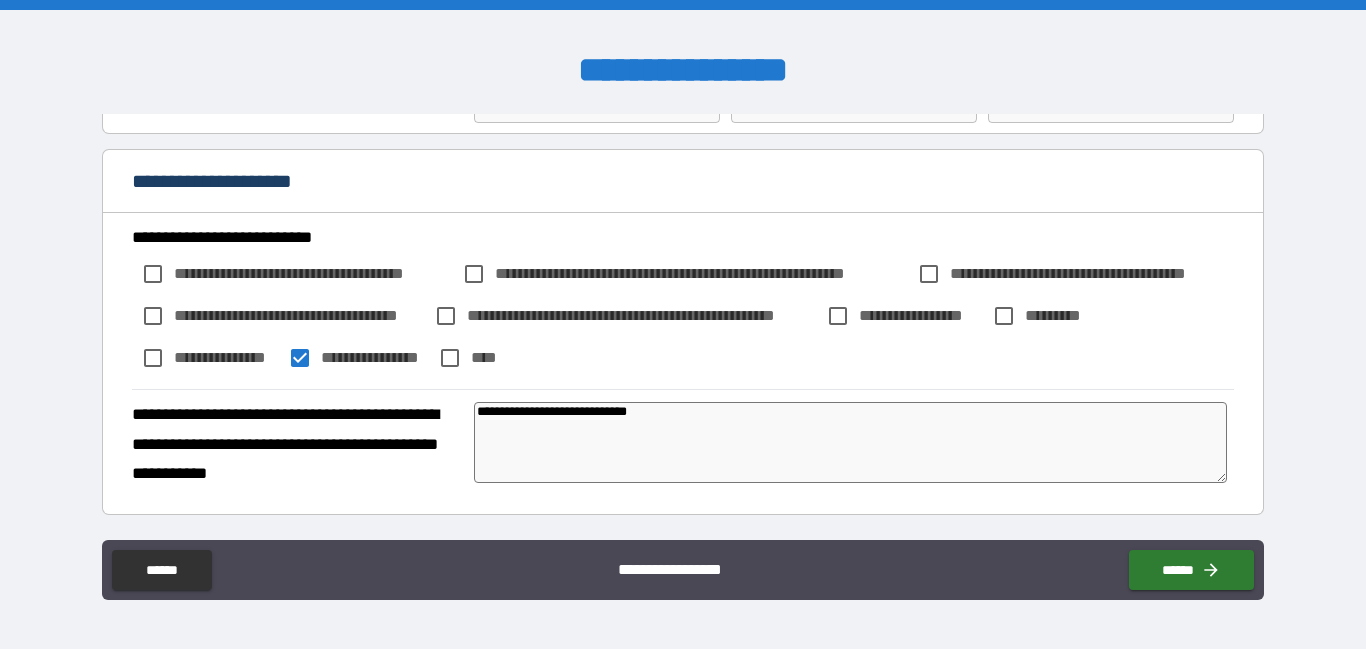 type on "*" 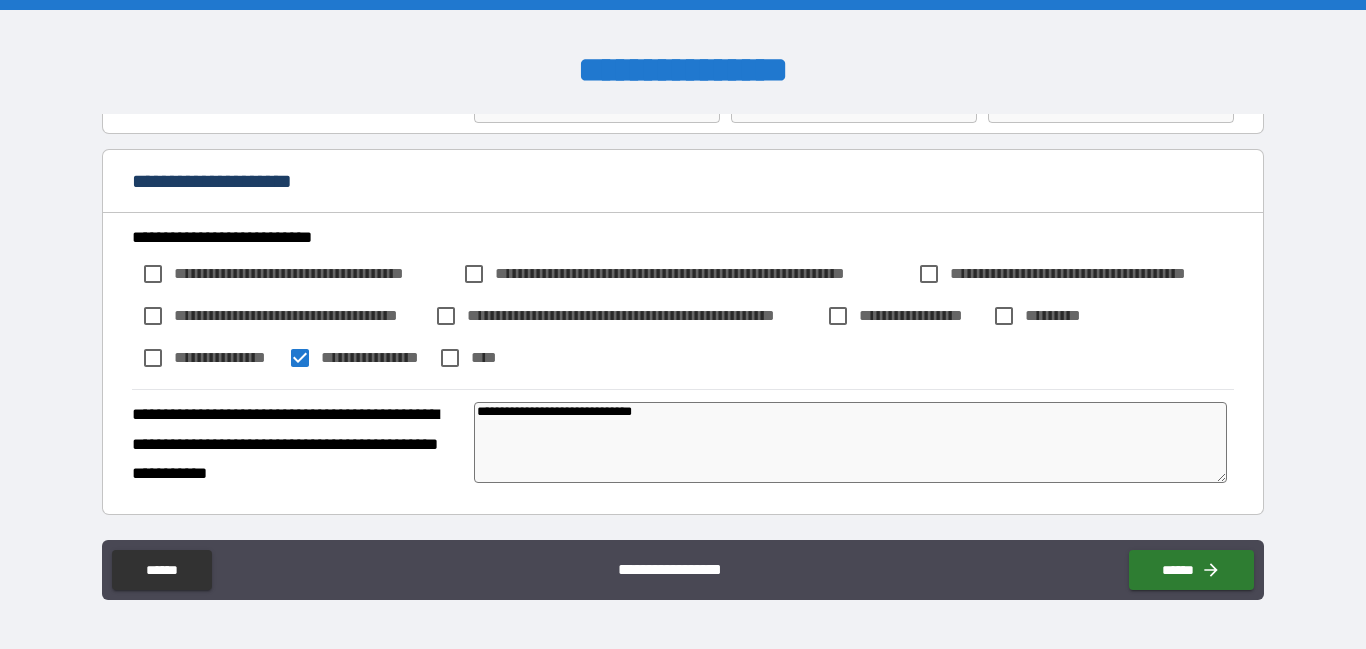 type on "*" 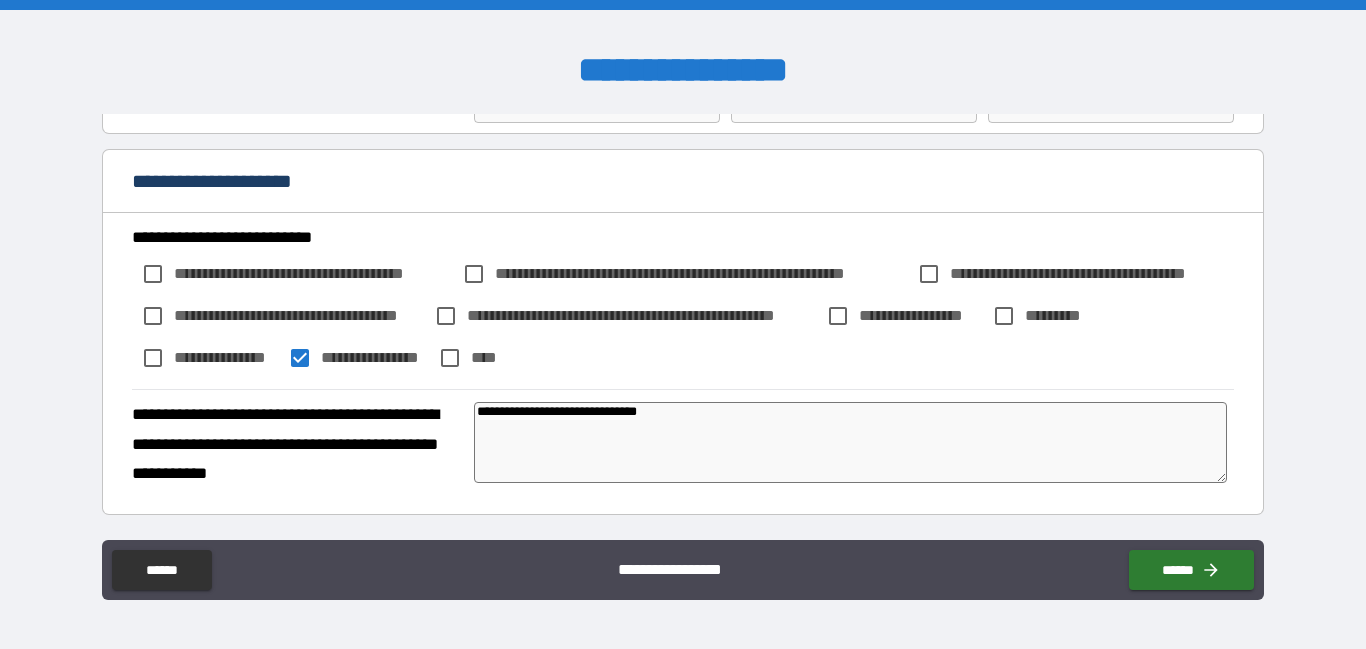 type on "*" 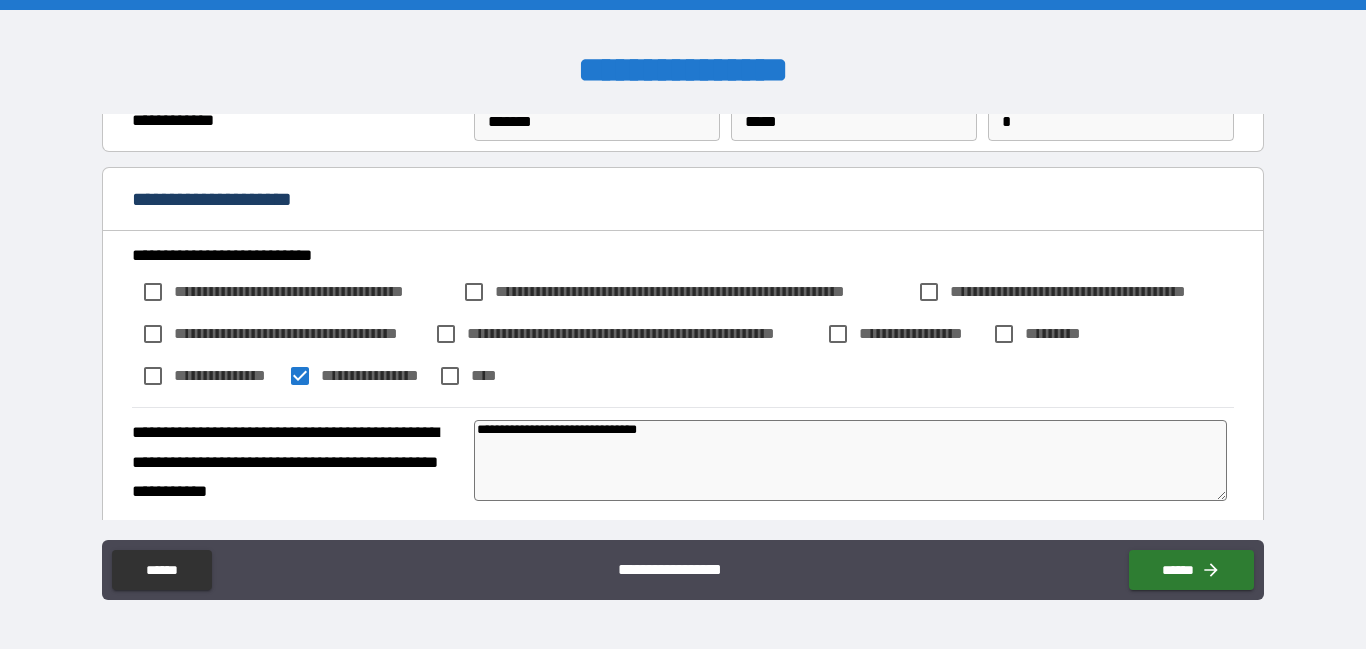 scroll, scrollTop: 105, scrollLeft: 0, axis: vertical 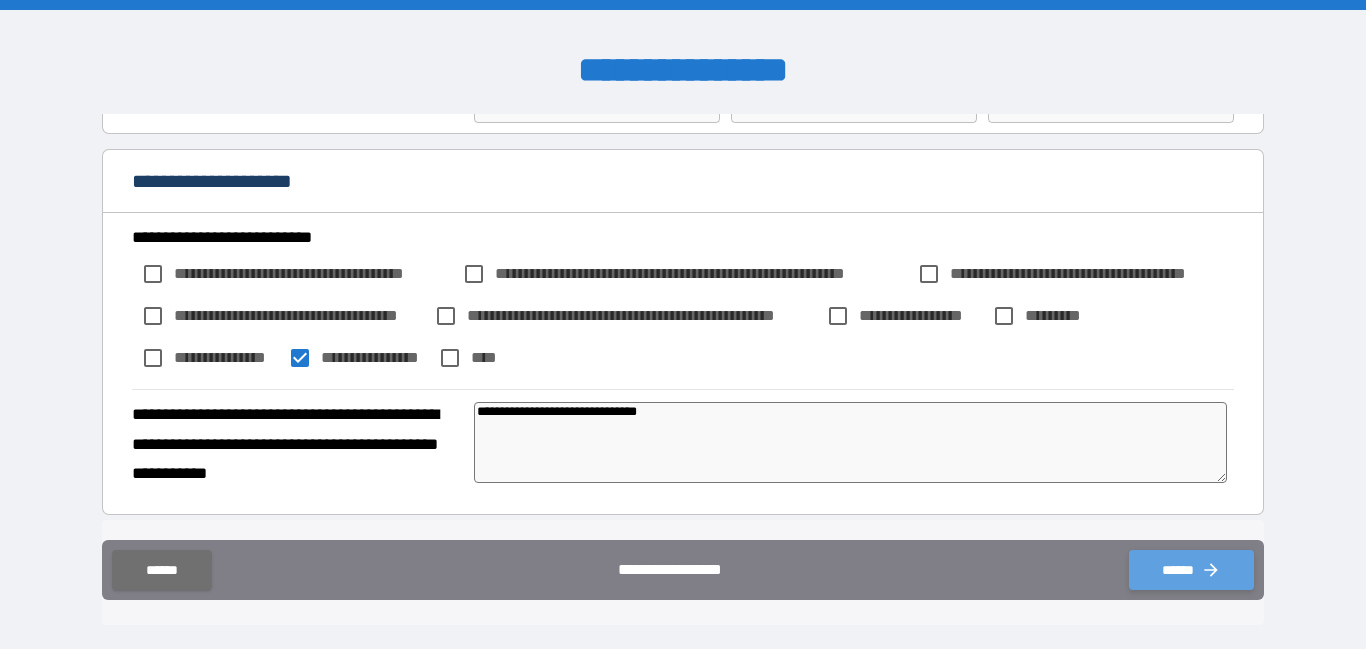 click on "******" at bounding box center (1191, 570) 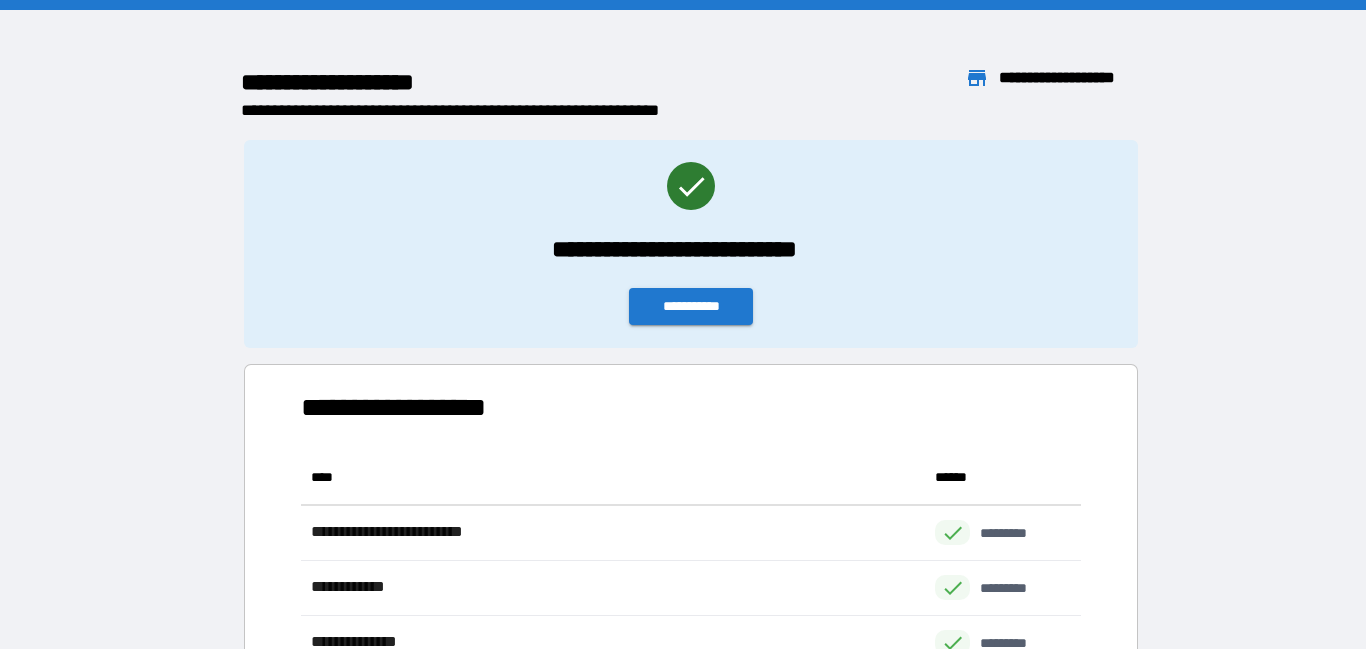scroll, scrollTop: 276, scrollLeft: 780, axis: both 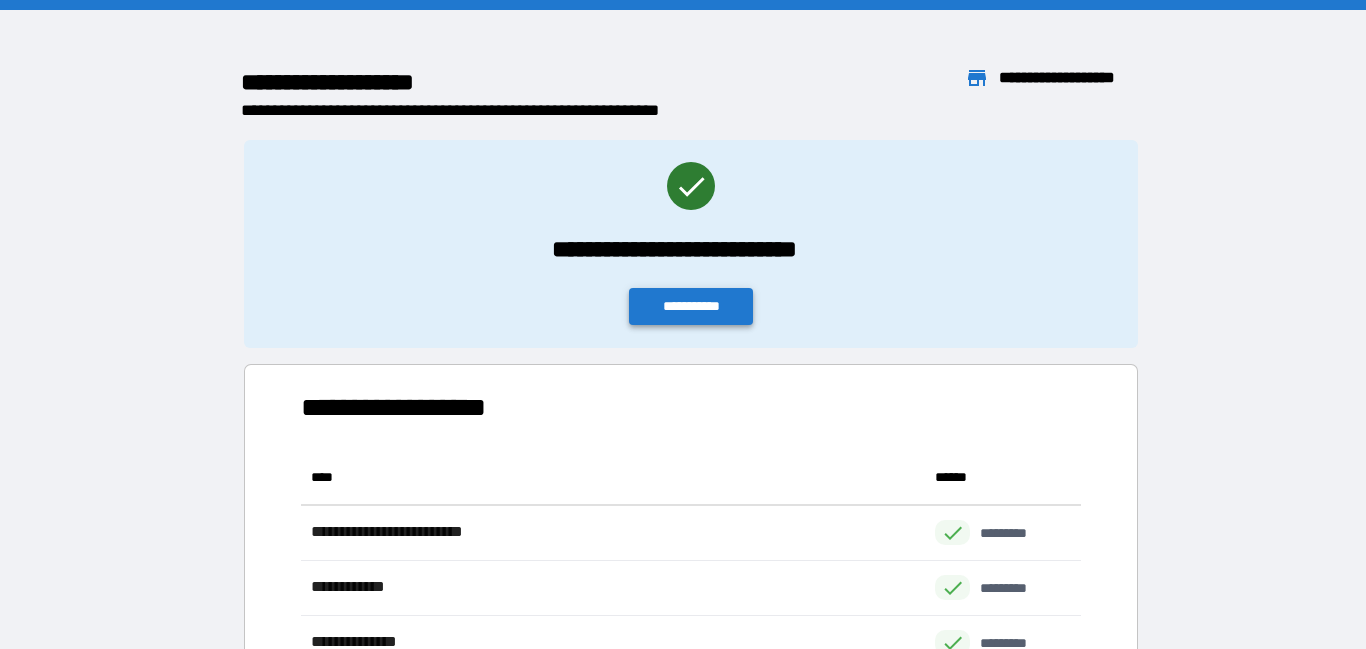 click on "**********" at bounding box center (691, 306) 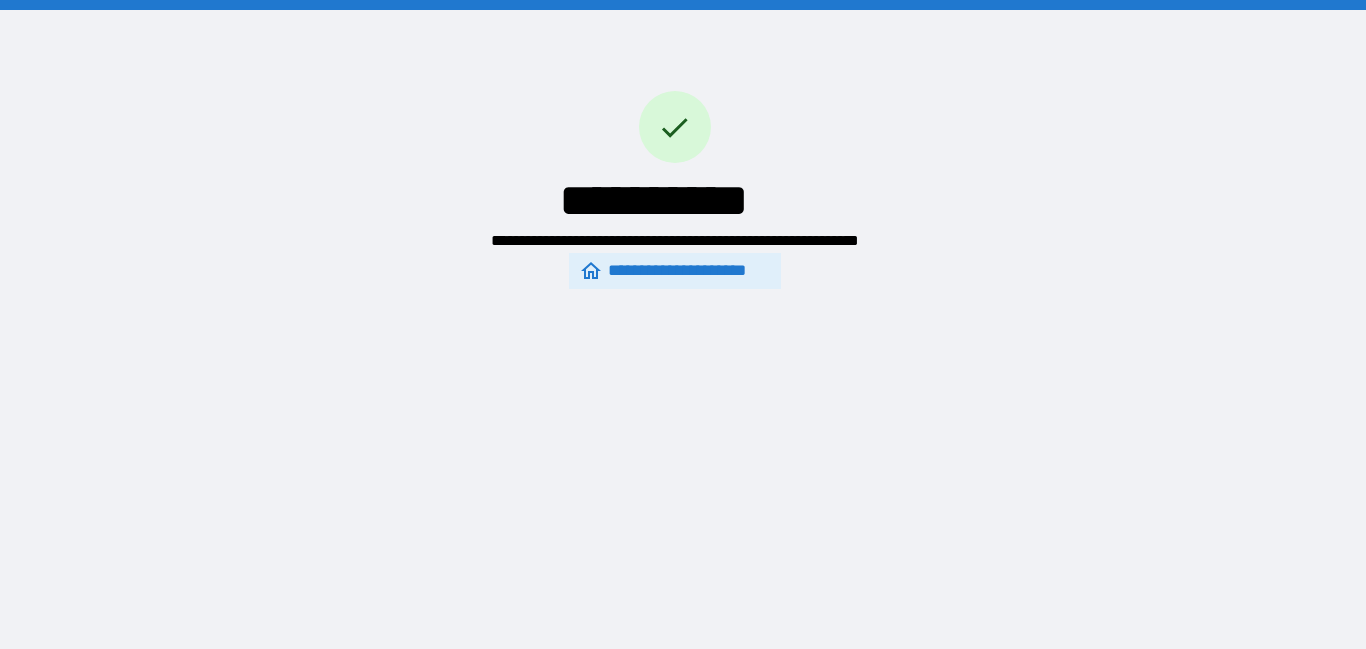 click on "**********" at bounding box center (674, 271) 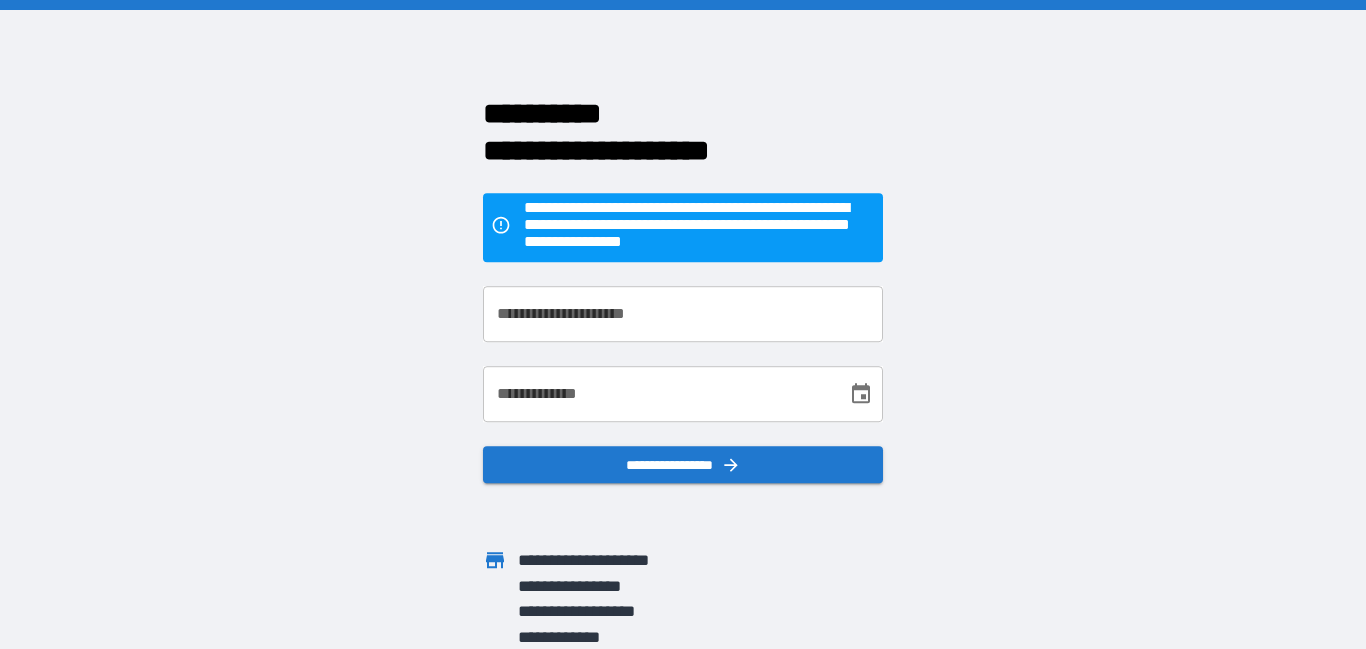 click on "**********" at bounding box center [683, 314] 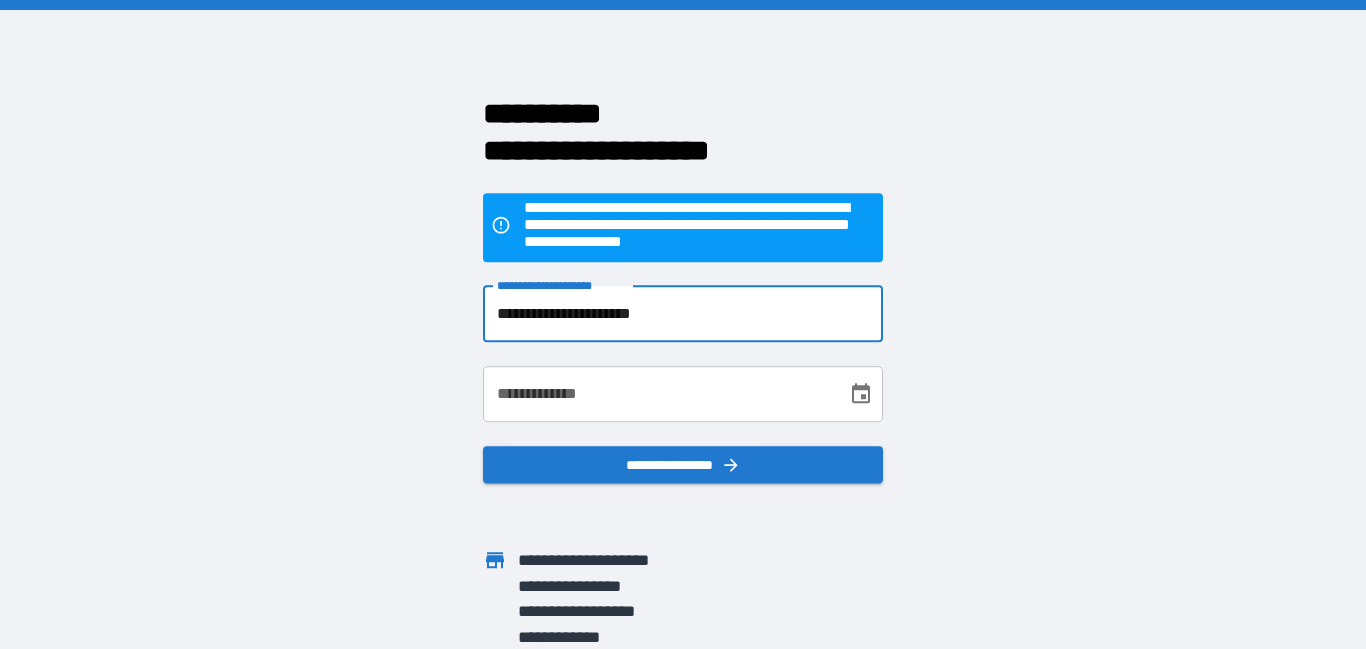 type on "**********" 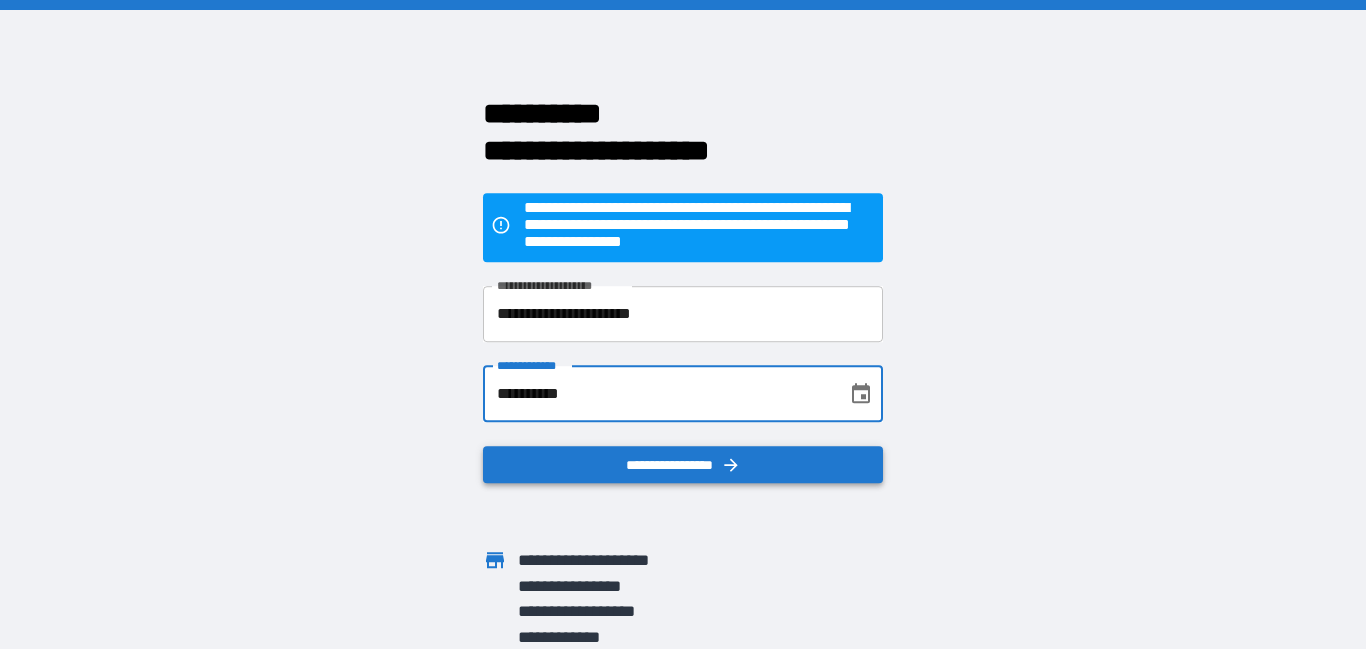 type on "**********" 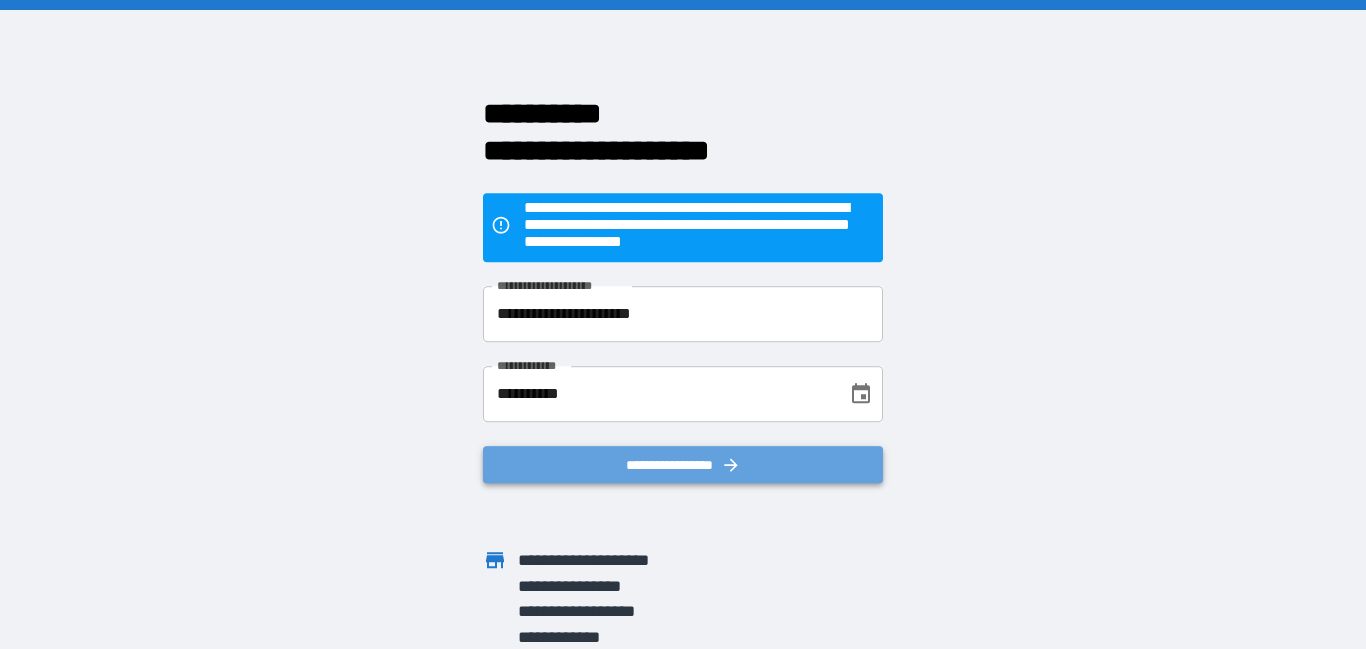 click on "**********" at bounding box center (683, 465) 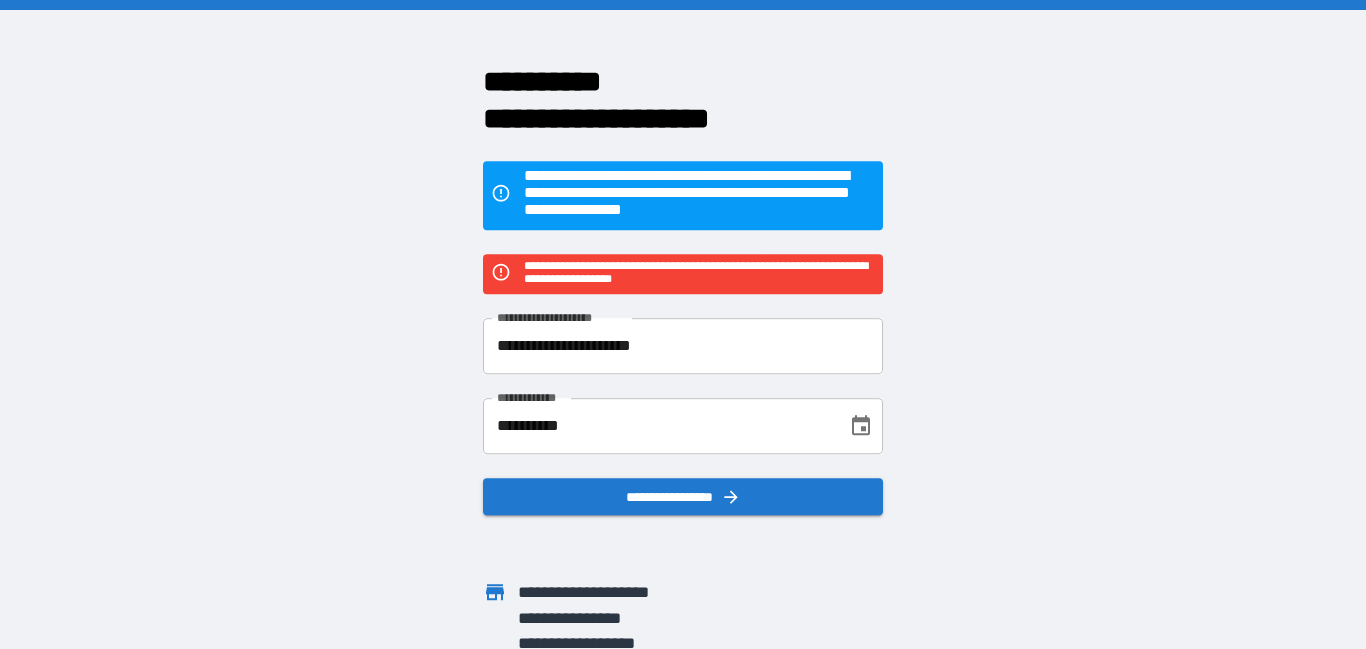 scroll, scrollTop: 34, scrollLeft: 0, axis: vertical 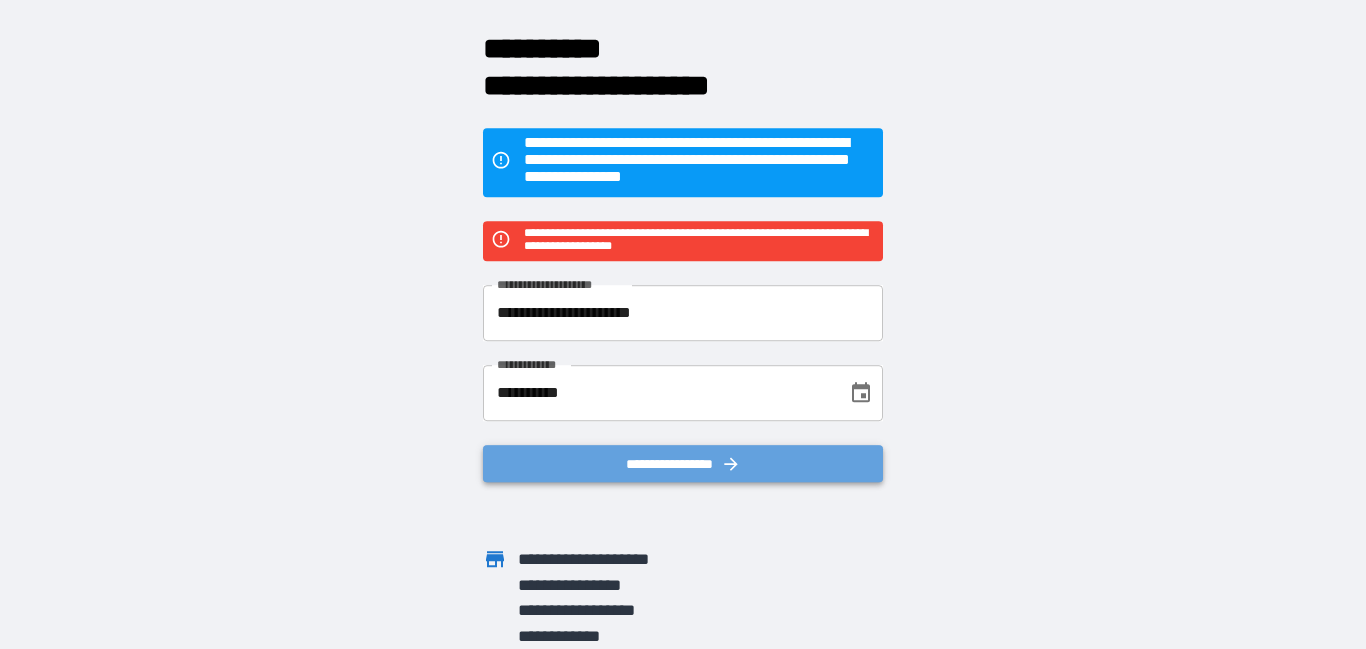 click on "**********" at bounding box center [683, 464] 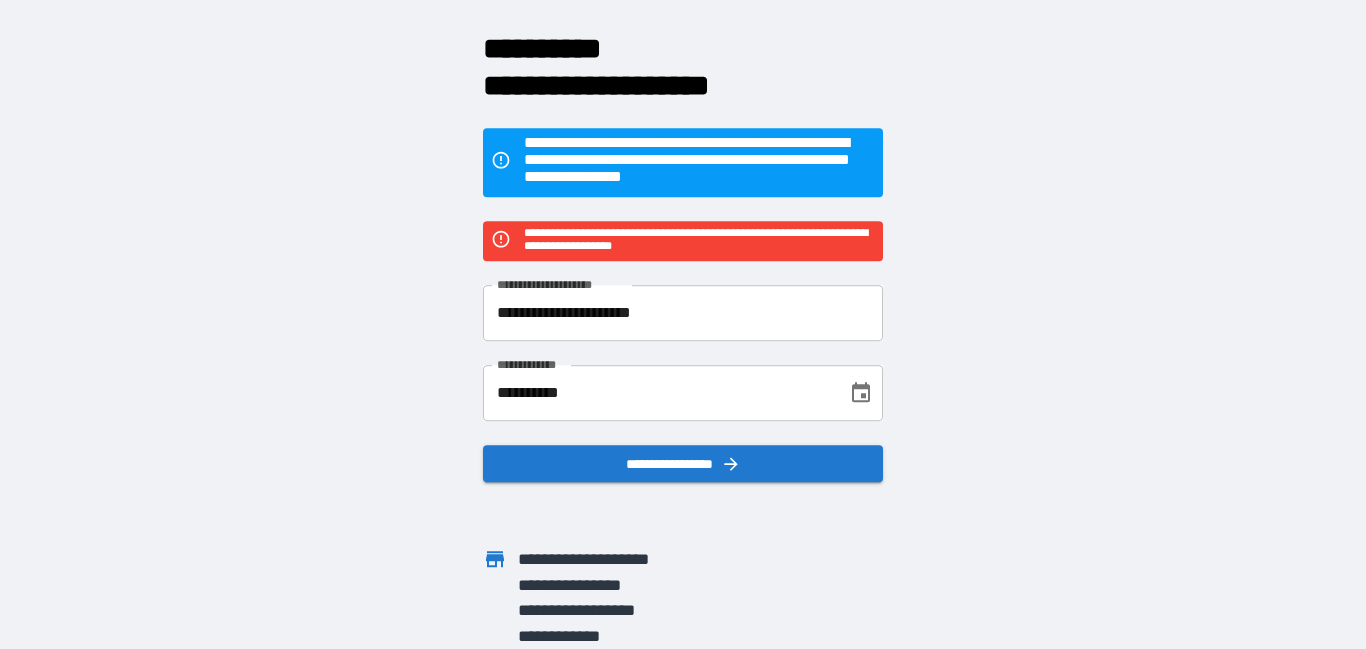 scroll, scrollTop: 34, scrollLeft: 0, axis: vertical 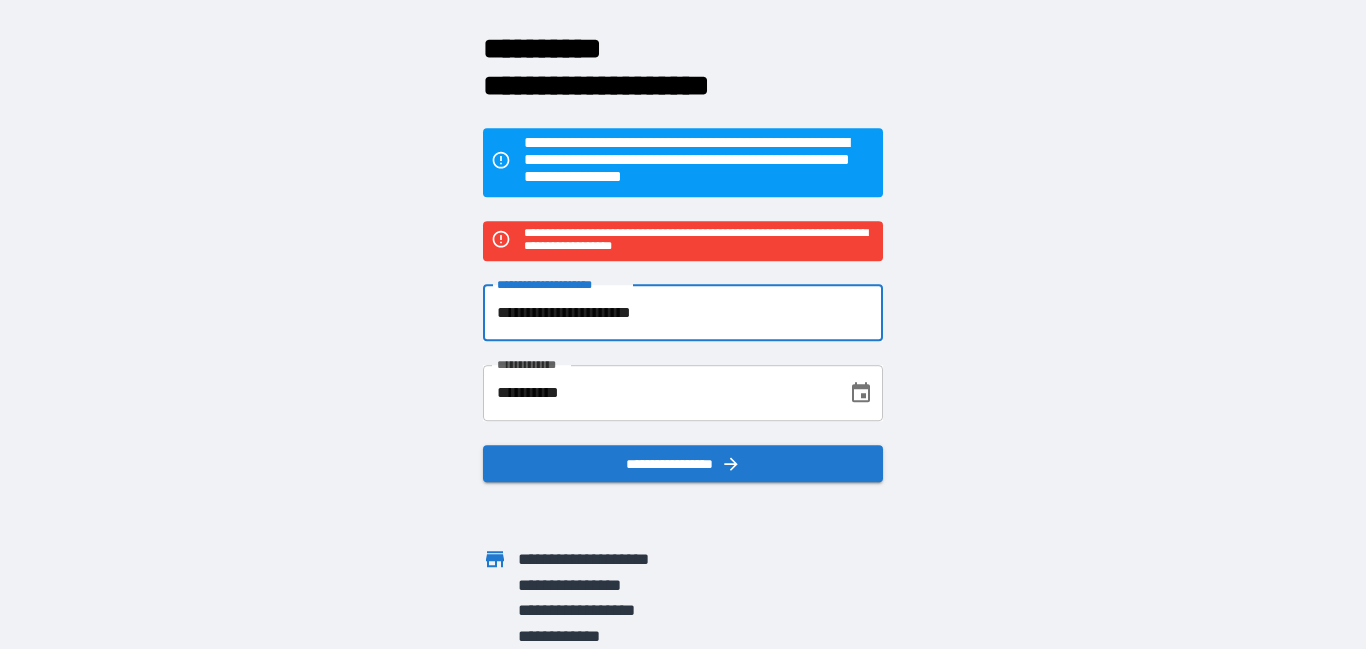 drag, startPoint x: 689, startPoint y: 312, endPoint x: 395, endPoint y: 321, distance: 294.13773 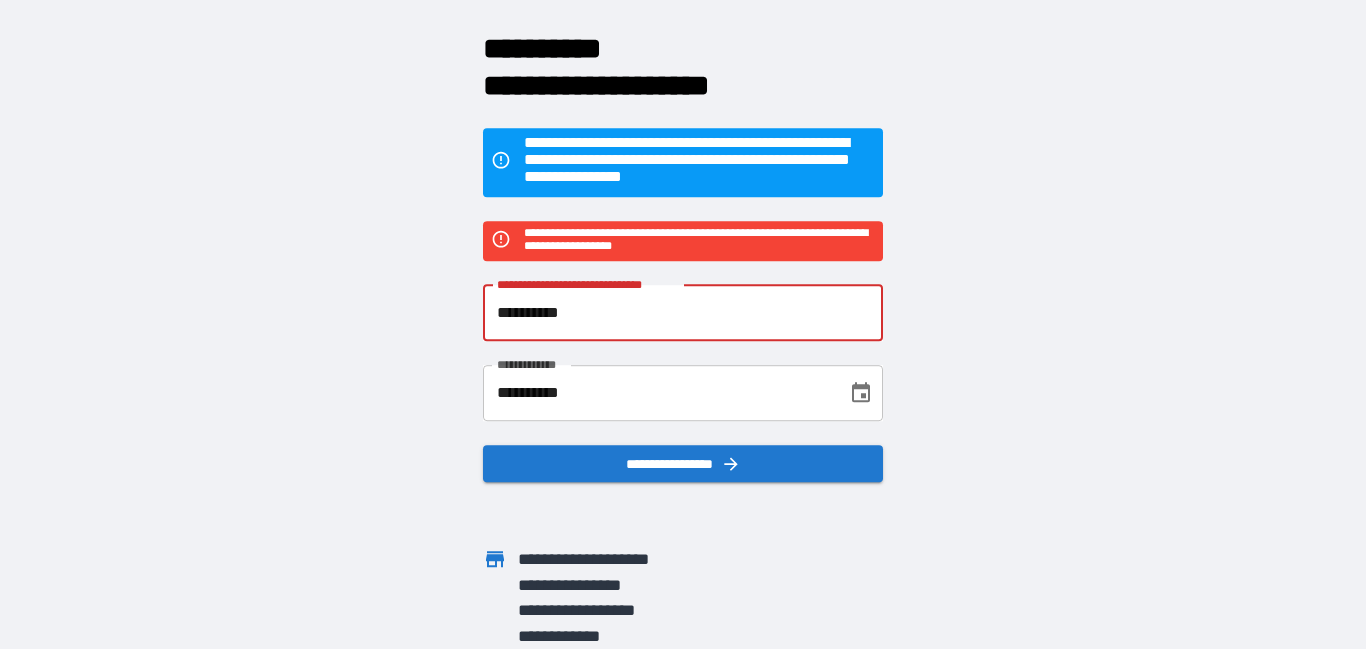 type on "**********" 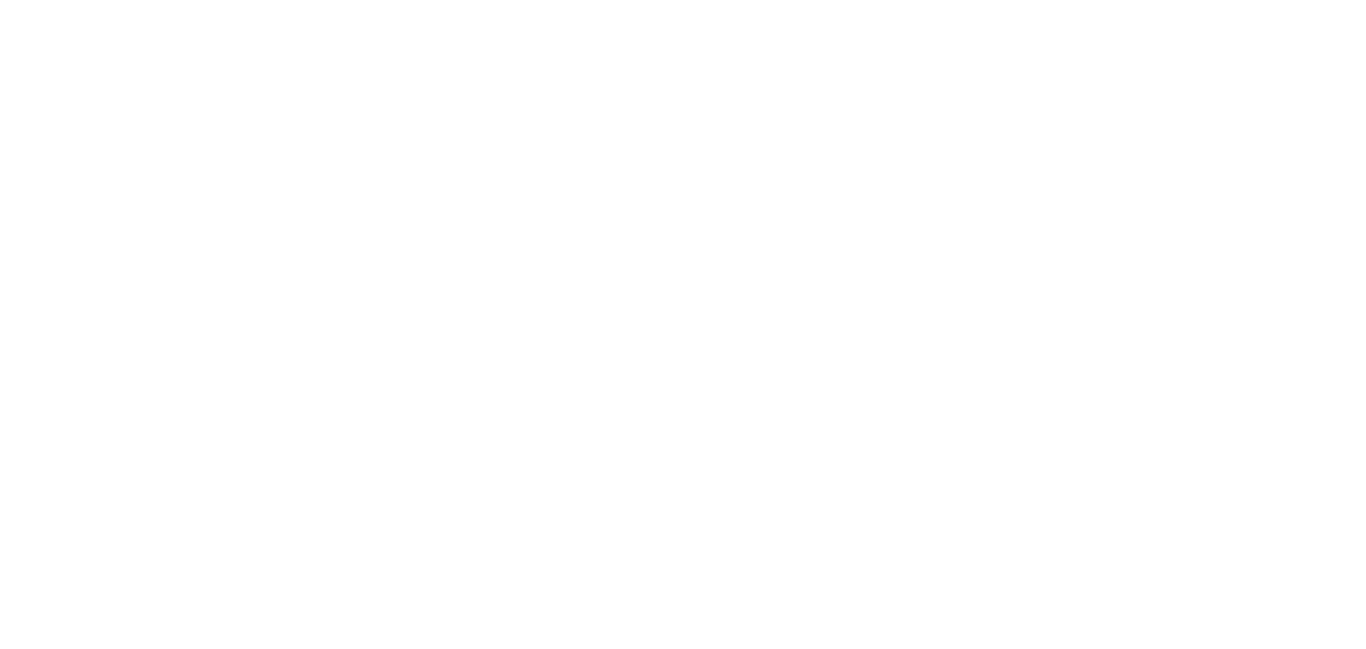 scroll, scrollTop: 0, scrollLeft: 0, axis: both 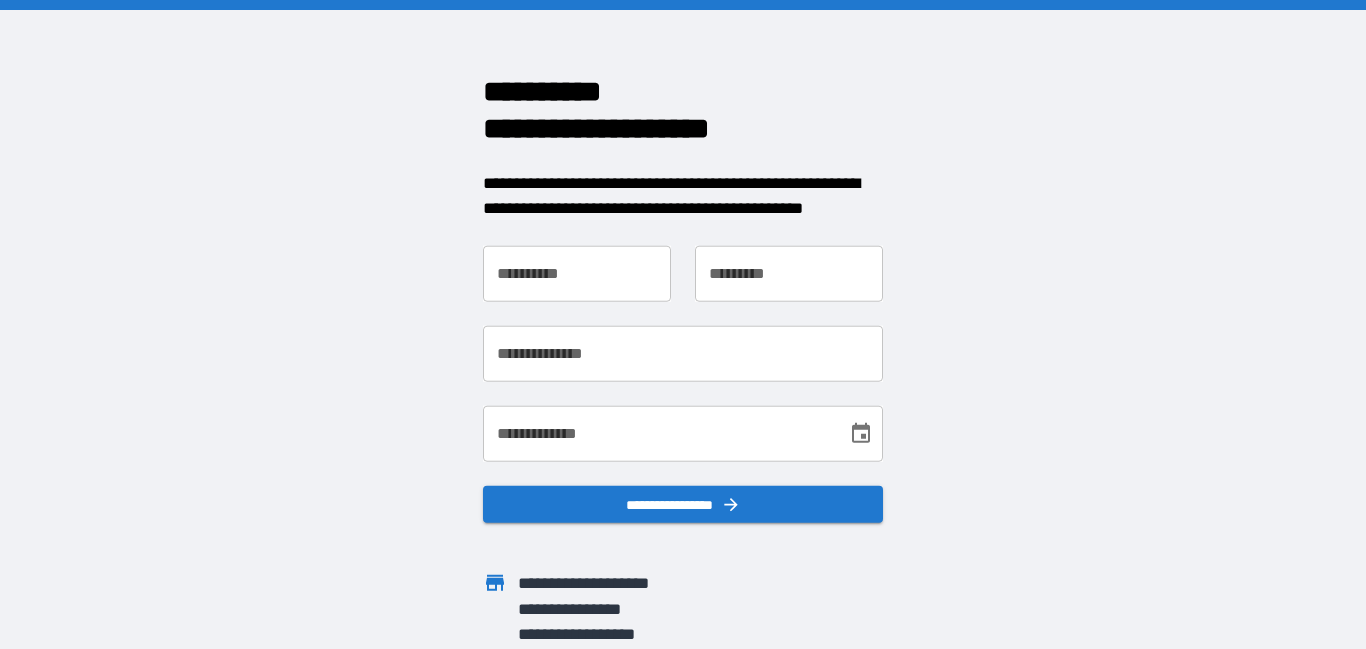 click on "**********" at bounding box center [577, 273] 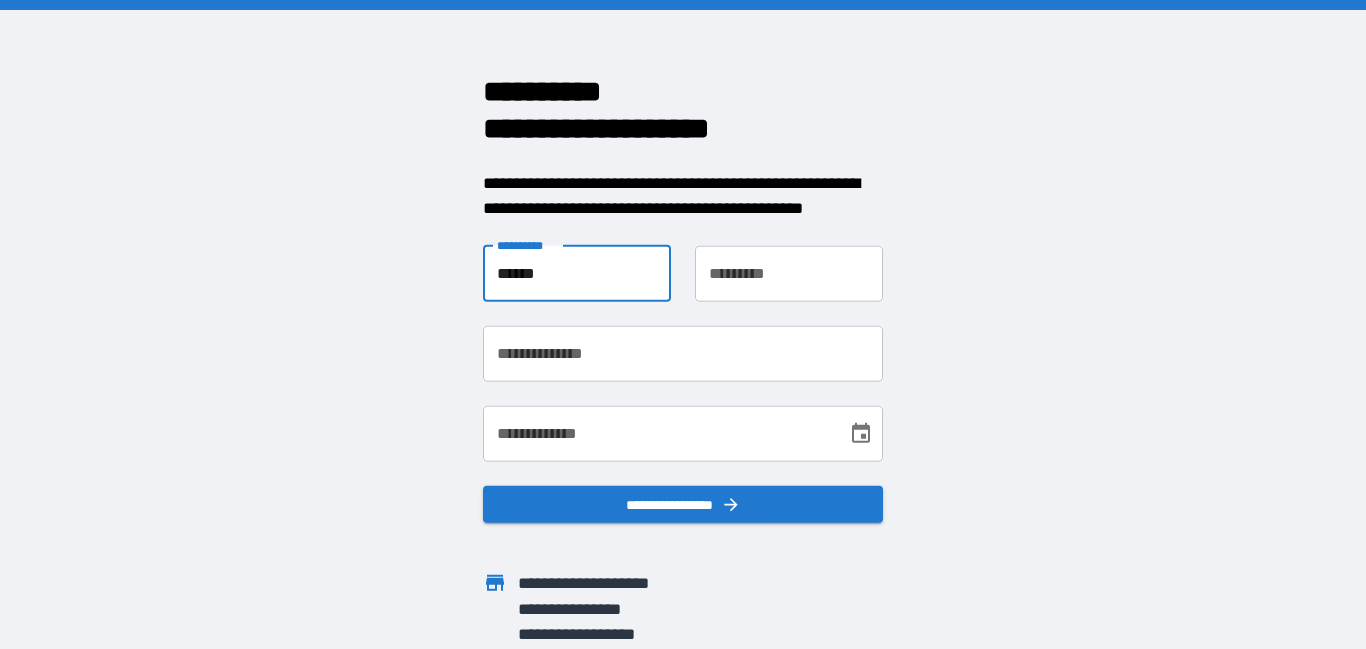 type on "******" 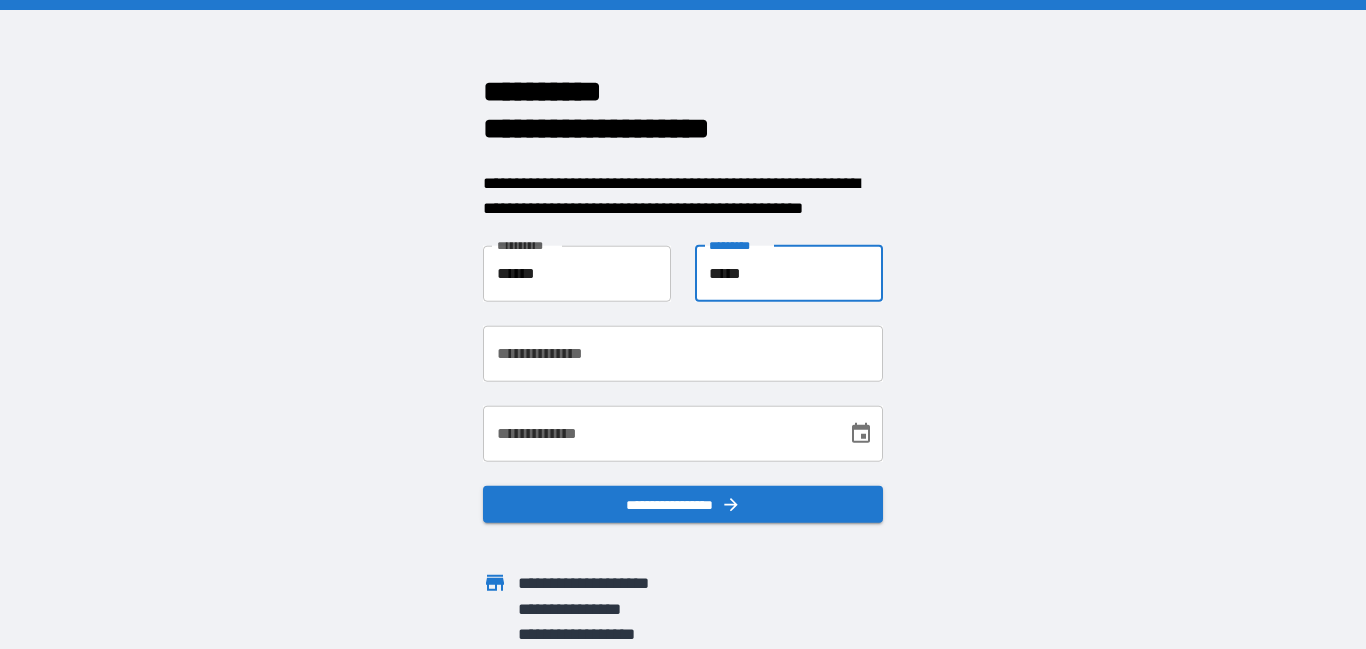 type on "*****" 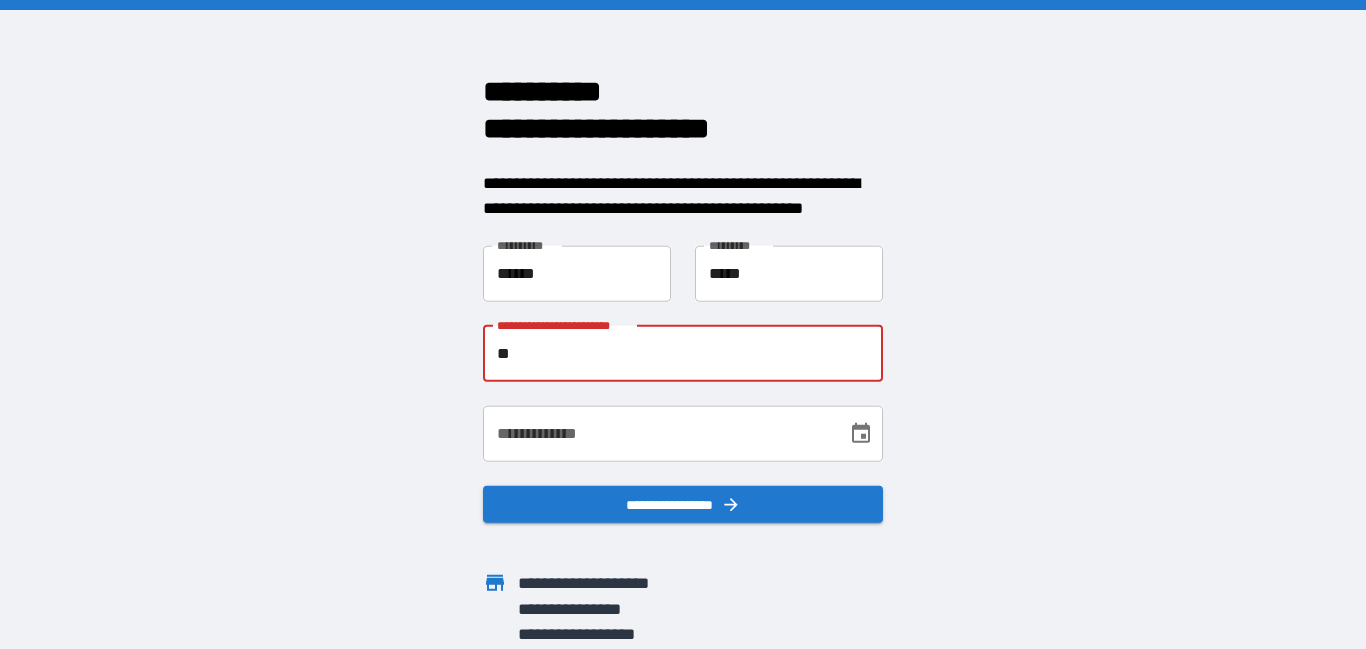 type on "*" 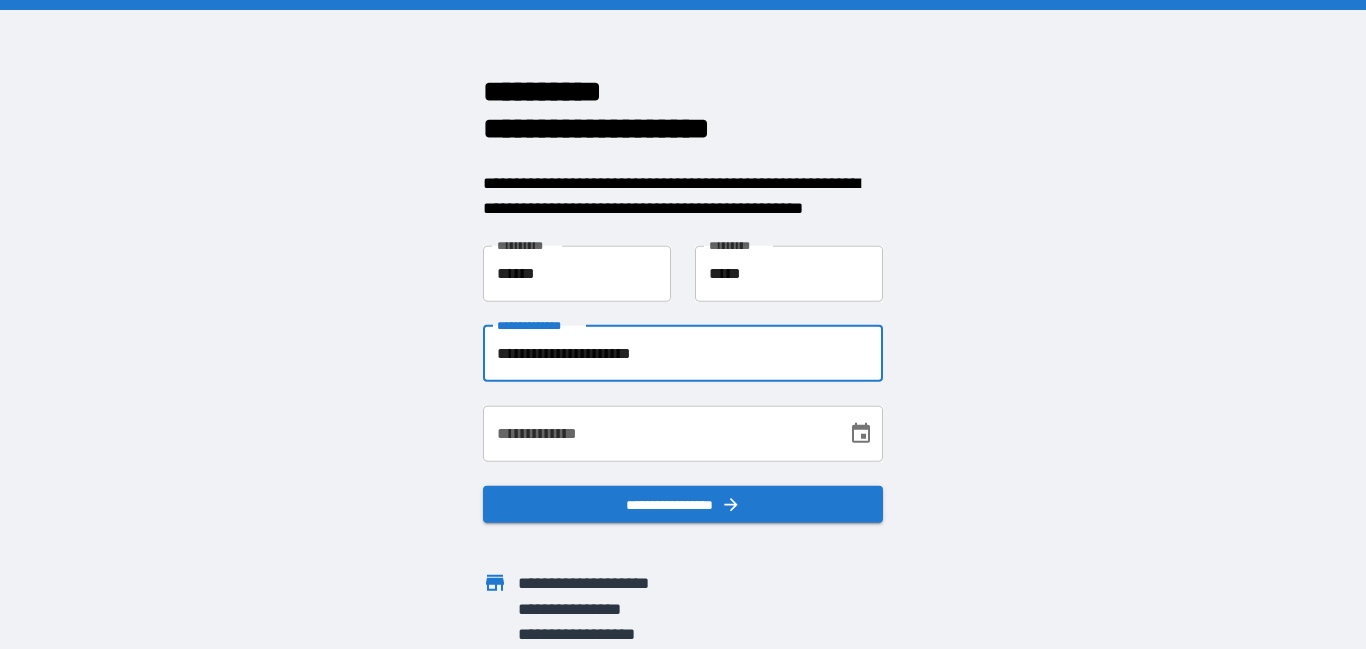 type on "**********" 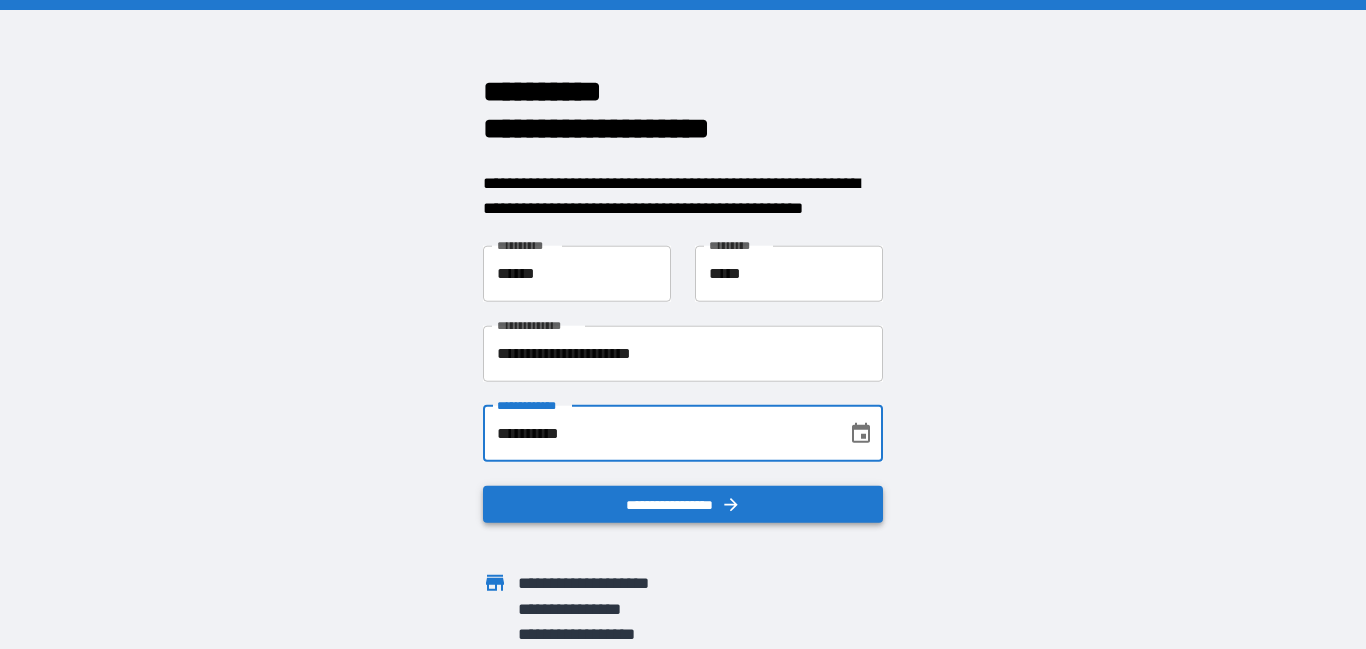 type on "**********" 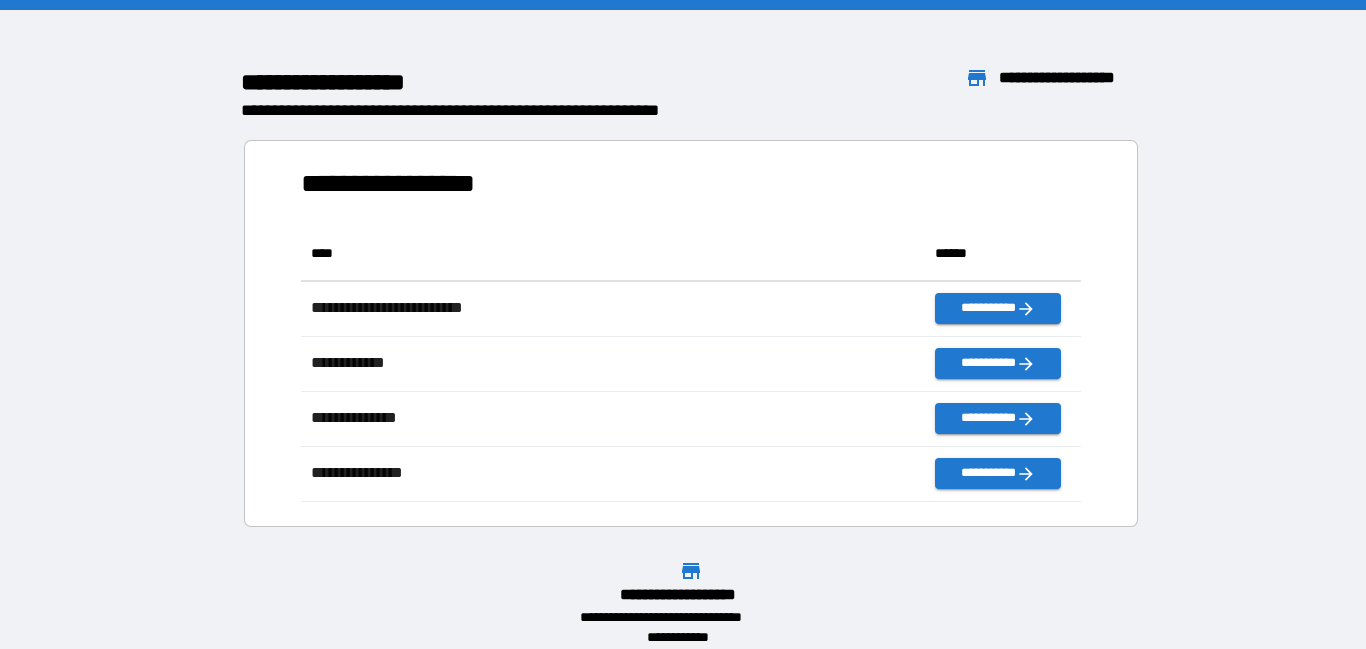 scroll, scrollTop: 276, scrollLeft: 780, axis: both 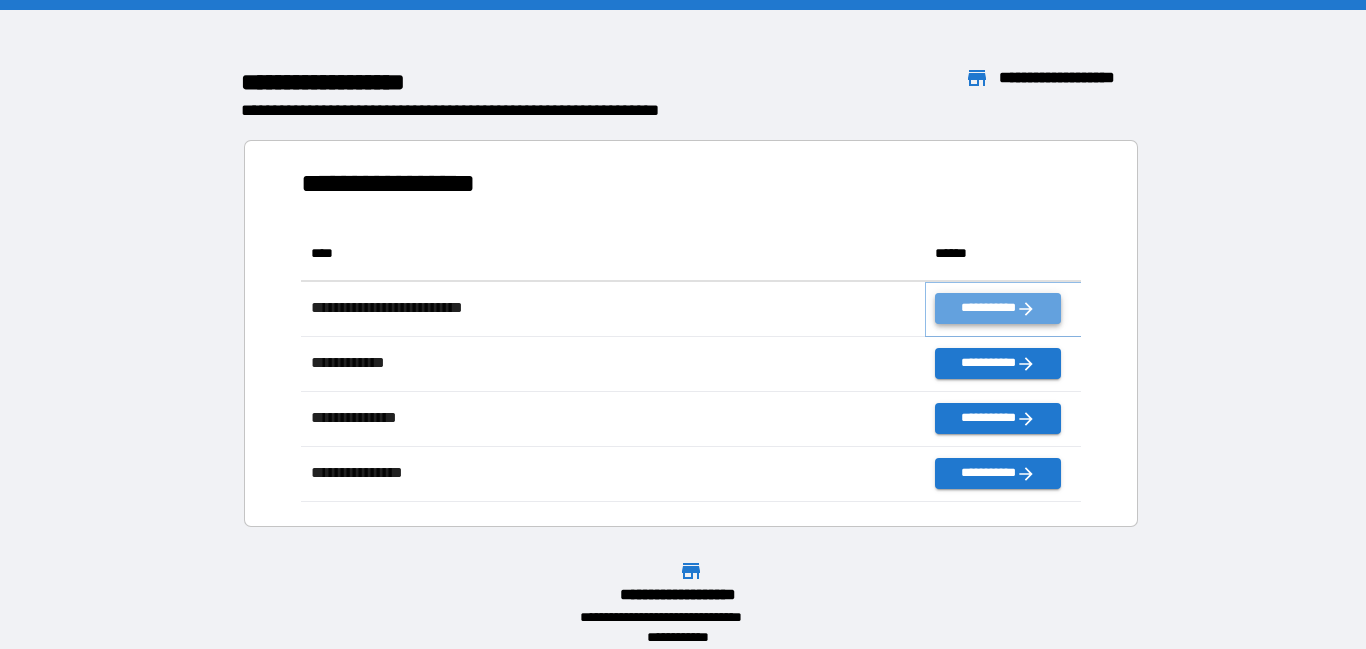 click on "**********" at bounding box center [997, 308] 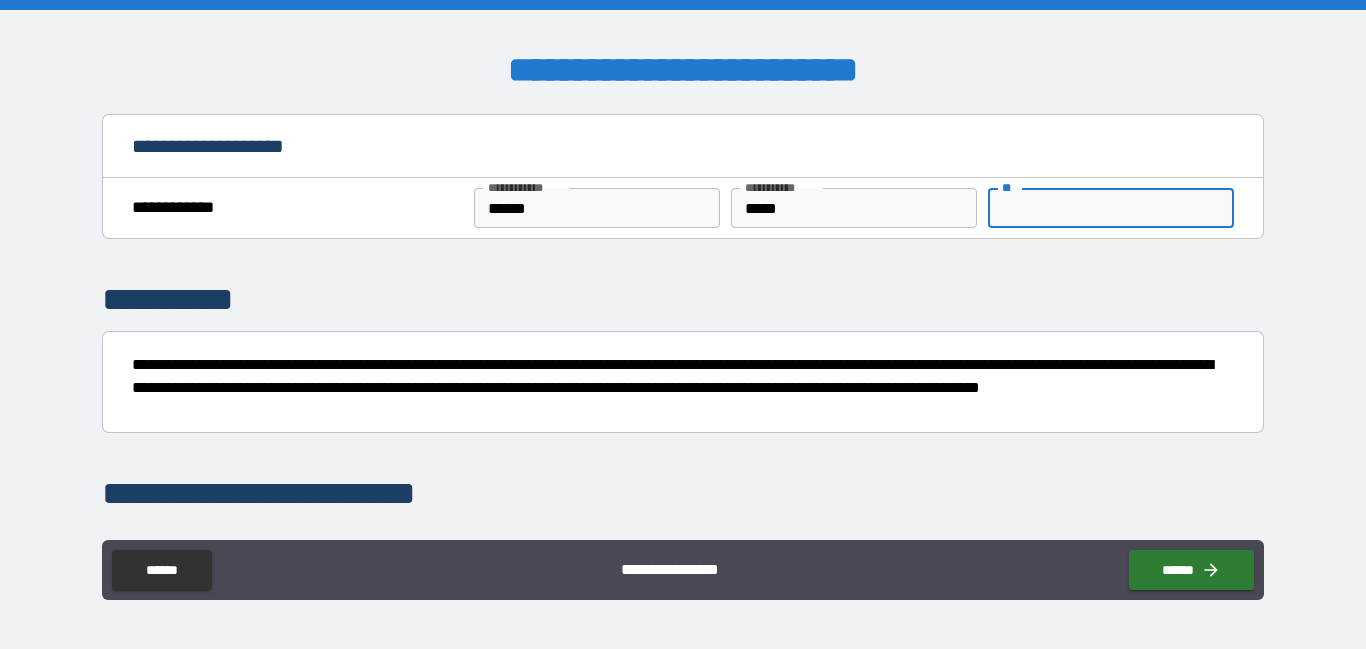 click on "**" at bounding box center [1111, 208] 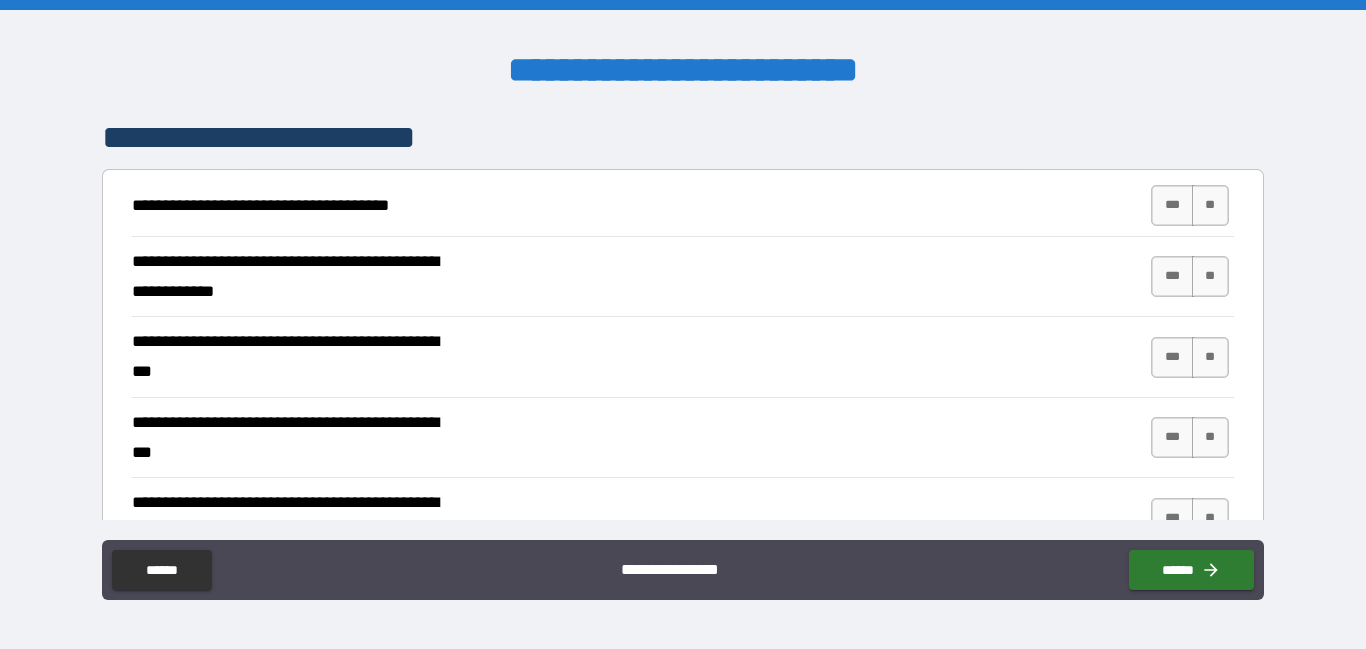 scroll, scrollTop: 358, scrollLeft: 0, axis: vertical 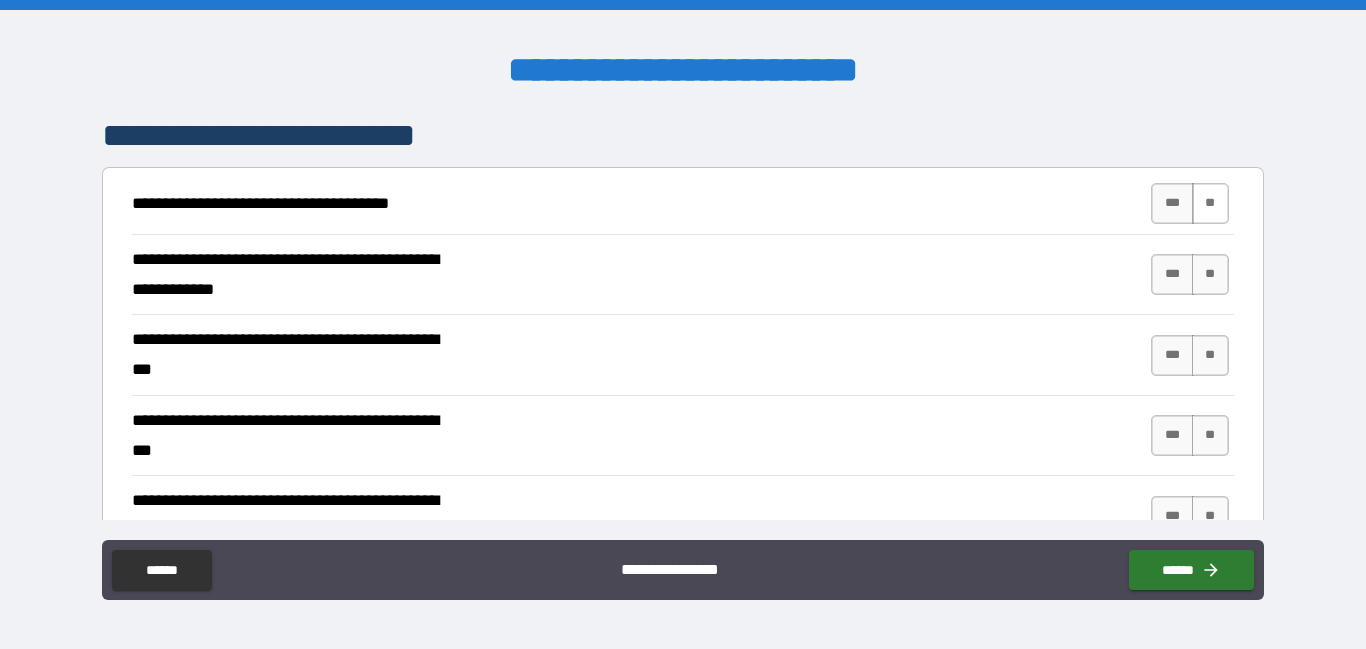 type on "*" 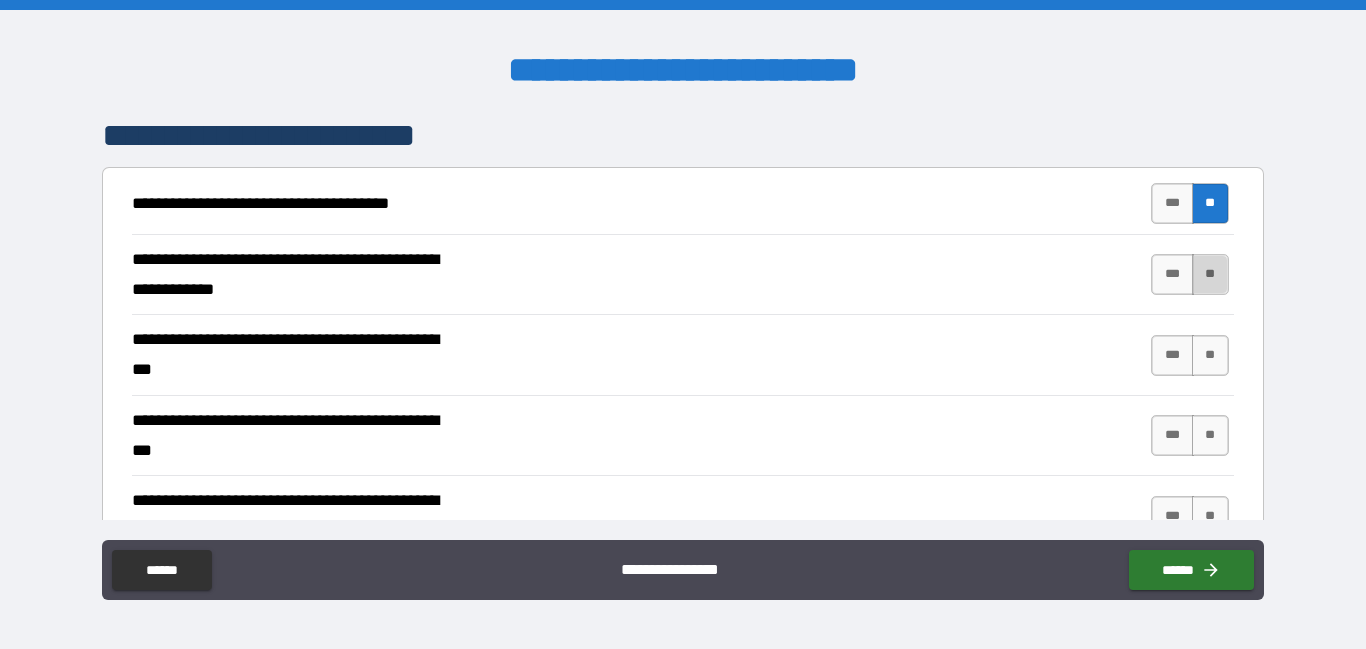 click on "**" at bounding box center [1210, 274] 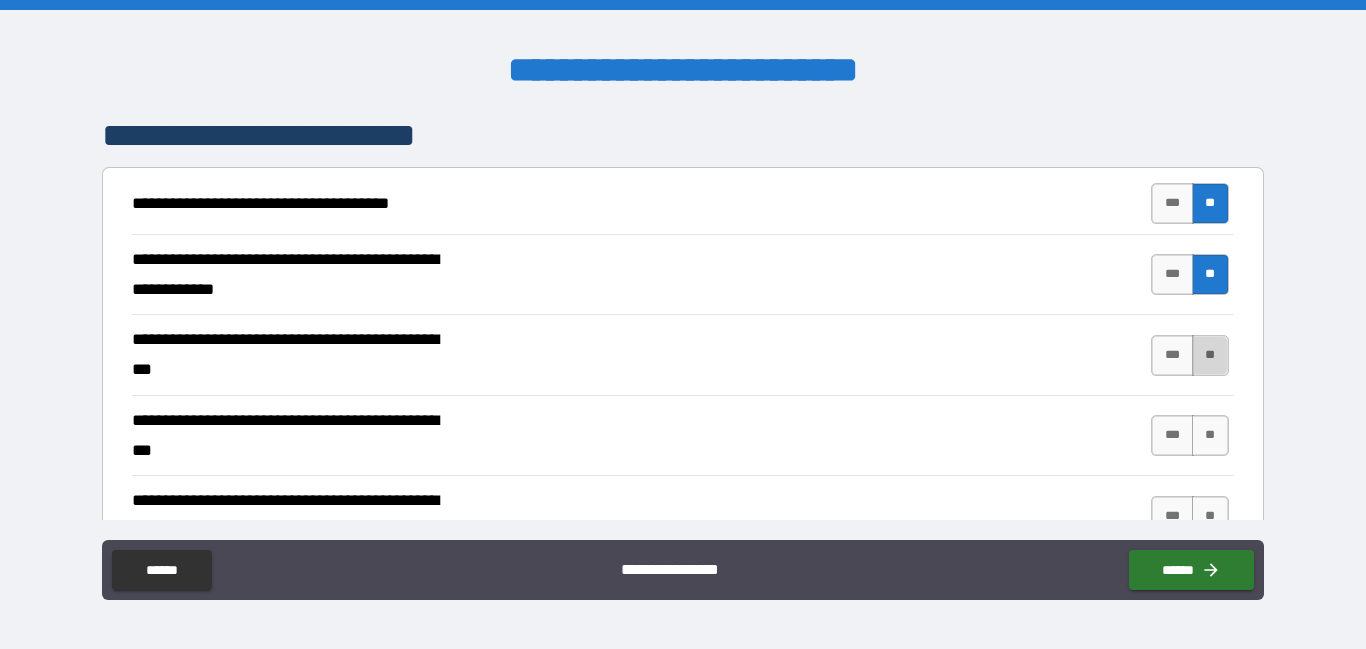 click on "**" at bounding box center (1210, 355) 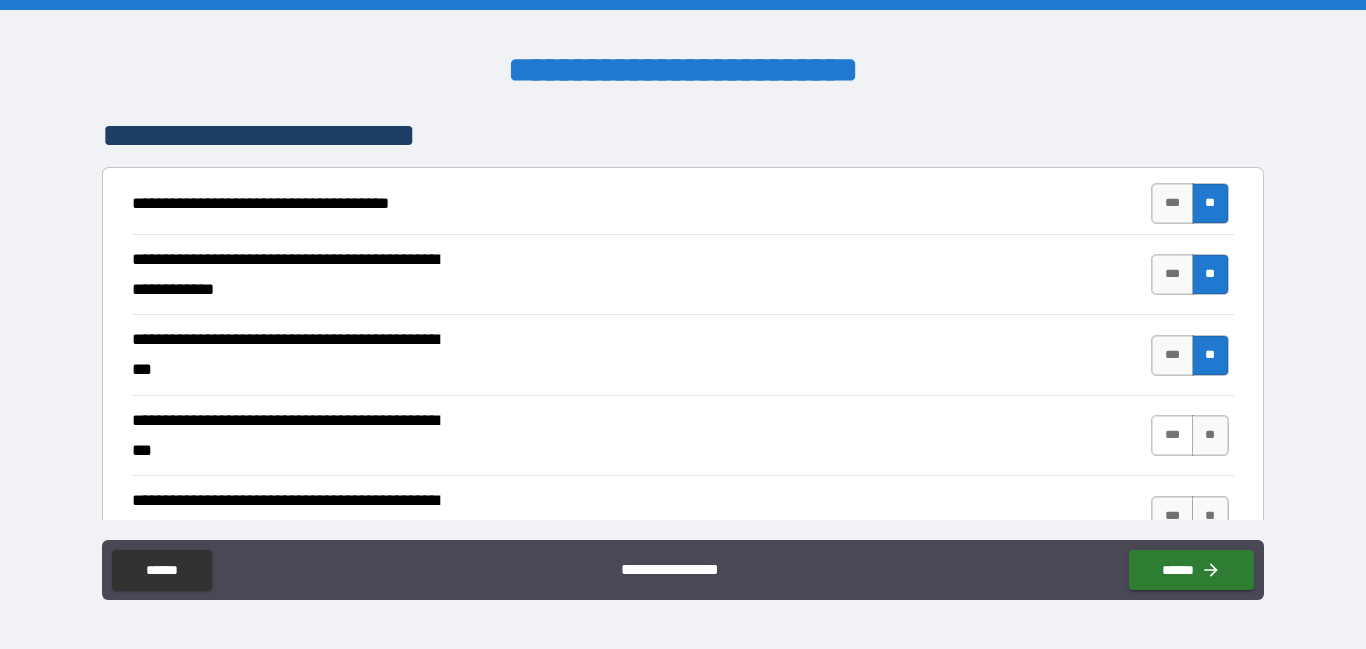 click on "***" at bounding box center [1172, 435] 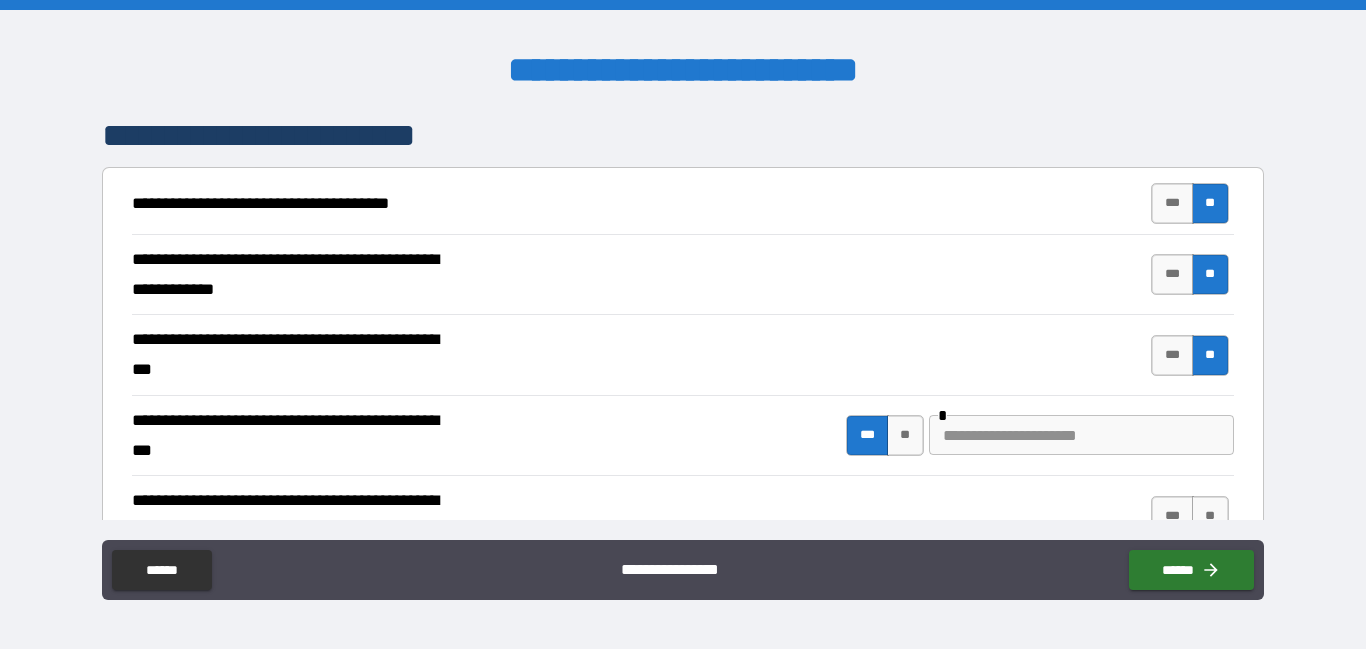 scroll, scrollTop: 506, scrollLeft: 0, axis: vertical 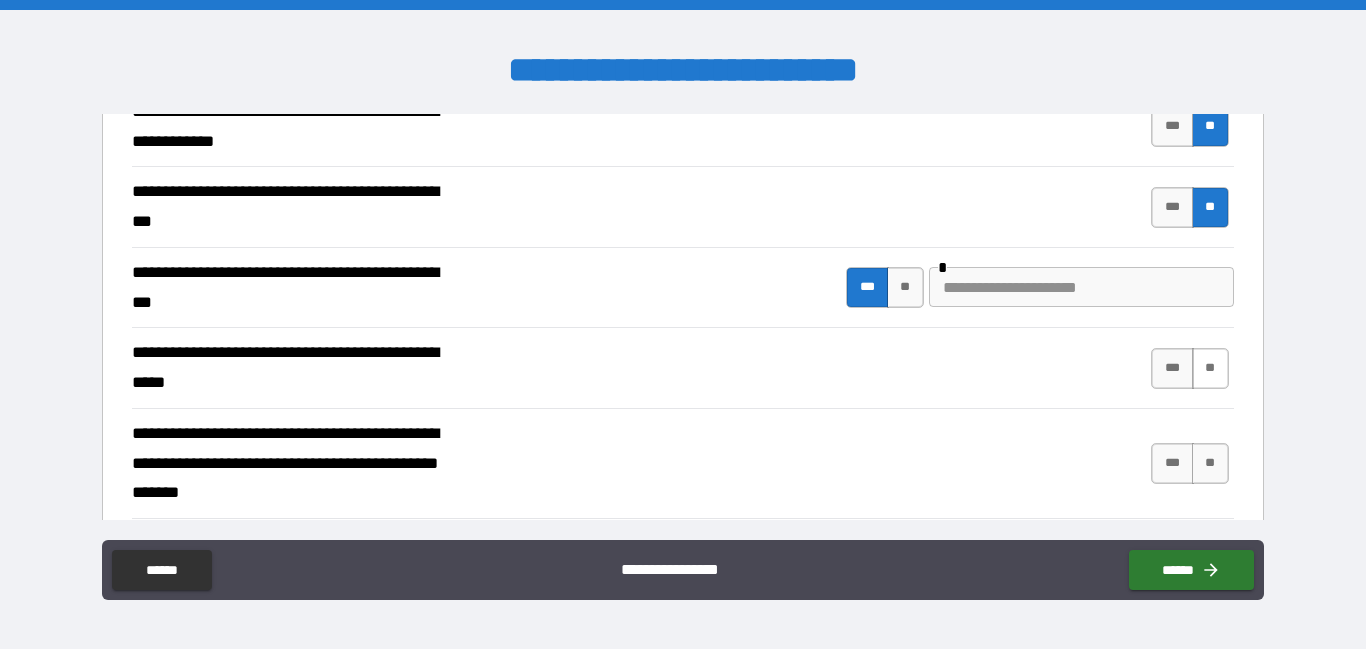click on "**" at bounding box center (1210, 368) 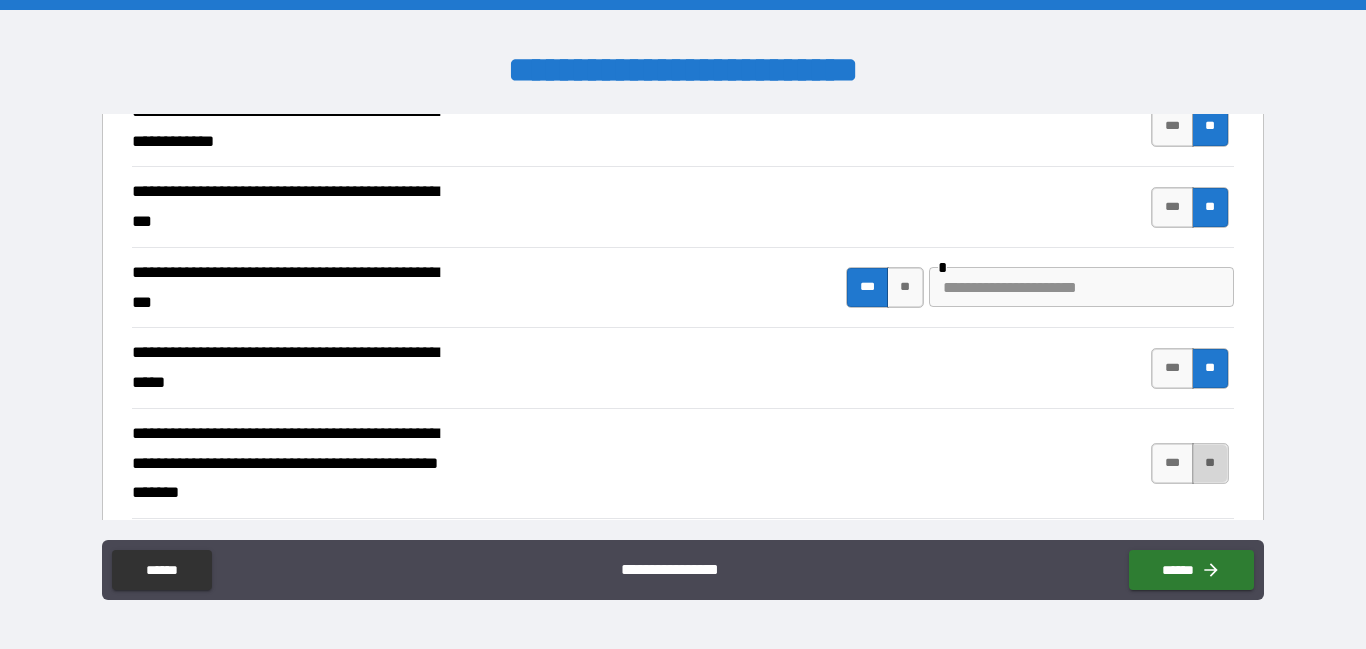 click on "**" at bounding box center (1210, 463) 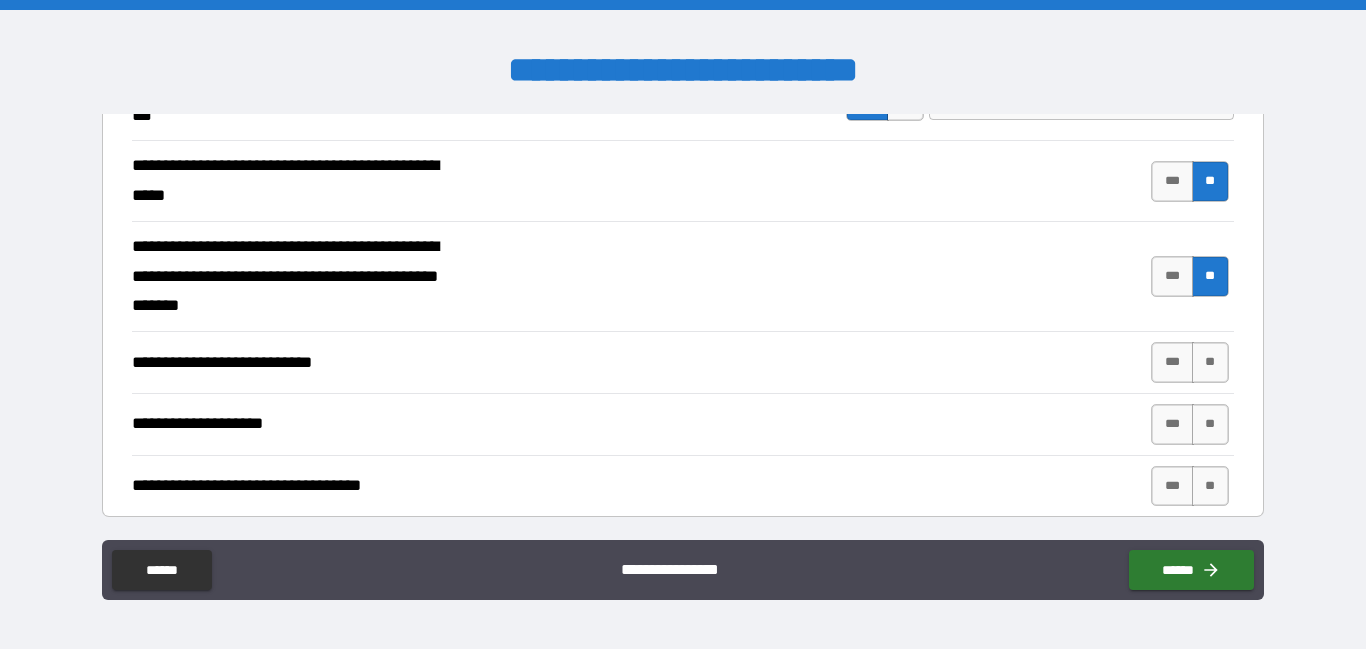 scroll, scrollTop: 715, scrollLeft: 0, axis: vertical 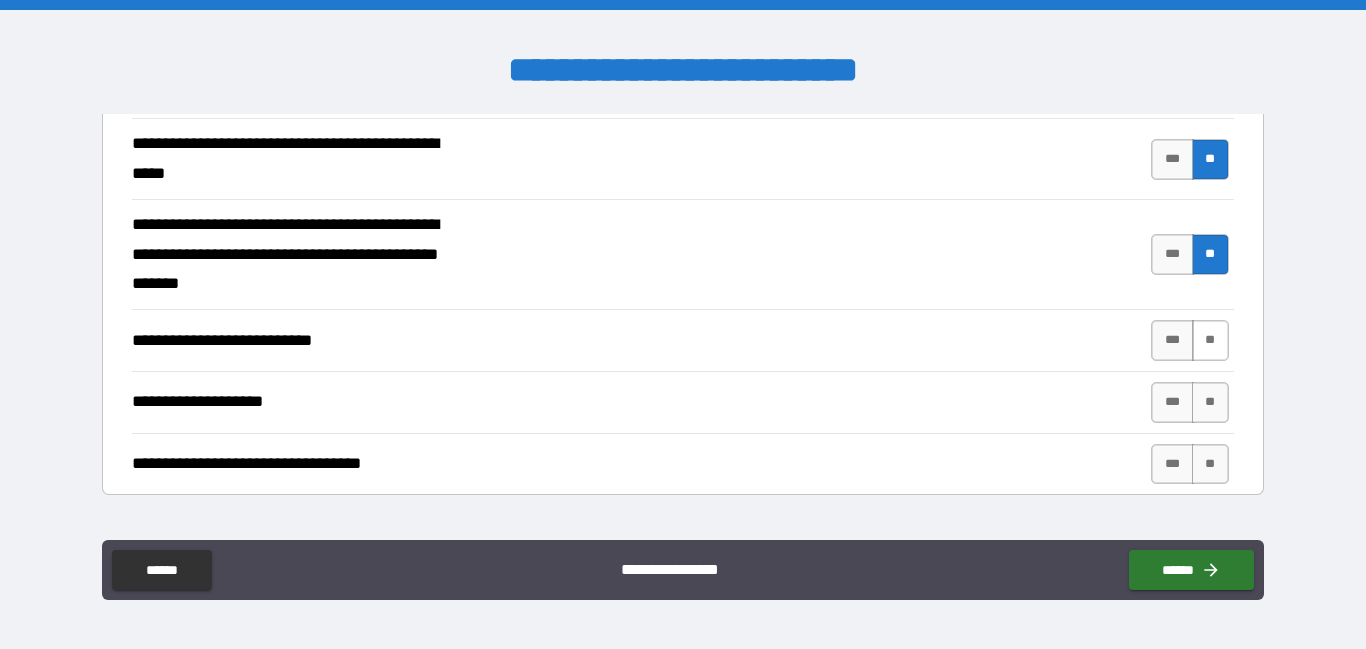 click on "**" at bounding box center [1210, 340] 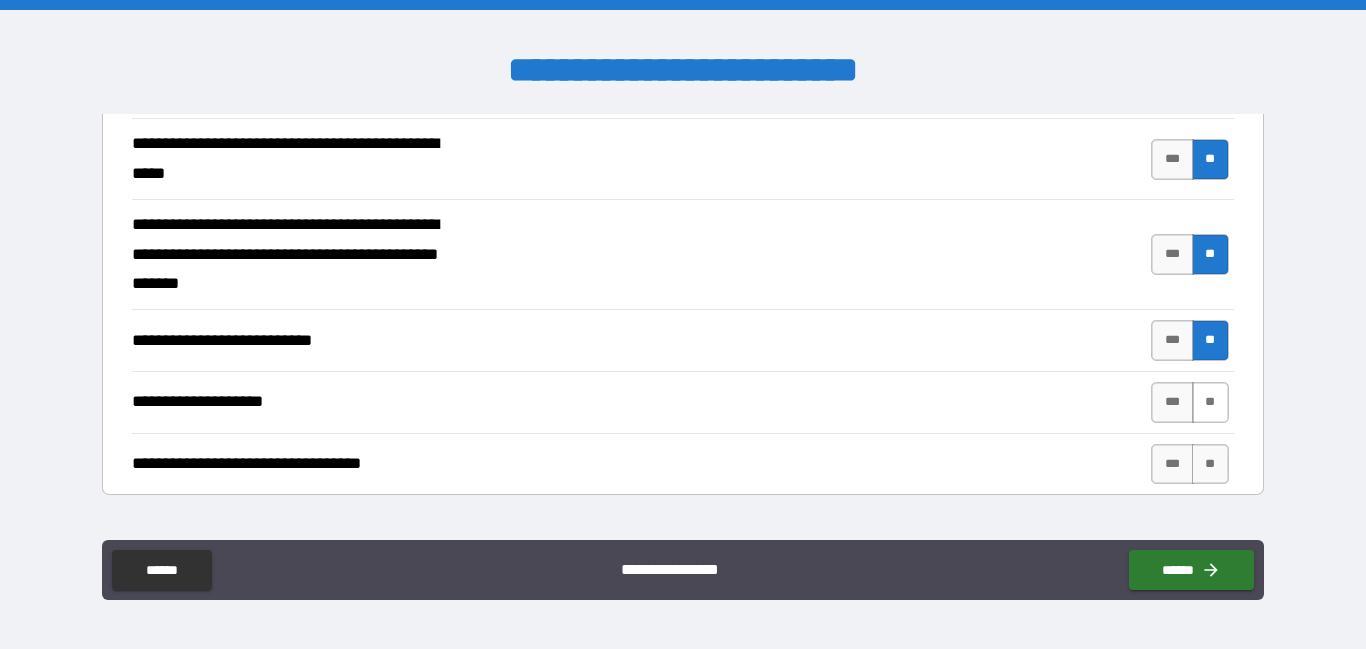 click on "**" at bounding box center (1210, 402) 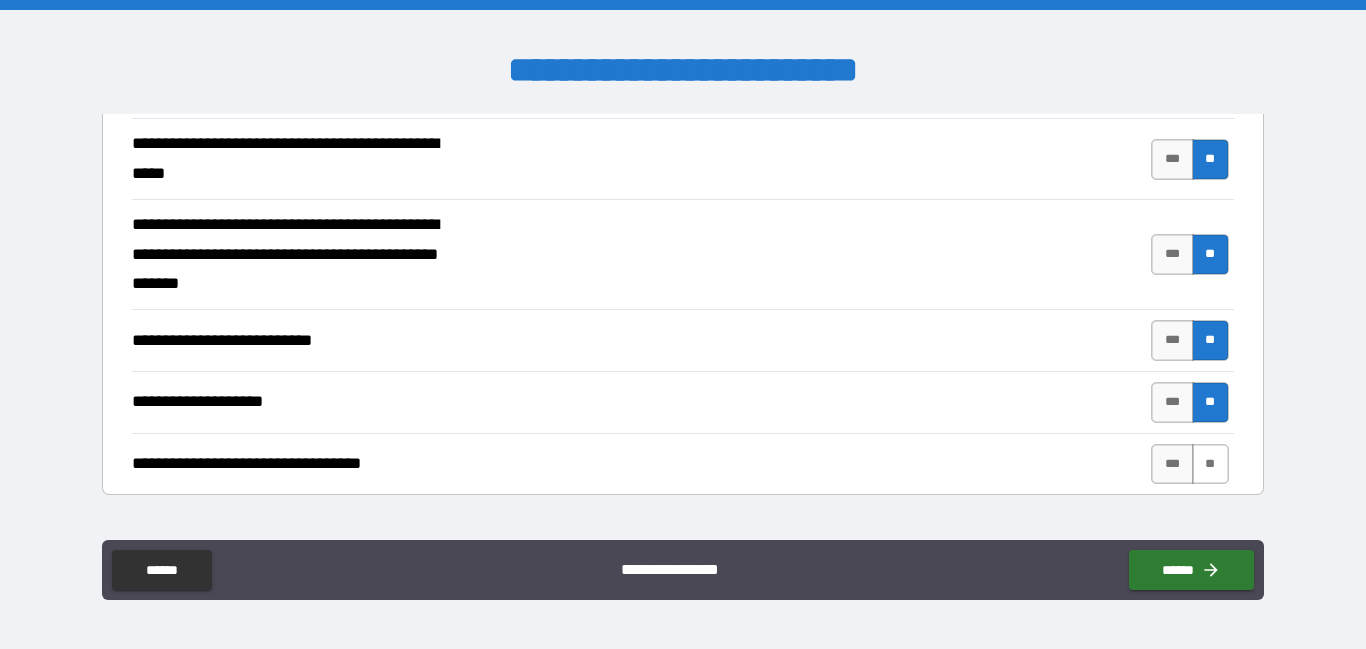 click on "**" at bounding box center [1210, 464] 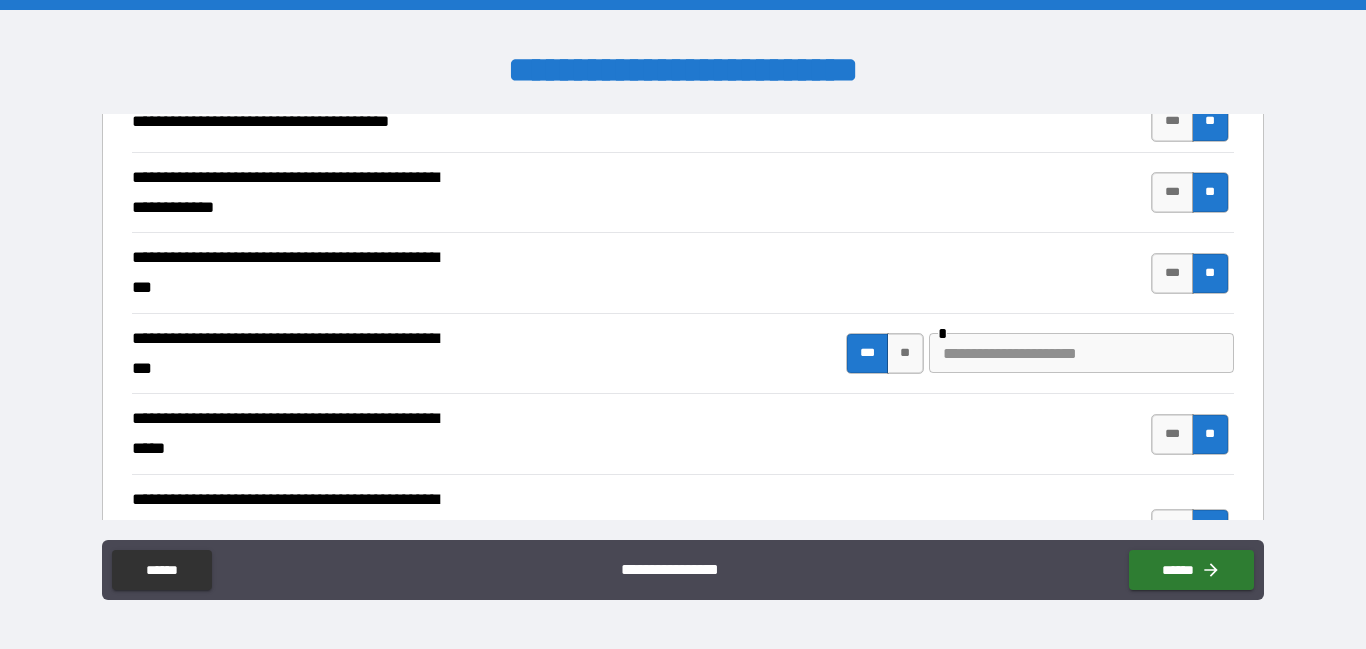 scroll, scrollTop: 447, scrollLeft: 0, axis: vertical 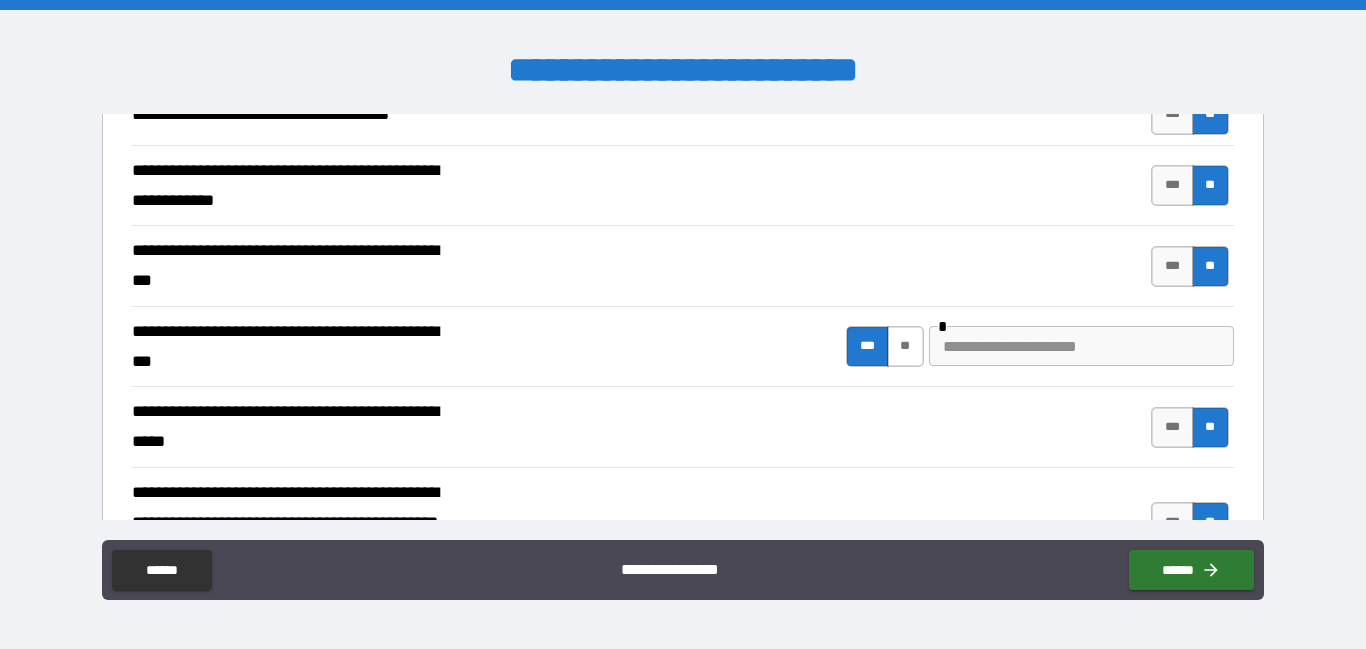 click on "**" at bounding box center [905, 346] 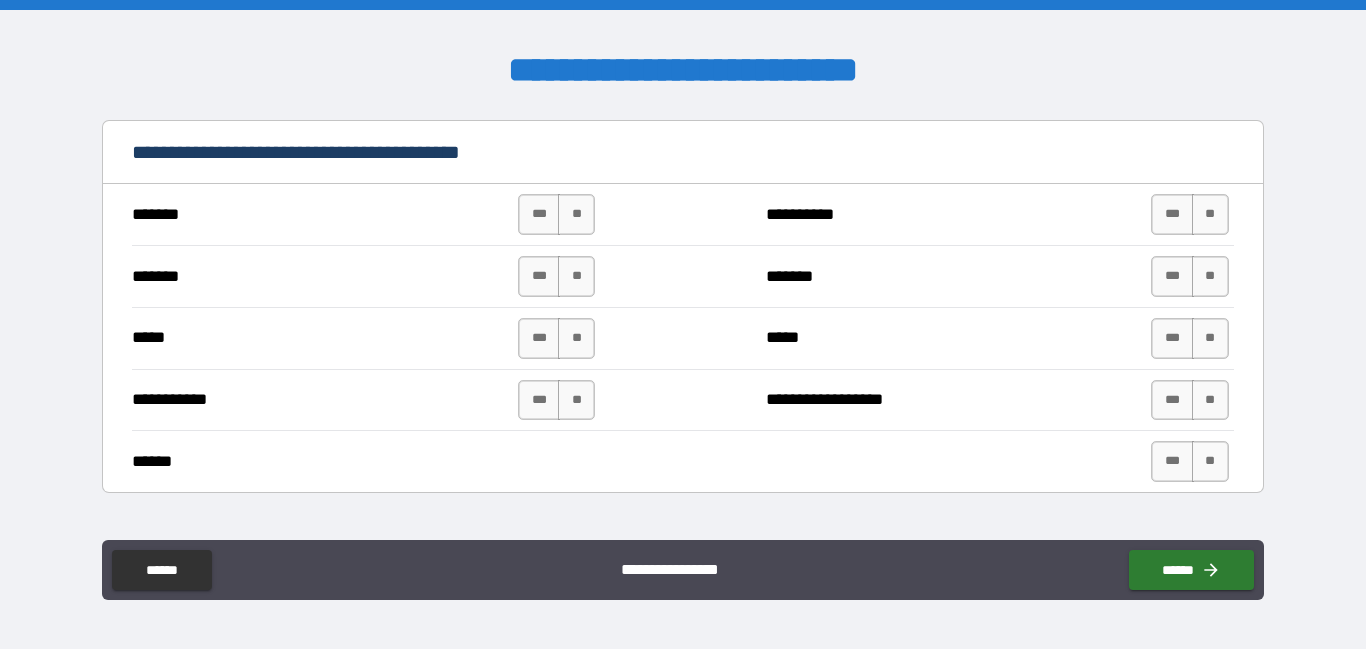scroll, scrollTop: 1439, scrollLeft: 0, axis: vertical 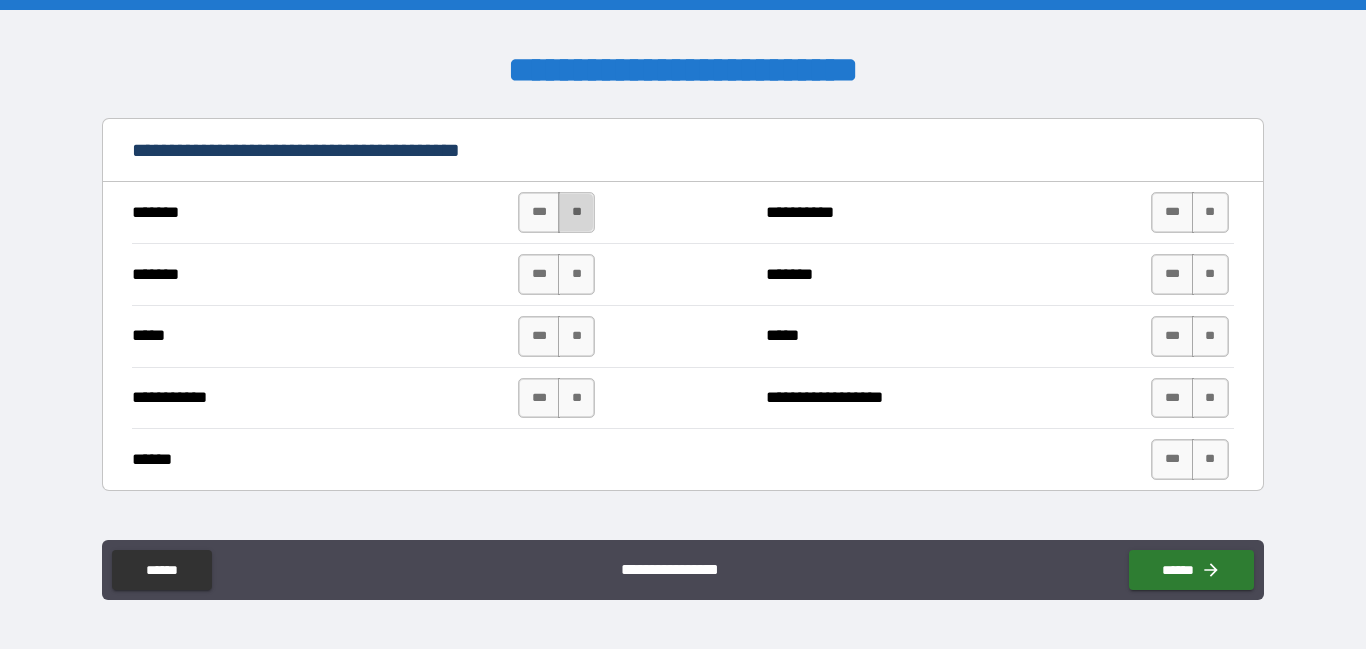 click on "**" at bounding box center (576, 212) 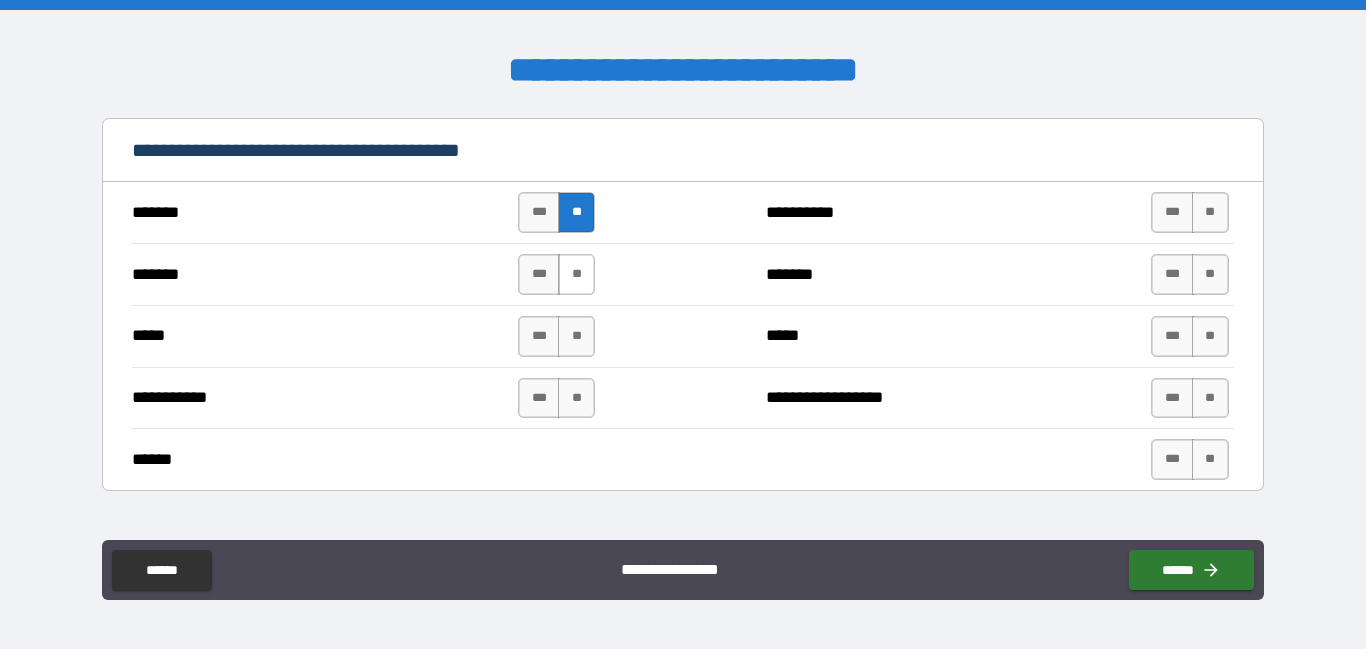 click on "**" at bounding box center (576, 274) 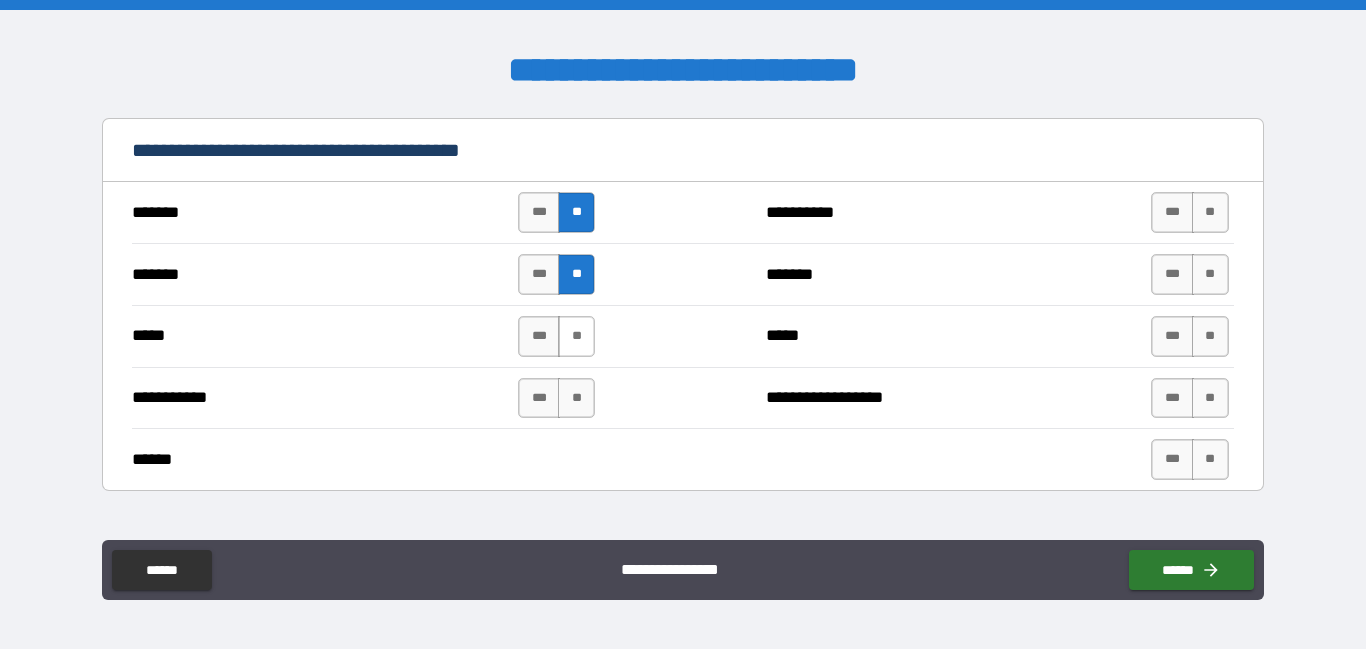 click on "**" at bounding box center [576, 336] 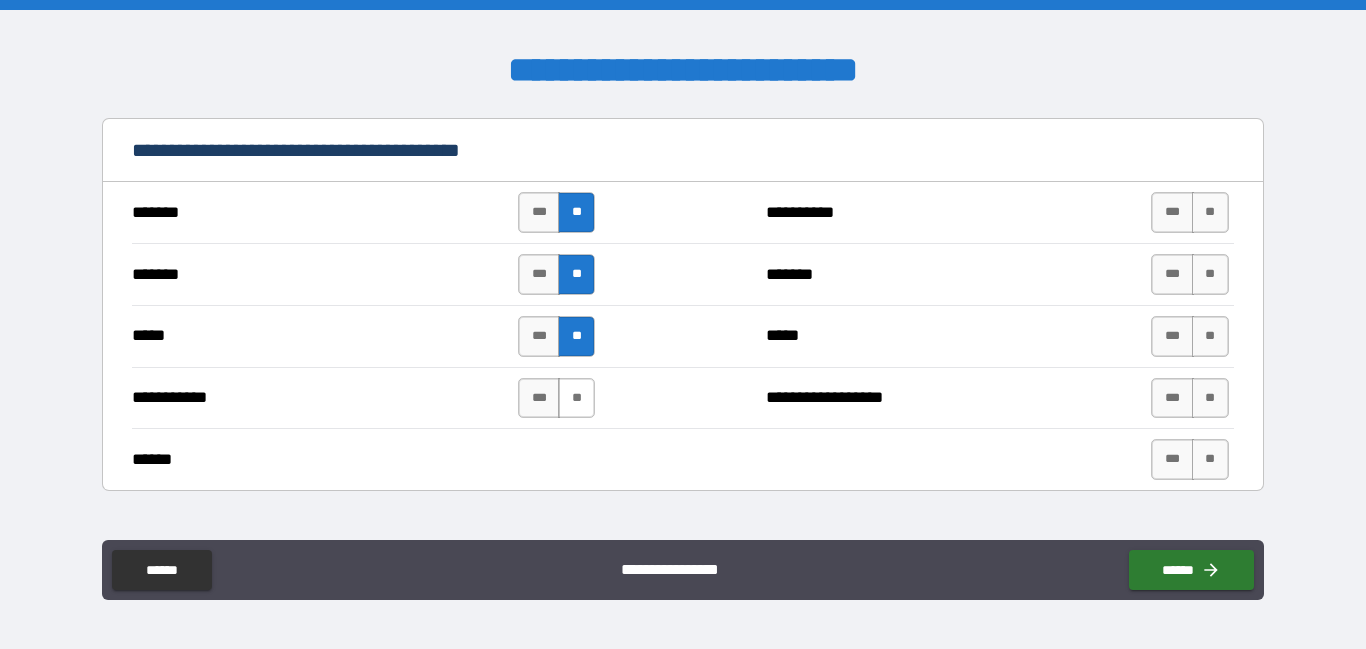 click on "**" at bounding box center [576, 398] 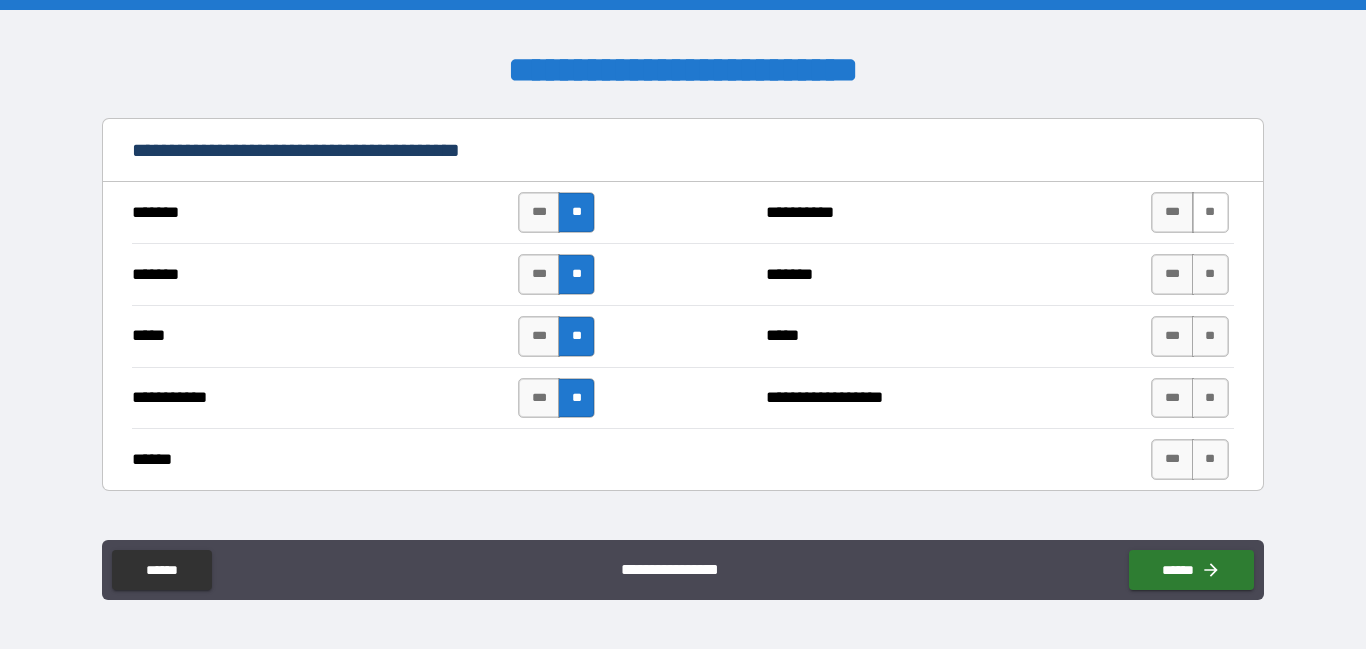 click on "**" at bounding box center [1210, 212] 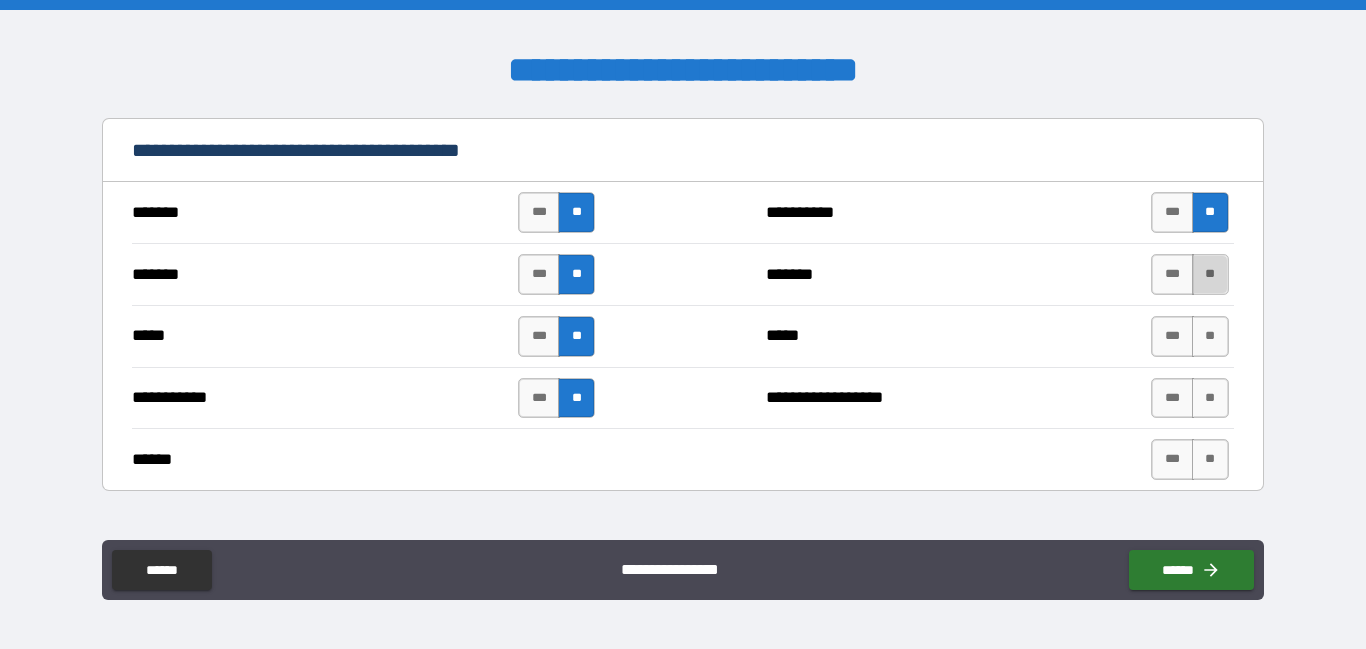 click on "**" at bounding box center [1210, 274] 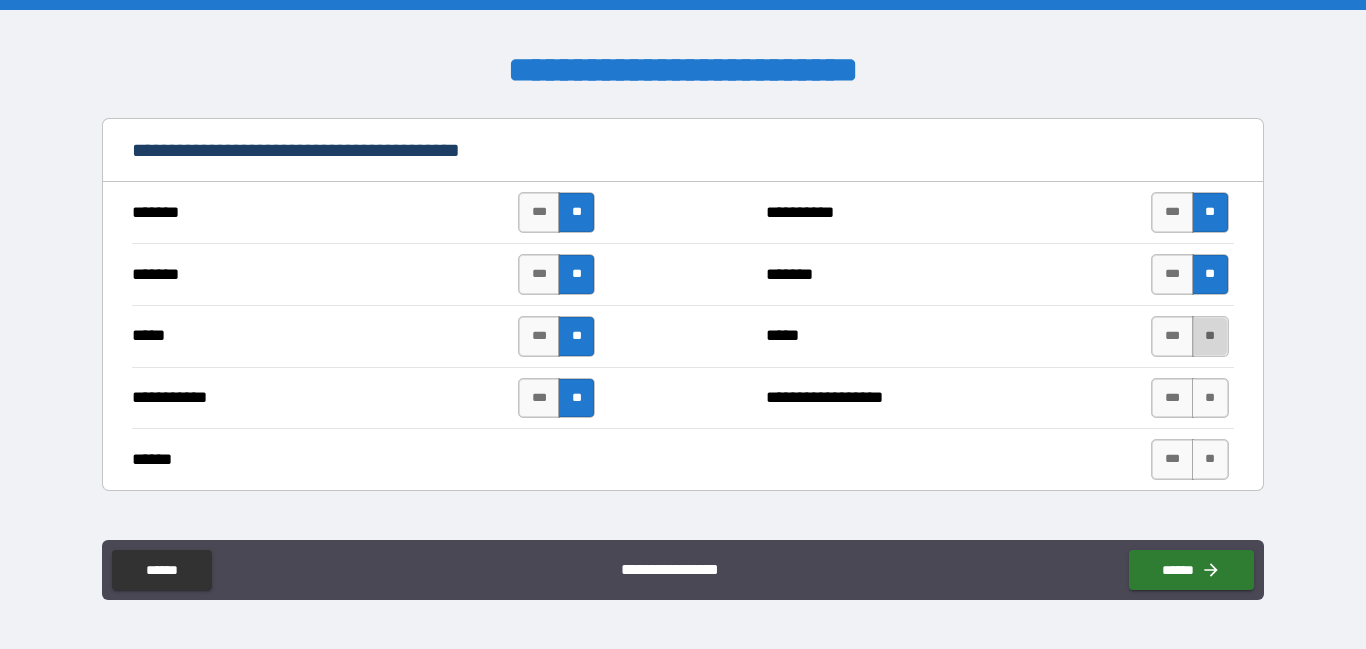 click on "**" at bounding box center (1210, 336) 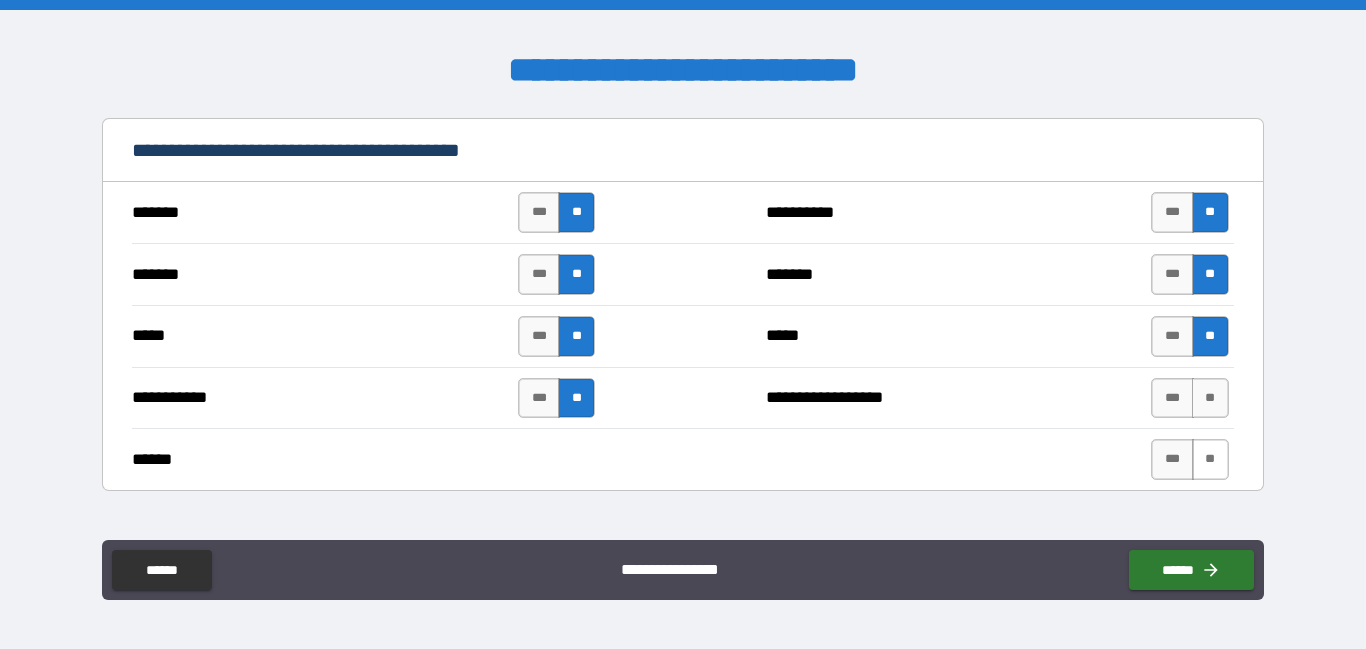 click on "**" at bounding box center [1210, 398] 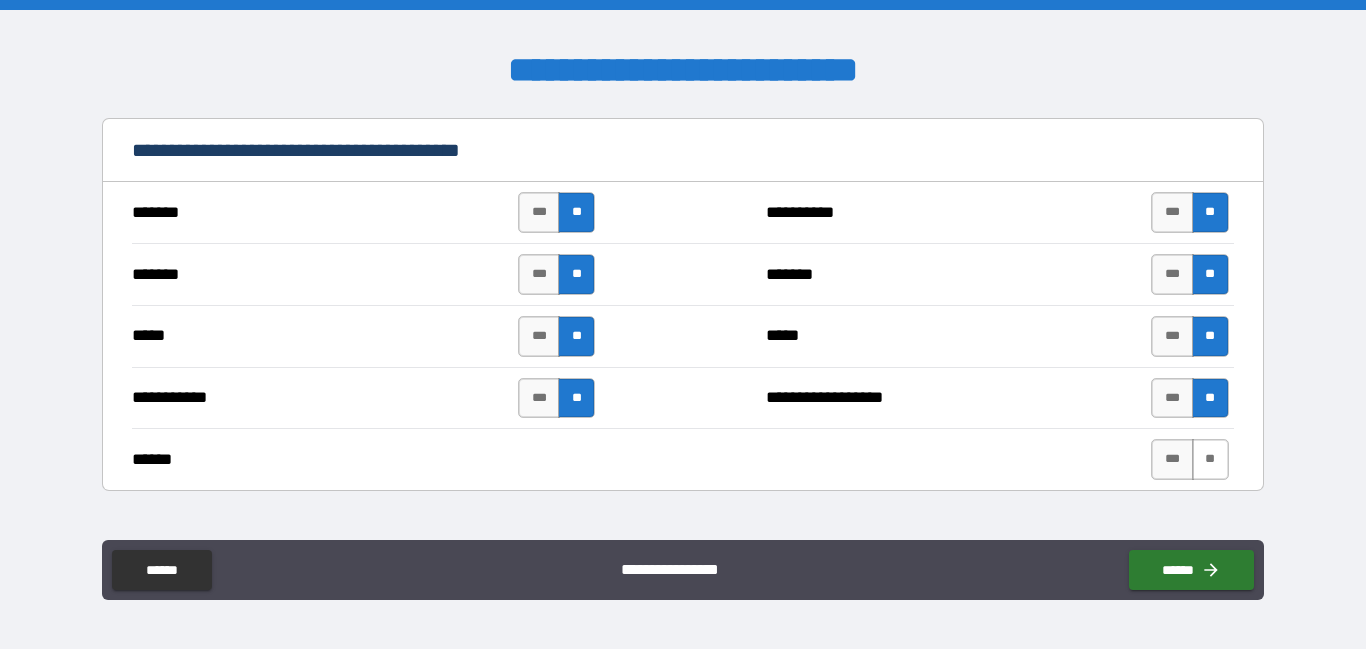 click on "**" at bounding box center (1210, 459) 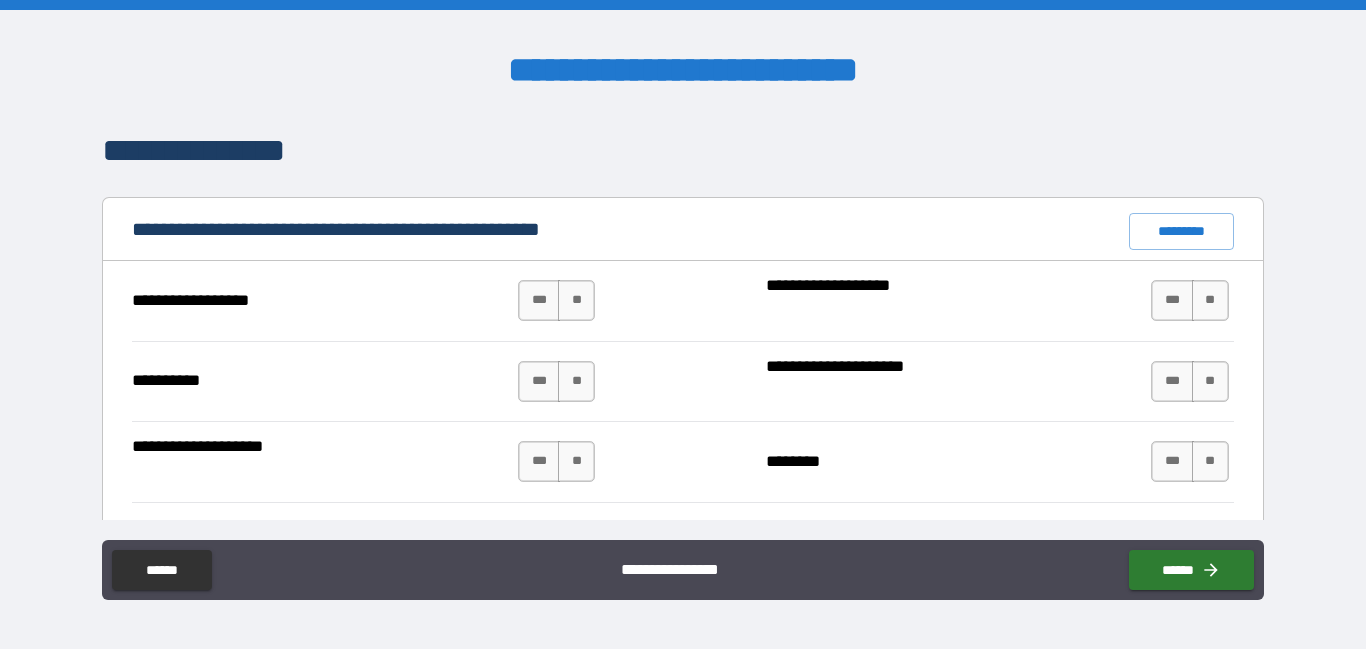 scroll, scrollTop: 1864, scrollLeft: 0, axis: vertical 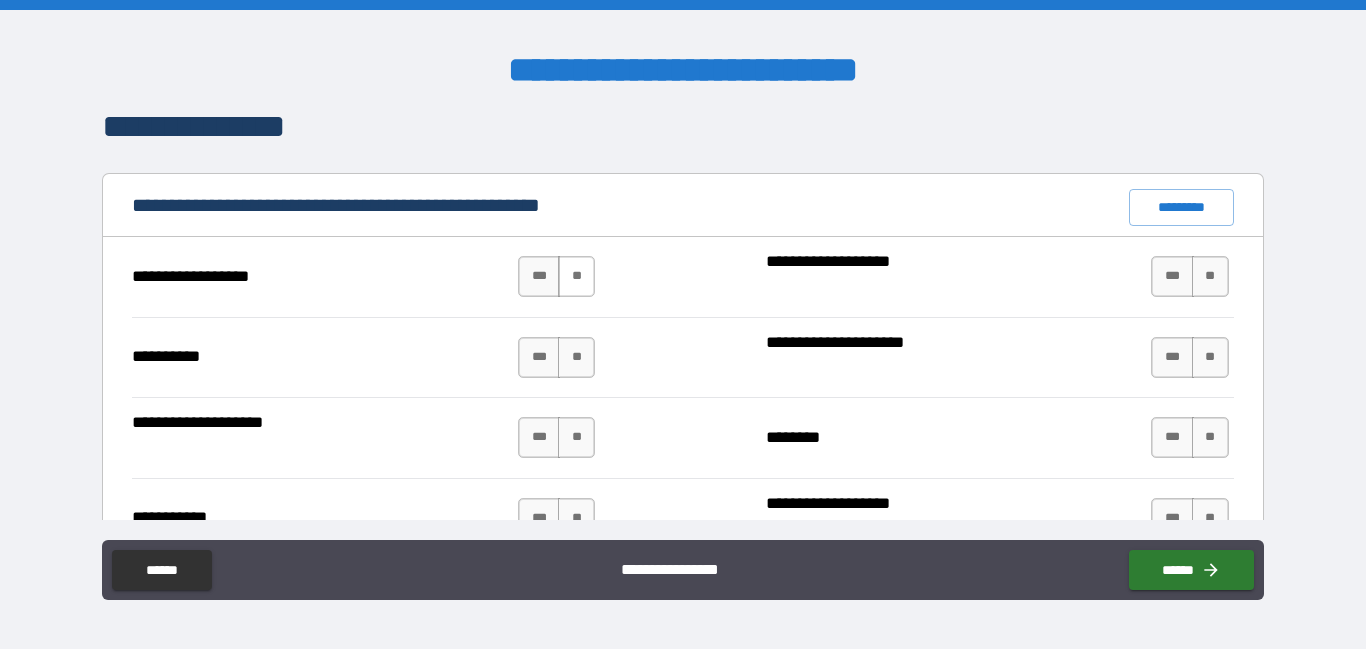 click on "**" at bounding box center [576, 276] 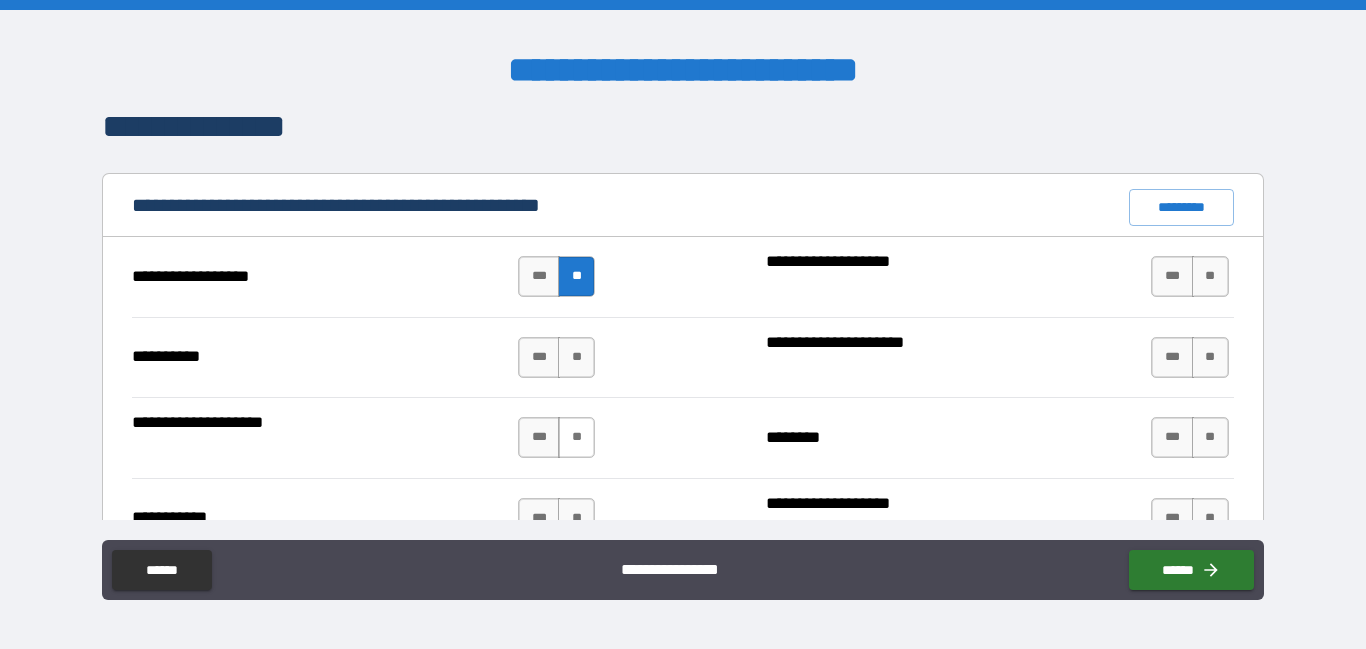 click on "**" at bounding box center (576, 357) 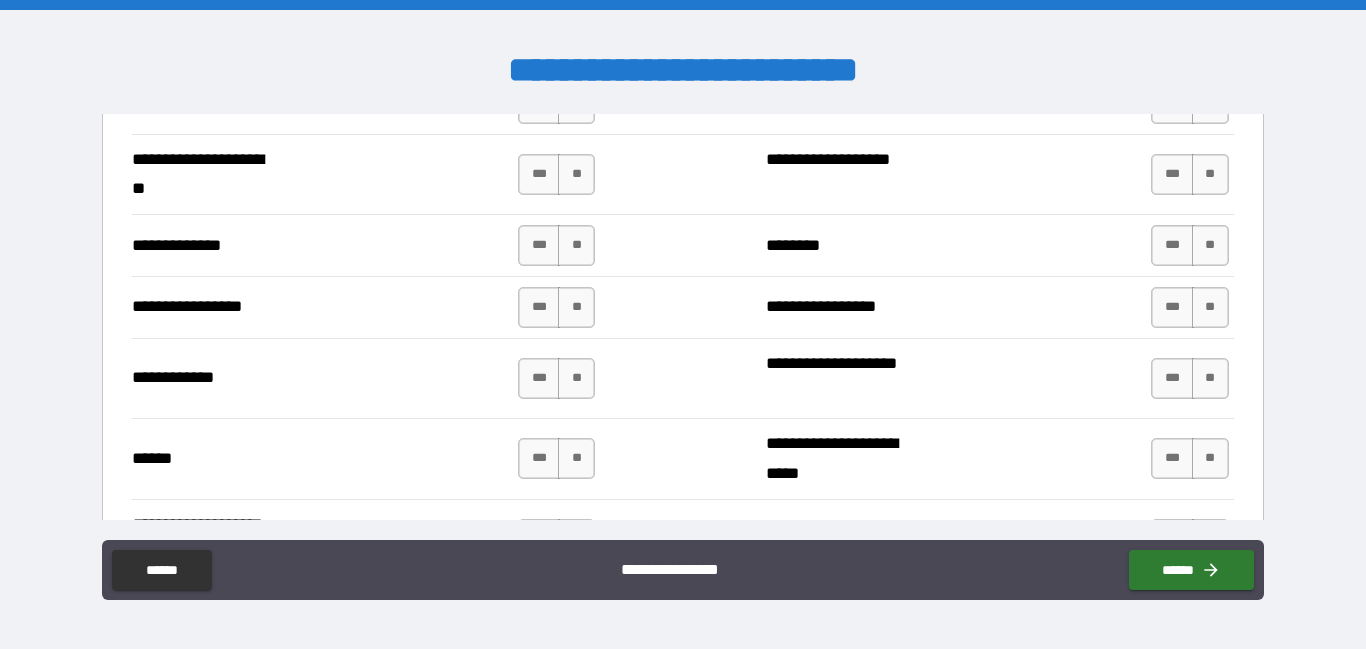 scroll, scrollTop: 2844, scrollLeft: 0, axis: vertical 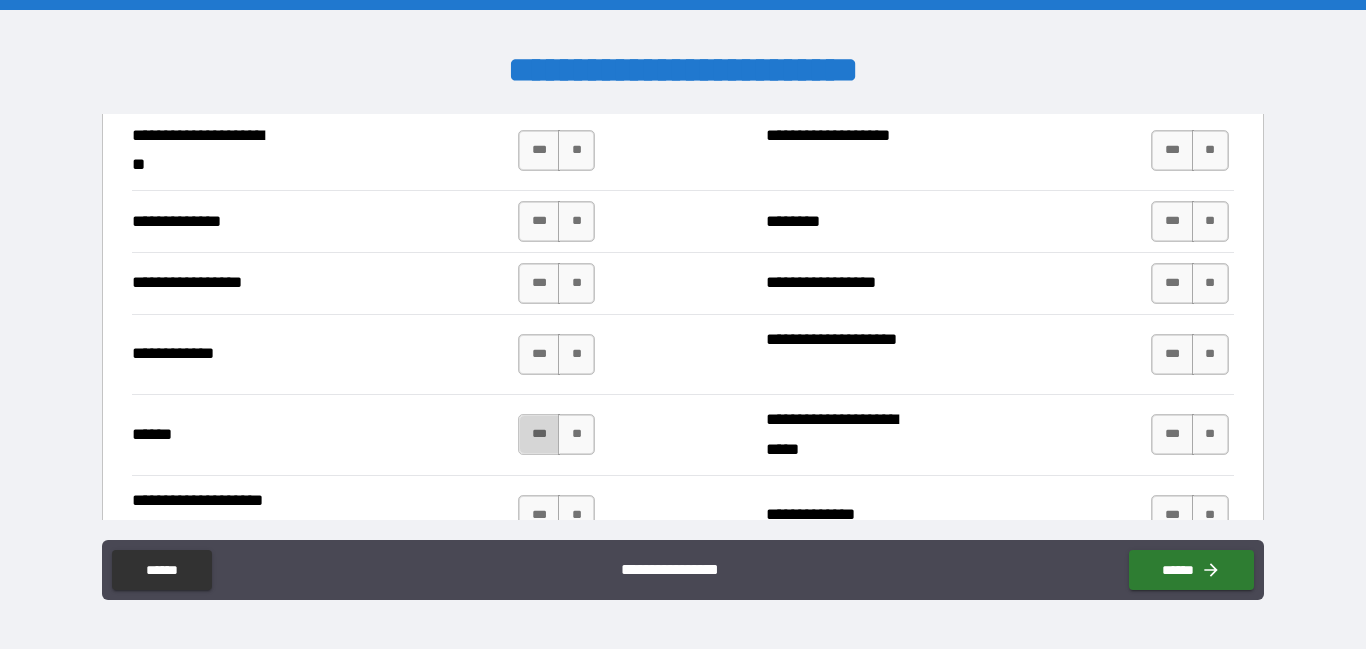 click on "***" at bounding box center [539, 434] 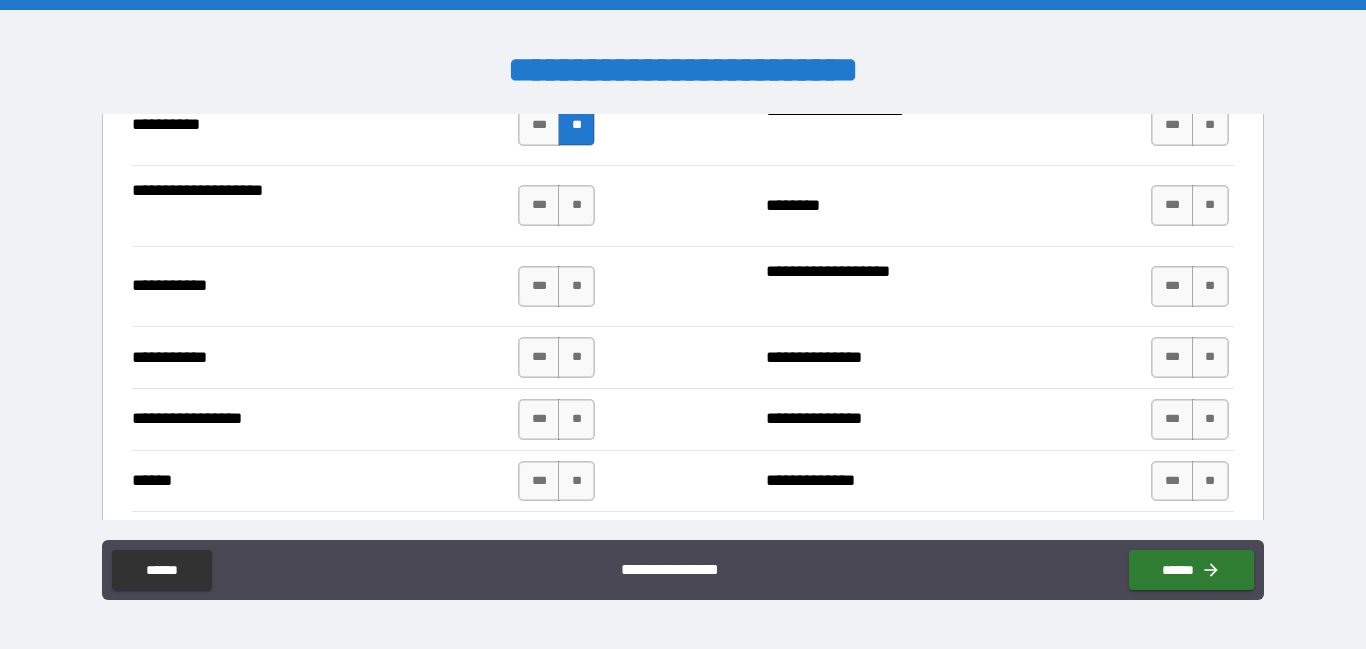 scroll, scrollTop: 2048, scrollLeft: 0, axis: vertical 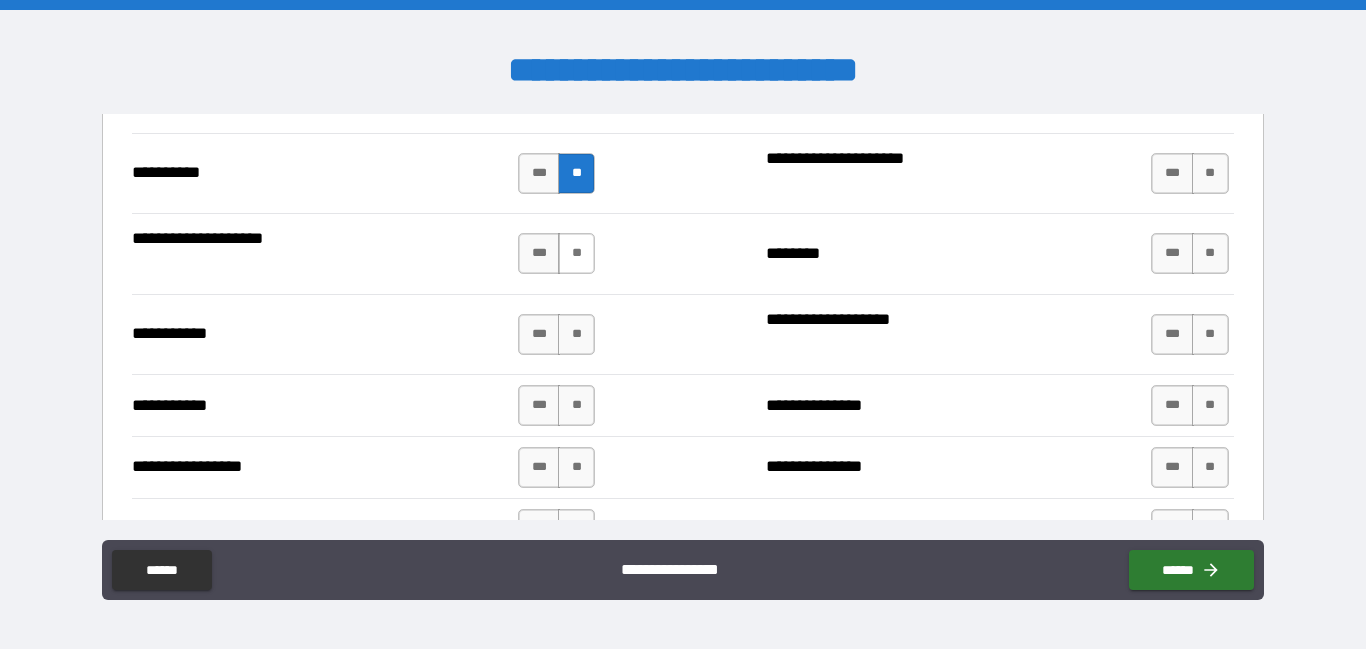 click on "**" at bounding box center (576, 253) 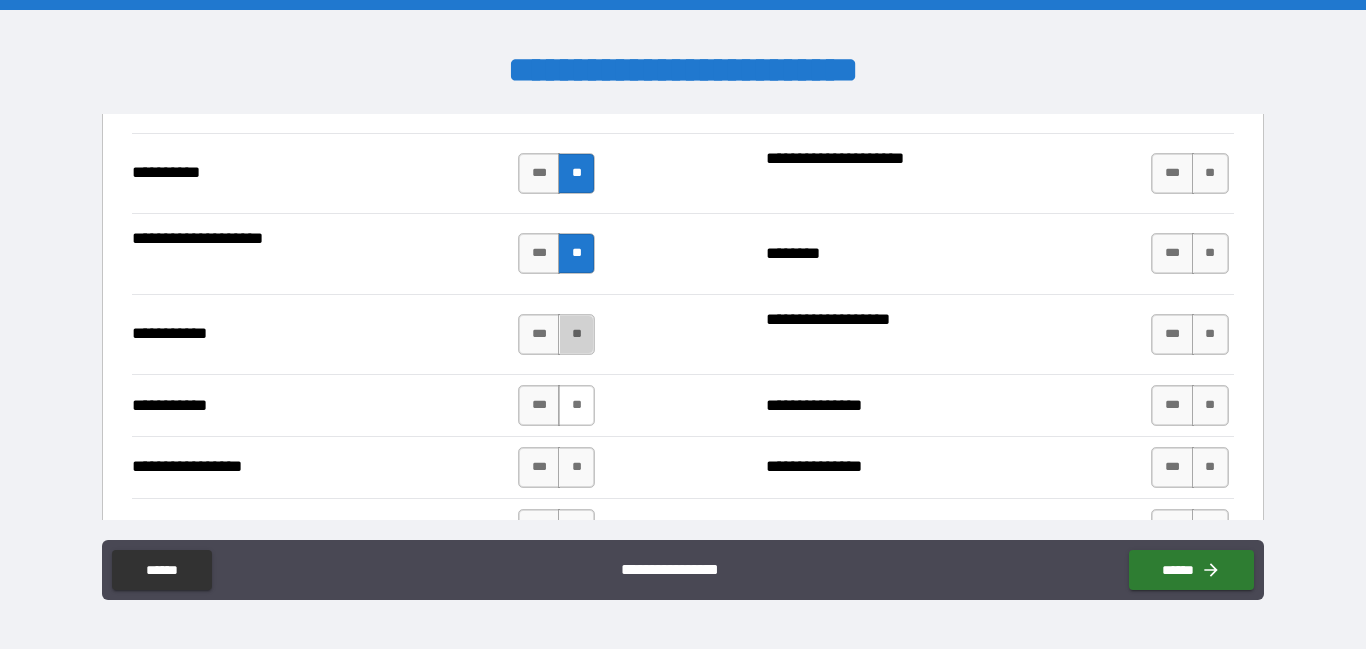 drag, startPoint x: 580, startPoint y: 342, endPoint x: 572, endPoint y: 387, distance: 45.705578 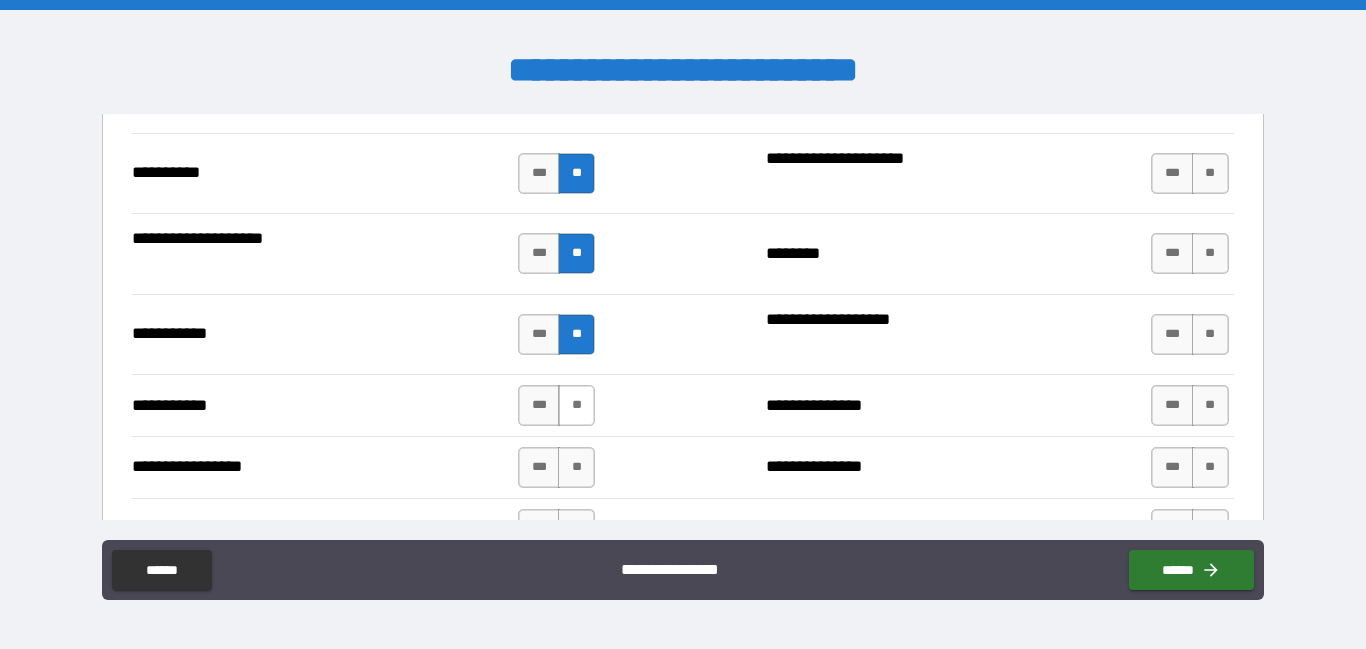 drag, startPoint x: 570, startPoint y: 406, endPoint x: 578, endPoint y: 416, distance: 12.806249 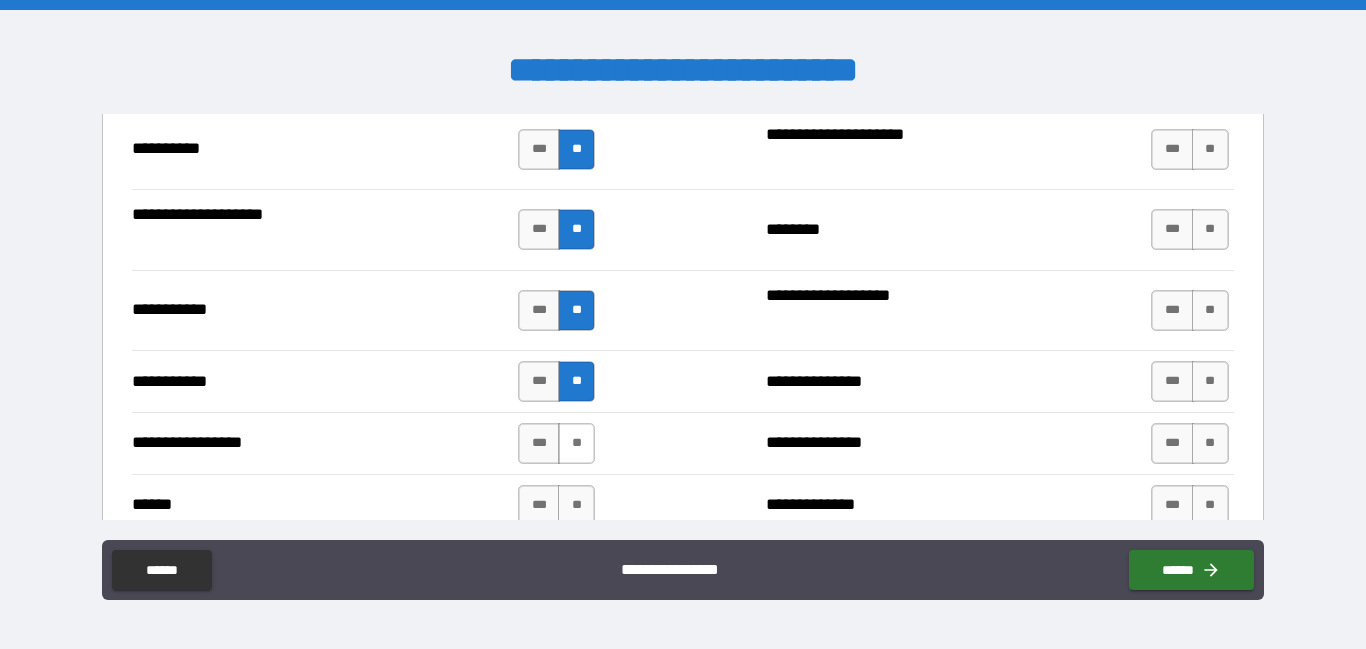 scroll, scrollTop: 2075, scrollLeft: 0, axis: vertical 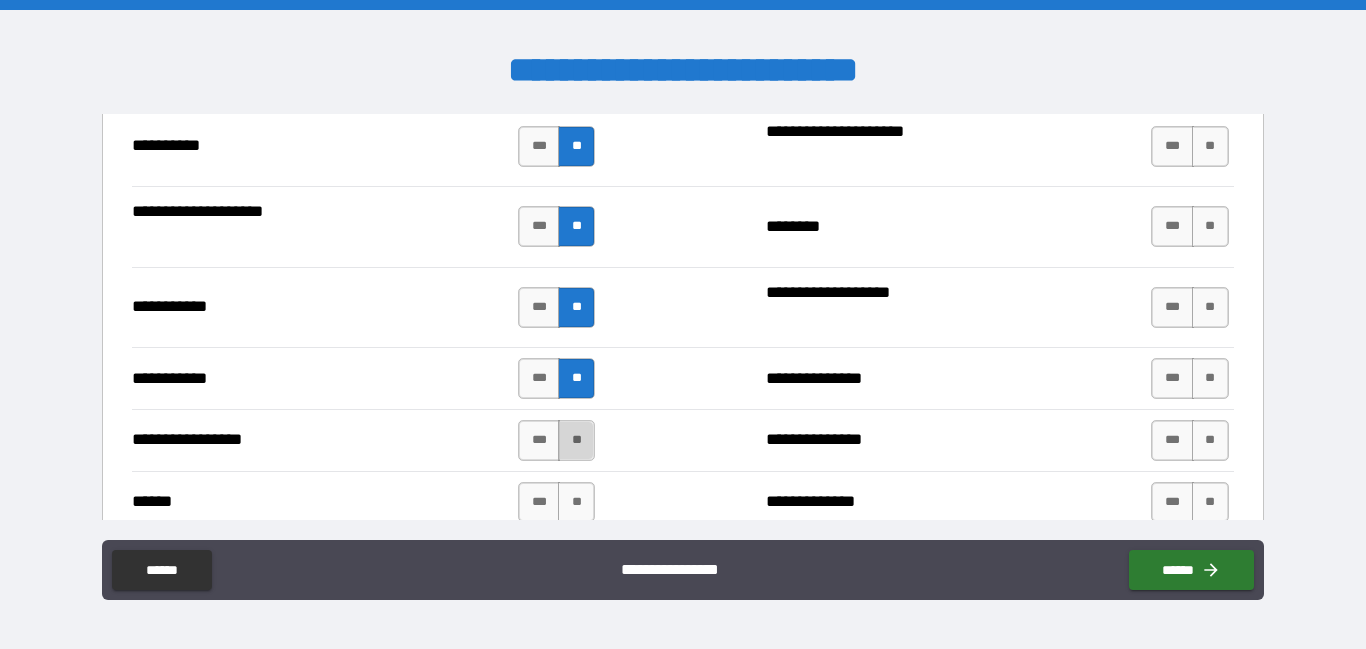 click on "**" at bounding box center (576, 440) 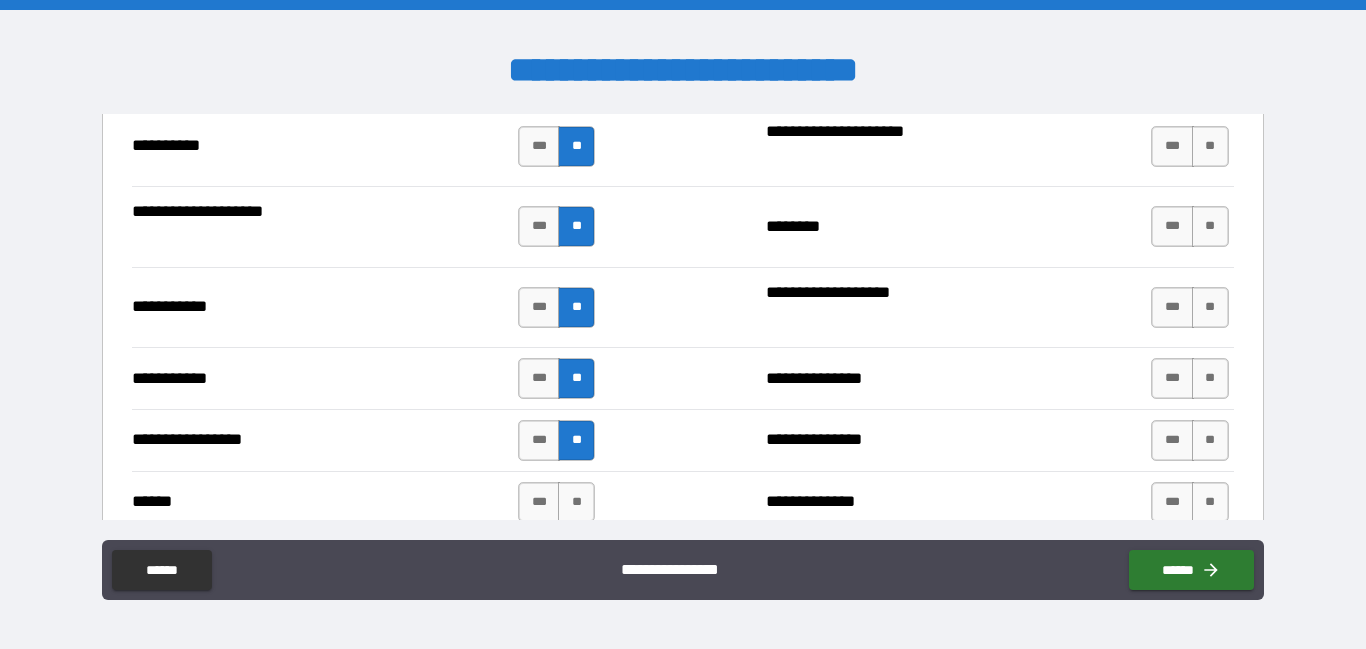 scroll, scrollTop: 2185, scrollLeft: 0, axis: vertical 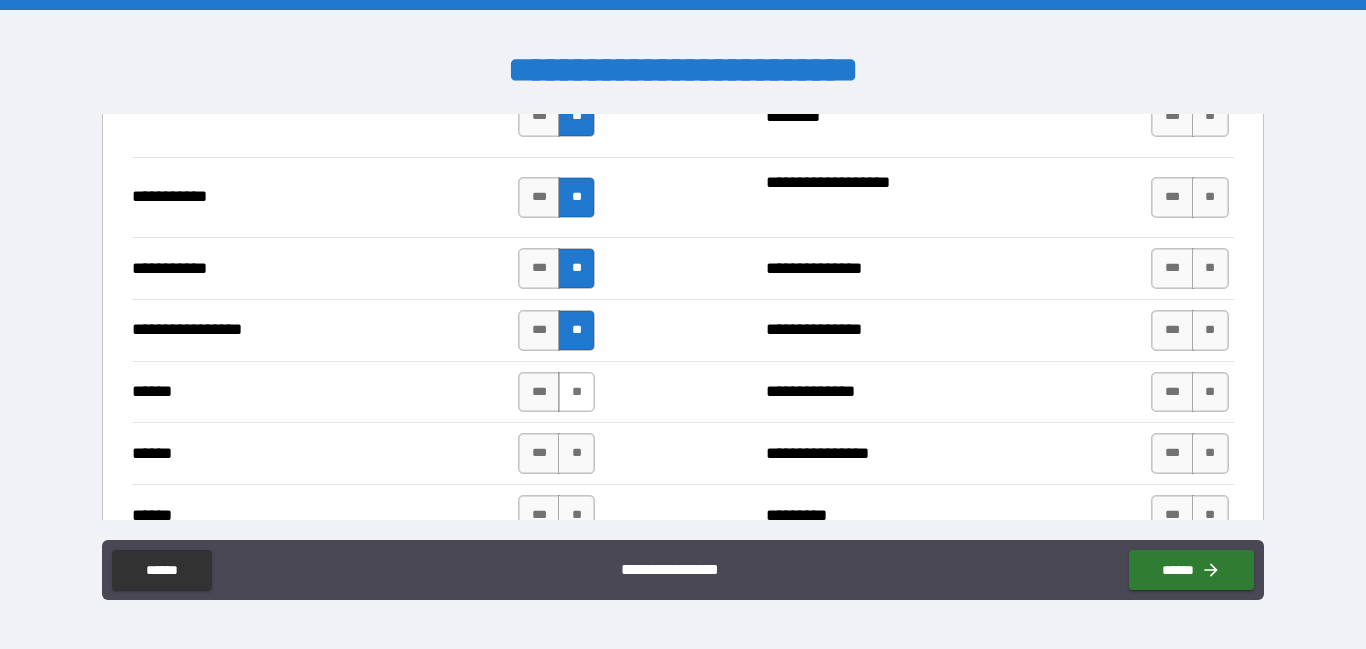 click on "**" at bounding box center [576, 392] 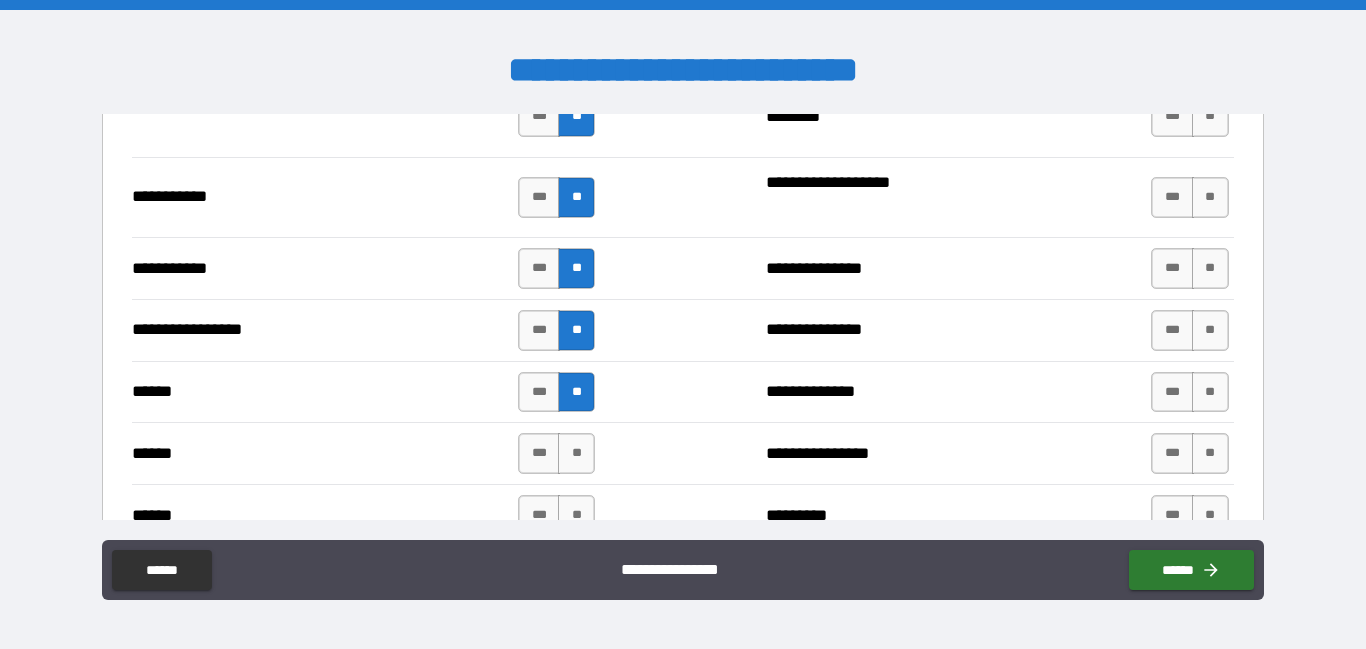 click on "**" at bounding box center [576, 453] 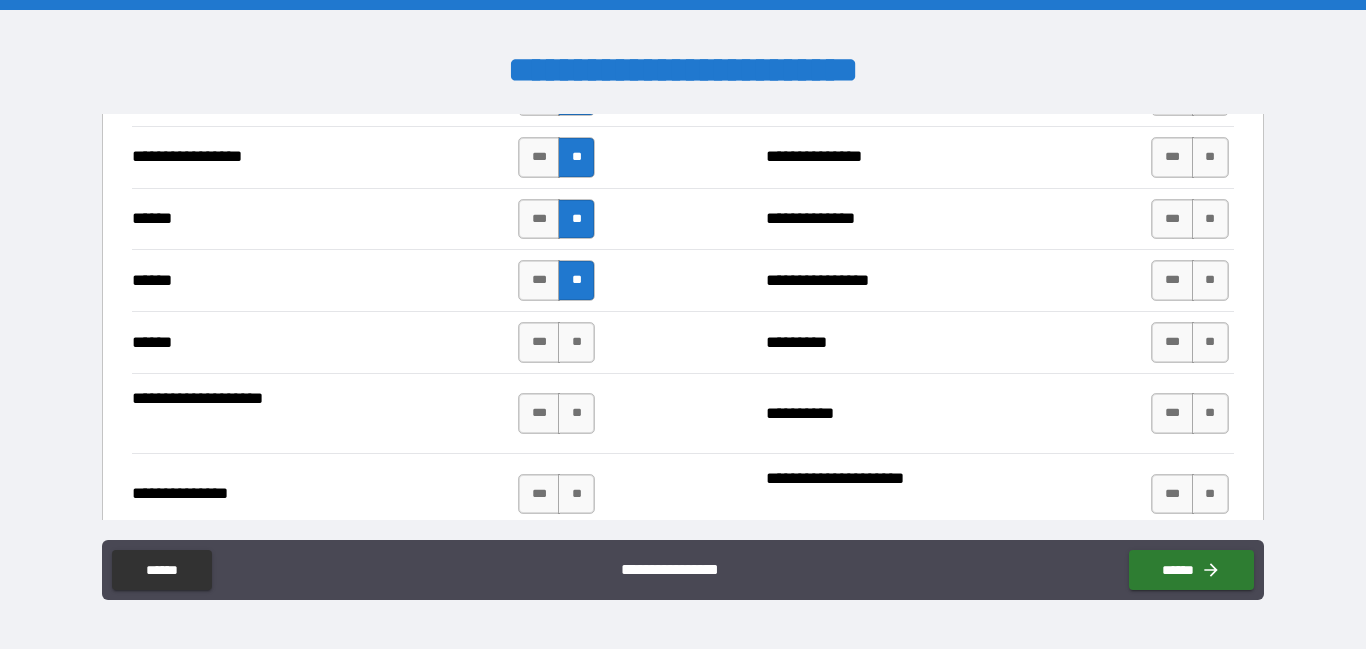 scroll, scrollTop: 2371, scrollLeft: 0, axis: vertical 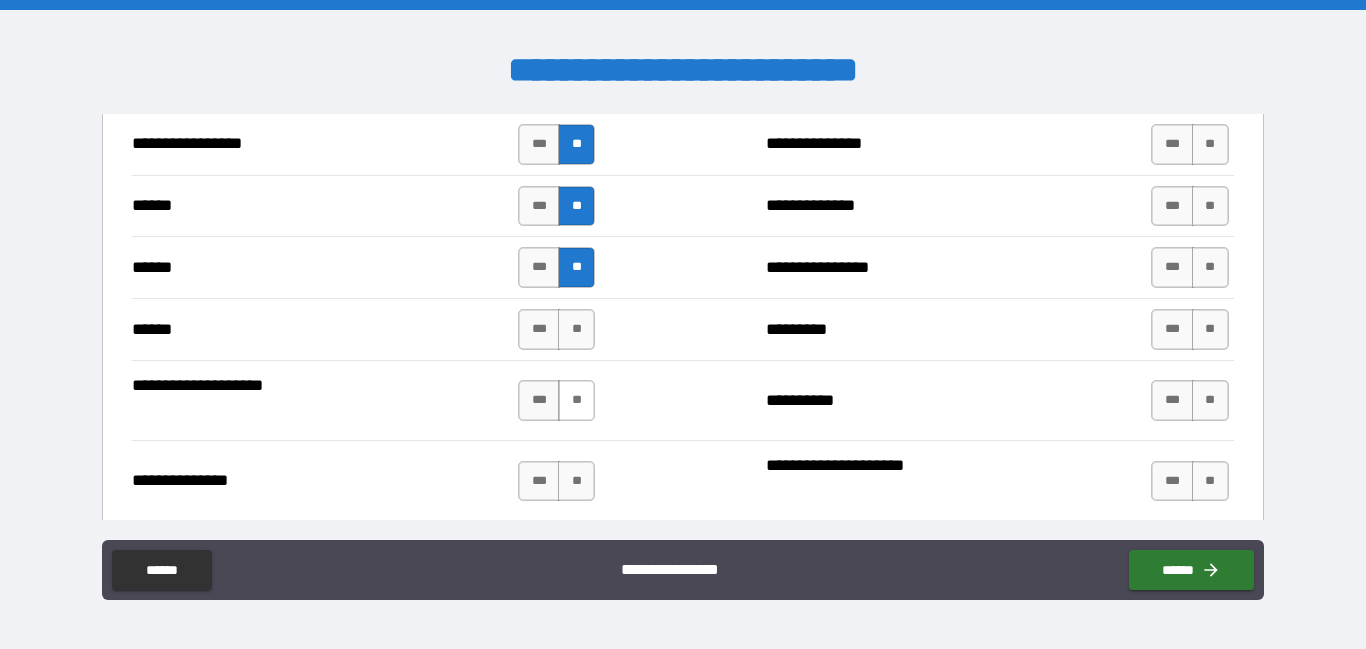 click on "**" at bounding box center [576, 329] 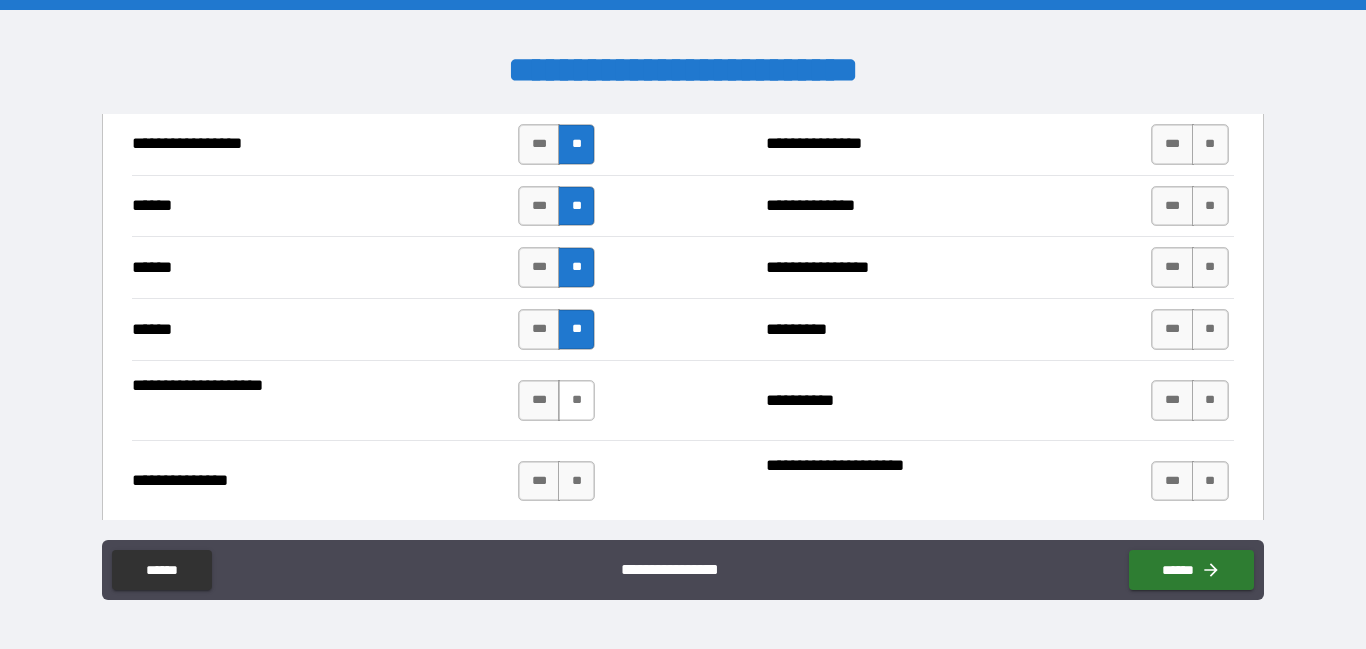 click on "**" at bounding box center (576, 400) 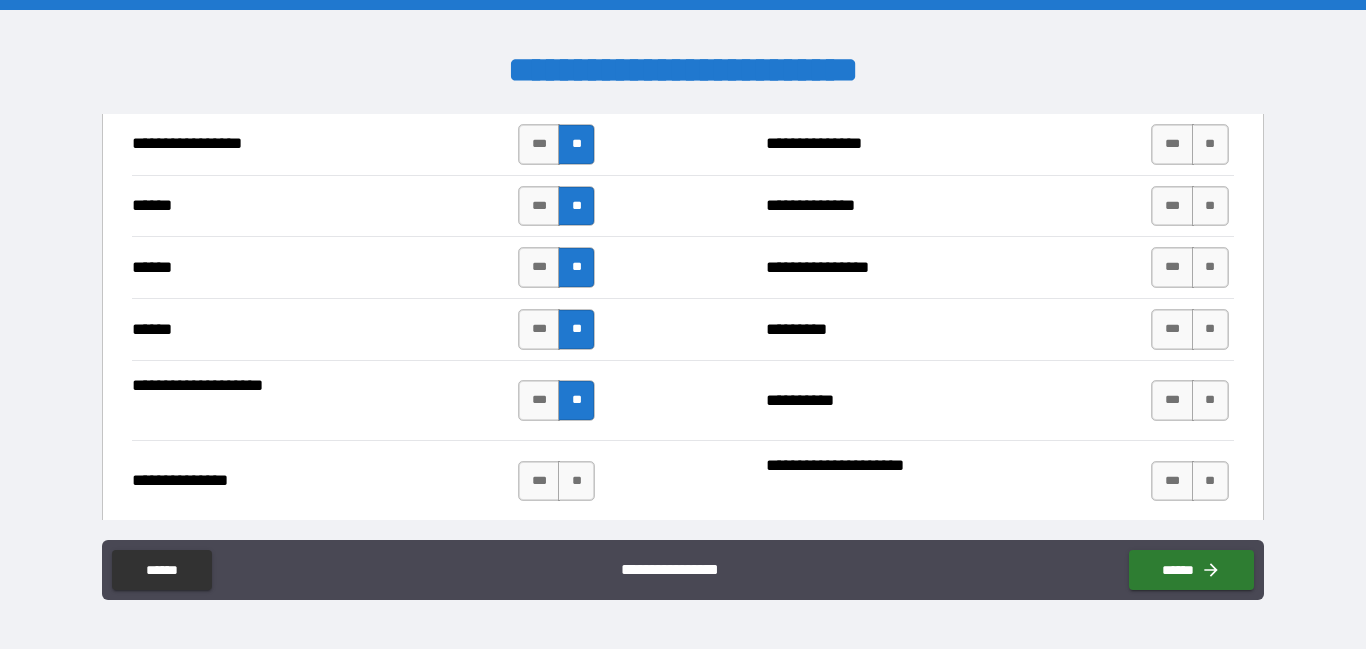 scroll, scrollTop: 2532, scrollLeft: 0, axis: vertical 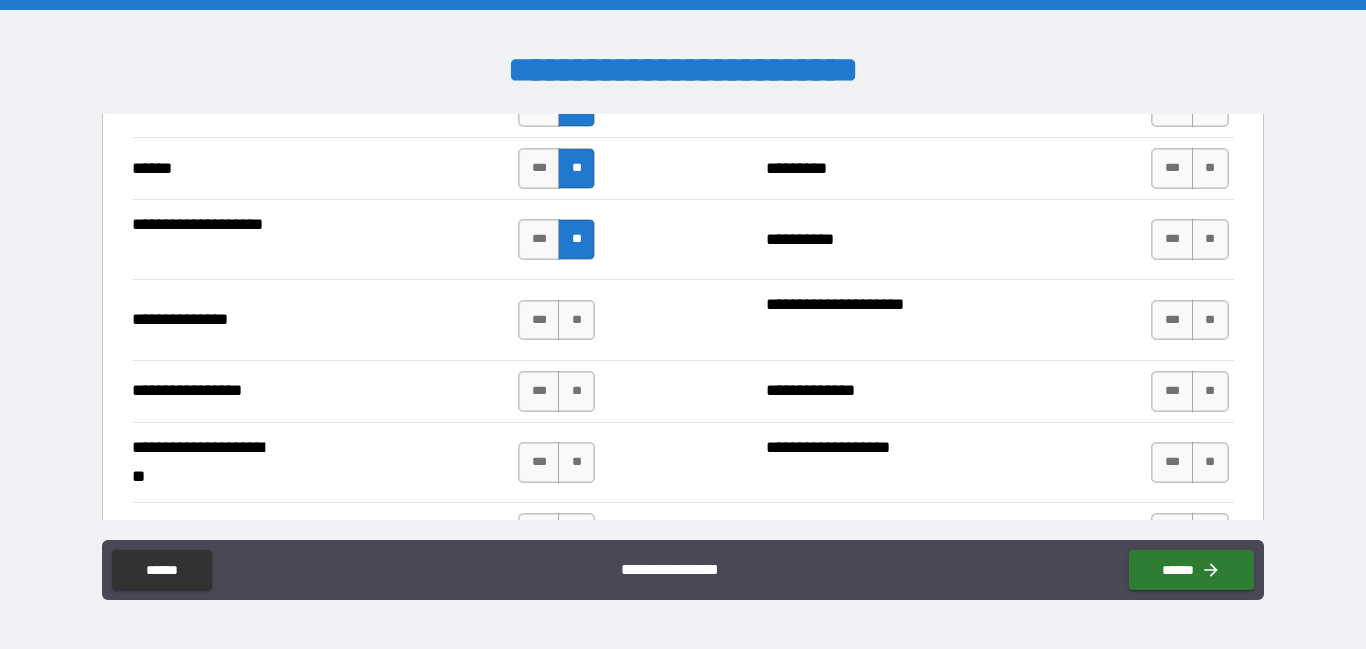 drag, startPoint x: 570, startPoint y: 334, endPoint x: 595, endPoint y: 392, distance: 63.15853 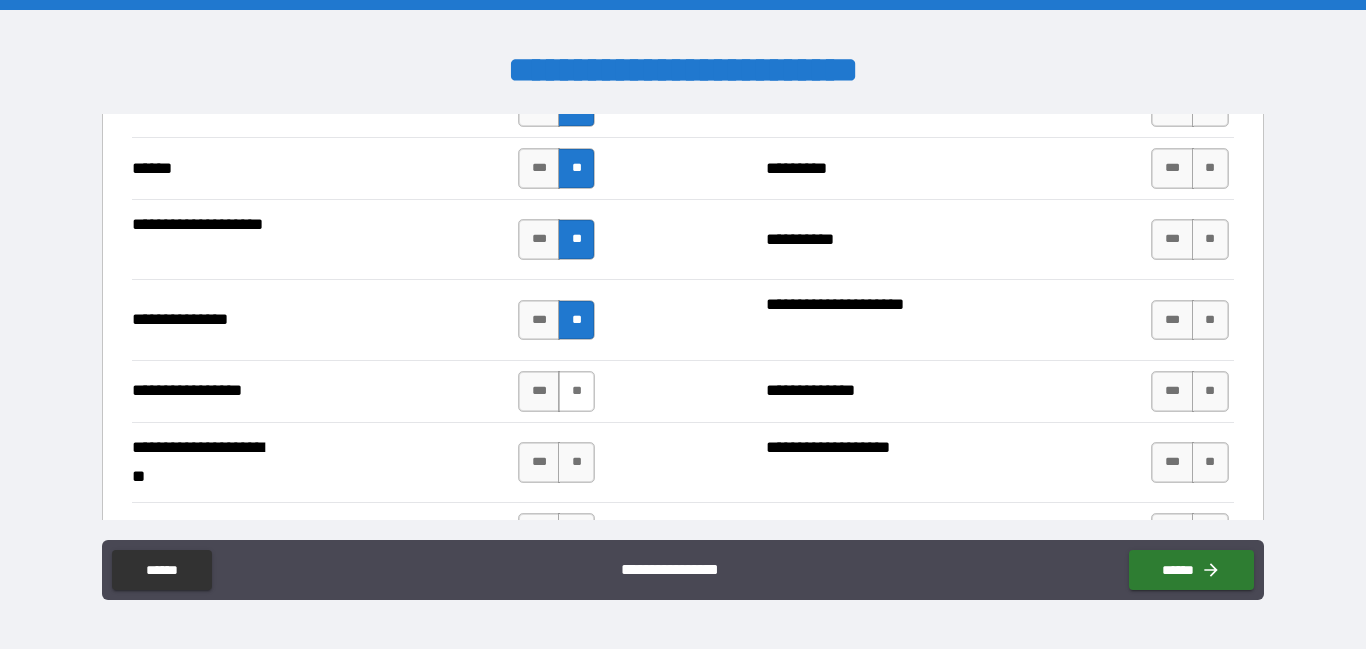 click on "**" at bounding box center (576, 391) 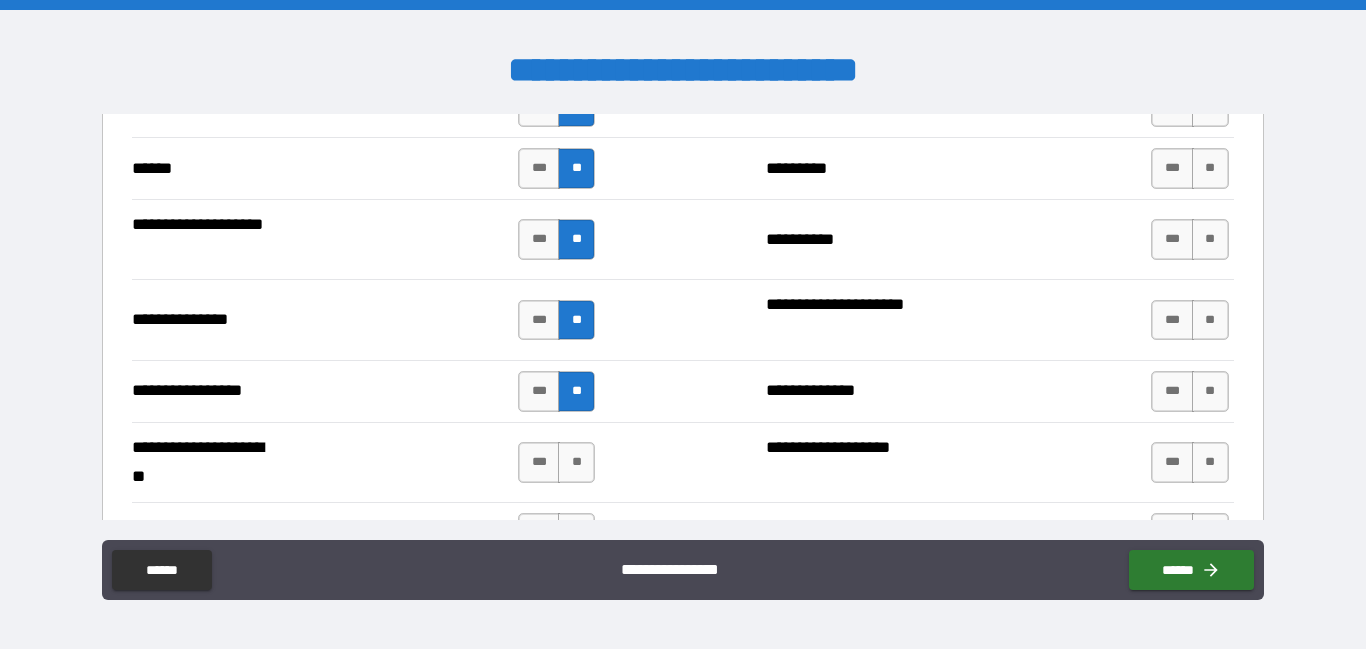 drag, startPoint x: 571, startPoint y: 457, endPoint x: 598, endPoint y: 428, distance: 39.623226 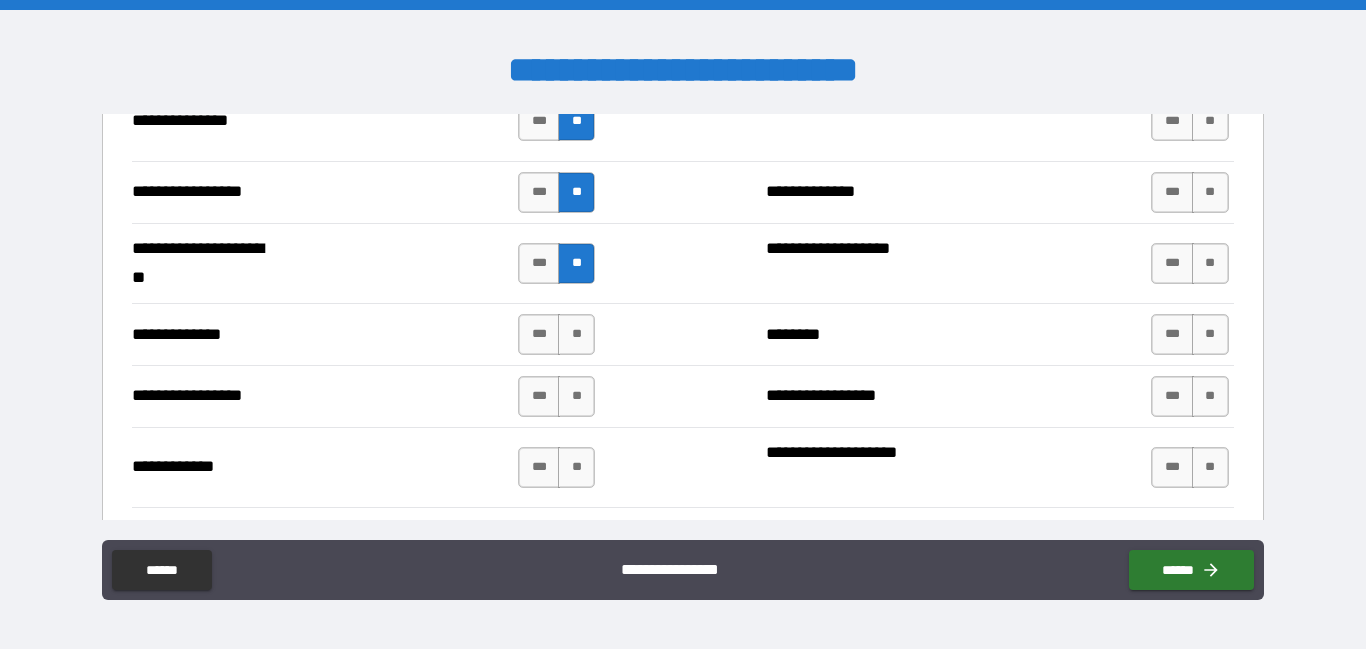 scroll, scrollTop: 2734, scrollLeft: 0, axis: vertical 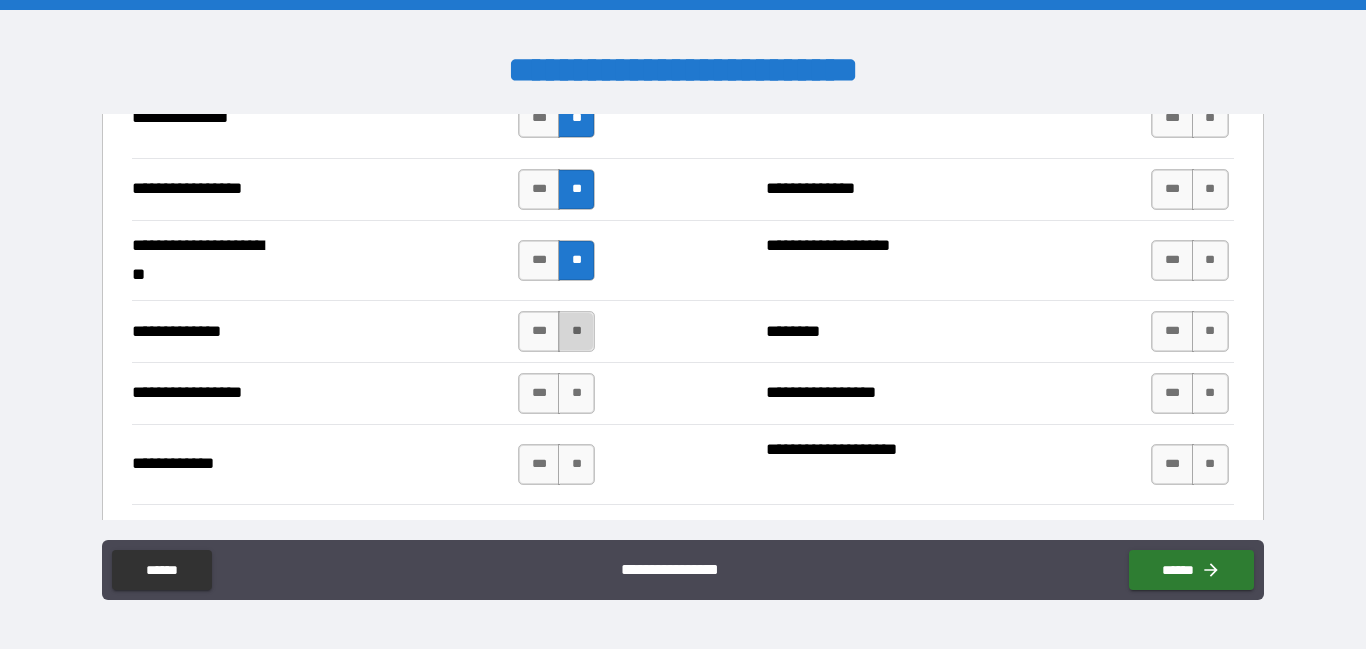 click on "**" at bounding box center [576, 331] 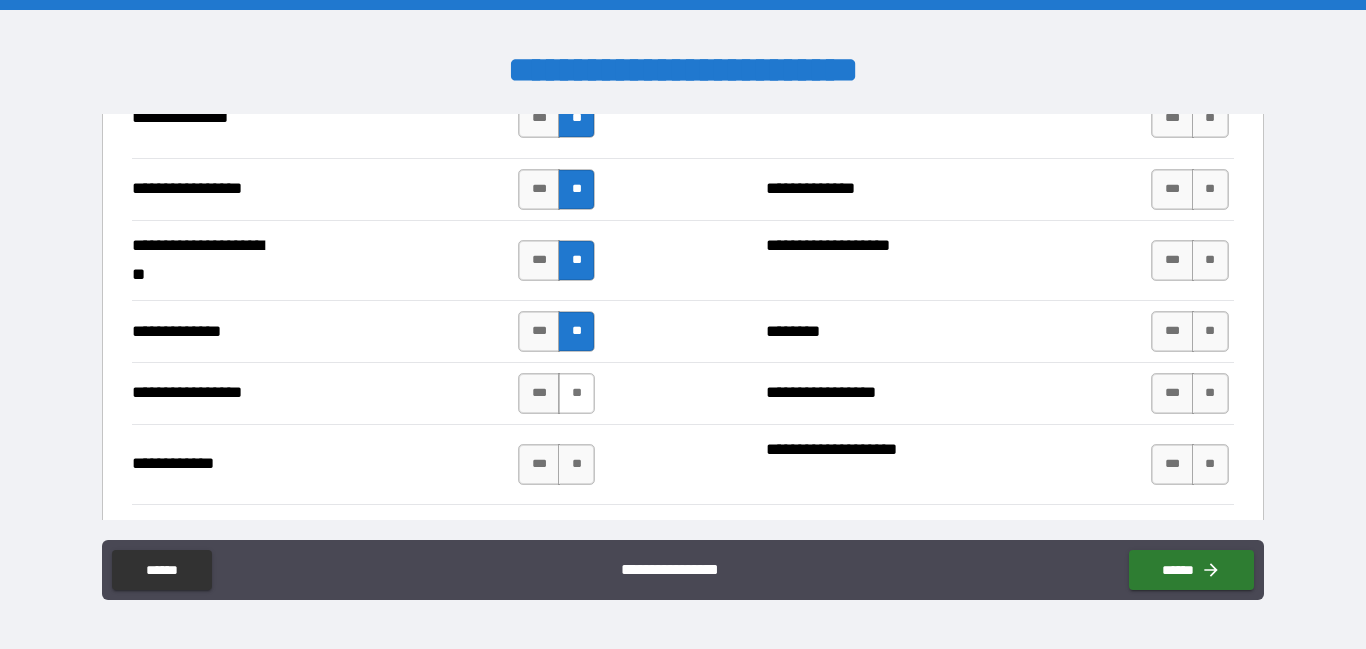 click on "**" at bounding box center (576, 393) 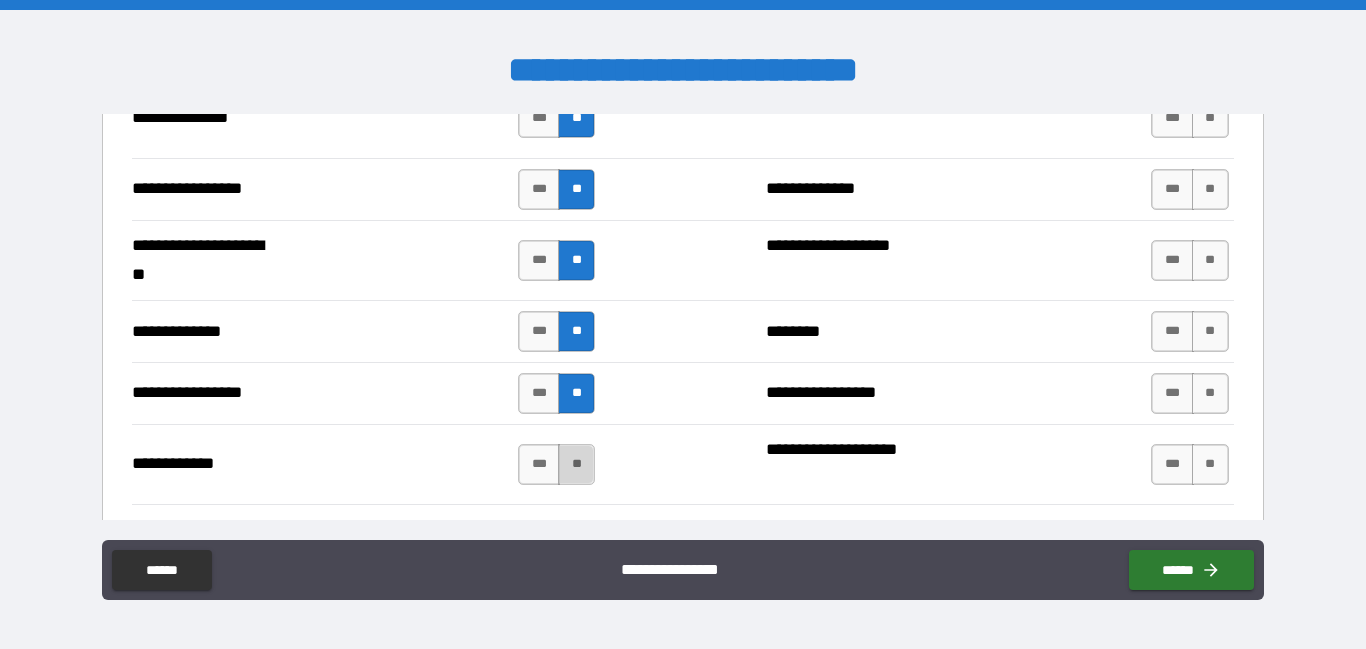 click on "**" at bounding box center [576, 464] 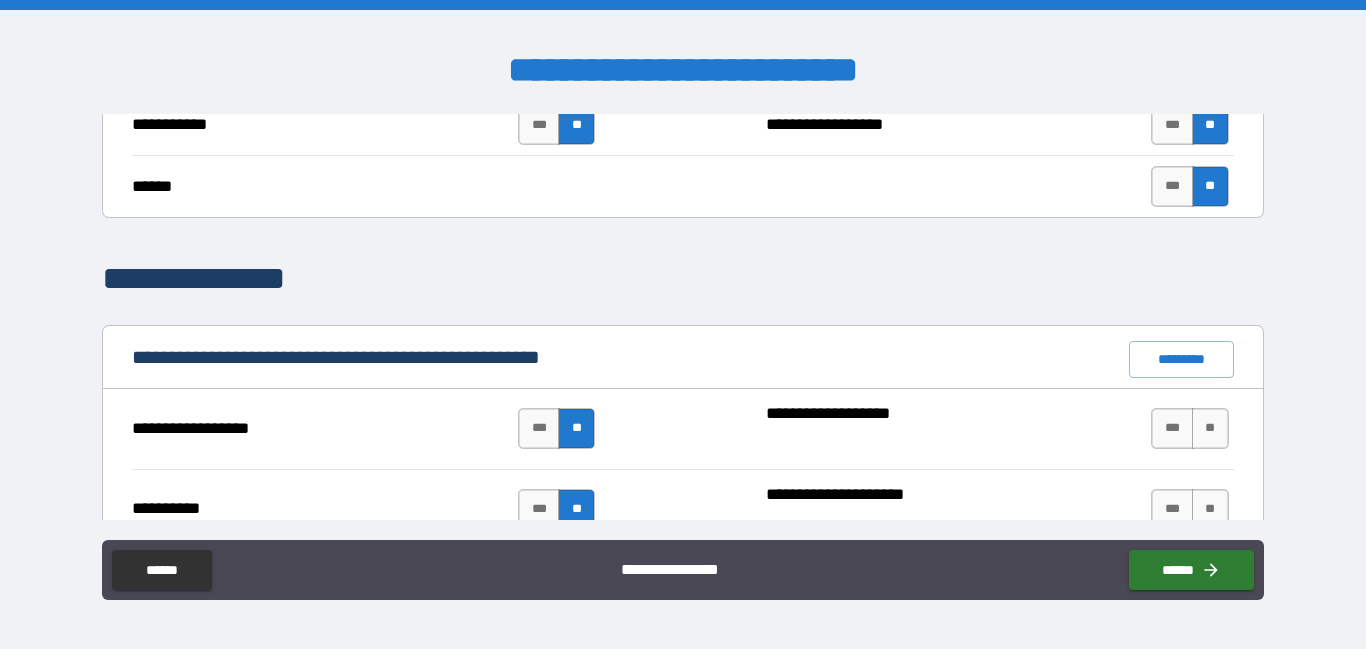 scroll, scrollTop: 1695, scrollLeft: 0, axis: vertical 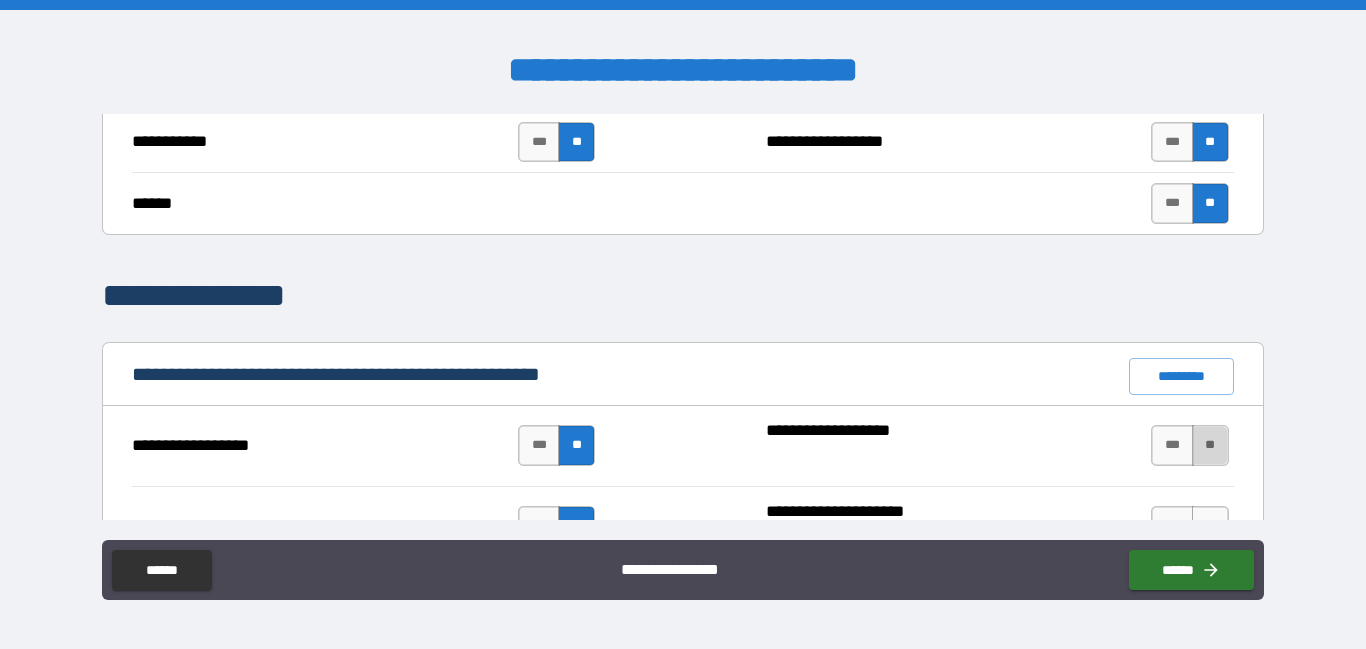 drag, startPoint x: 1200, startPoint y: 439, endPoint x: 1210, endPoint y: 440, distance: 10.049875 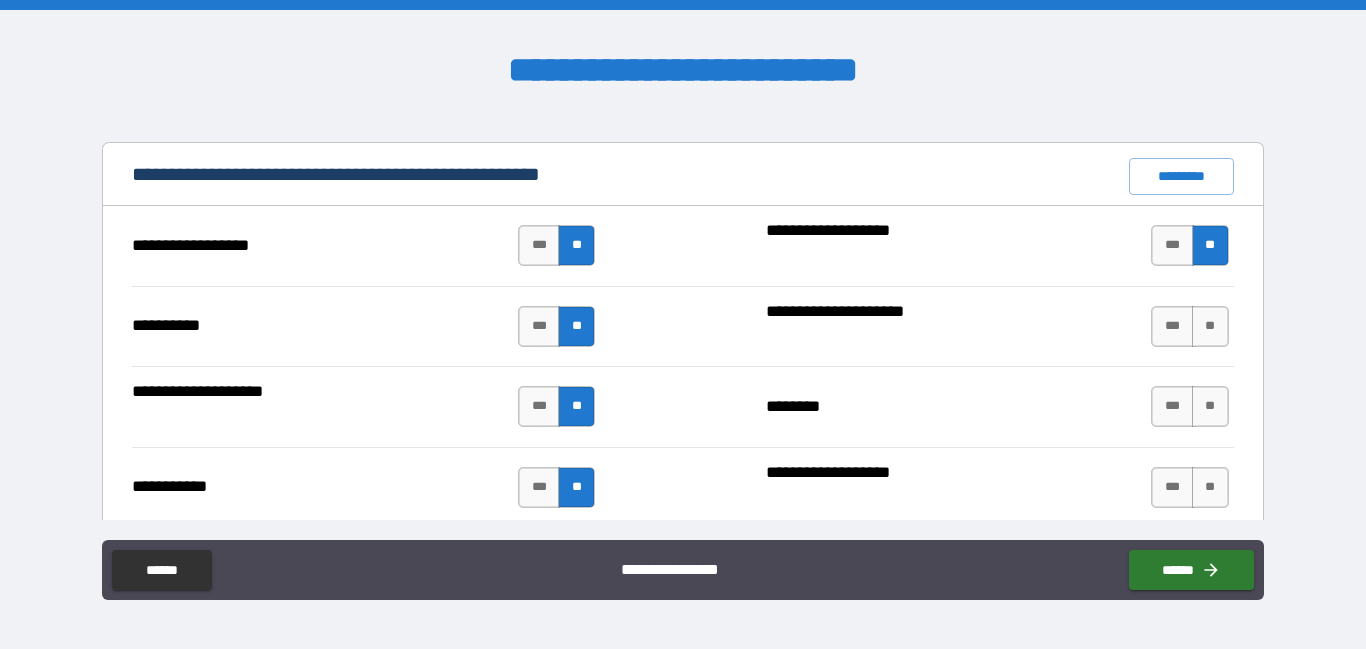 scroll, scrollTop: 1897, scrollLeft: 0, axis: vertical 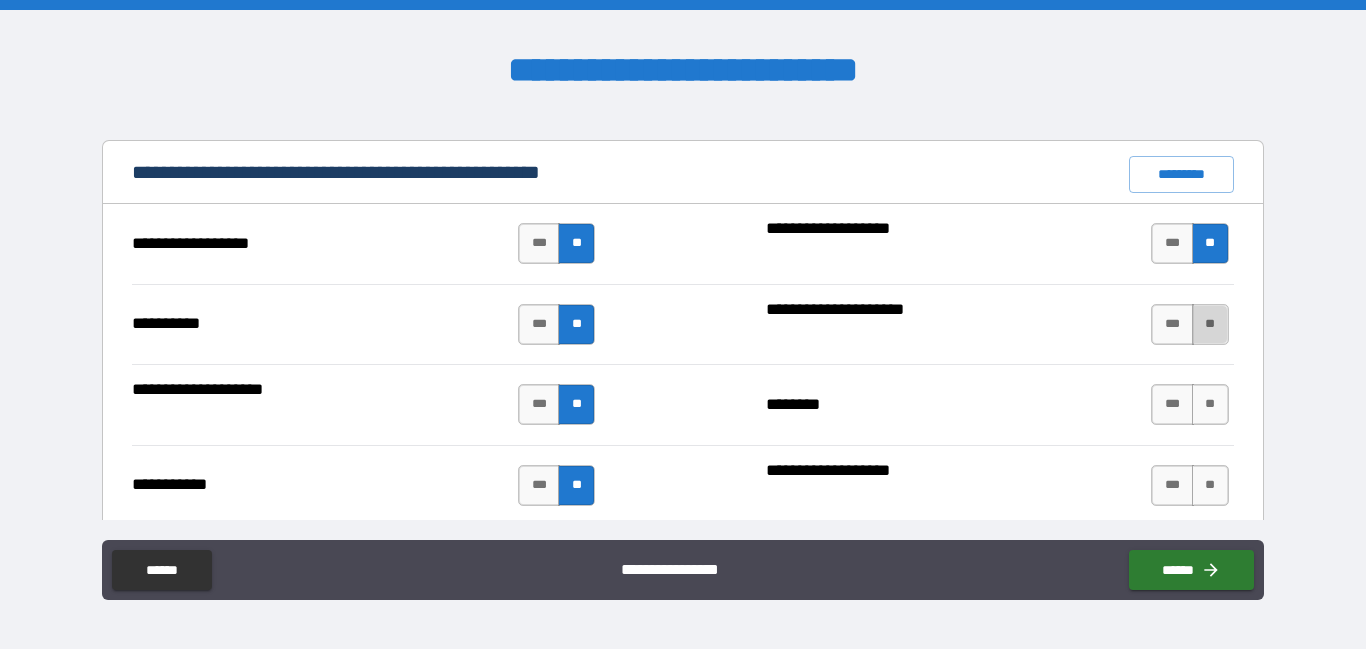 click on "**" at bounding box center (1210, 324) 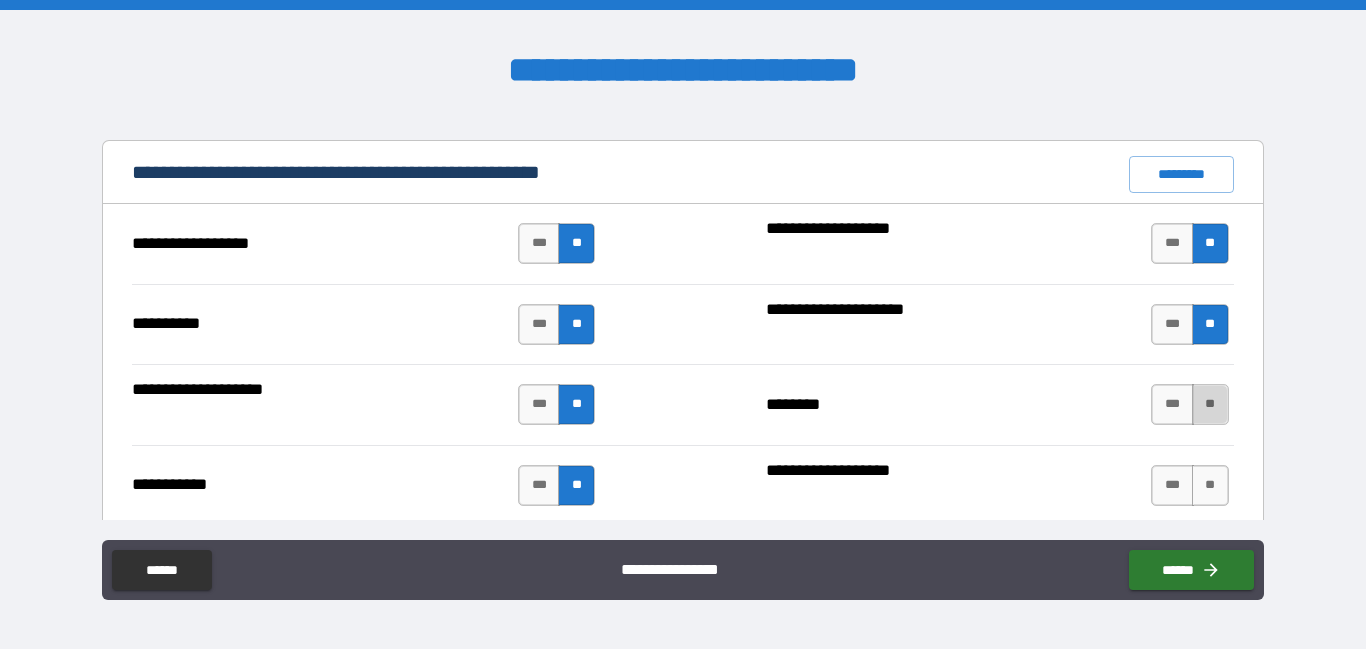 click on "**" at bounding box center (1210, 404) 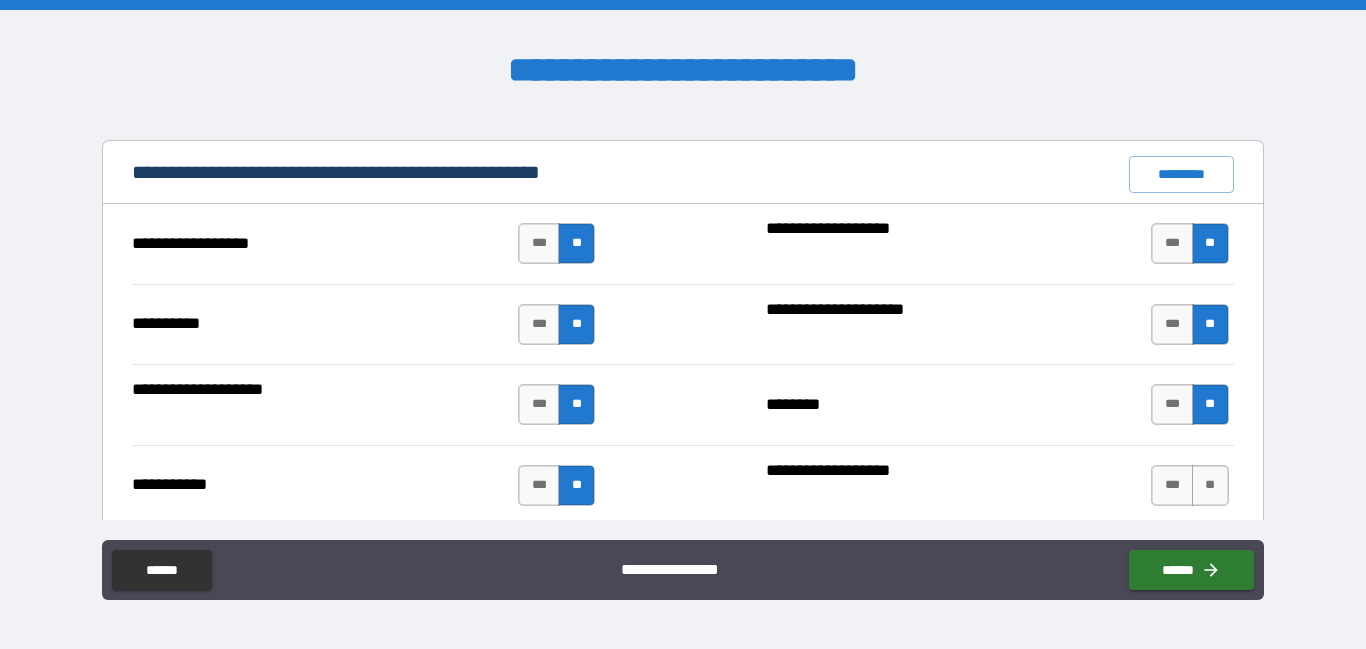 click on "*** **" at bounding box center [1192, 485] 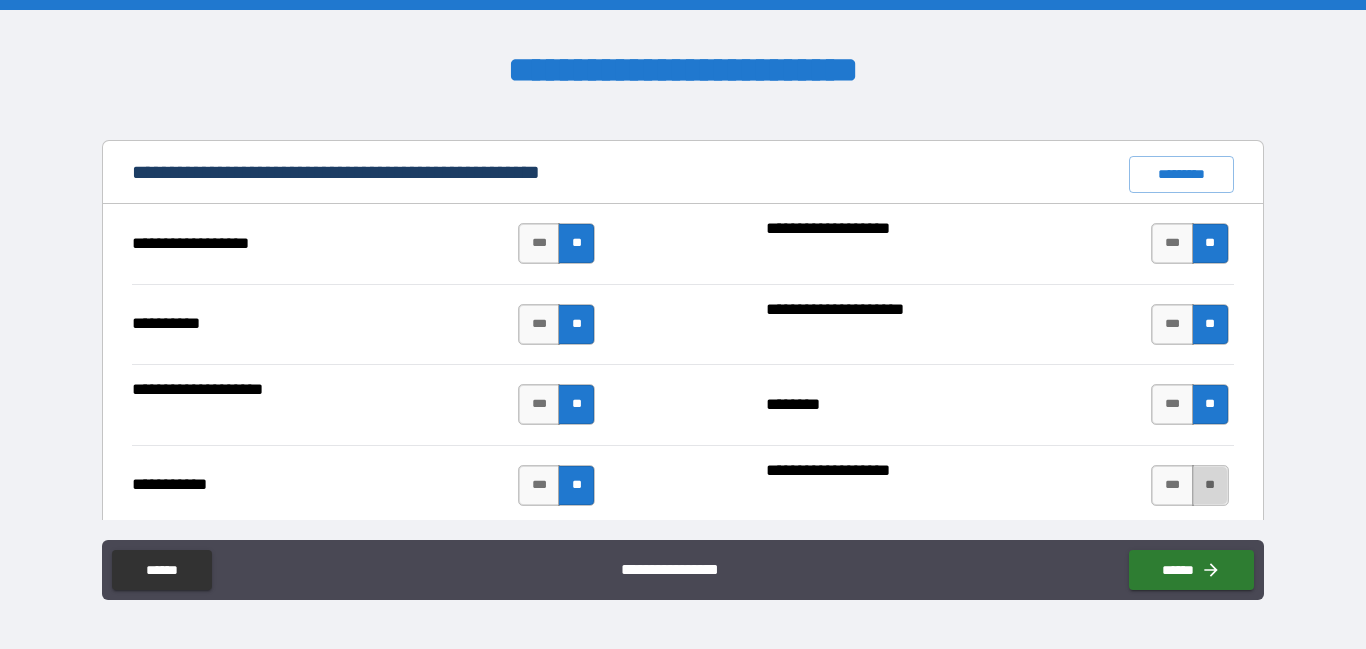 click on "**" at bounding box center (1210, 485) 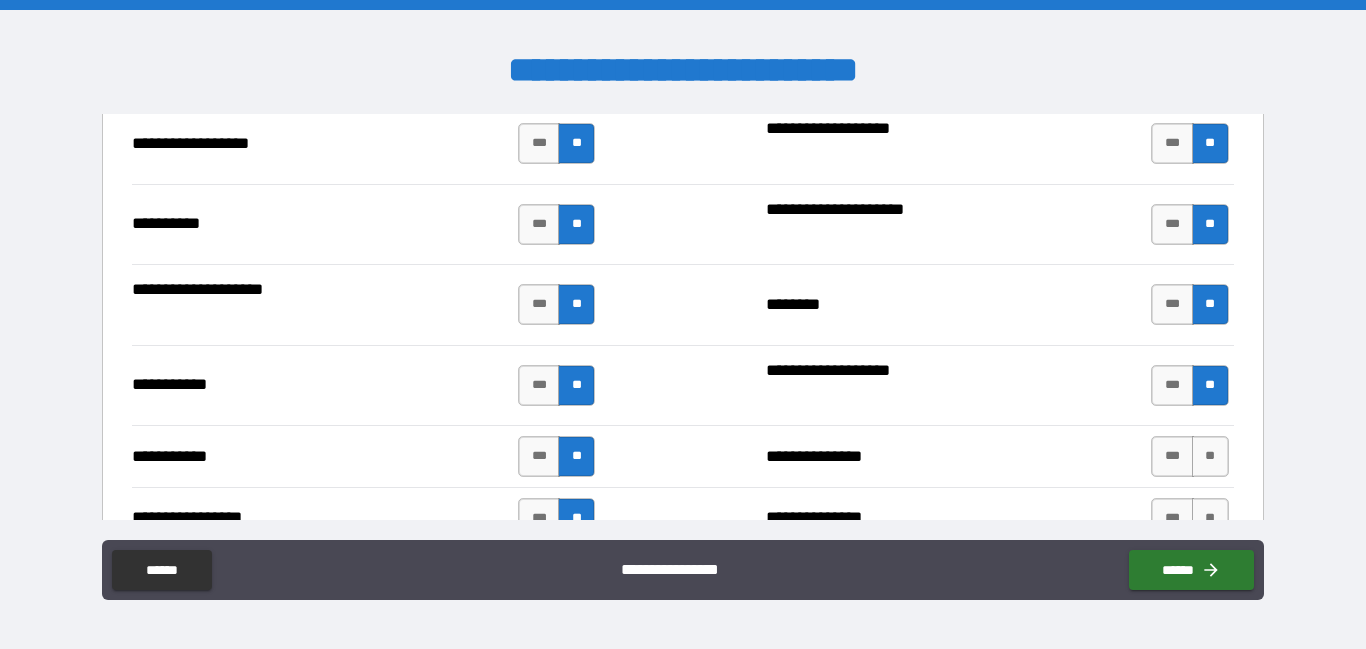 scroll, scrollTop: 2021, scrollLeft: 0, axis: vertical 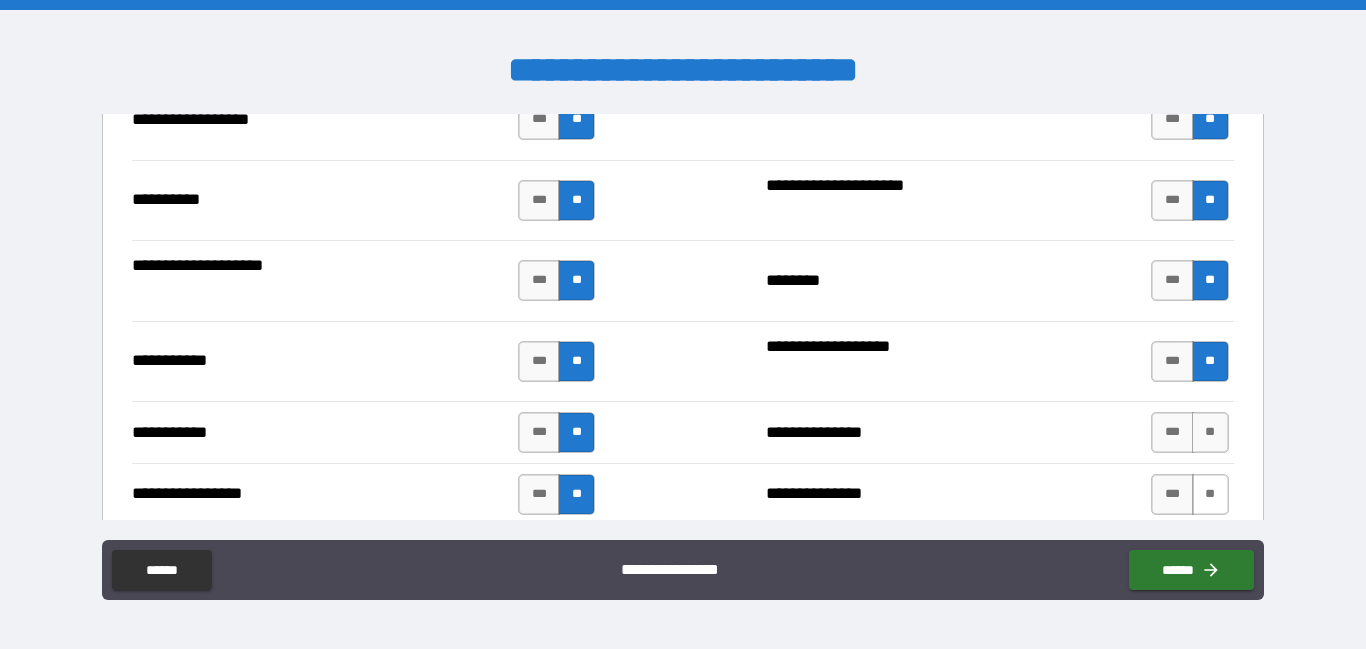 click on "**" at bounding box center [1210, 432] 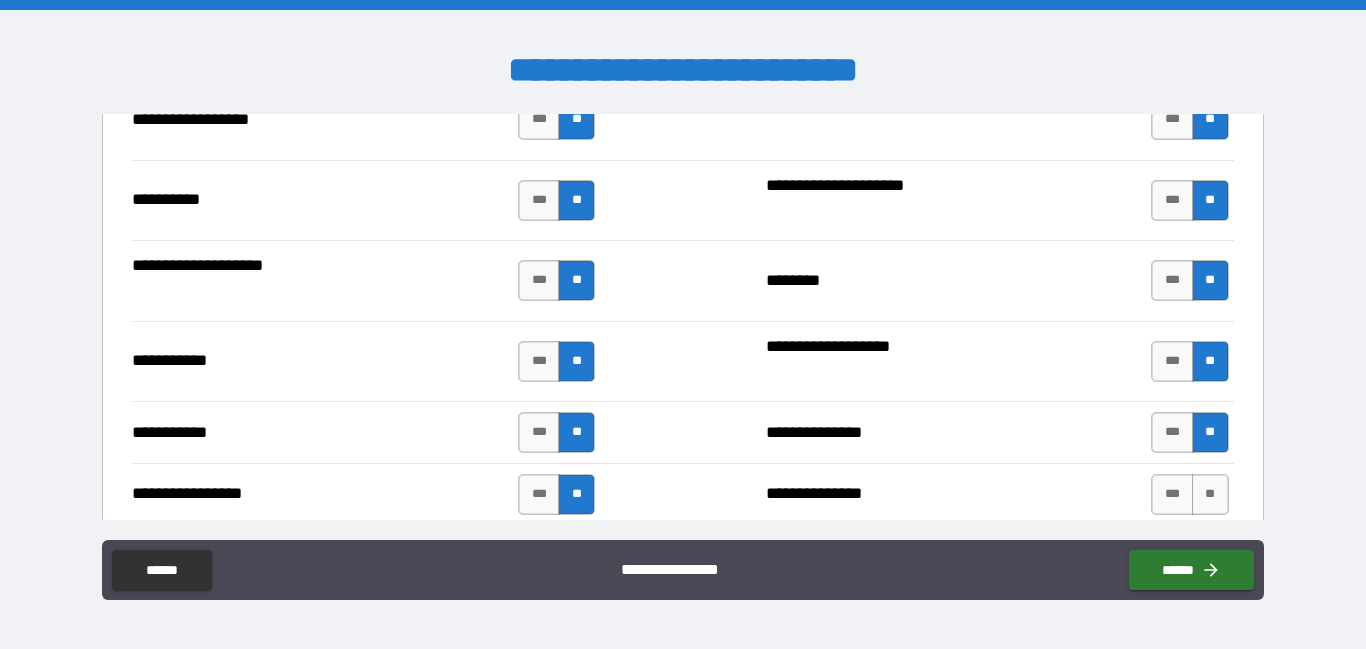 drag, startPoint x: 1199, startPoint y: 501, endPoint x: 1203, endPoint y: 457, distance: 44.181442 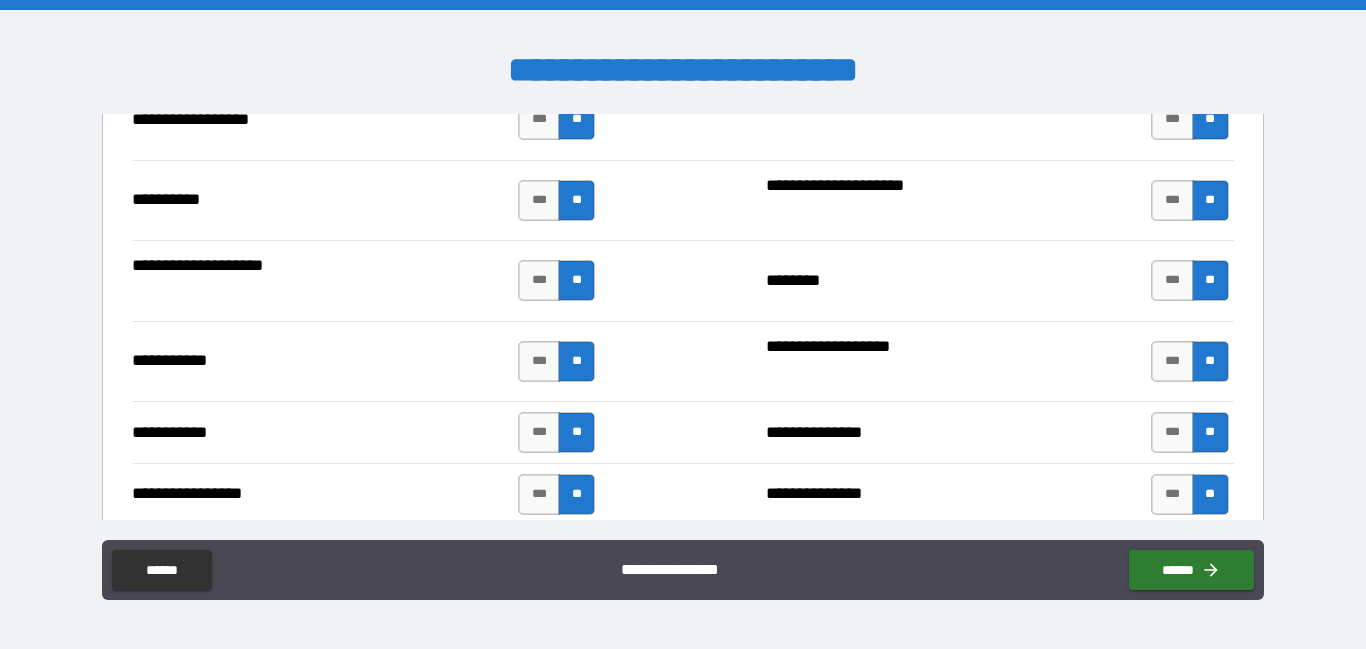 scroll, scrollTop: 2188, scrollLeft: 0, axis: vertical 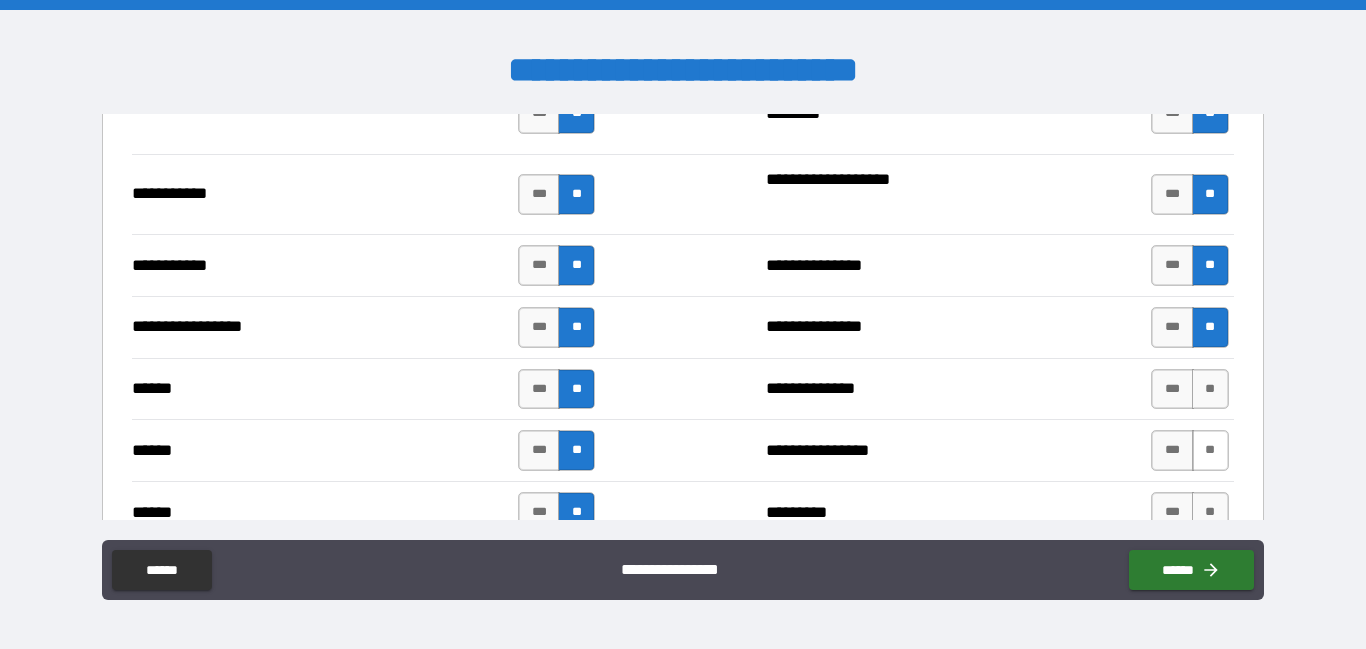 click on "**" at bounding box center (1210, 389) 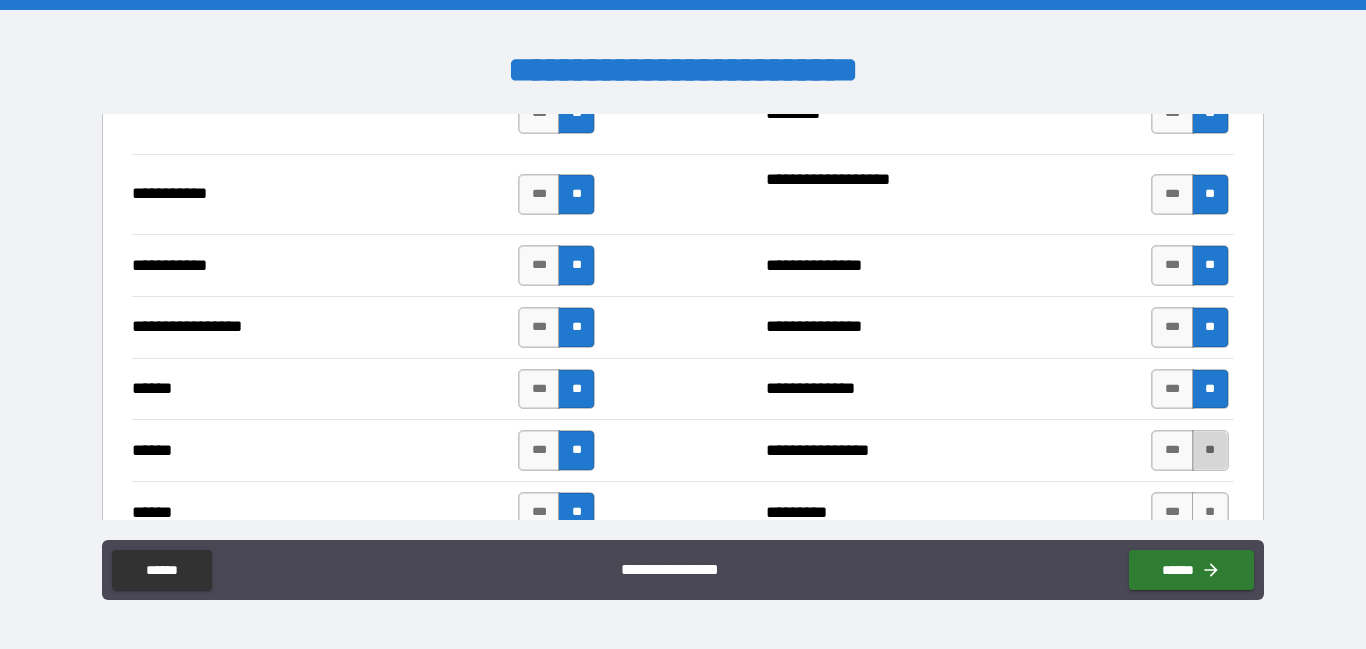 click on "**" at bounding box center (1210, 450) 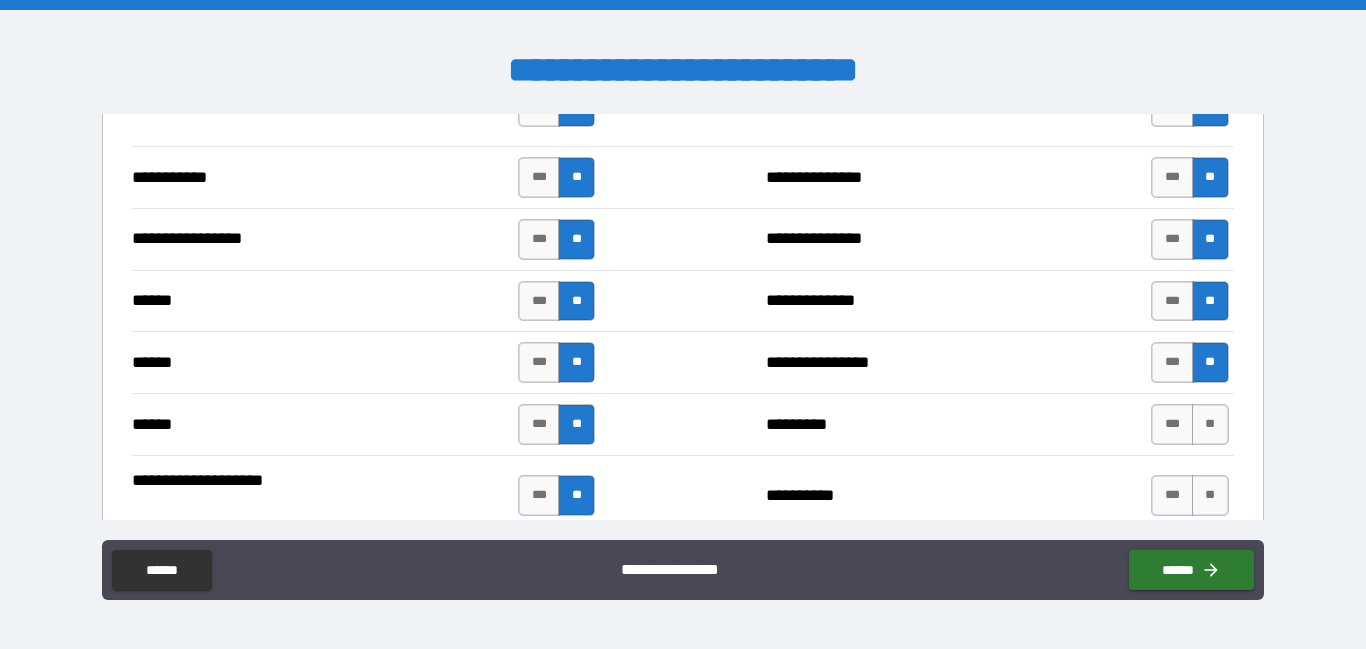 scroll, scrollTop: 2286, scrollLeft: 0, axis: vertical 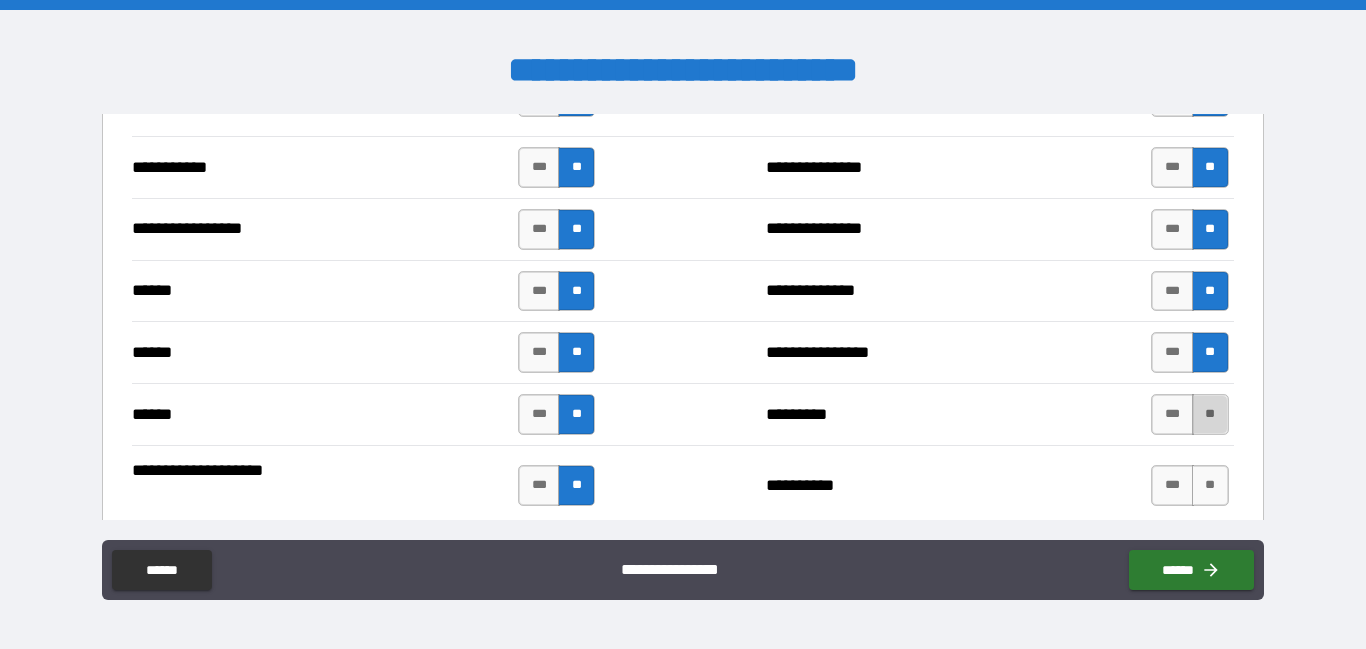 click on "**" at bounding box center [1210, 414] 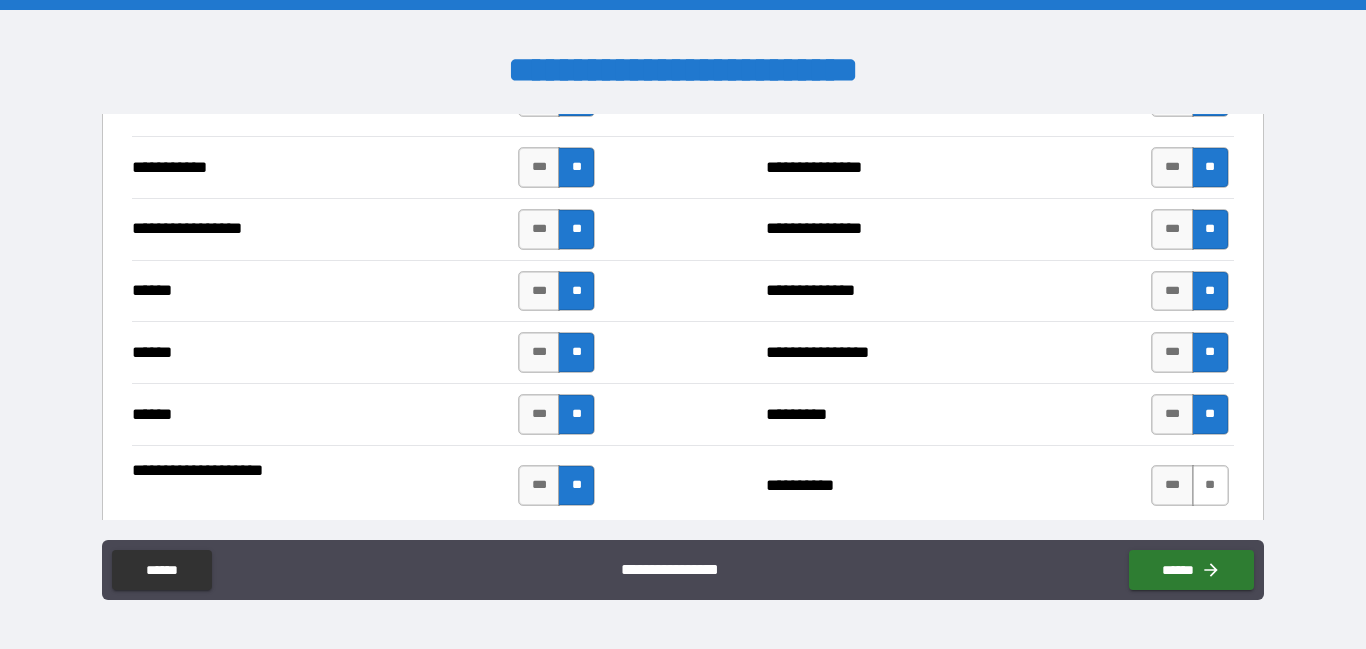 click on "**" at bounding box center [1210, 485] 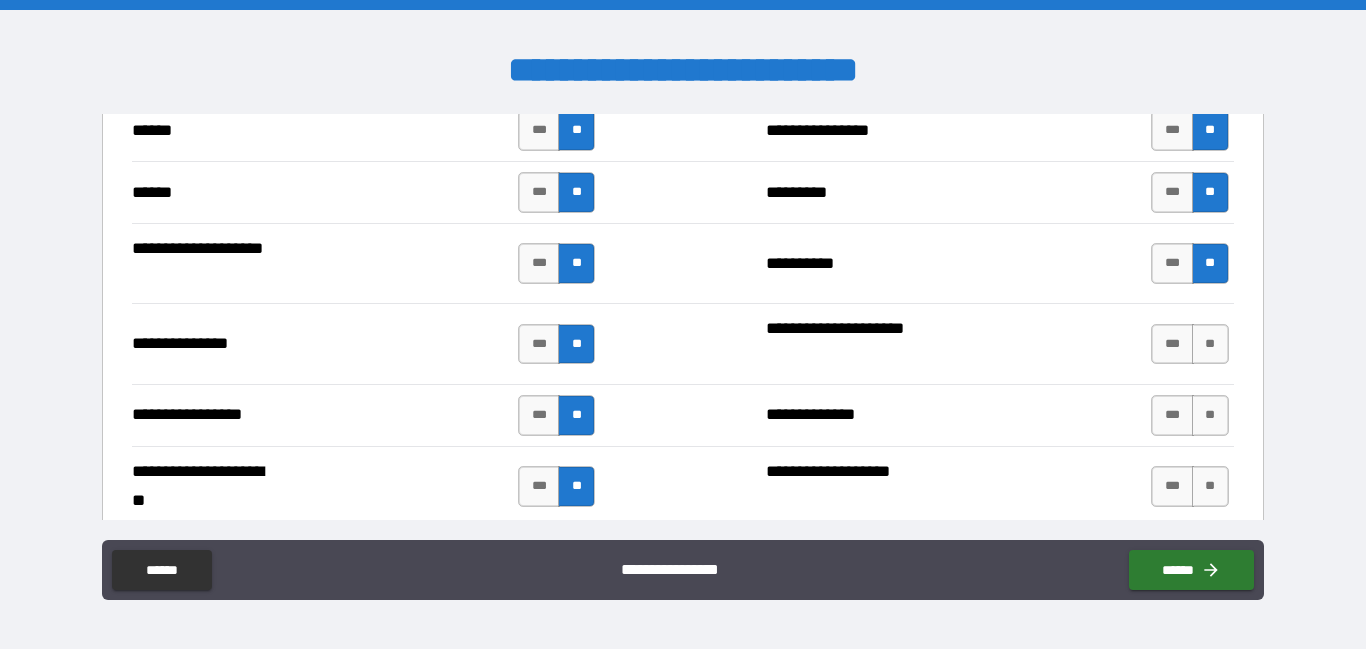 scroll, scrollTop: 2530, scrollLeft: 0, axis: vertical 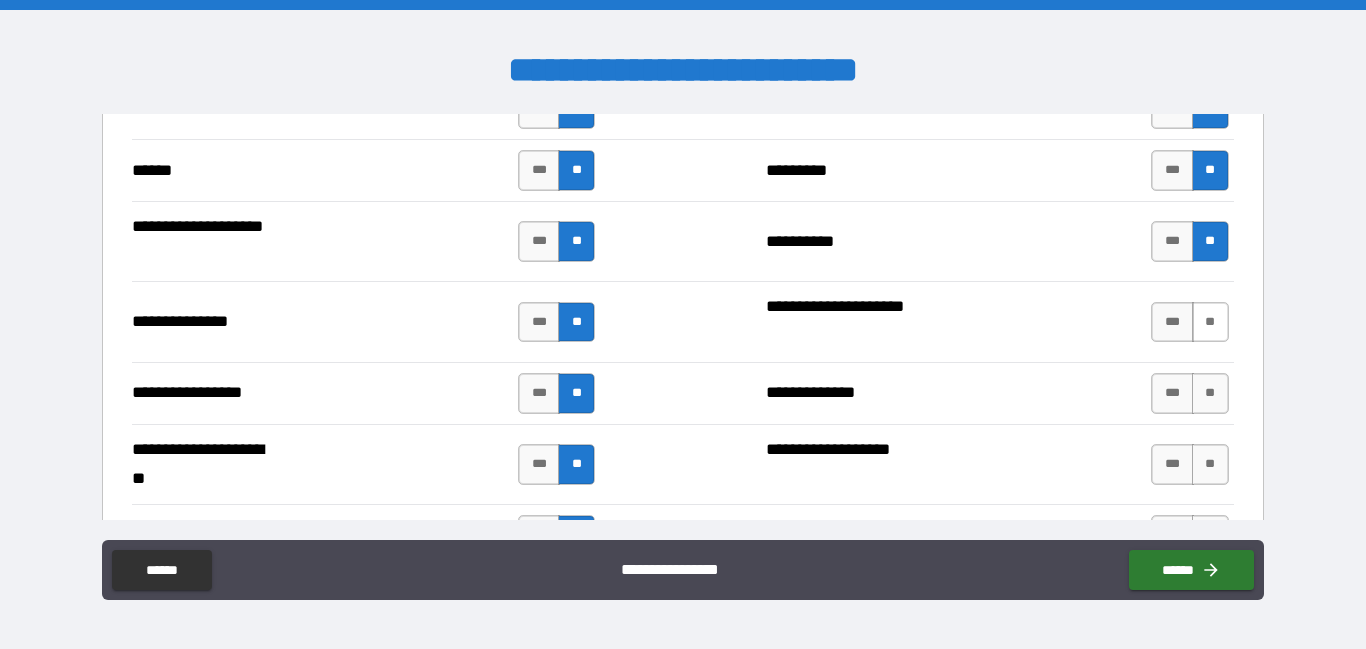 click on "**" at bounding box center [1210, 322] 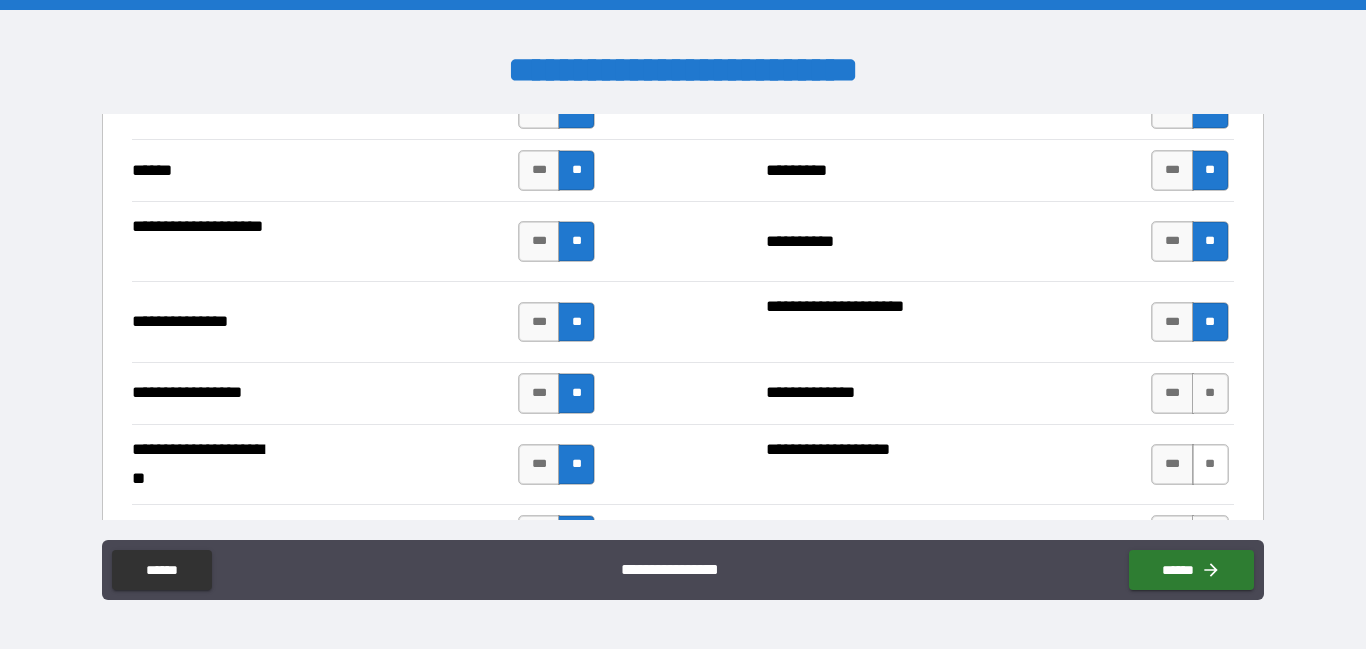drag, startPoint x: 1198, startPoint y: 411, endPoint x: 1192, endPoint y: 460, distance: 49.365982 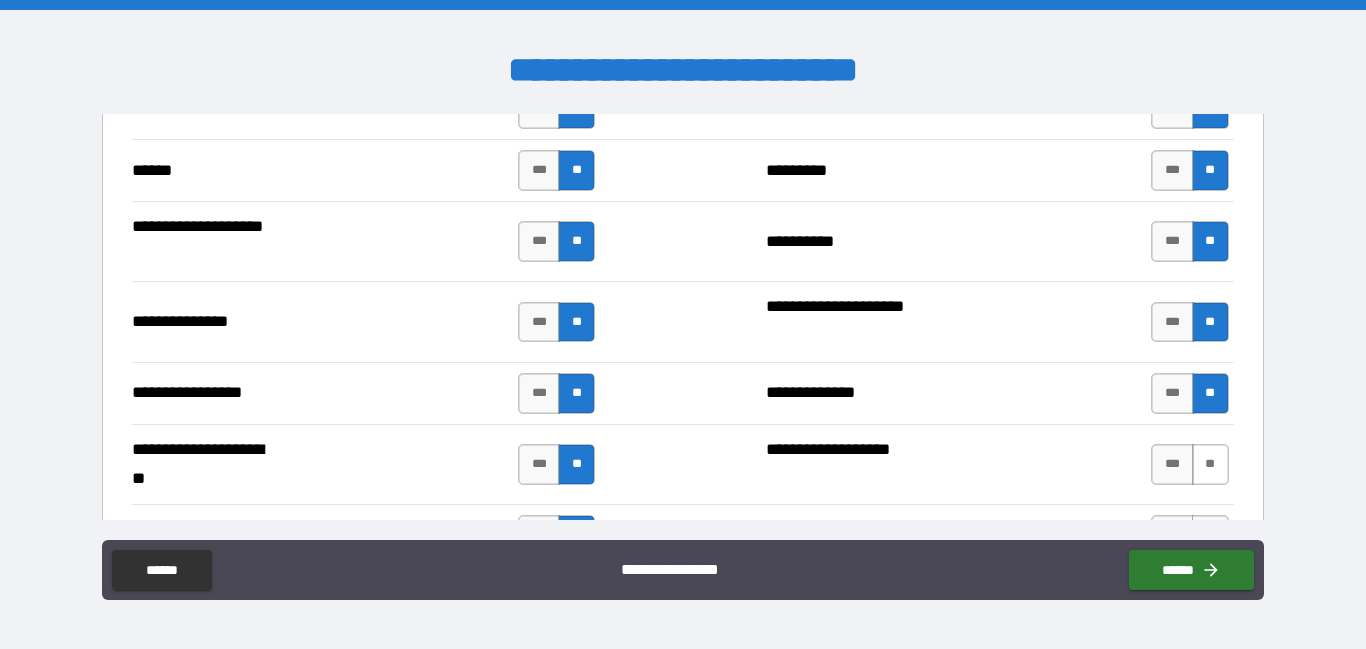 click on "**" at bounding box center (1210, 464) 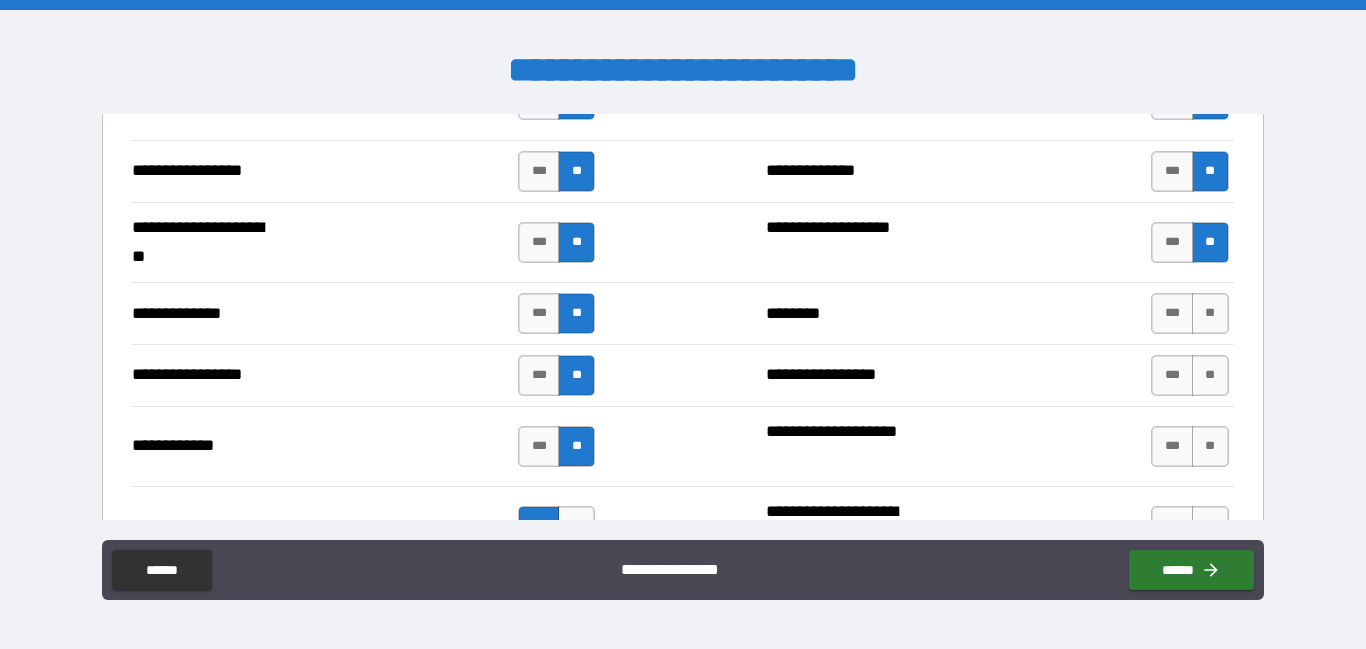 scroll, scrollTop: 2759, scrollLeft: 0, axis: vertical 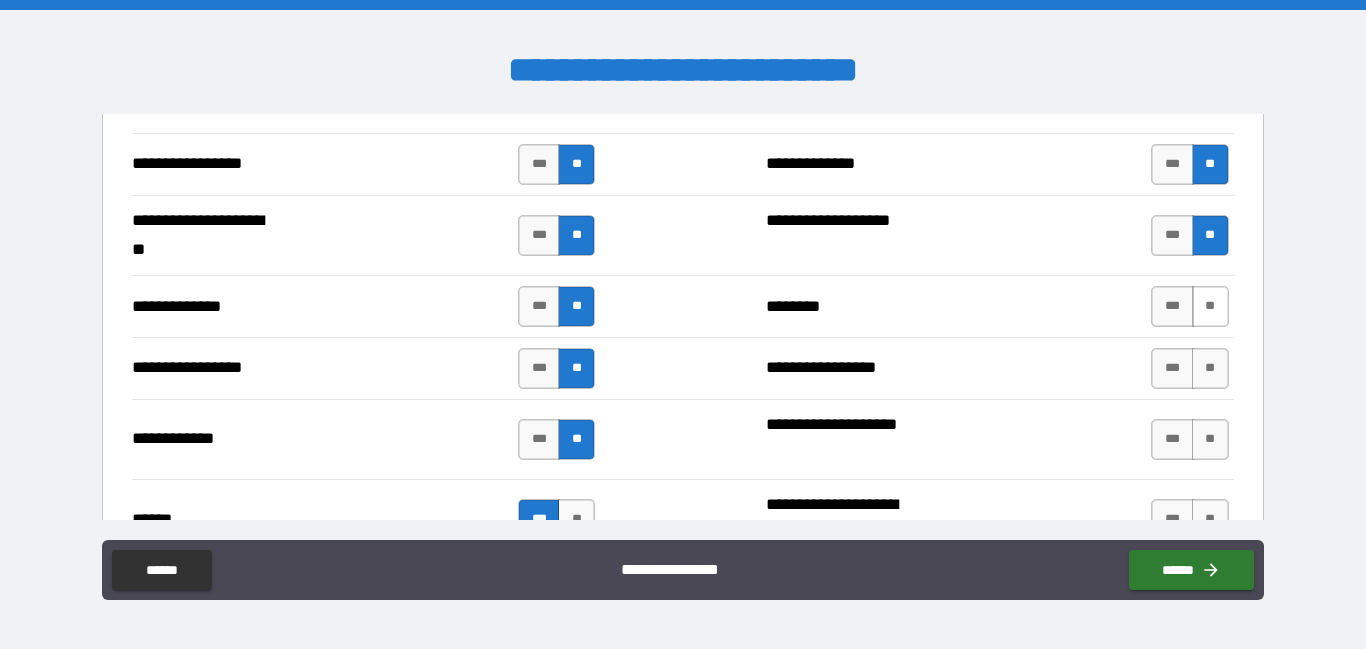 click on "**" at bounding box center (1210, 306) 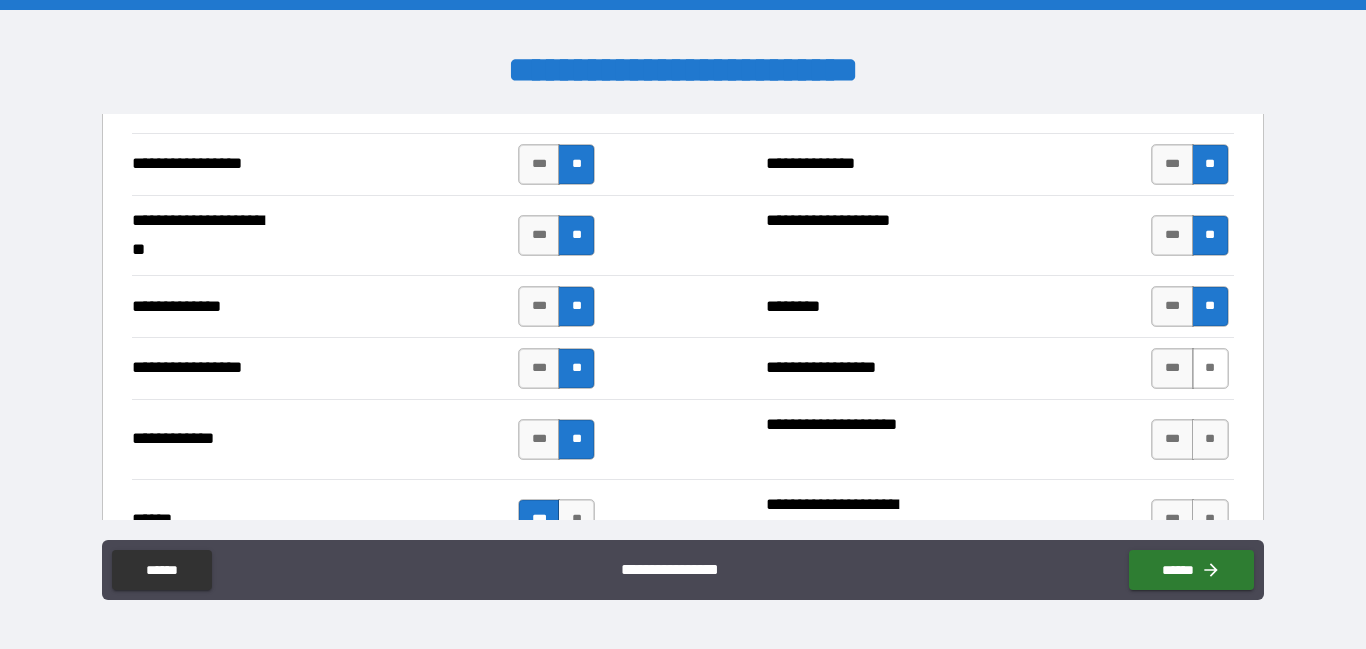 click on "**" at bounding box center (1210, 368) 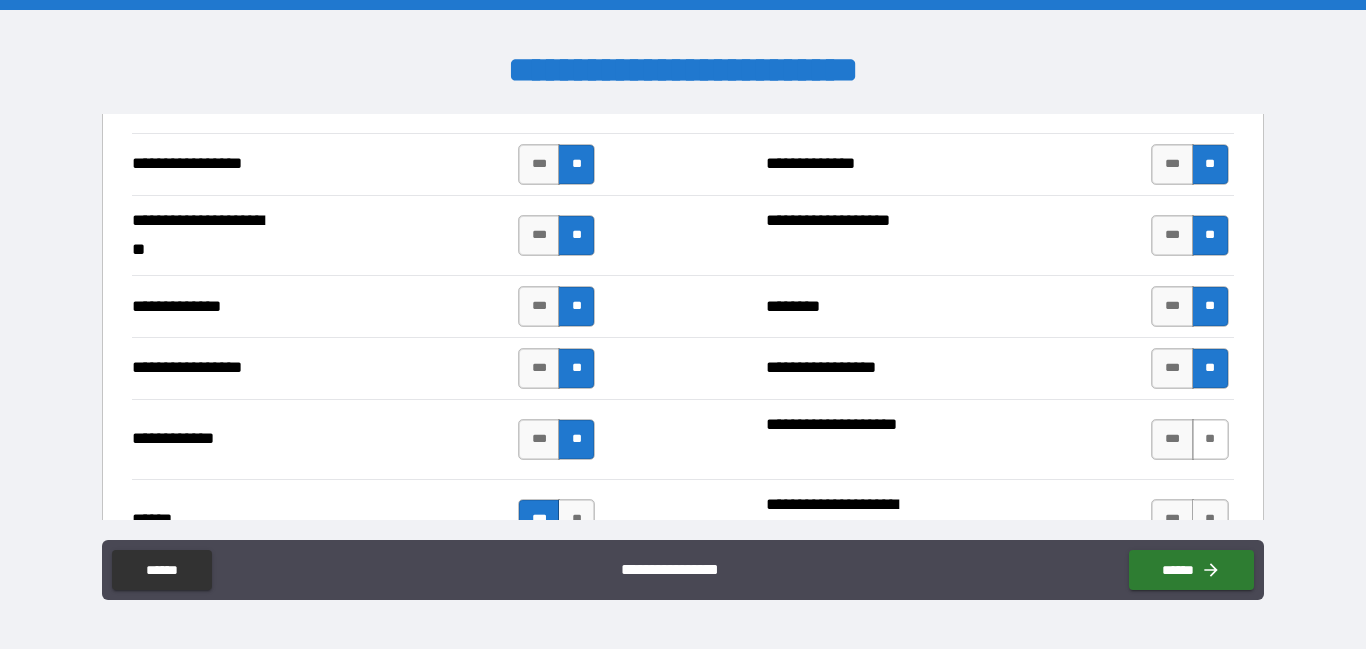 click on "**" at bounding box center [1210, 439] 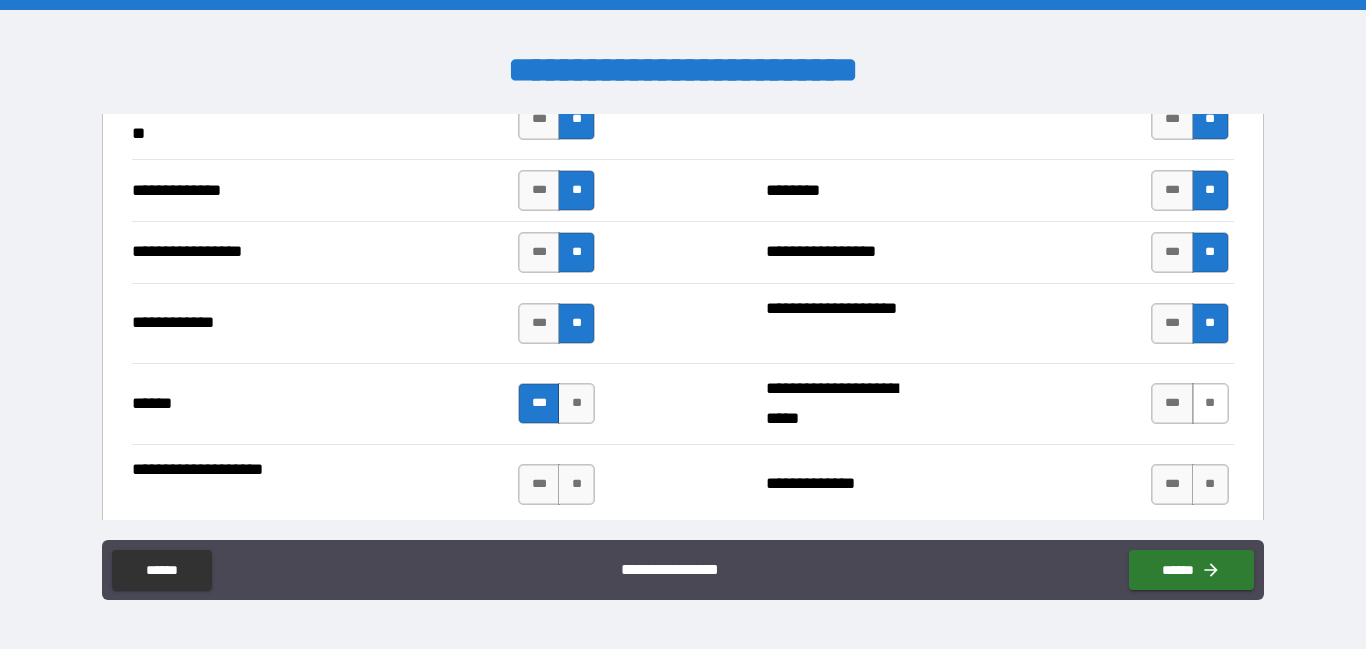scroll, scrollTop: 2876, scrollLeft: 0, axis: vertical 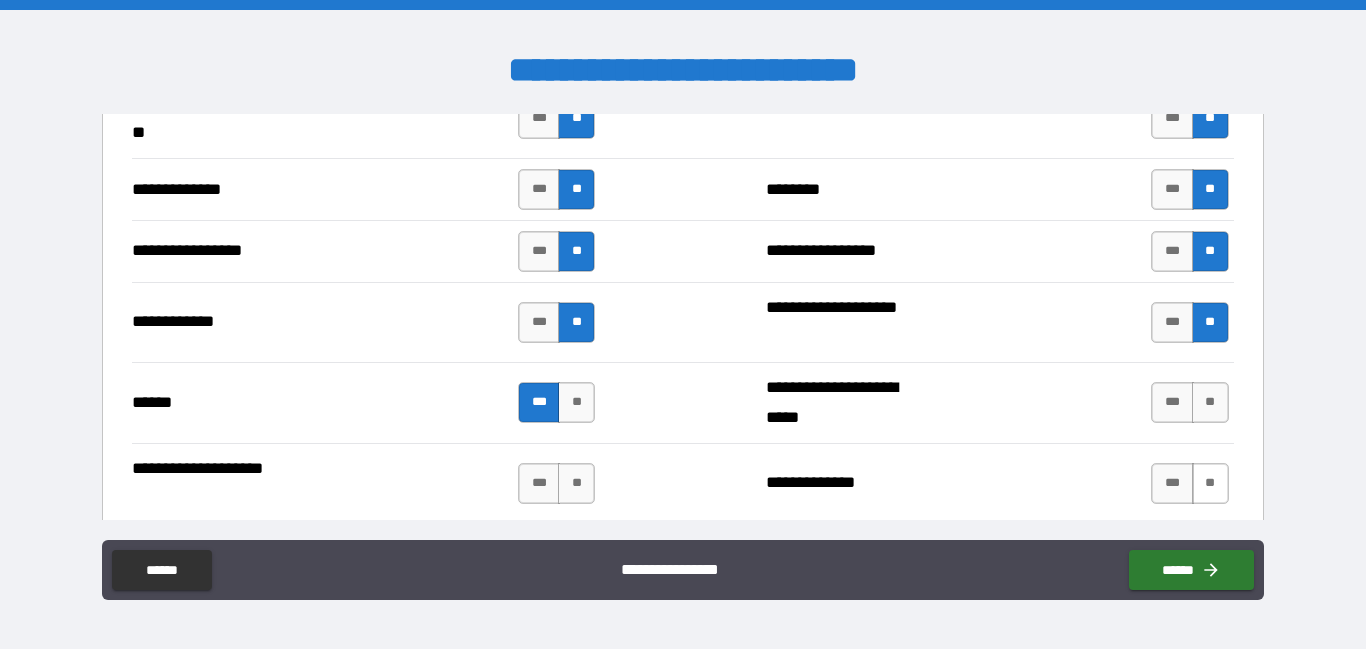 click on "**" at bounding box center (1210, 402) 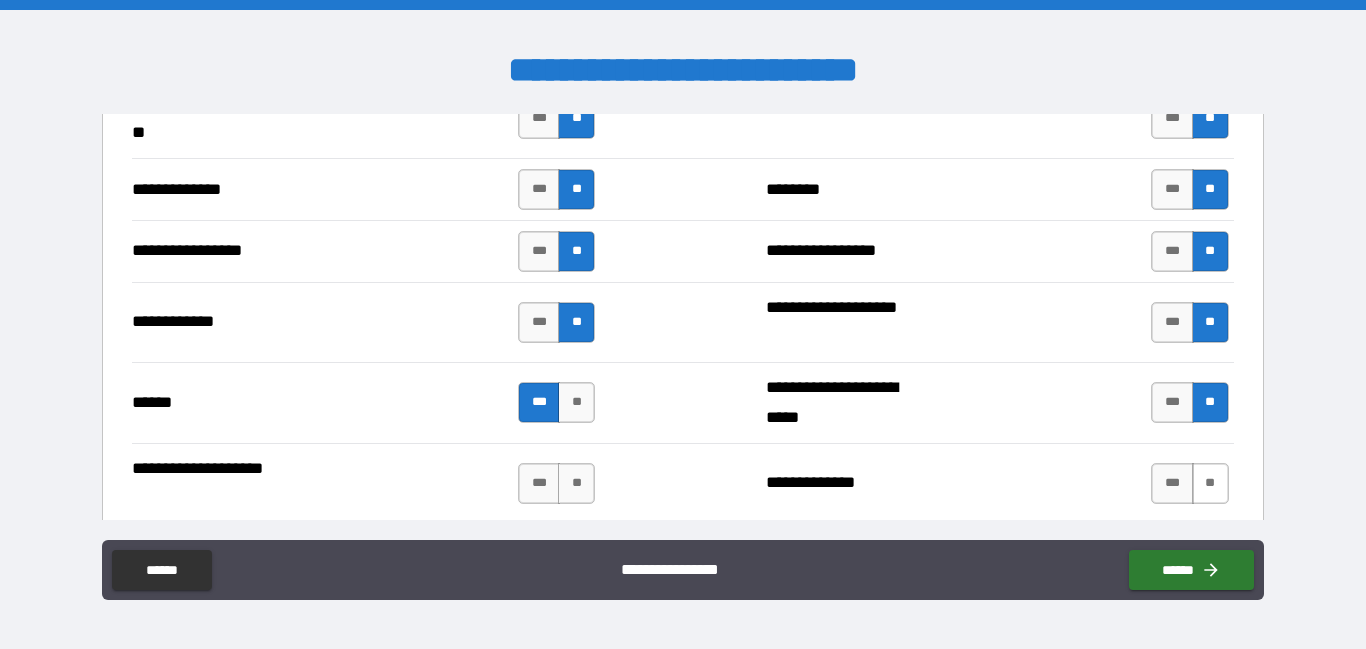 click on "**" at bounding box center [1210, 483] 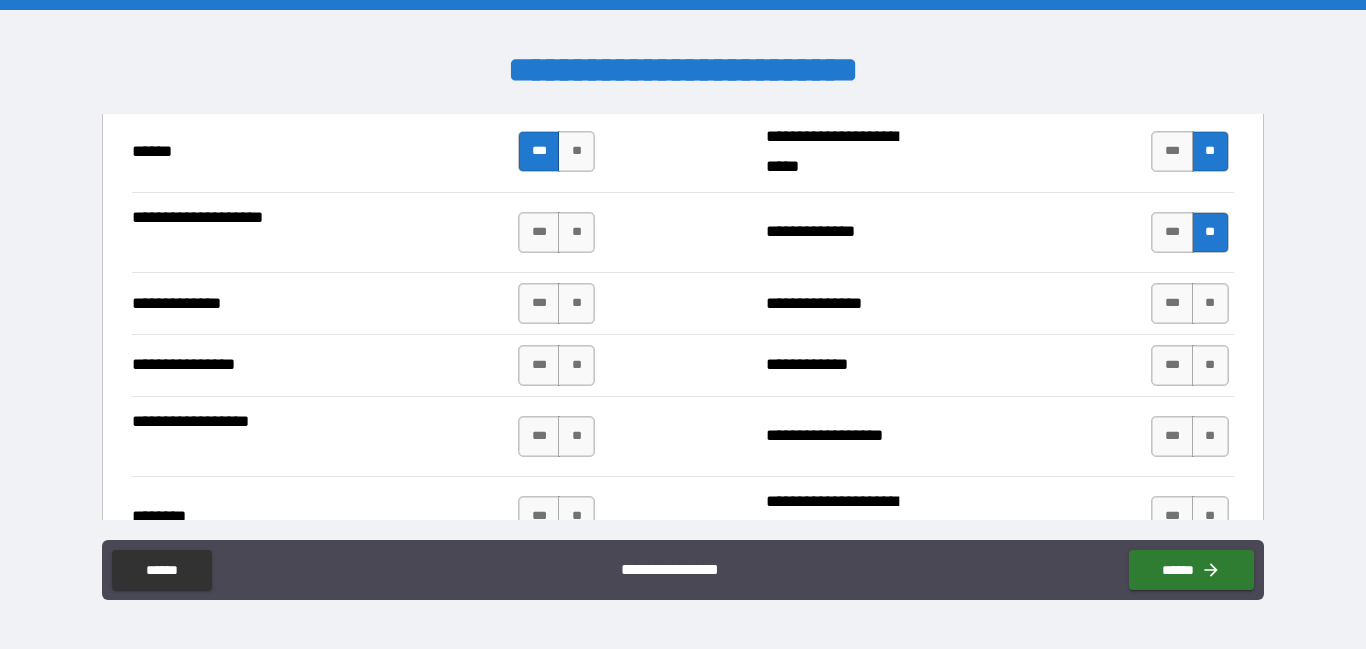 scroll, scrollTop: 3129, scrollLeft: 0, axis: vertical 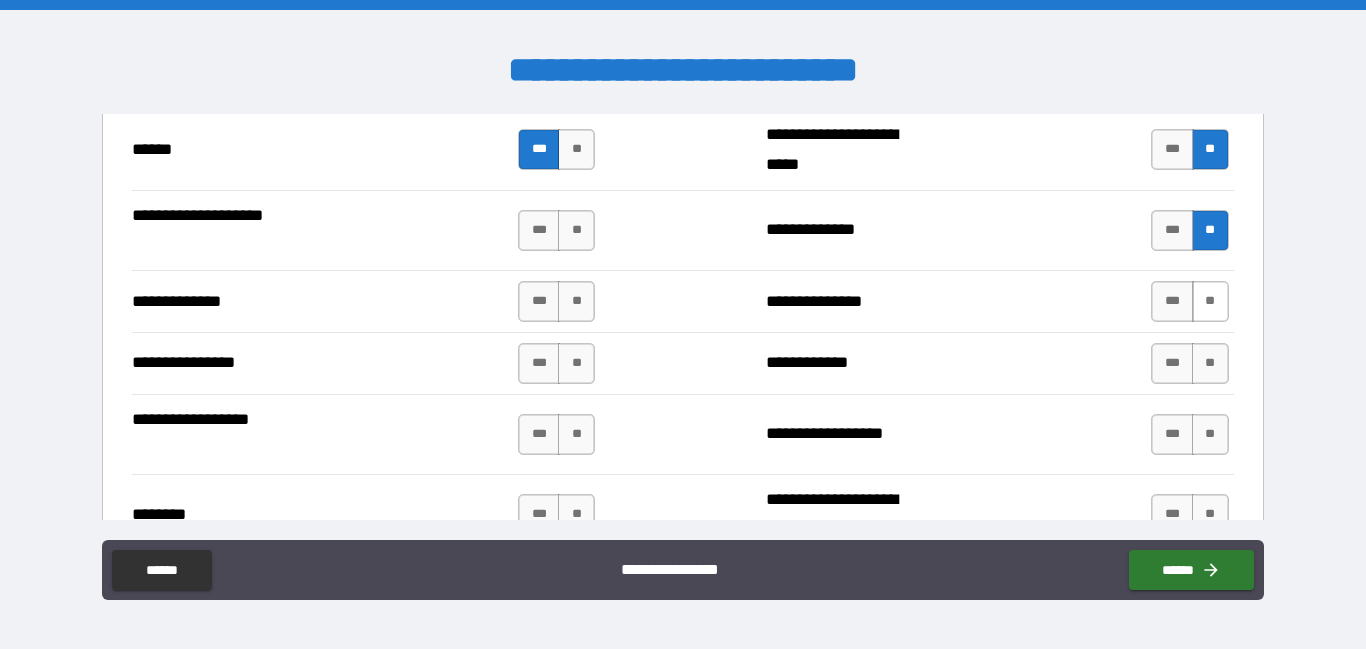click on "**" at bounding box center (1210, 301) 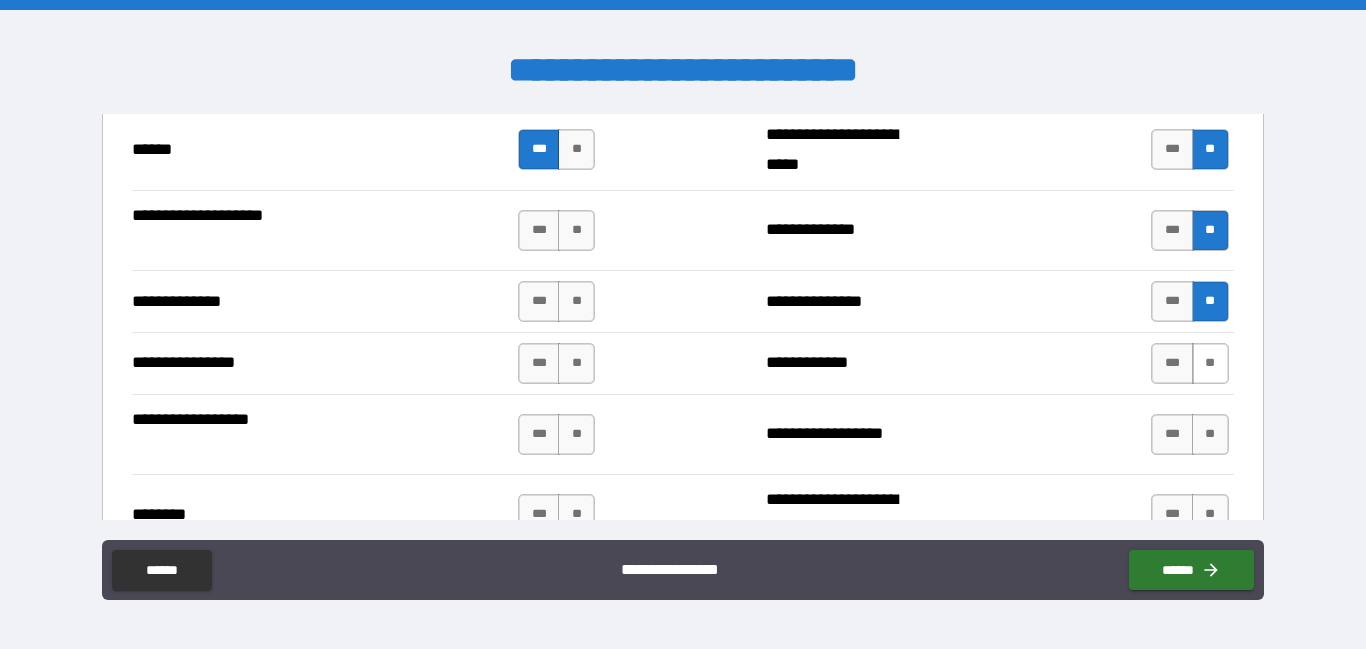 click on "**" at bounding box center [1210, 363] 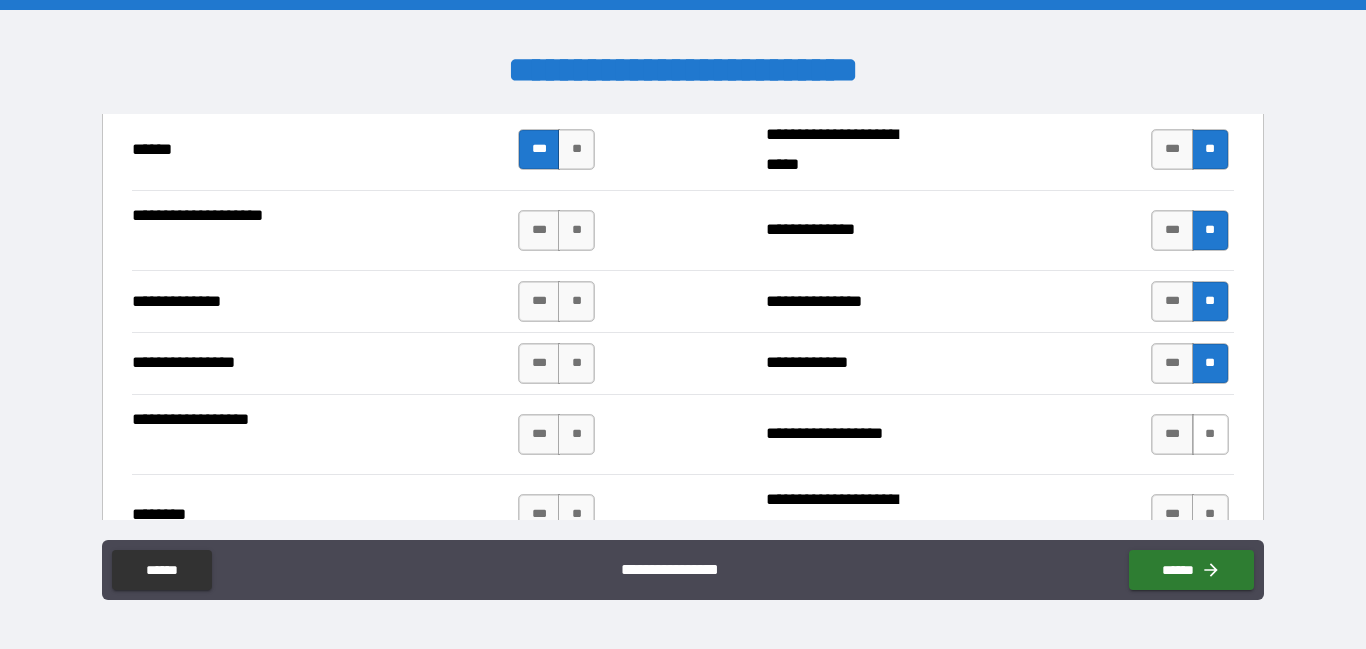 click on "**" at bounding box center (1210, 434) 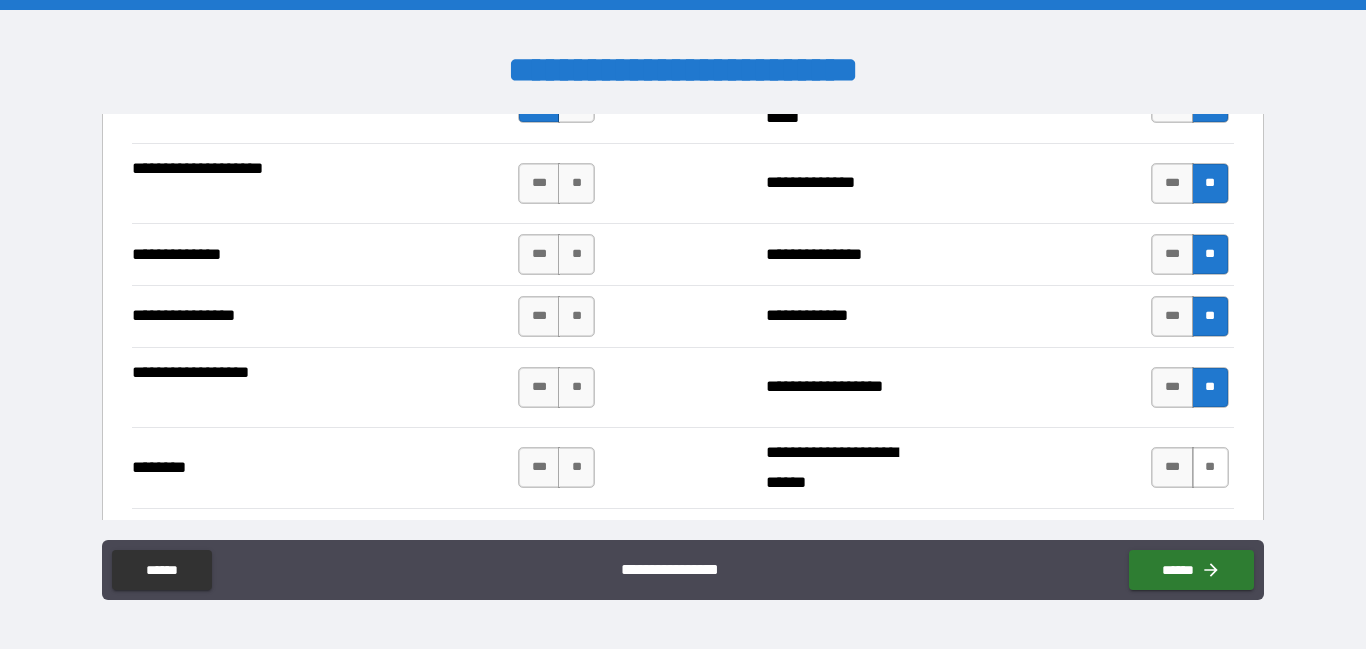 click on "**" at bounding box center [1210, 467] 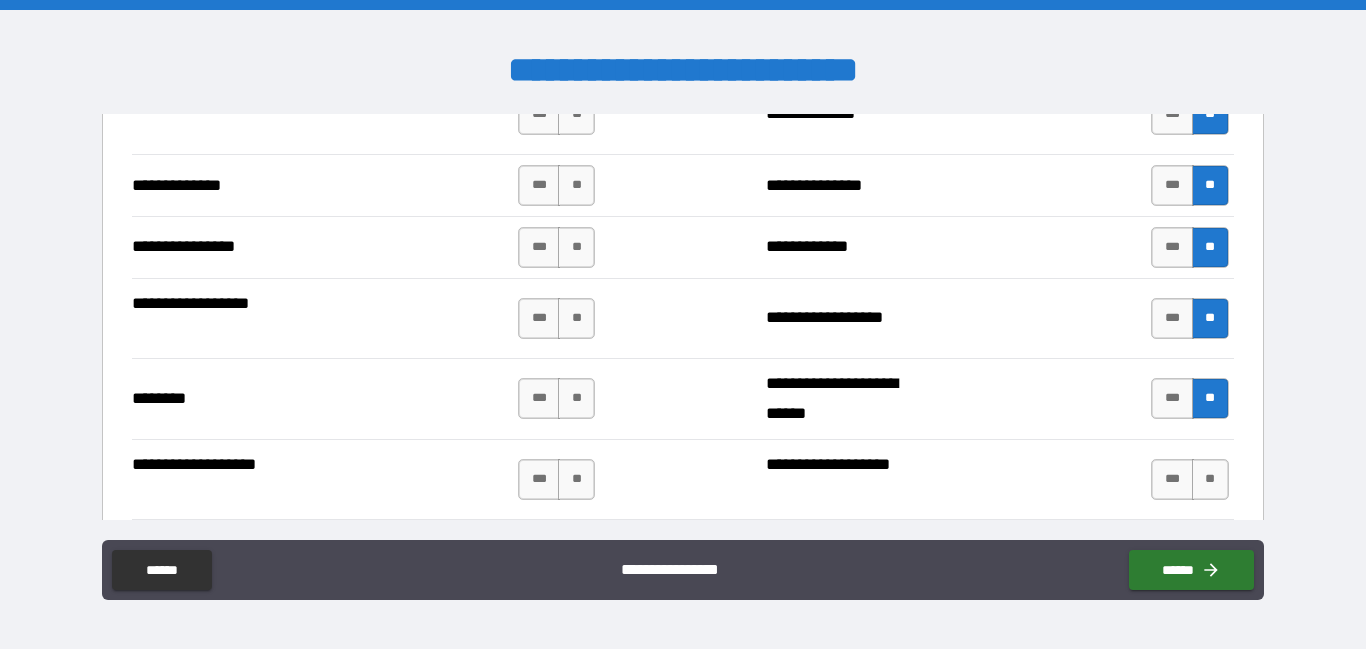 scroll, scrollTop: 3362, scrollLeft: 0, axis: vertical 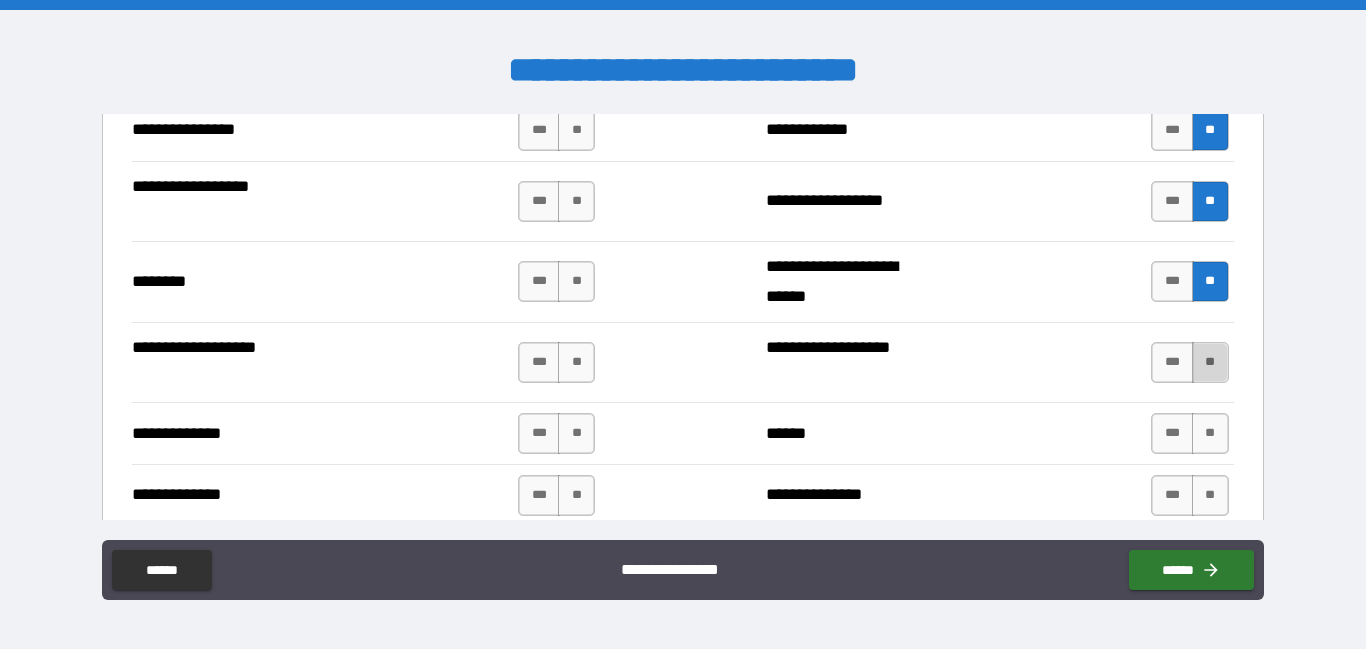 click on "**" at bounding box center (1210, 362) 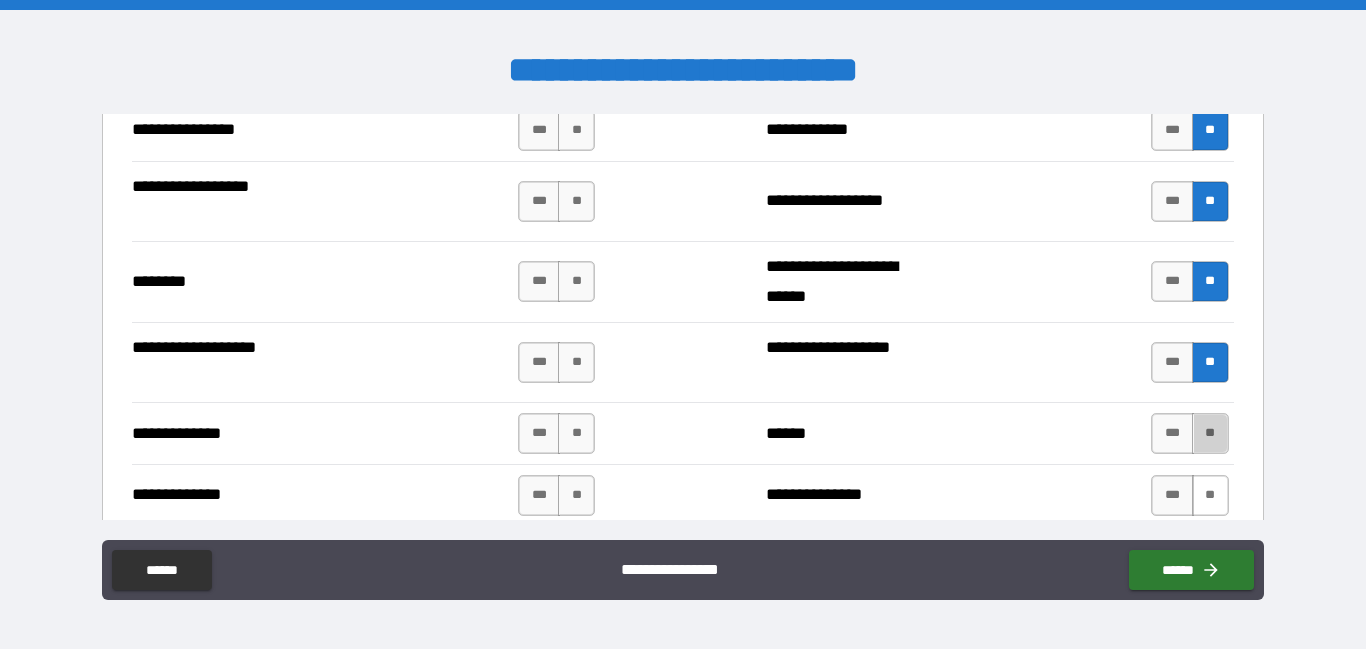 drag, startPoint x: 1204, startPoint y: 436, endPoint x: 1206, endPoint y: 499, distance: 63.03174 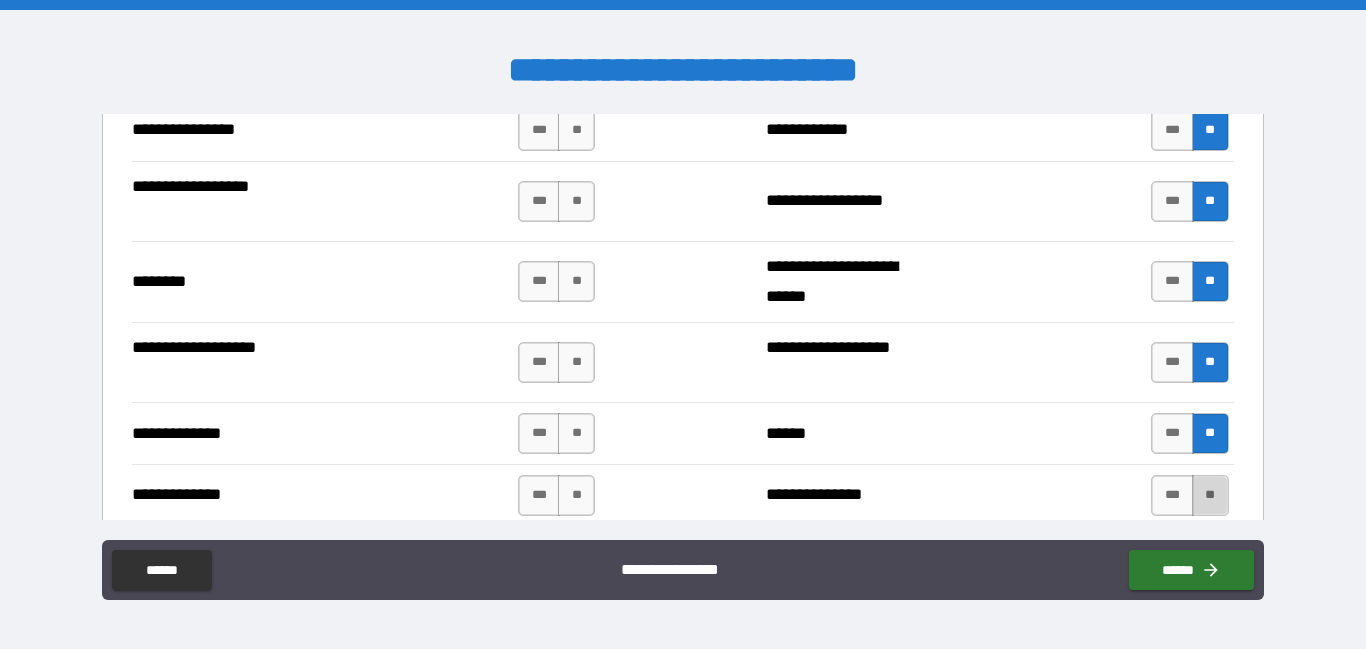 click on "**" at bounding box center (1210, 495) 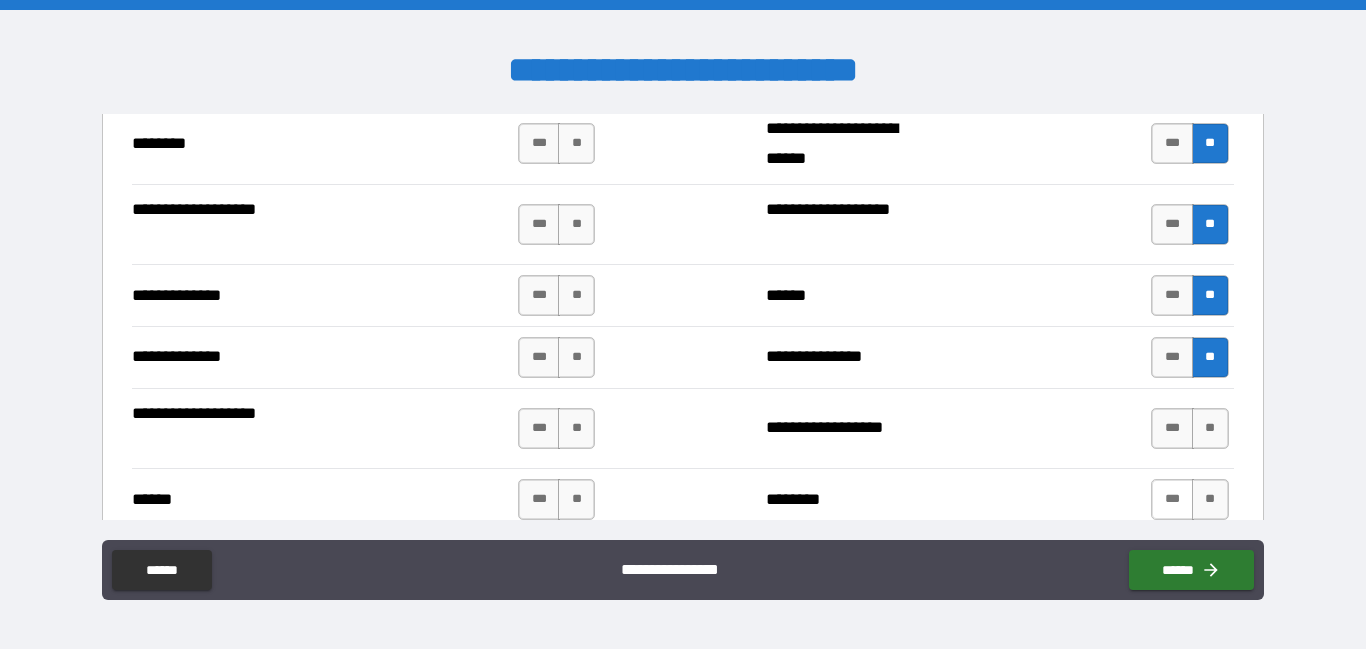 scroll, scrollTop: 3592, scrollLeft: 0, axis: vertical 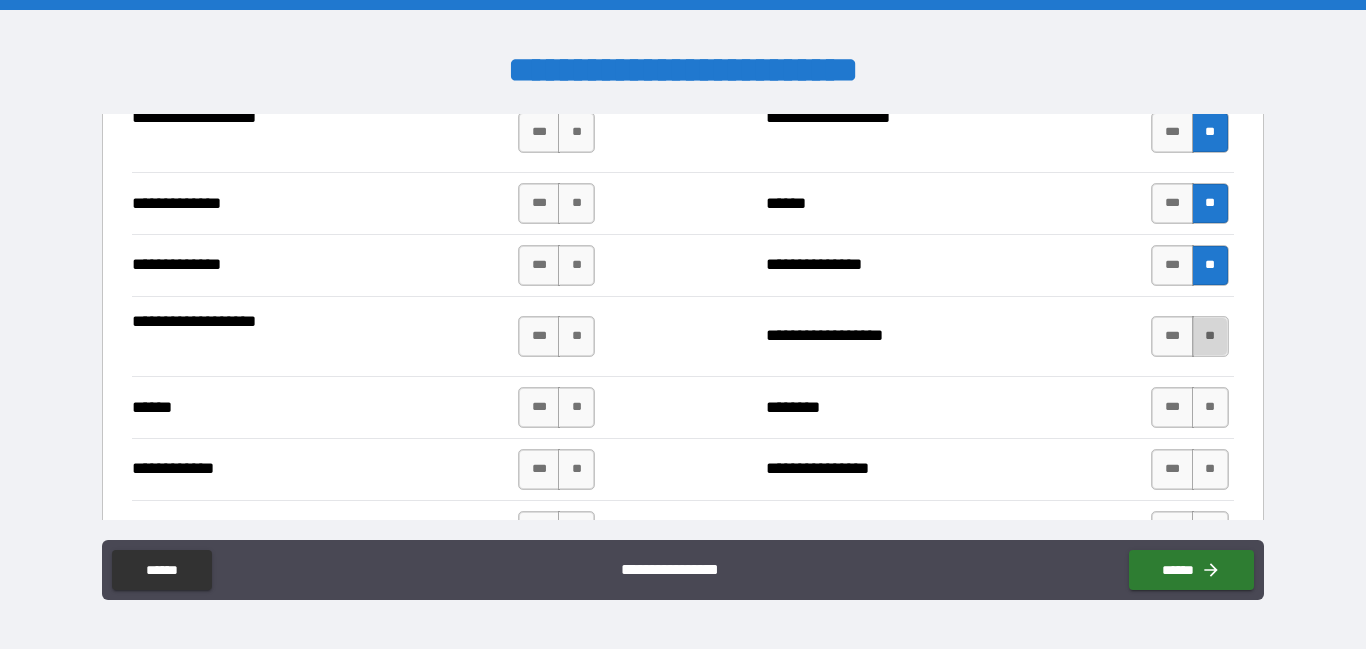 click on "**" at bounding box center [1210, 336] 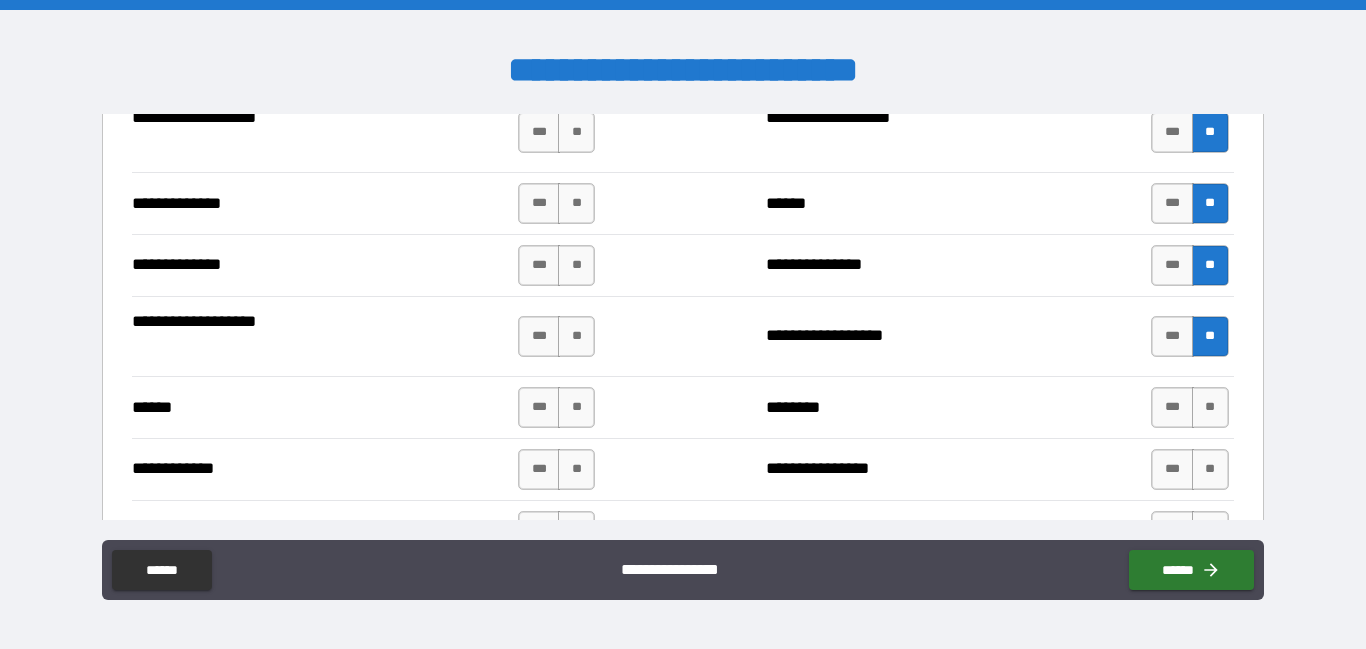 click on "****** *** ** ******** *** **" at bounding box center [682, 407] 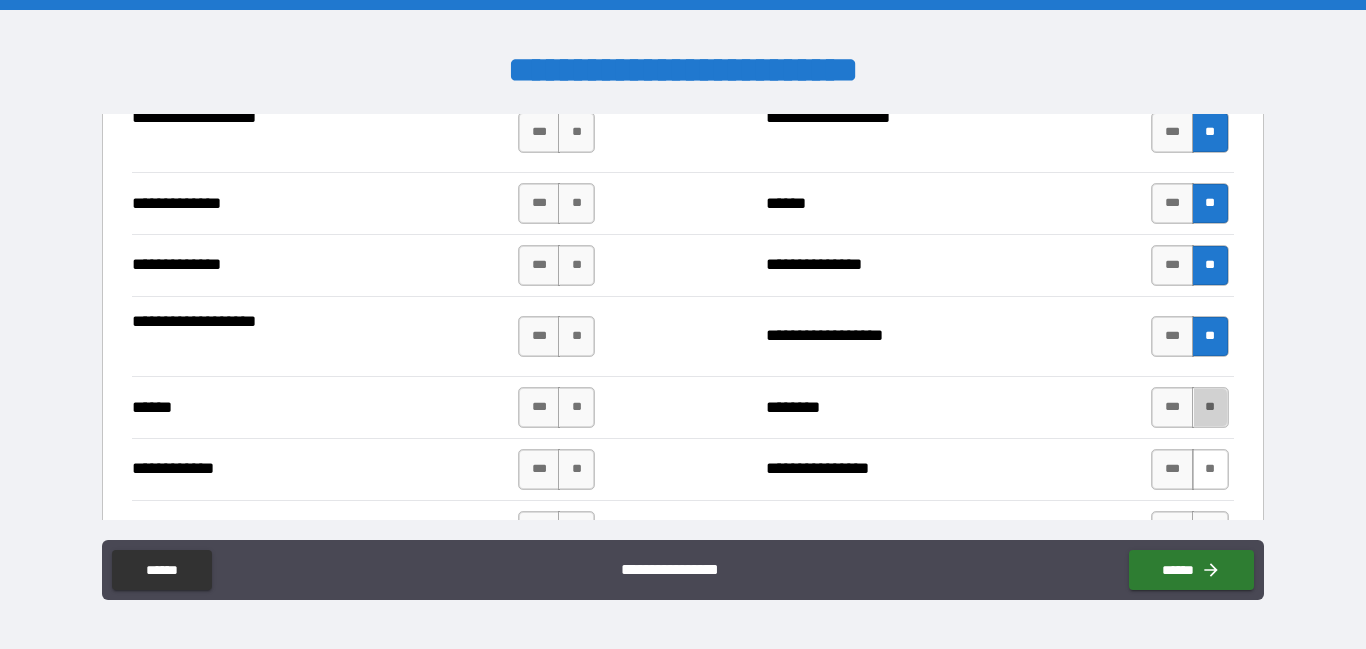 drag, startPoint x: 1204, startPoint y: 416, endPoint x: 1193, endPoint y: 461, distance: 46.32494 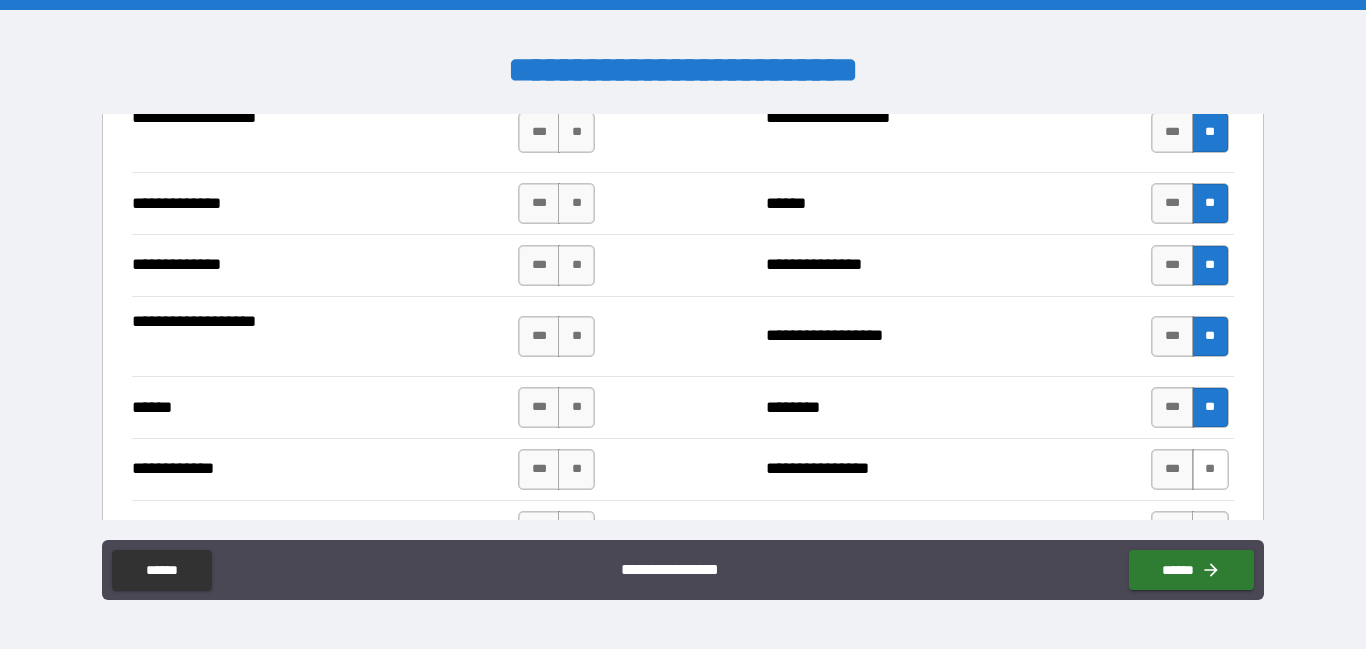 click on "**" at bounding box center (1210, 469) 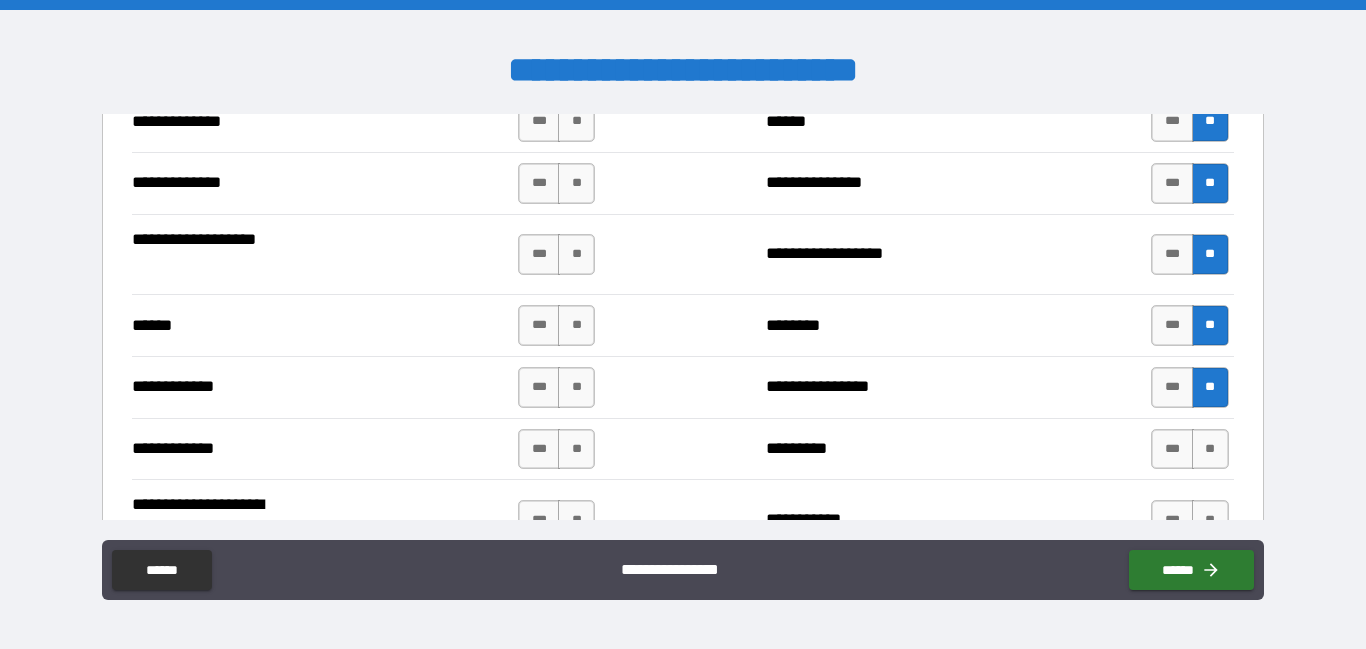 scroll, scrollTop: 3678, scrollLeft: 0, axis: vertical 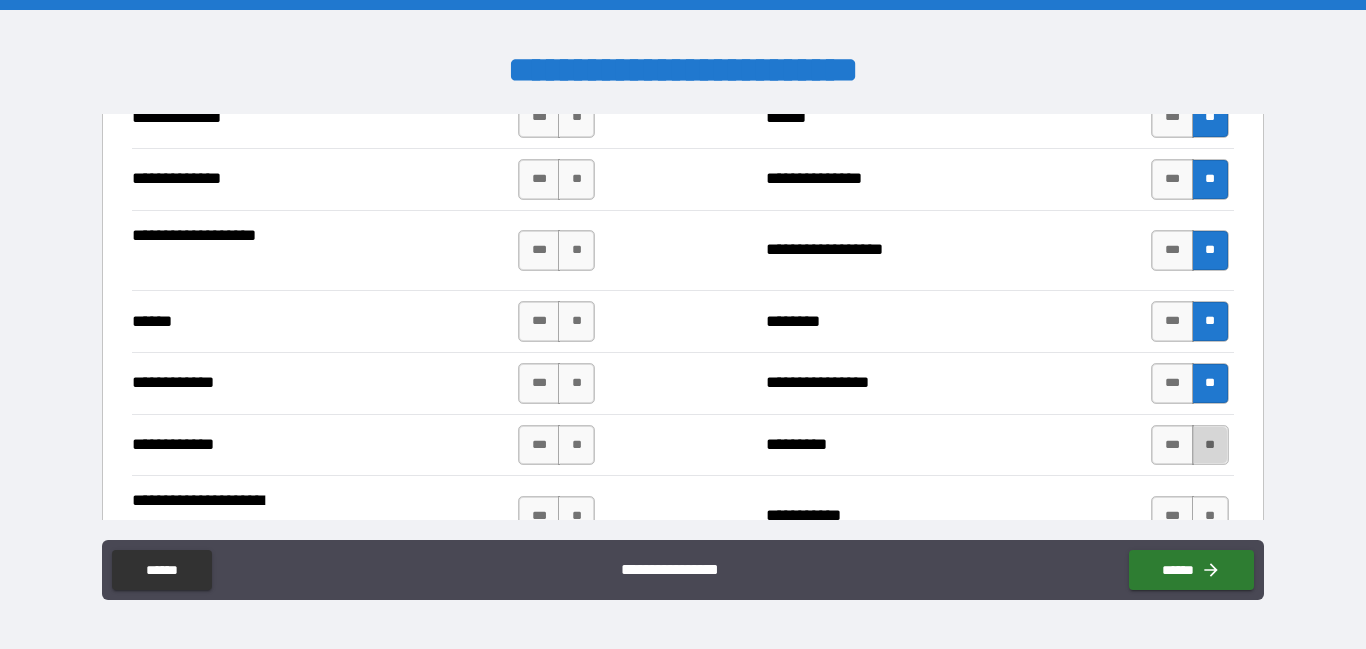 click on "**" at bounding box center (1210, 445) 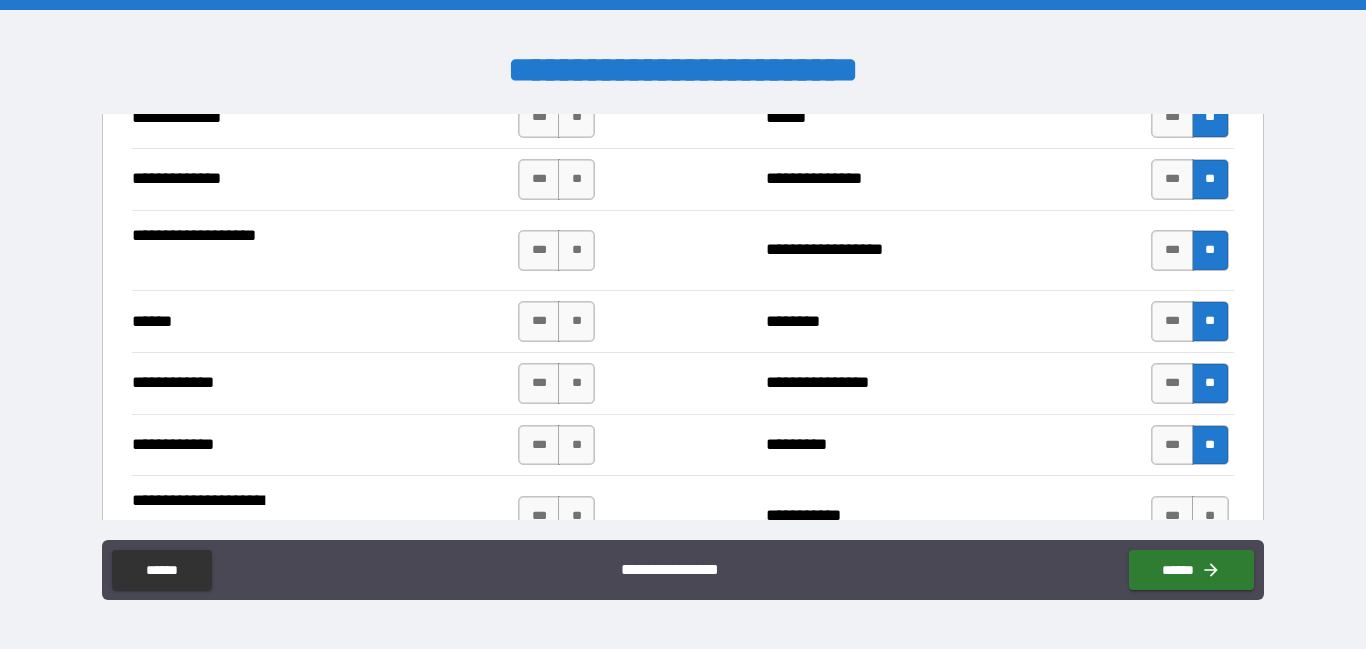 scroll, scrollTop: 3941, scrollLeft: 0, axis: vertical 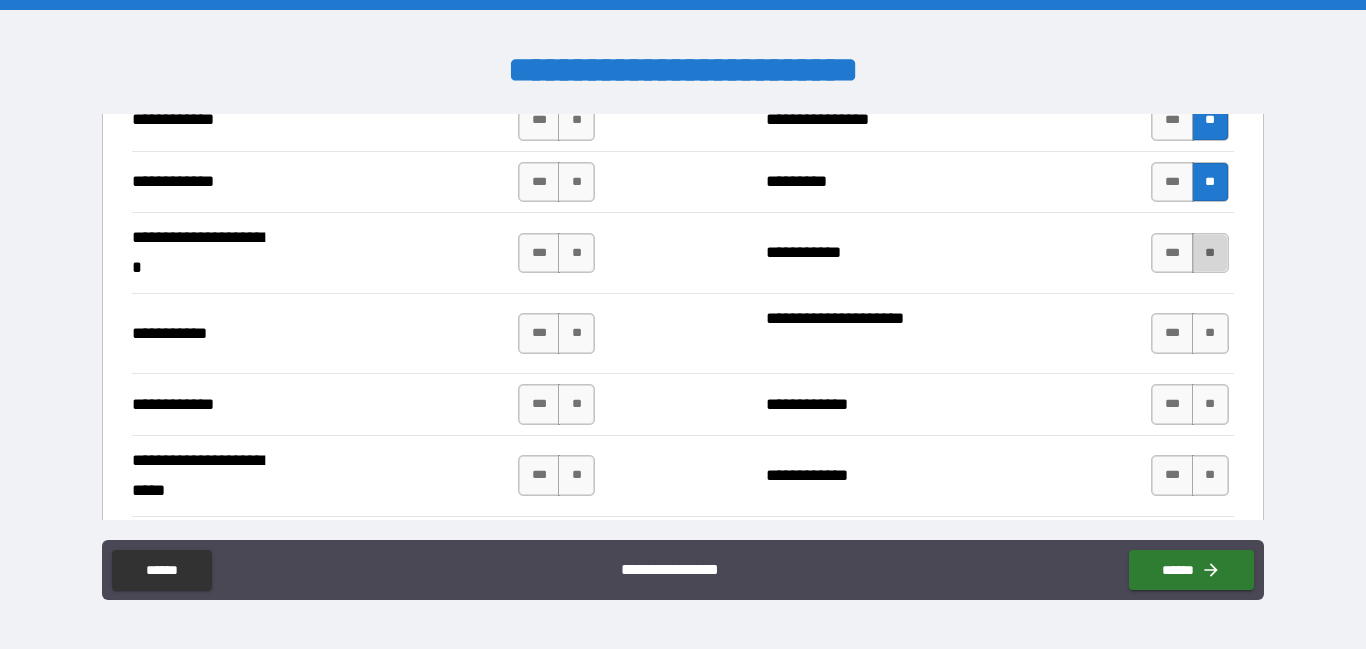 click on "**" at bounding box center (1210, 253) 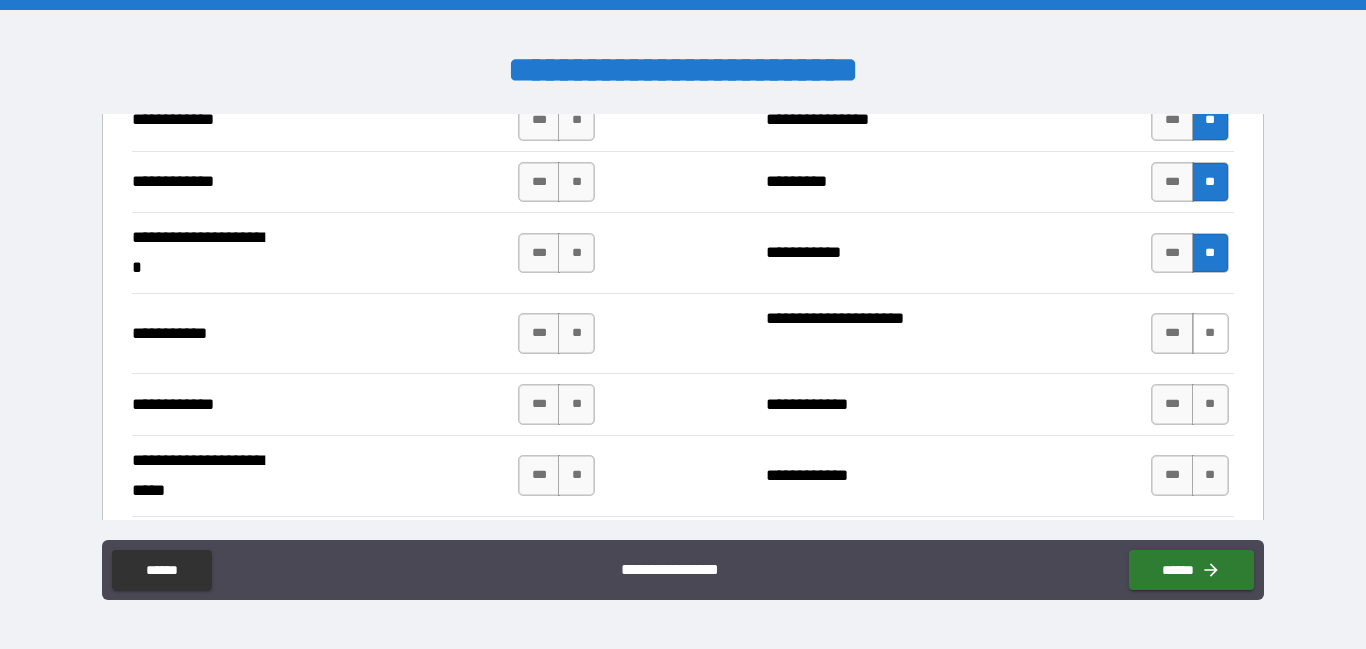 click on "**" at bounding box center (1210, 333) 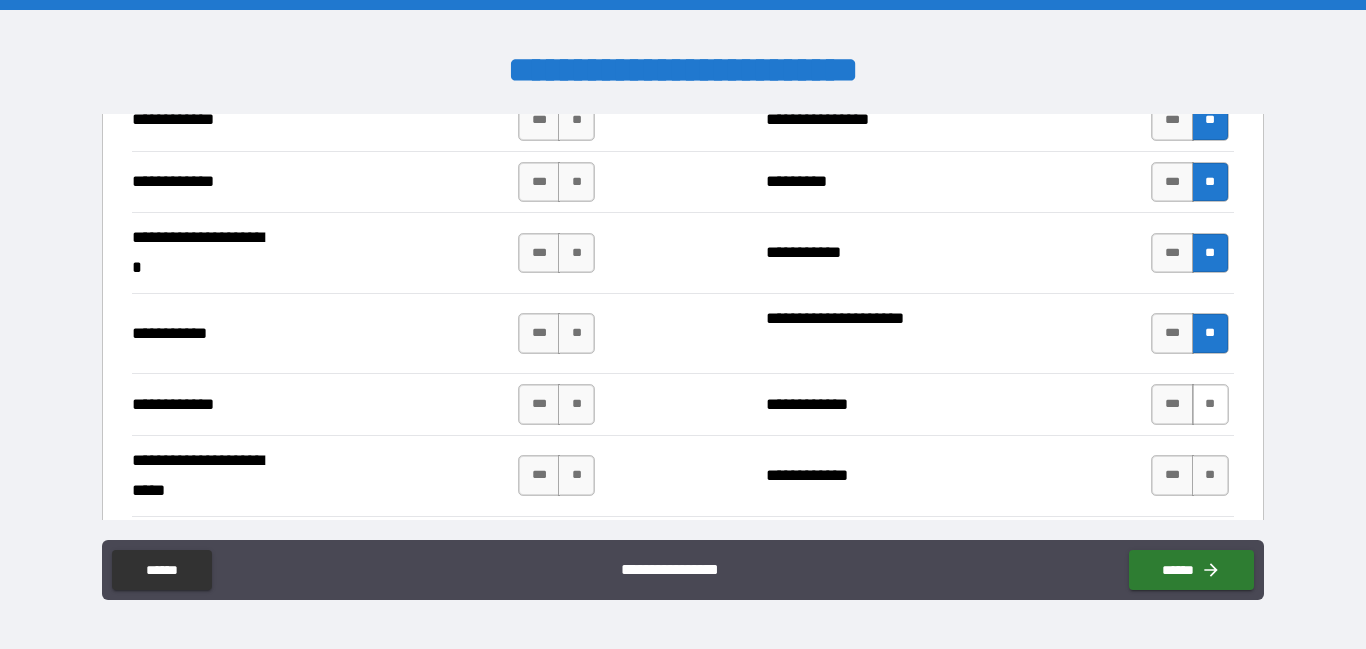 click on "**" at bounding box center (1210, 404) 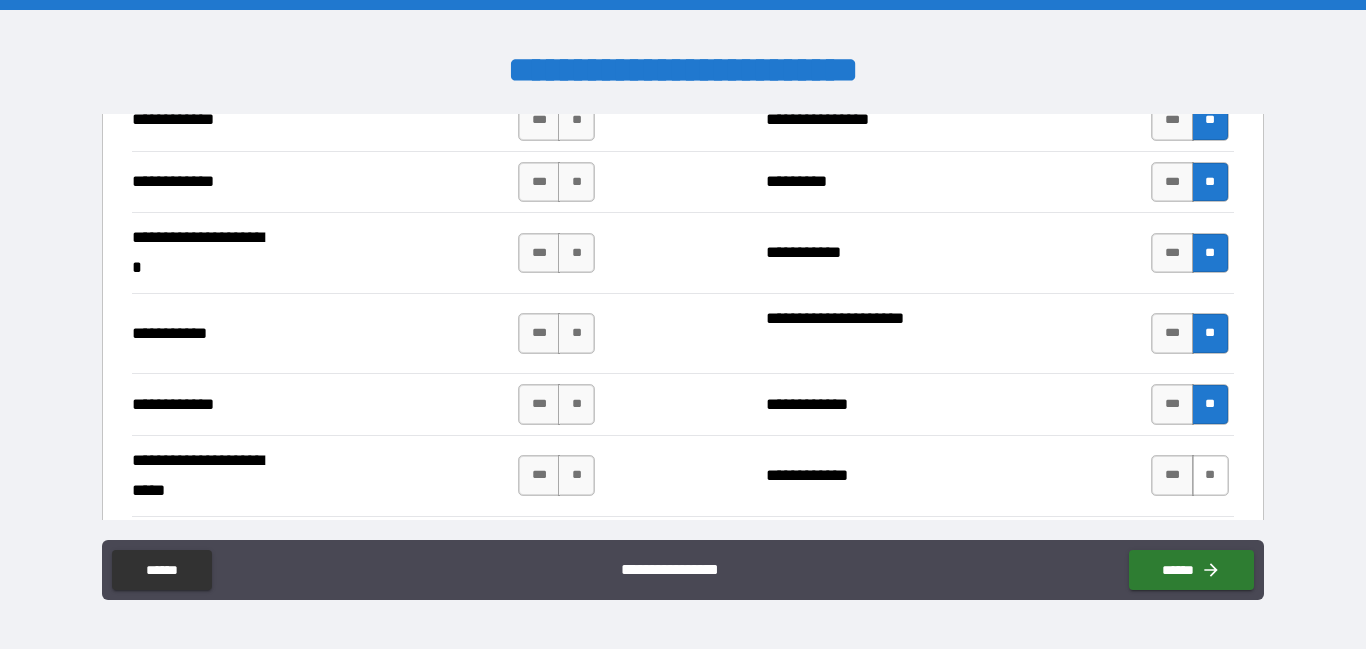 click on "**" at bounding box center (1210, 475) 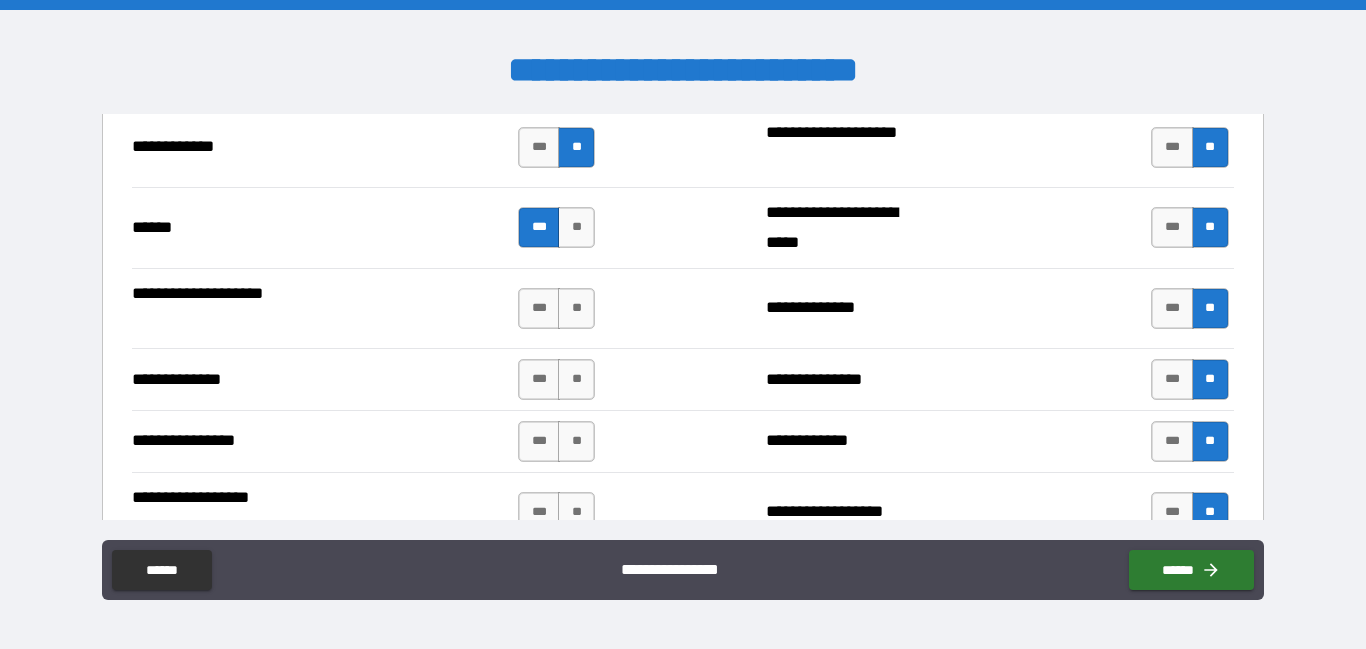 scroll, scrollTop: 3065, scrollLeft: 0, axis: vertical 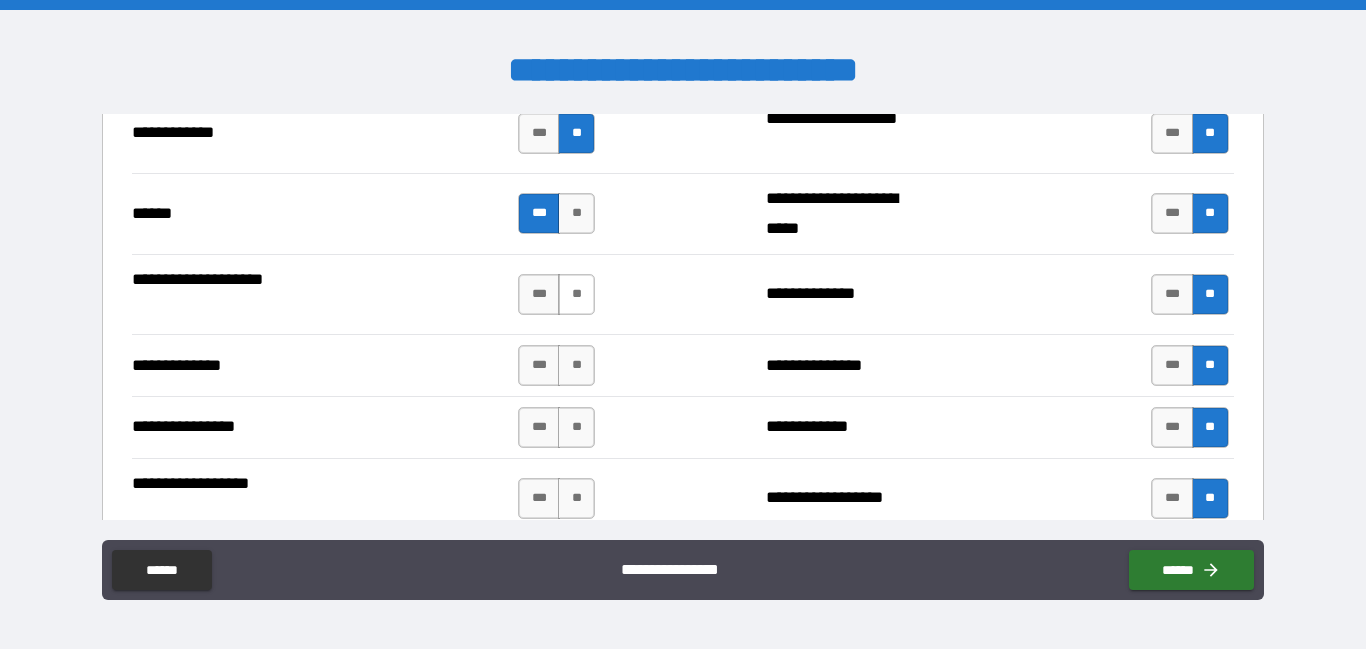 click on "**" at bounding box center [576, 294] 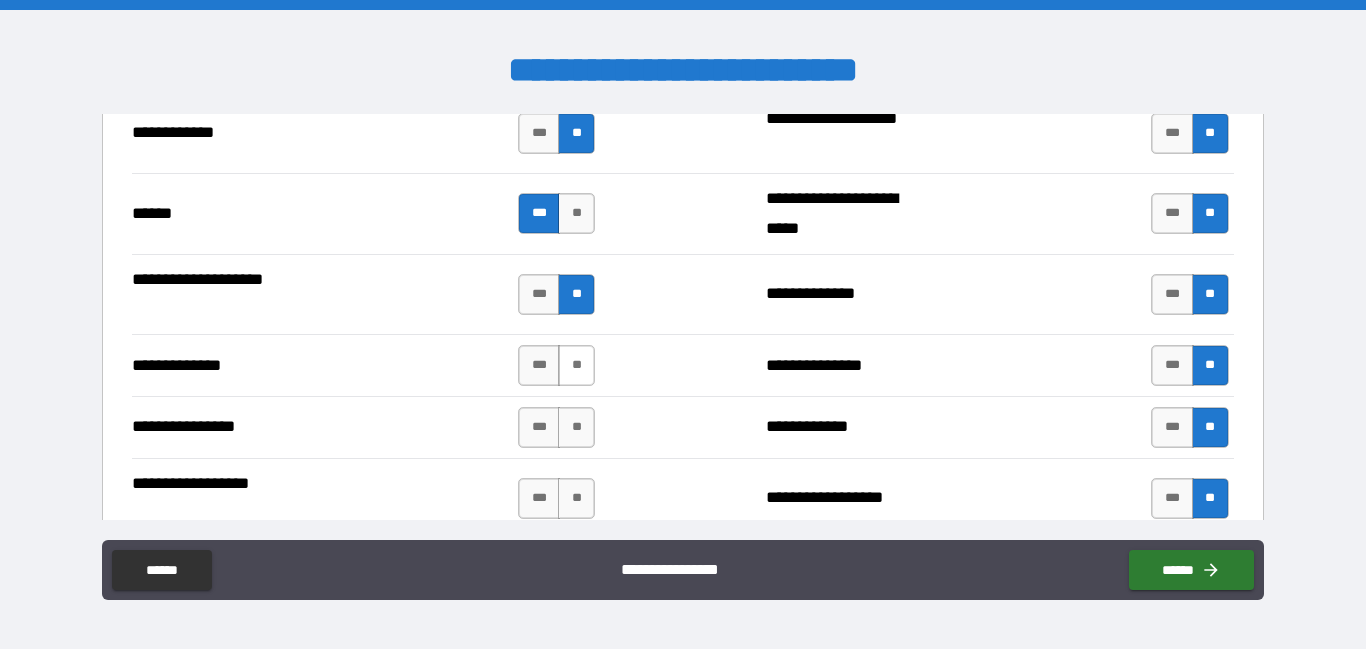 click on "**" at bounding box center (576, 365) 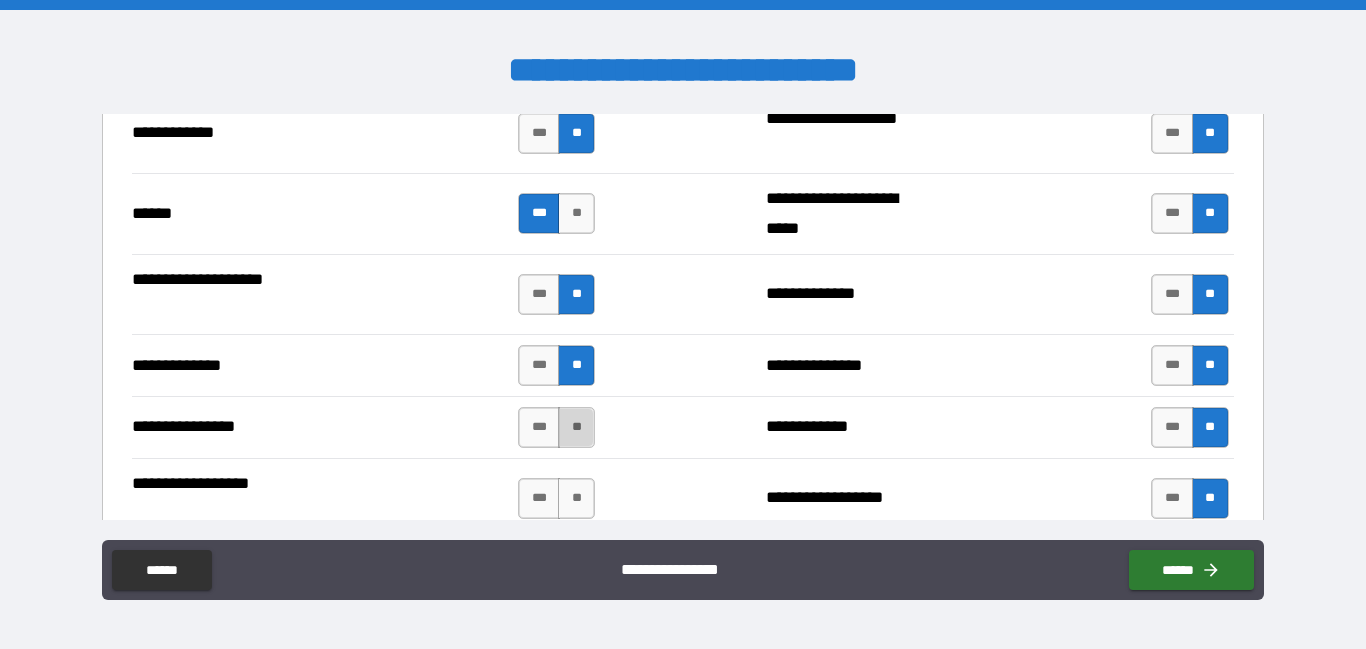 click on "**" at bounding box center (576, 427) 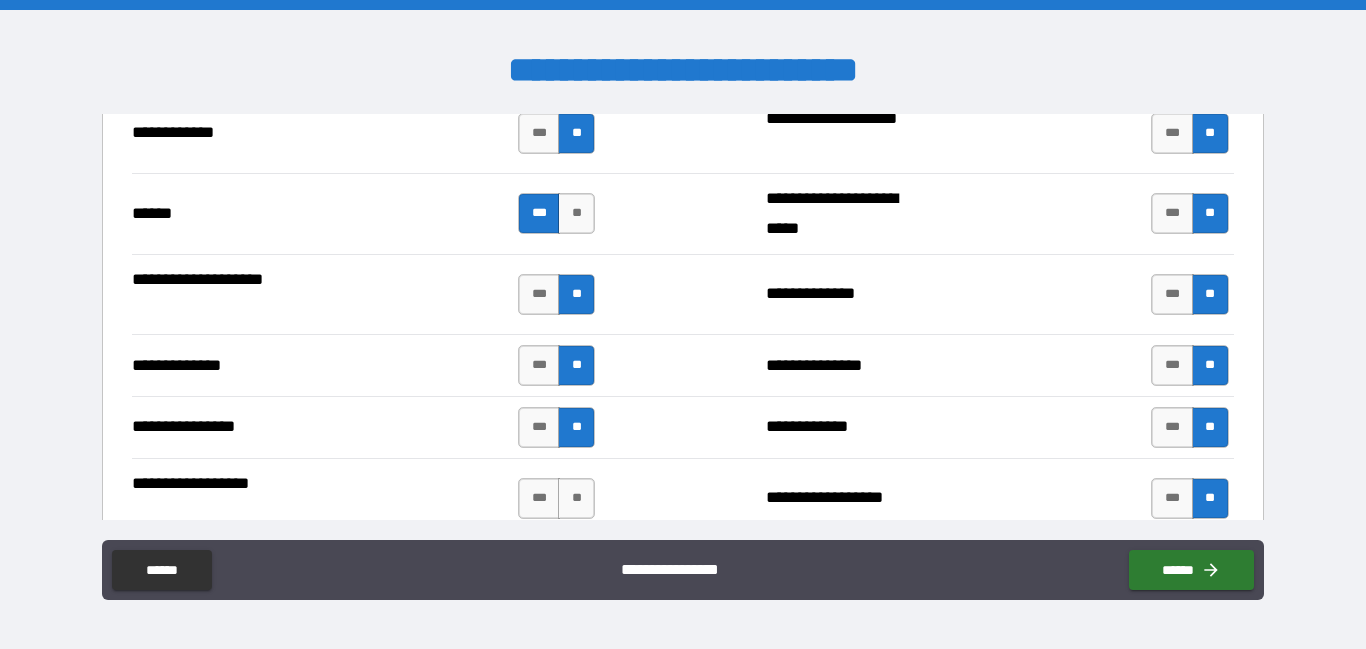 click on "**********" at bounding box center [682, 498] 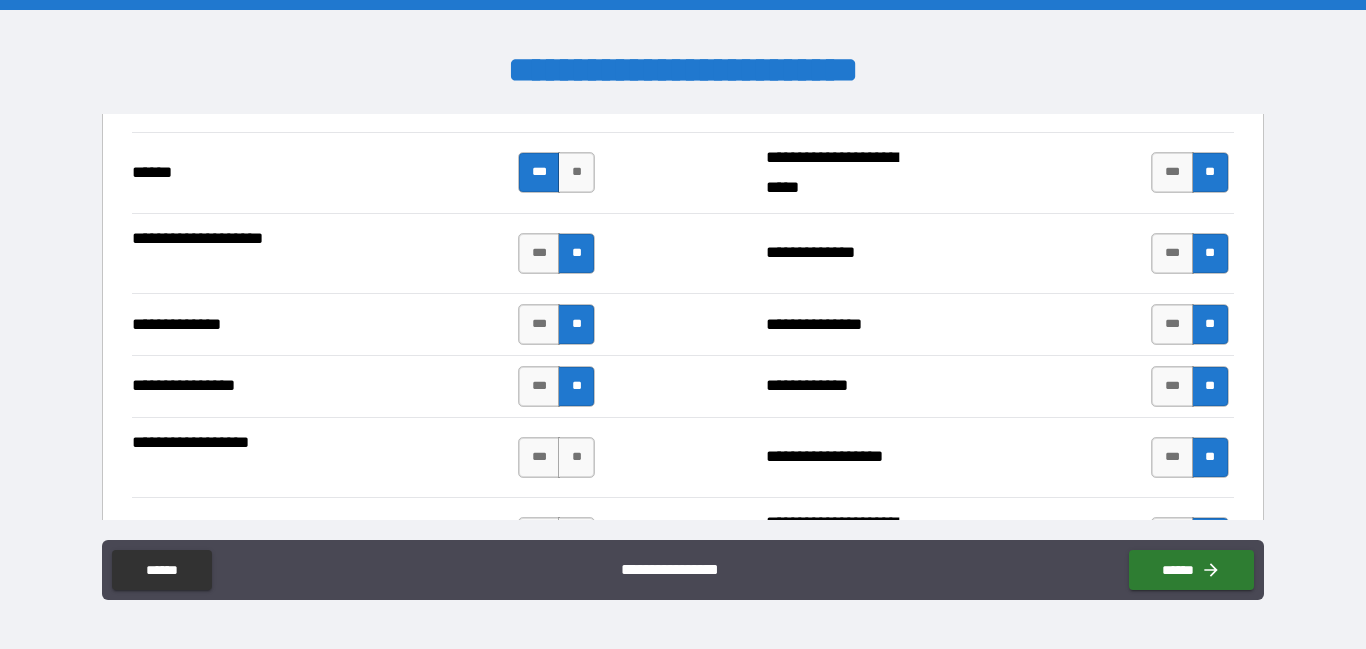 scroll, scrollTop: 3121, scrollLeft: 0, axis: vertical 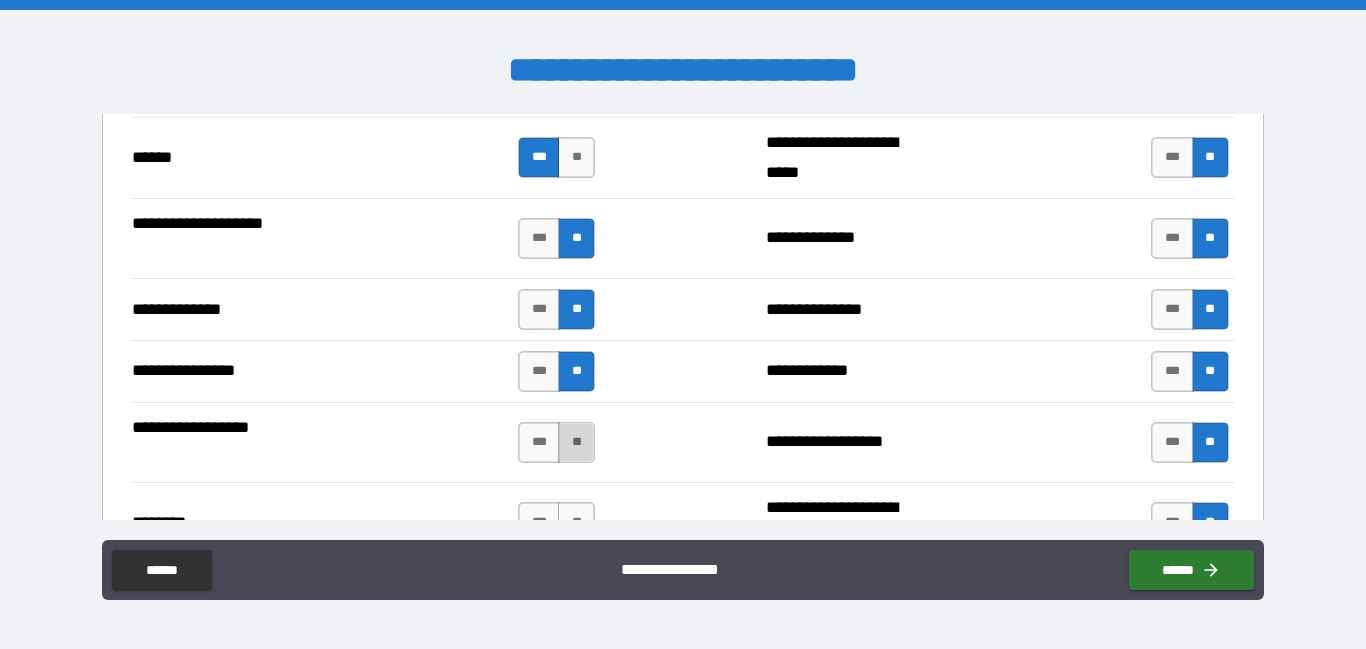 click on "**" at bounding box center [576, 442] 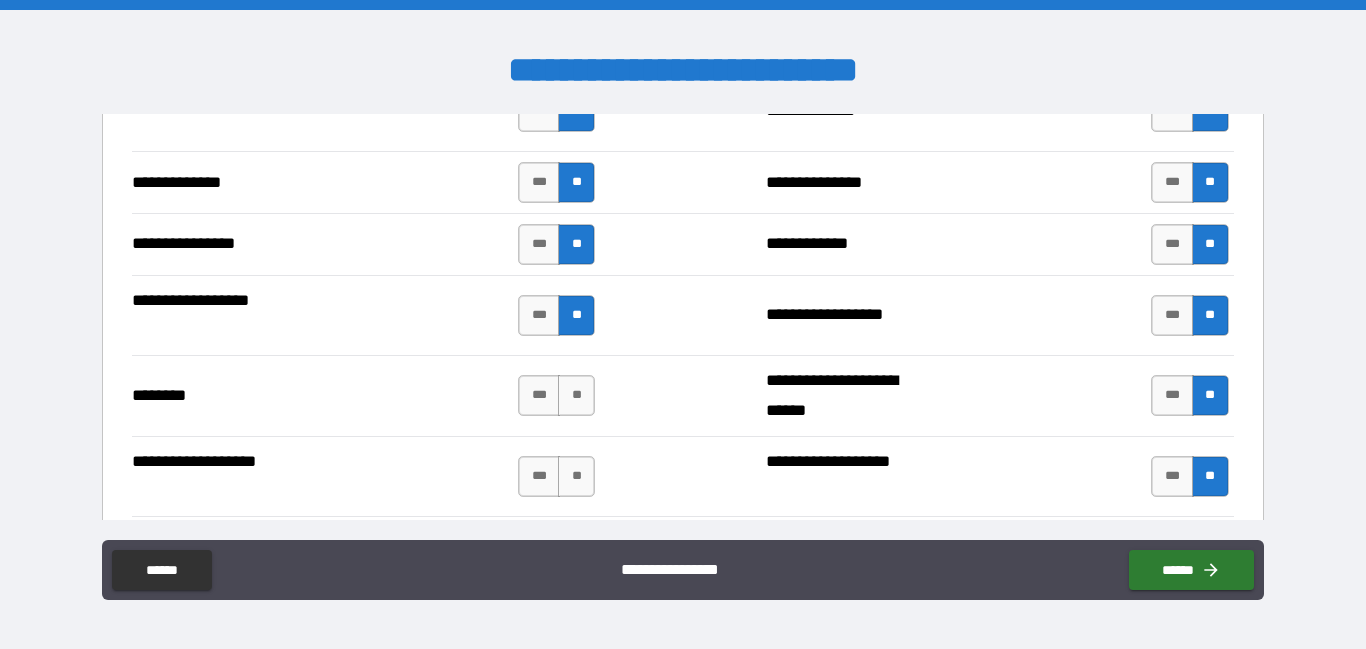scroll, scrollTop: 3300, scrollLeft: 0, axis: vertical 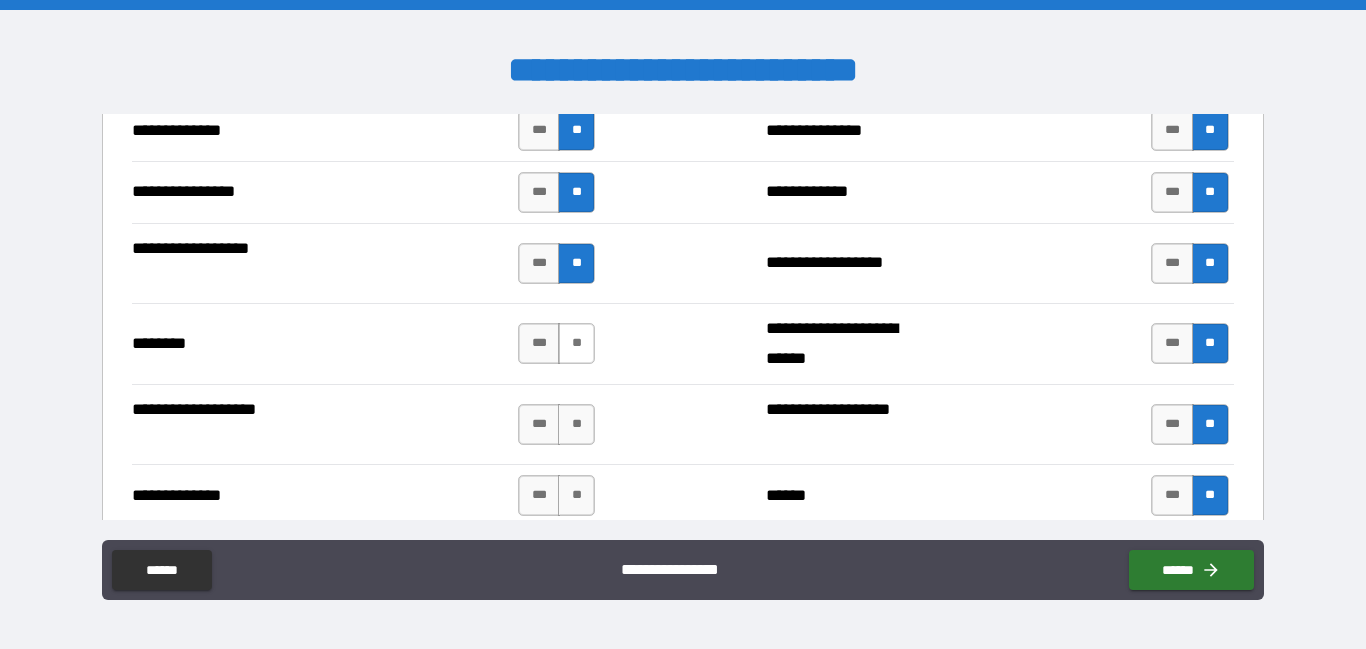 click on "**" at bounding box center [576, 343] 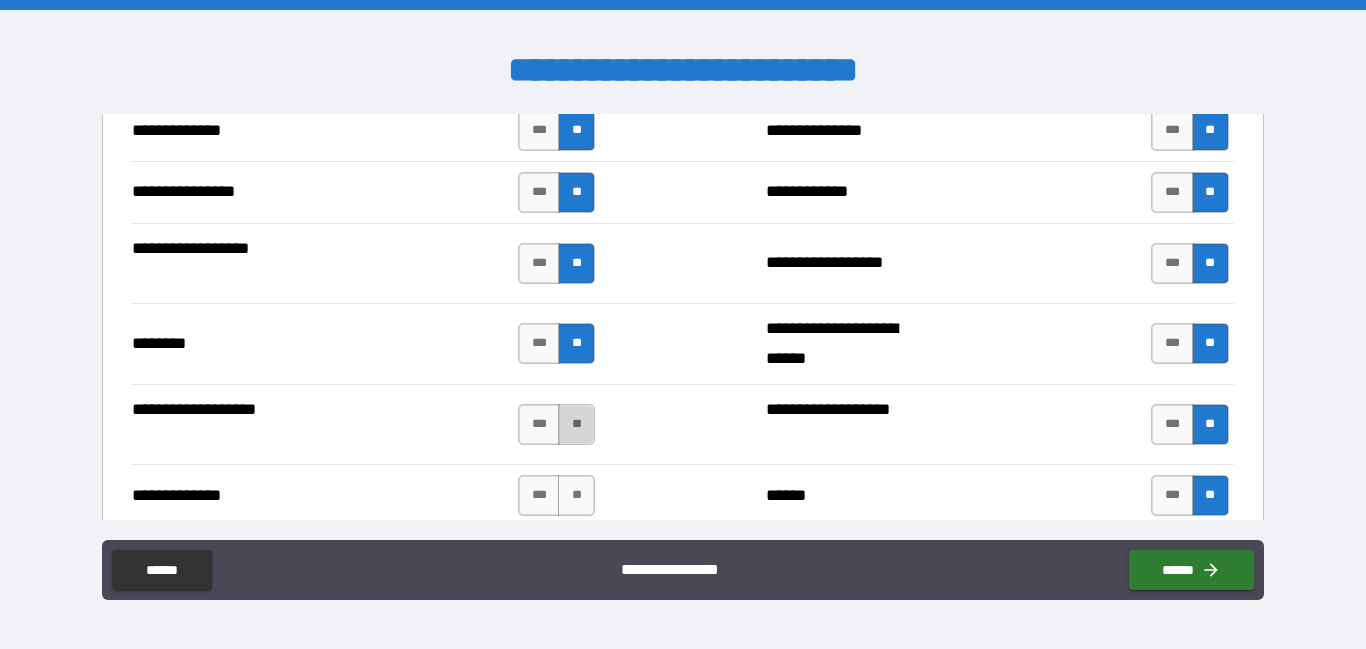 click on "**" at bounding box center [576, 424] 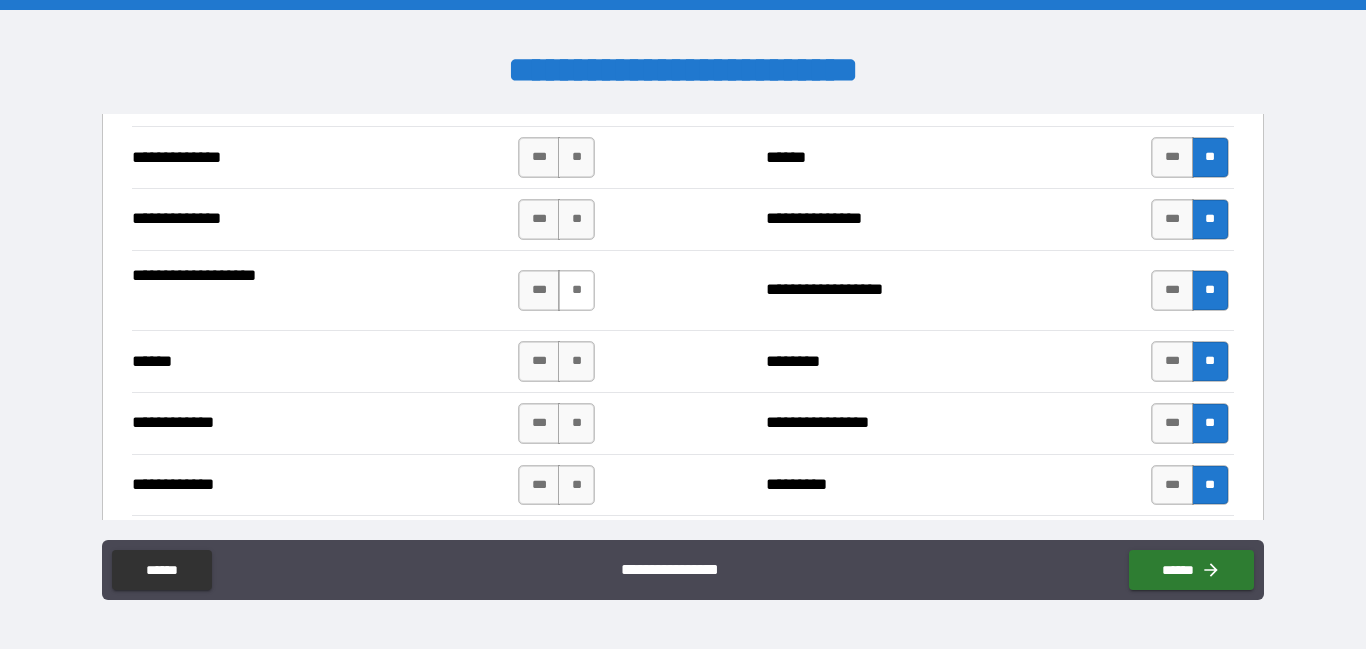 scroll, scrollTop: 3533, scrollLeft: 0, axis: vertical 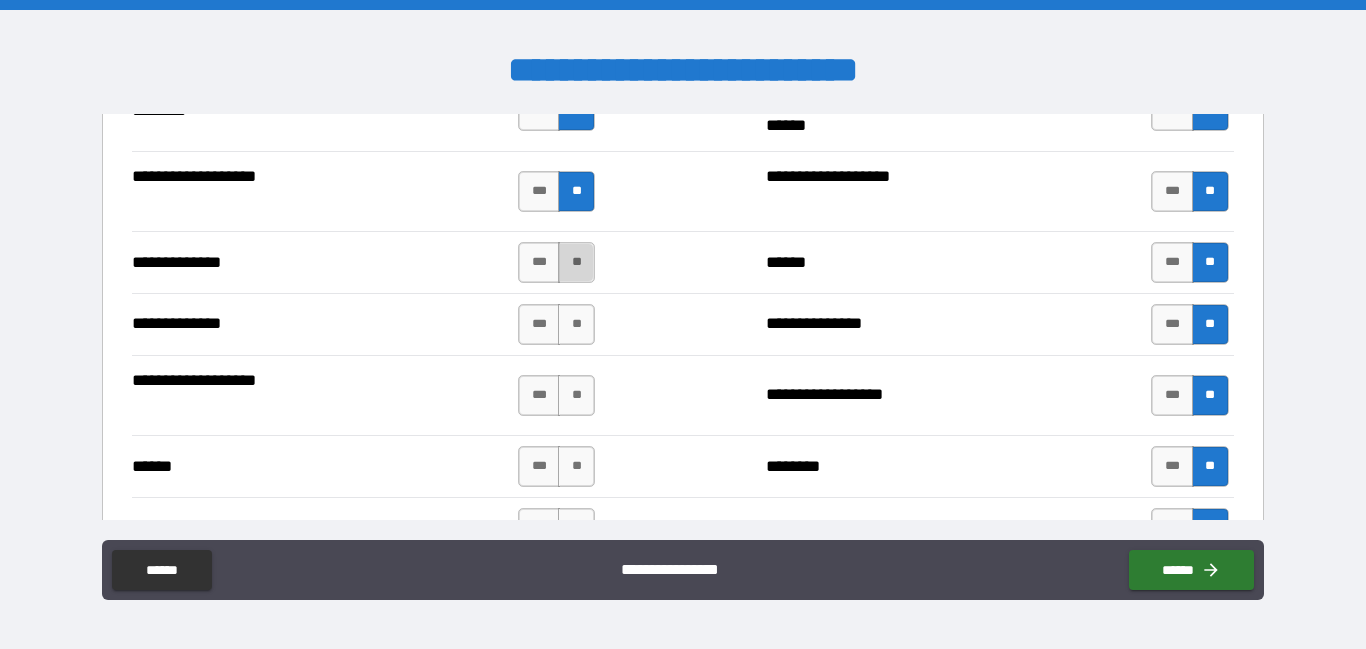 click on "**" at bounding box center (576, 262) 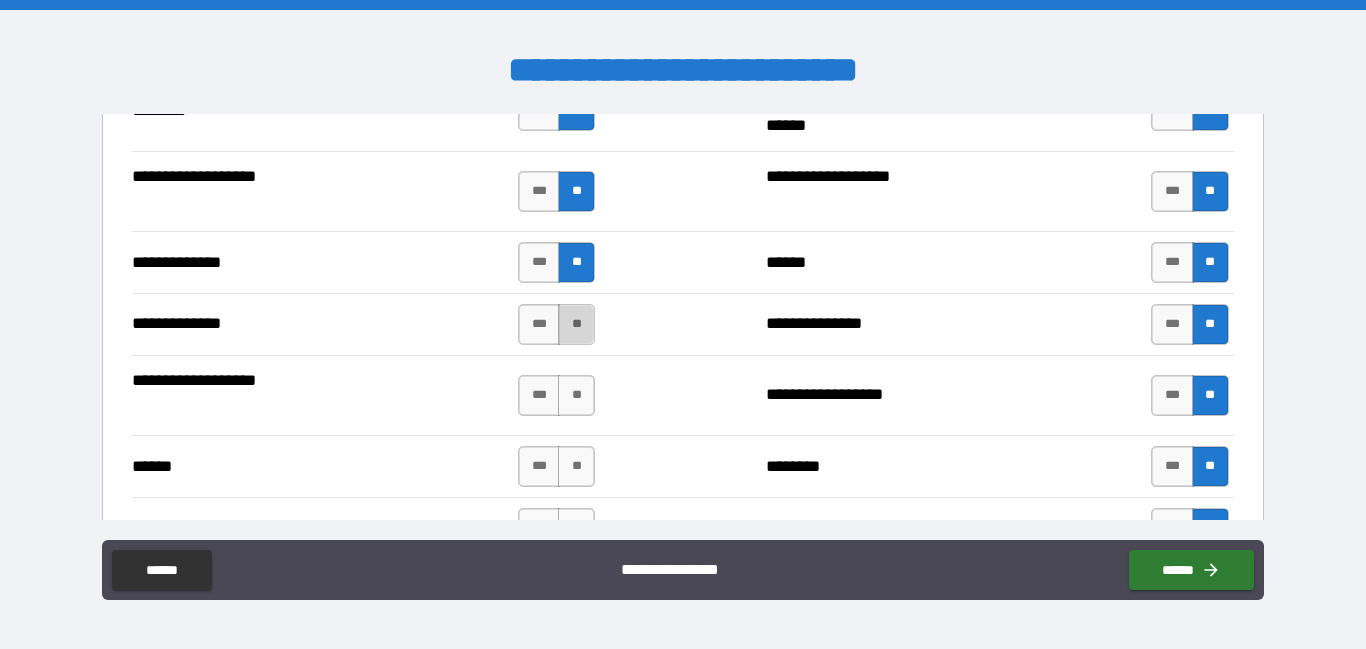 click on "**" at bounding box center [576, 324] 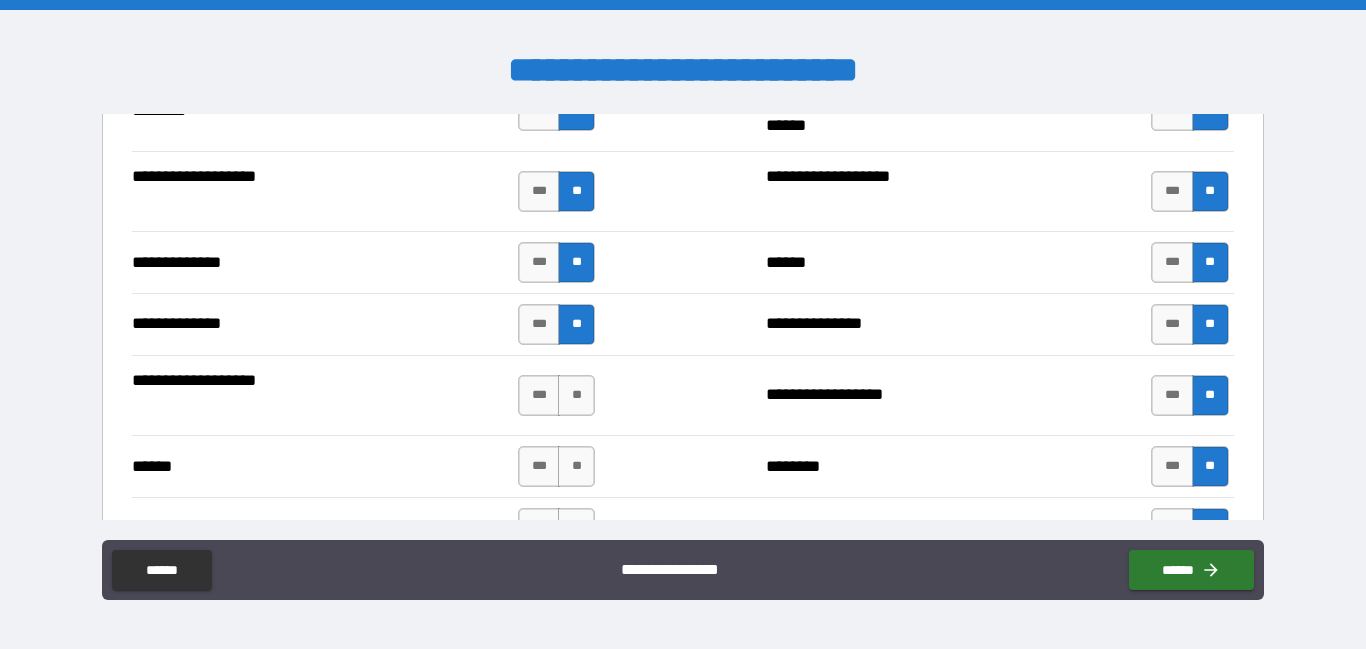 click on "*** **" at bounding box center (559, 396) 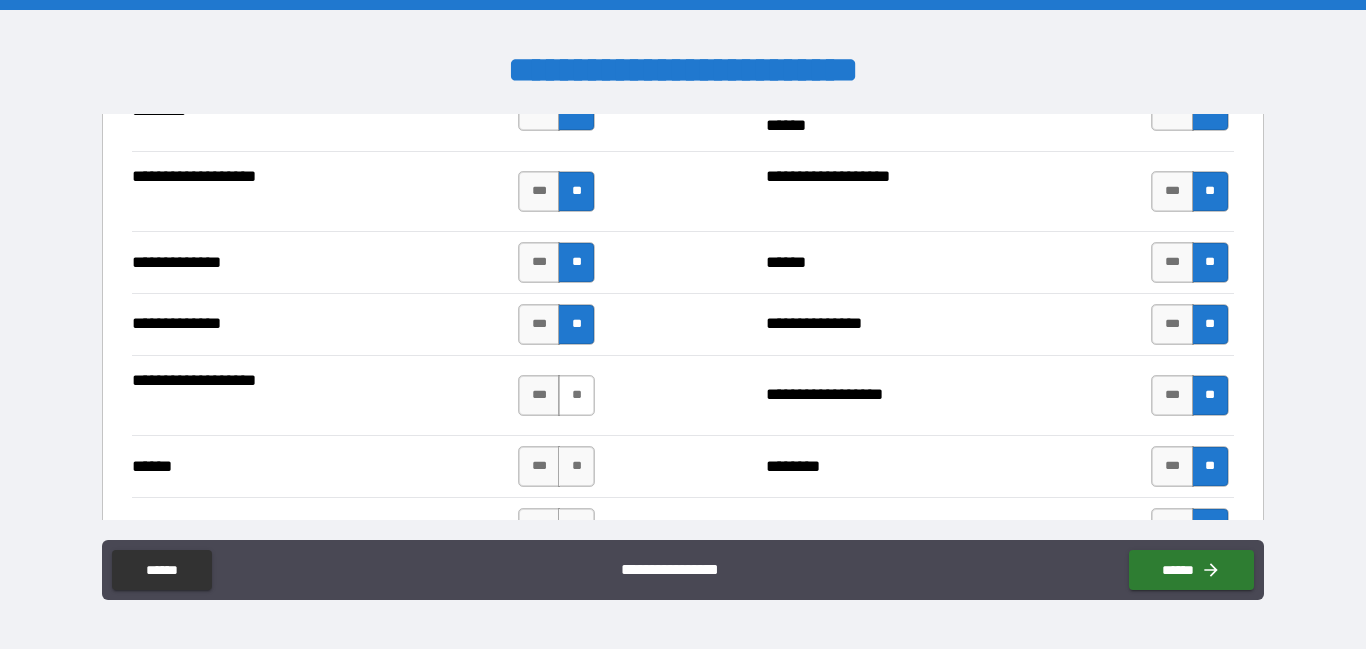 click on "**" at bounding box center (576, 395) 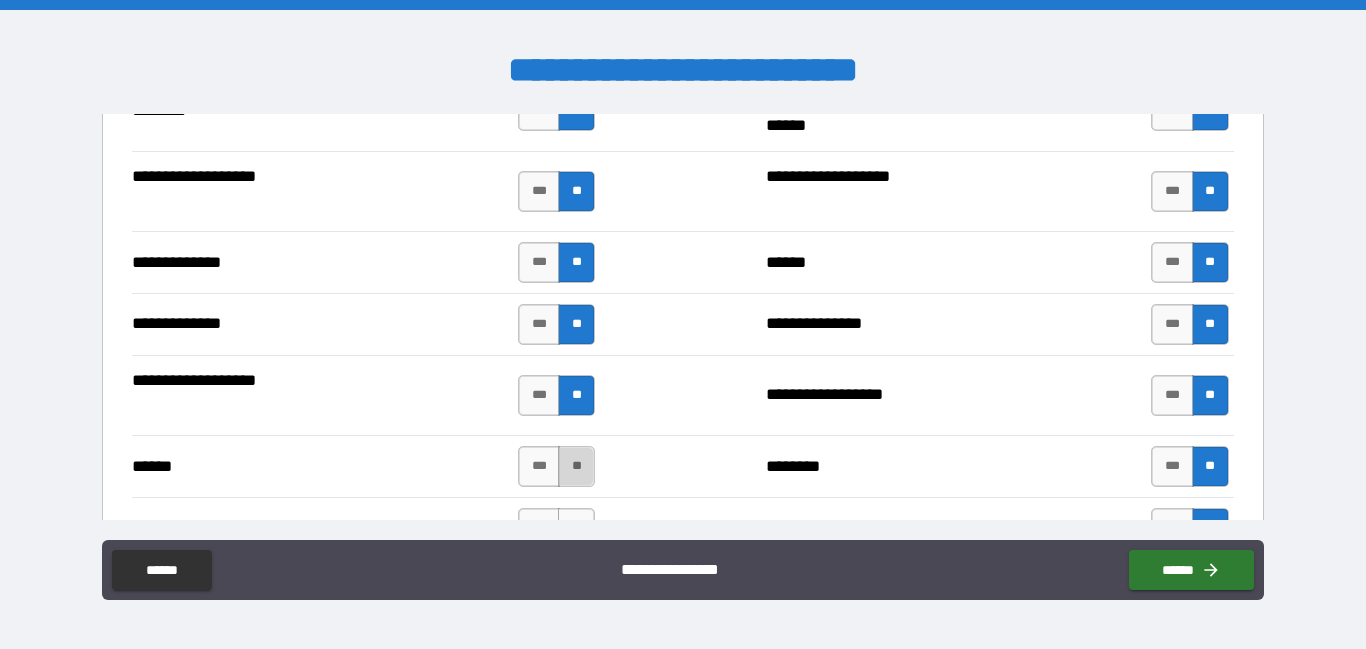 click on "**" at bounding box center [576, 466] 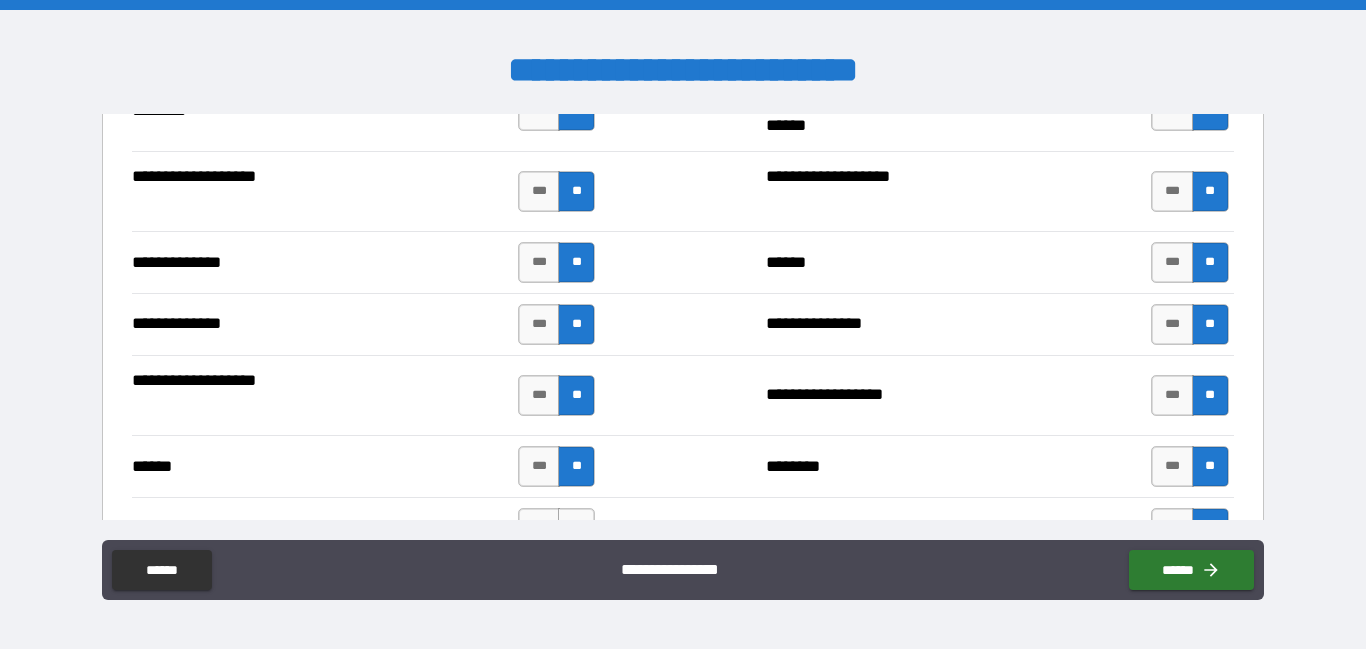 scroll, scrollTop: 3887, scrollLeft: 0, axis: vertical 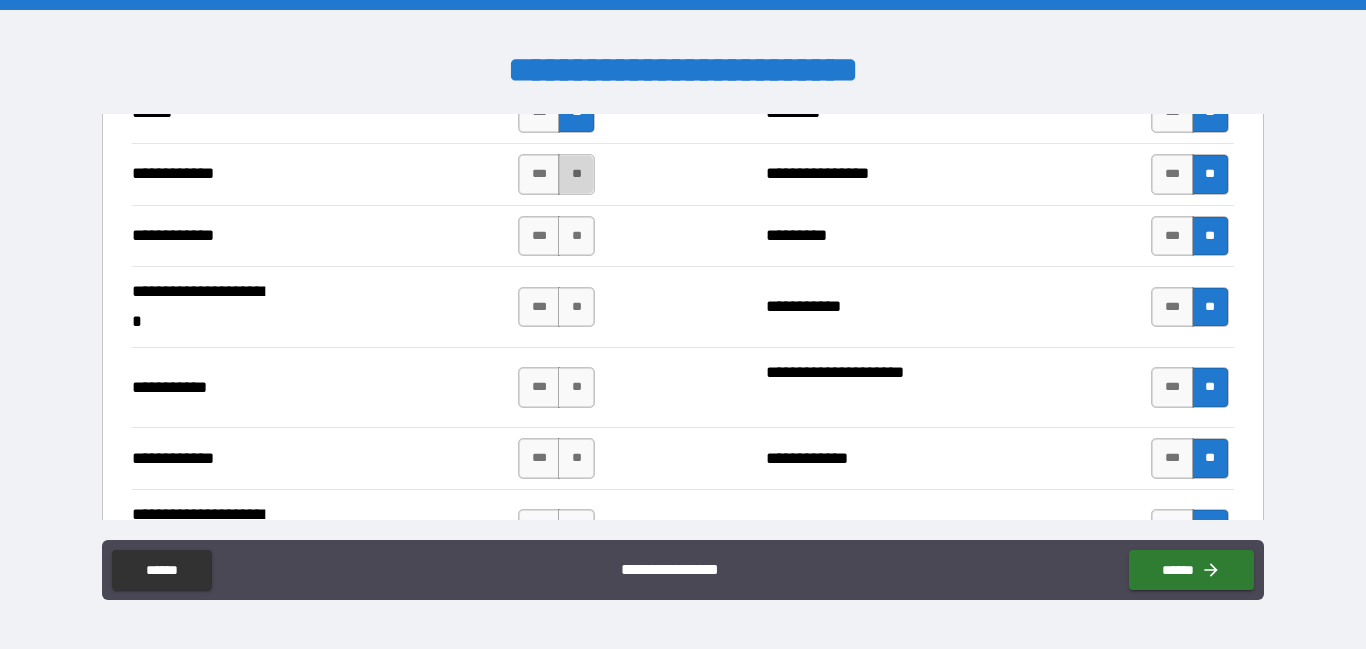 click on "**" at bounding box center [576, 174] 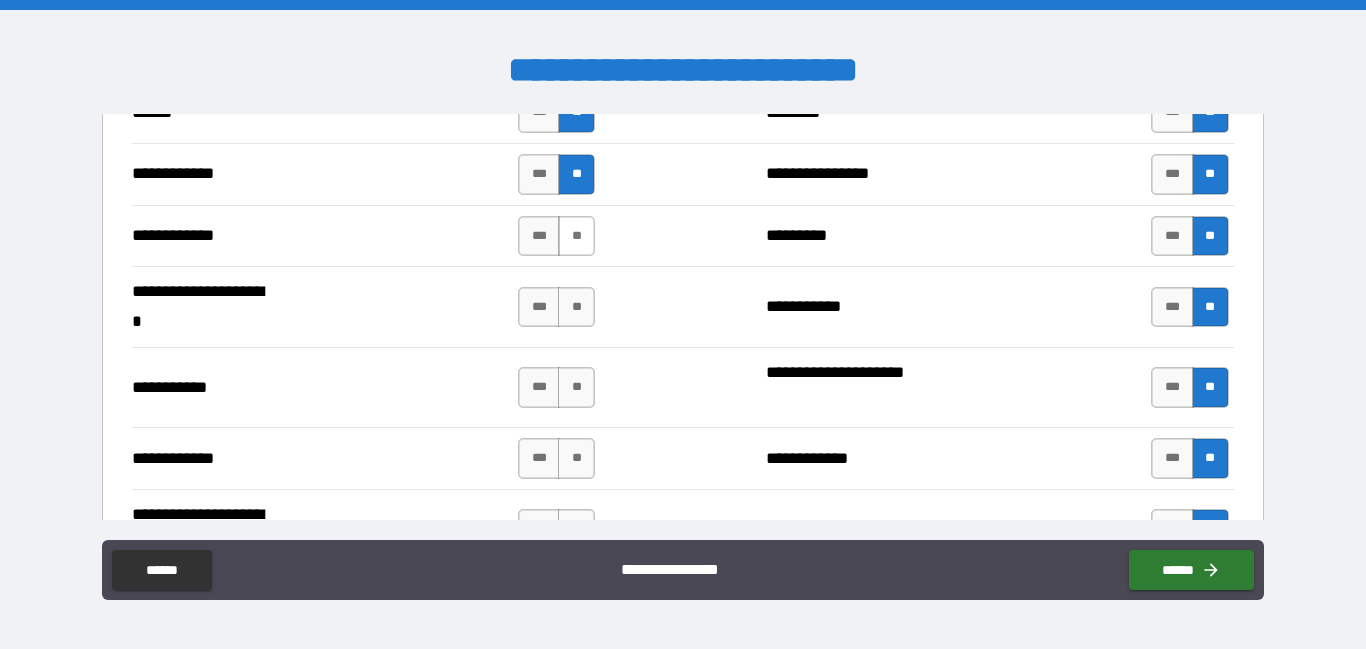 click on "**" at bounding box center (576, 236) 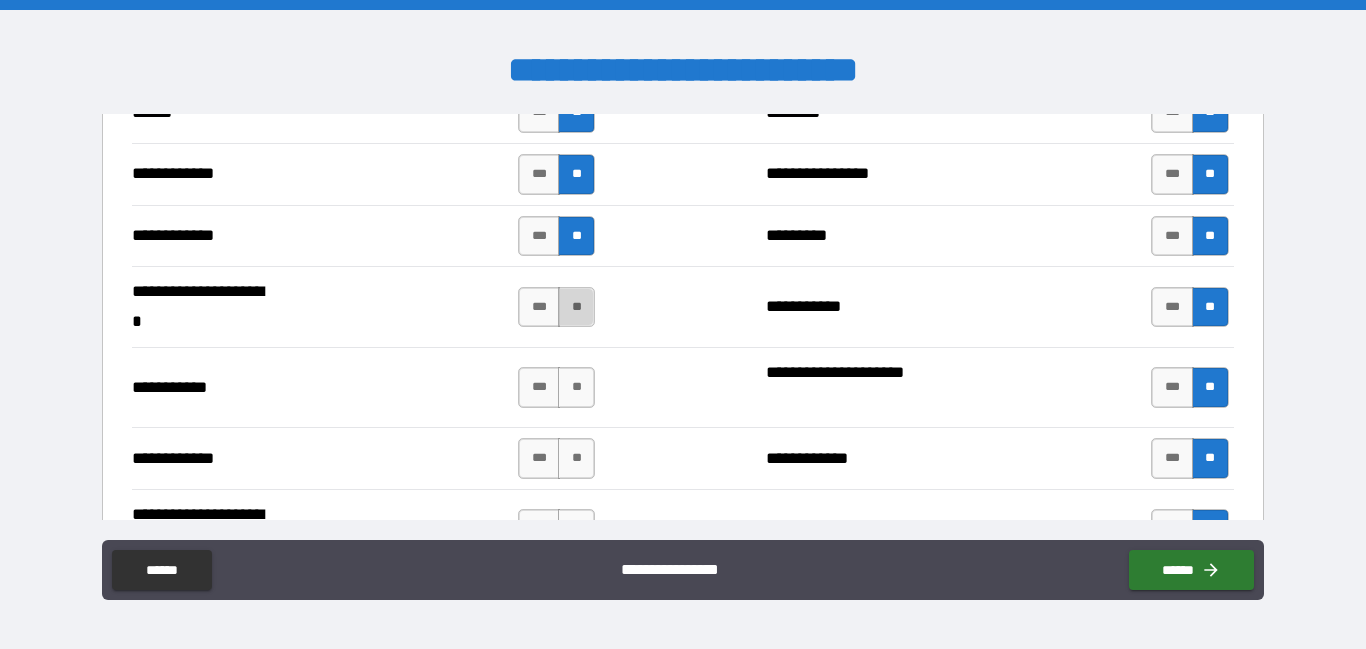 click on "**" at bounding box center (576, 307) 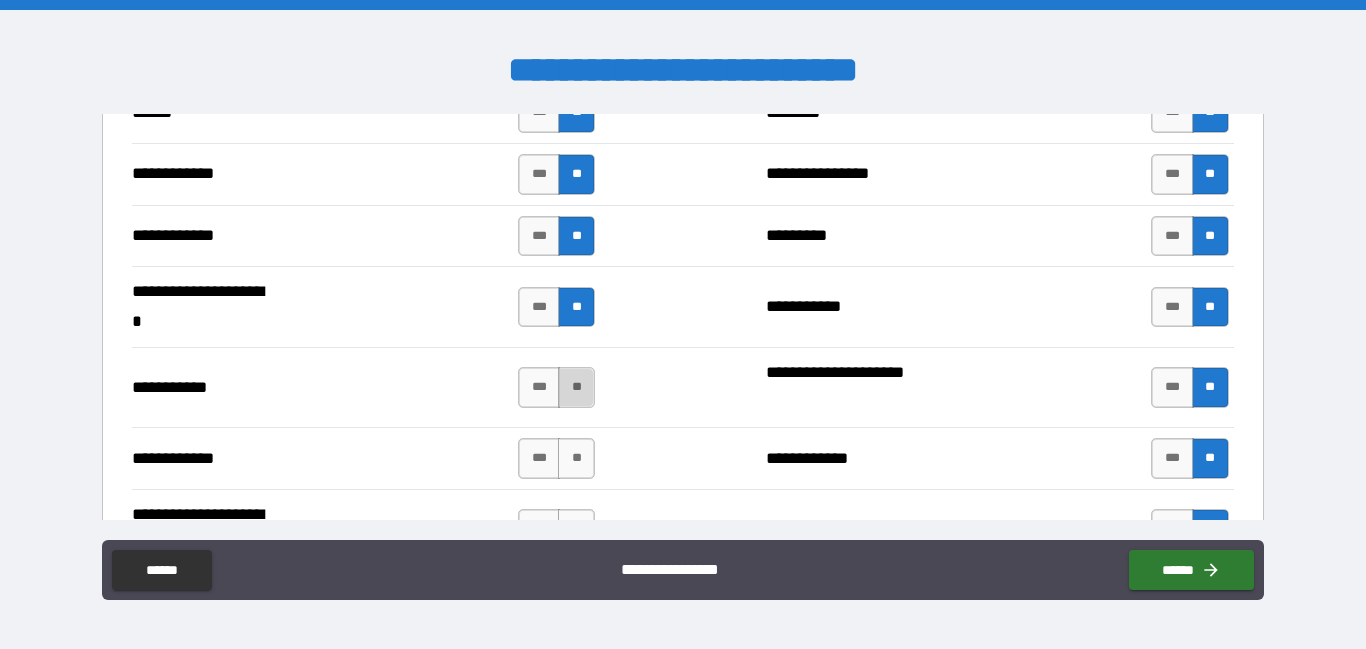 click on "**" at bounding box center (576, 387) 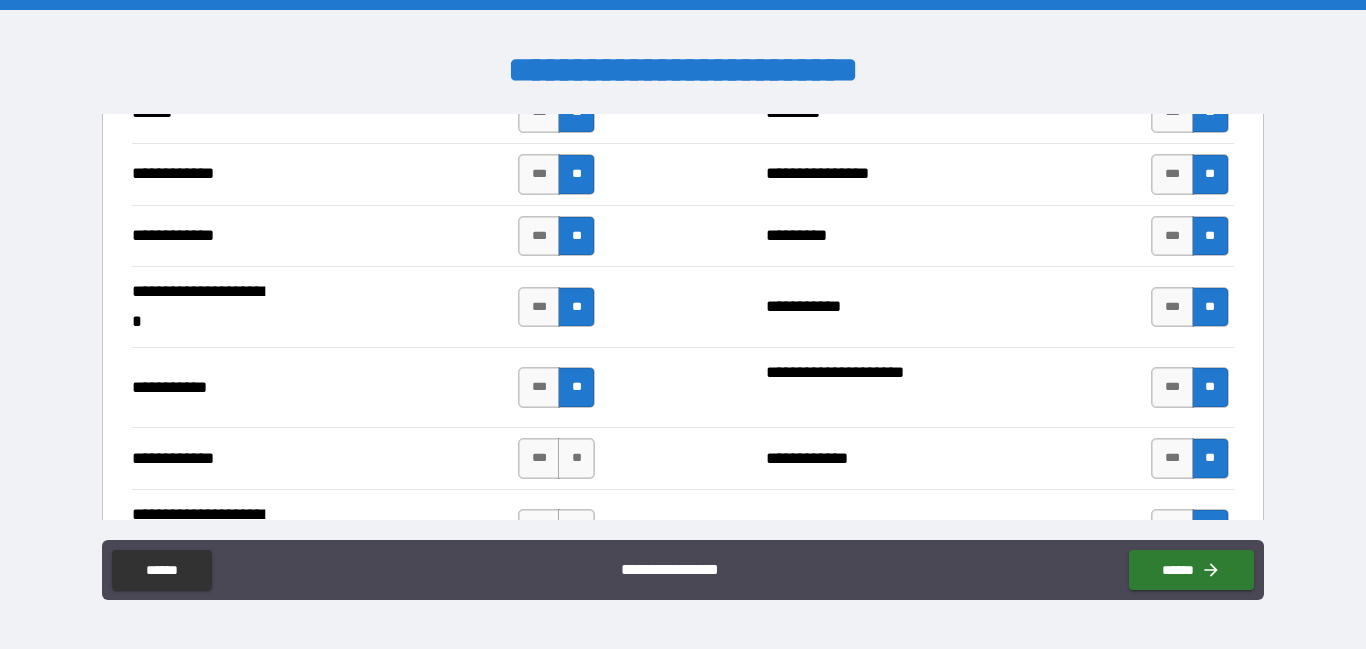click on "**********" at bounding box center [366, 387] 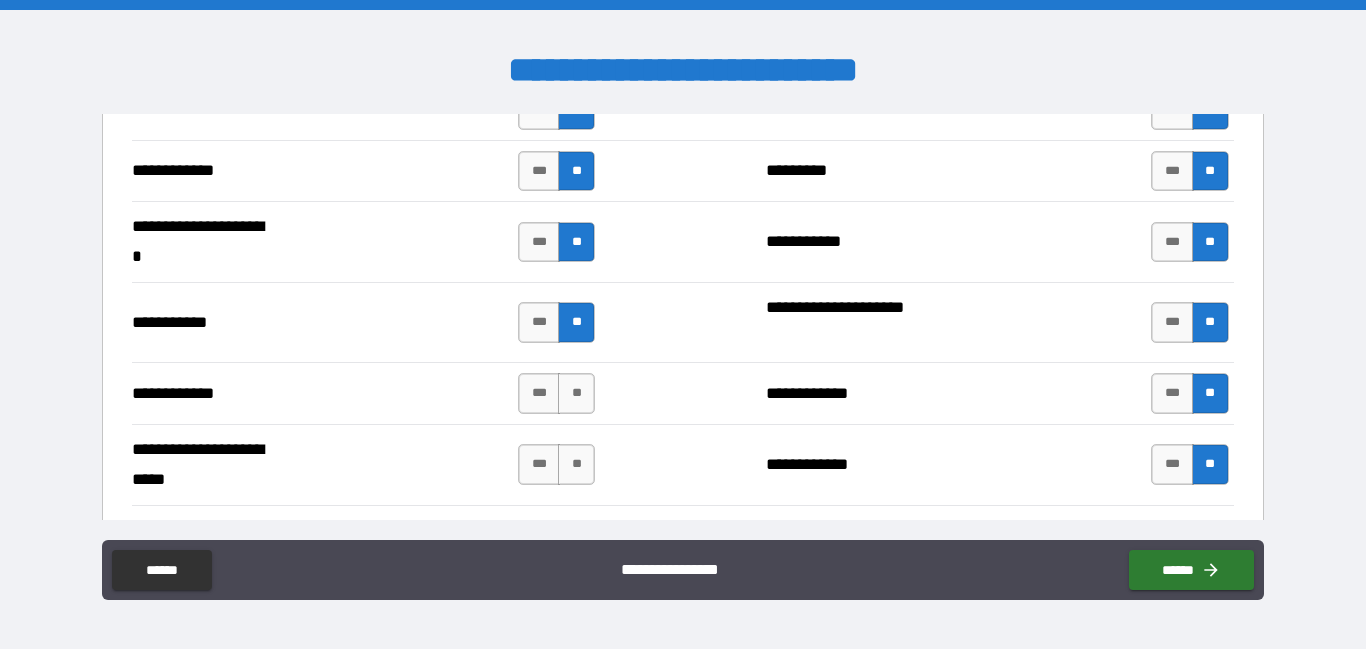 scroll, scrollTop: 4087, scrollLeft: 0, axis: vertical 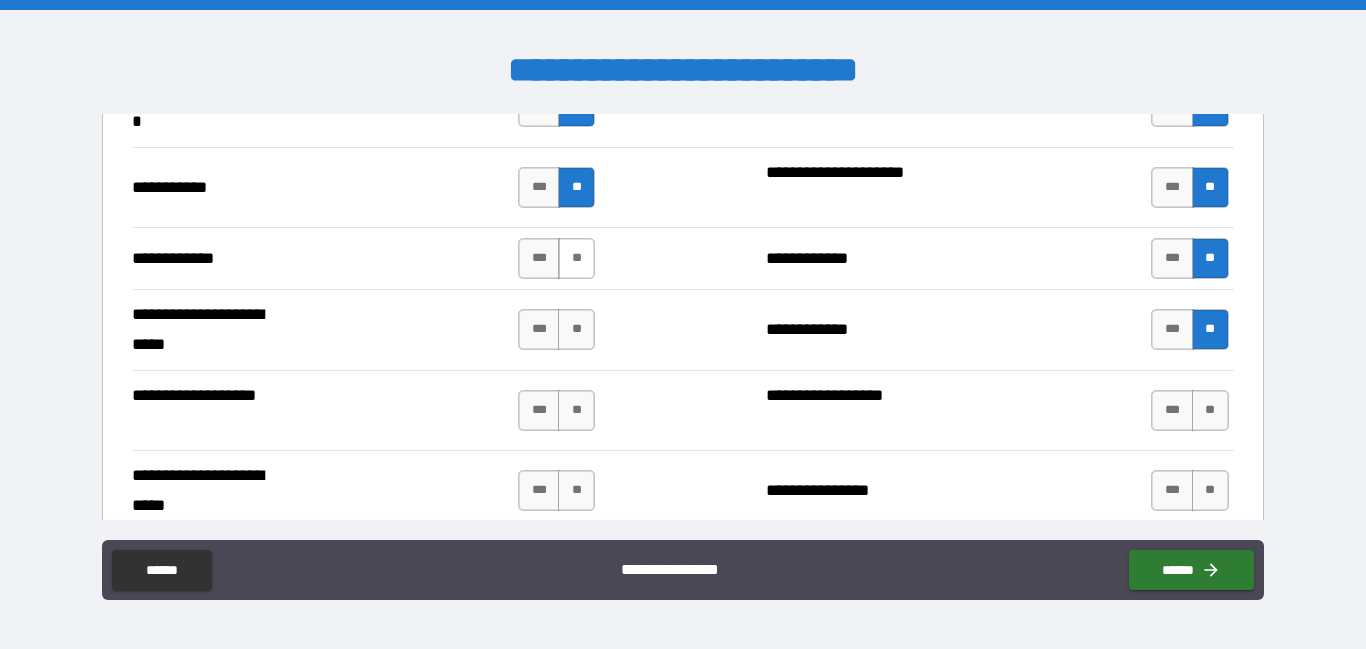 click on "**" at bounding box center (576, 258) 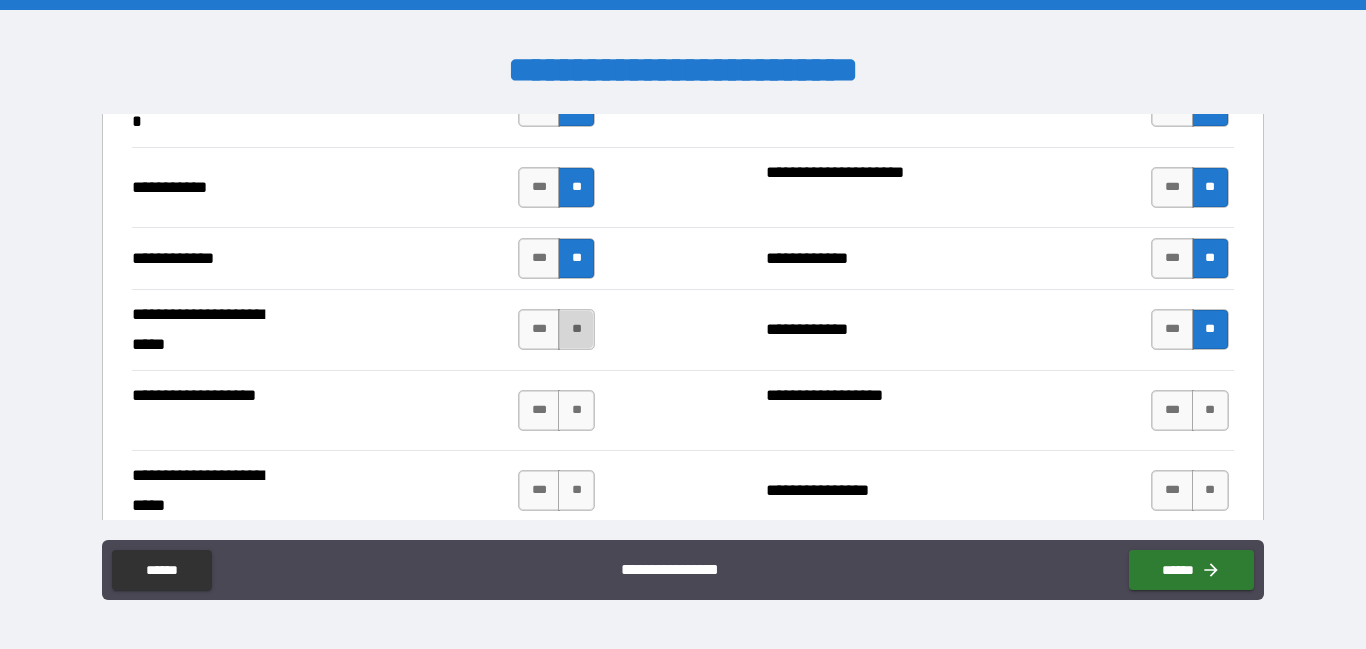 click on "**" at bounding box center [576, 329] 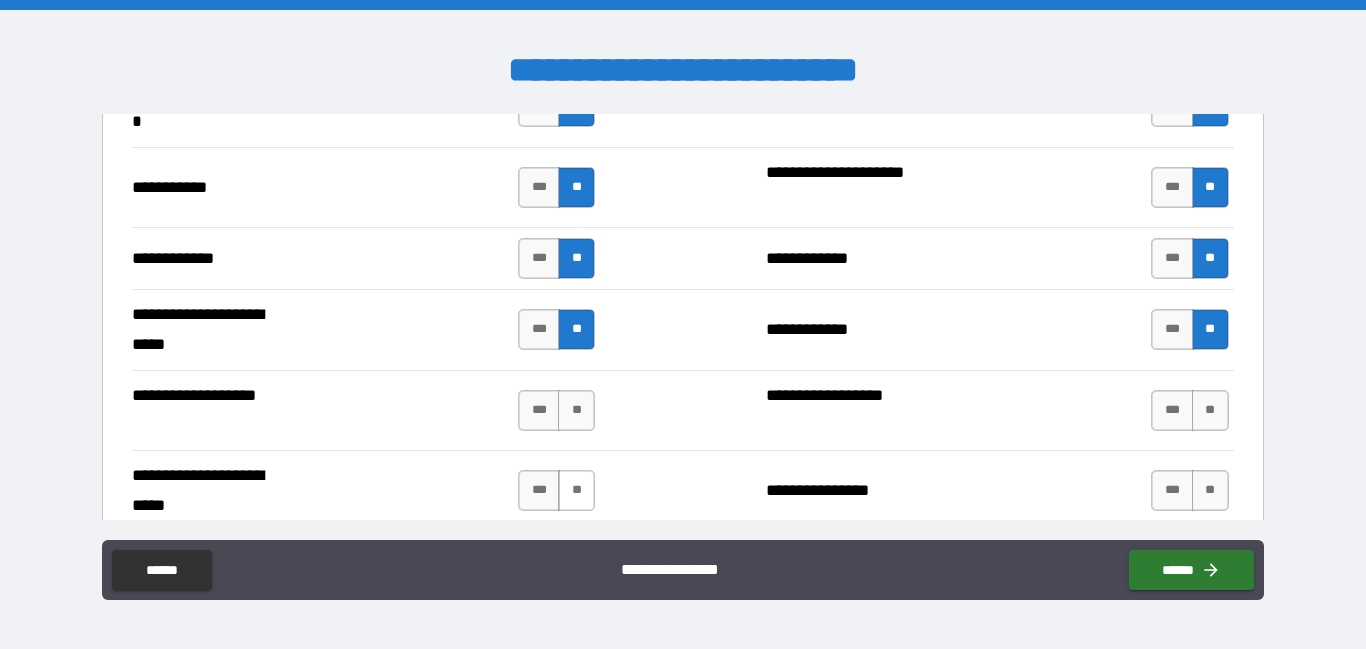 click on "**" at bounding box center (576, 410) 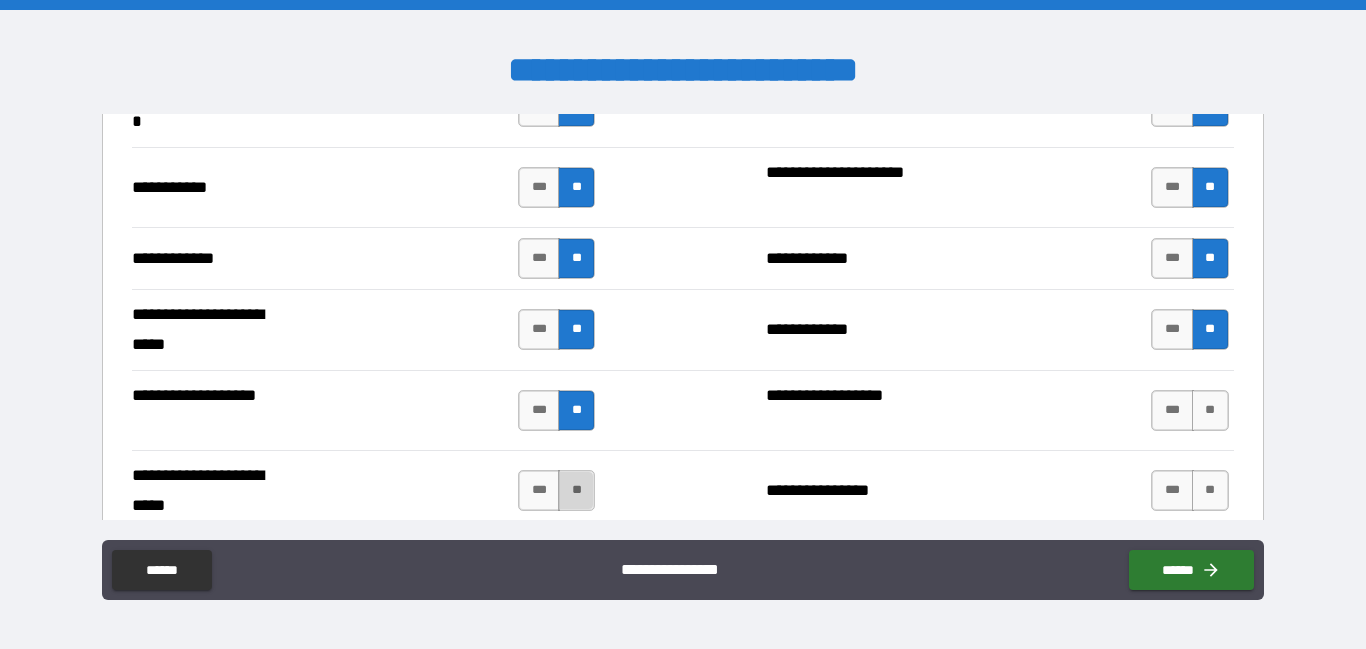 click on "**" at bounding box center (576, 490) 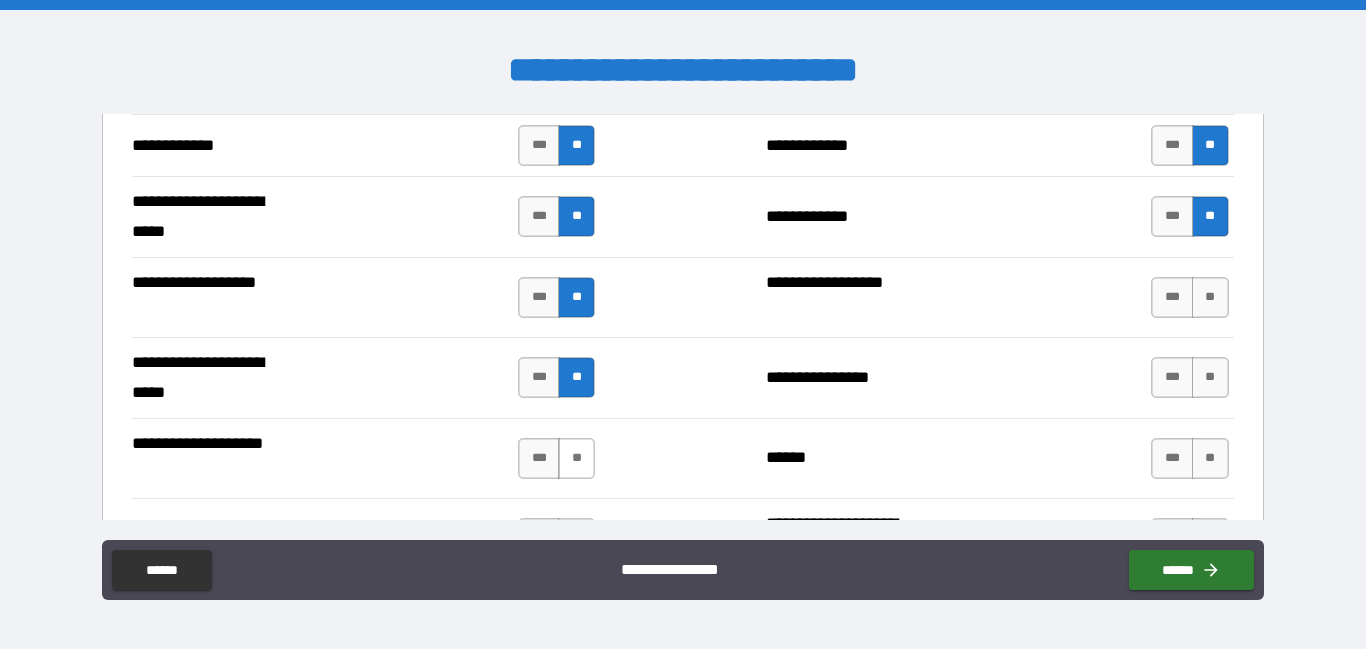 scroll, scrollTop: 4209, scrollLeft: 0, axis: vertical 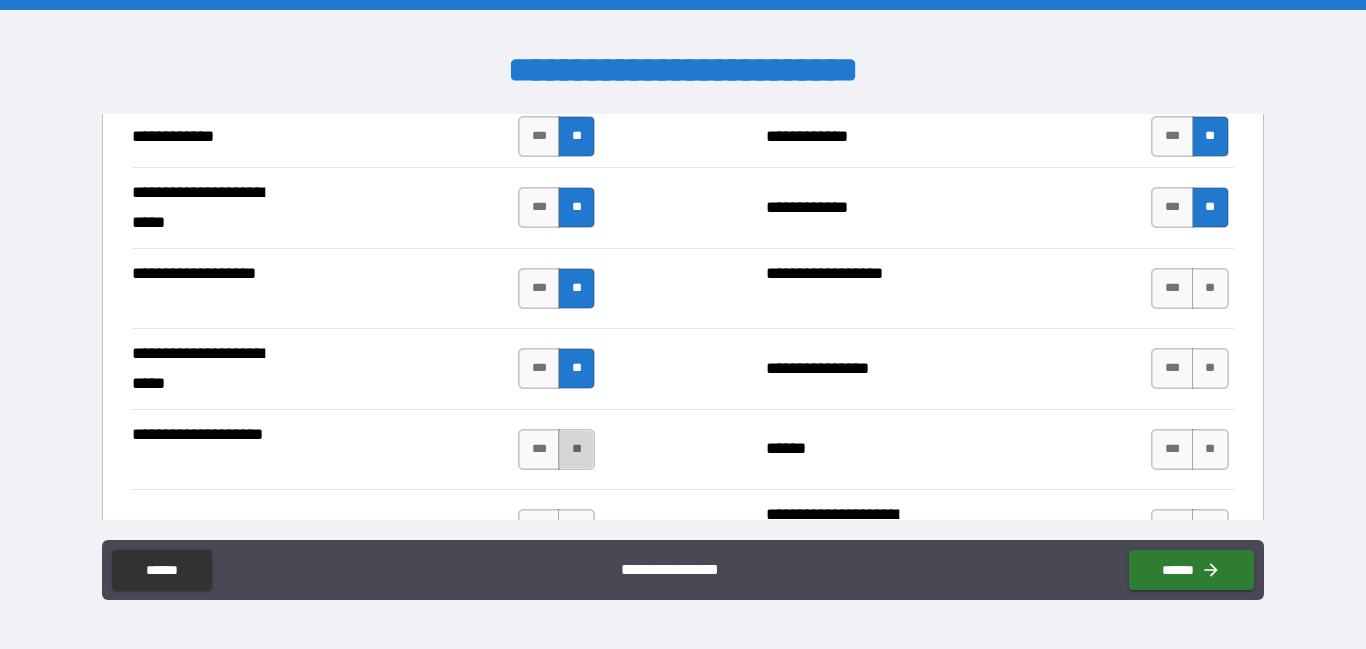 click on "**" at bounding box center [576, 449] 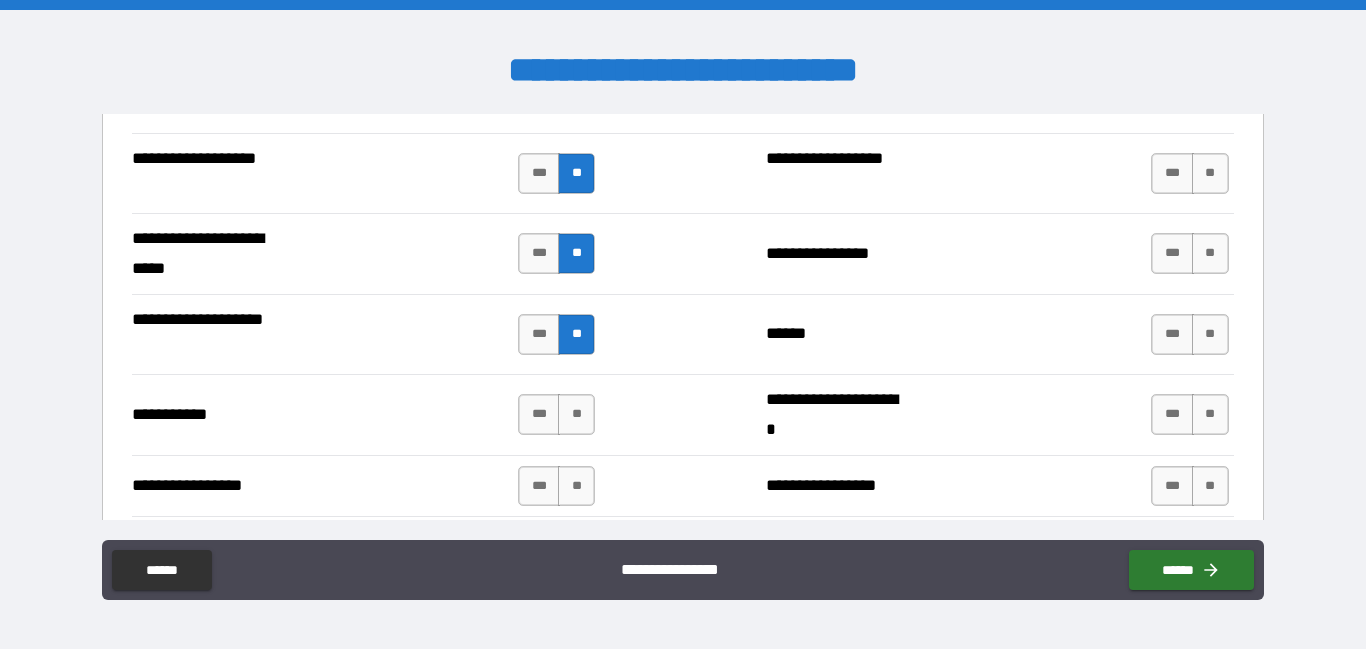 scroll, scrollTop: 4334, scrollLeft: 0, axis: vertical 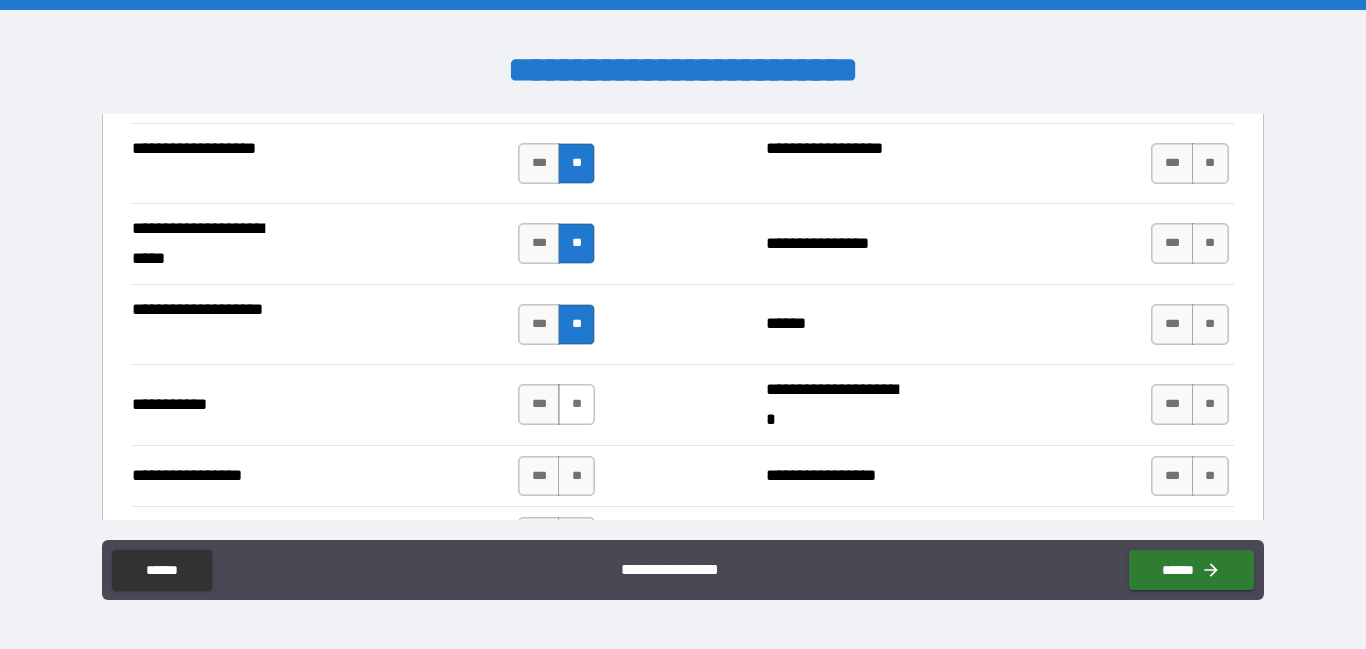 click on "**" at bounding box center (576, 404) 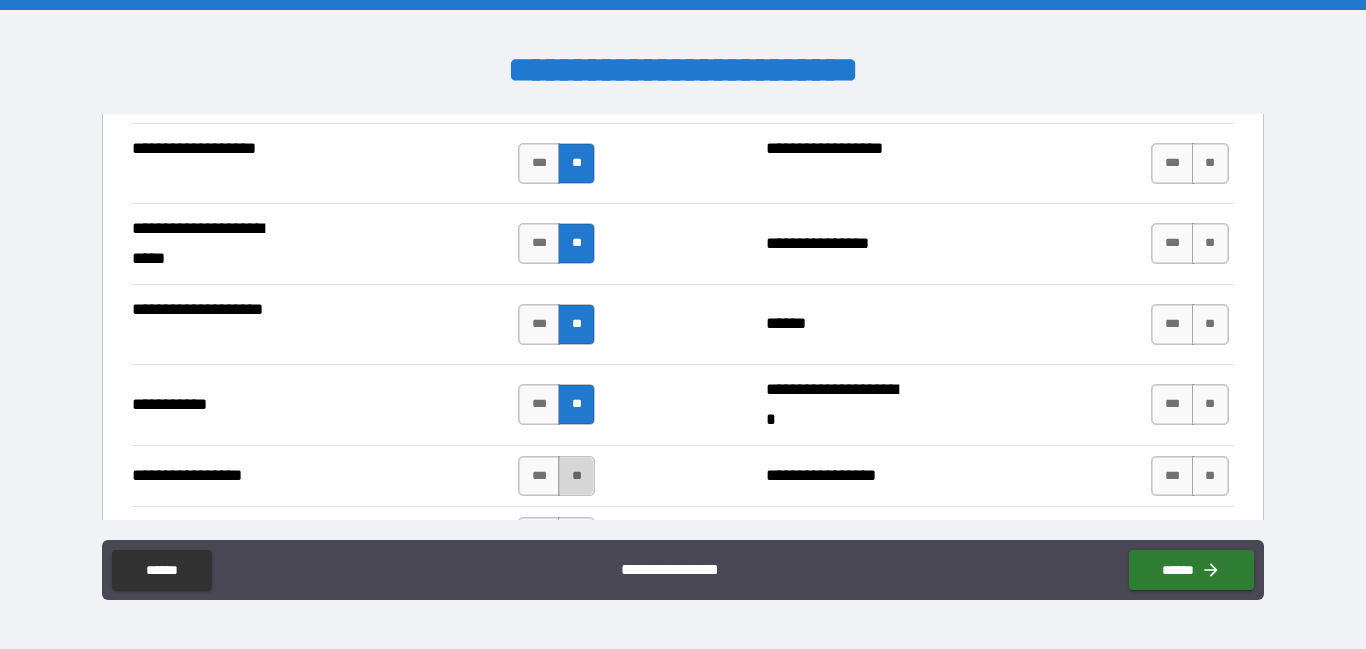 click on "**" at bounding box center (576, 476) 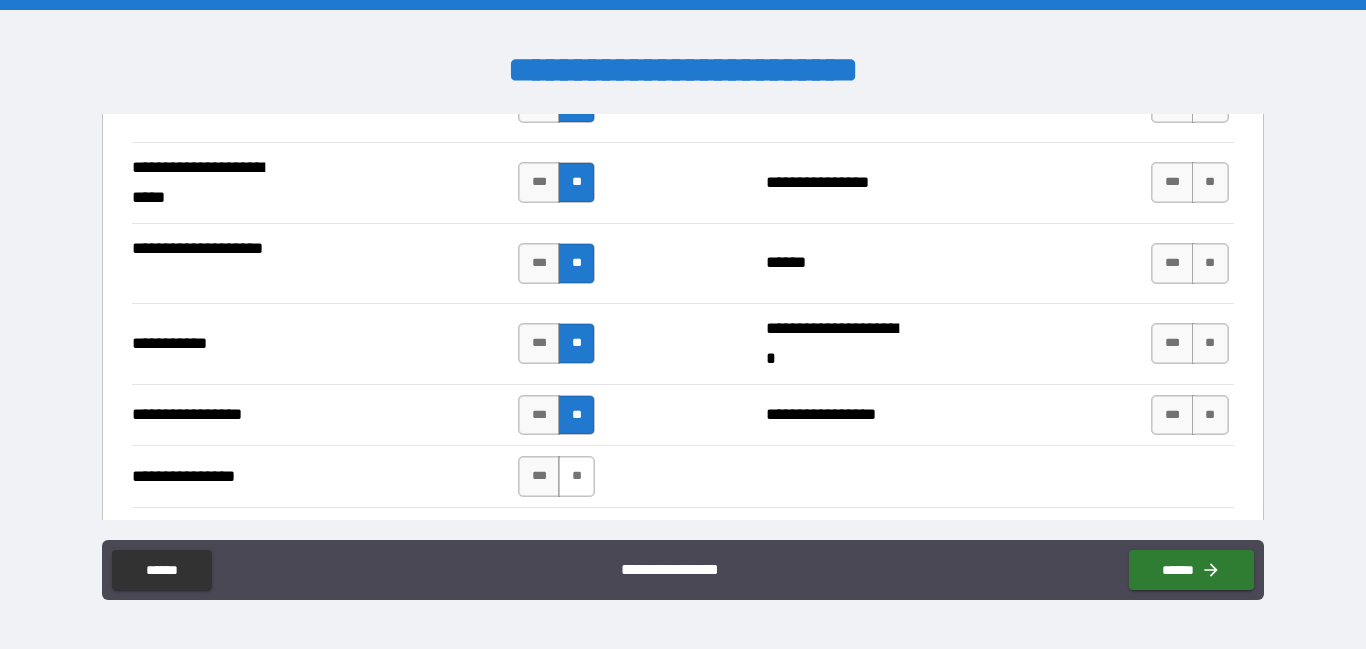 scroll, scrollTop: 4406, scrollLeft: 0, axis: vertical 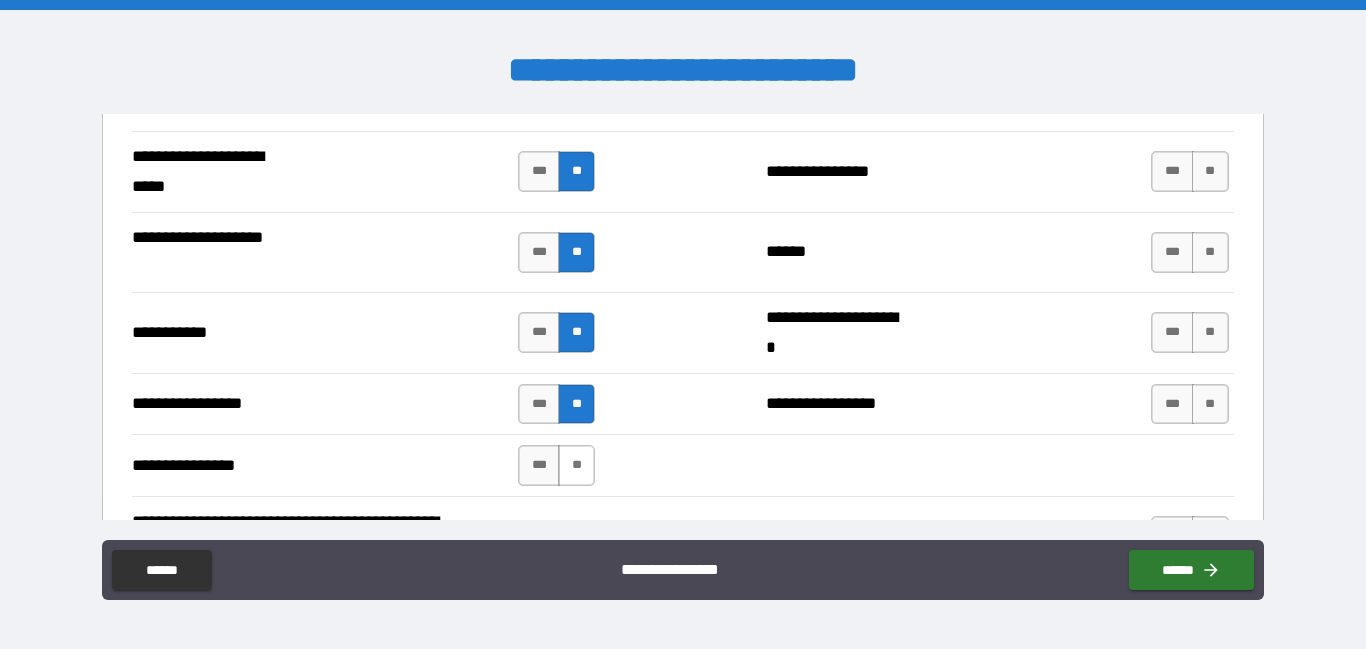 click on "**" at bounding box center (576, 465) 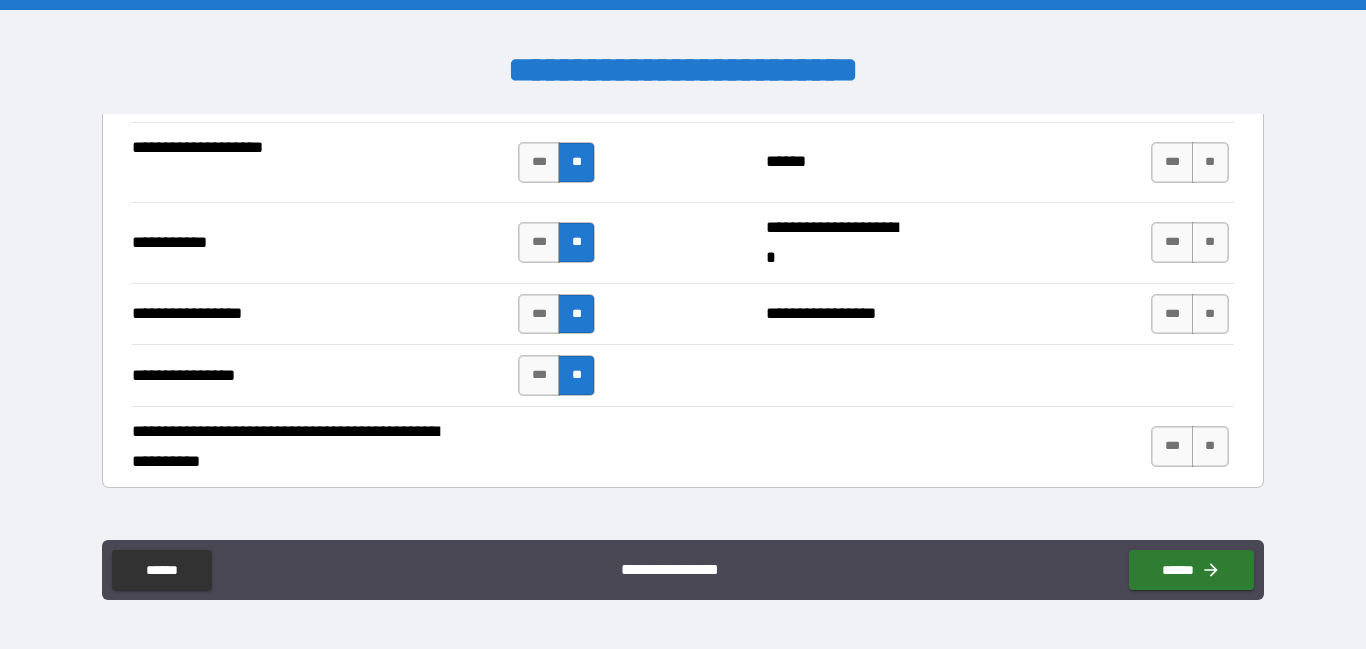 scroll, scrollTop: 4543, scrollLeft: 0, axis: vertical 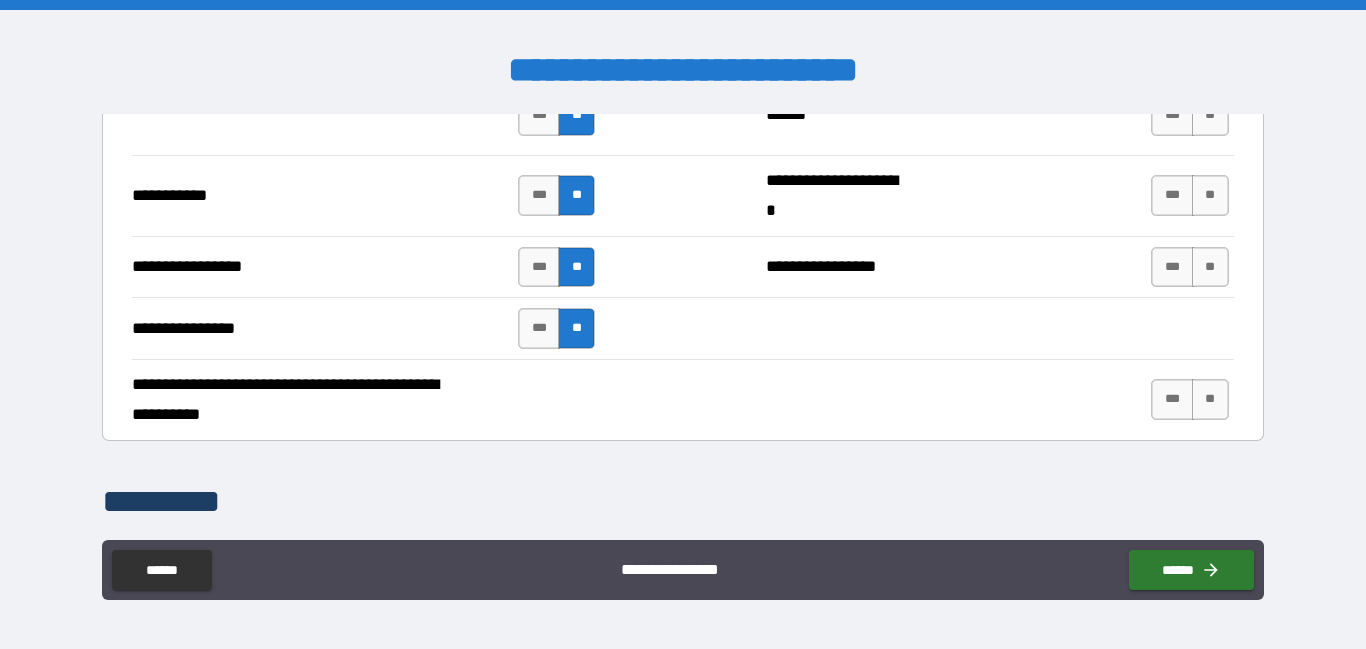 drag, startPoint x: 1192, startPoint y: 409, endPoint x: 1021, endPoint y: 415, distance: 171.10522 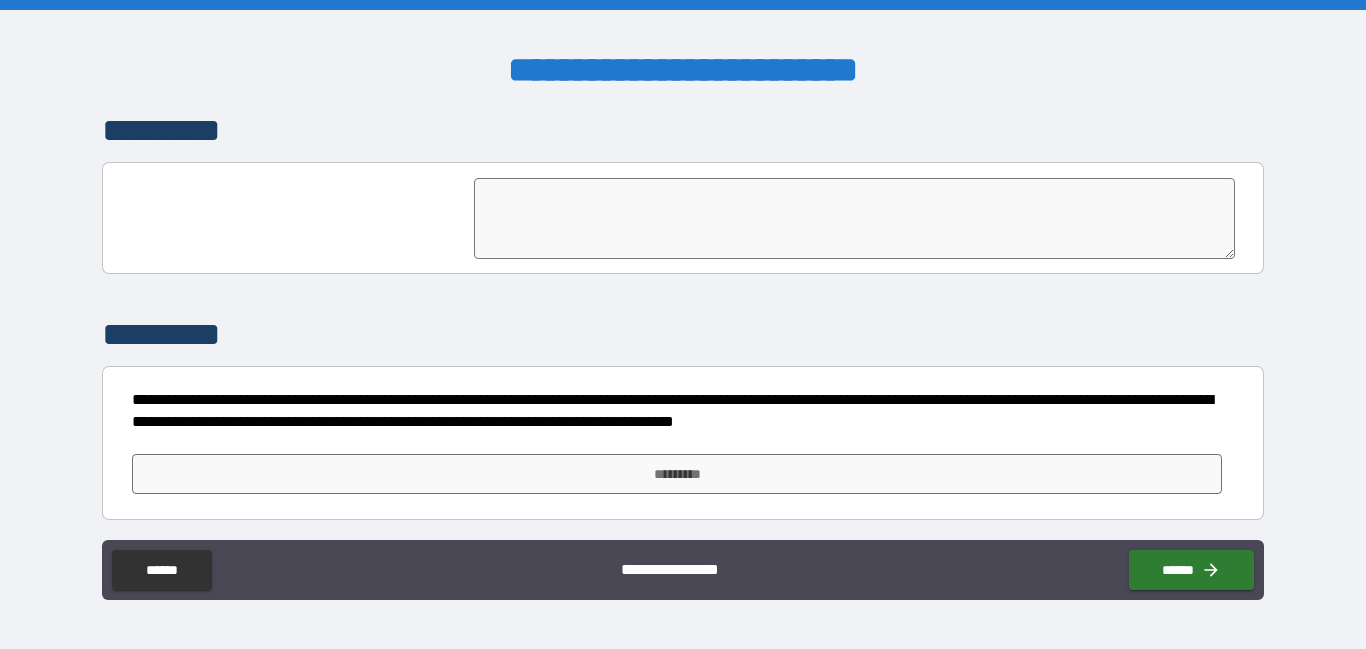 scroll, scrollTop: 4919, scrollLeft: 0, axis: vertical 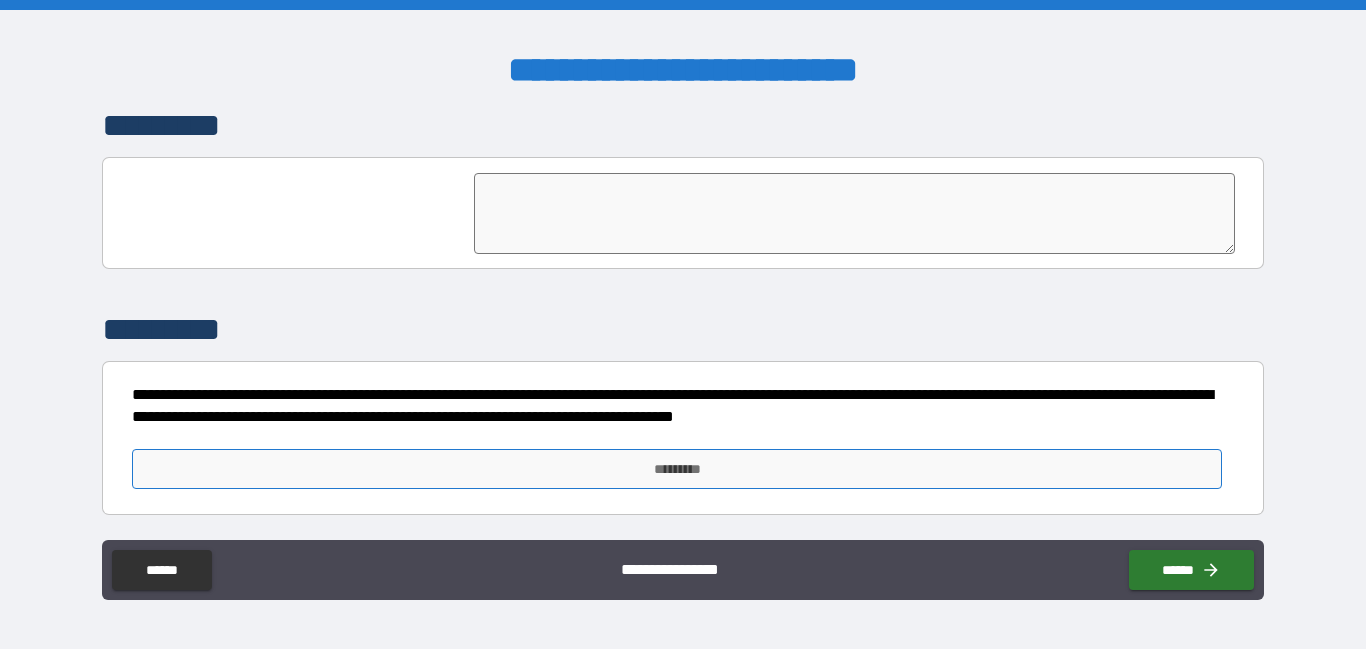 click on "*********" at bounding box center [677, 469] 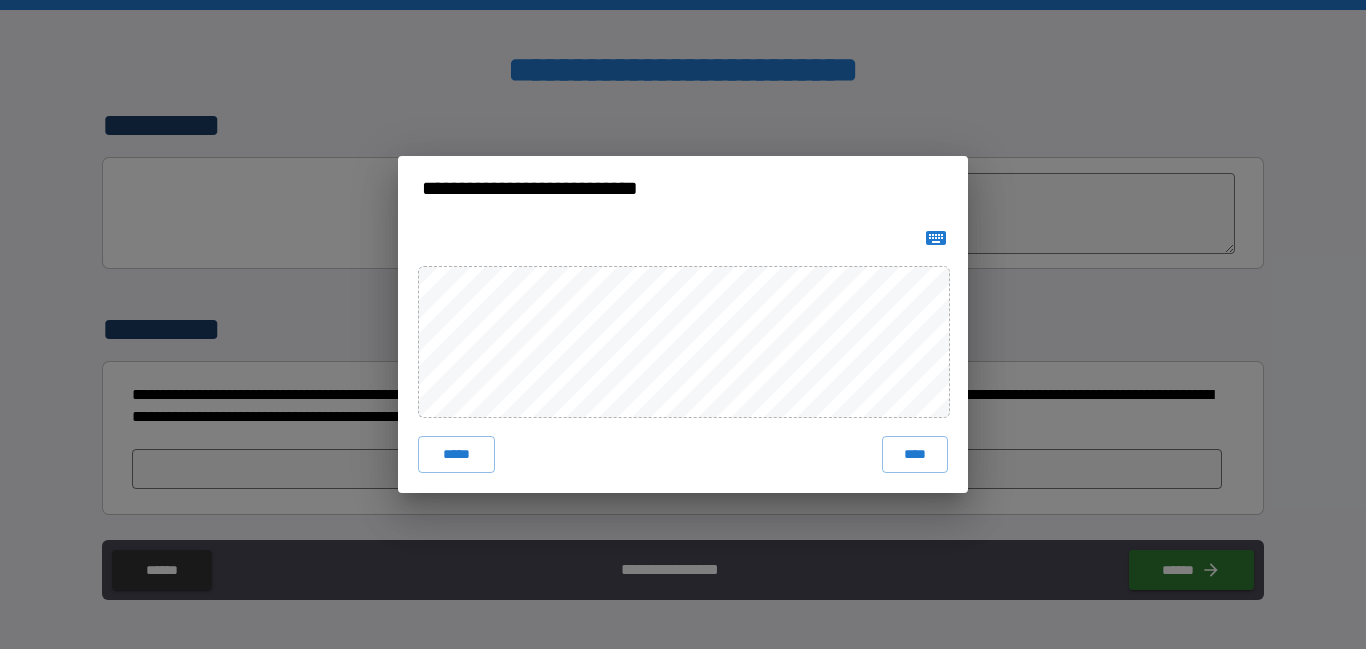 click 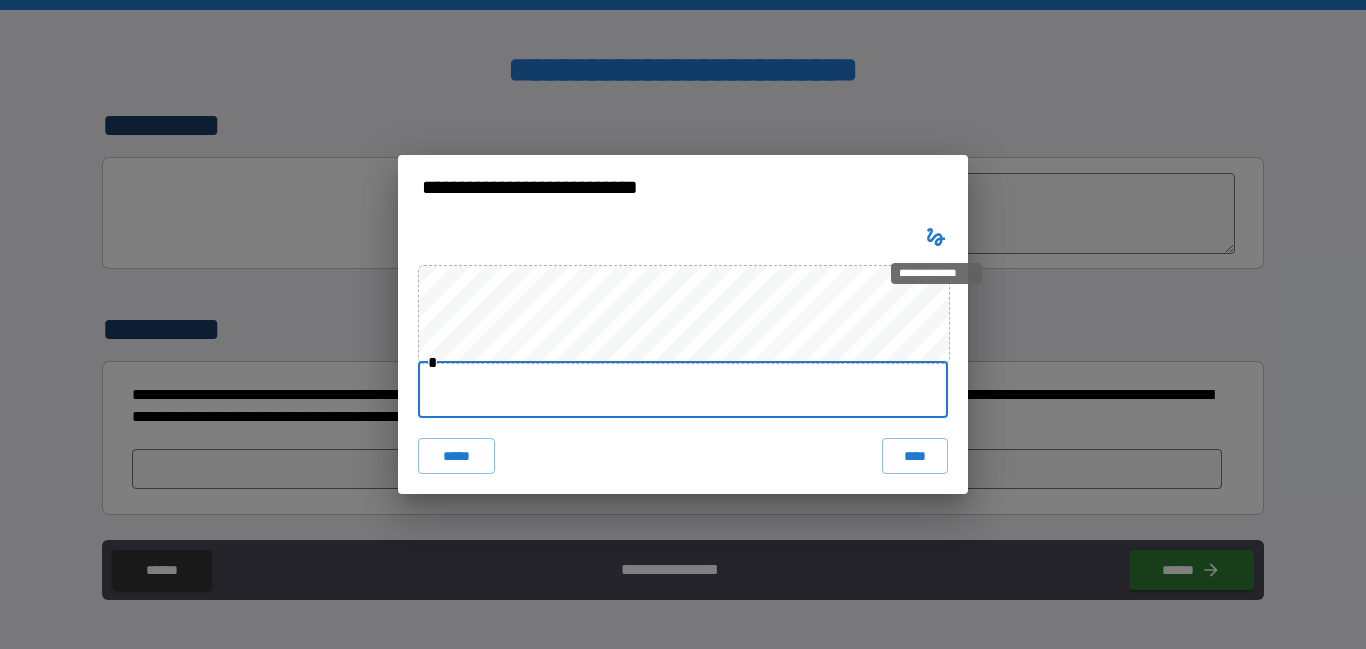 click at bounding box center (683, 390) 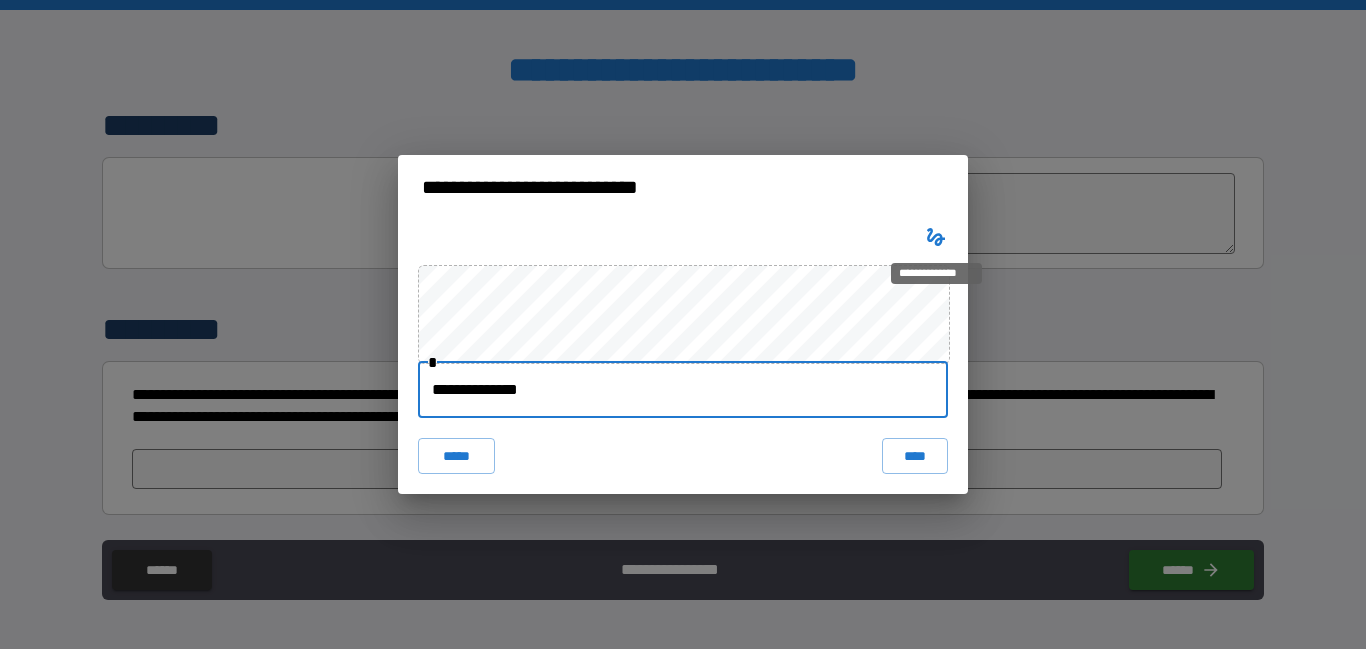 type on "**********" 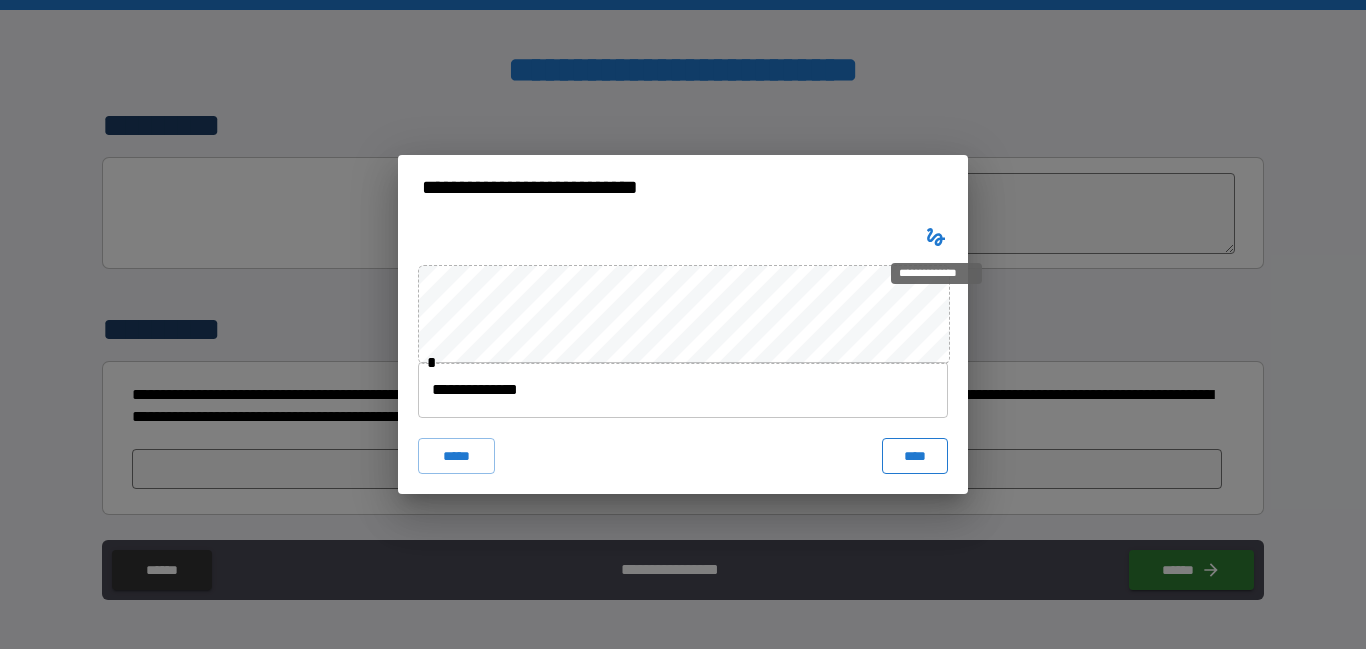 click on "****" at bounding box center [915, 456] 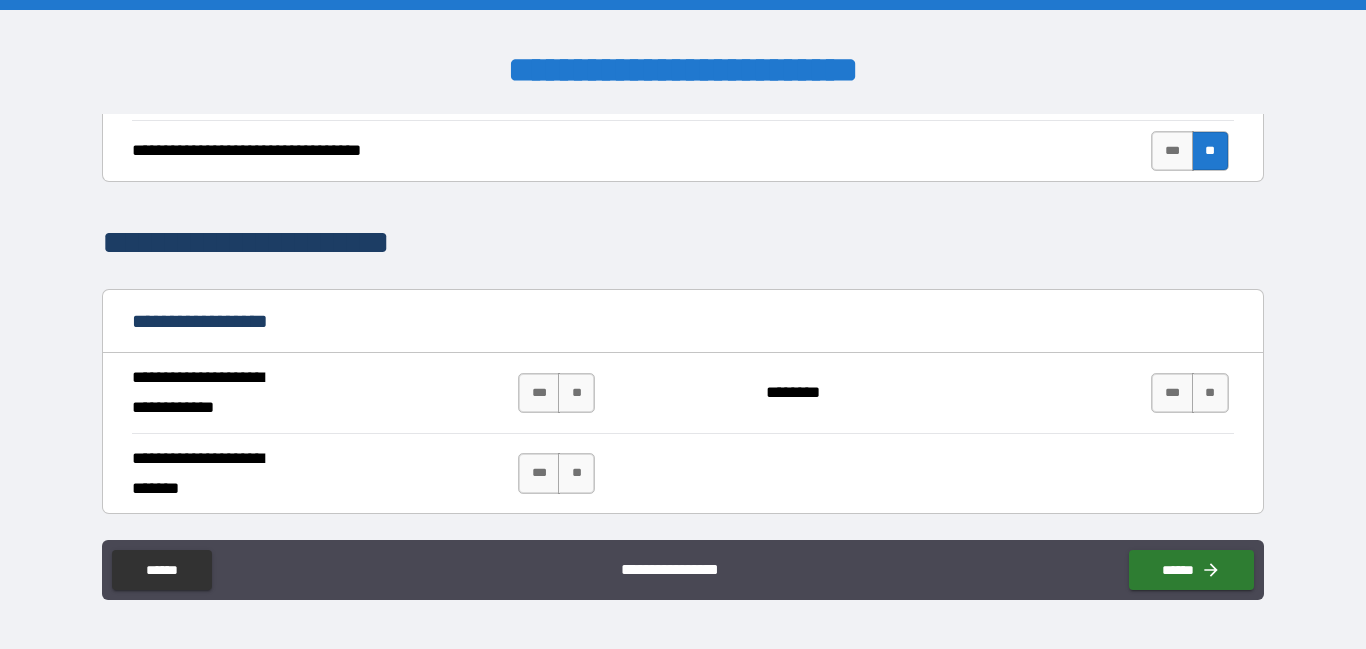 scroll, scrollTop: 1034, scrollLeft: 0, axis: vertical 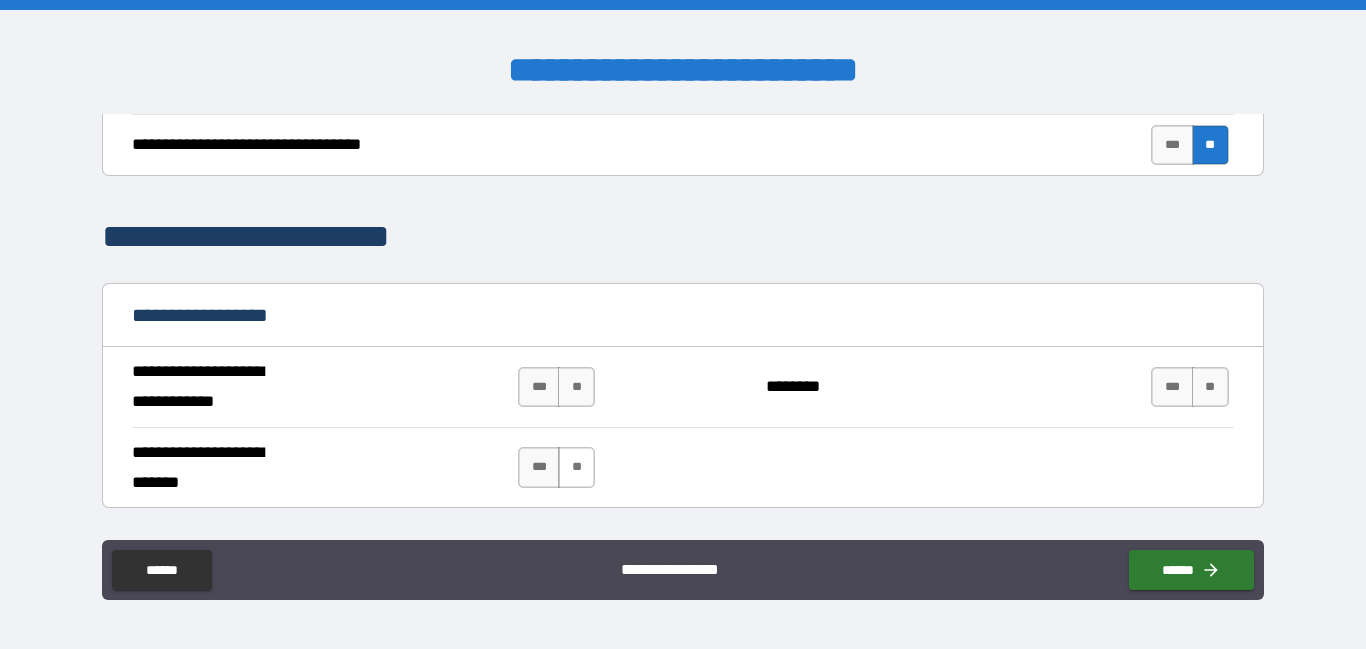 click on "**" at bounding box center (576, 387) 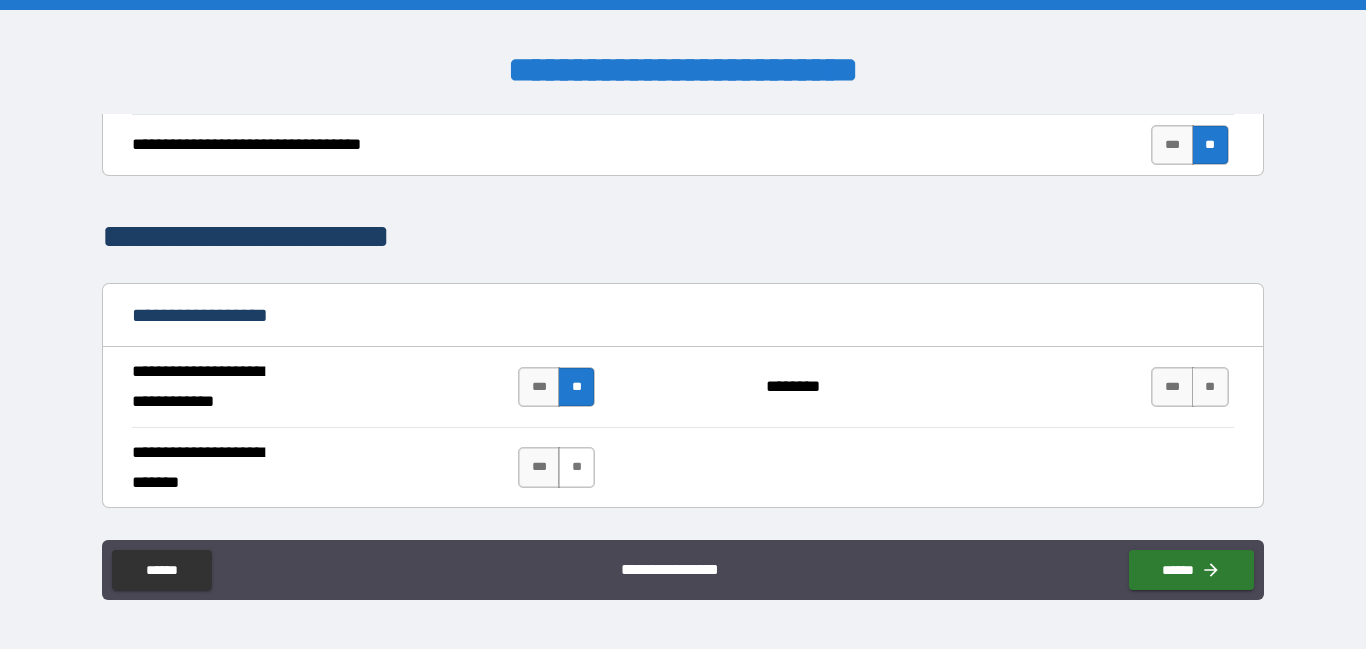 click on "**" at bounding box center [576, 467] 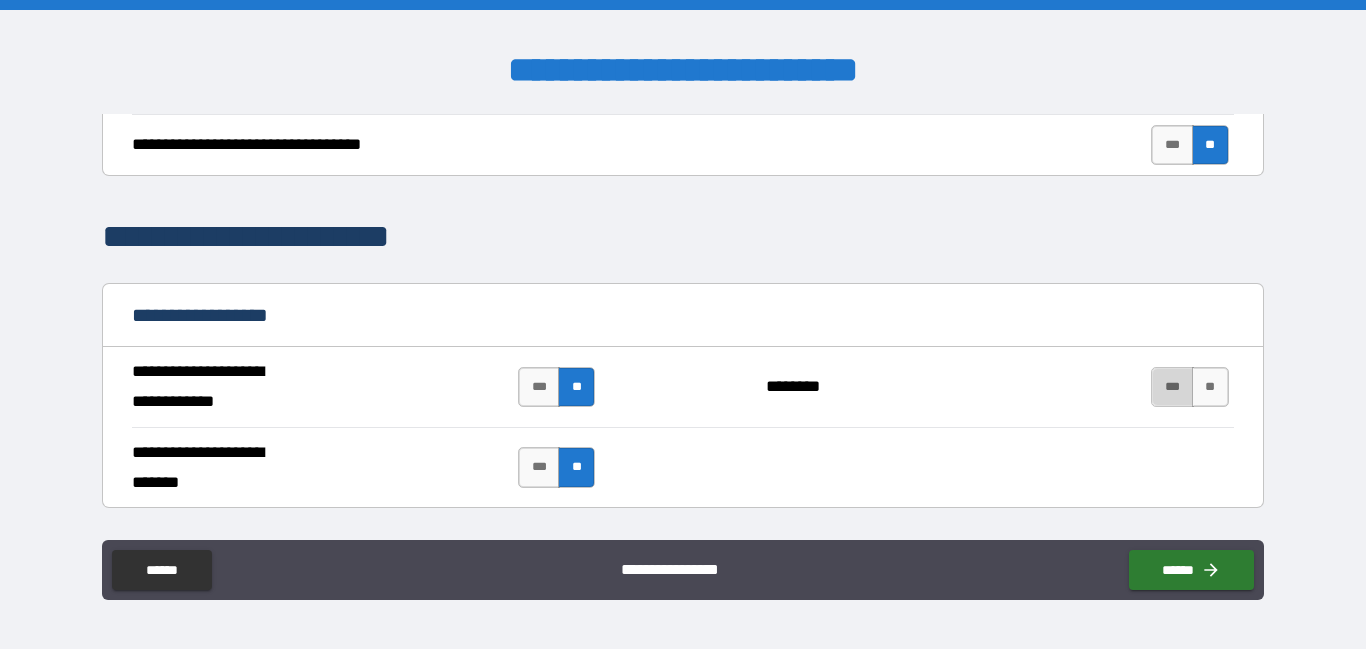click on "***" at bounding box center [1172, 387] 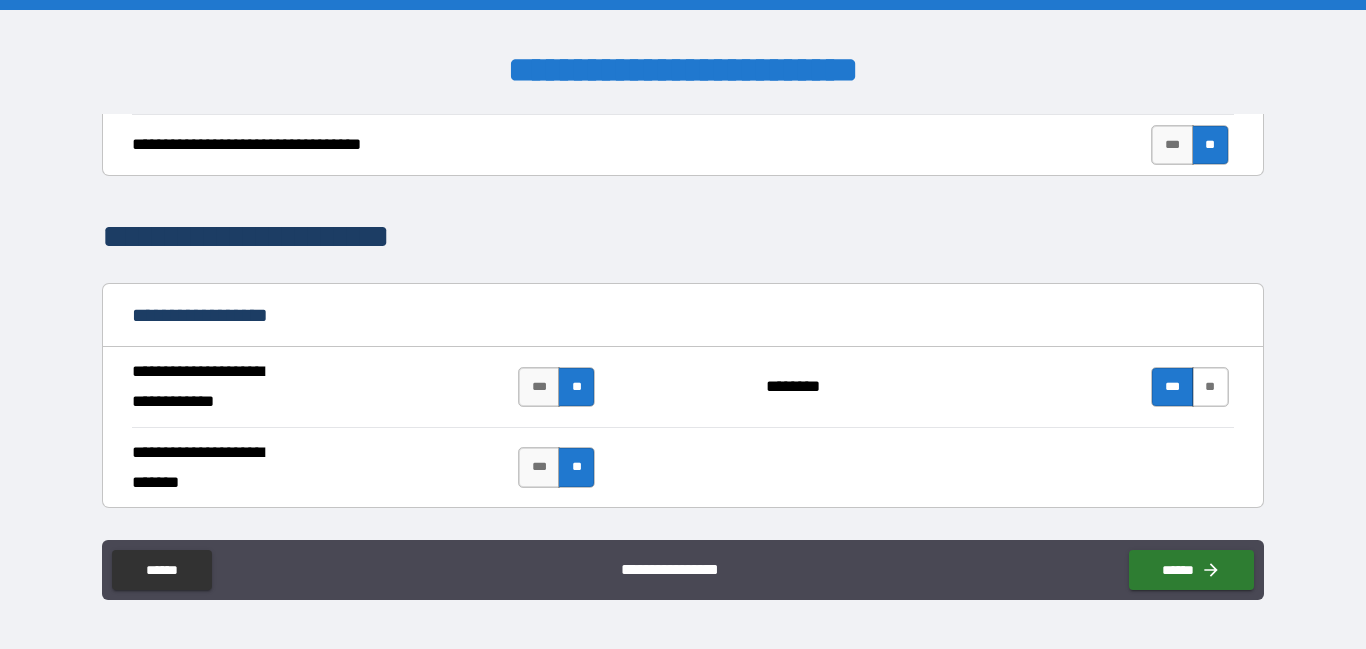 click on "**" at bounding box center (1210, 387) 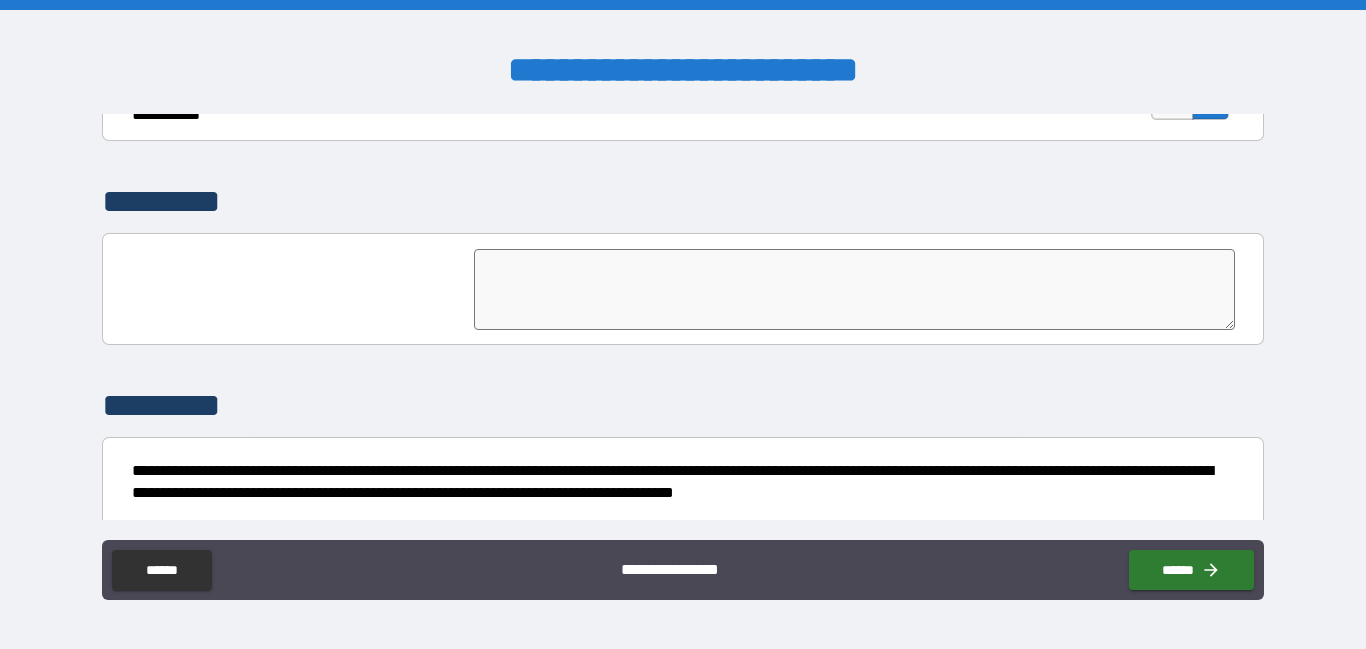 scroll, scrollTop: 4936, scrollLeft: 0, axis: vertical 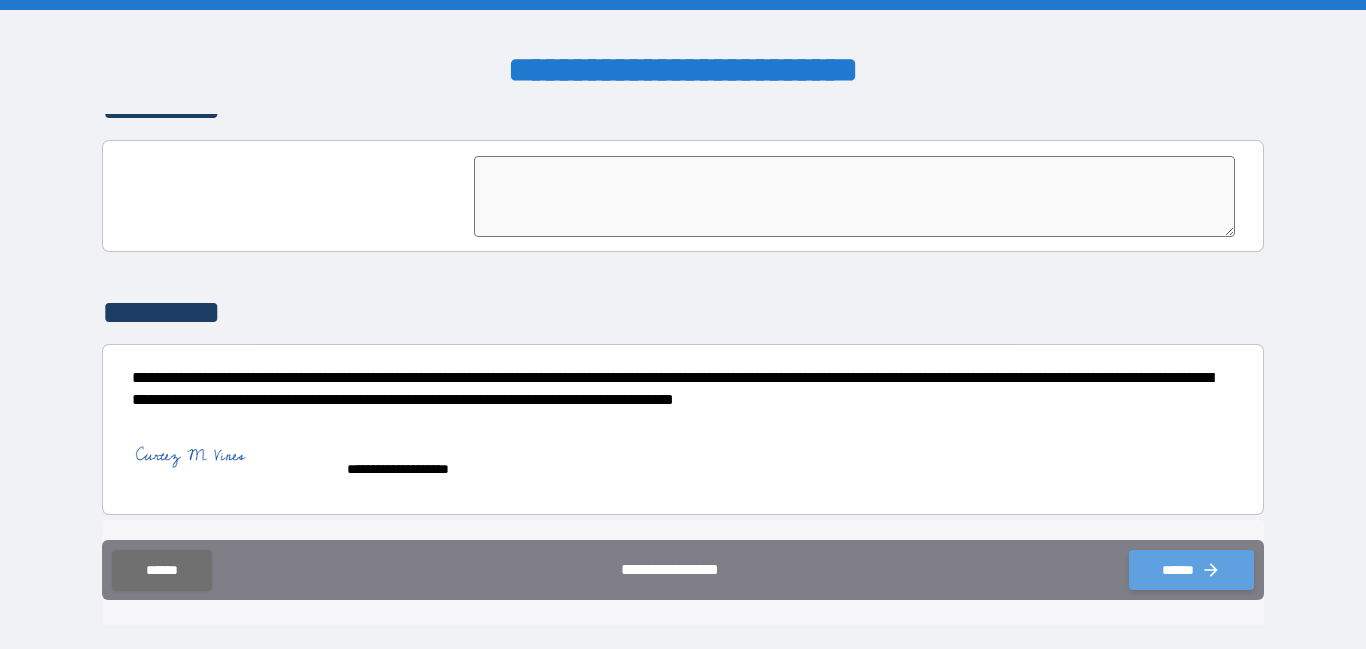 click on "******" at bounding box center [1191, 570] 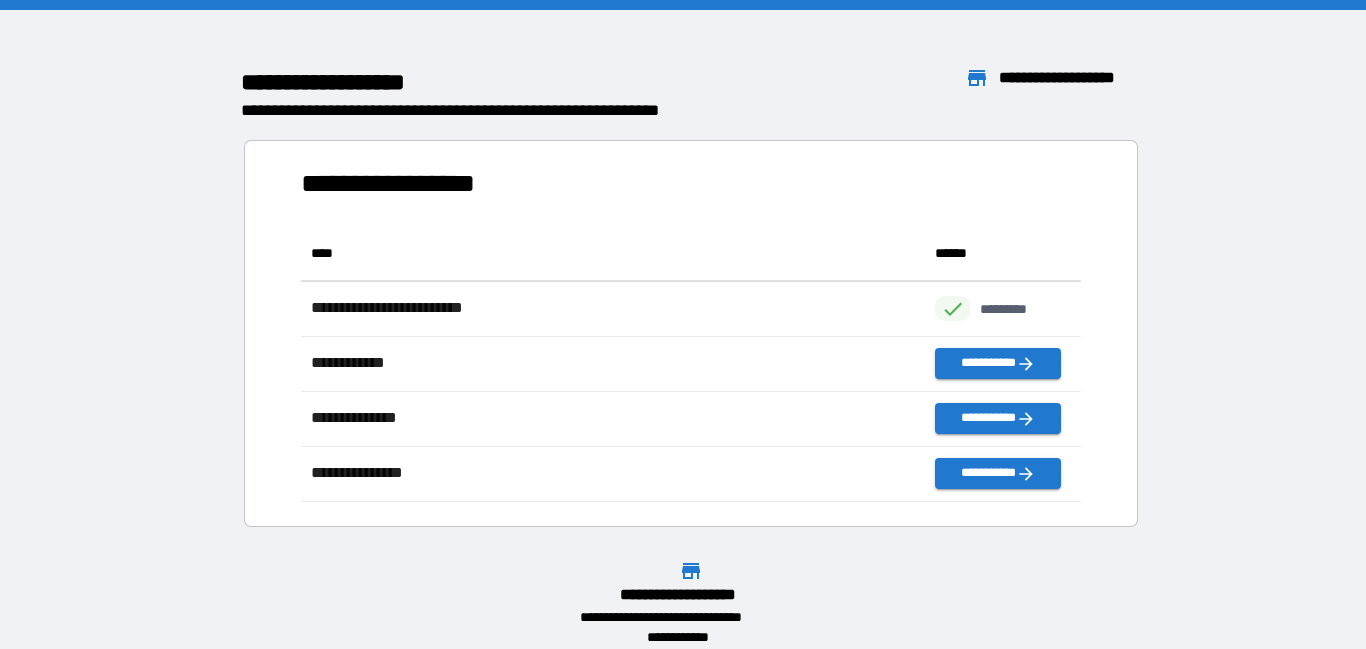 scroll, scrollTop: 276, scrollLeft: 780, axis: both 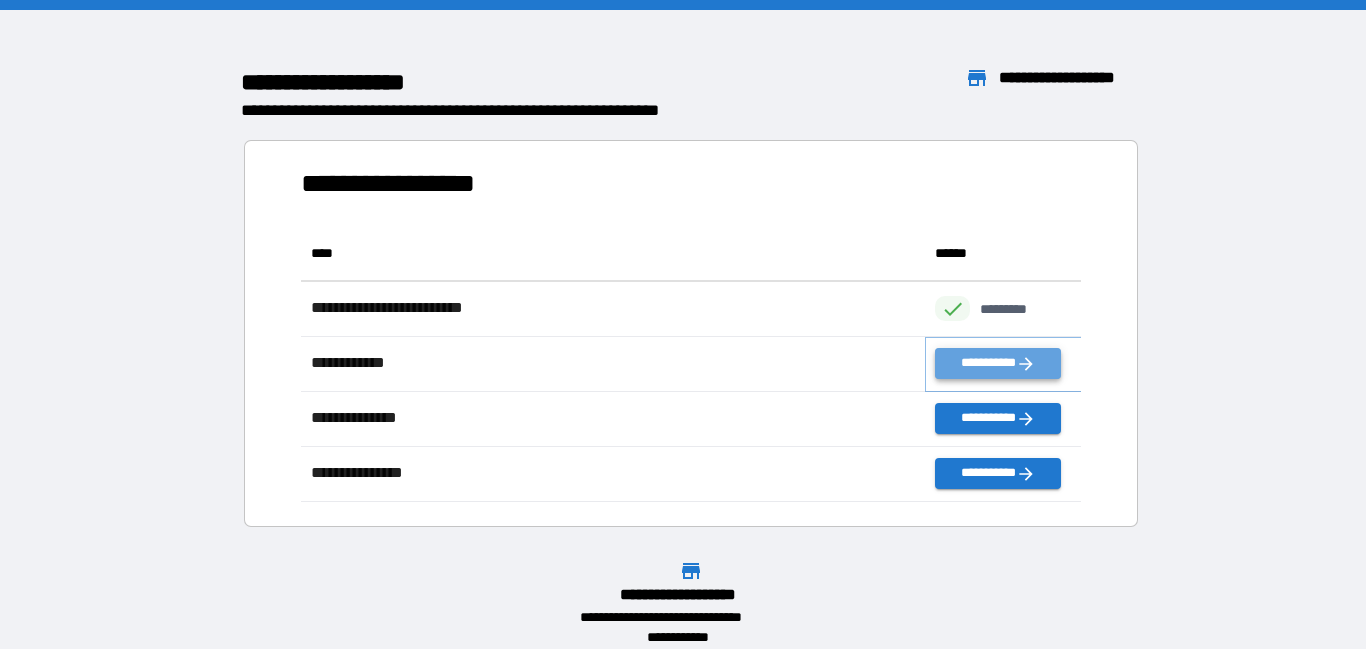 click on "**********" at bounding box center [997, 363] 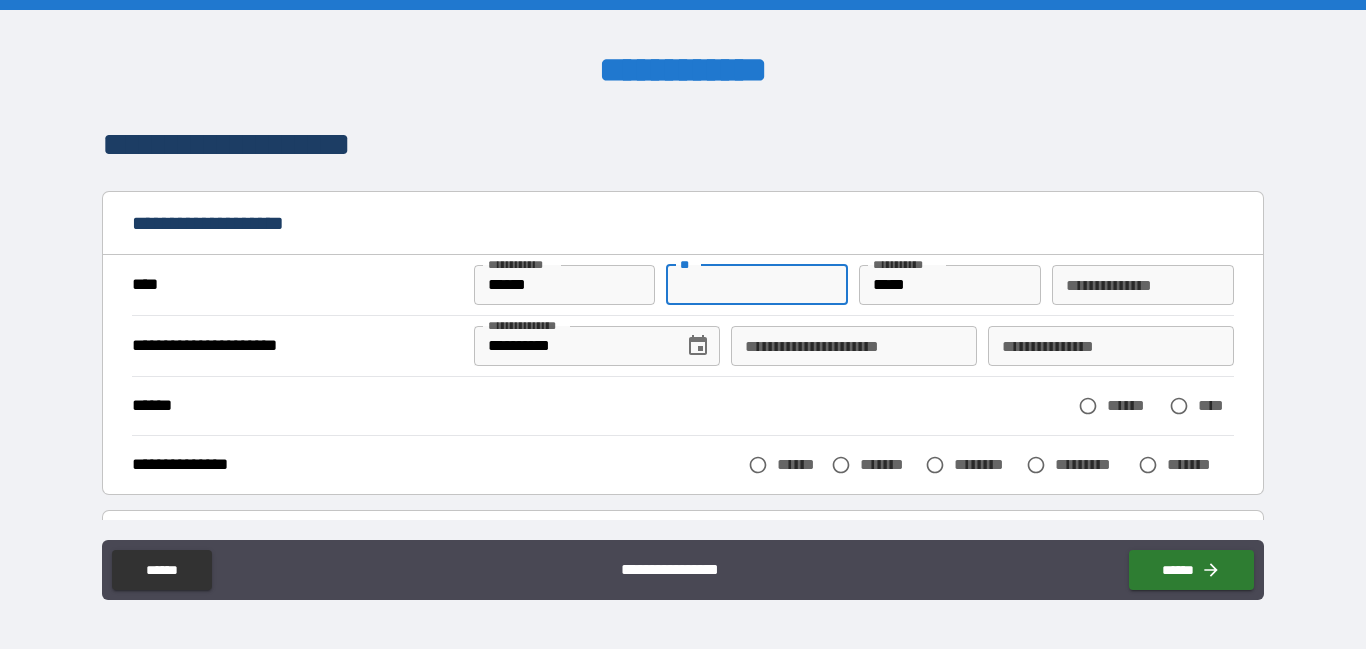 click on "**" at bounding box center (757, 285) 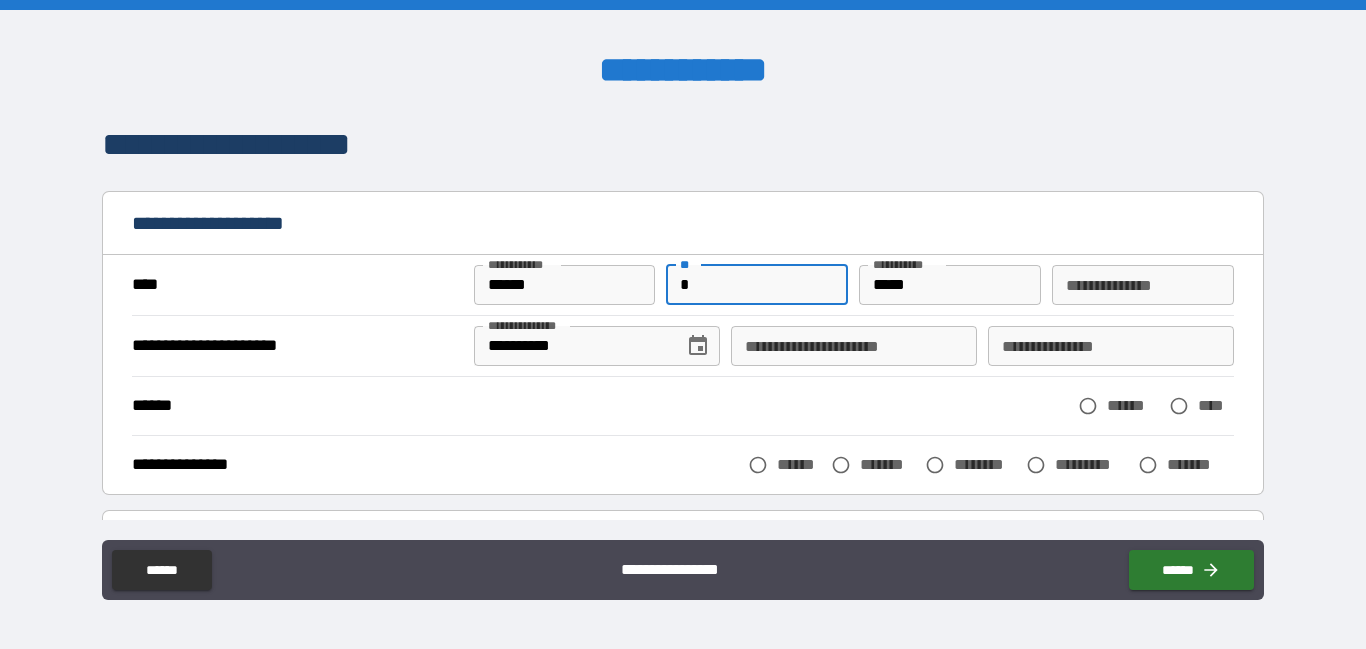 type on "*" 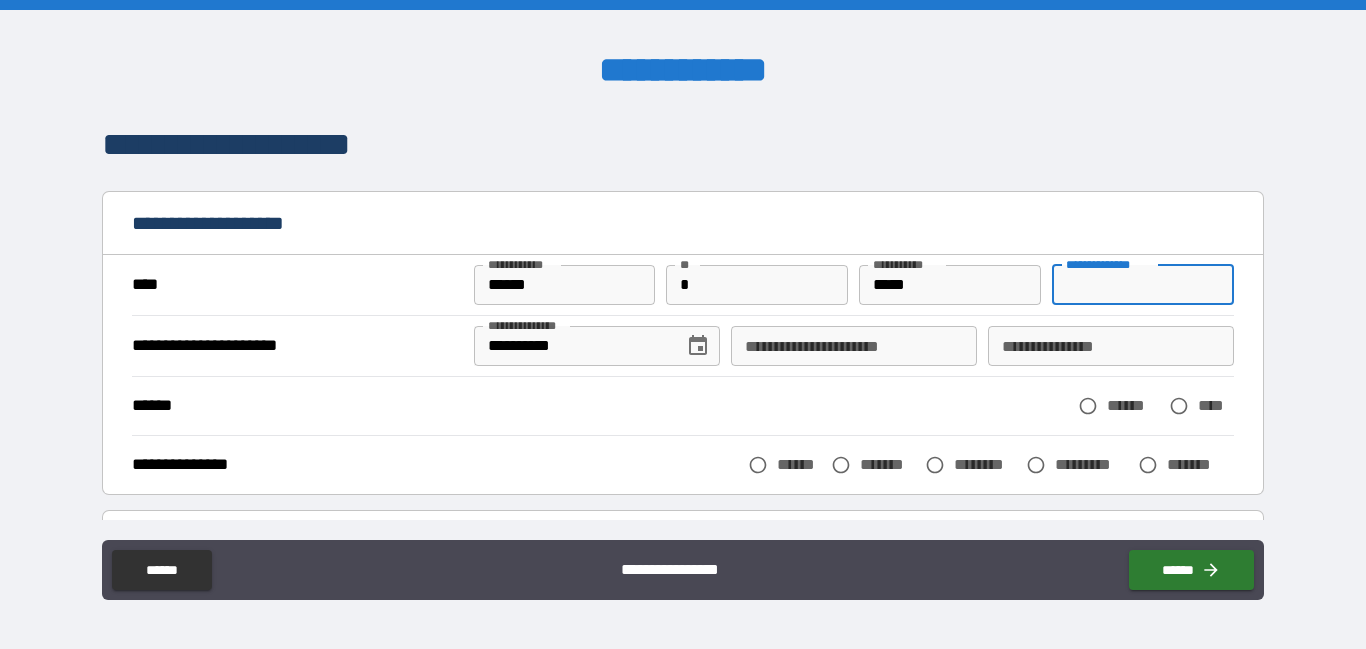 click on "**********" at bounding box center [1143, 285] 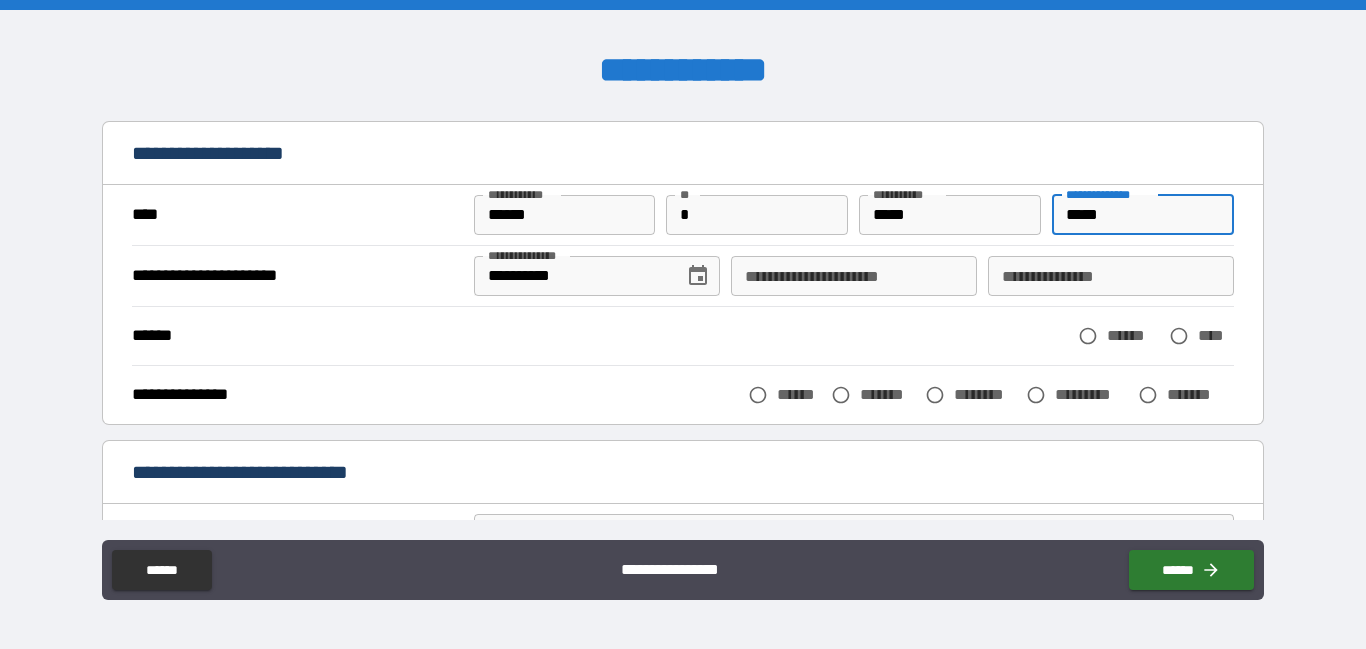 scroll, scrollTop: 75, scrollLeft: 0, axis: vertical 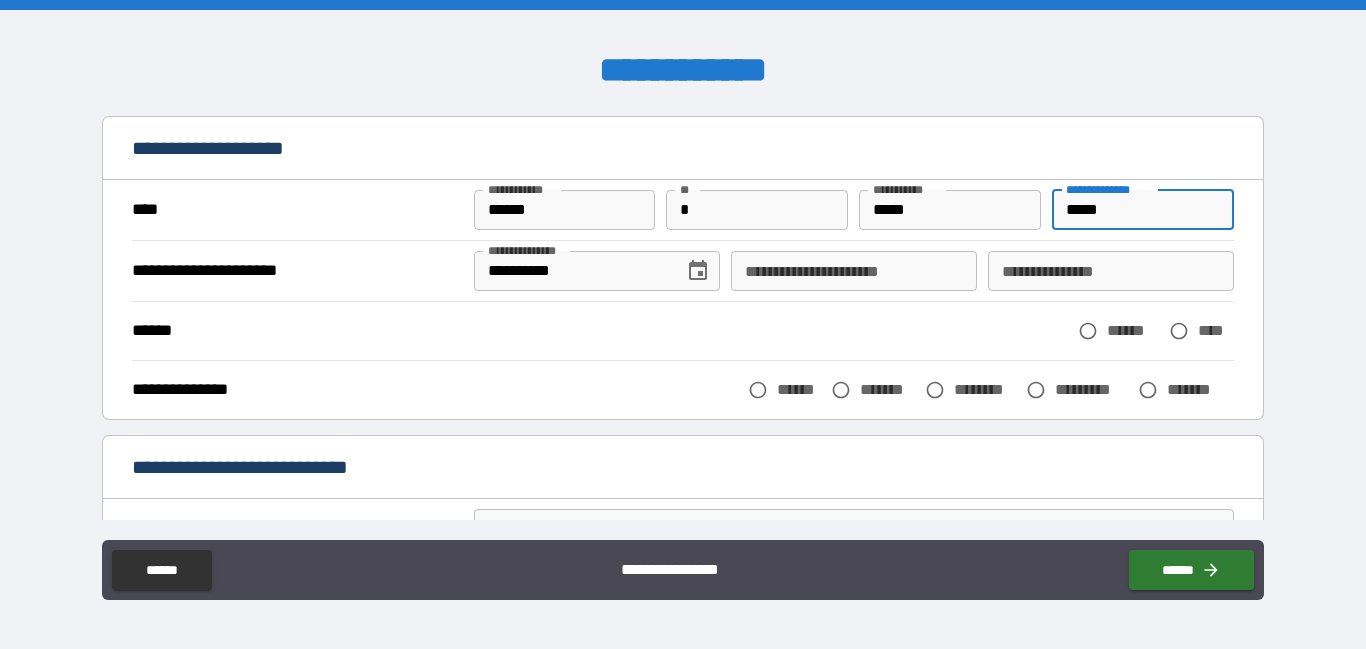 type on "*****" 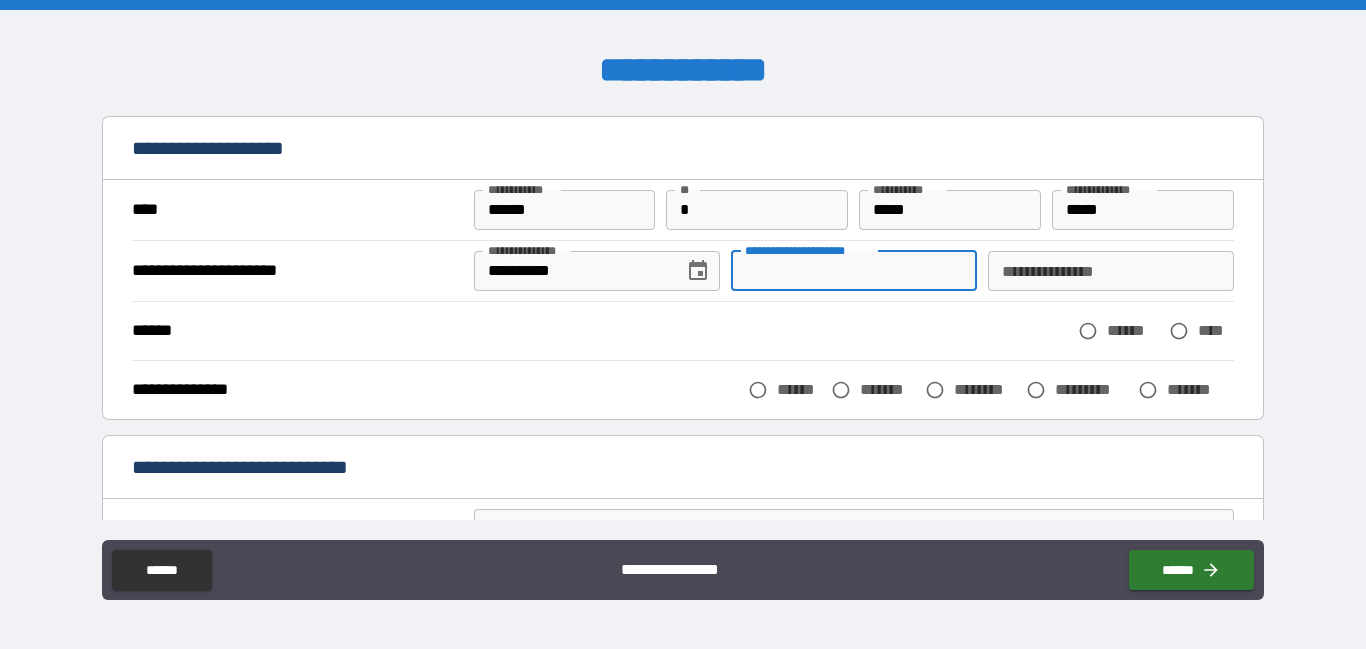 click on "**********" at bounding box center (854, 271) 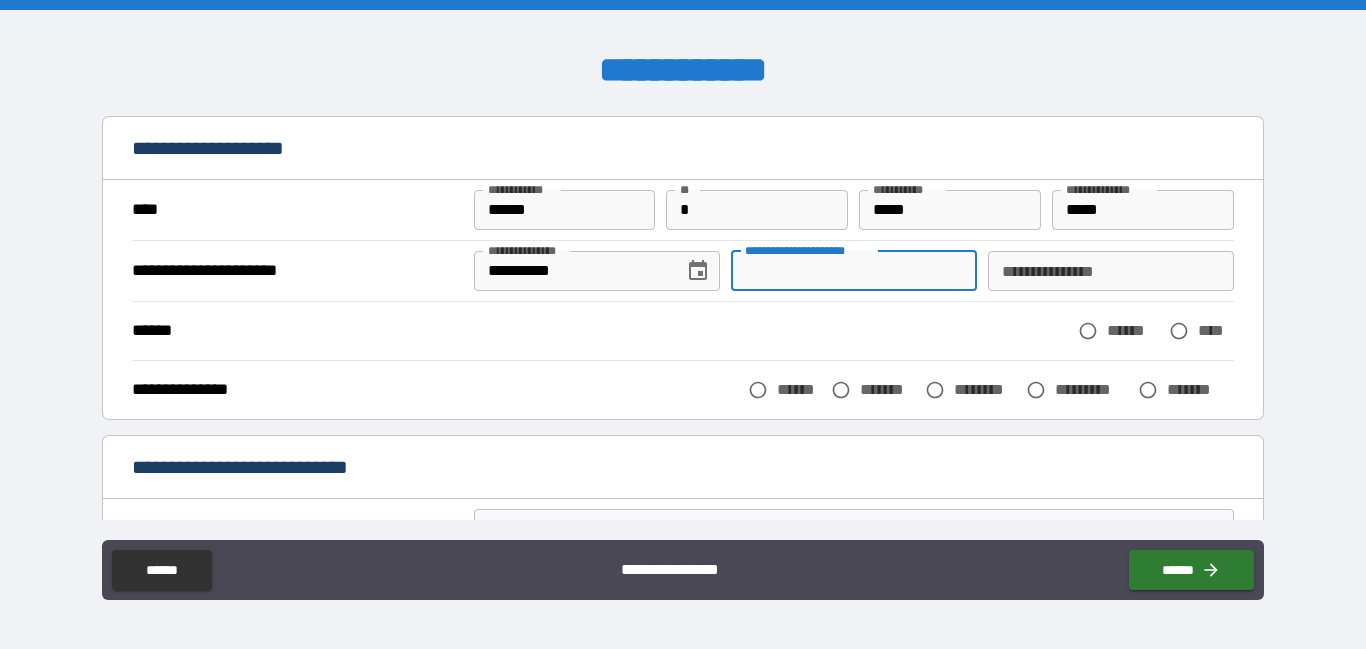 click on "**********" at bounding box center (1111, 271) 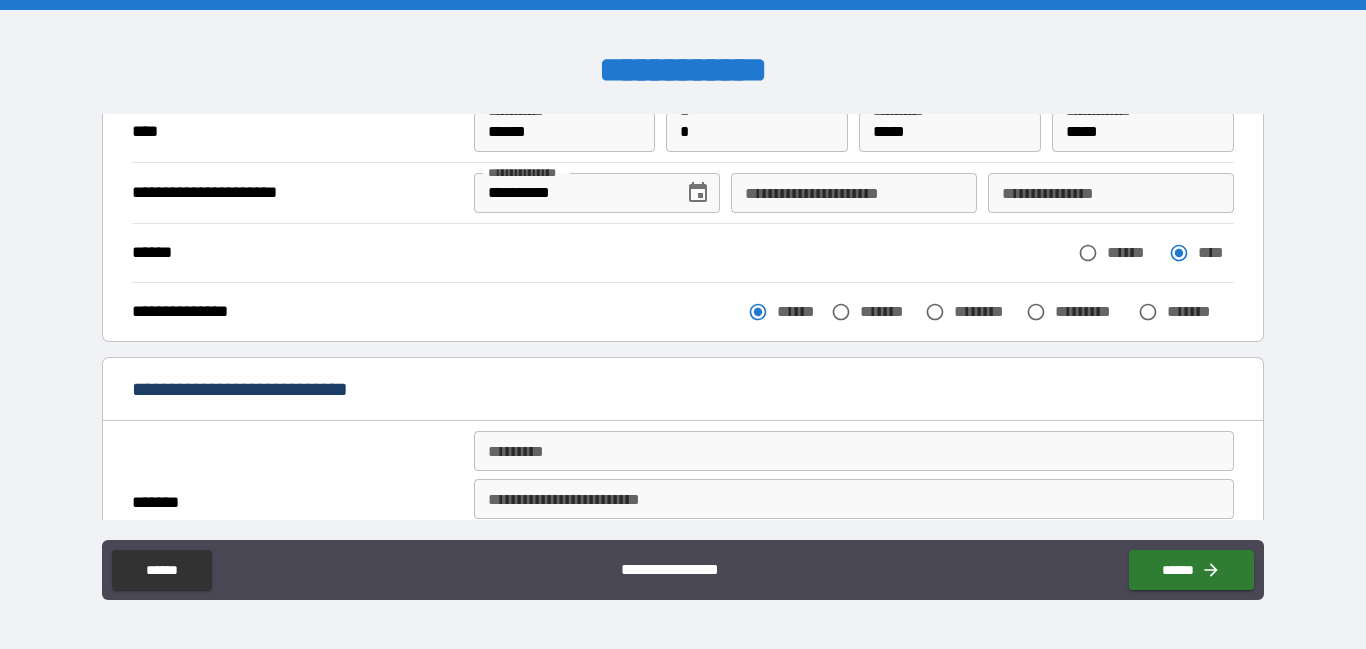 scroll, scrollTop: 188, scrollLeft: 0, axis: vertical 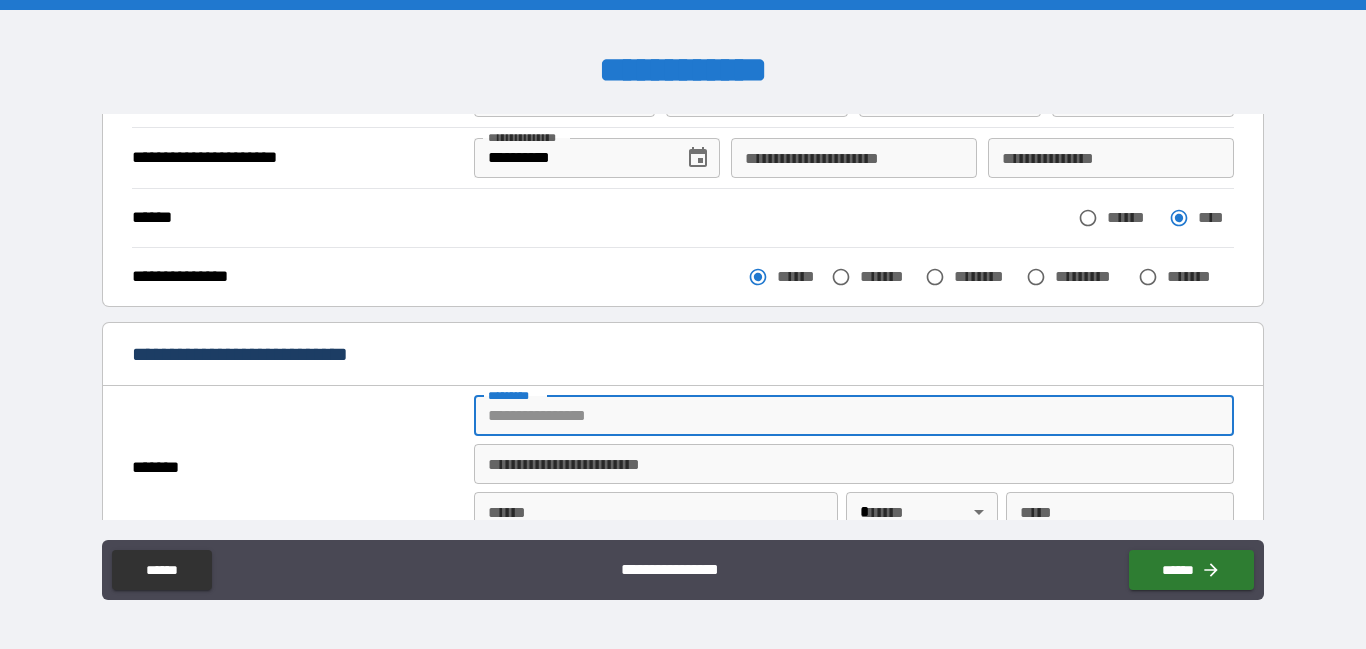 click on "*******   *" at bounding box center (854, 416) 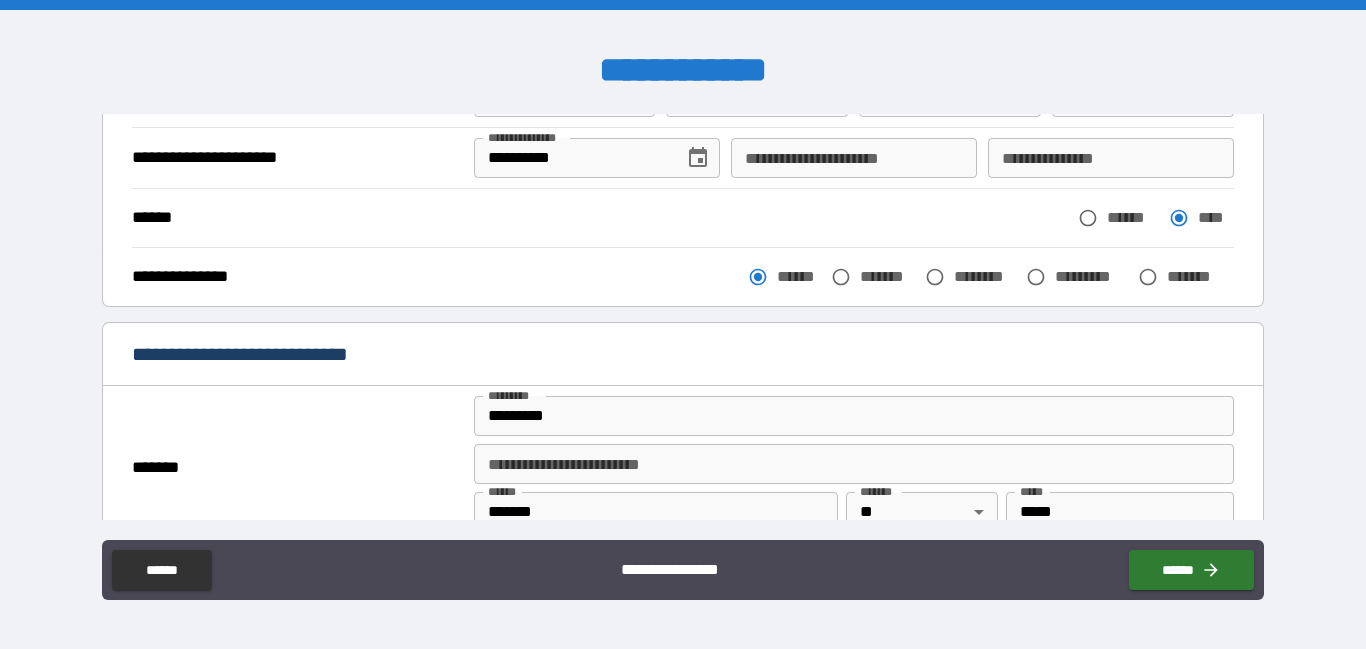 type on "**********" 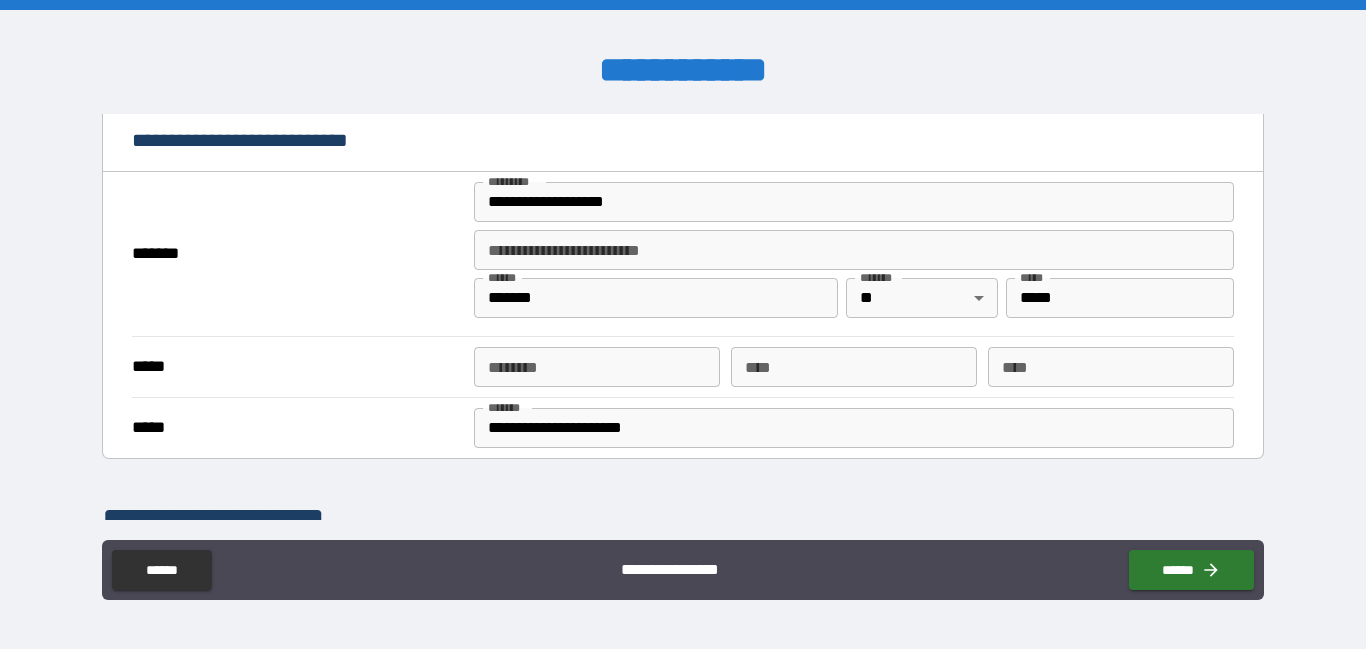 scroll, scrollTop: 416, scrollLeft: 0, axis: vertical 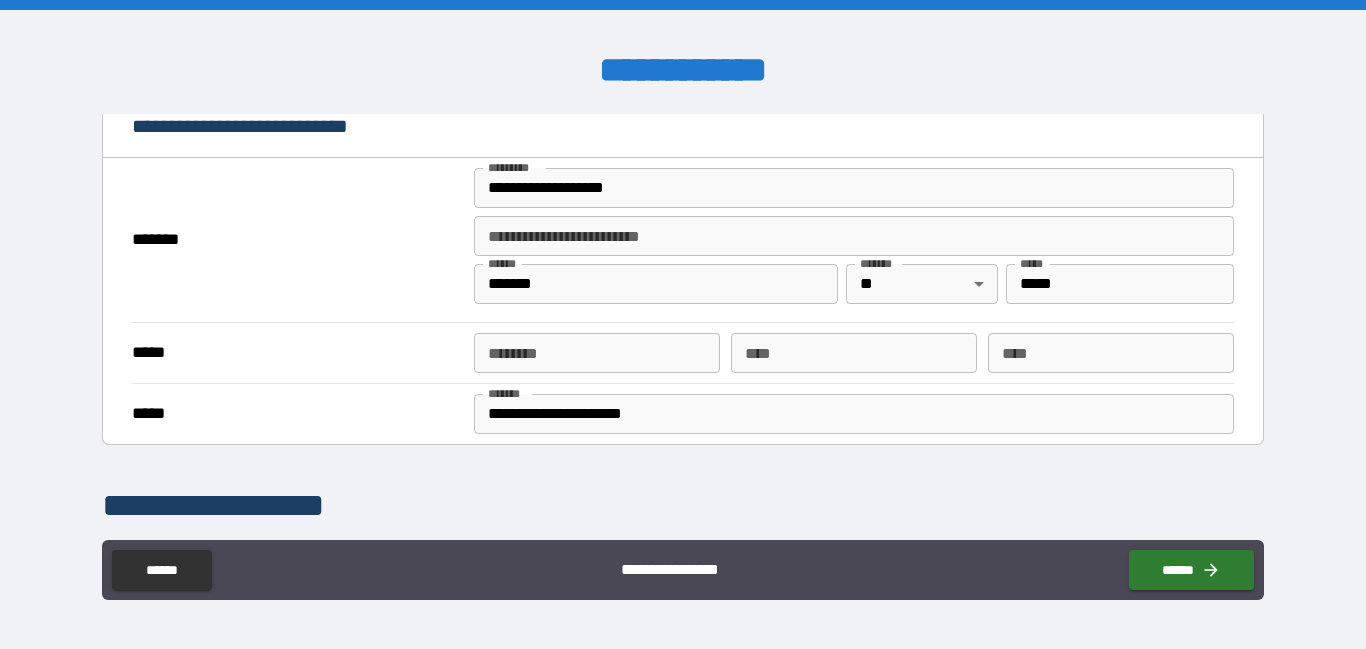 click on "******   *" at bounding box center [597, 353] 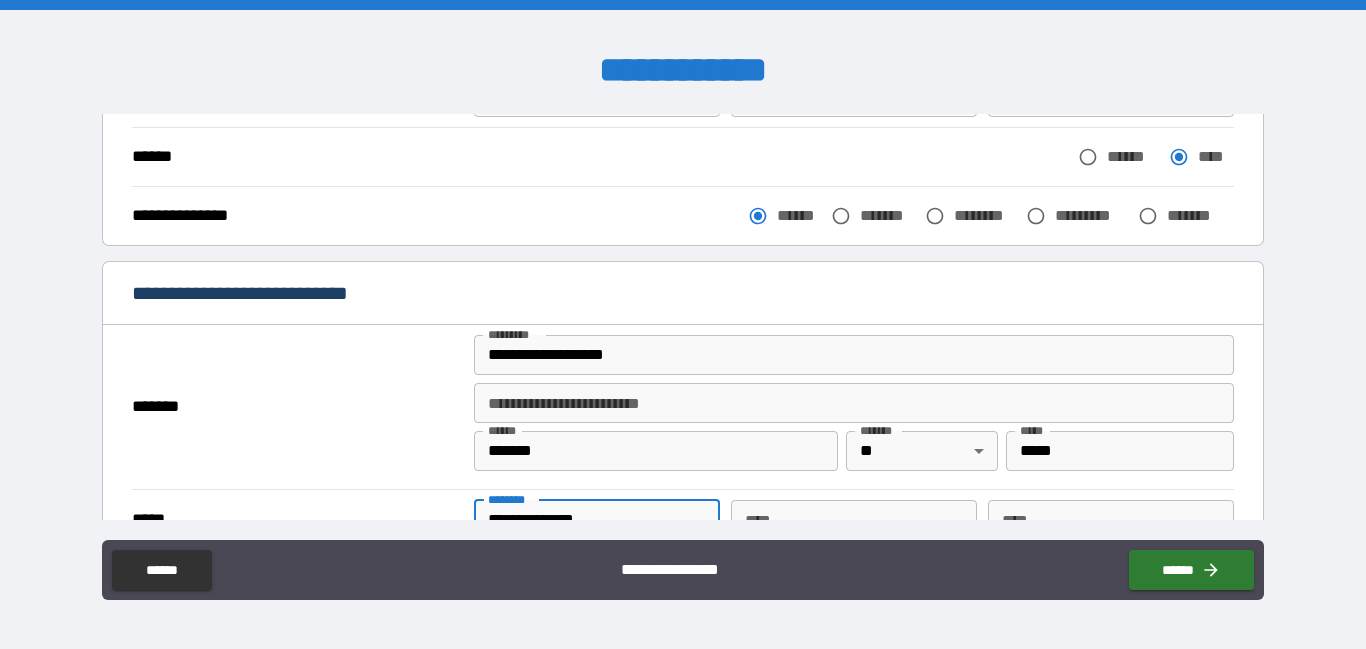 scroll, scrollTop: 31, scrollLeft: 0, axis: vertical 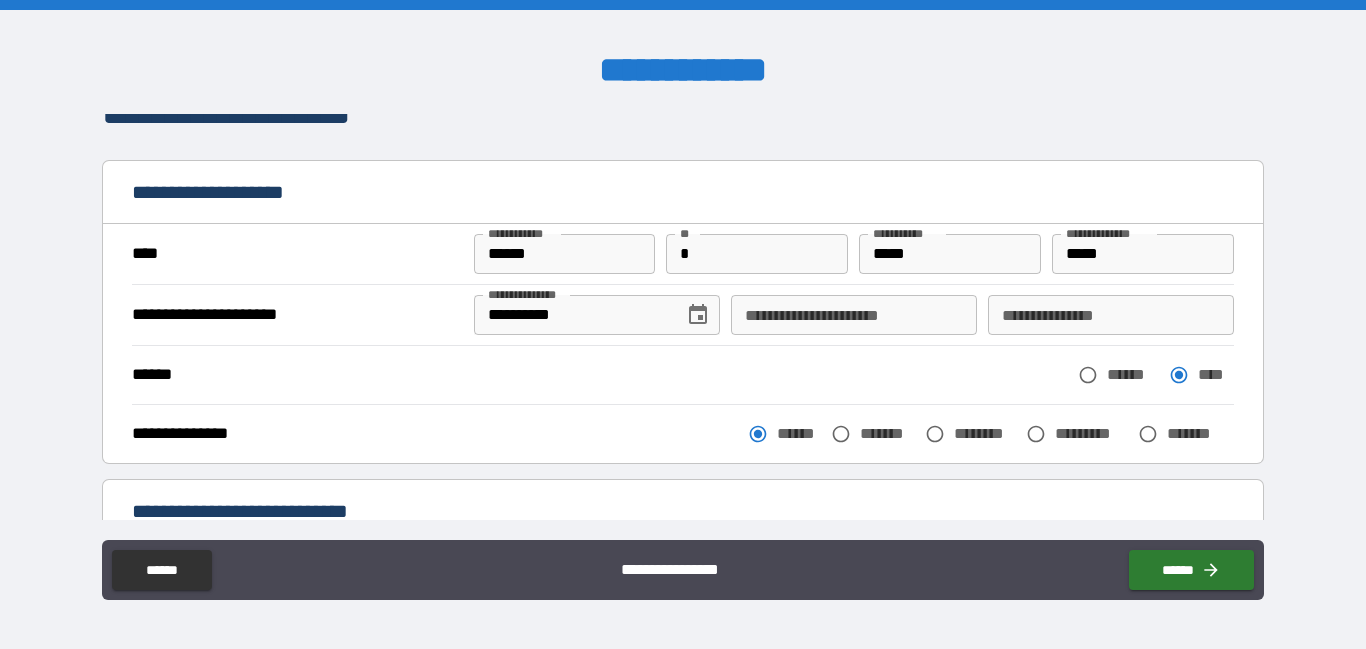 type on "**********" 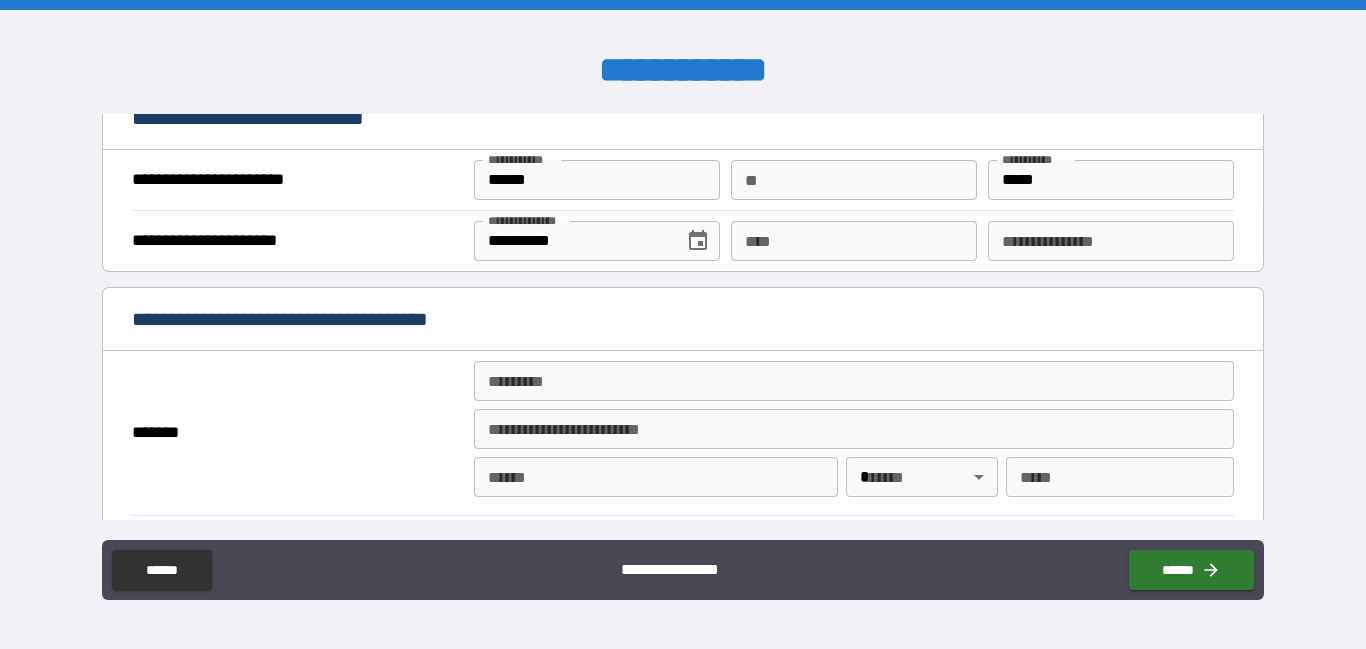 scroll, scrollTop: 1024, scrollLeft: 0, axis: vertical 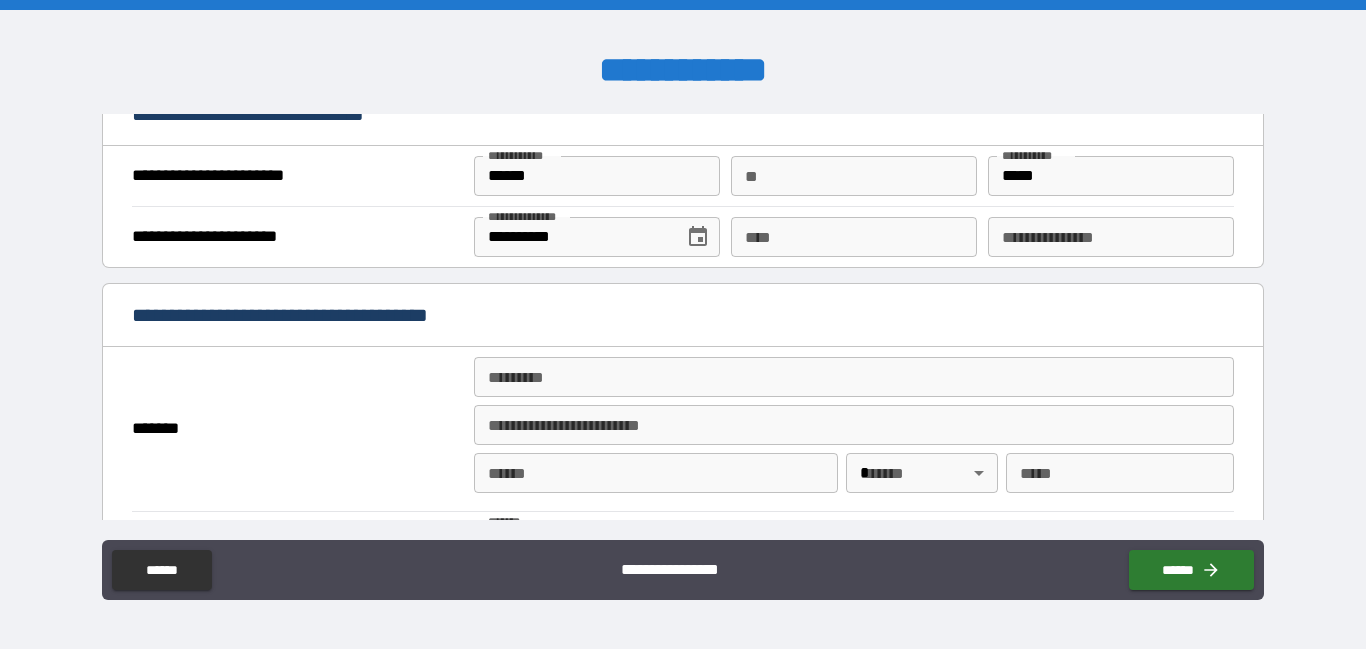 type on "**********" 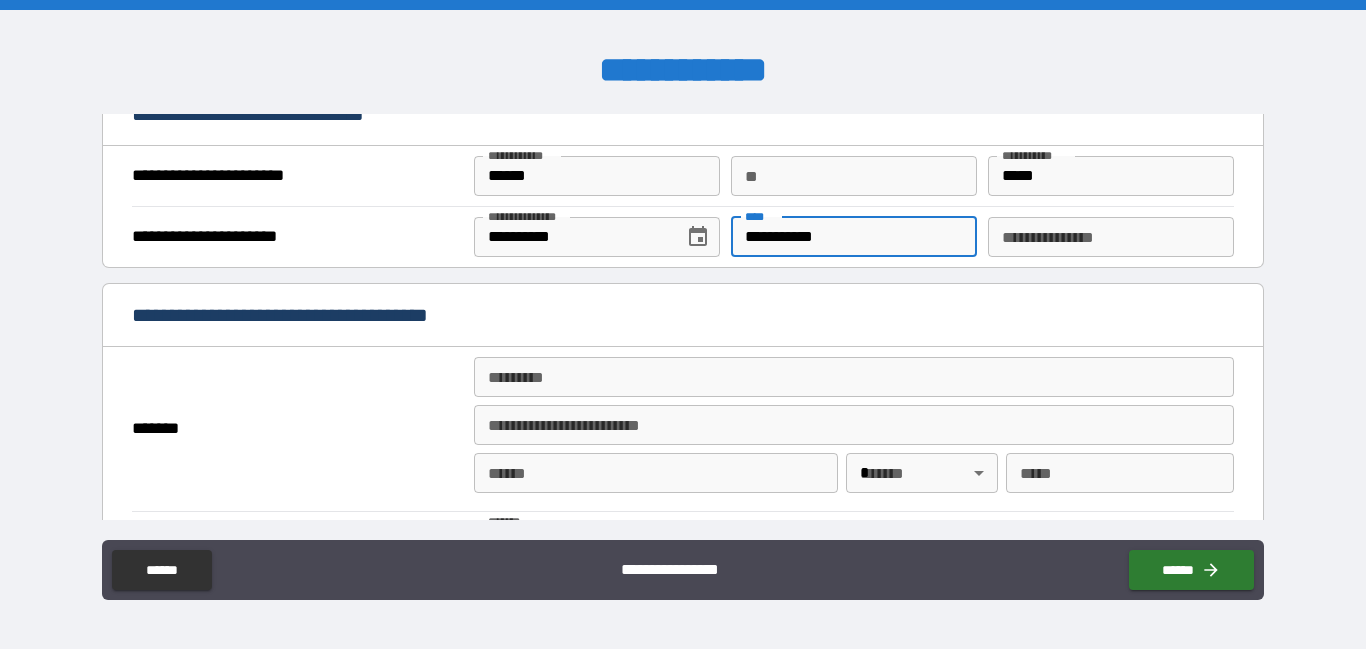 type on "**********" 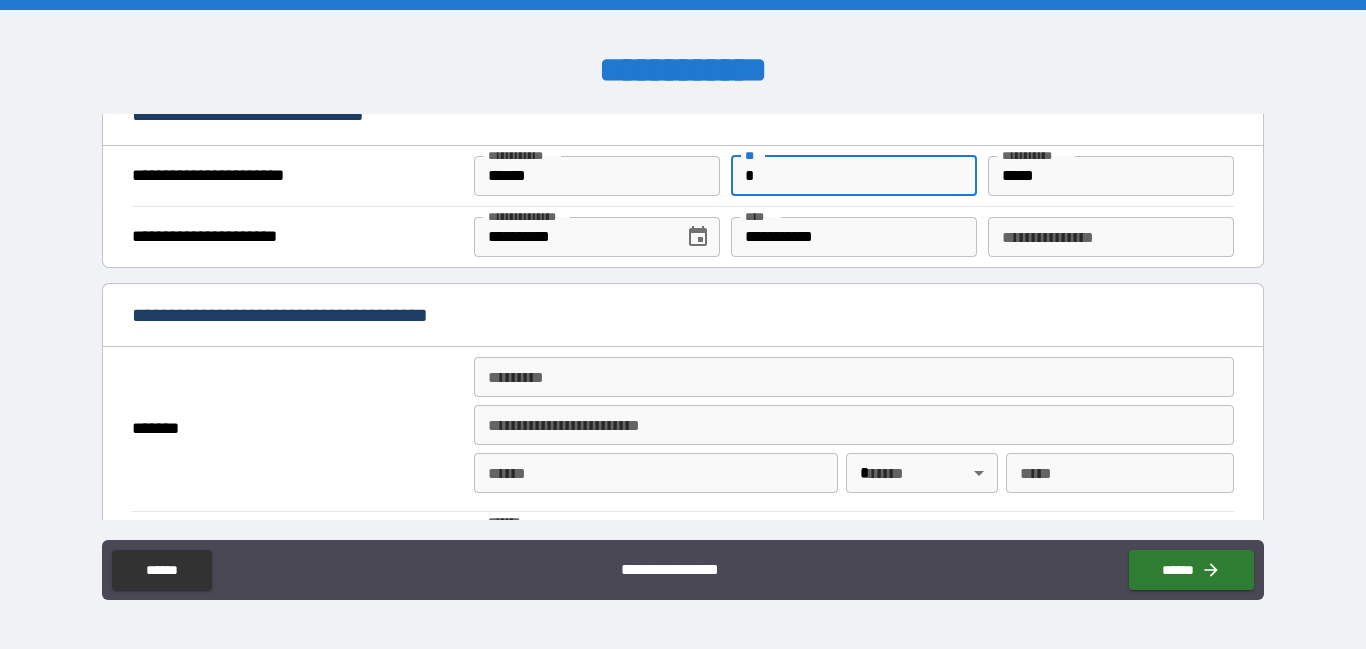 type on "*" 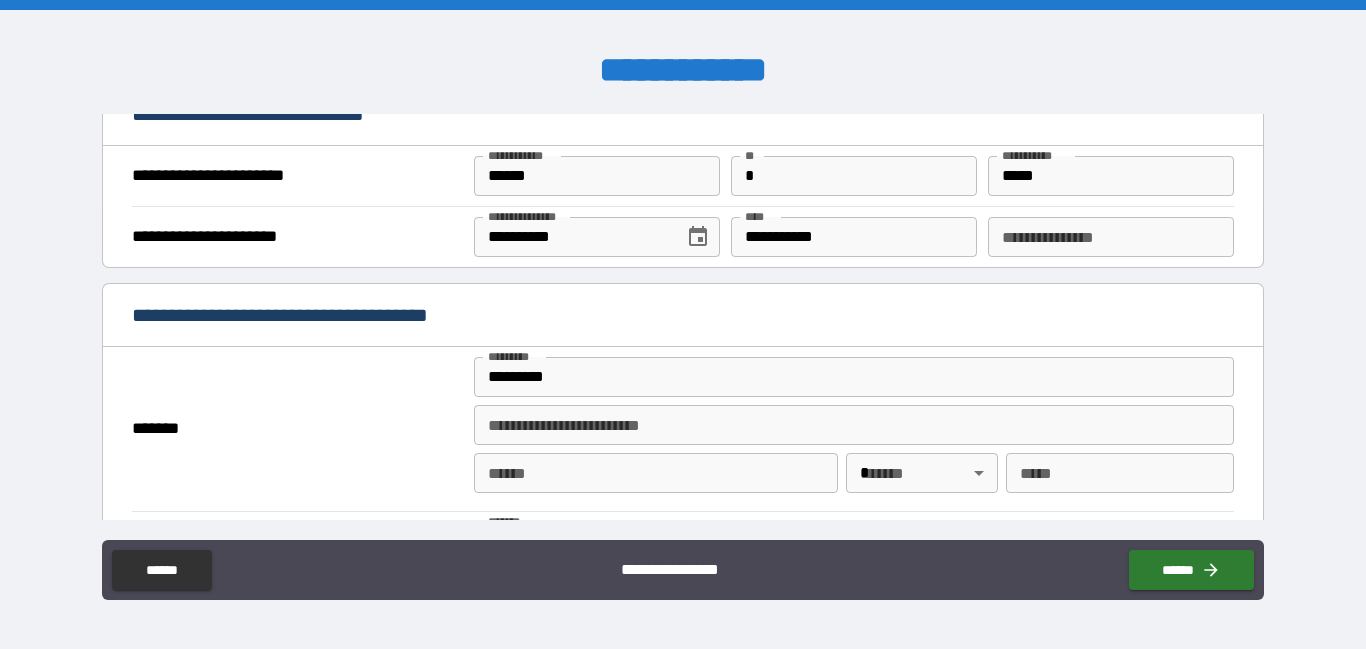 type on "**********" 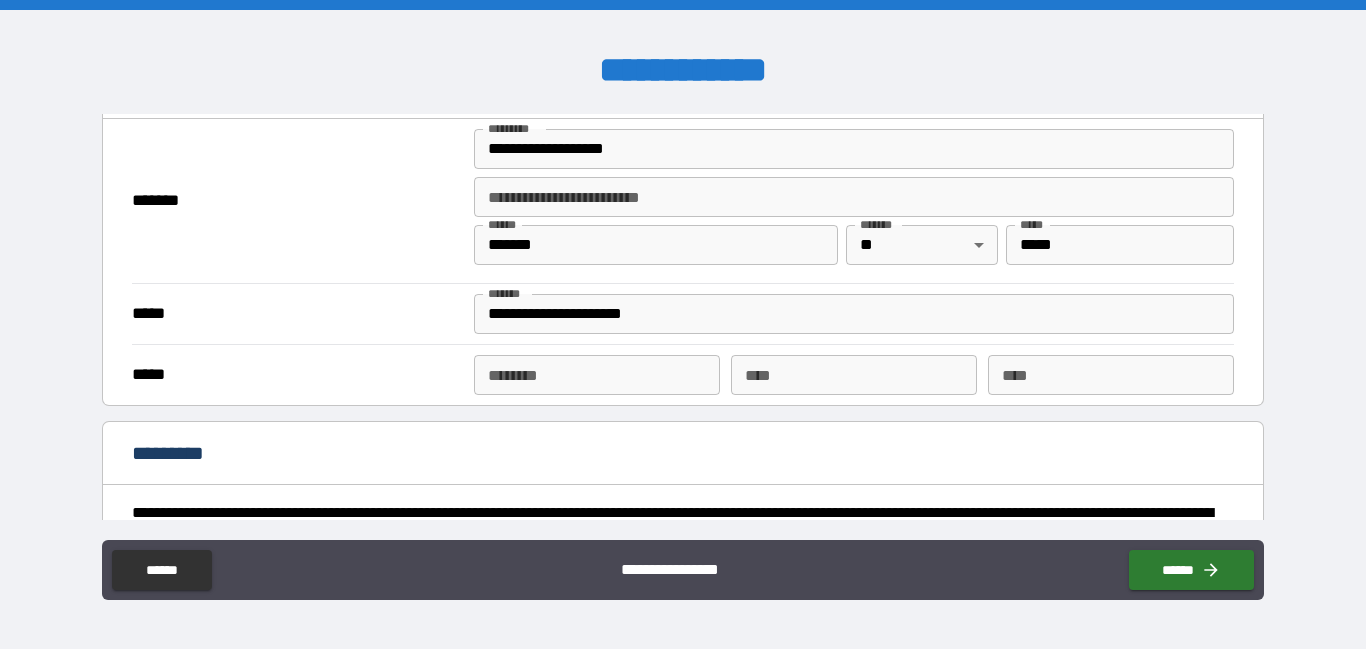 scroll, scrollTop: 1322, scrollLeft: 0, axis: vertical 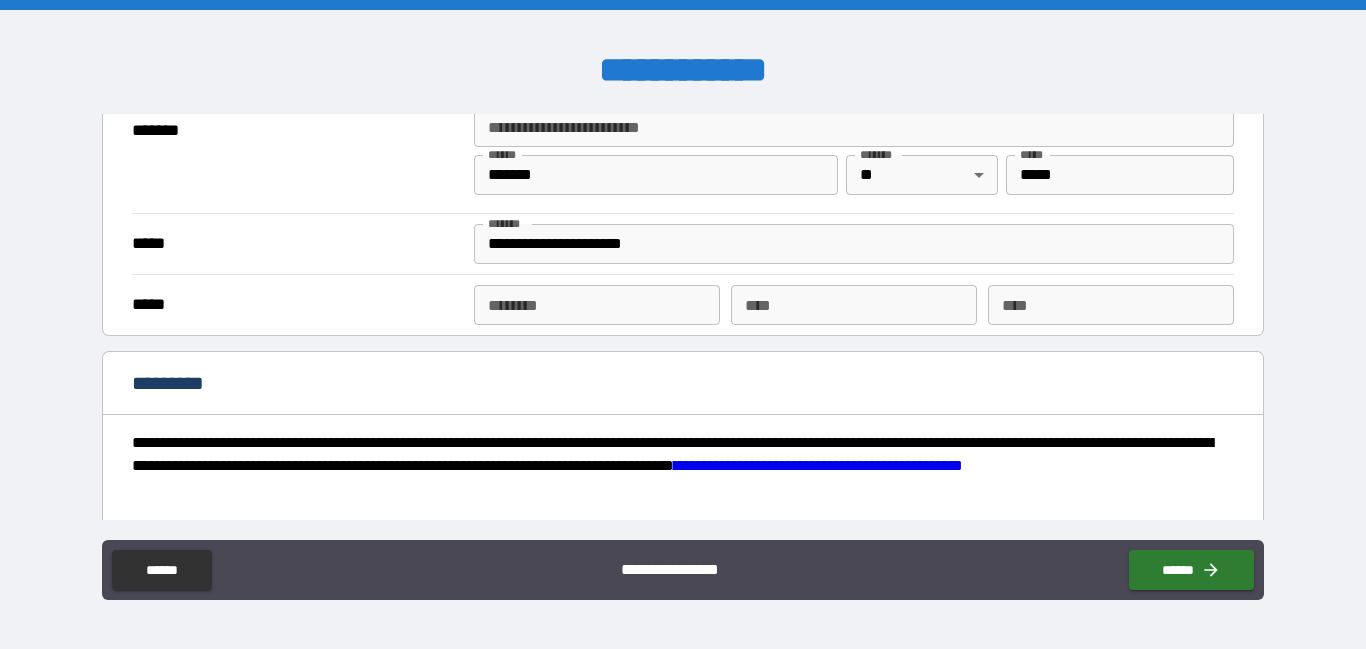 click on "******   *" at bounding box center (597, 305) 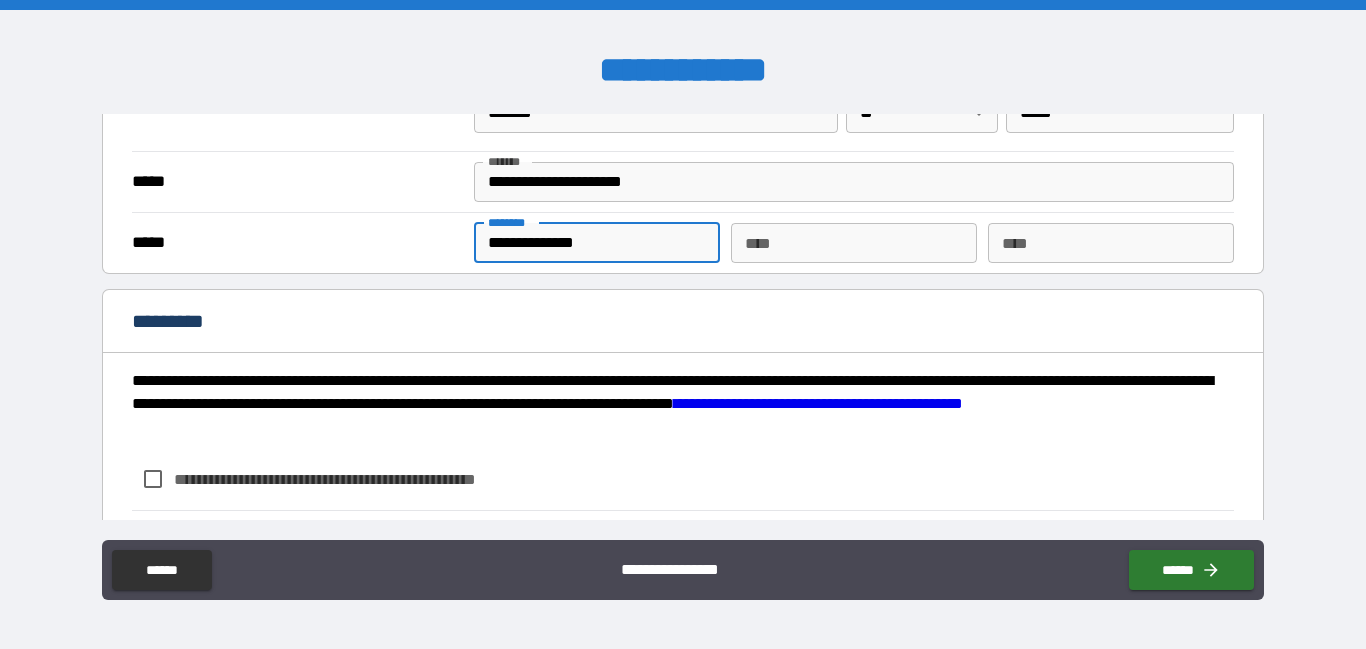 scroll, scrollTop: 1496, scrollLeft: 0, axis: vertical 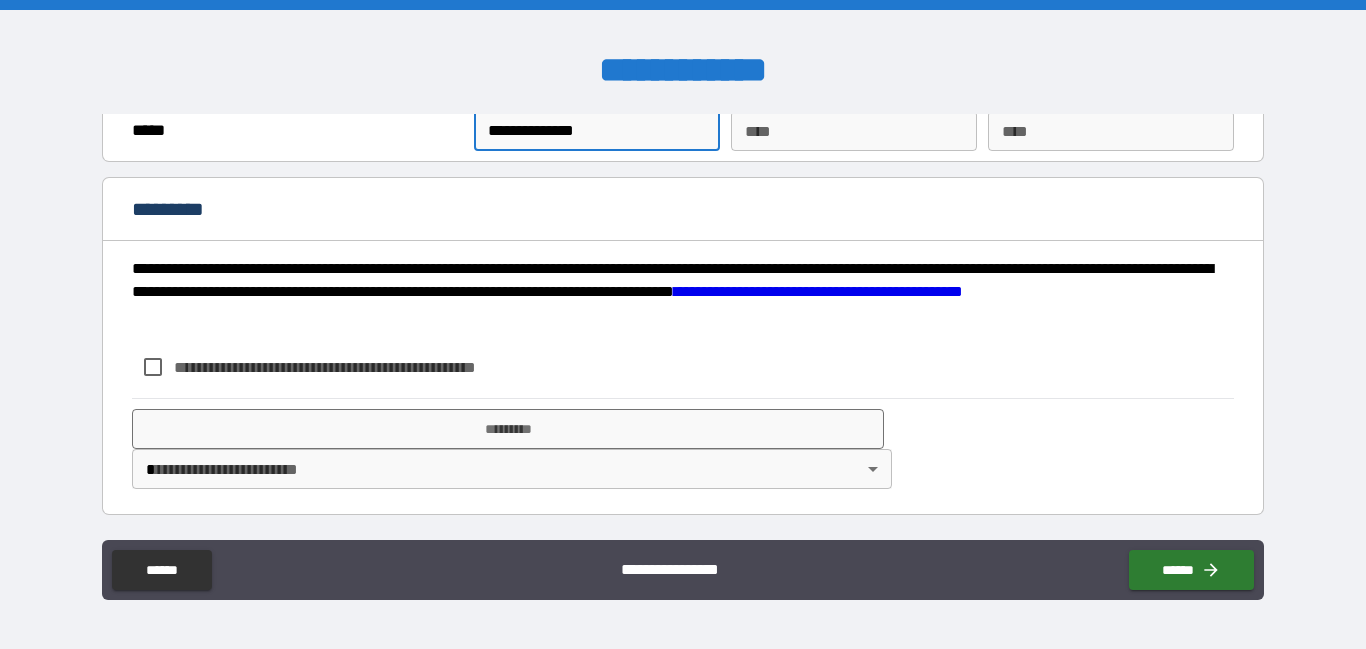 type on "**********" 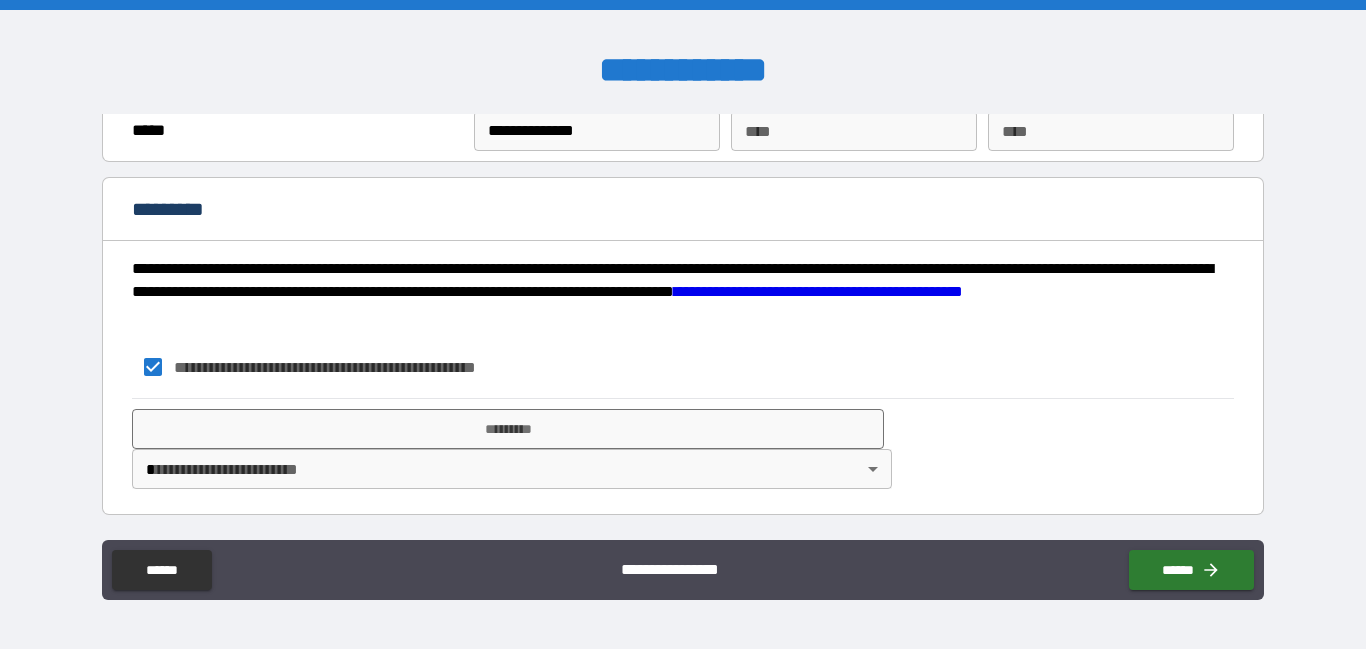click on "**********" at bounding box center [683, 324] 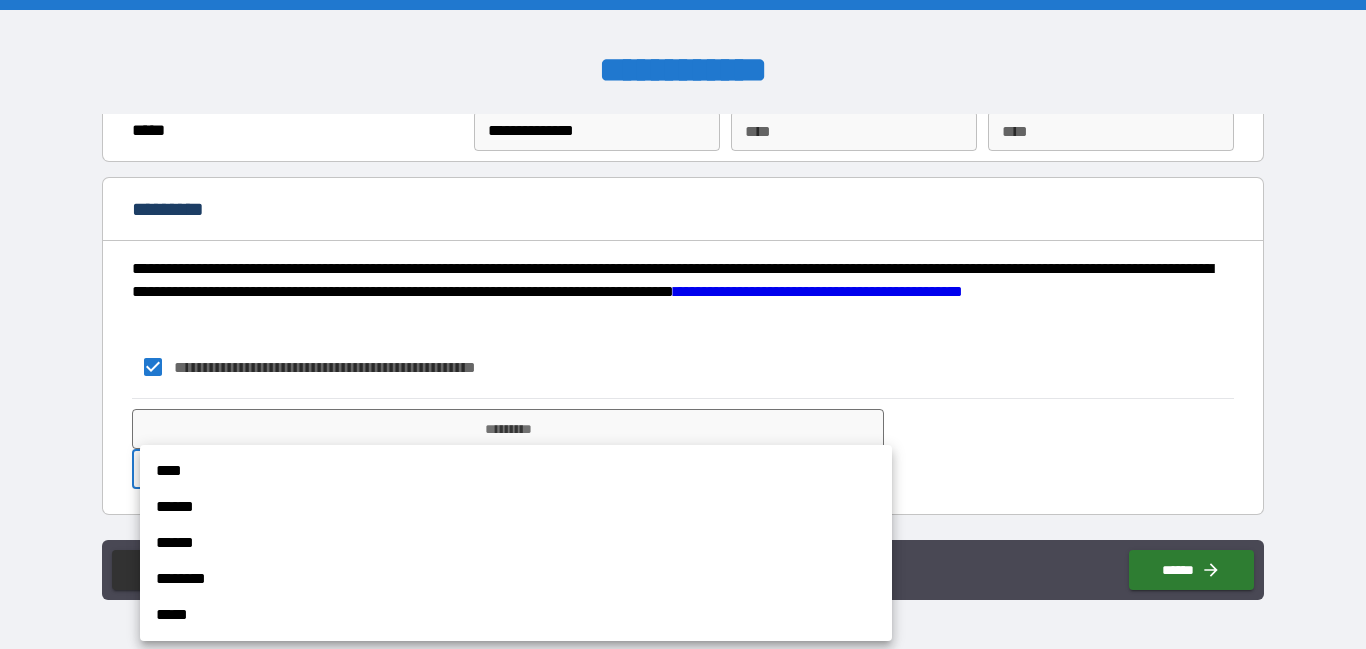 click on "****" at bounding box center (516, 471) 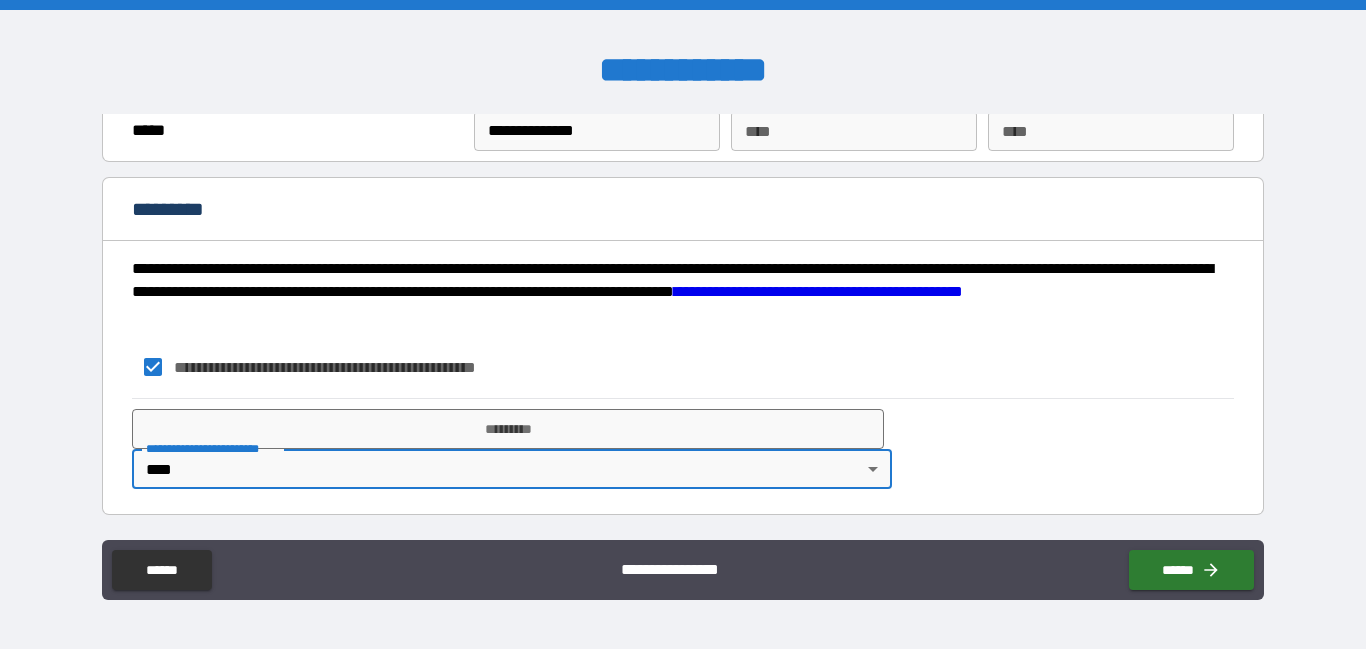 type on "*" 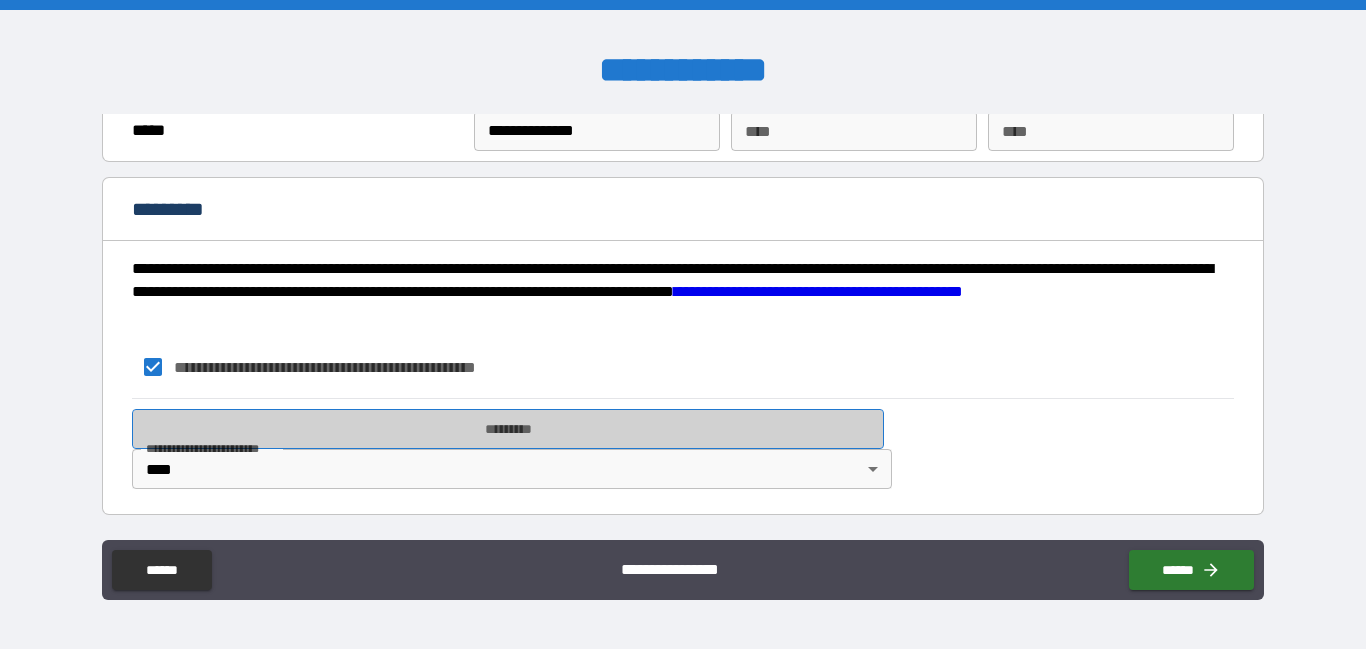 click on "*********" at bounding box center [508, 429] 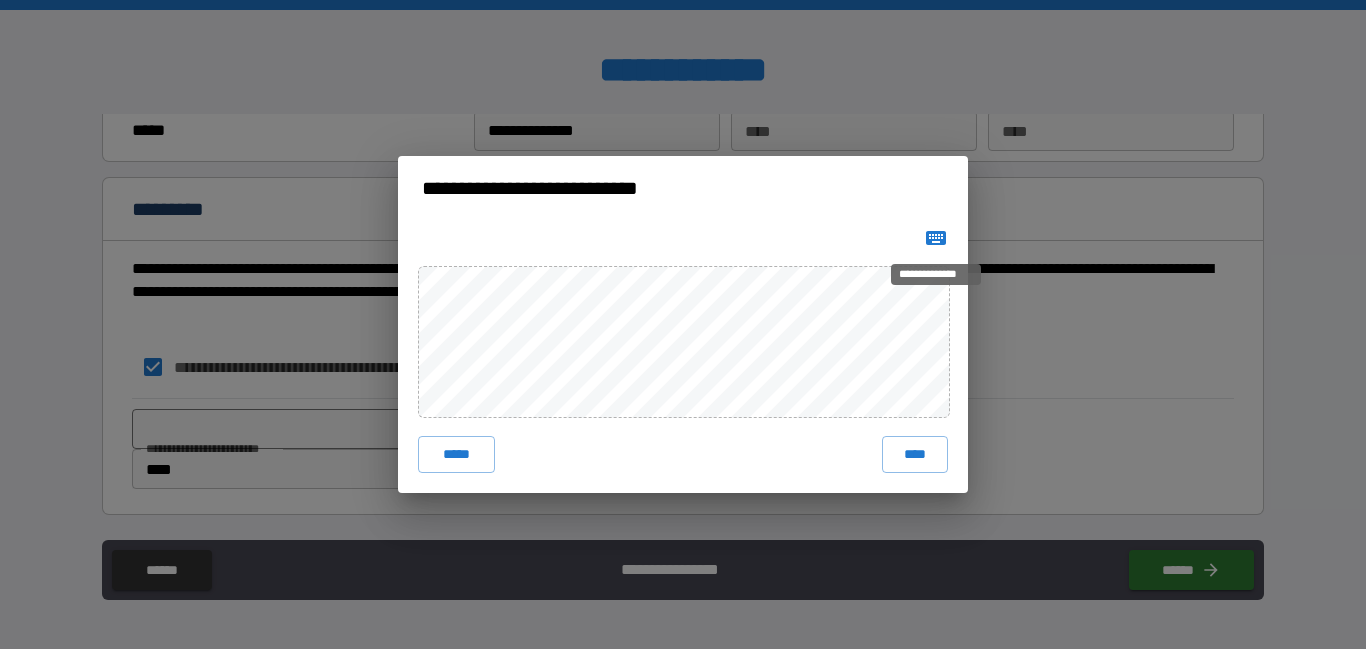 click 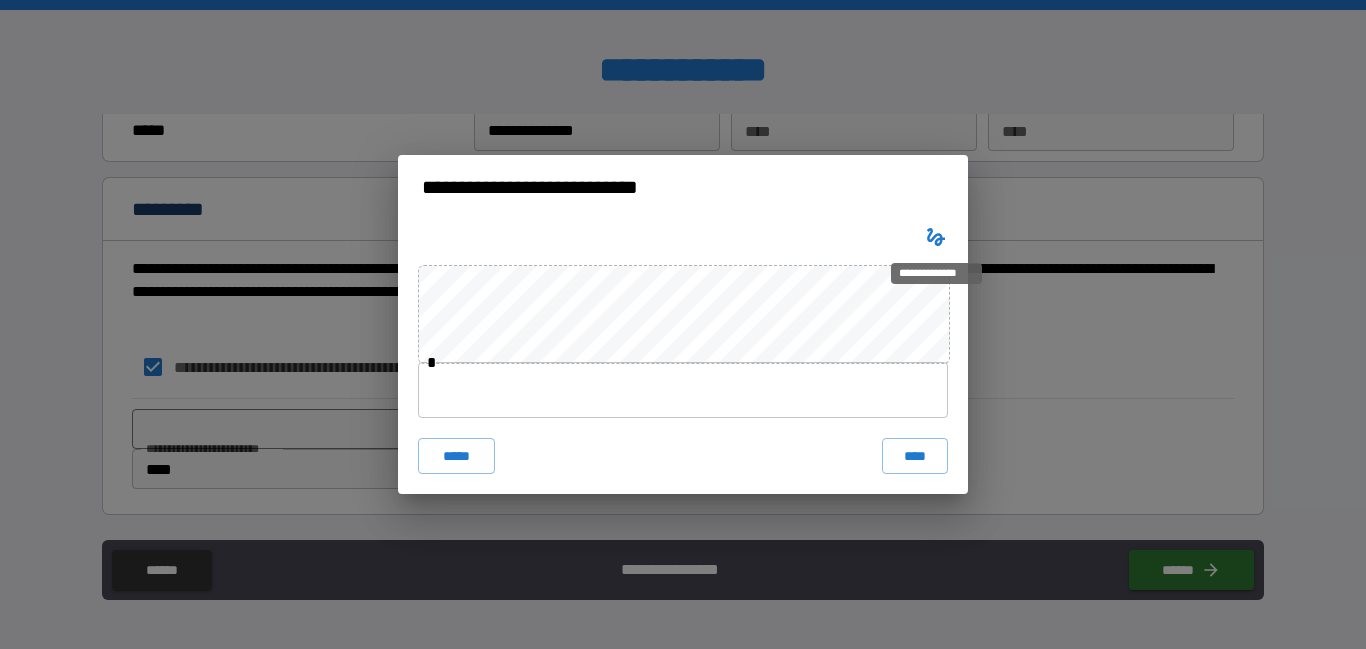 click at bounding box center (683, 390) 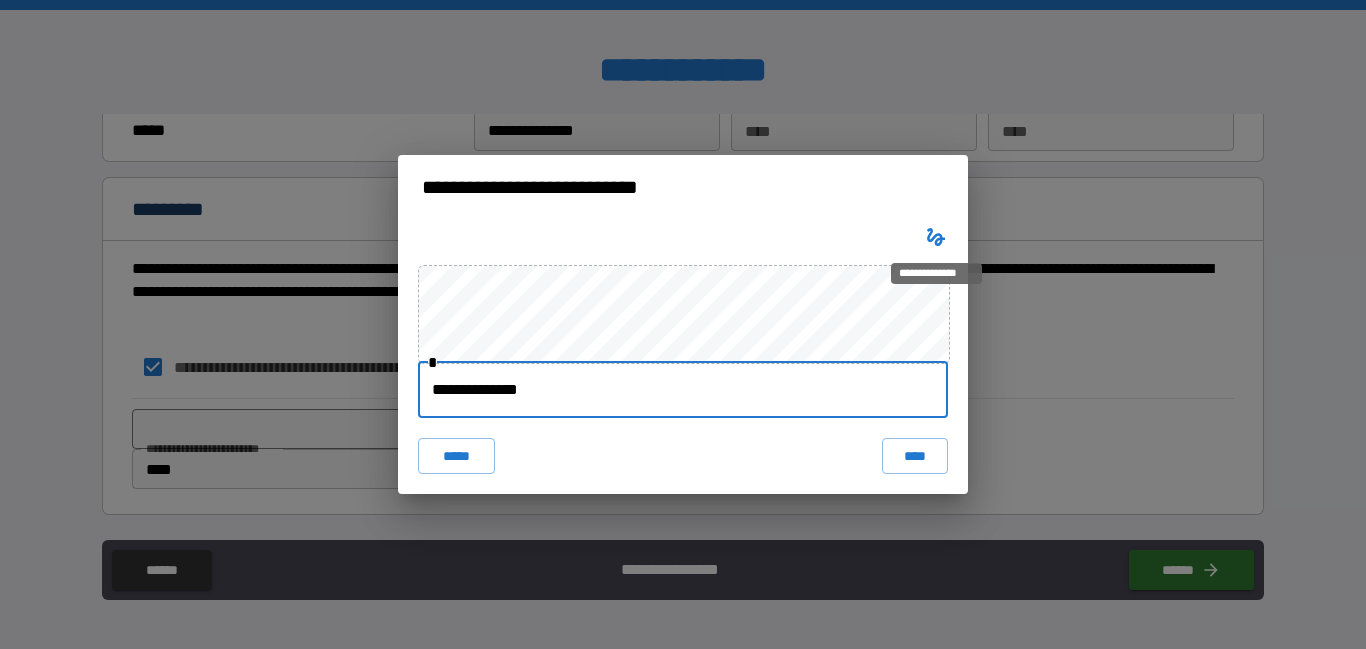 type on "**********" 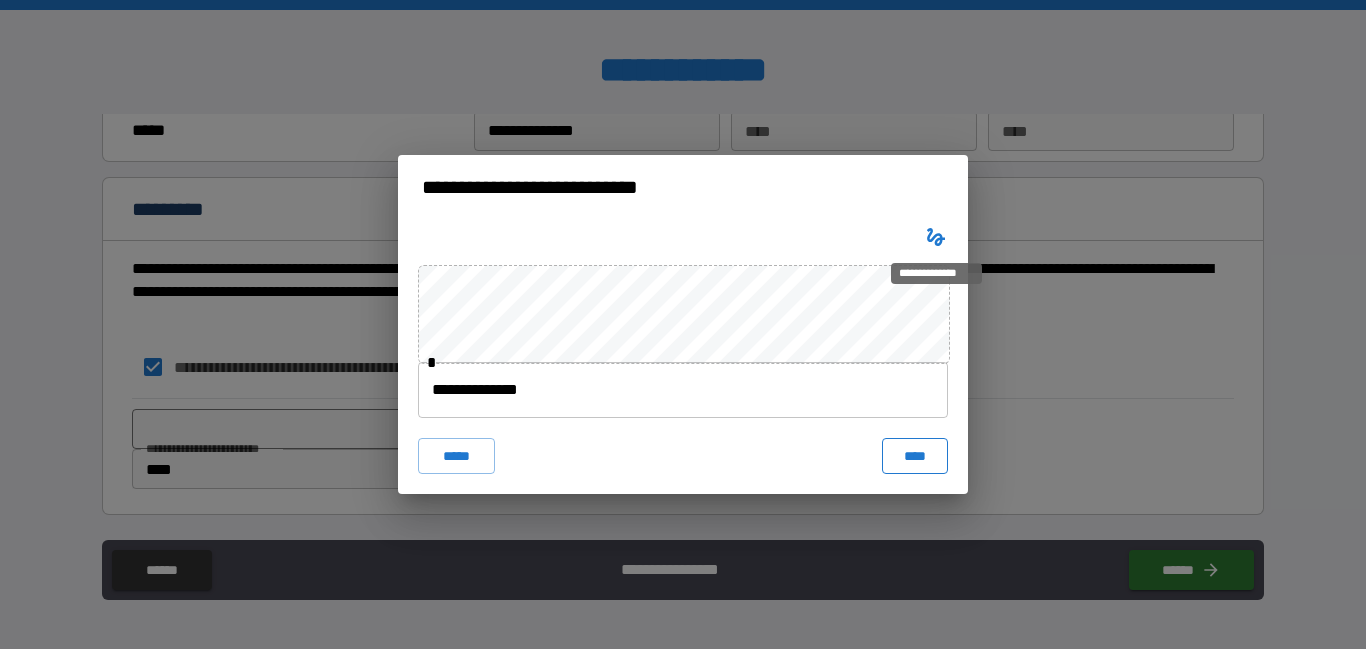 click on "****" at bounding box center [915, 456] 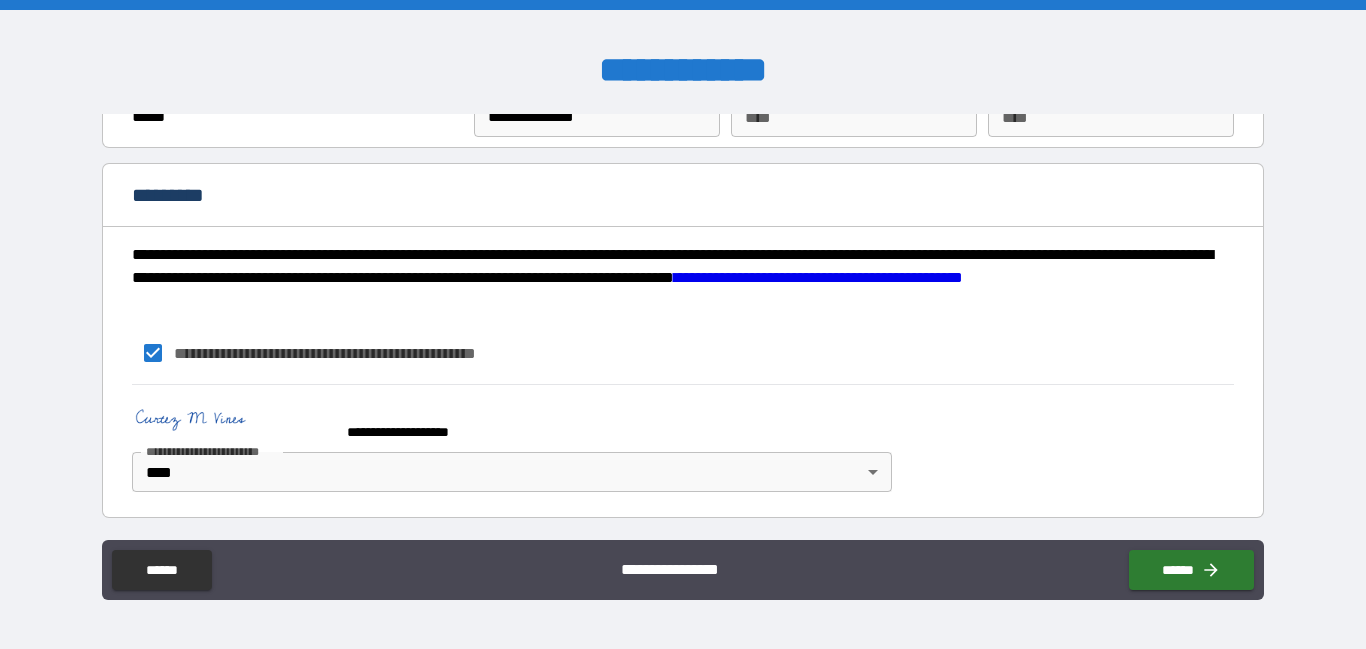 scroll, scrollTop: 1513, scrollLeft: 0, axis: vertical 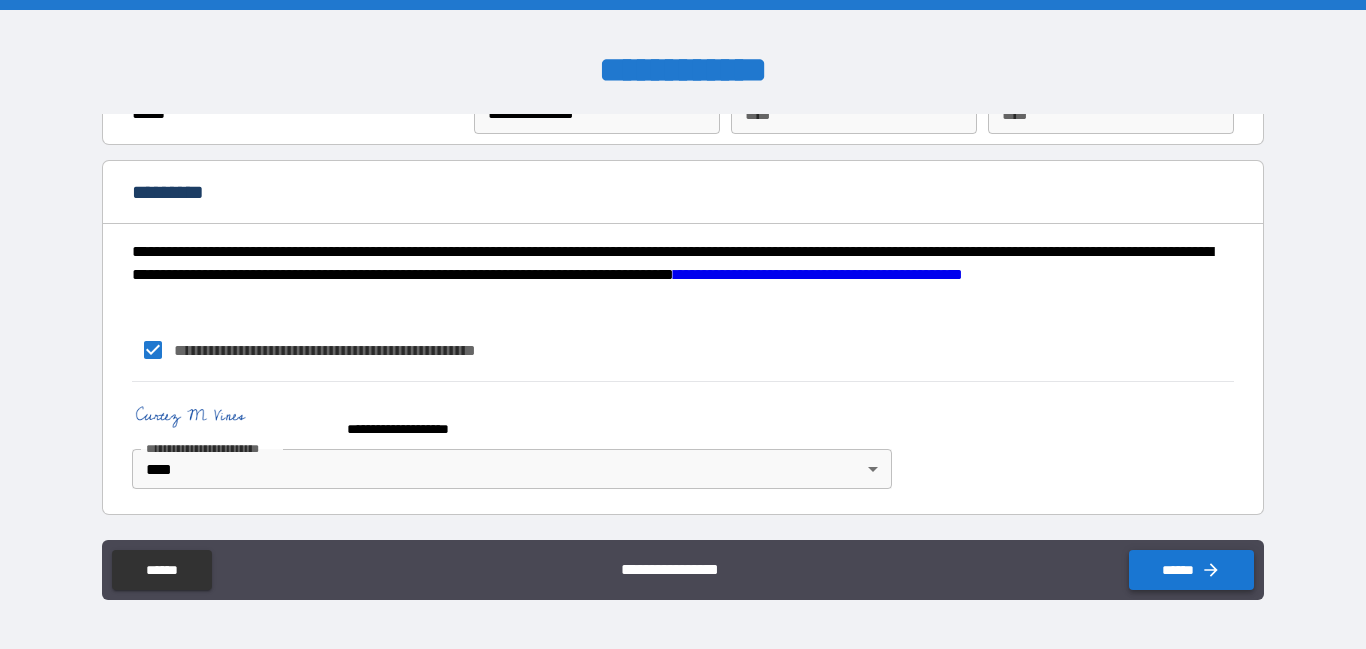 click on "******" at bounding box center (1191, 570) 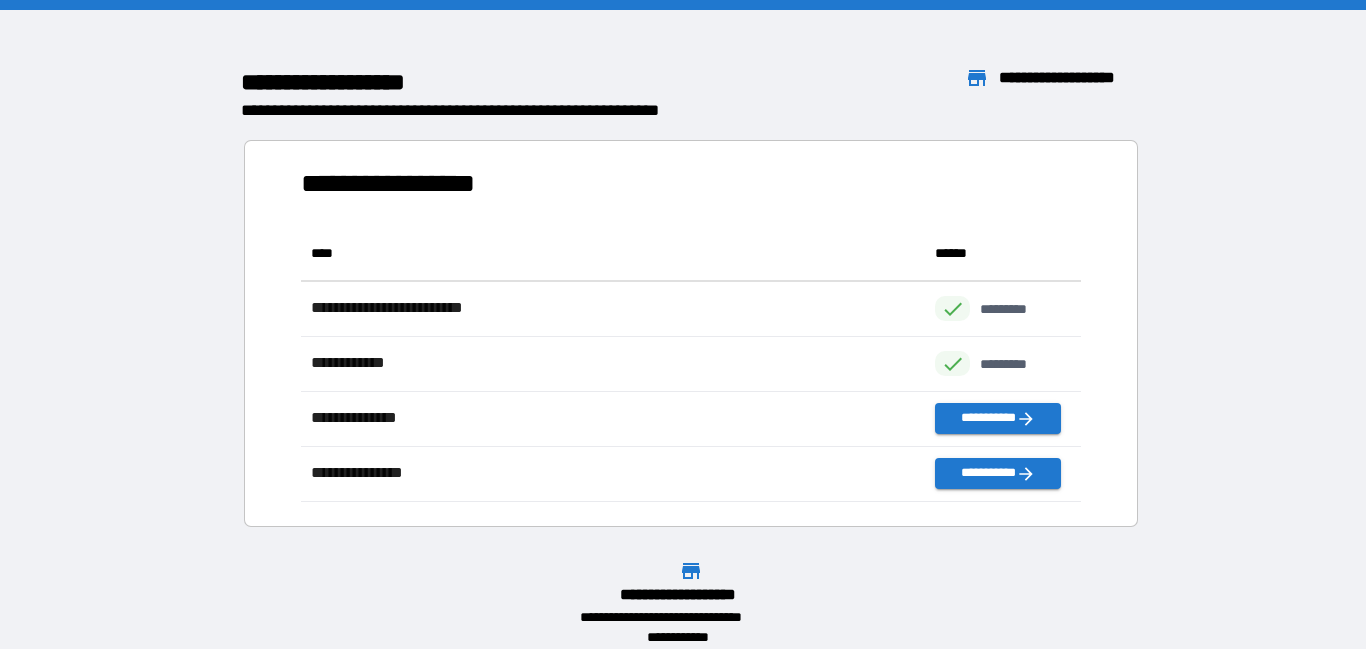 scroll, scrollTop: 276, scrollLeft: 780, axis: both 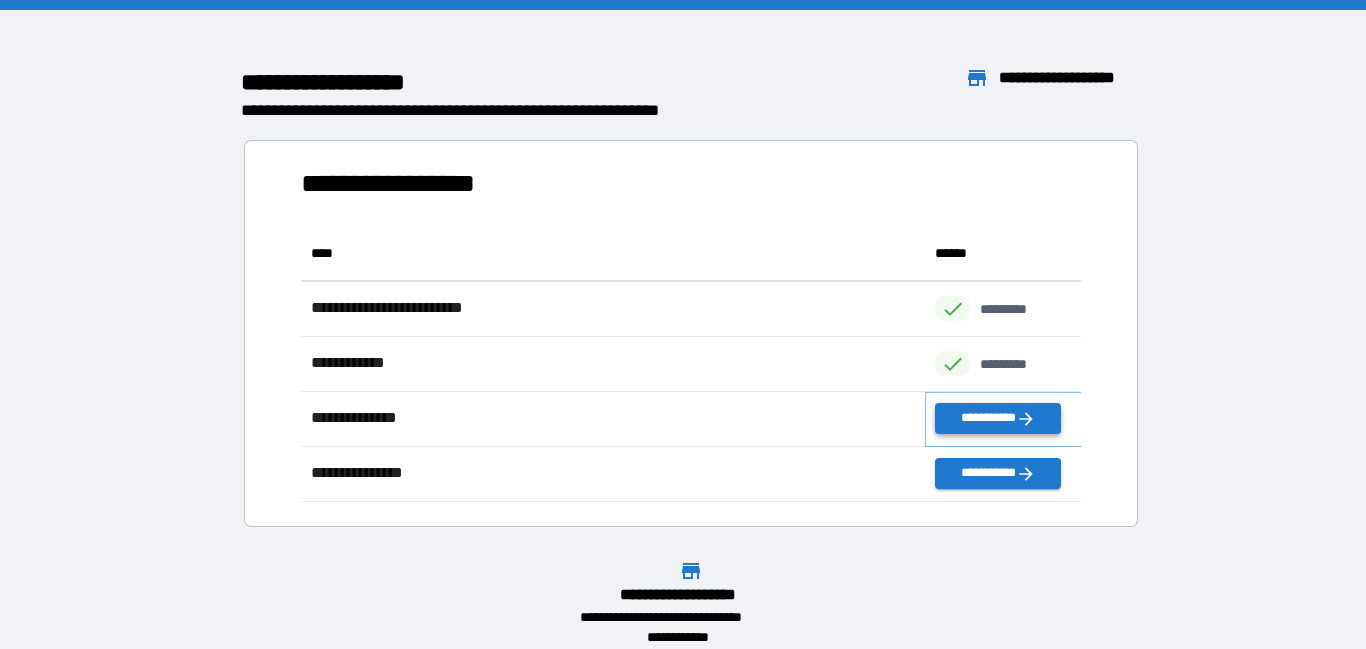 click on "**********" at bounding box center [997, 418] 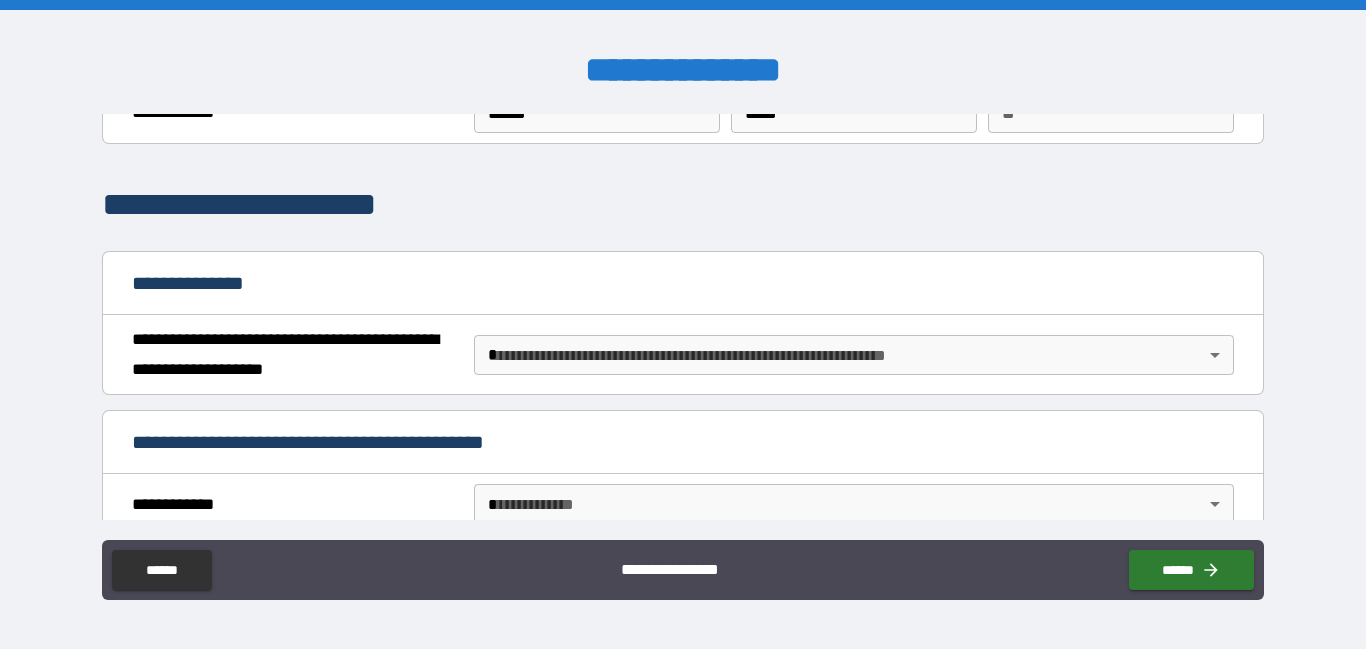 scroll, scrollTop: 97, scrollLeft: 0, axis: vertical 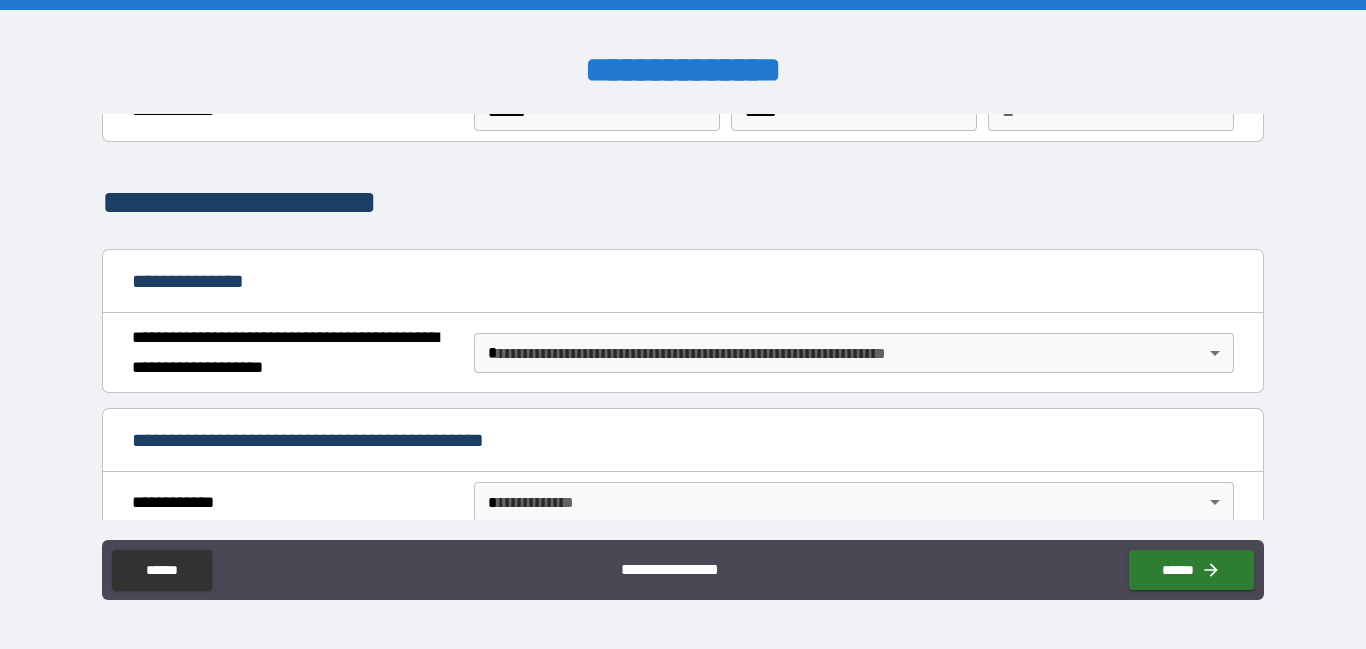 click on "**********" at bounding box center (683, 324) 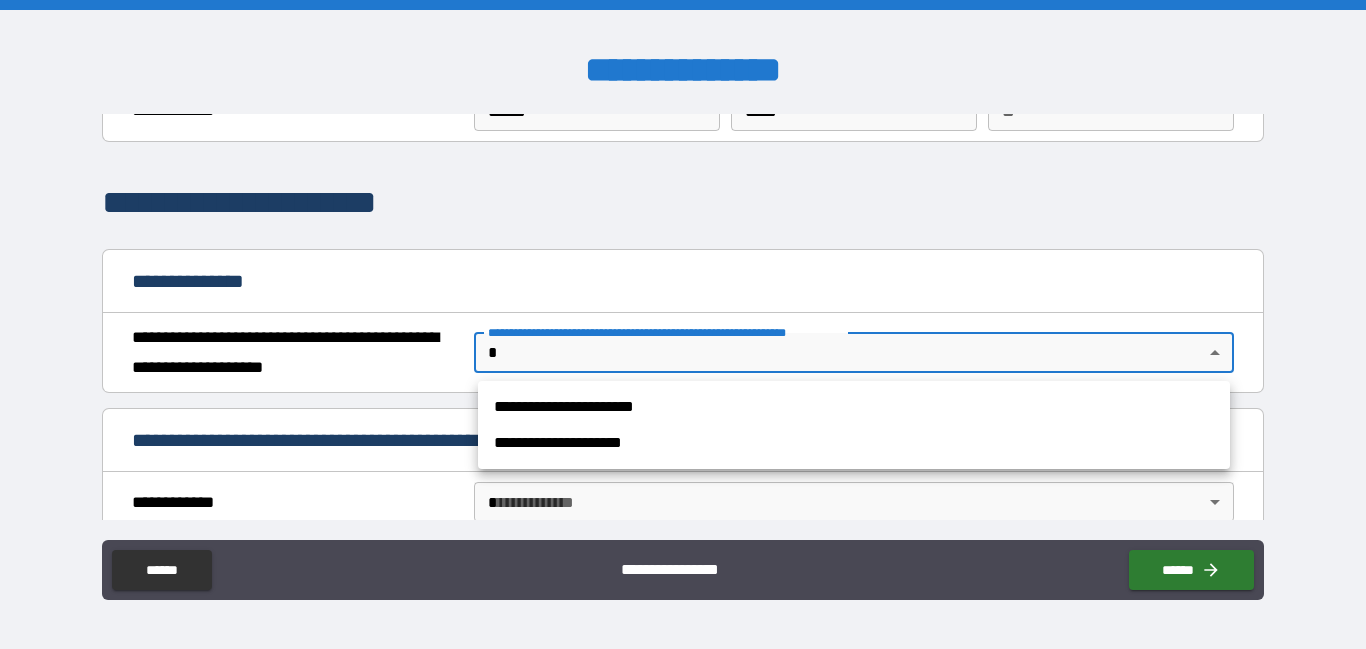 click on "**********" at bounding box center (854, 407) 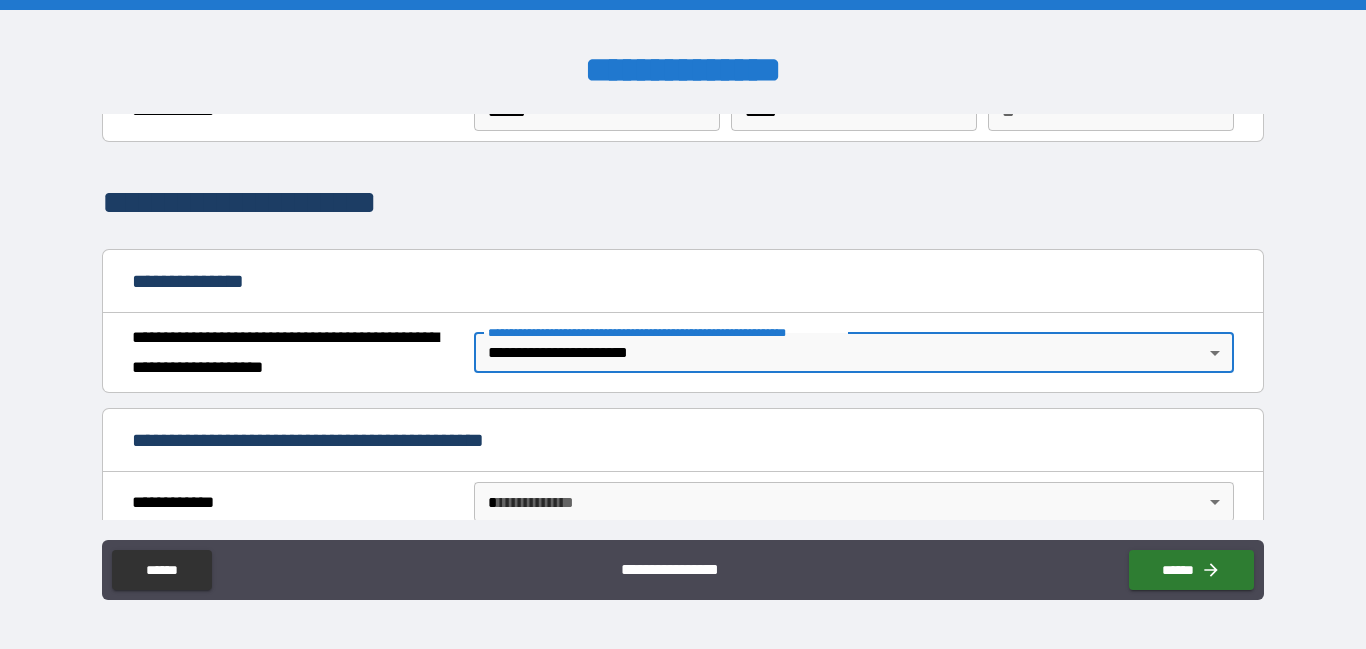 type on "*" 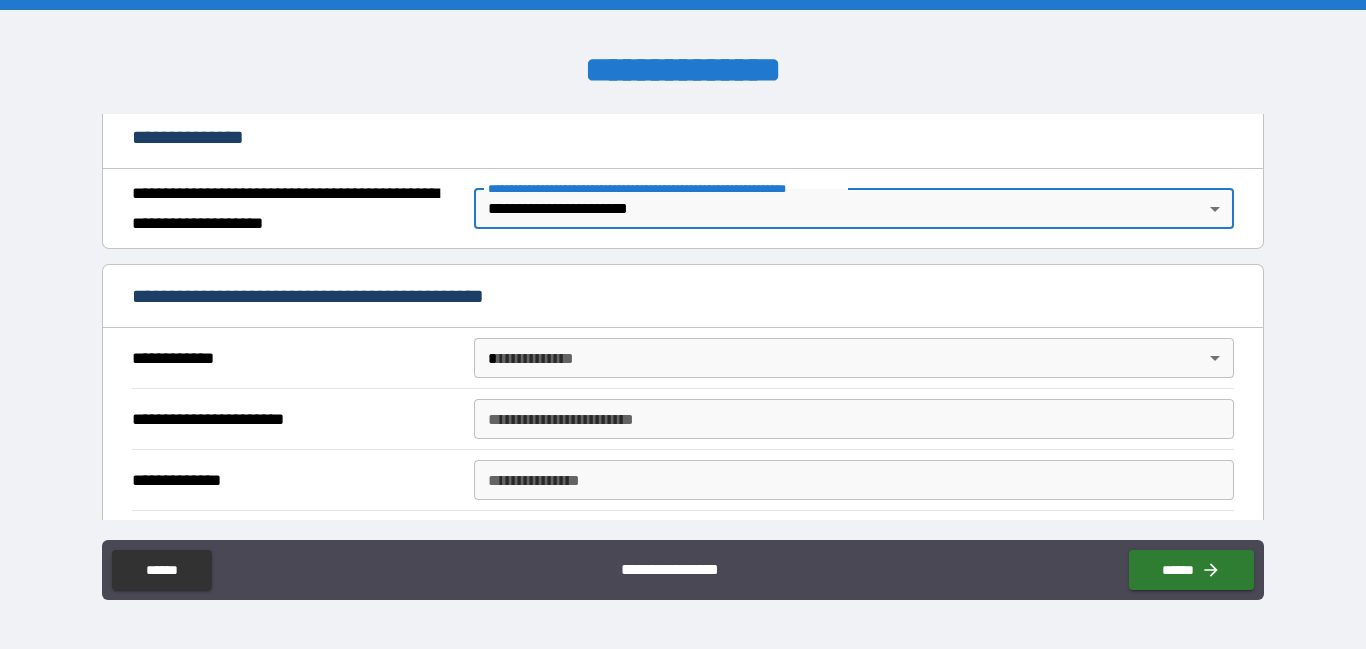 scroll, scrollTop: 244, scrollLeft: 0, axis: vertical 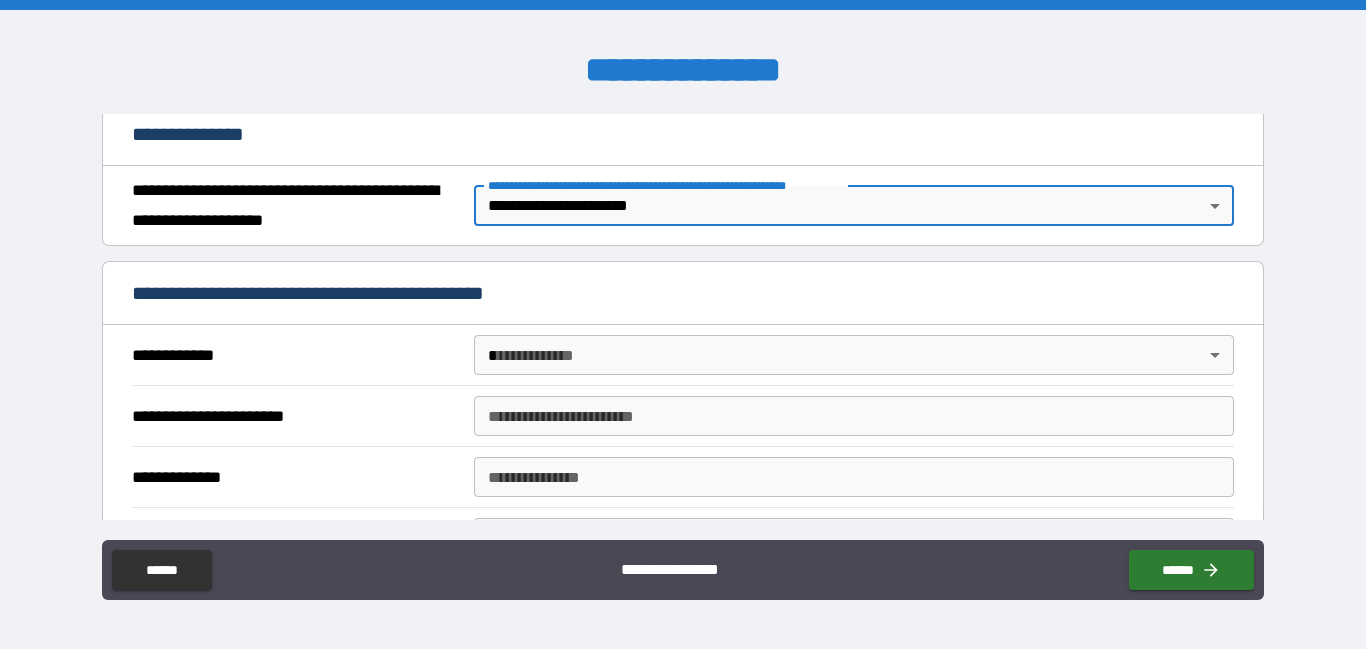 click on "**********" at bounding box center [682, 360] 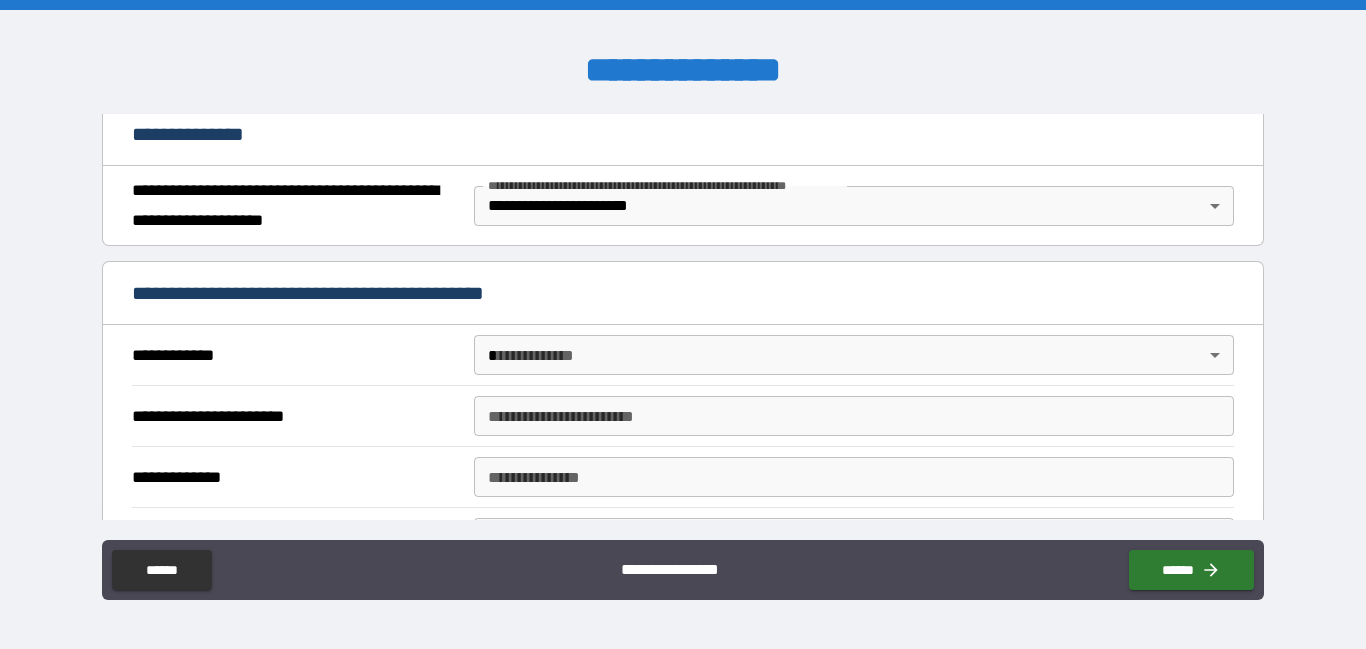 click on "**********" at bounding box center [683, 324] 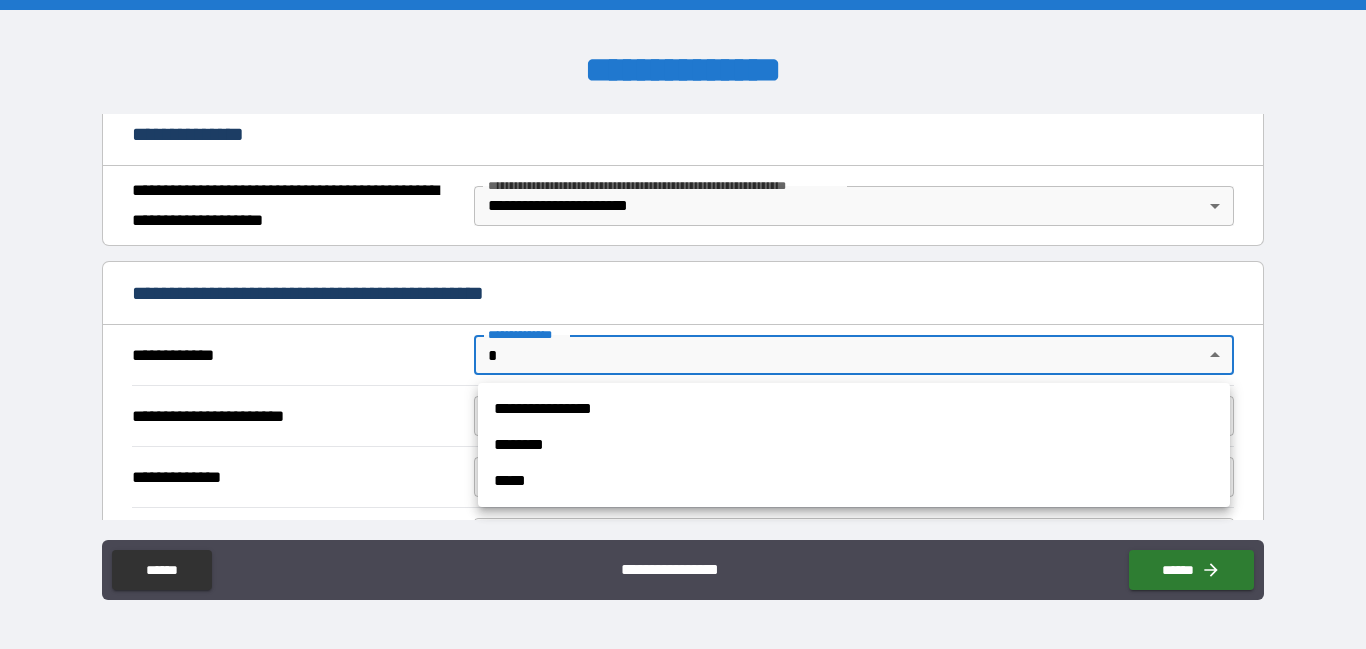 click on "**********" at bounding box center [854, 409] 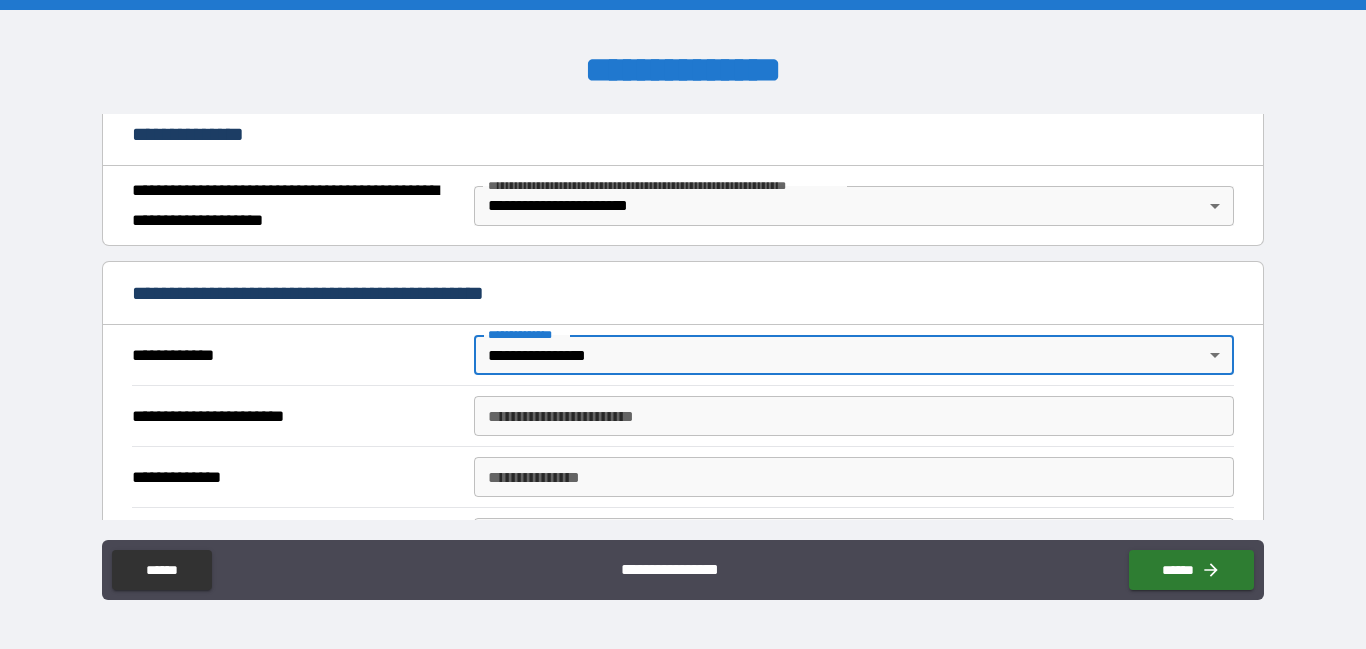 type on "*" 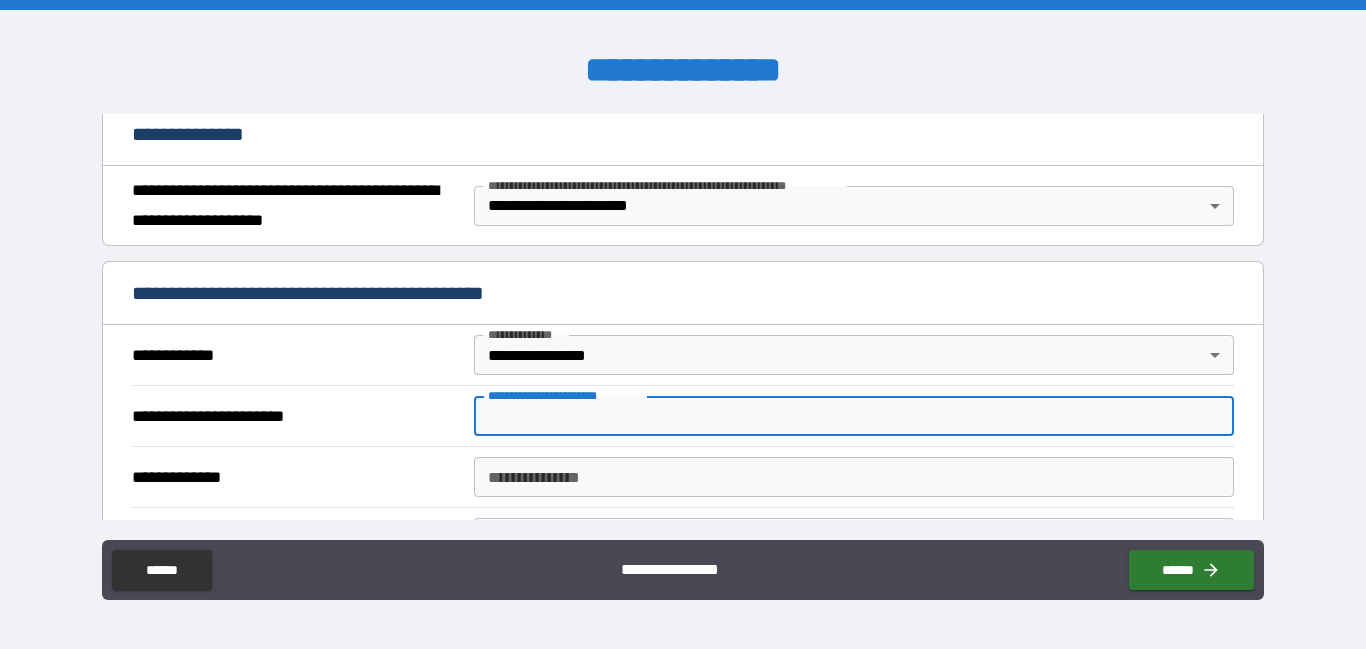 click on "**********" at bounding box center (854, 416) 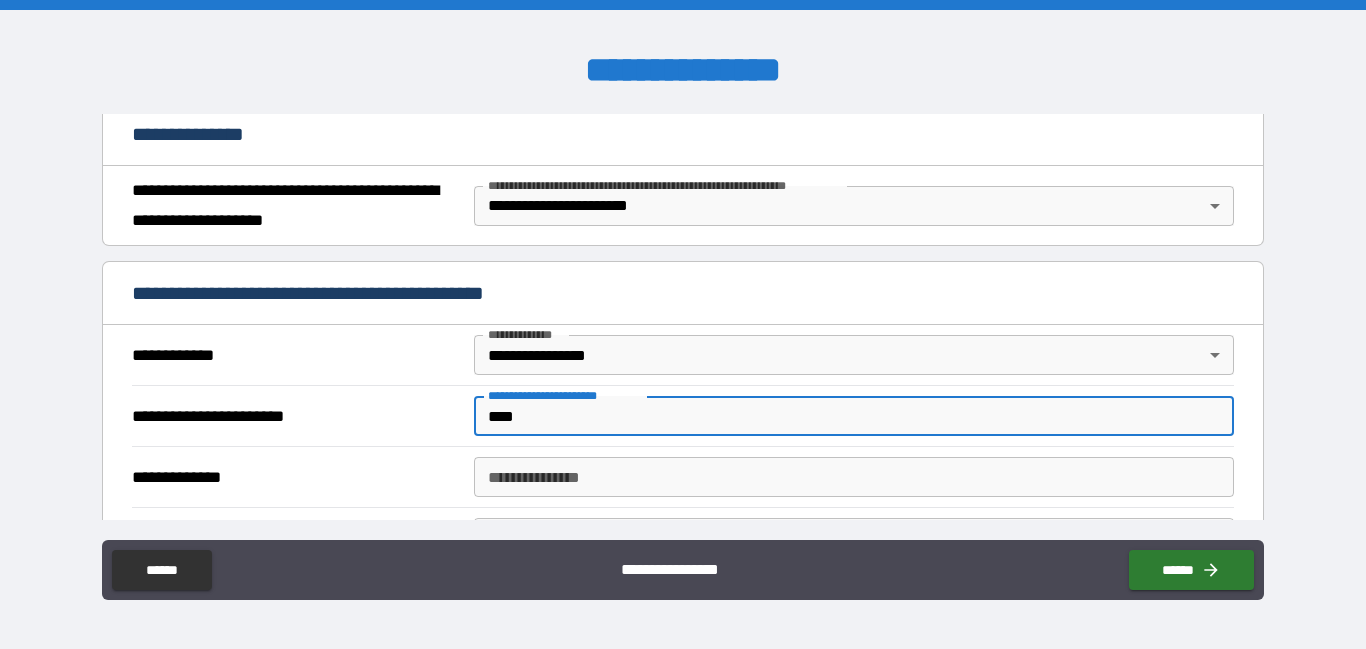 type on "****" 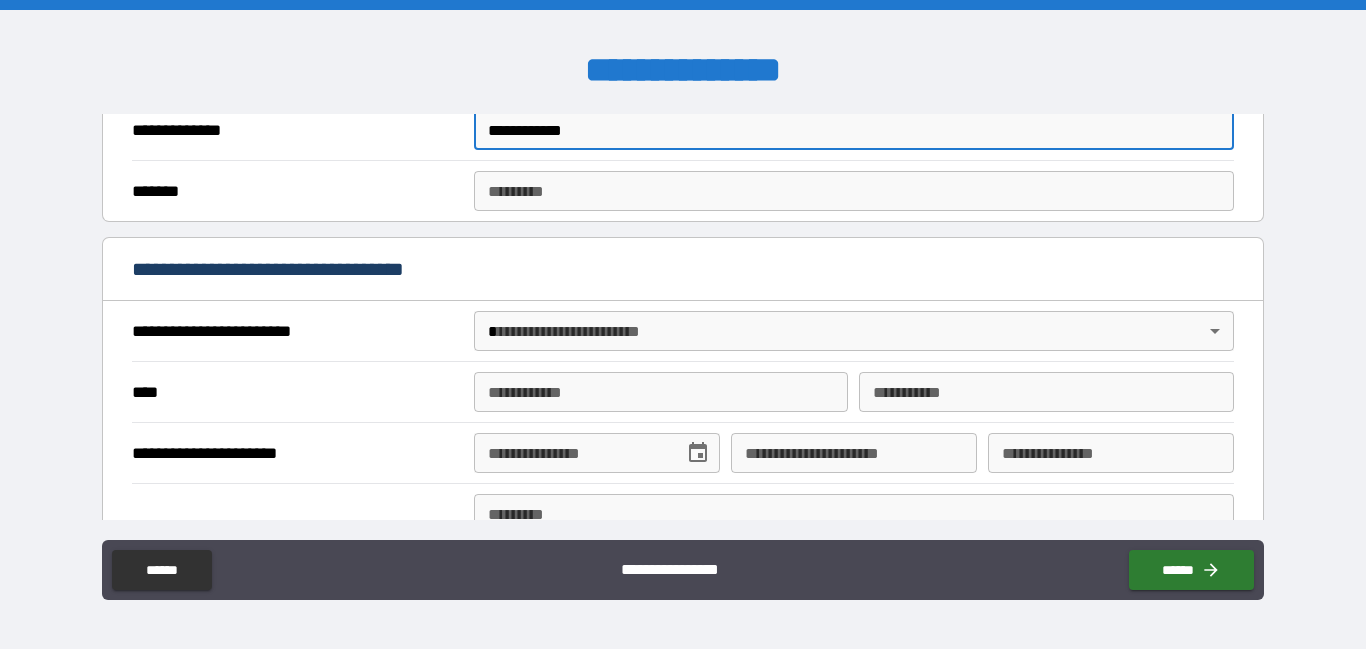 scroll, scrollTop: 454, scrollLeft: 0, axis: vertical 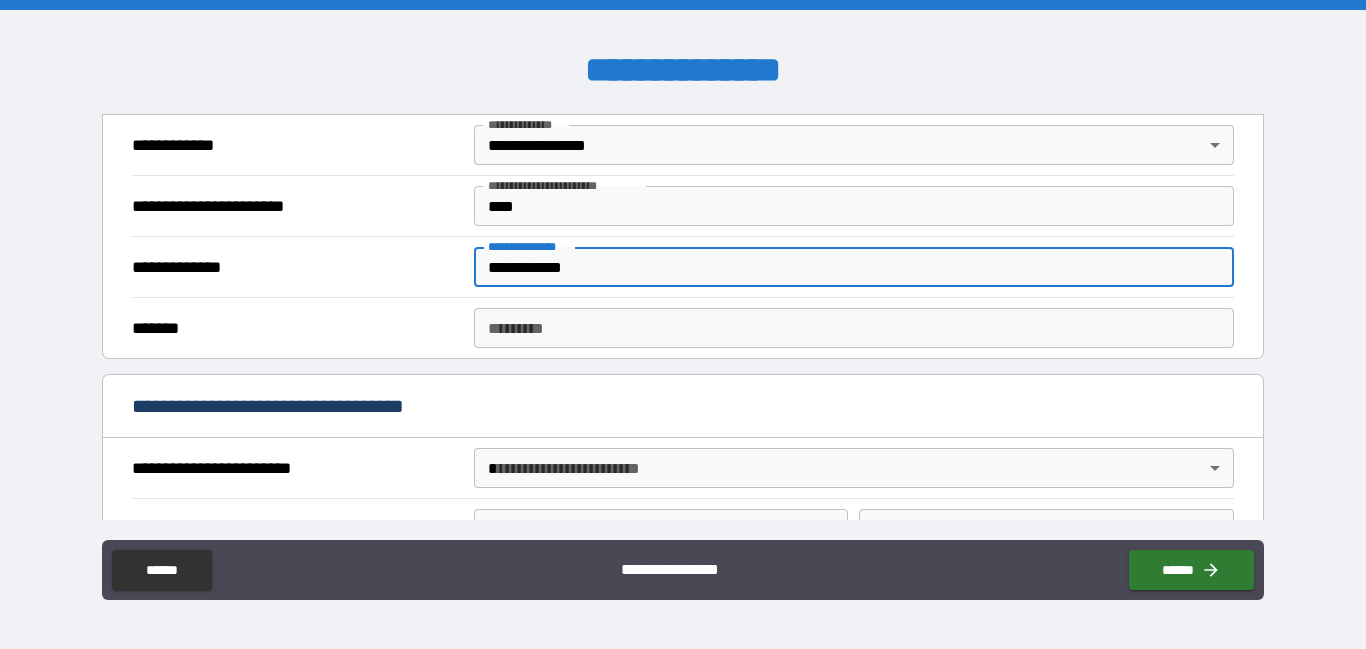 type on "**********" 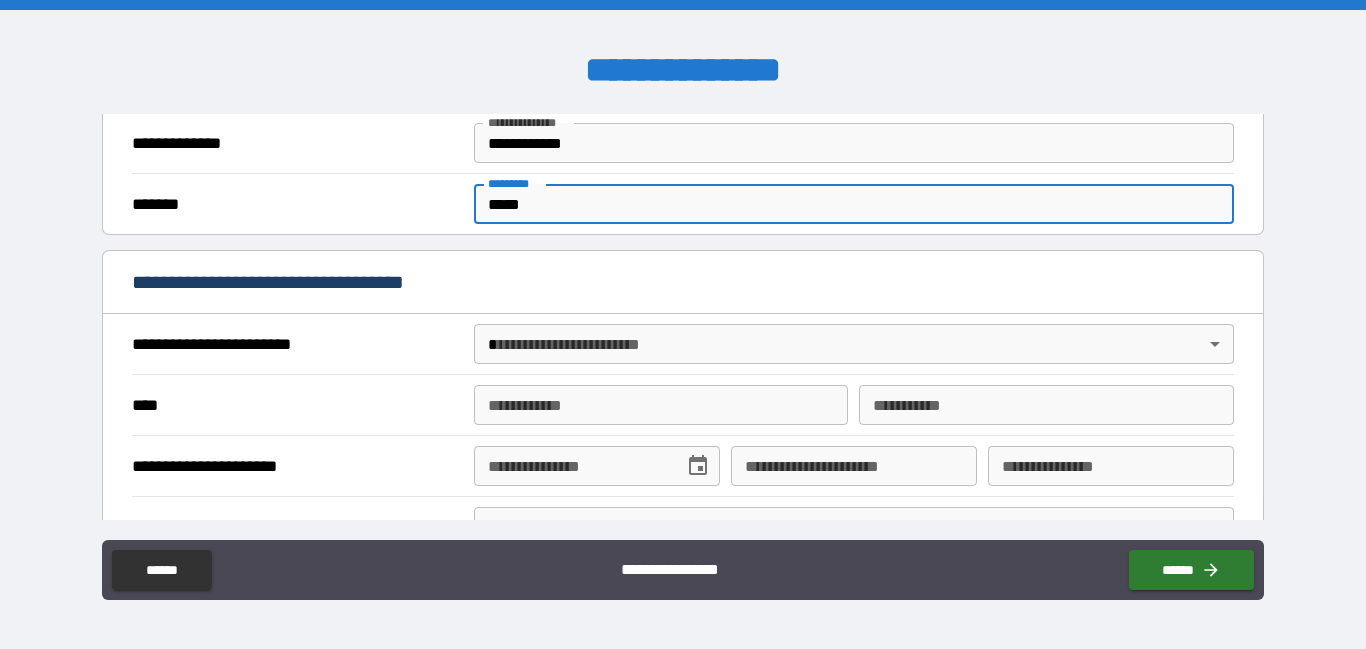 scroll, scrollTop: 579, scrollLeft: 0, axis: vertical 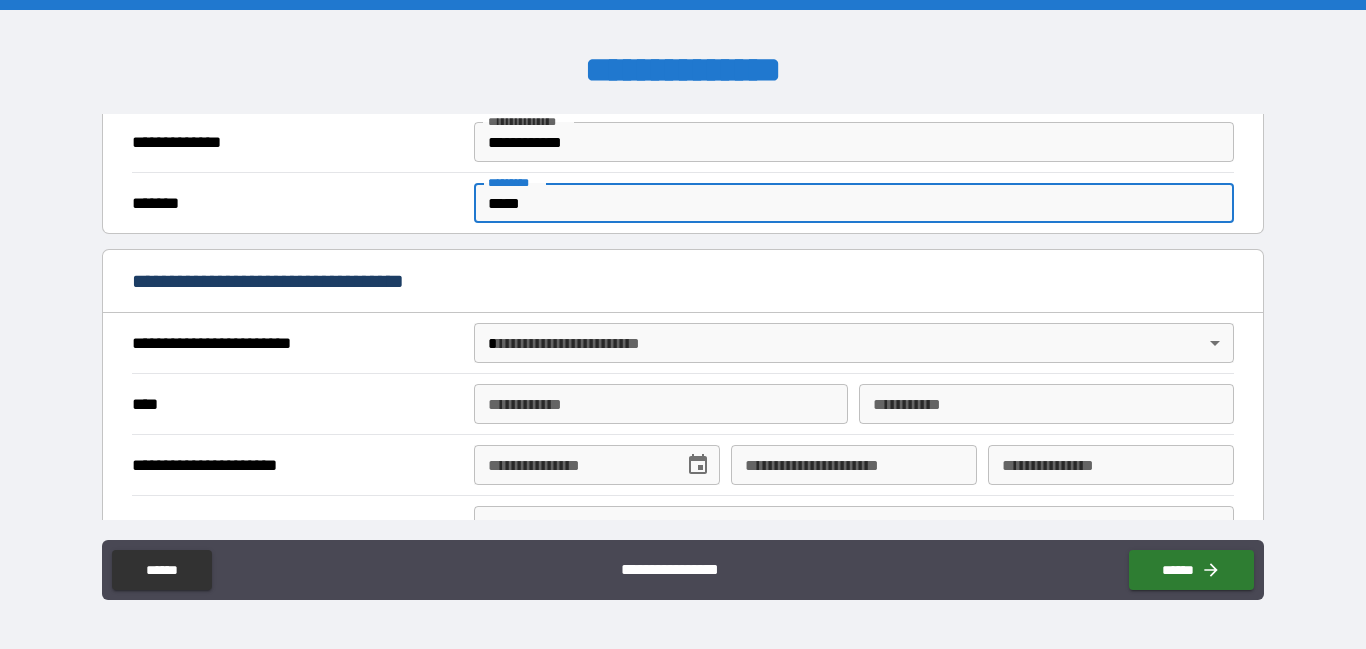 type on "*****" 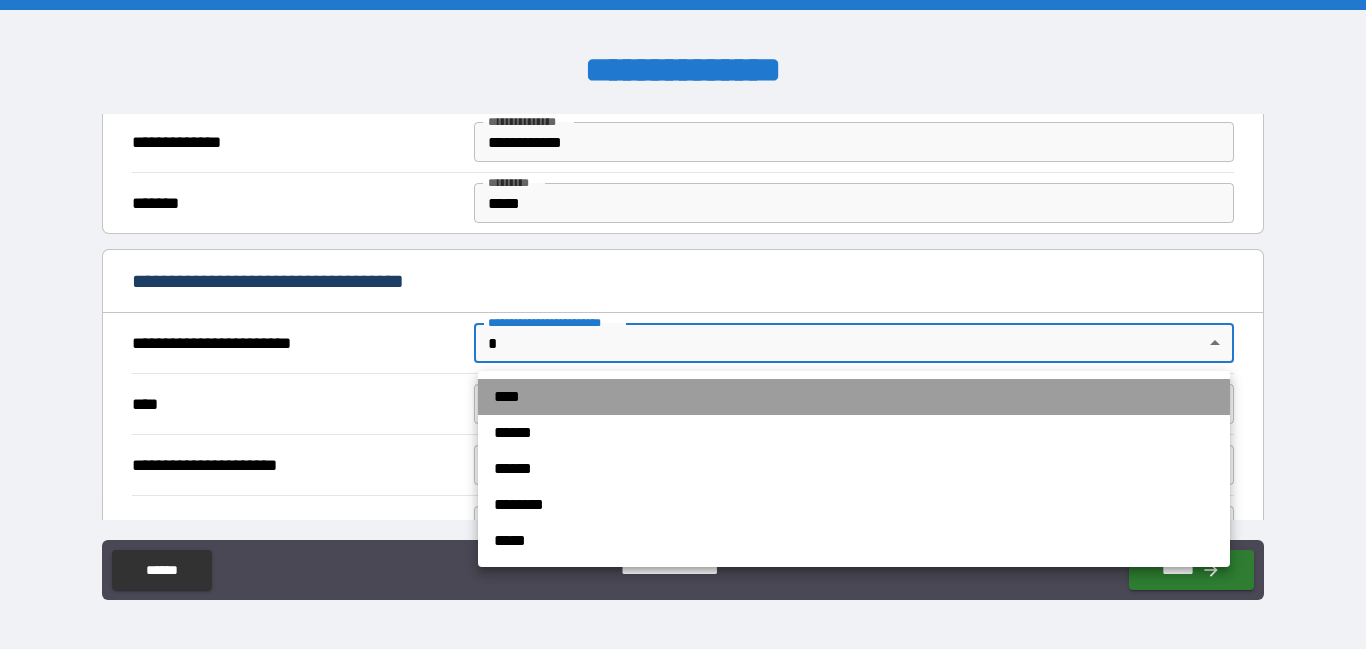 click on "****" at bounding box center [854, 397] 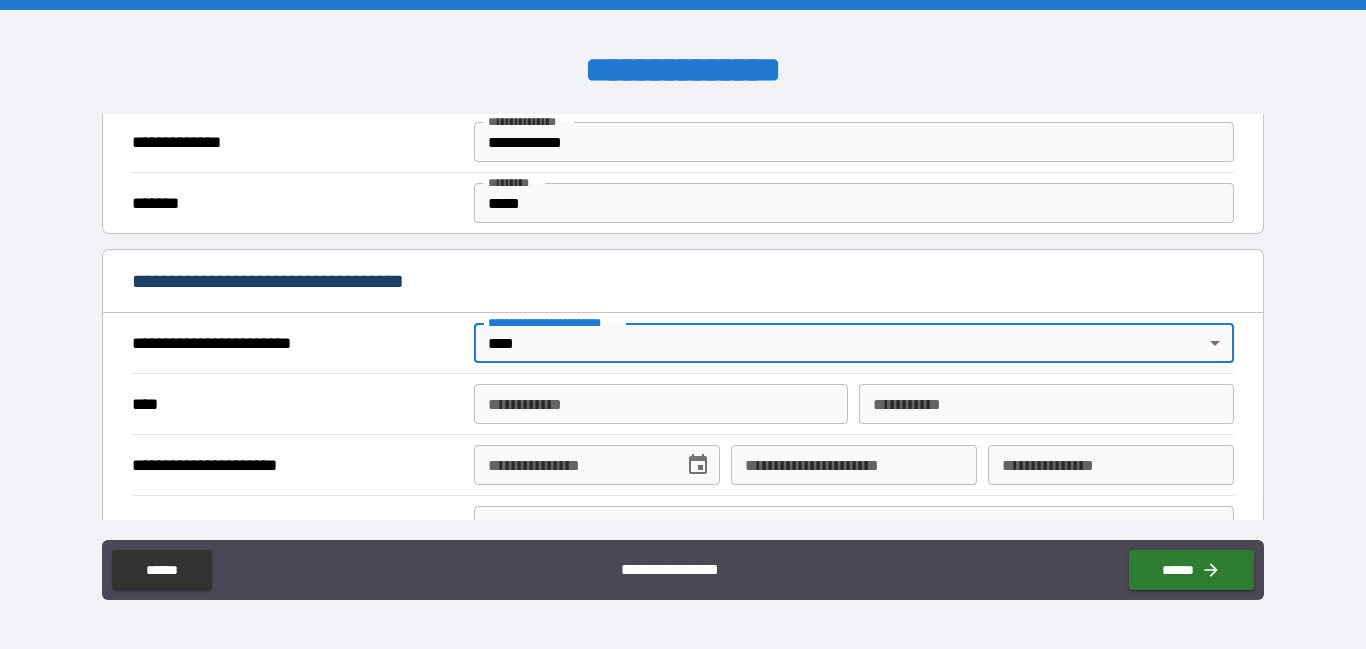 type on "*" 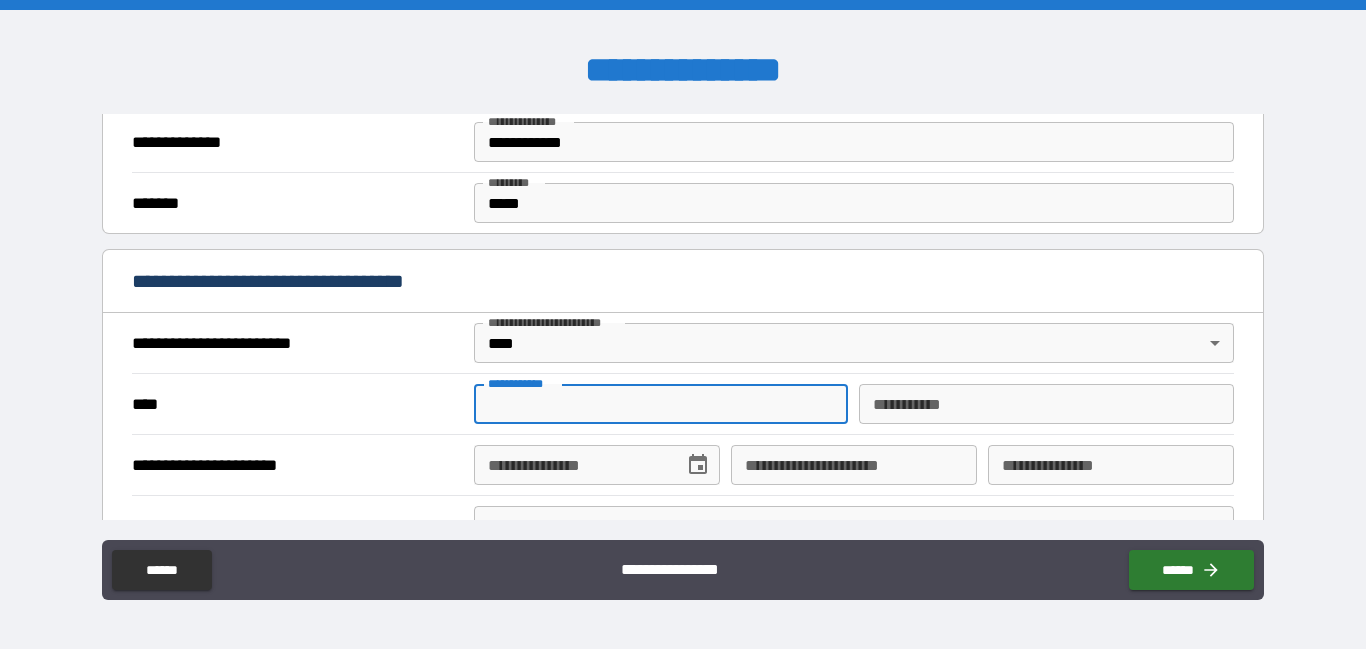 click on "**********" at bounding box center [661, 404] 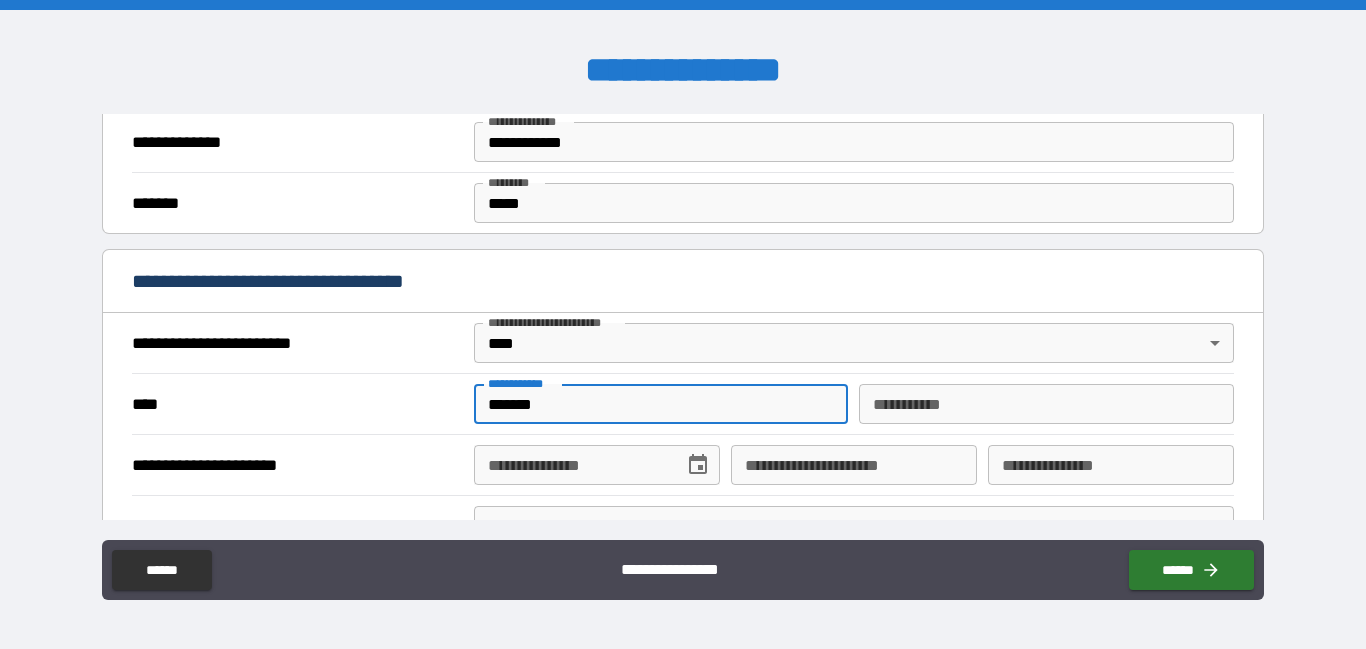 type on "******" 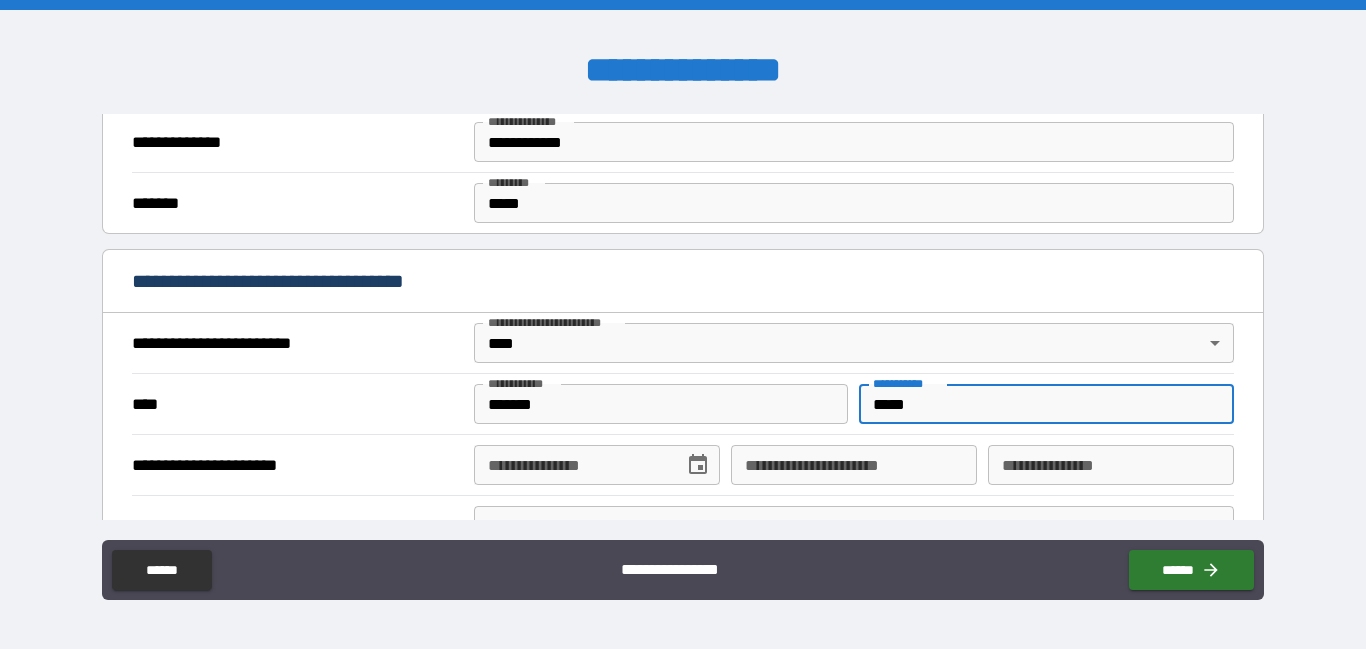 type on "*****" 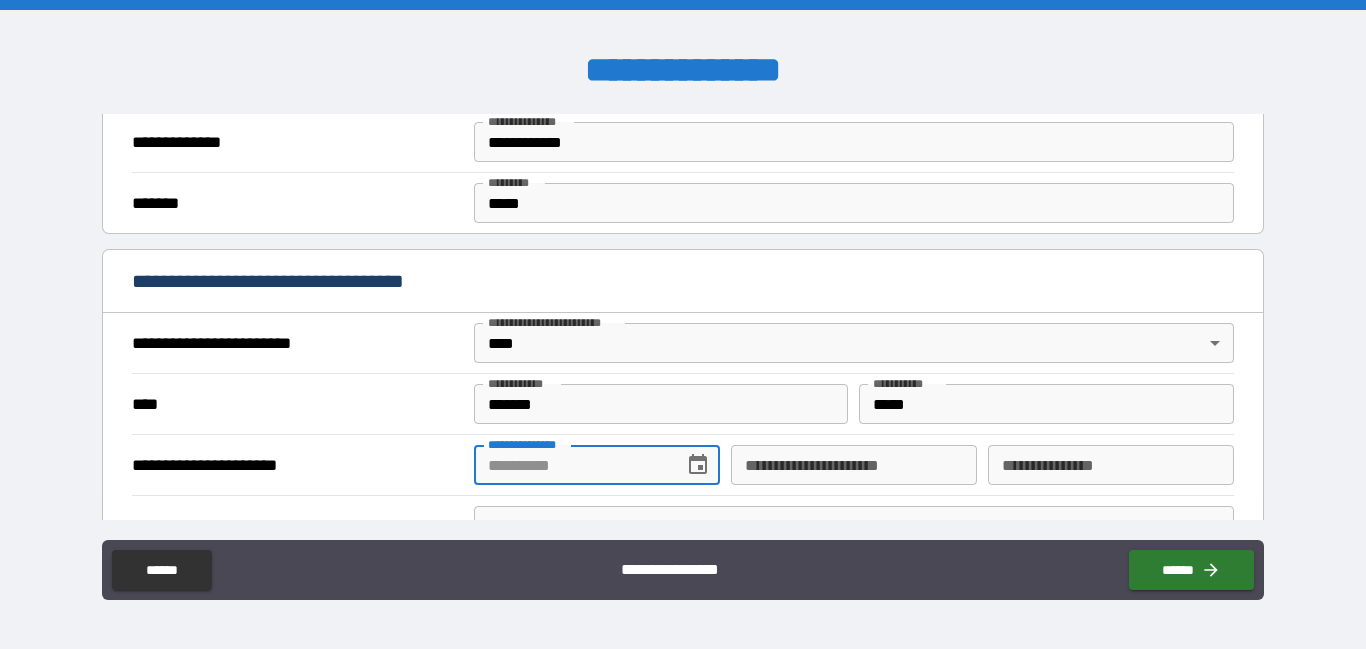 click on "**********" at bounding box center [572, 465] 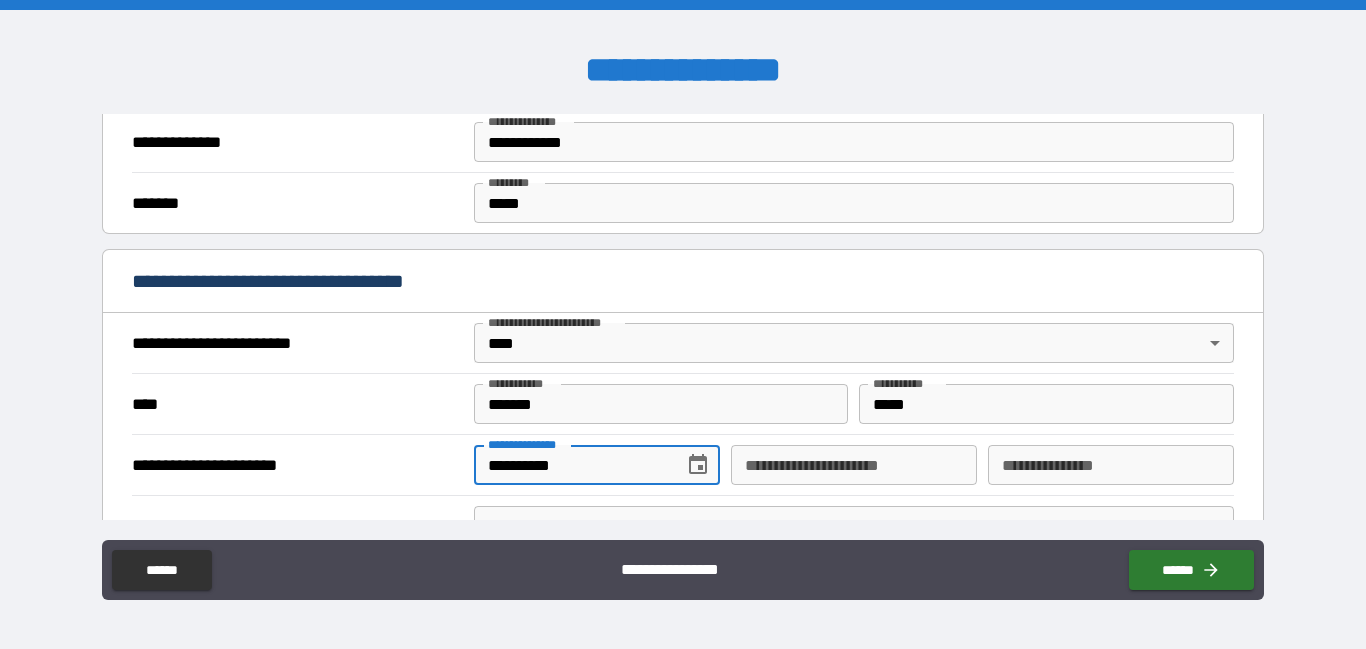 type on "**********" 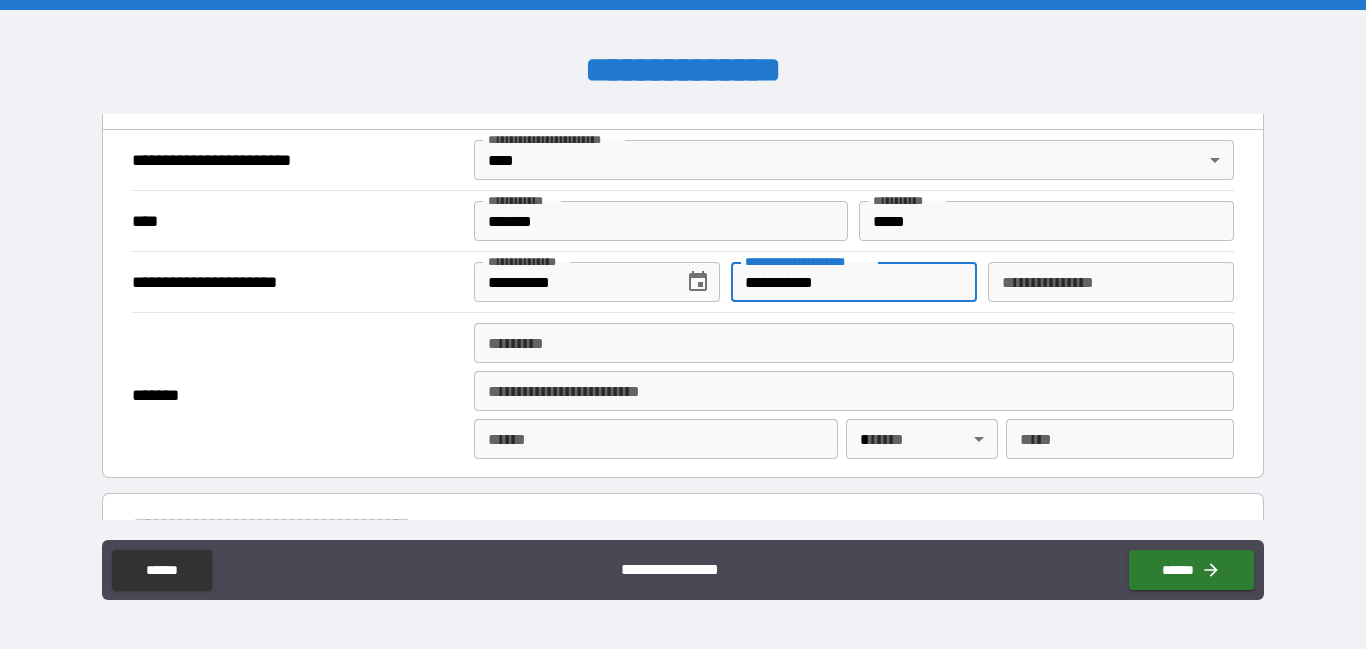 scroll, scrollTop: 794, scrollLeft: 0, axis: vertical 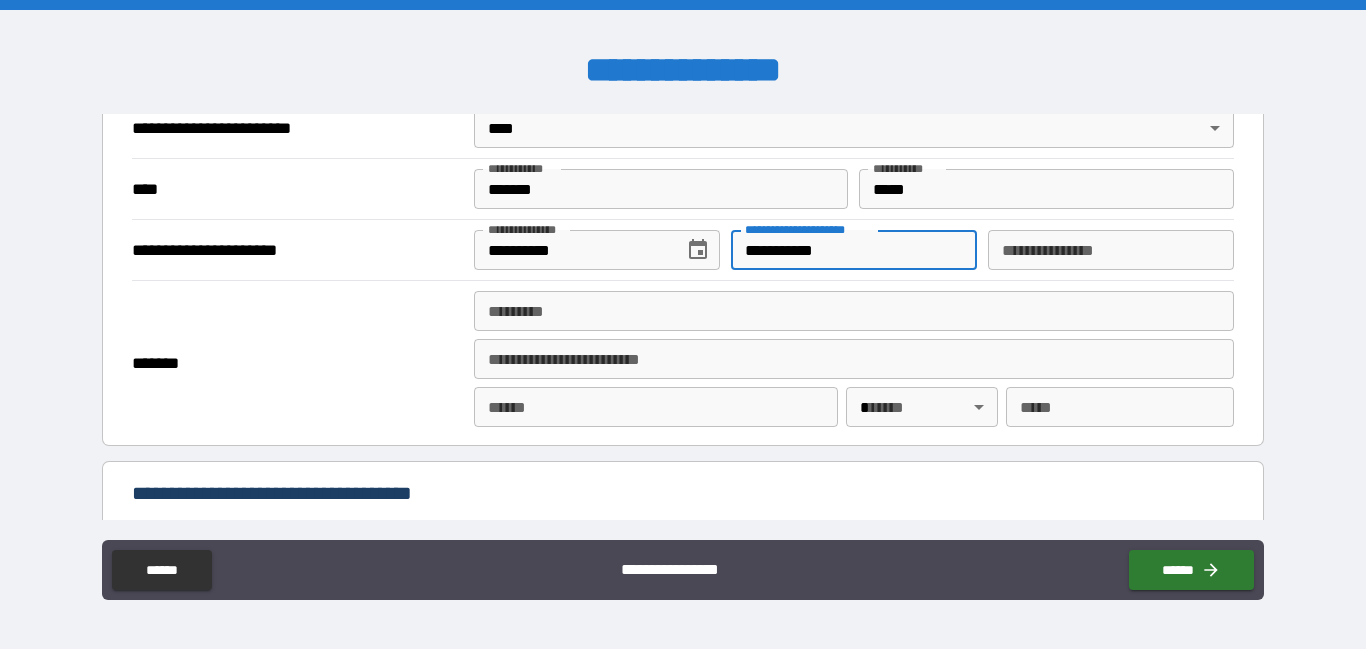 type on "**********" 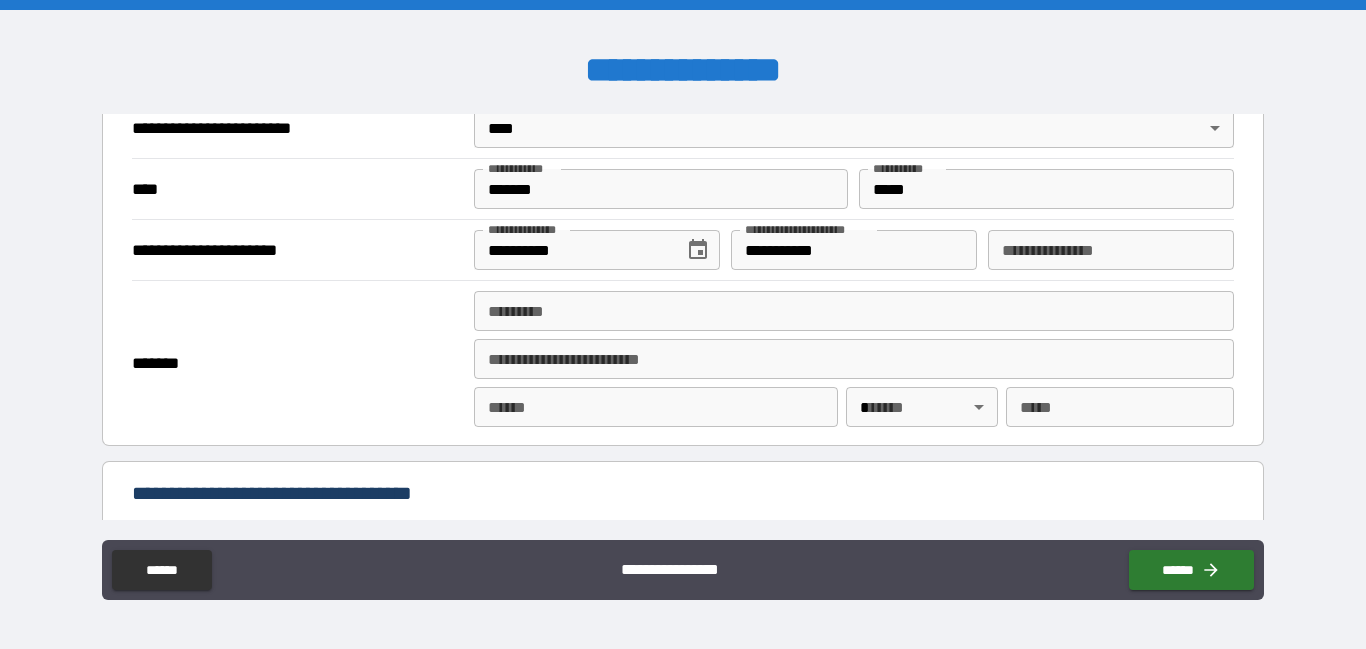 click on "*******   * *******   *" at bounding box center (854, 315) 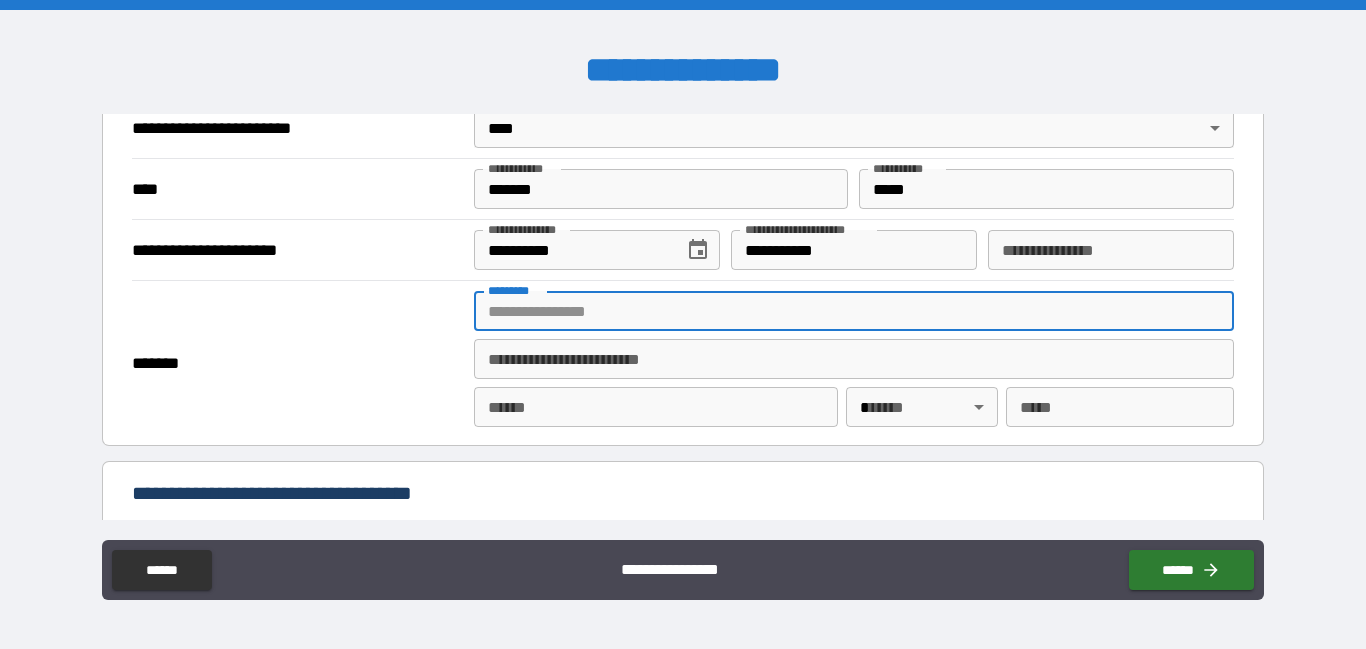 click on "*******   *" at bounding box center [854, 311] 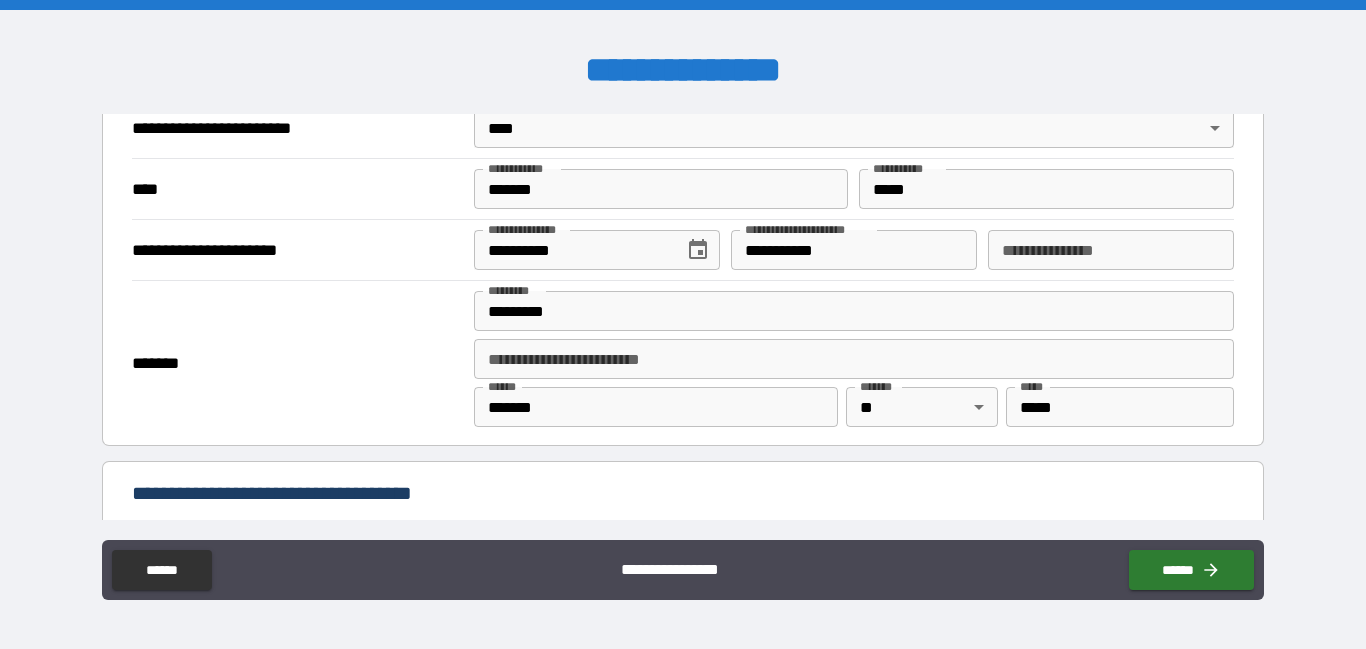 type on "**********" 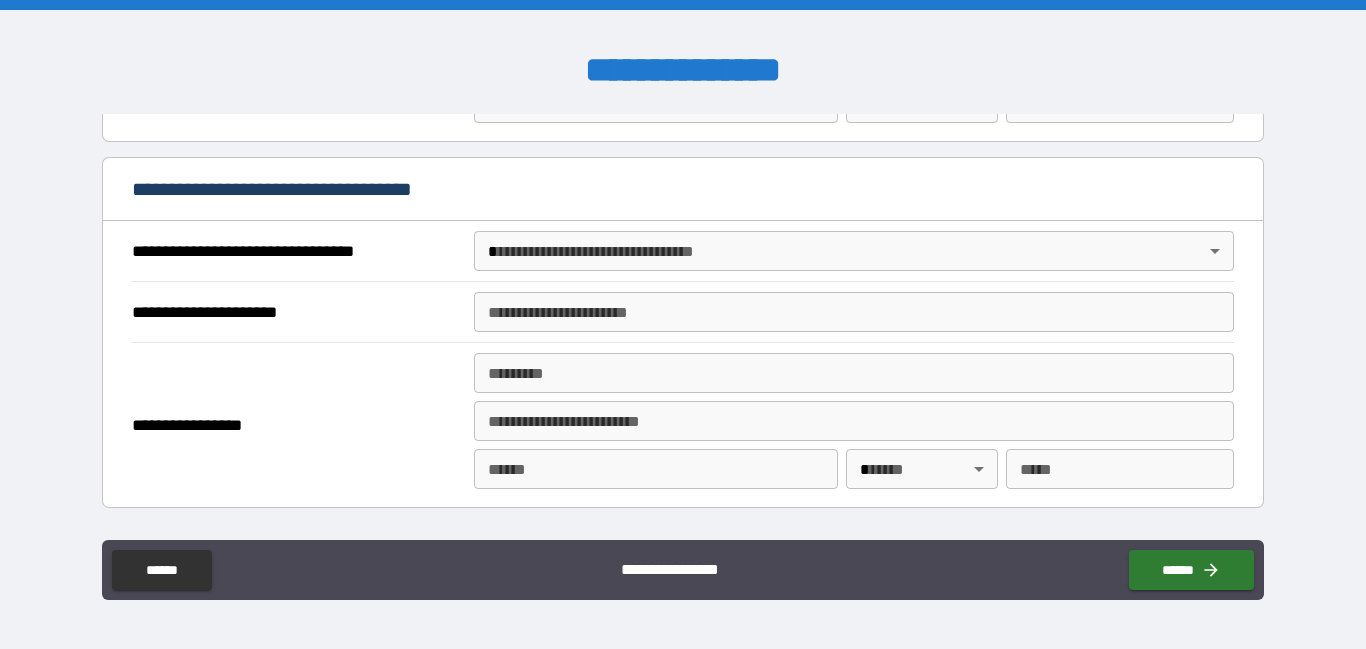 scroll, scrollTop: 1106, scrollLeft: 0, axis: vertical 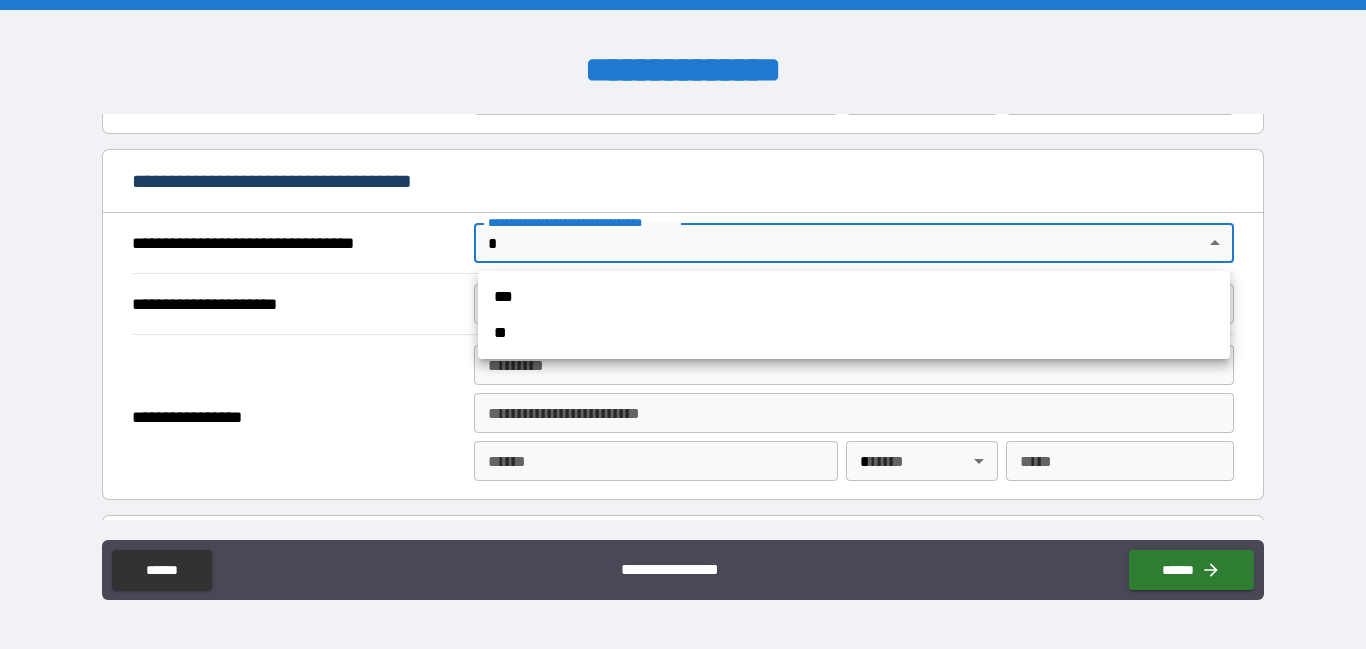 click on "**********" at bounding box center [683, 324] 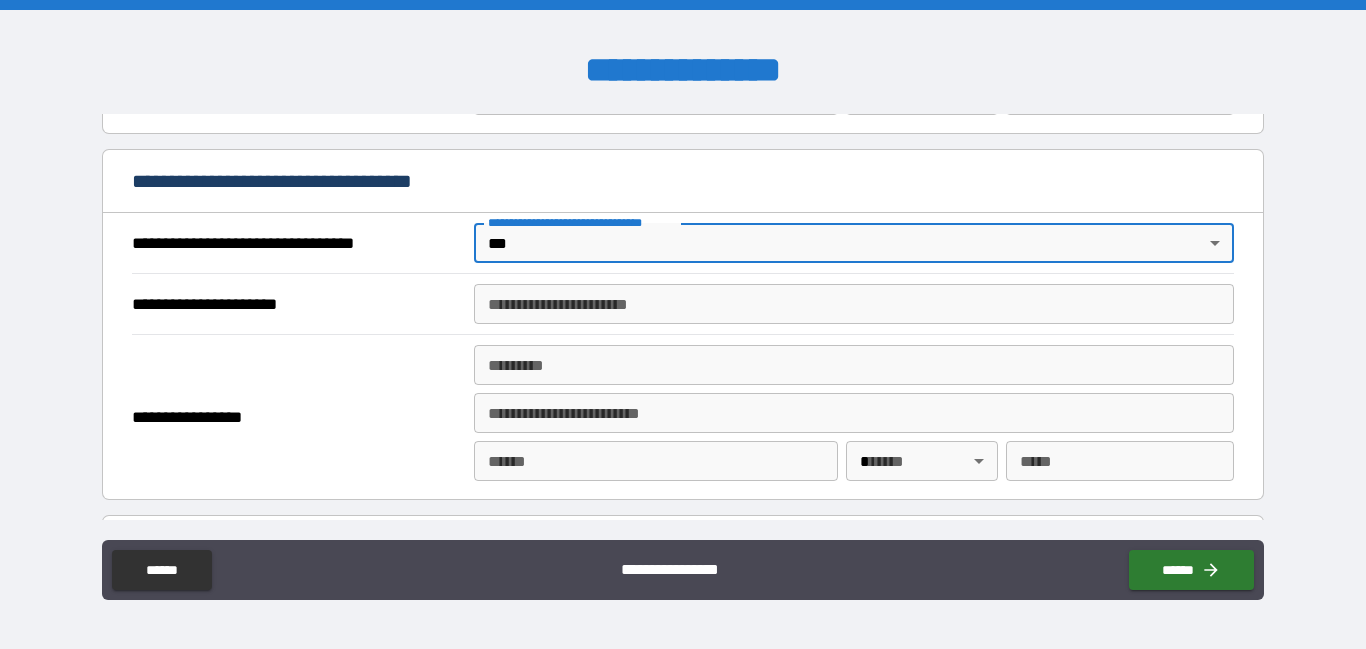 type on "*" 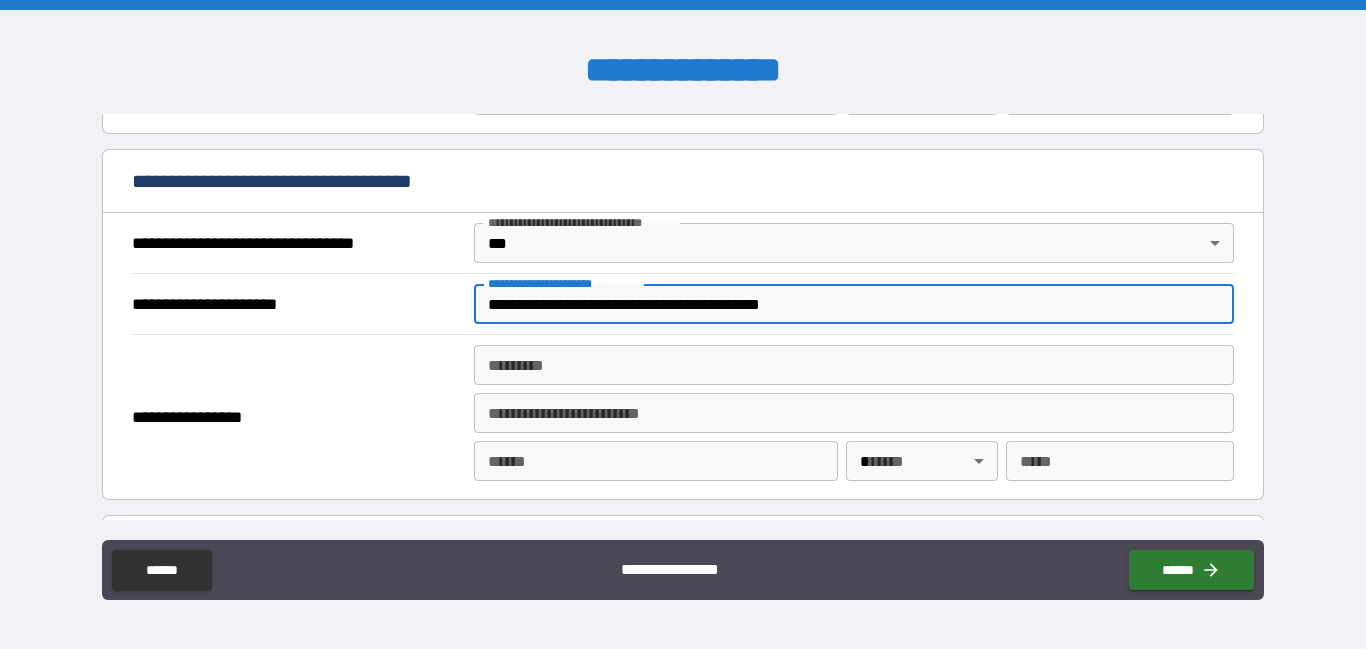 type on "**********" 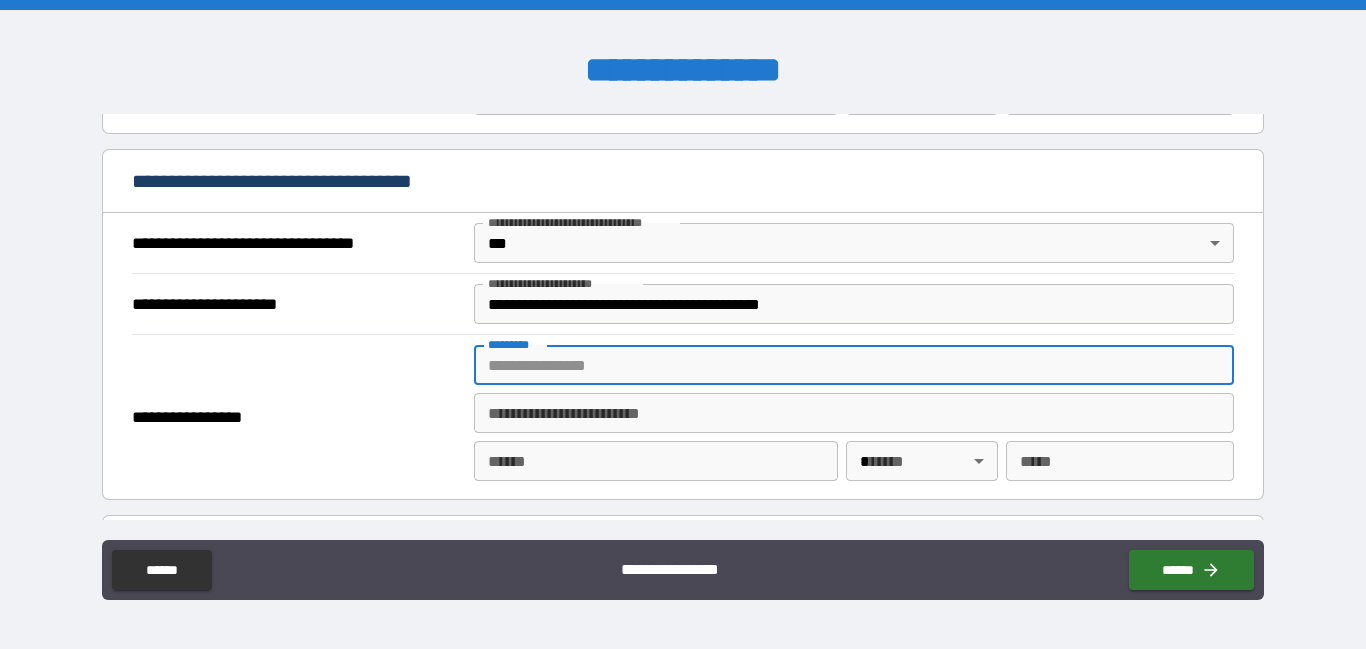 click on "*******   *" at bounding box center (854, 365) 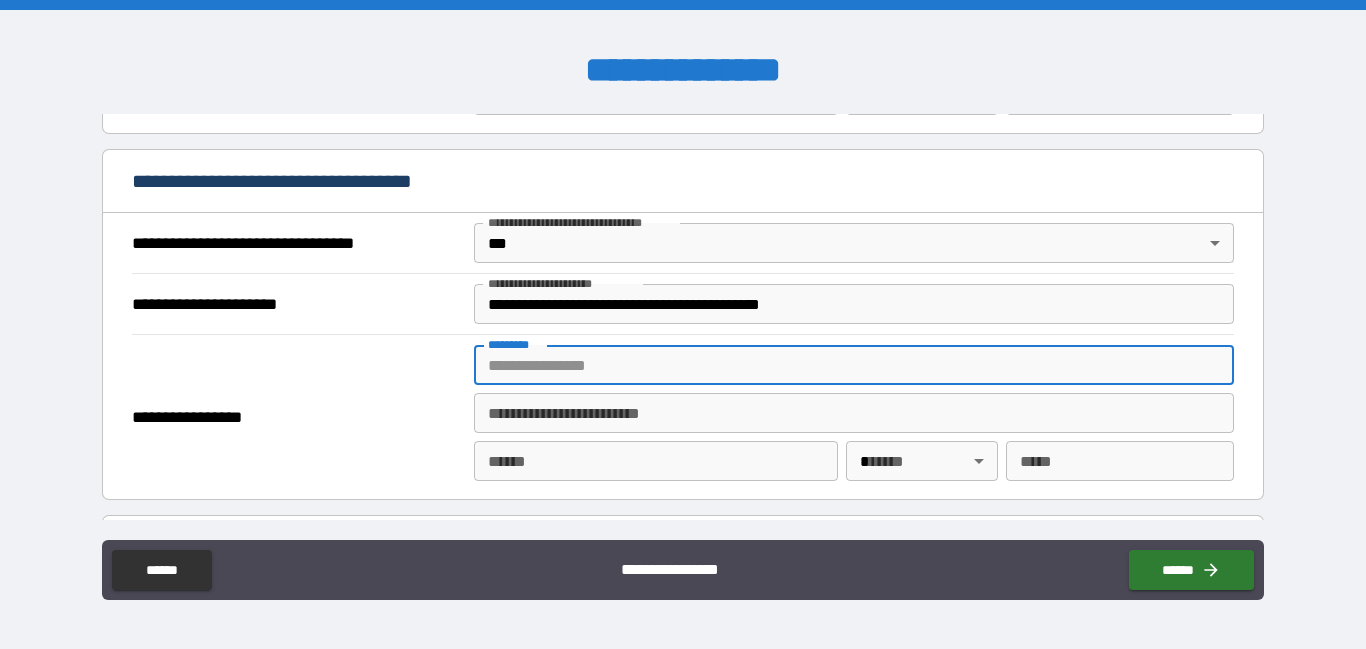 paste on "**********" 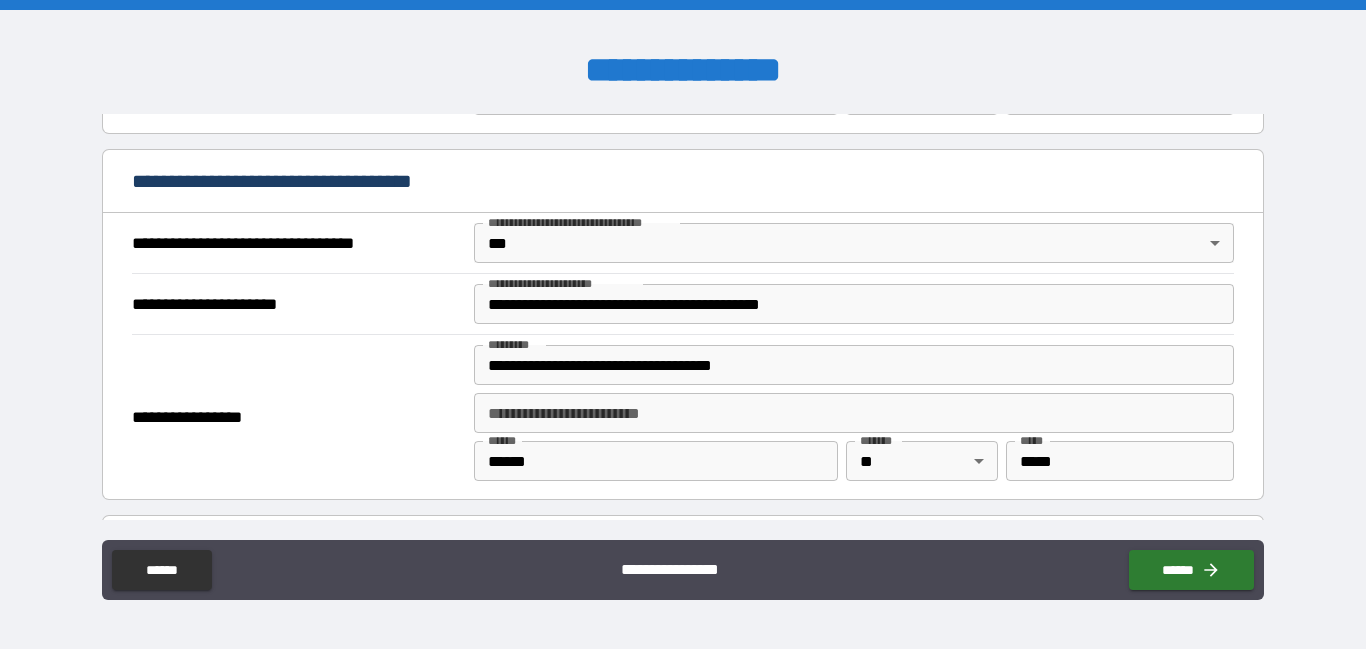 type on "**********" 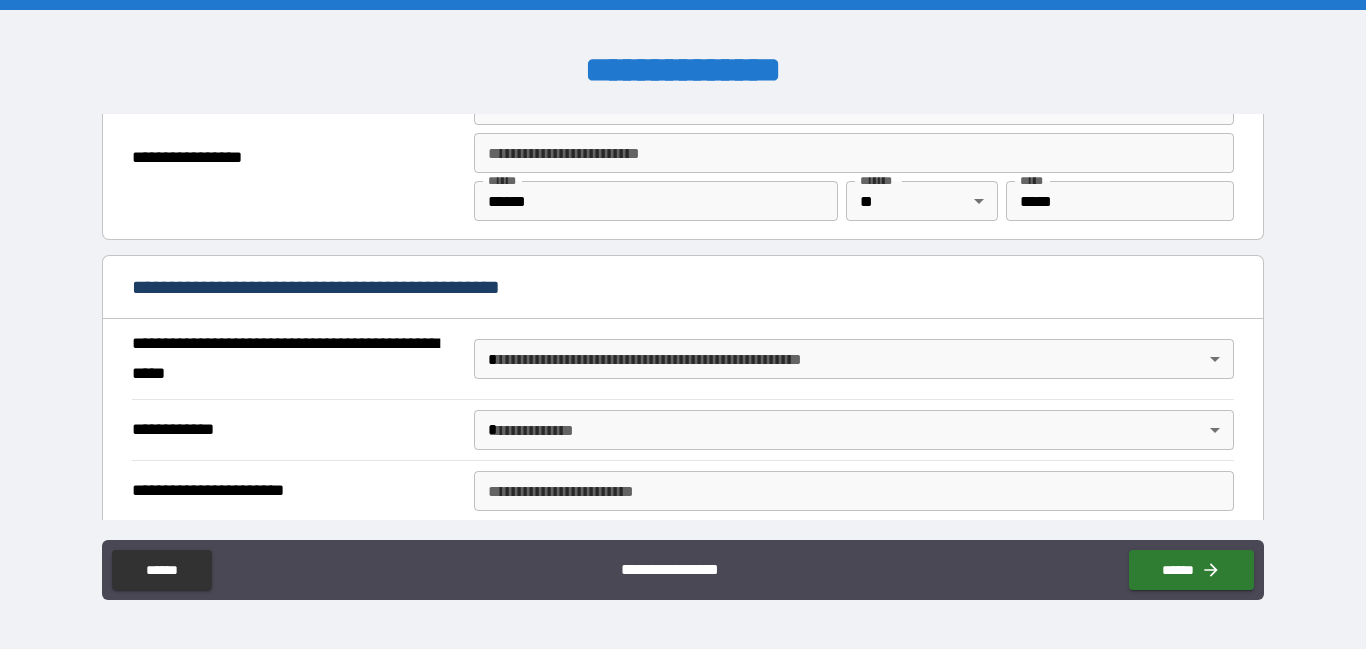 scroll, scrollTop: 1389, scrollLeft: 0, axis: vertical 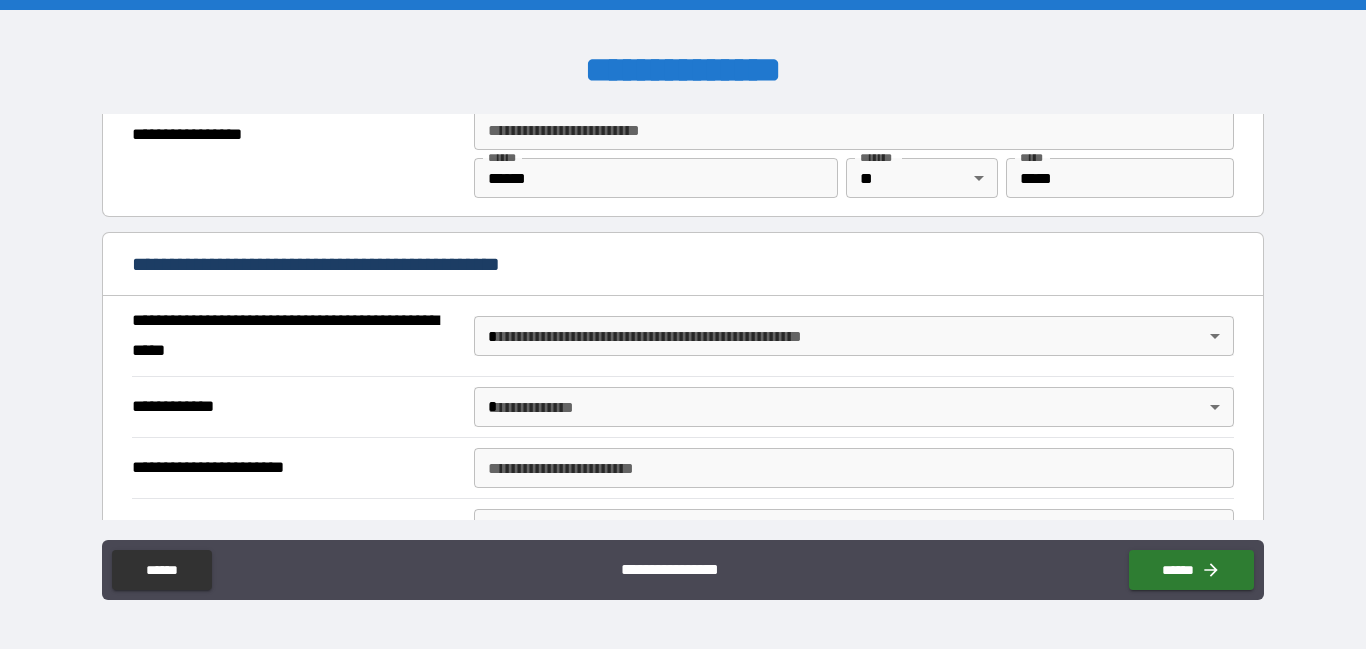 click on "**********" at bounding box center (683, 324) 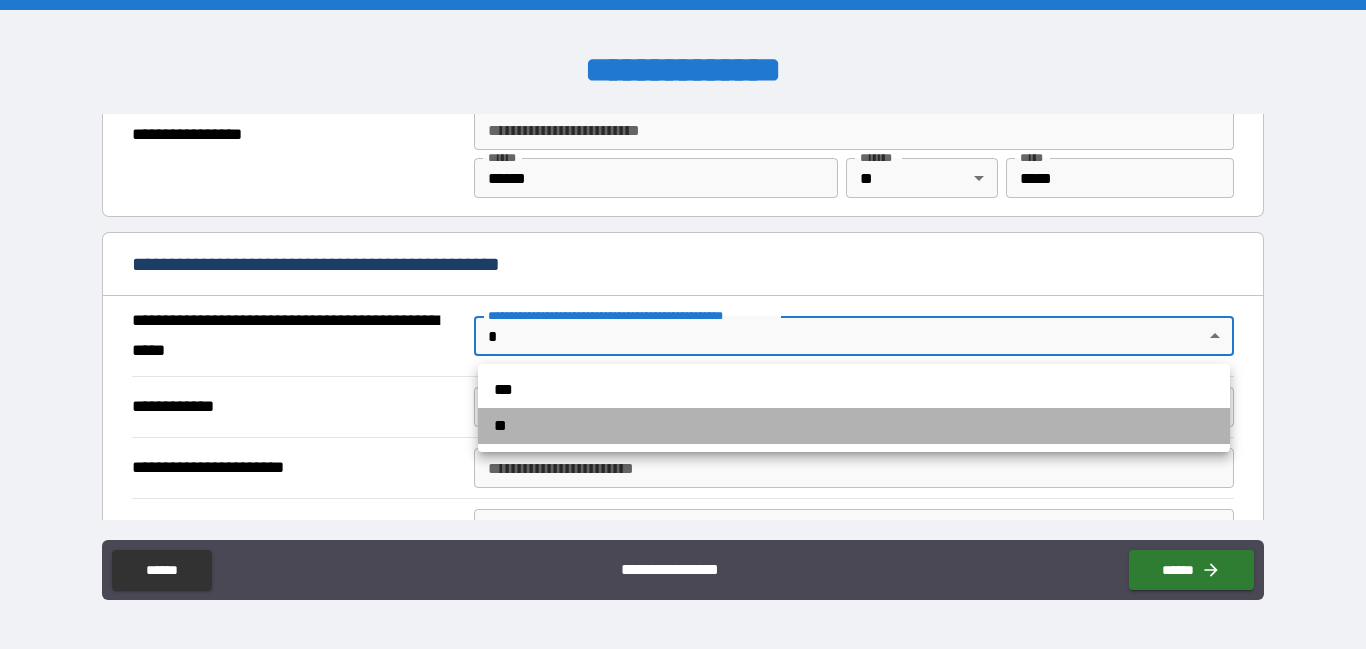 click on "**" at bounding box center (854, 426) 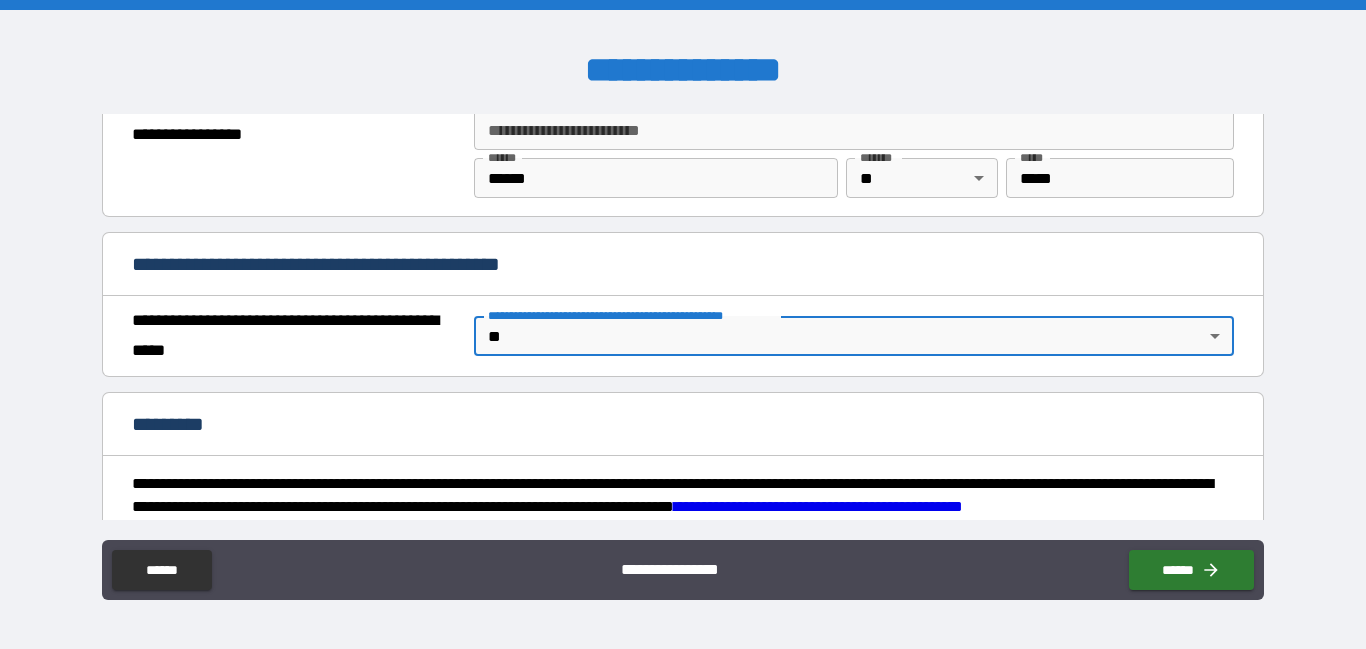 type on "*" 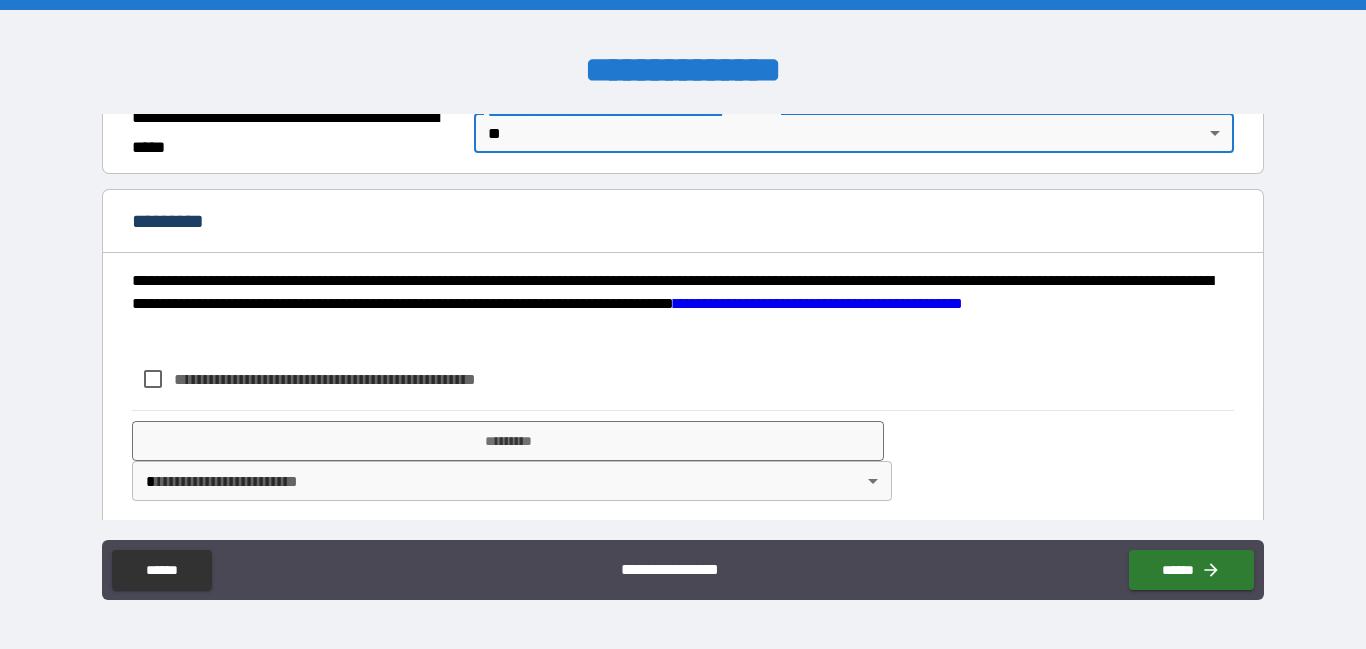 scroll, scrollTop: 1604, scrollLeft: 0, axis: vertical 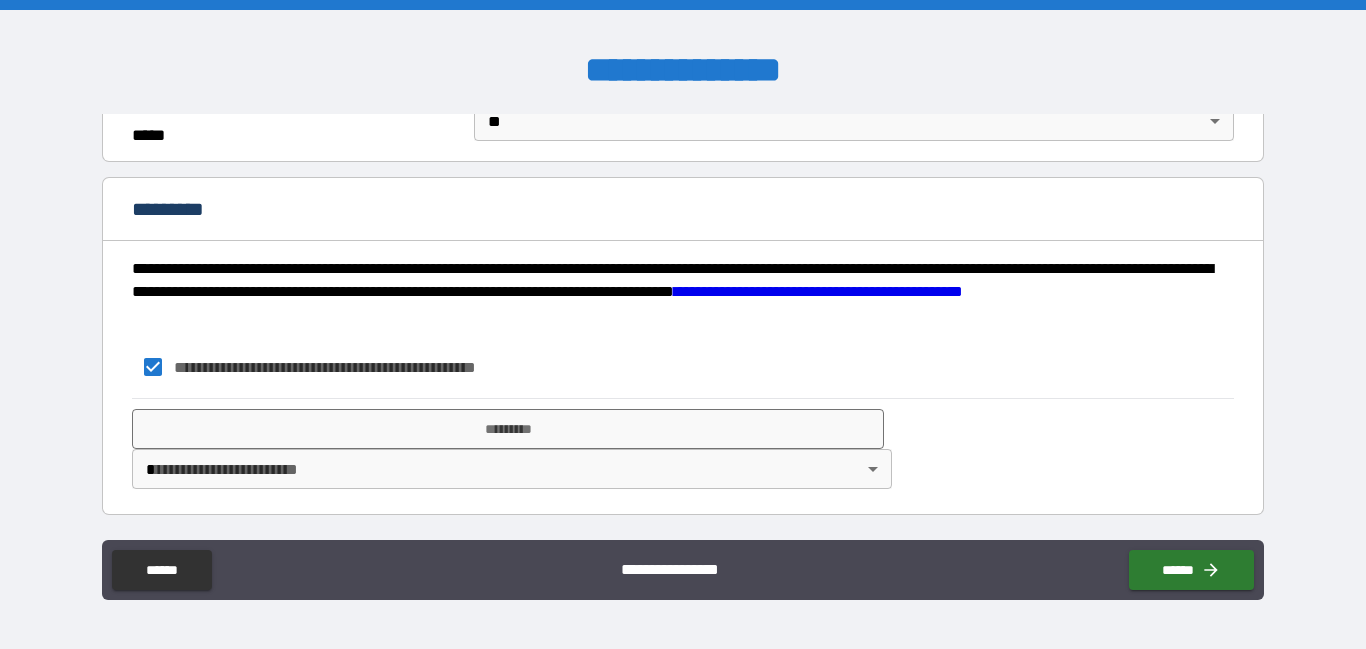 click on "**********" at bounding box center [683, 324] 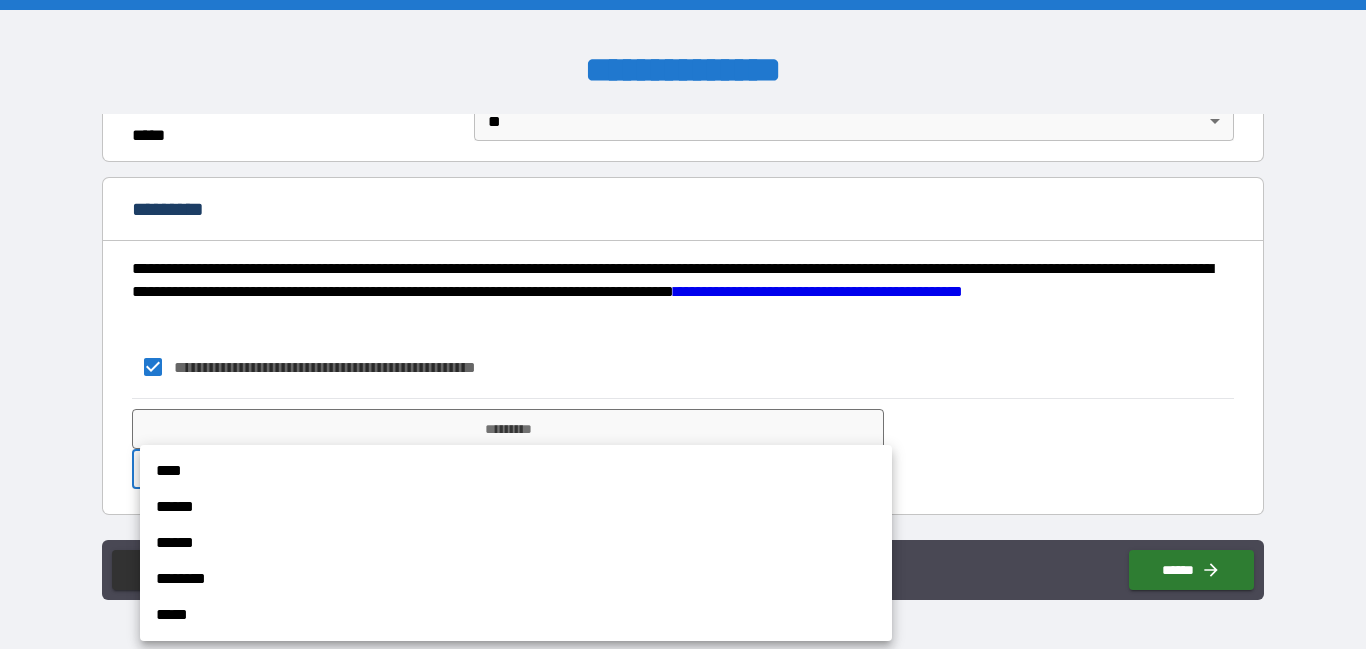 click on "****" at bounding box center [516, 471] 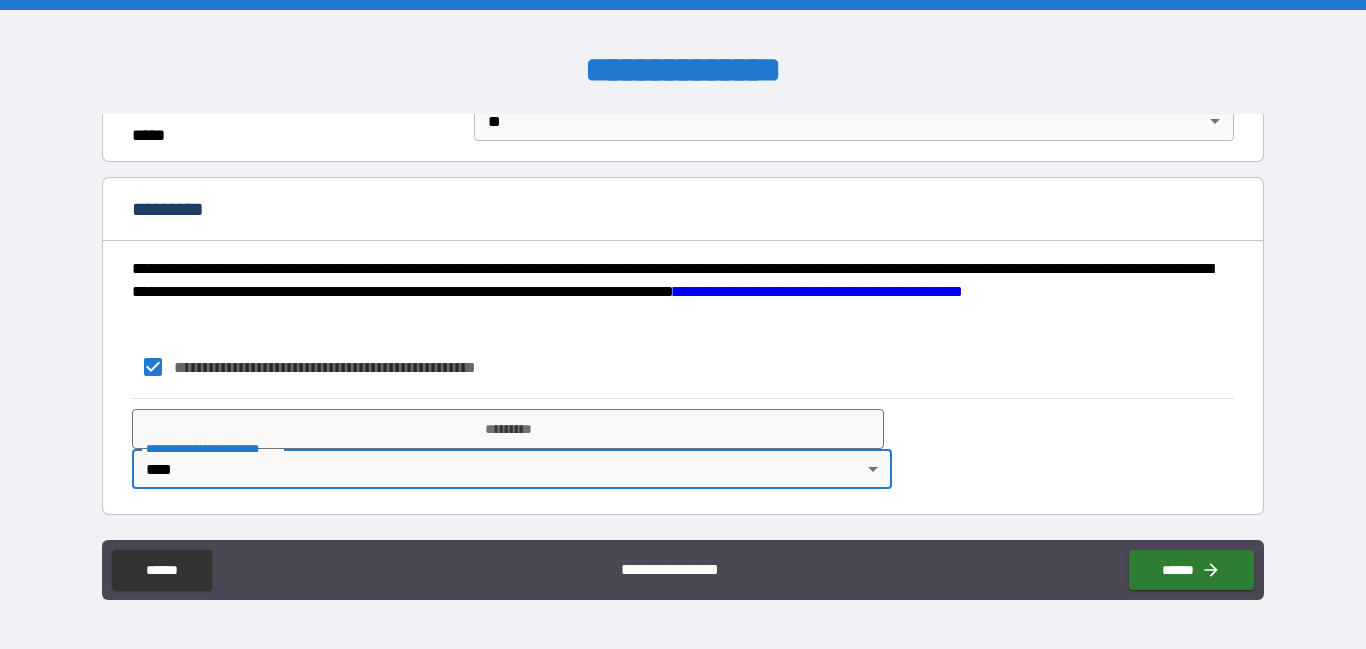 type on "*" 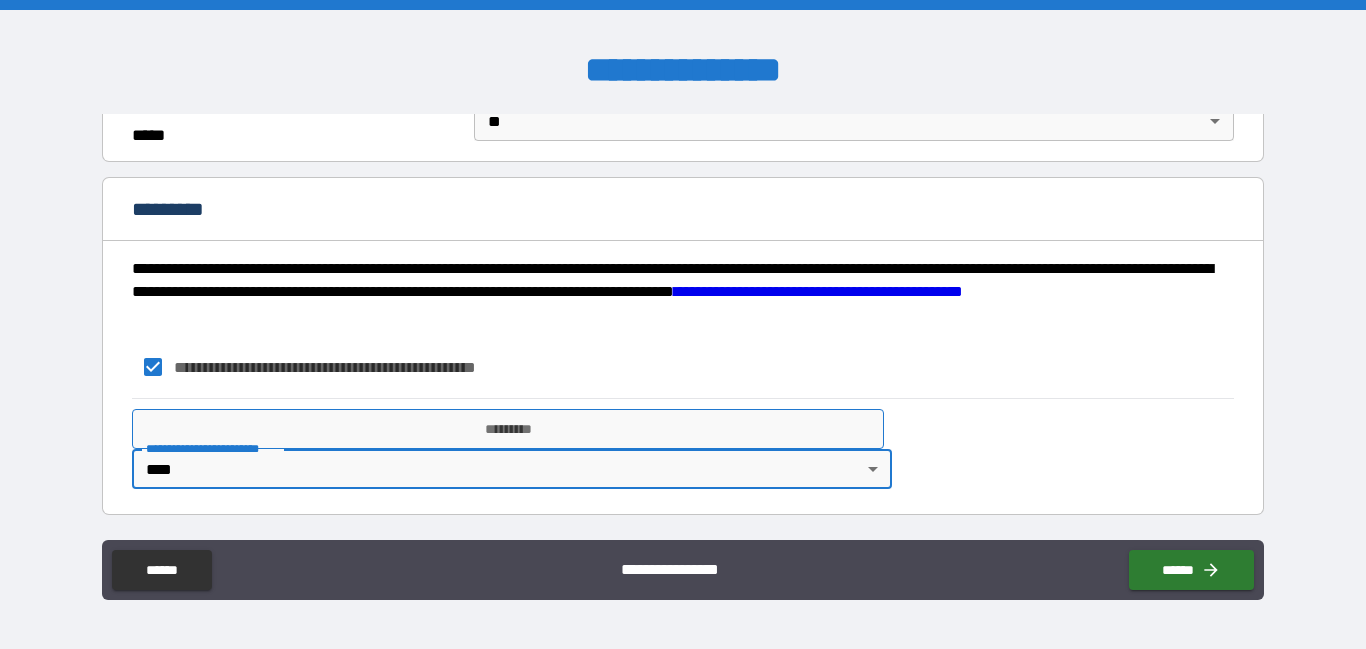 click on "*********" at bounding box center (508, 429) 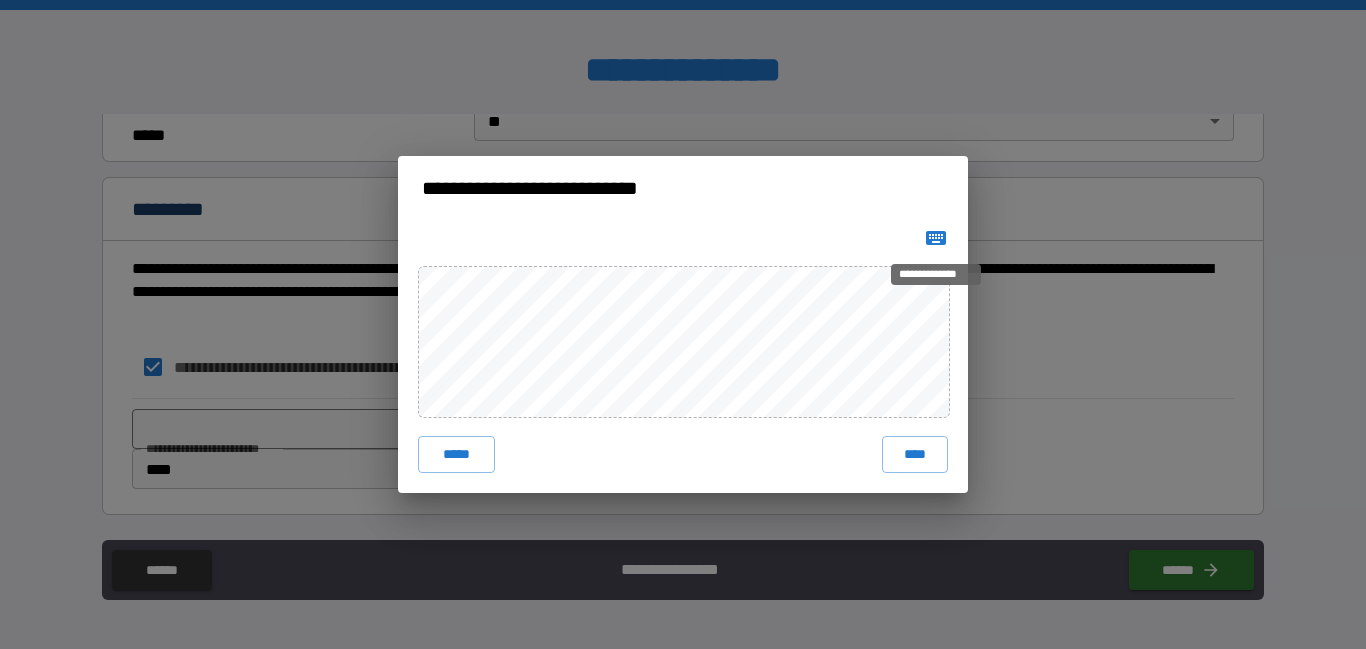 click on "**********" at bounding box center (936, 268) 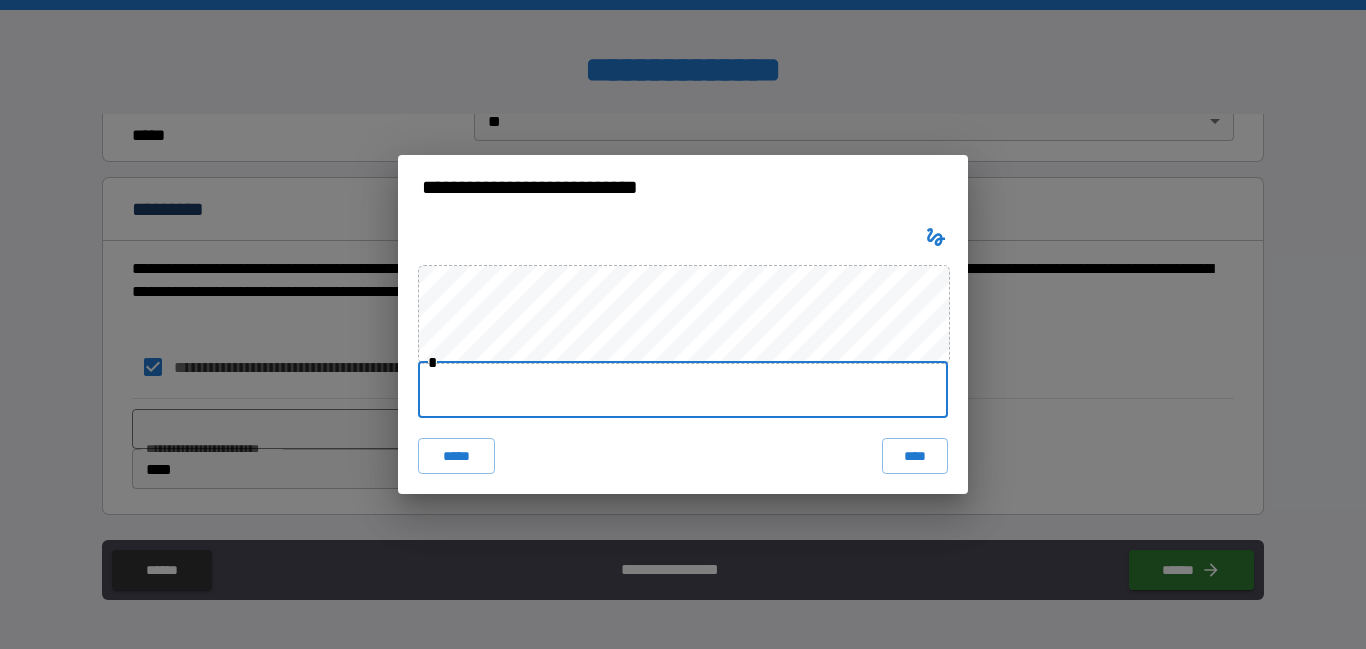 click at bounding box center (683, 390) 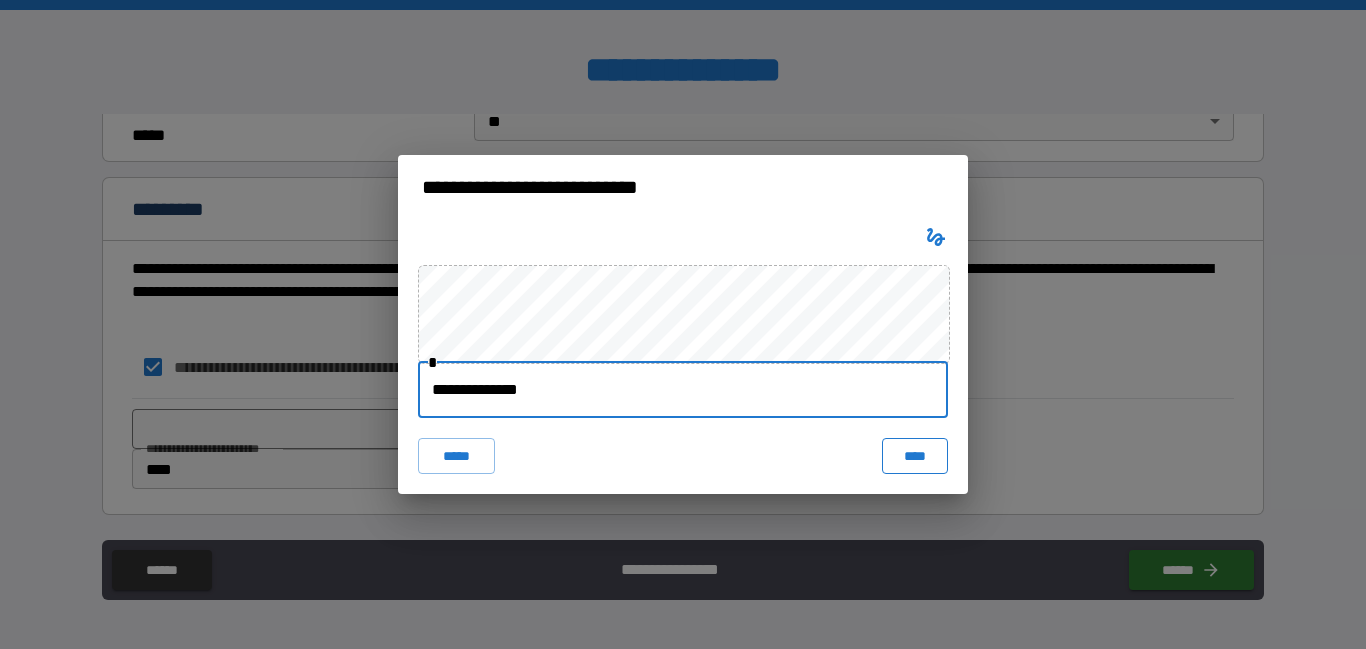 type on "**********" 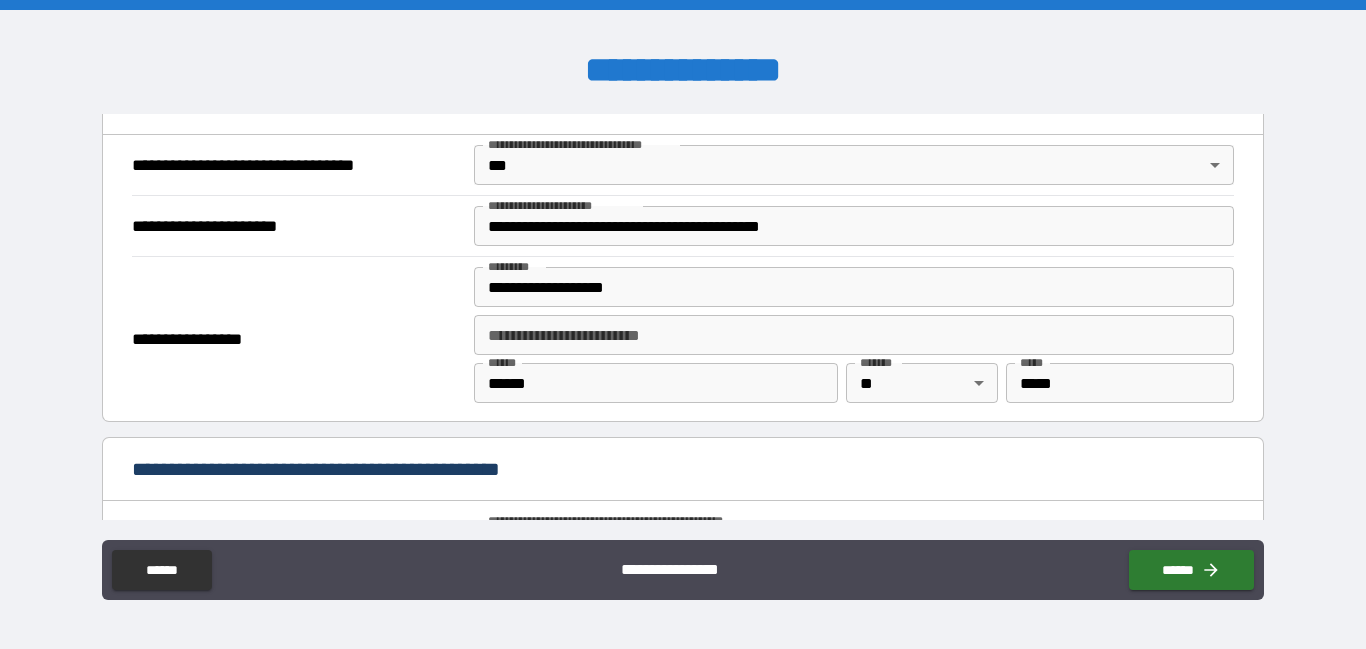 scroll, scrollTop: 1621, scrollLeft: 0, axis: vertical 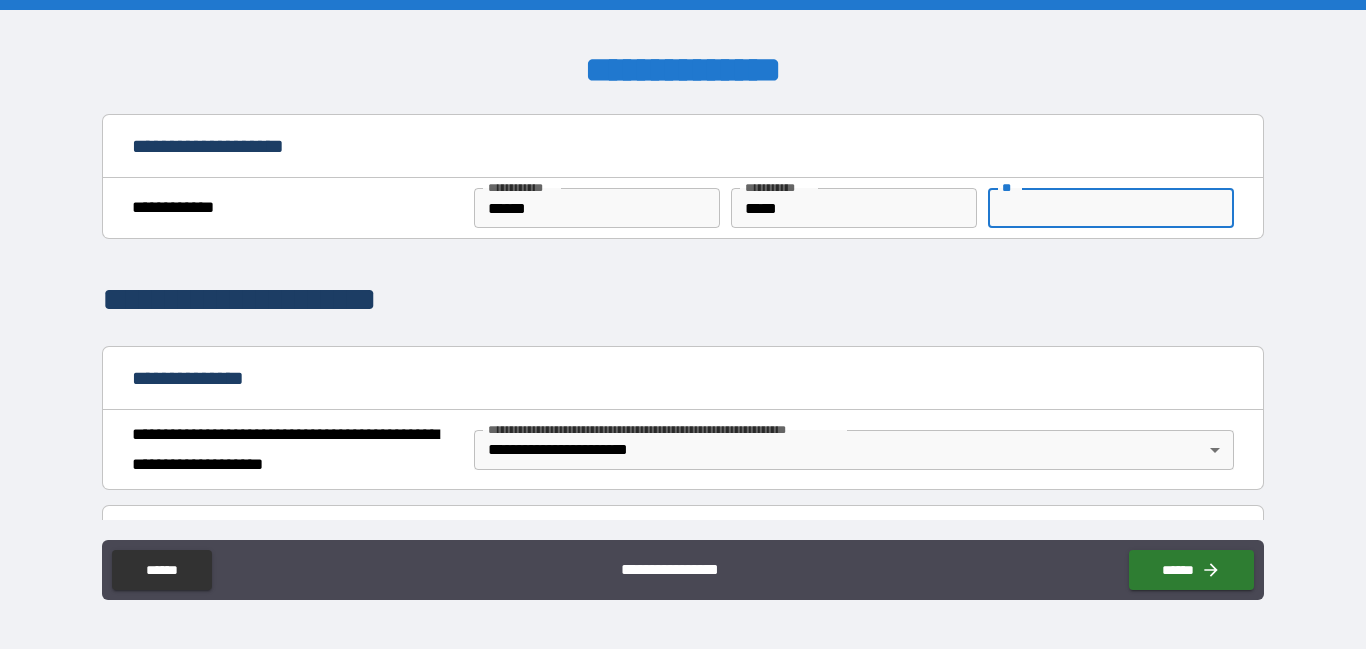 drag, startPoint x: 1029, startPoint y: 211, endPoint x: 951, endPoint y: 289, distance: 110.308655 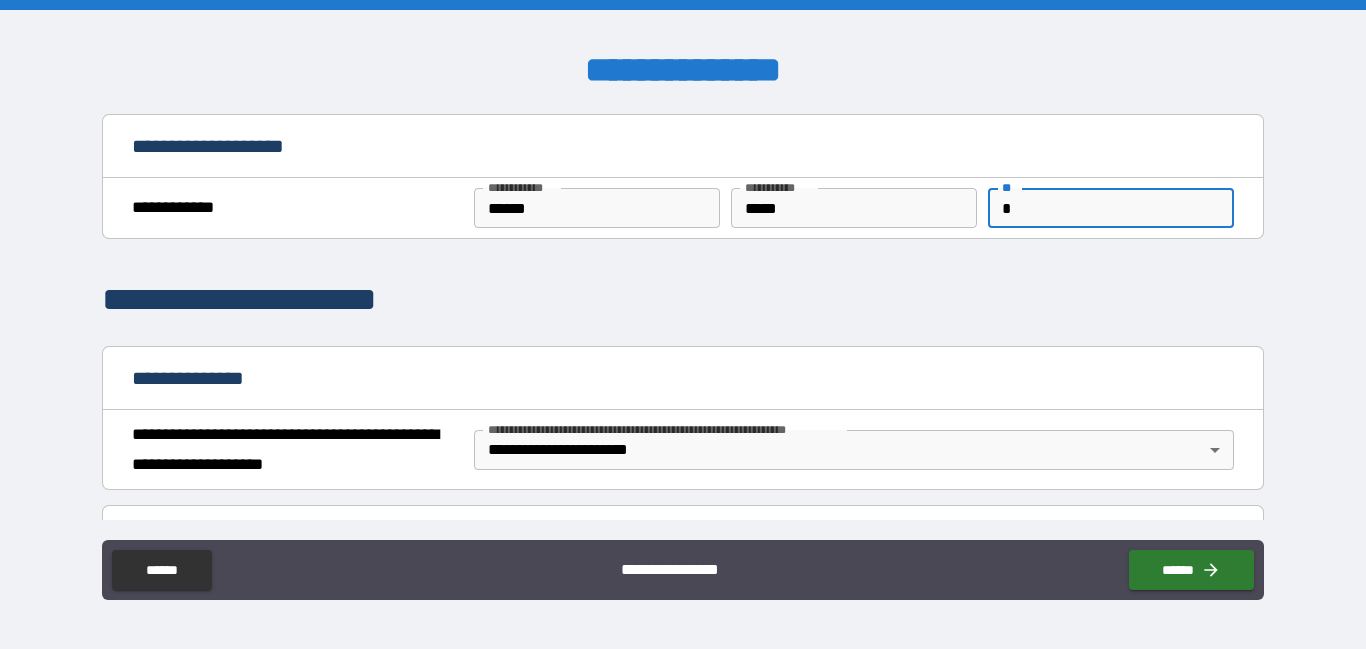 type on "*" 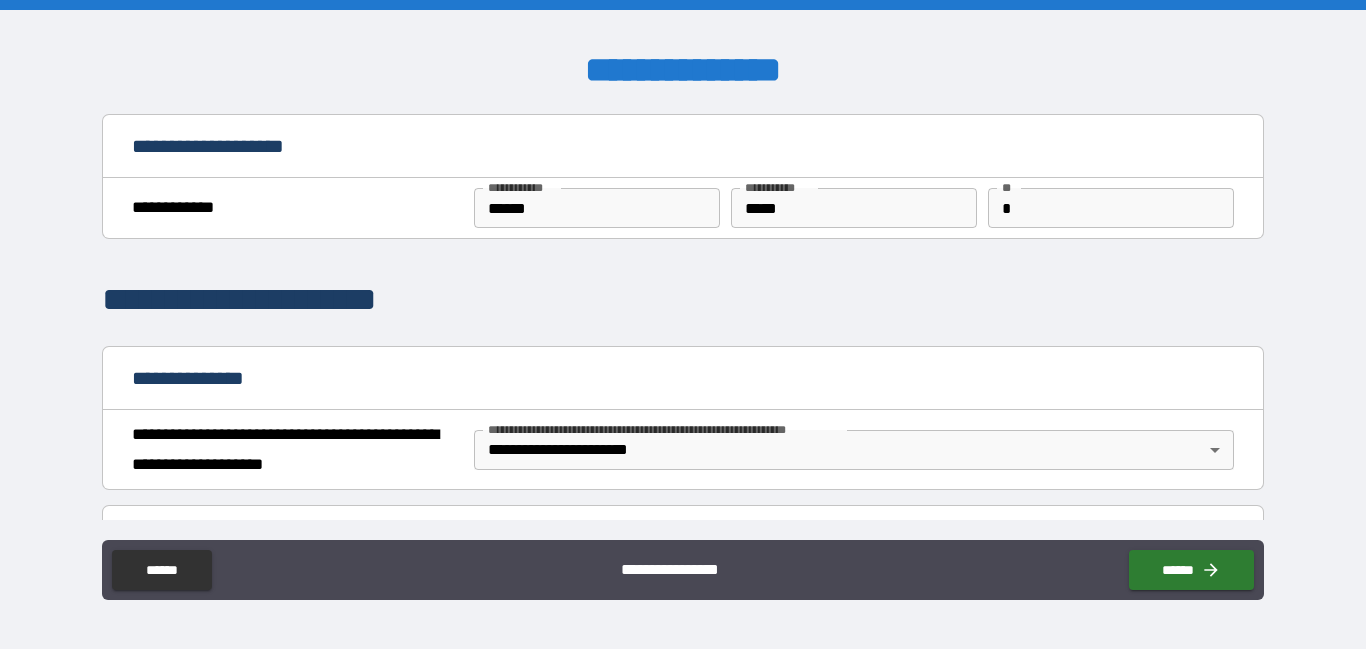 drag, startPoint x: 1010, startPoint y: 95, endPoint x: 808, endPoint y: 298, distance: 286.37912 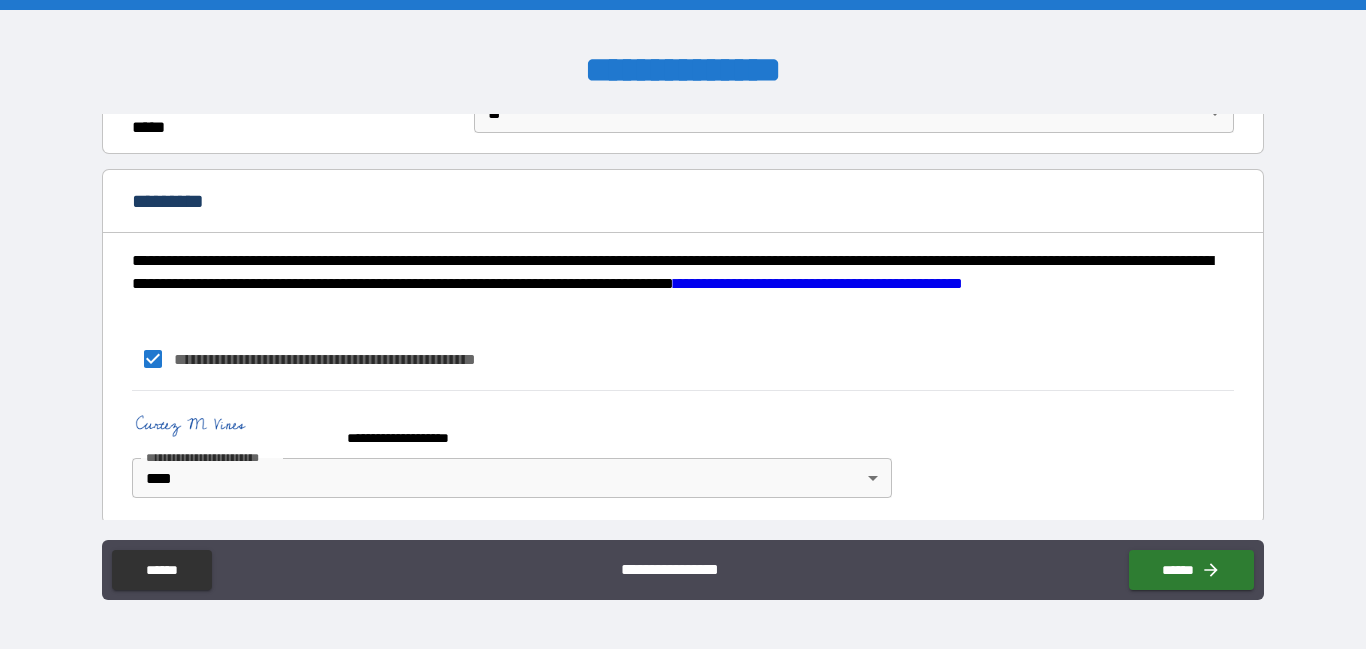 scroll, scrollTop: 1621, scrollLeft: 0, axis: vertical 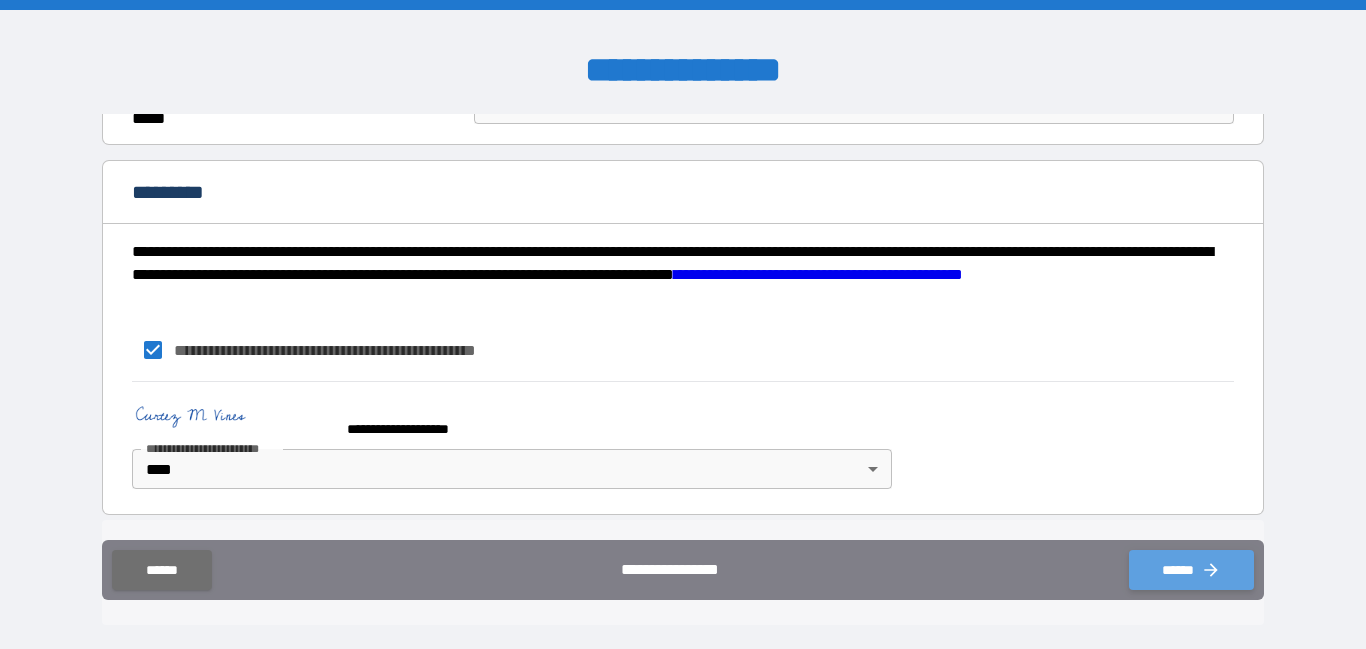 click on "******" at bounding box center [1191, 570] 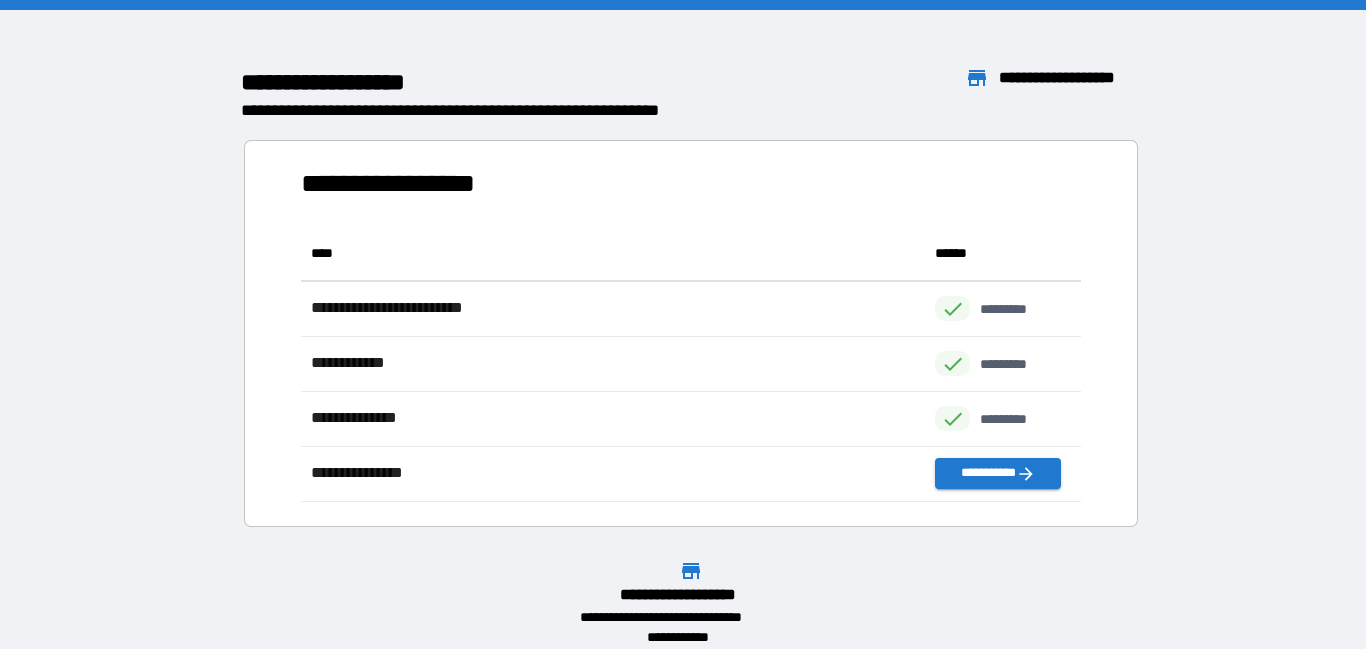 scroll, scrollTop: 276, scrollLeft: 780, axis: both 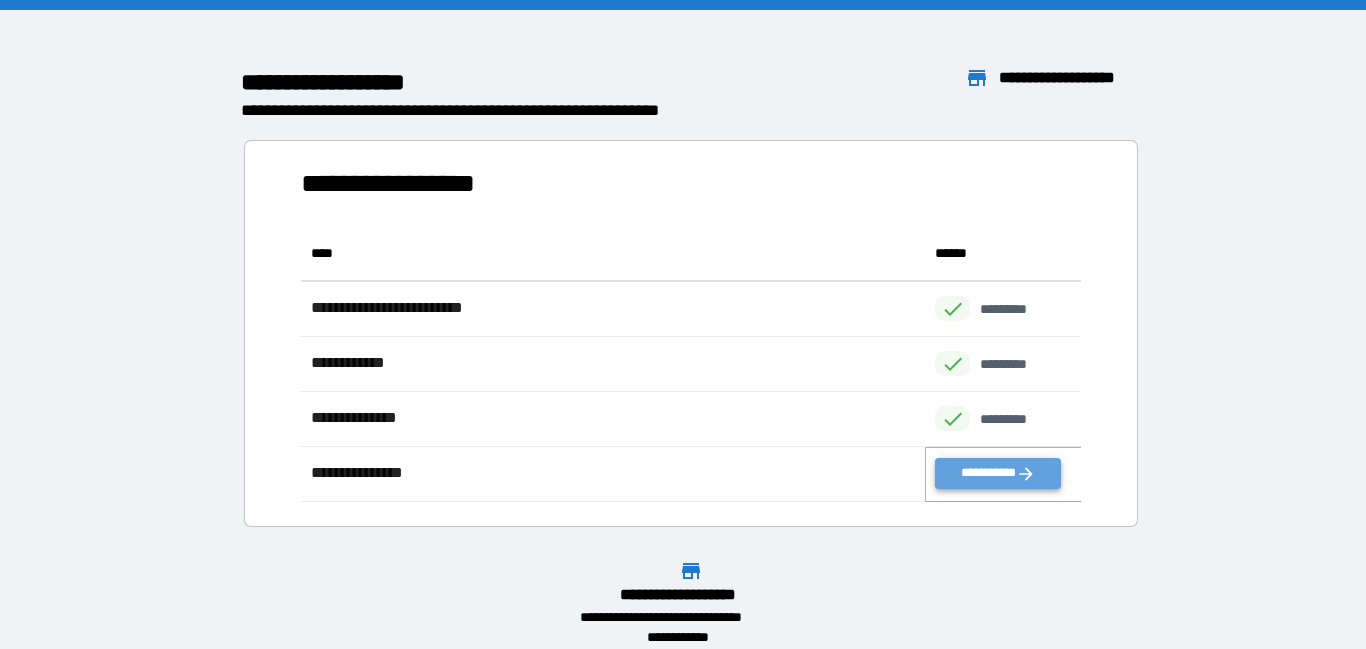 click on "**********" at bounding box center (997, 473) 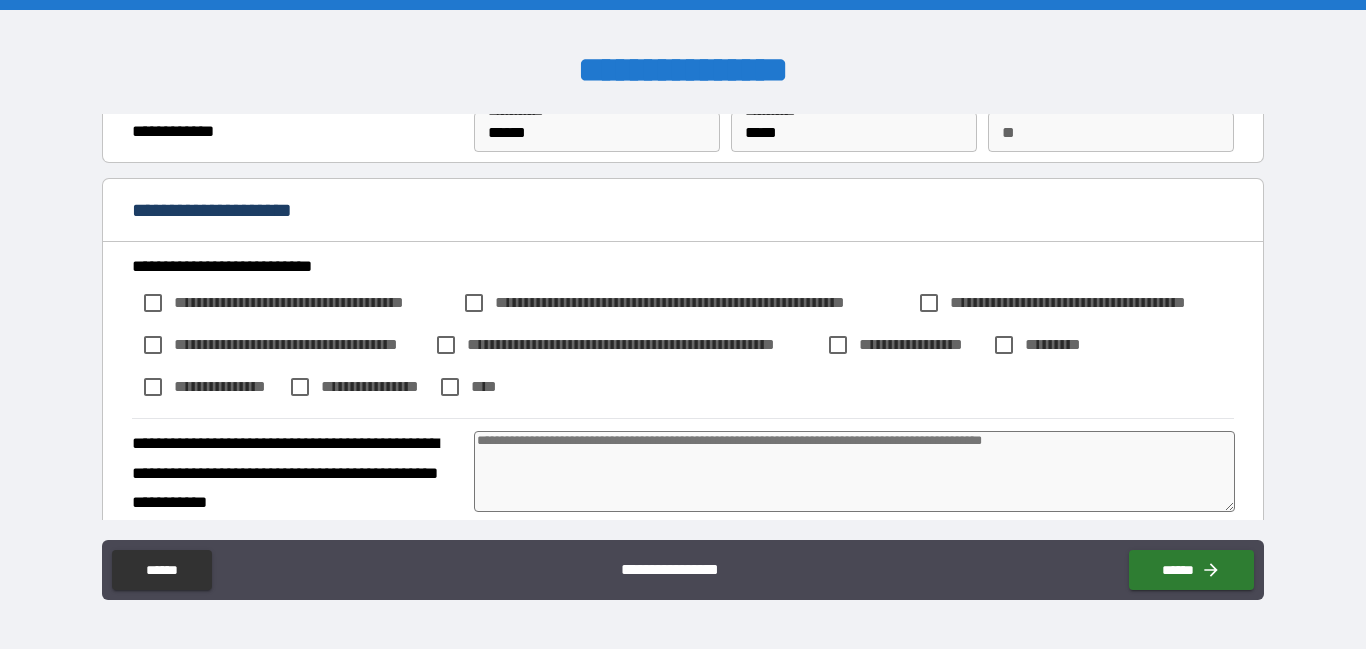 scroll, scrollTop: 94, scrollLeft: 0, axis: vertical 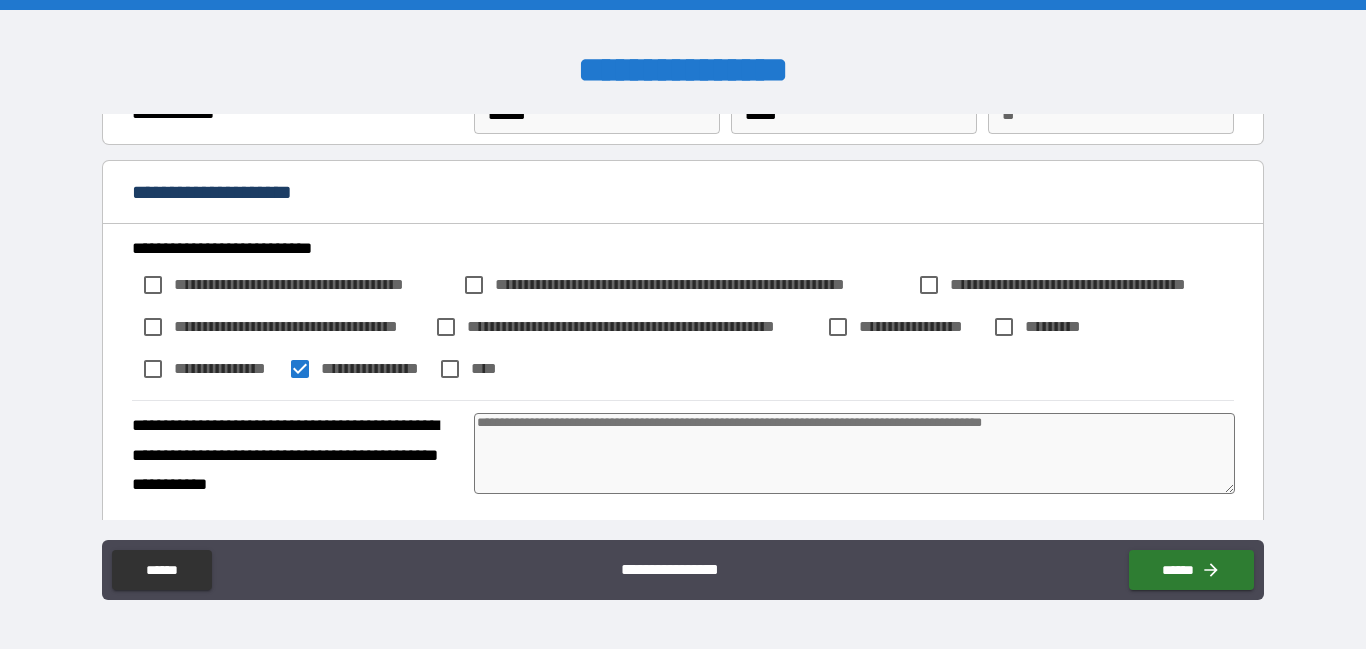 type on "*" 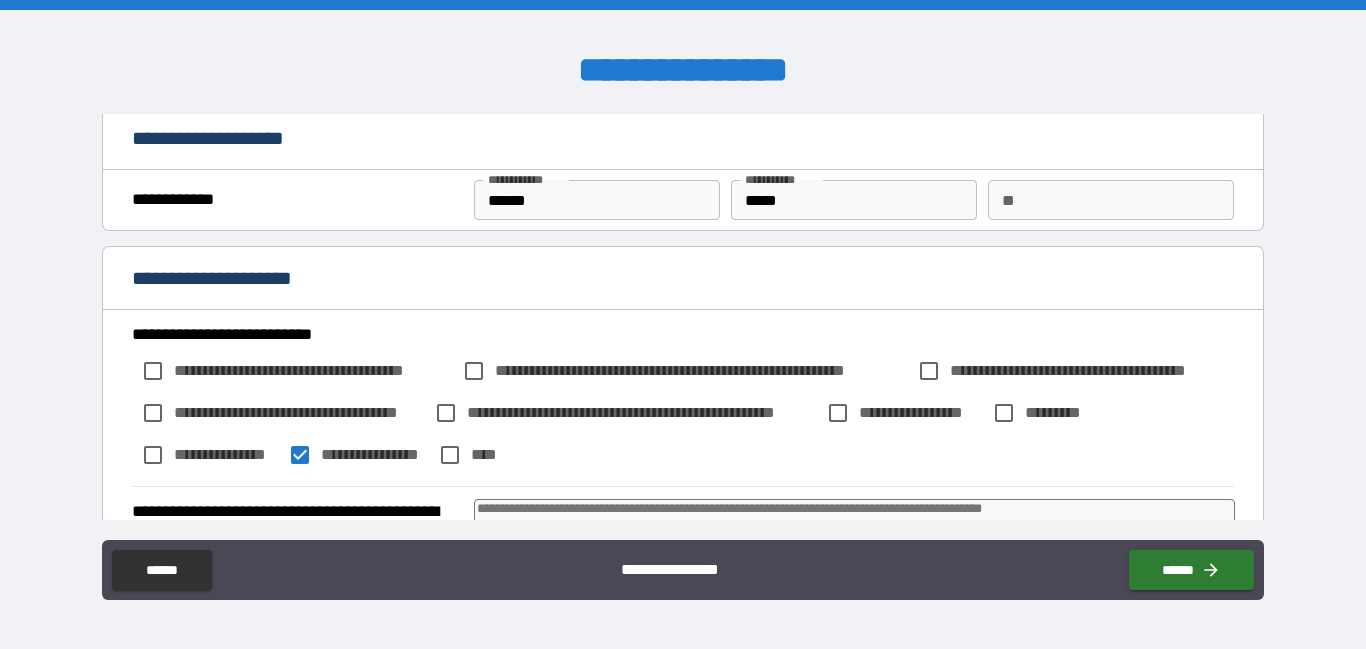 scroll, scrollTop: 10, scrollLeft: 0, axis: vertical 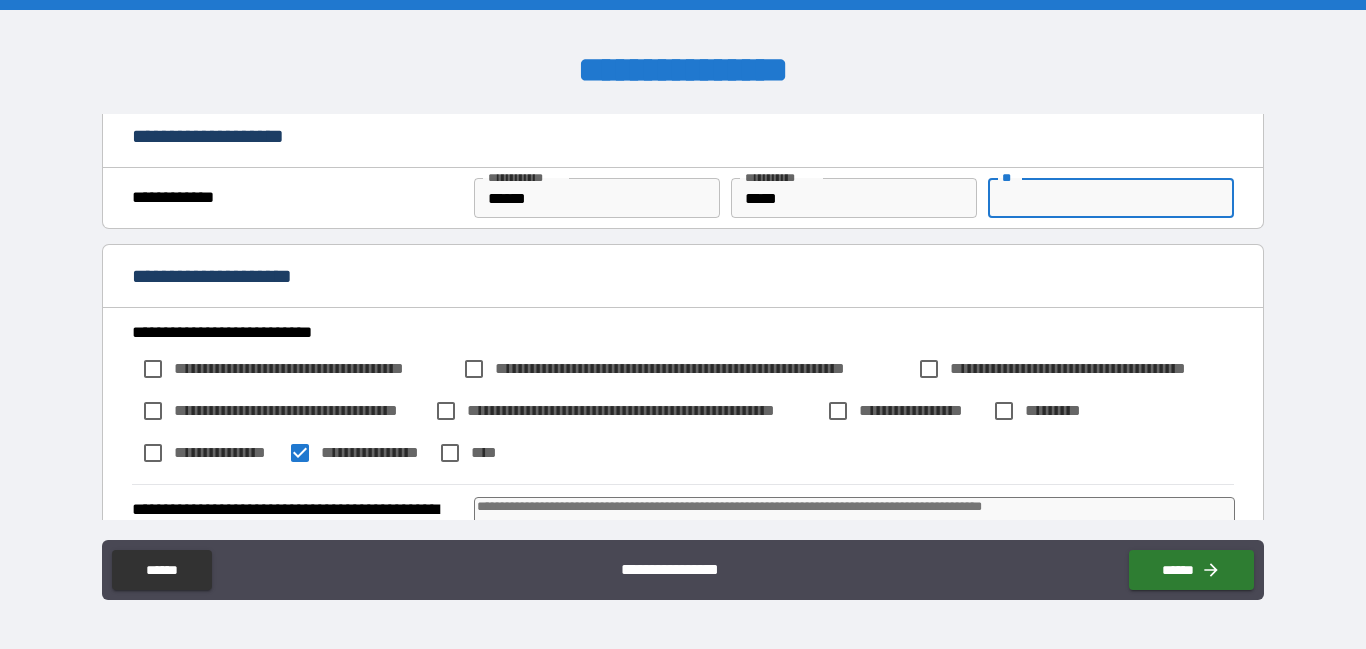 click on "**" at bounding box center (1111, 198) 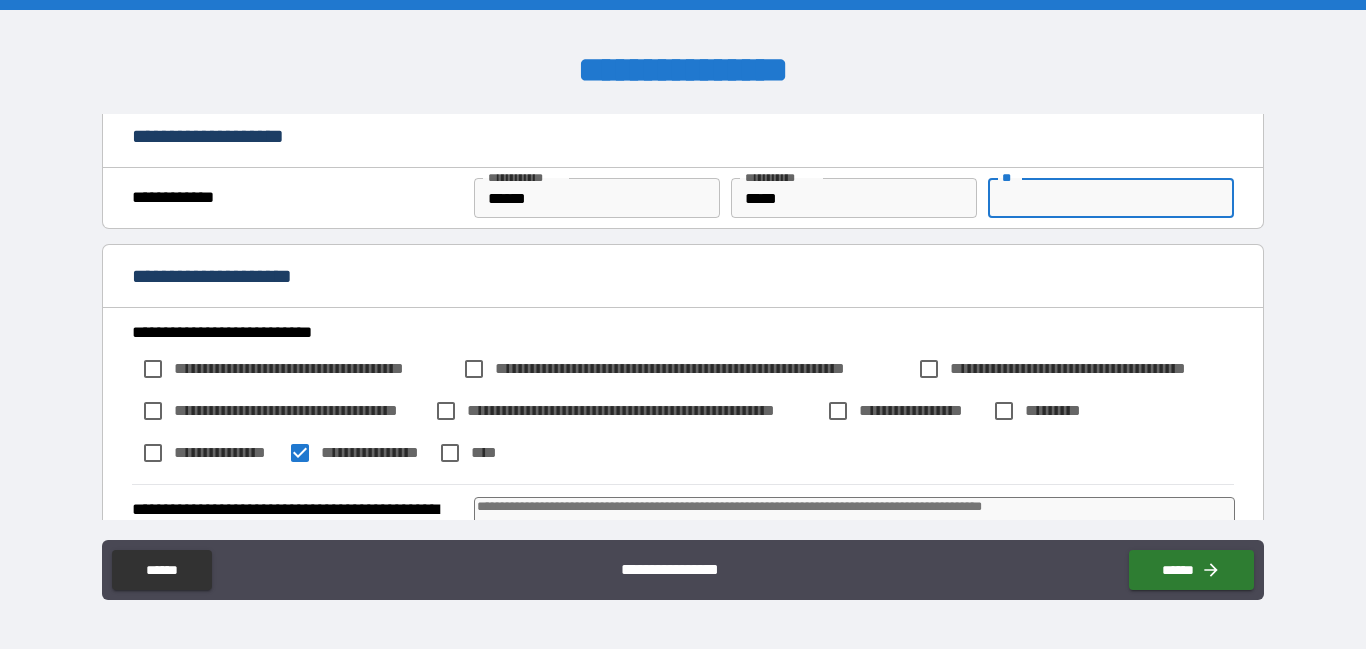 type on "*" 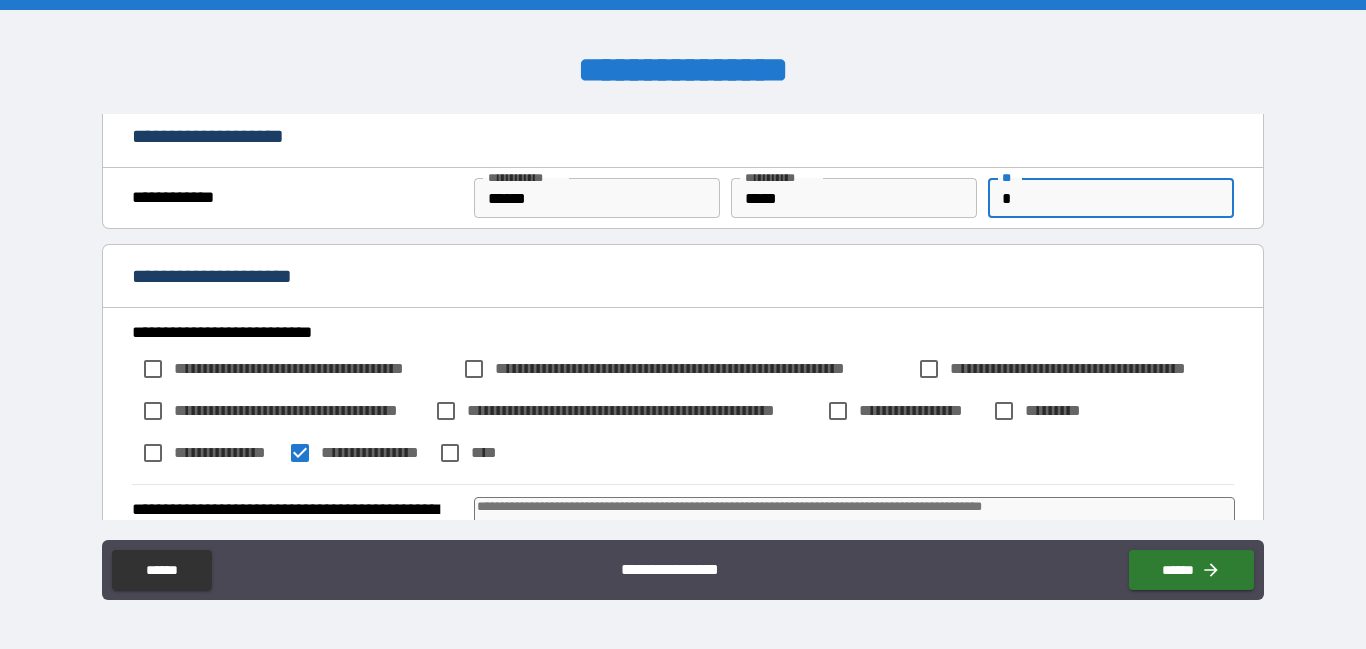 type on "*" 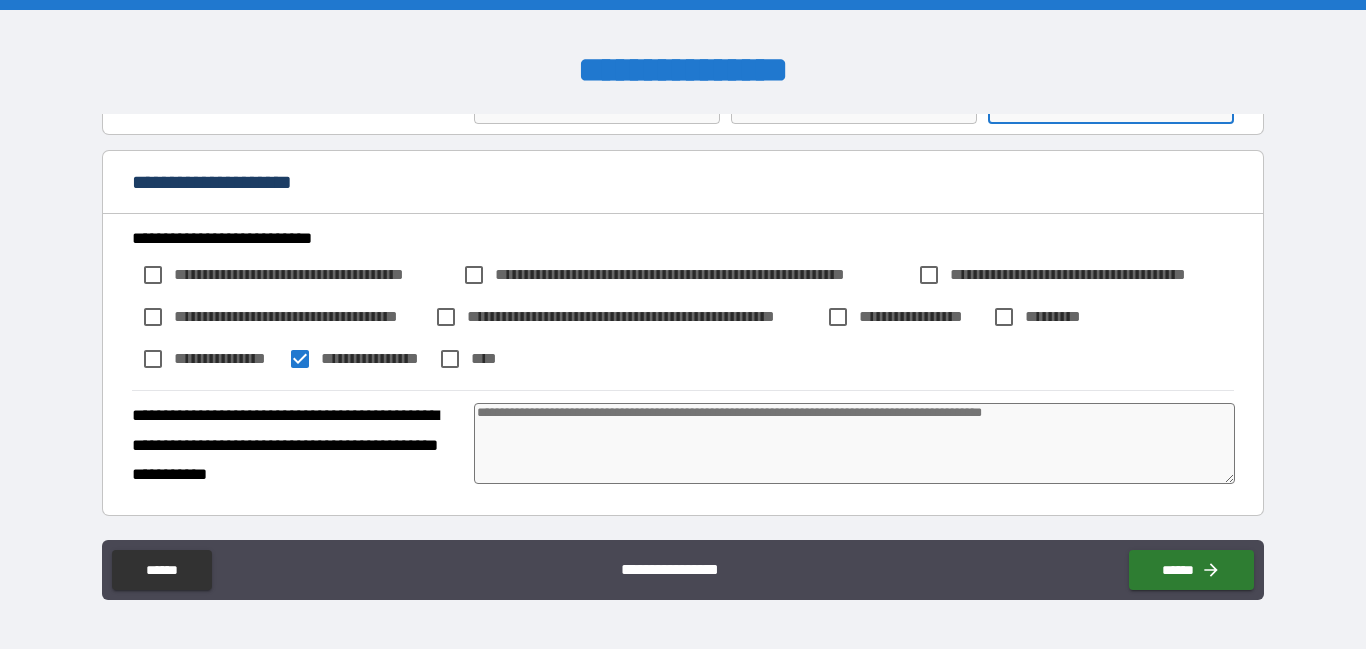 scroll, scrollTop: 105, scrollLeft: 0, axis: vertical 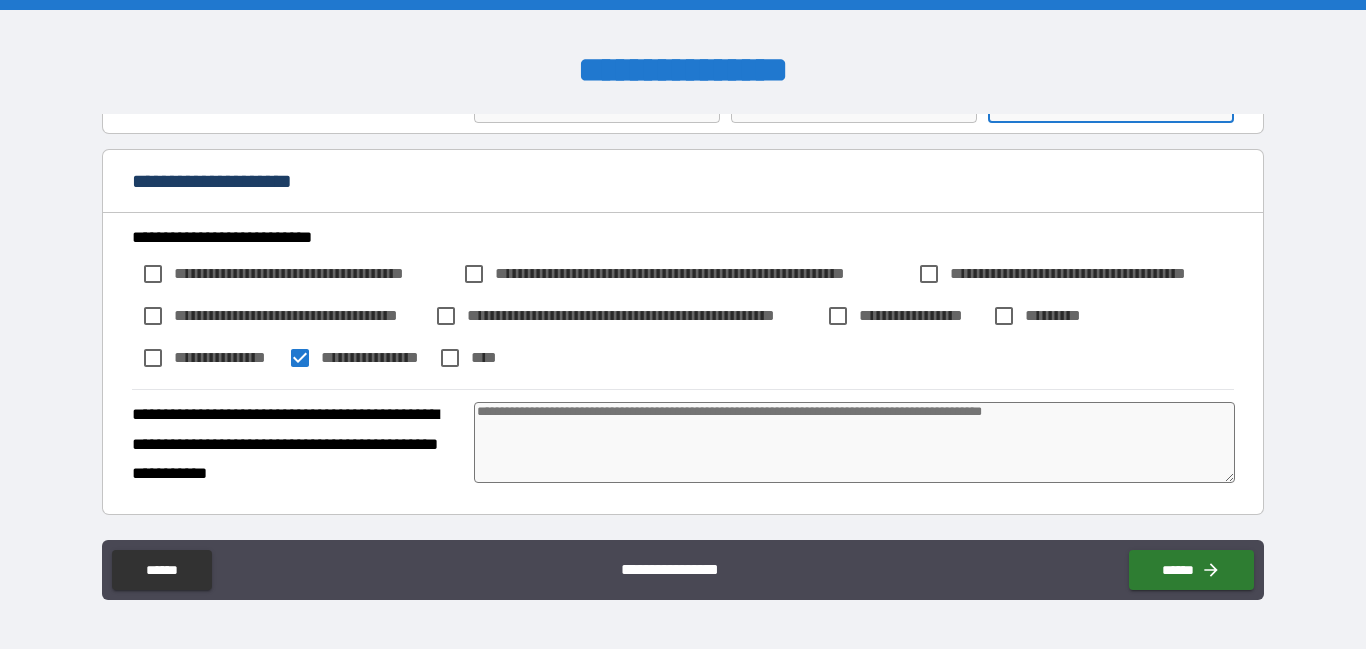 type on "*" 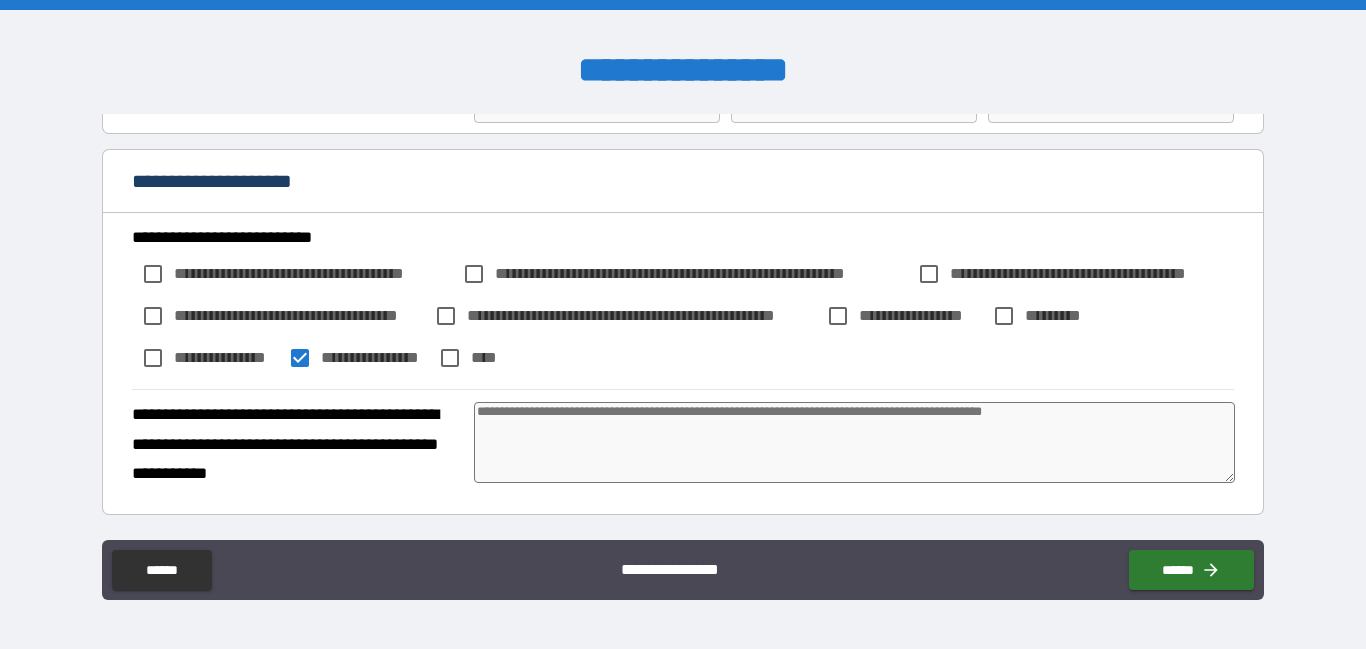 type on "*" 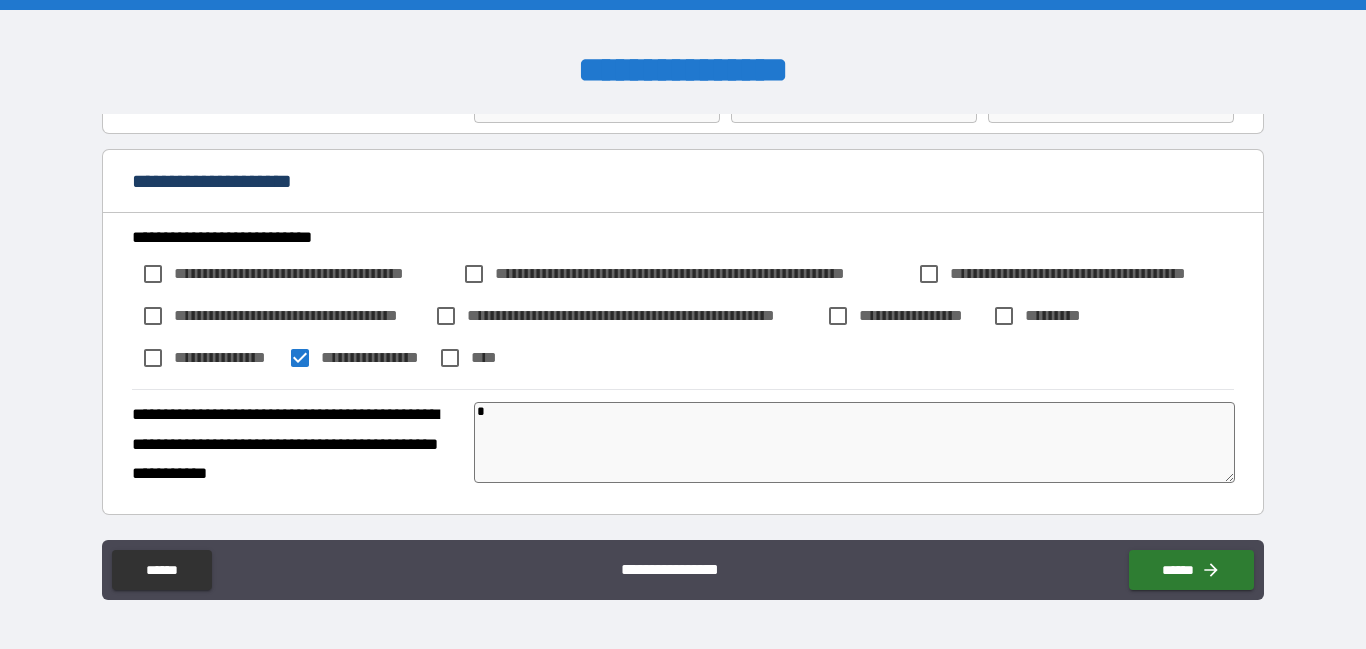 type on "*" 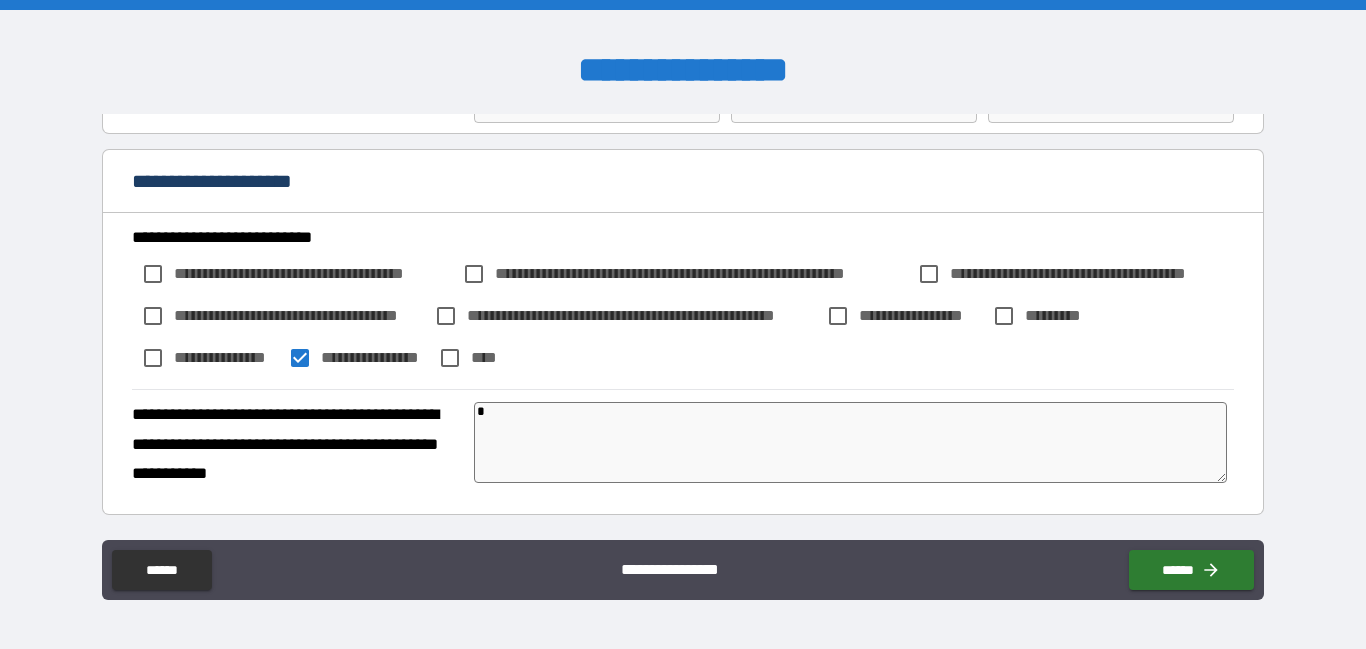 type on "**" 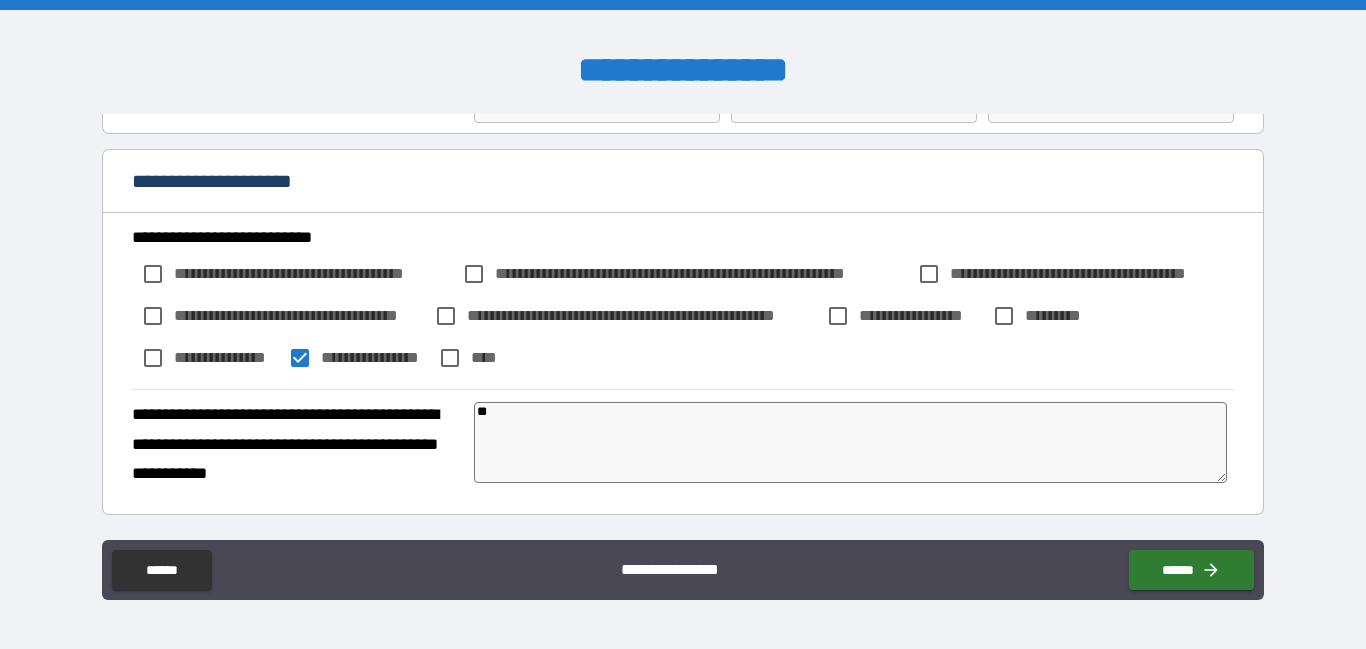 type on "*" 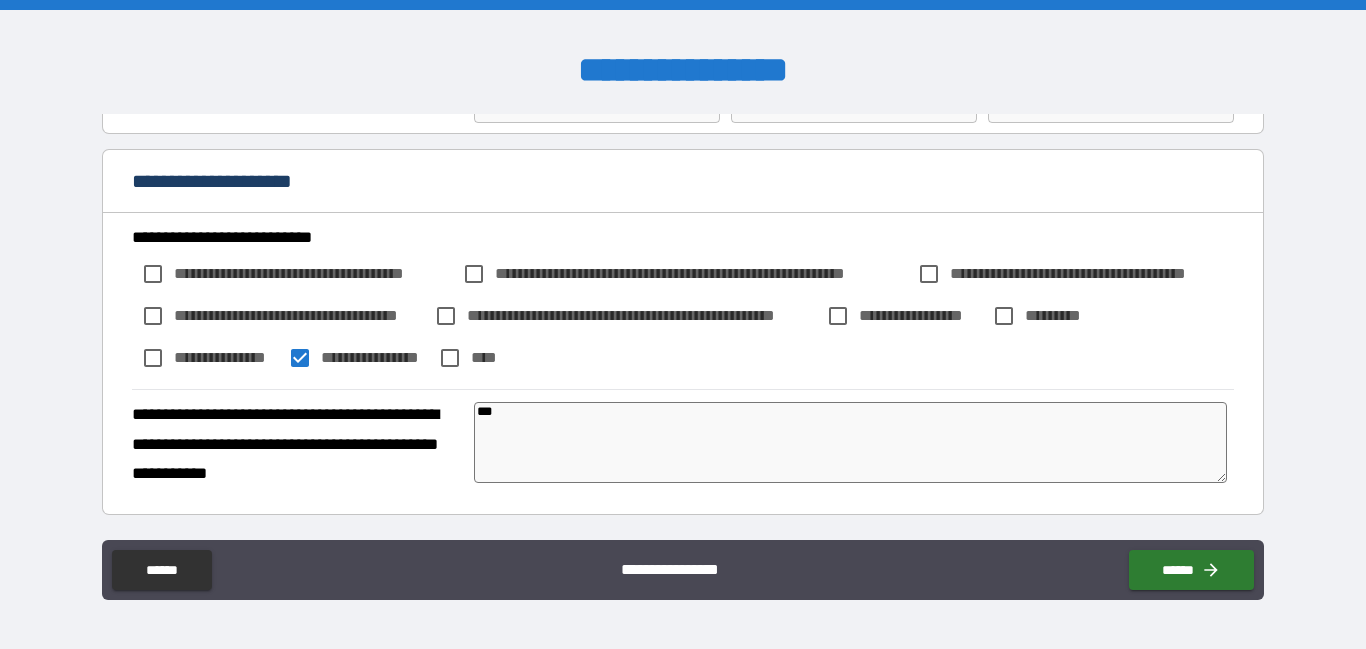 type on "*" 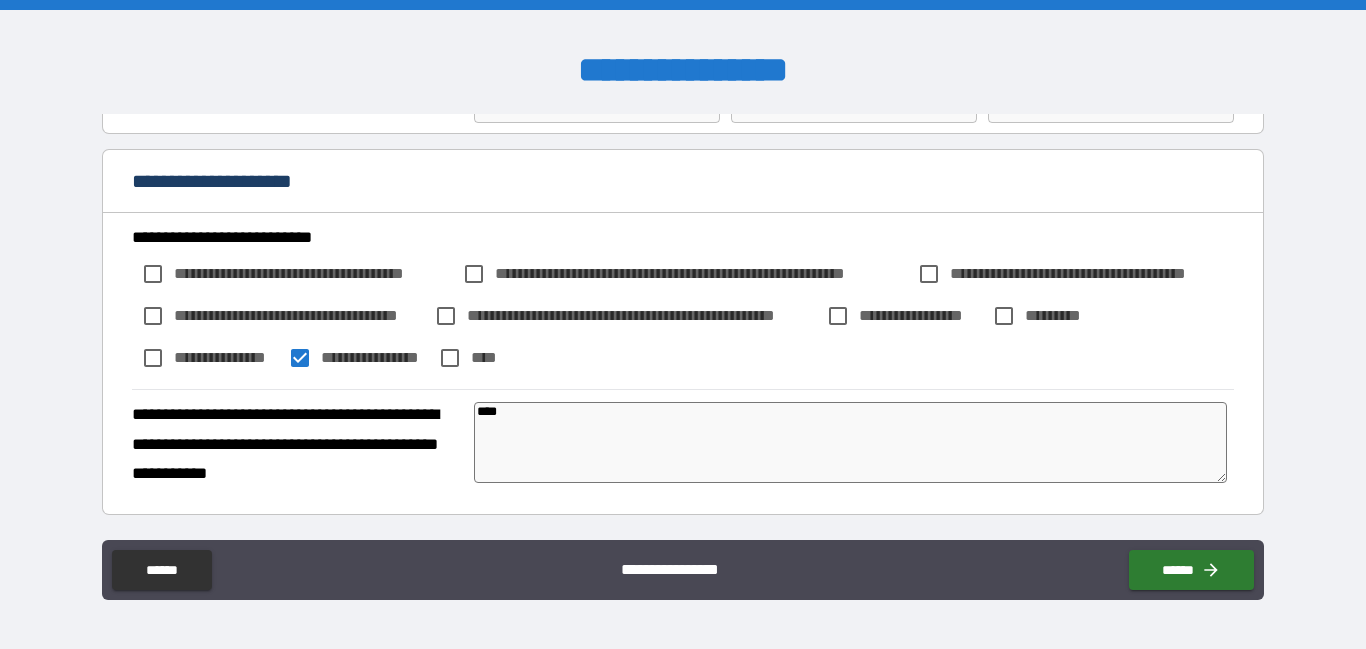 type on "*****" 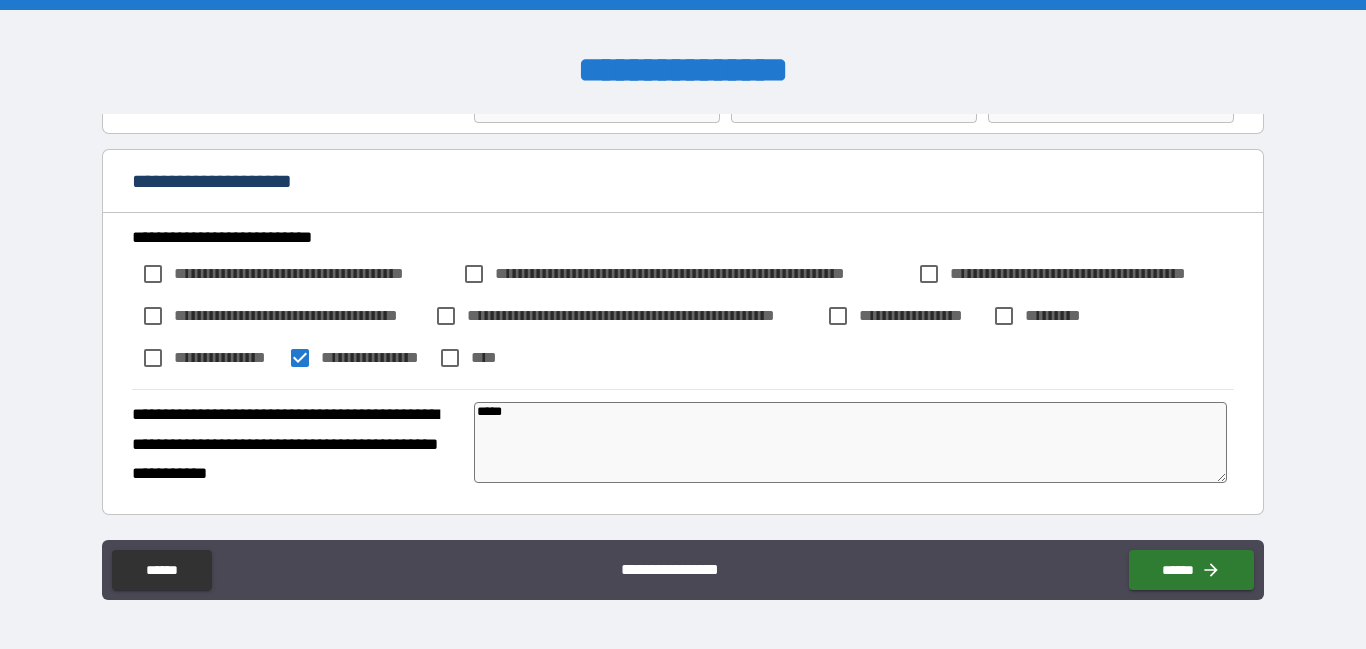type on "*" 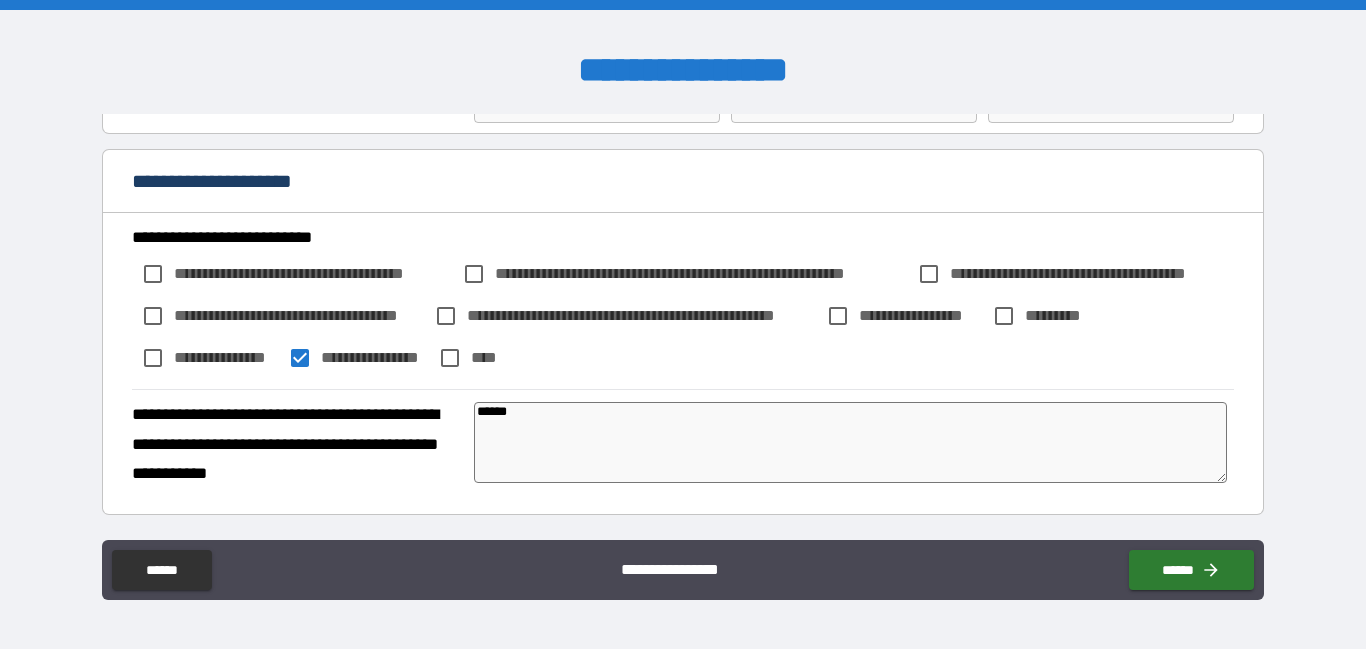 type on "*" 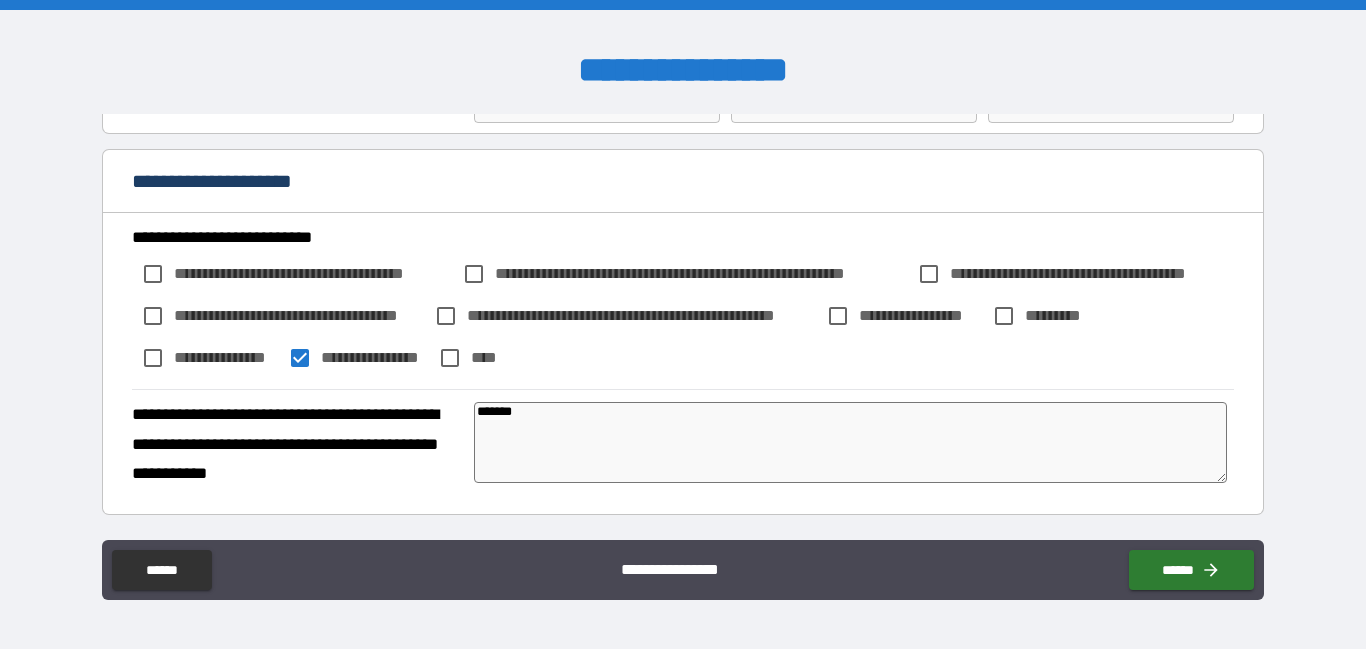 type on "*" 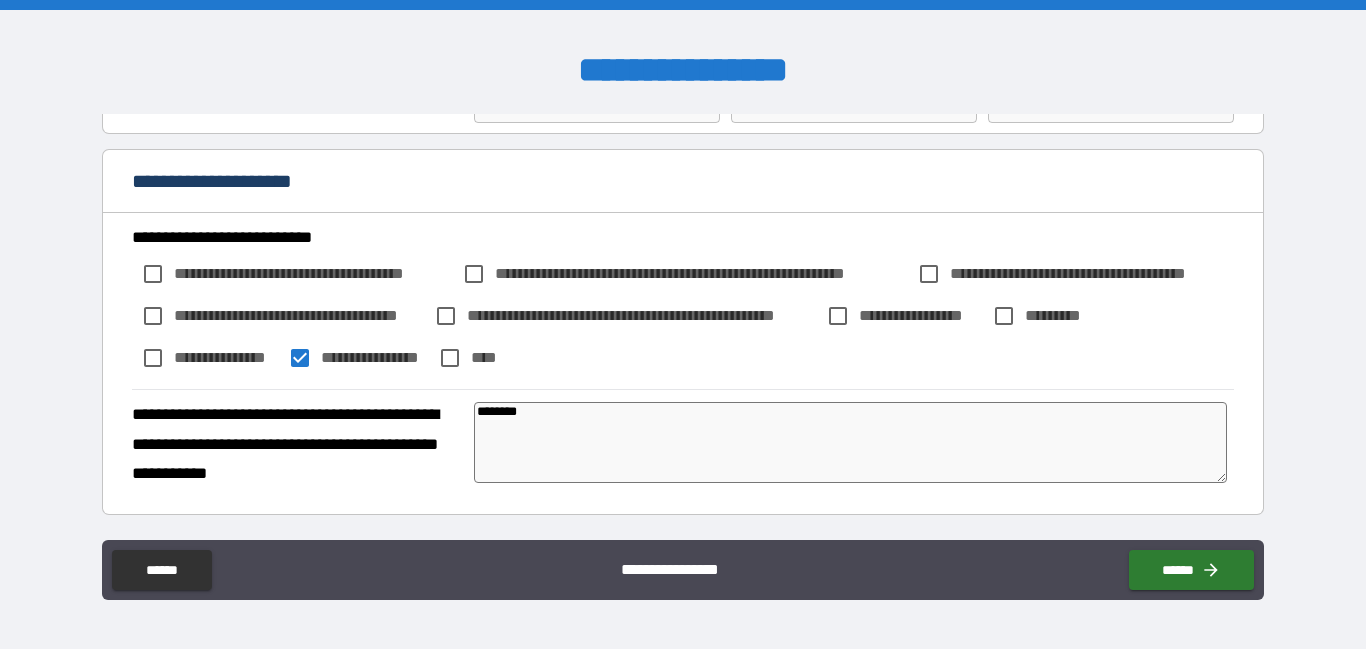 type on "*" 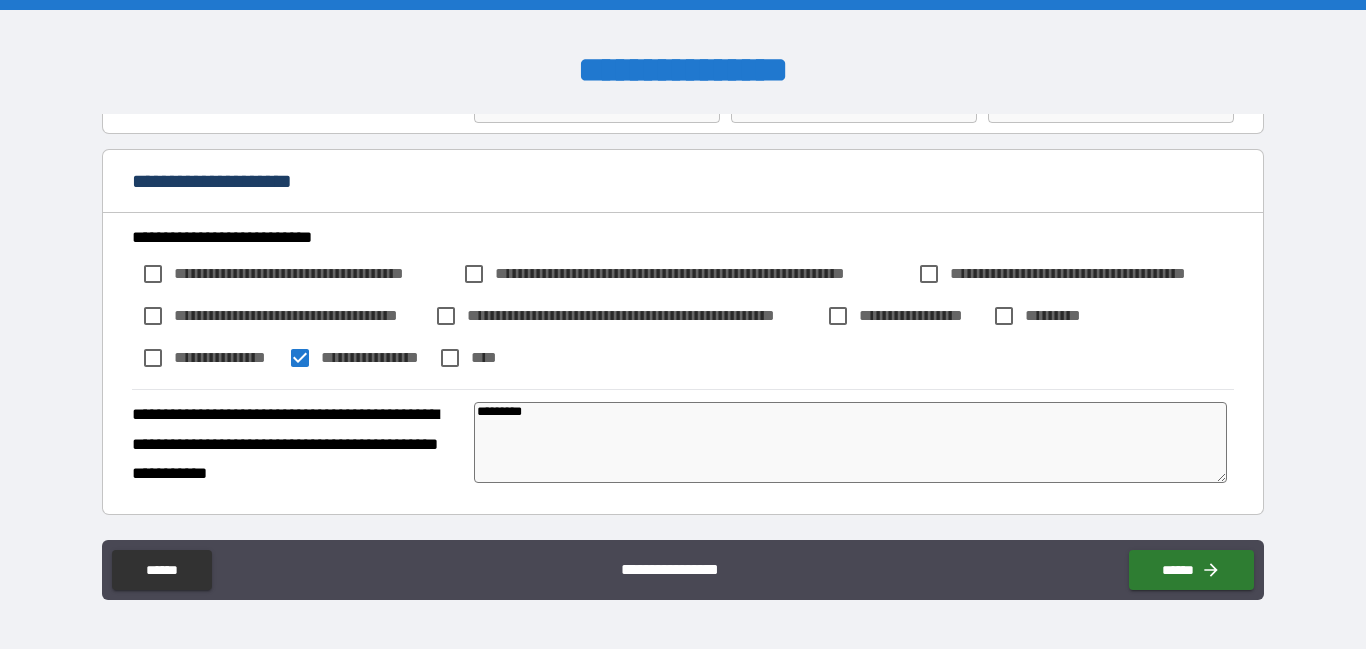 type on "*" 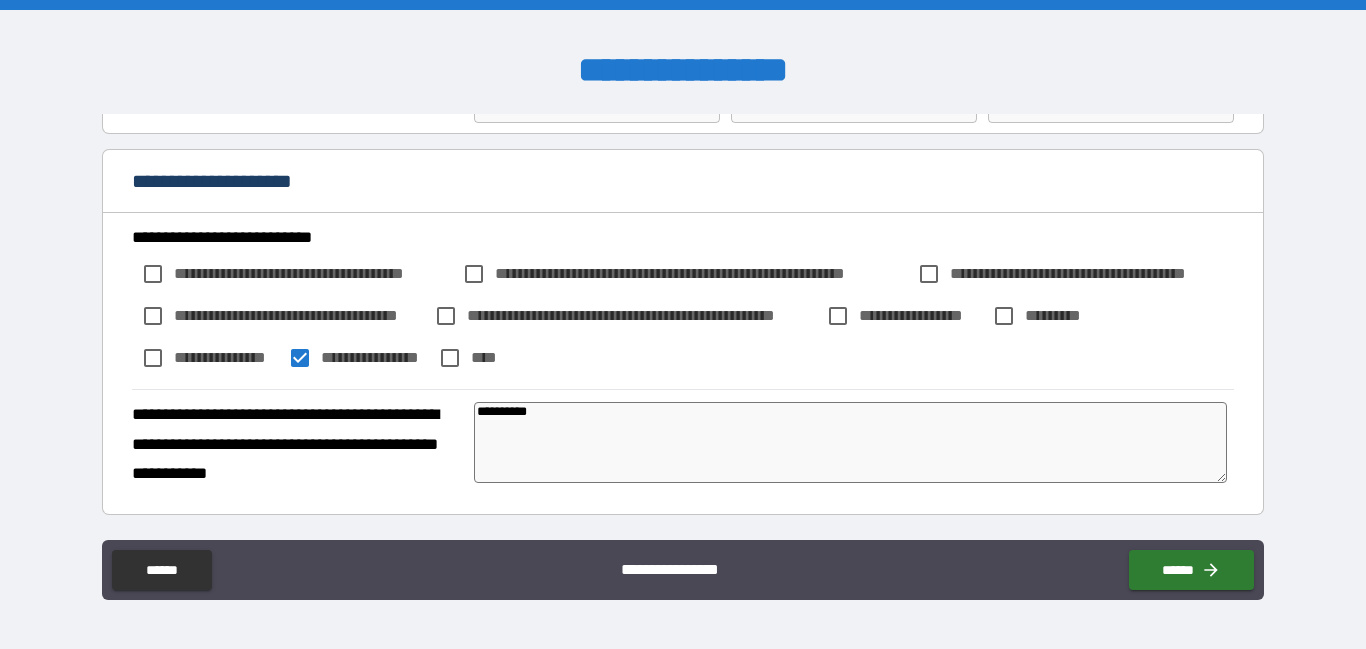 type on "*" 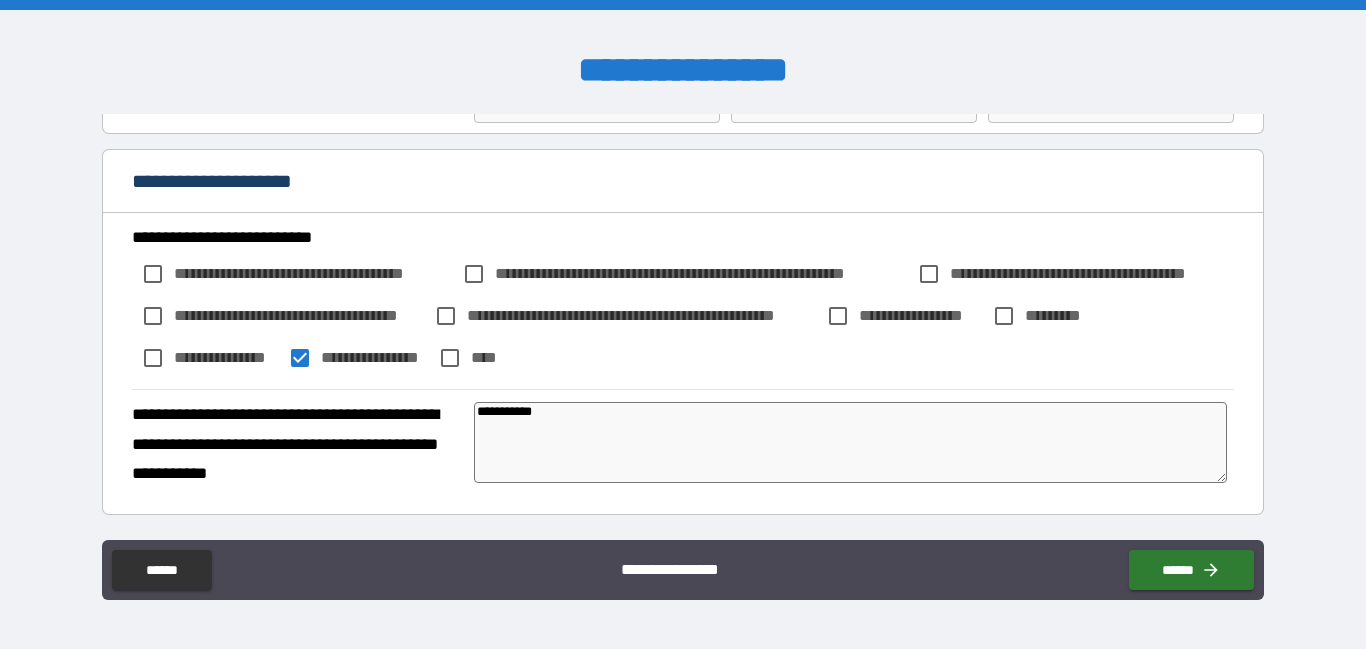type on "*" 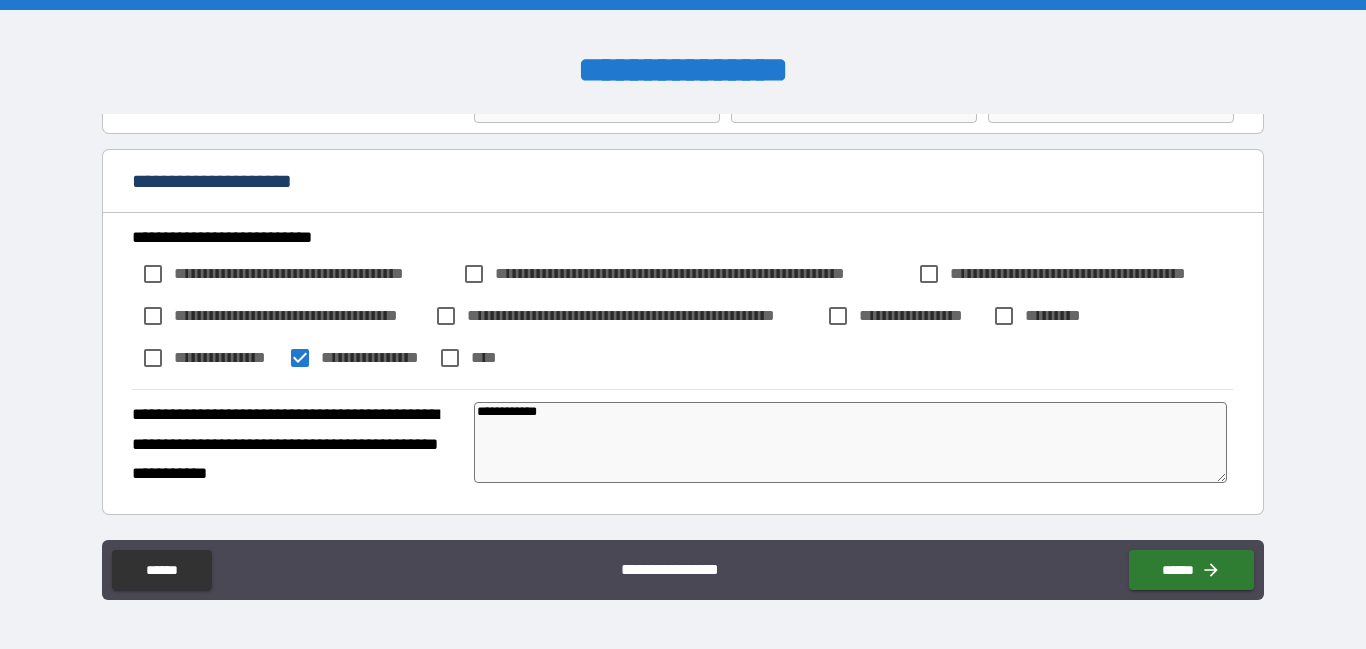 type on "*" 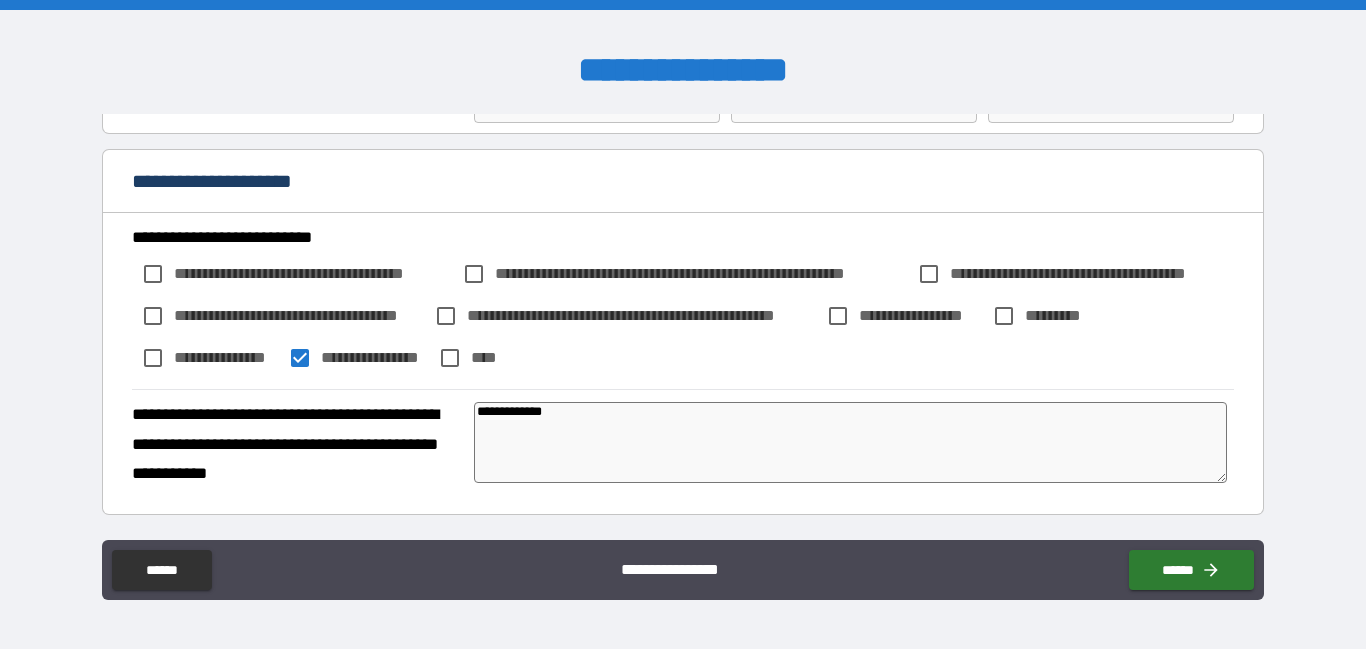 type on "*" 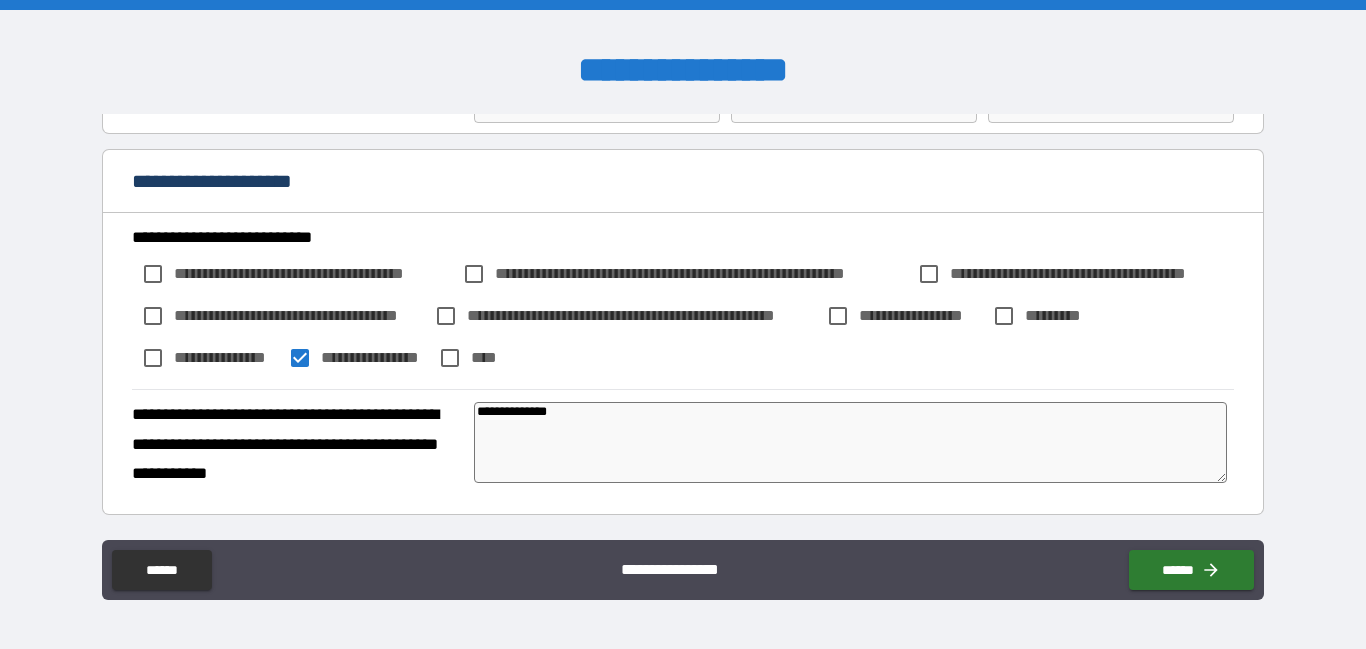 type on "*" 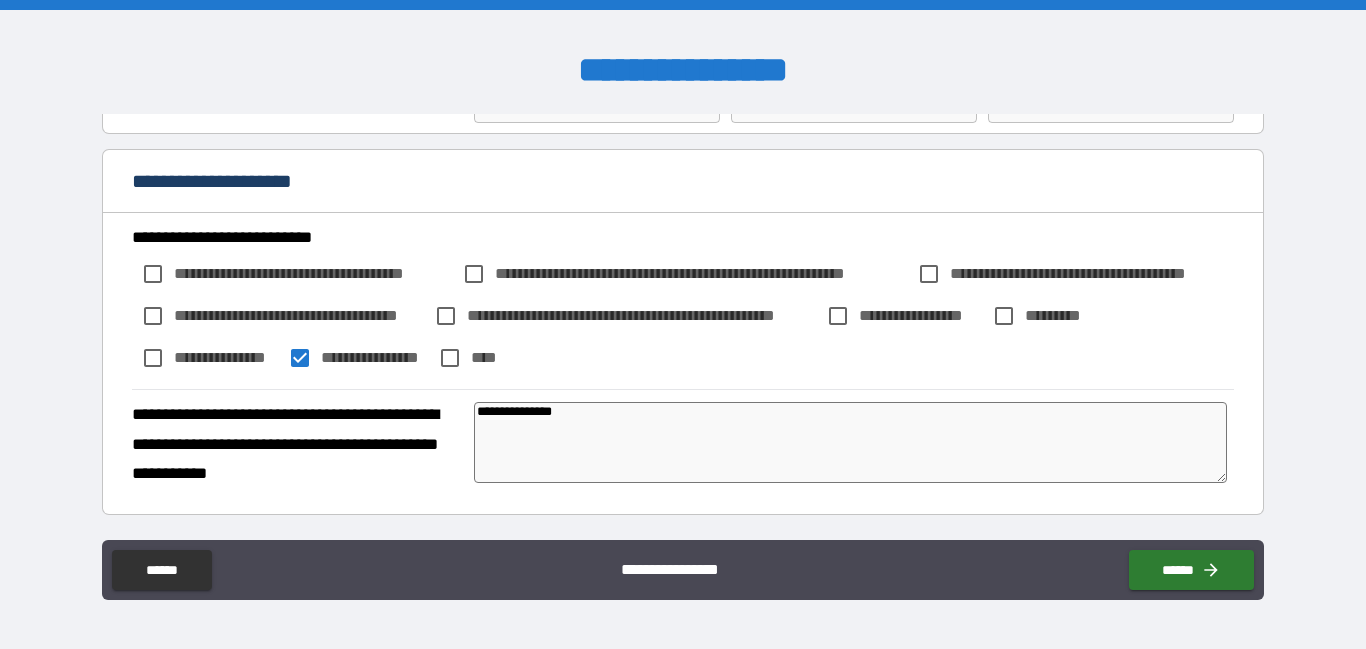 type on "*" 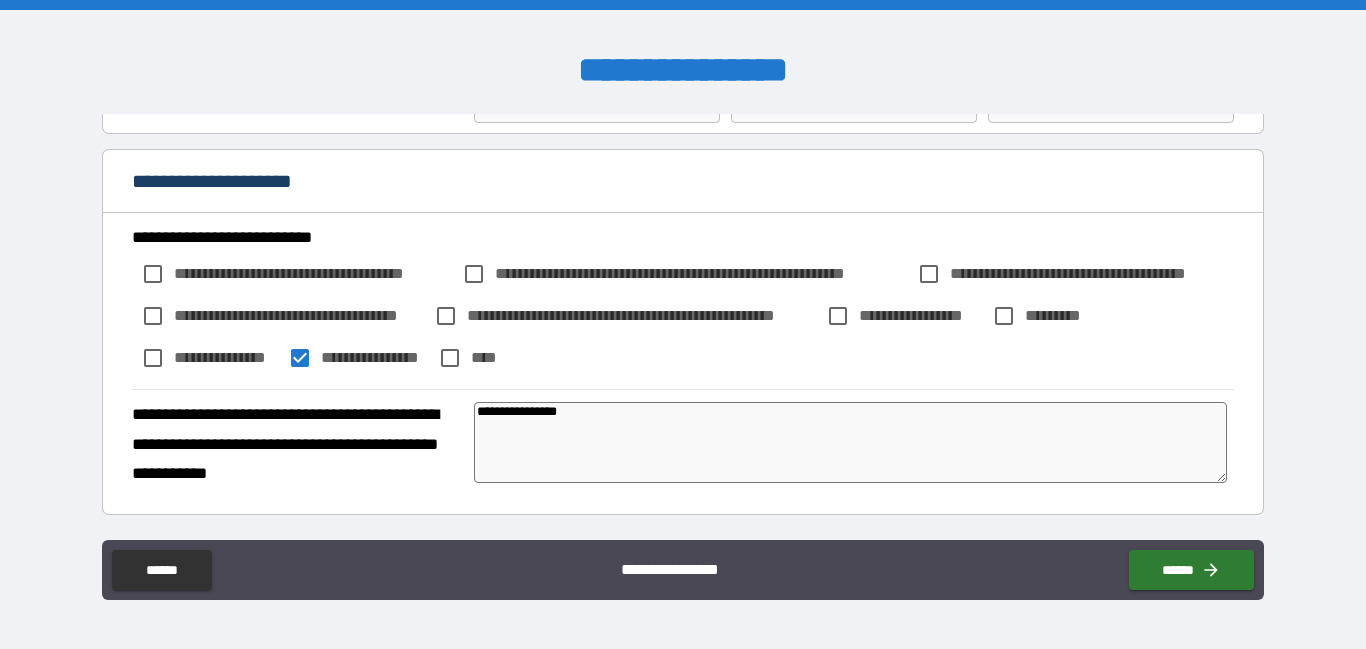 type on "*" 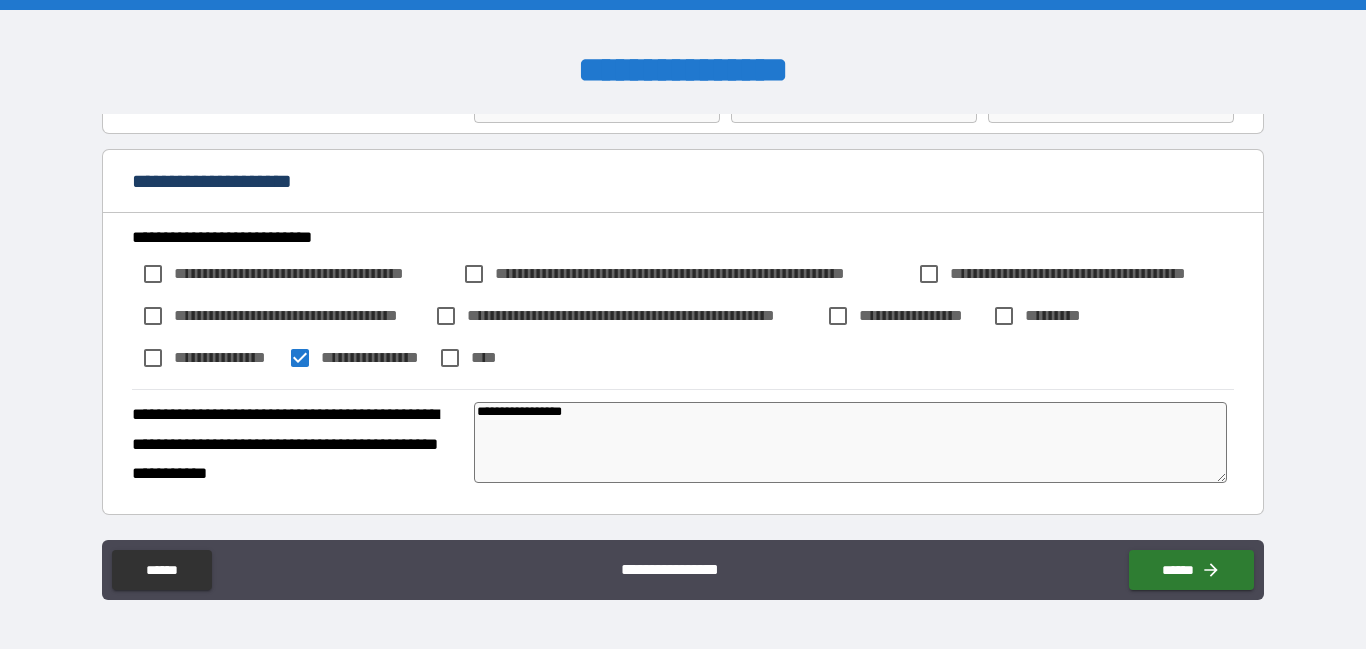 type on "*" 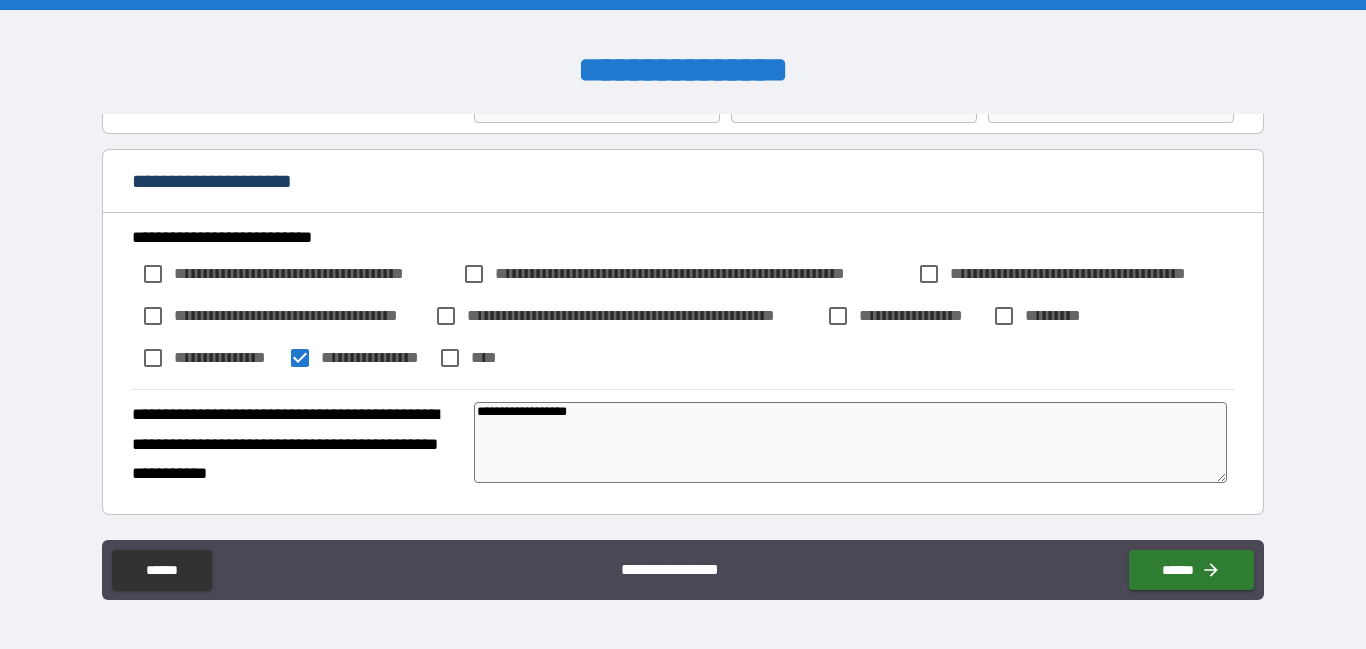 type on "*" 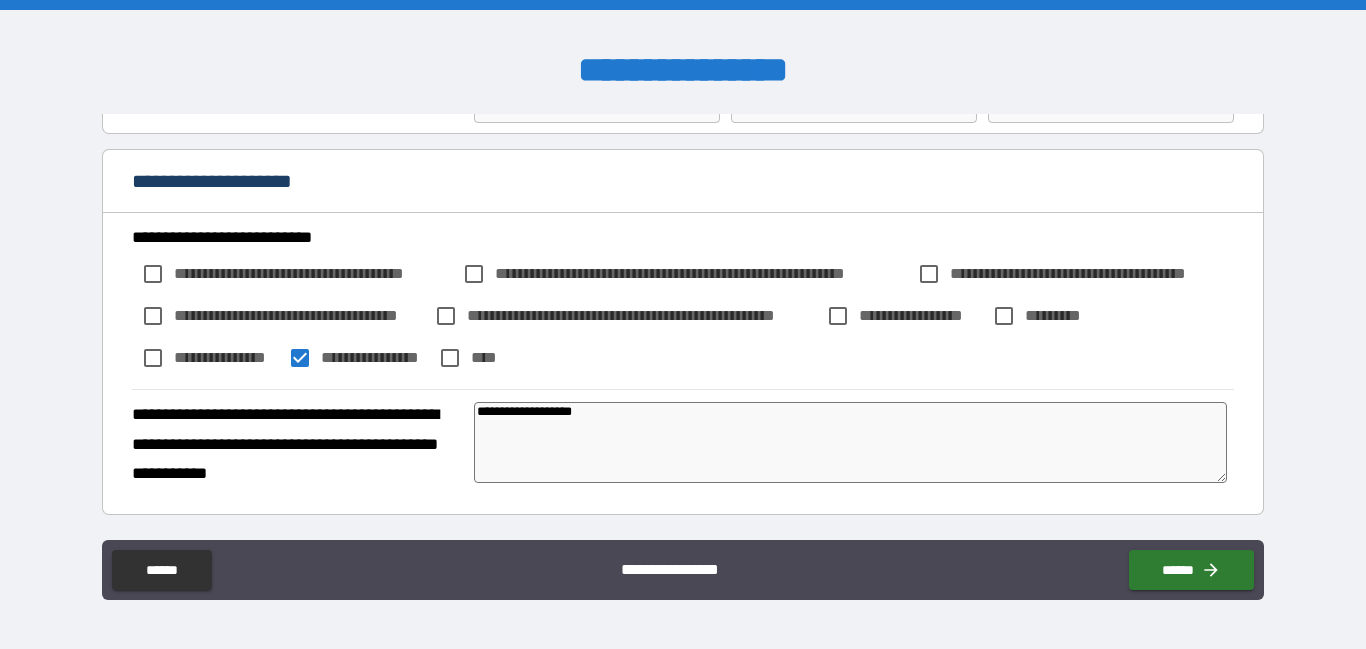 type on "*" 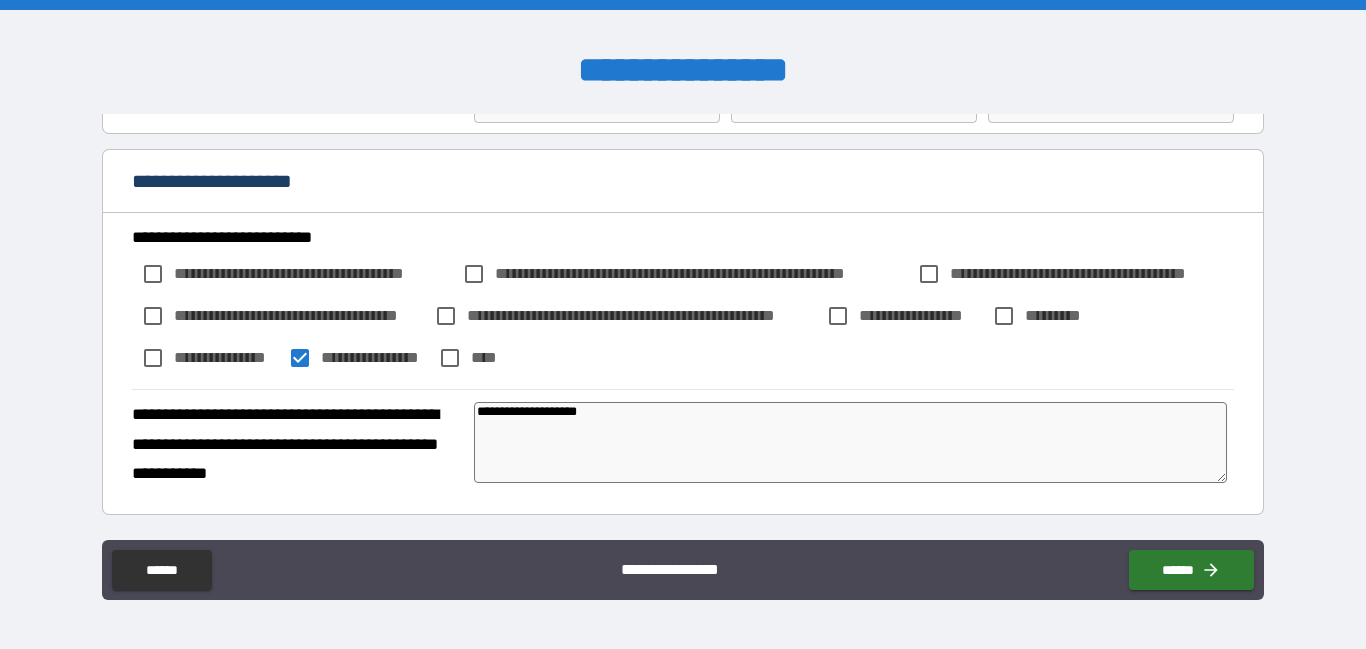 type on "*" 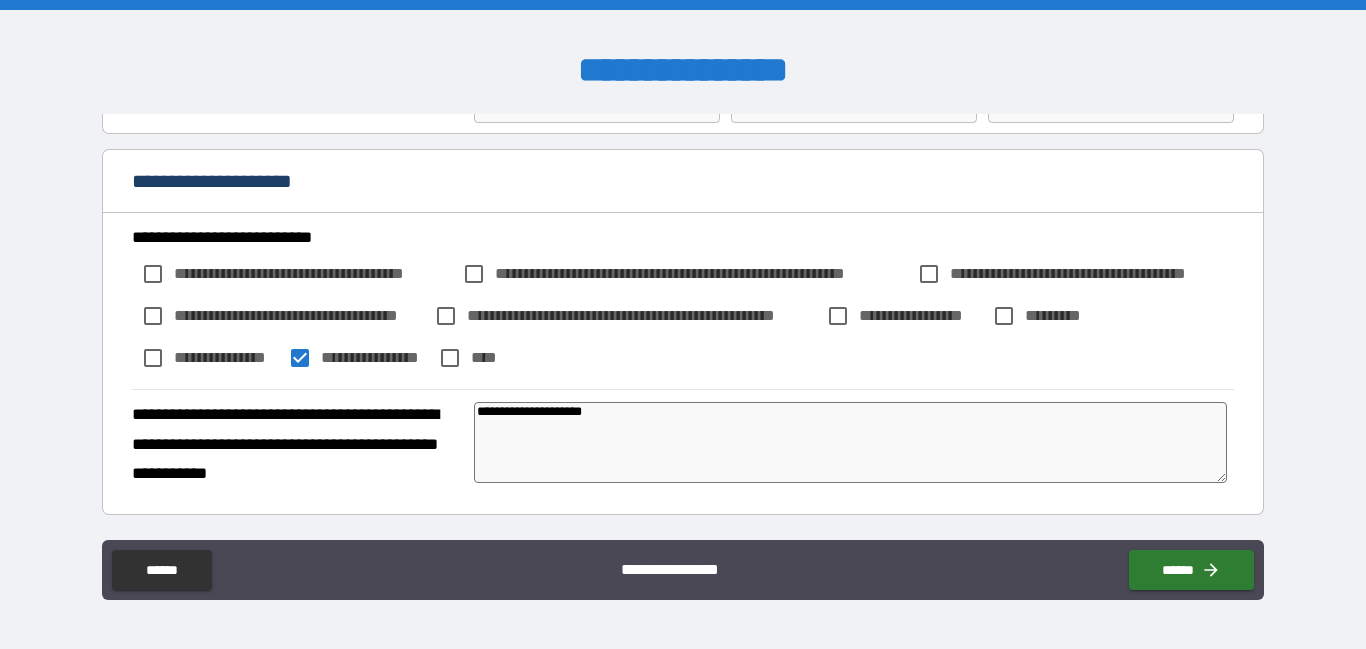 type on "*" 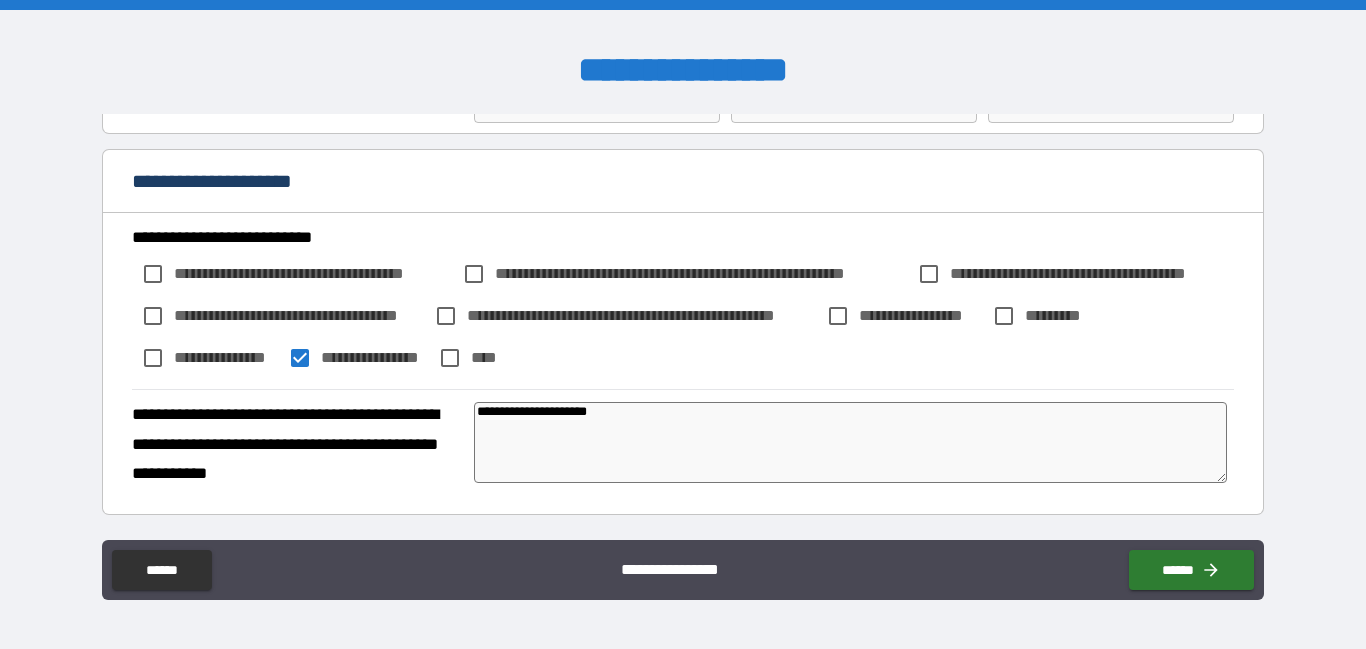 type on "*" 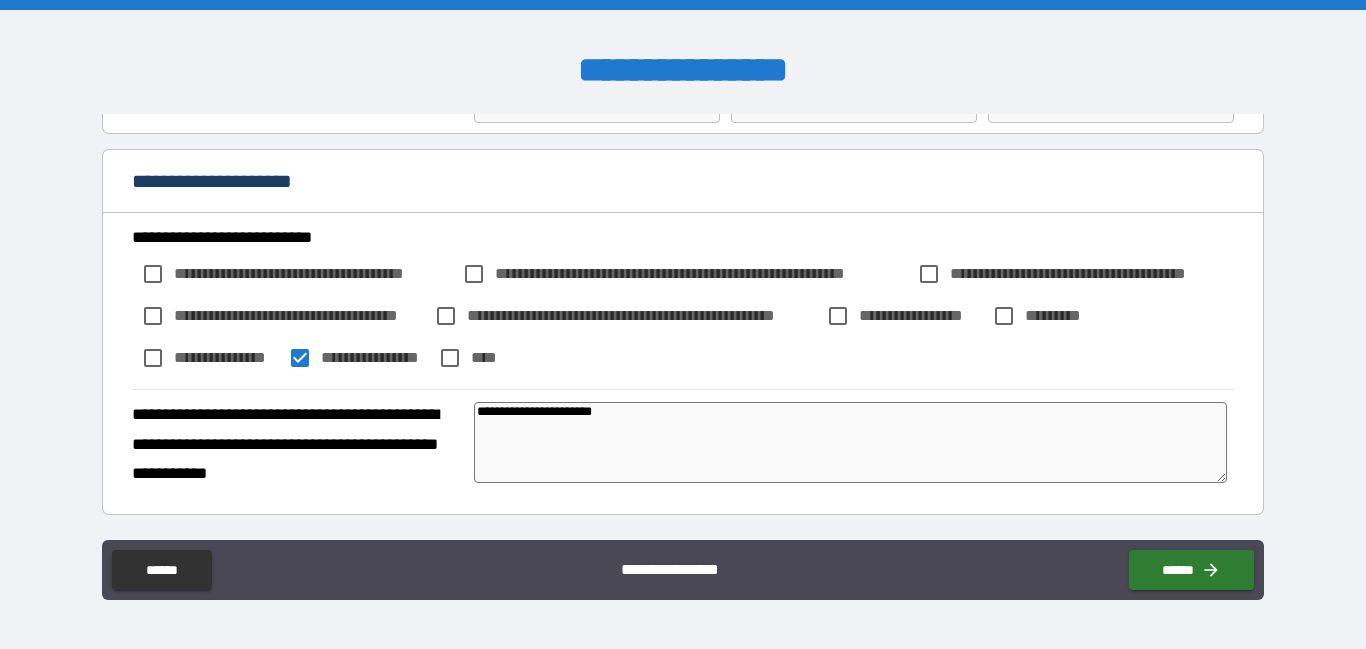 type on "*" 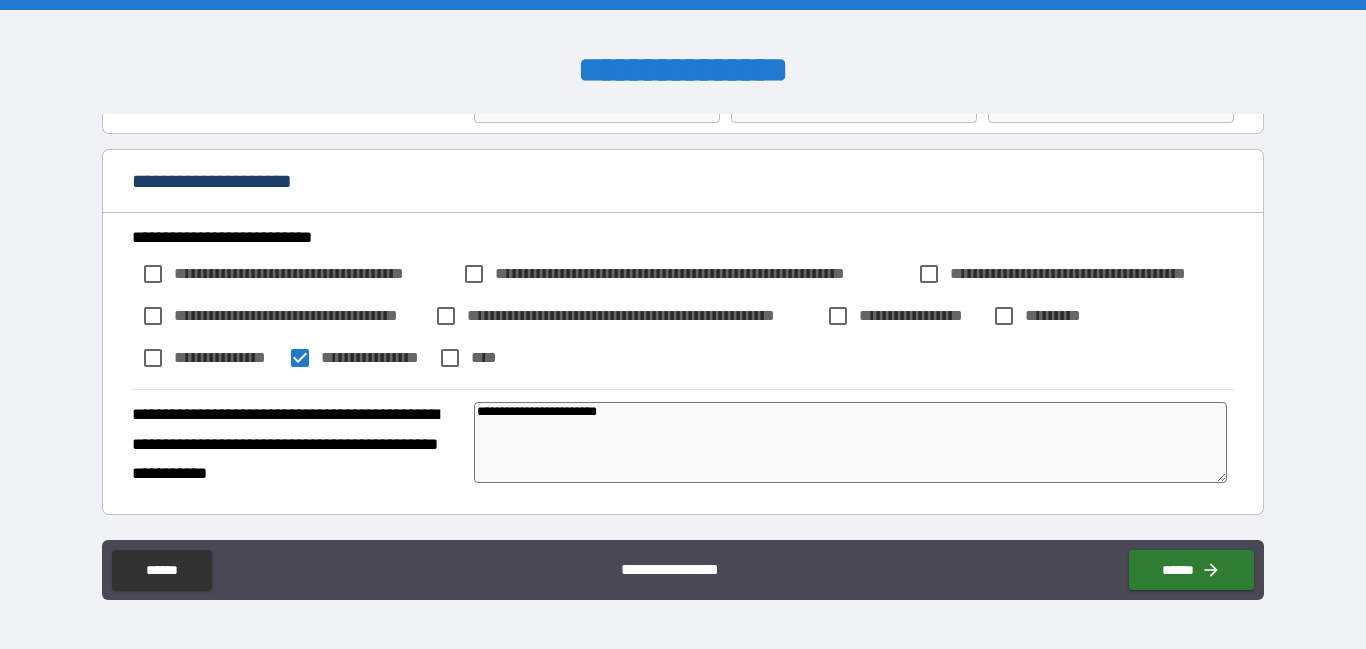 type on "*" 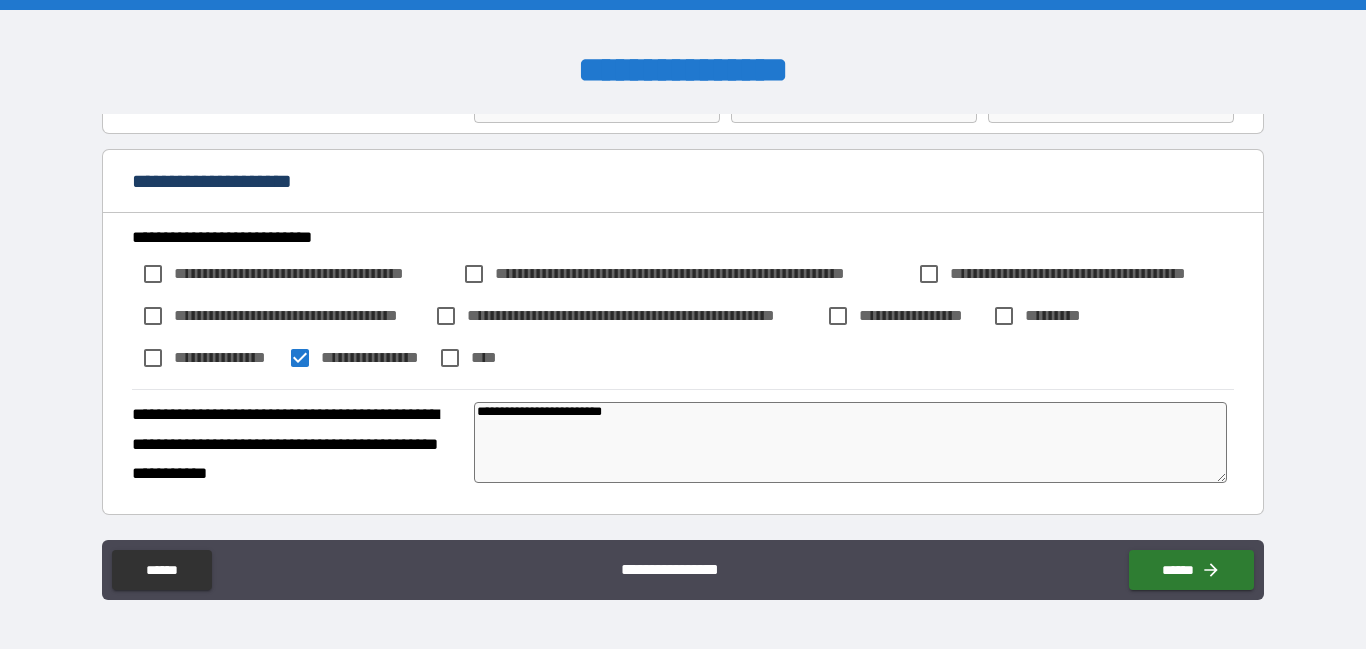 type on "*" 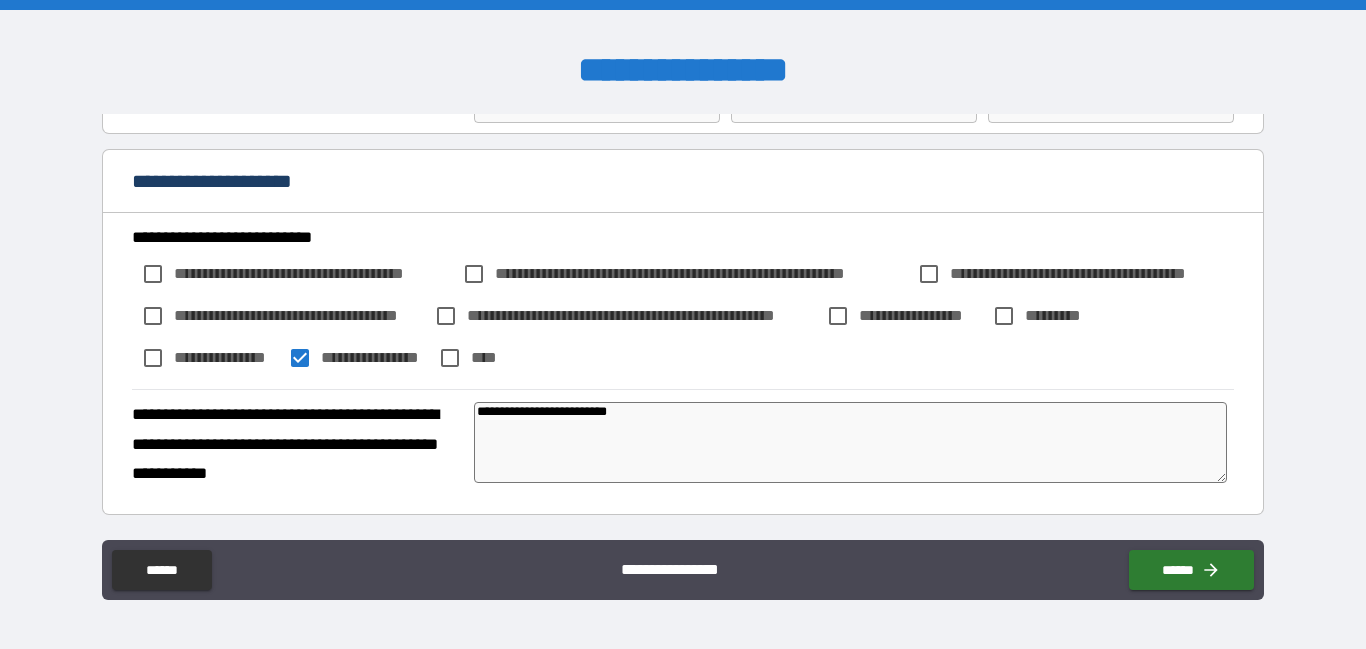 type on "*" 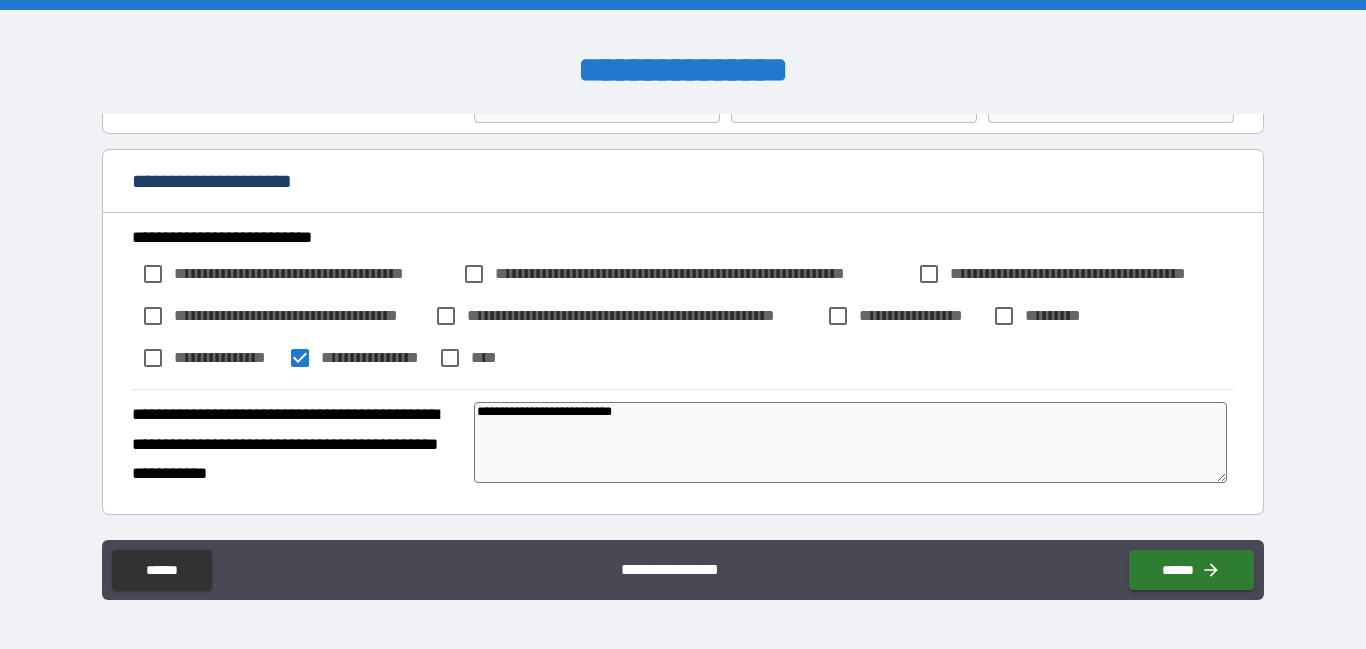 type on "*" 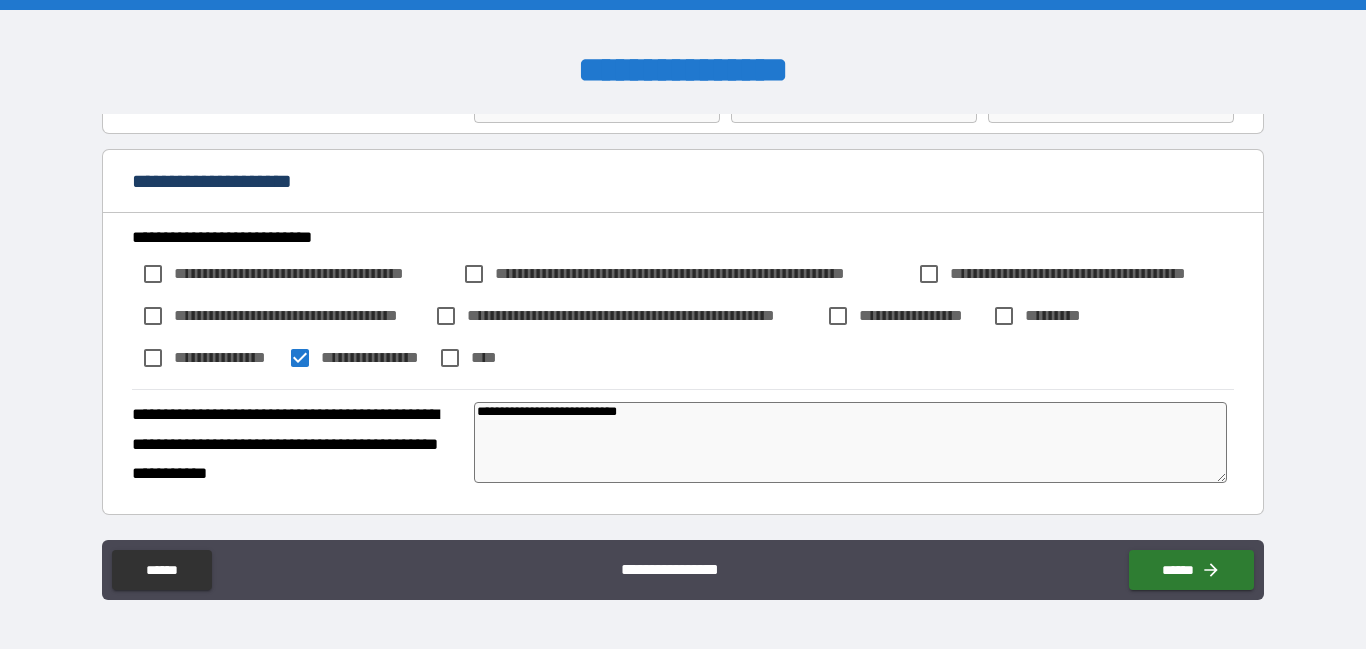 type on "**********" 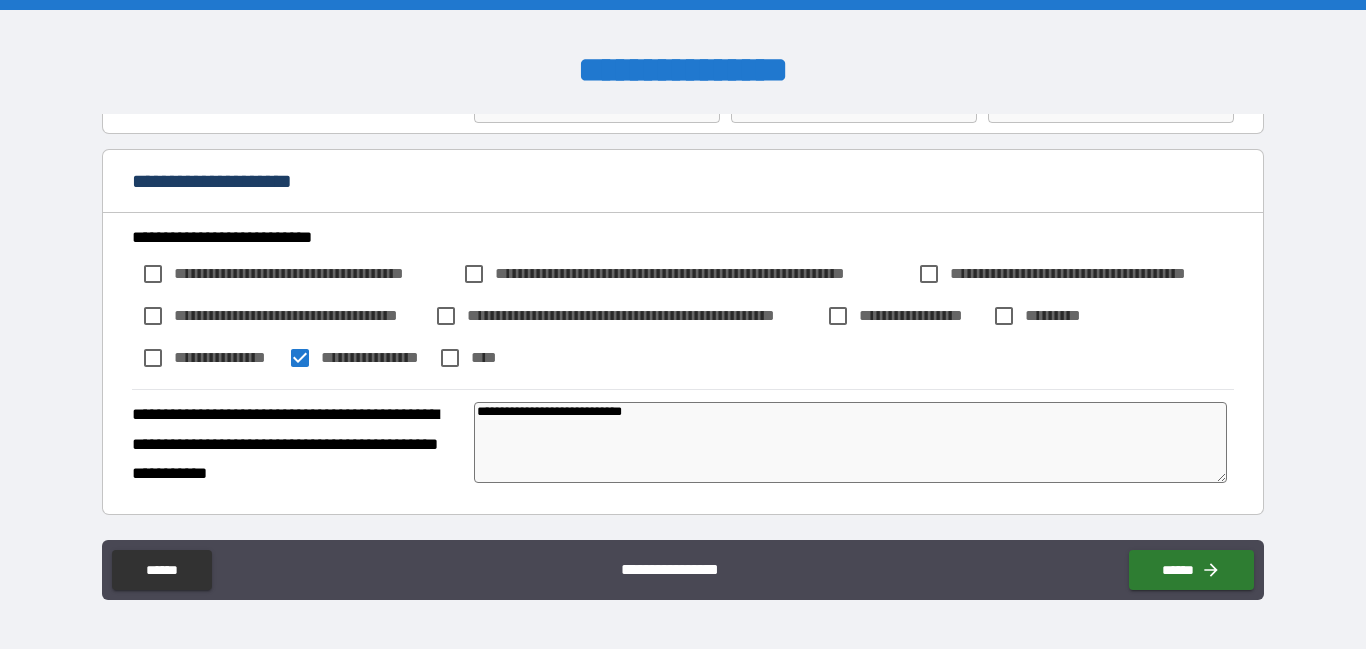 type on "*" 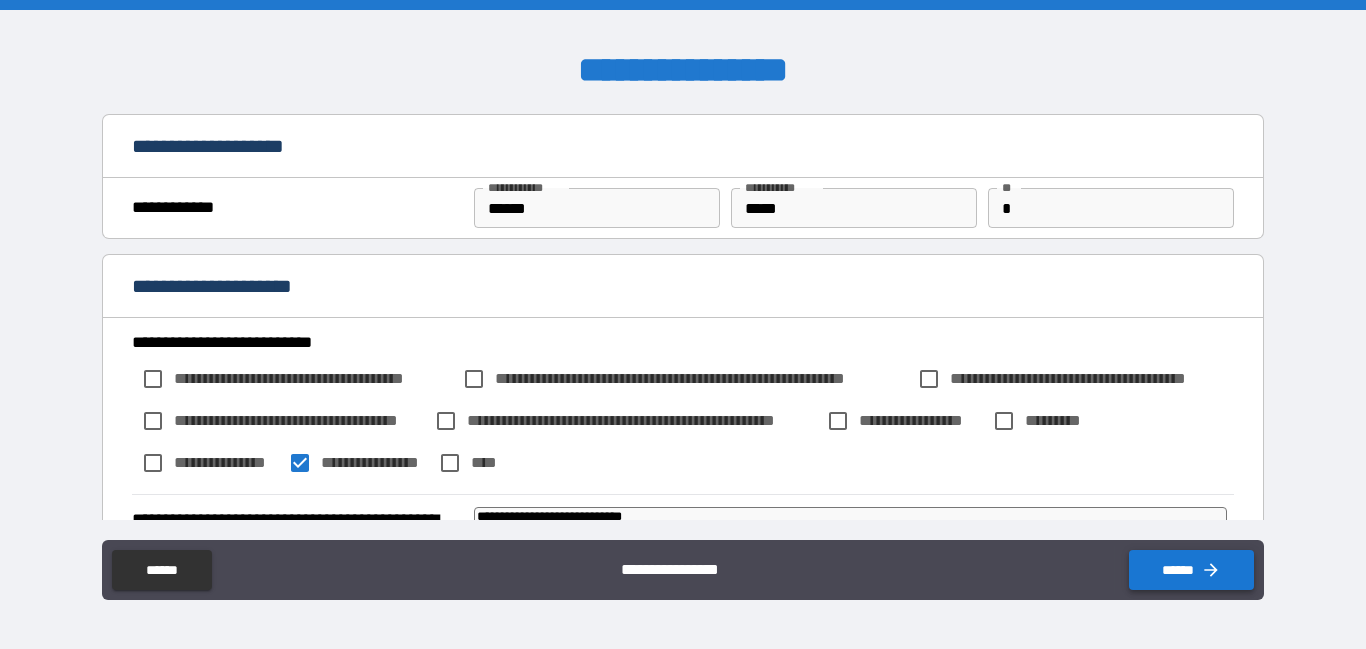 type on "**********" 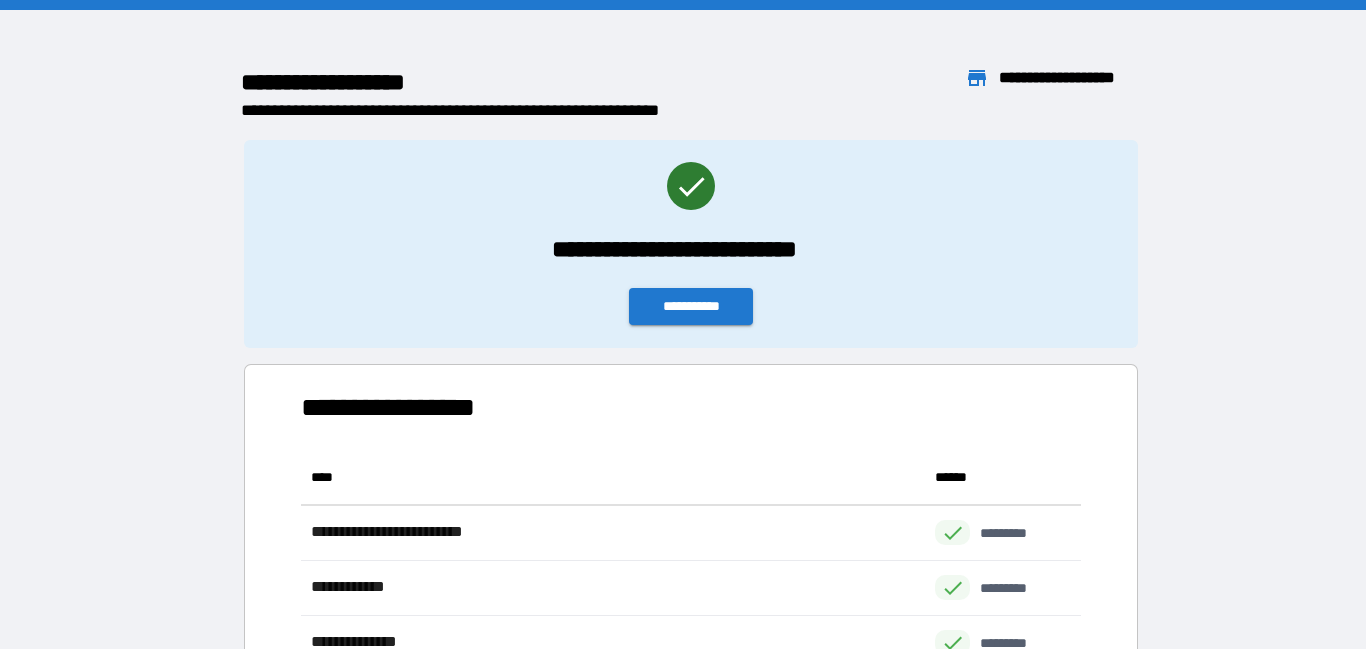 scroll, scrollTop: 276, scrollLeft: 780, axis: both 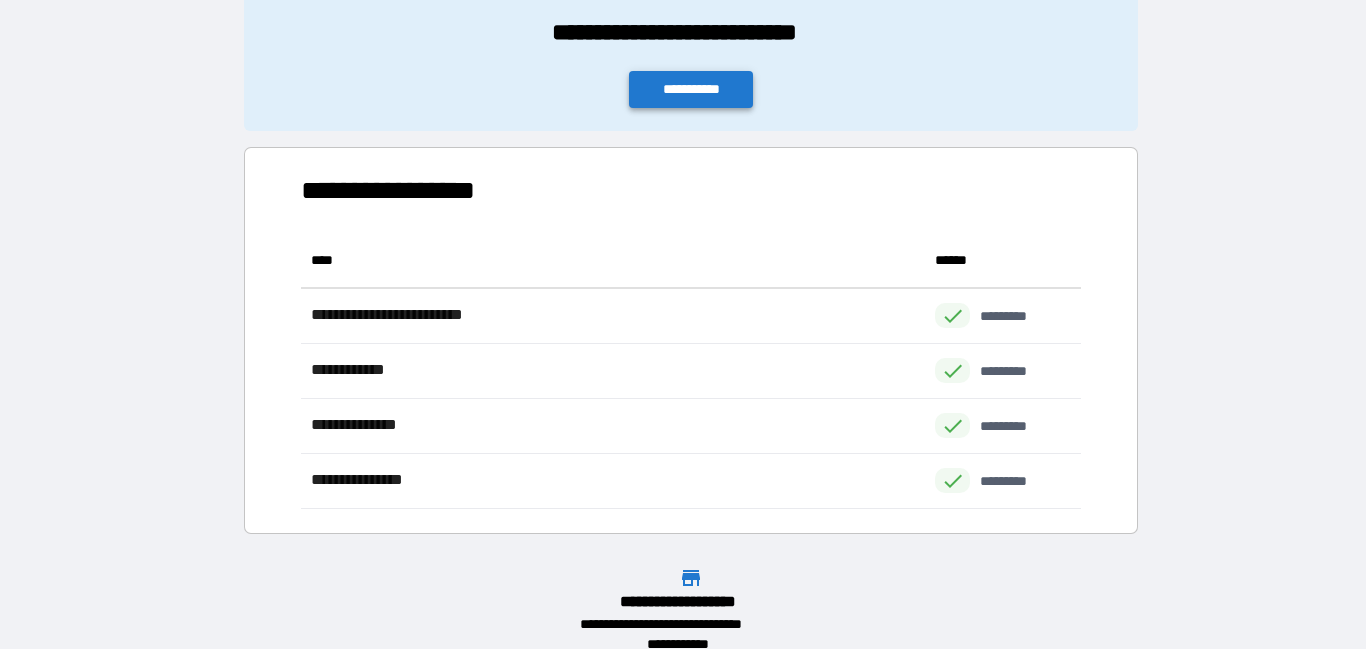 click on "**********" at bounding box center (691, 89) 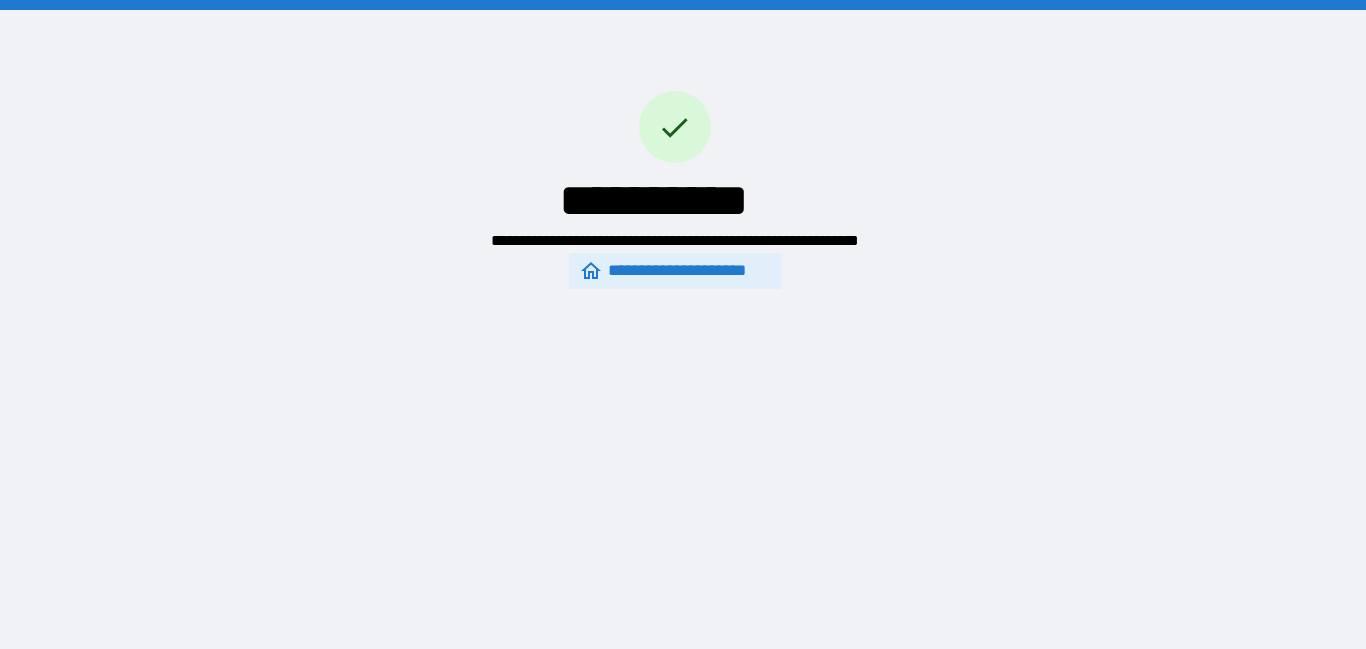 scroll, scrollTop: 0, scrollLeft: 0, axis: both 